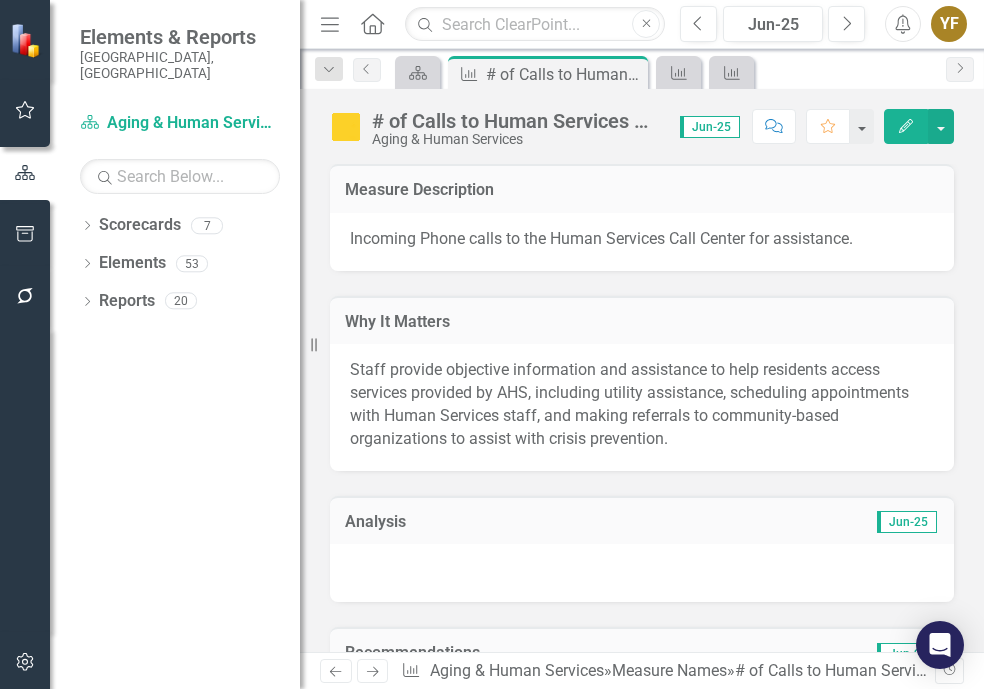 scroll, scrollTop: 0, scrollLeft: 0, axis: both 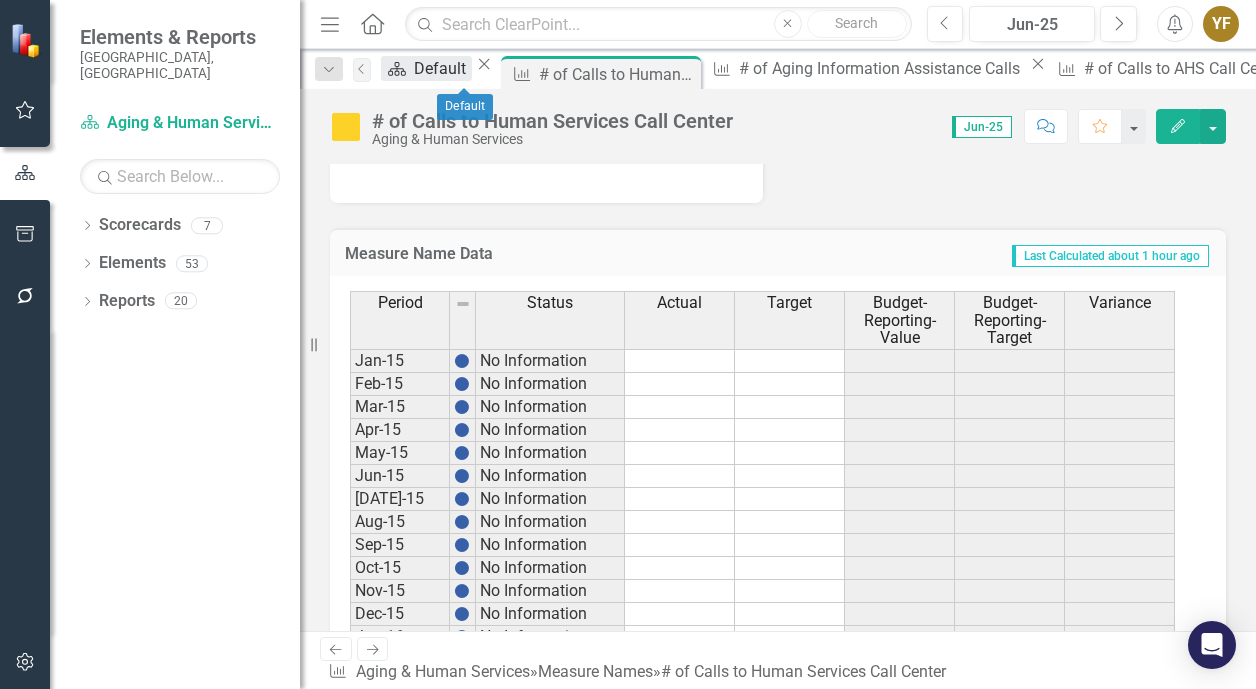 click on "Default" at bounding box center [443, 68] 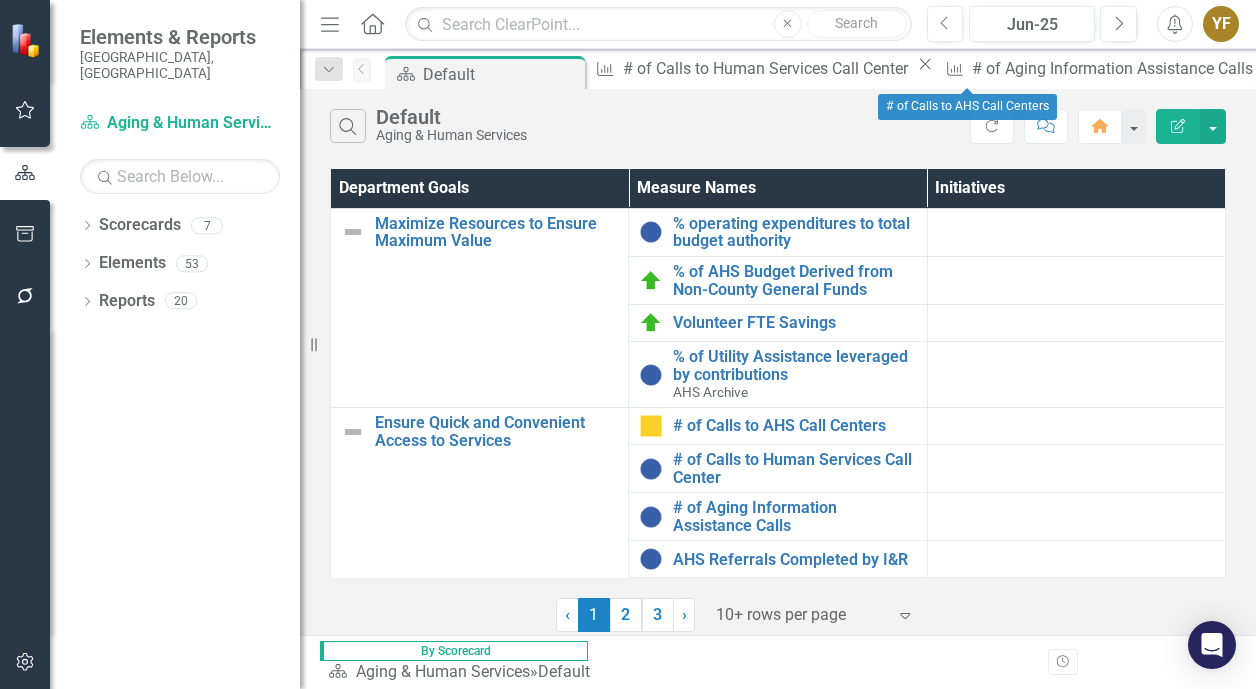 click on "# of Calls to AHS Call Centers" at bounding box center (1424, 68) 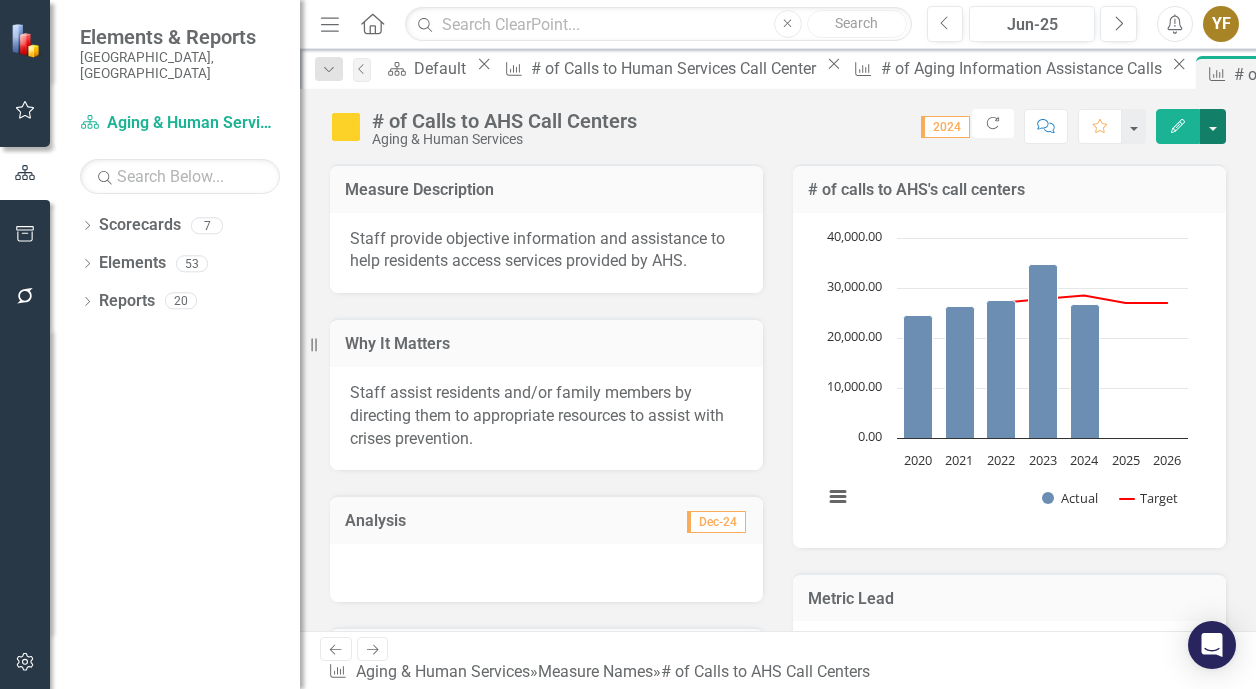 click at bounding box center [1213, 126] 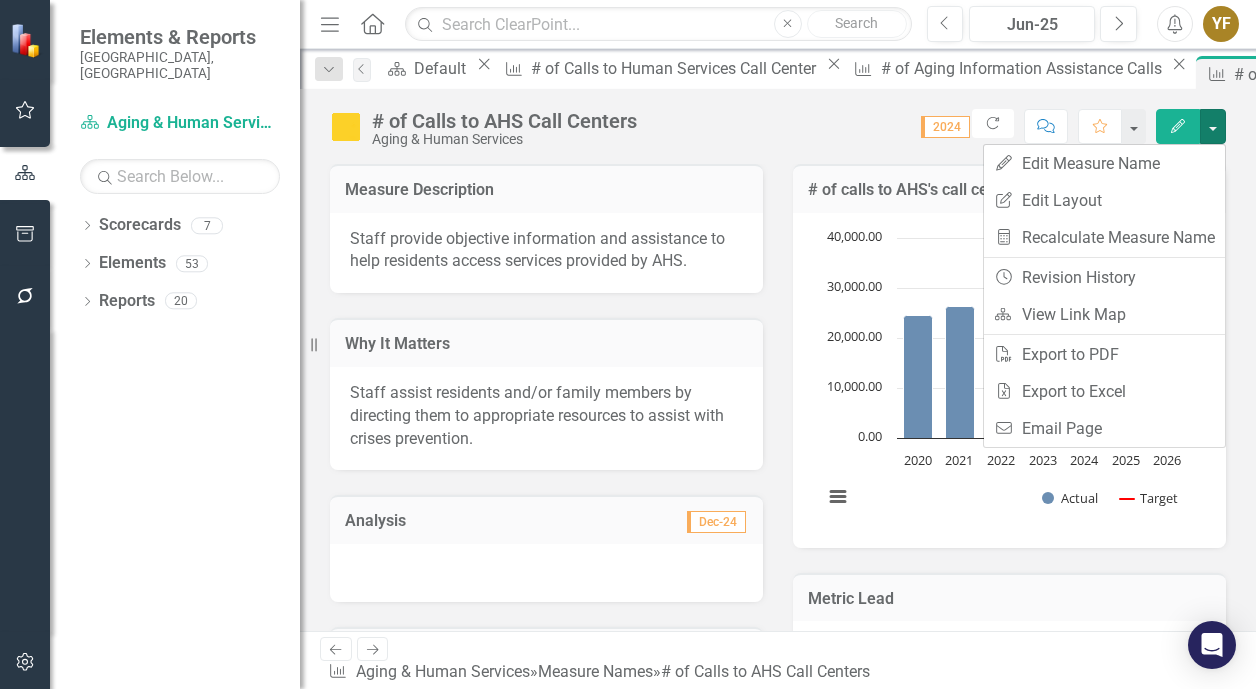 click 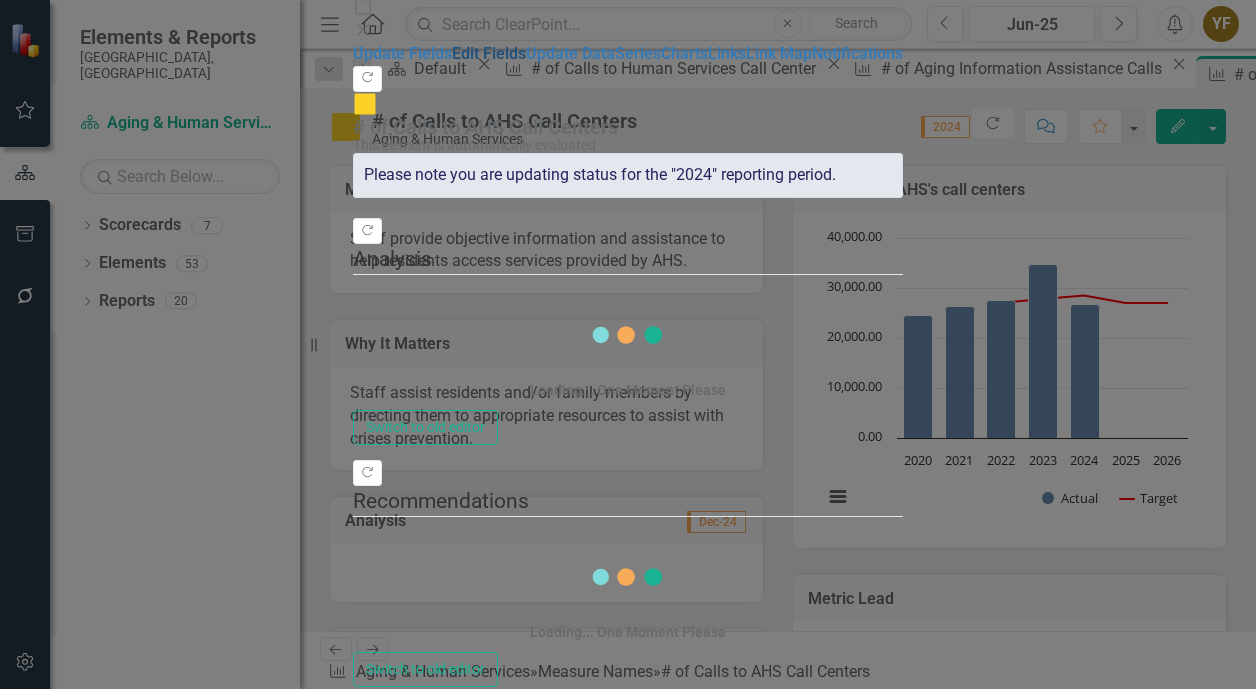 click on "Edit Fields" at bounding box center [489, 53] 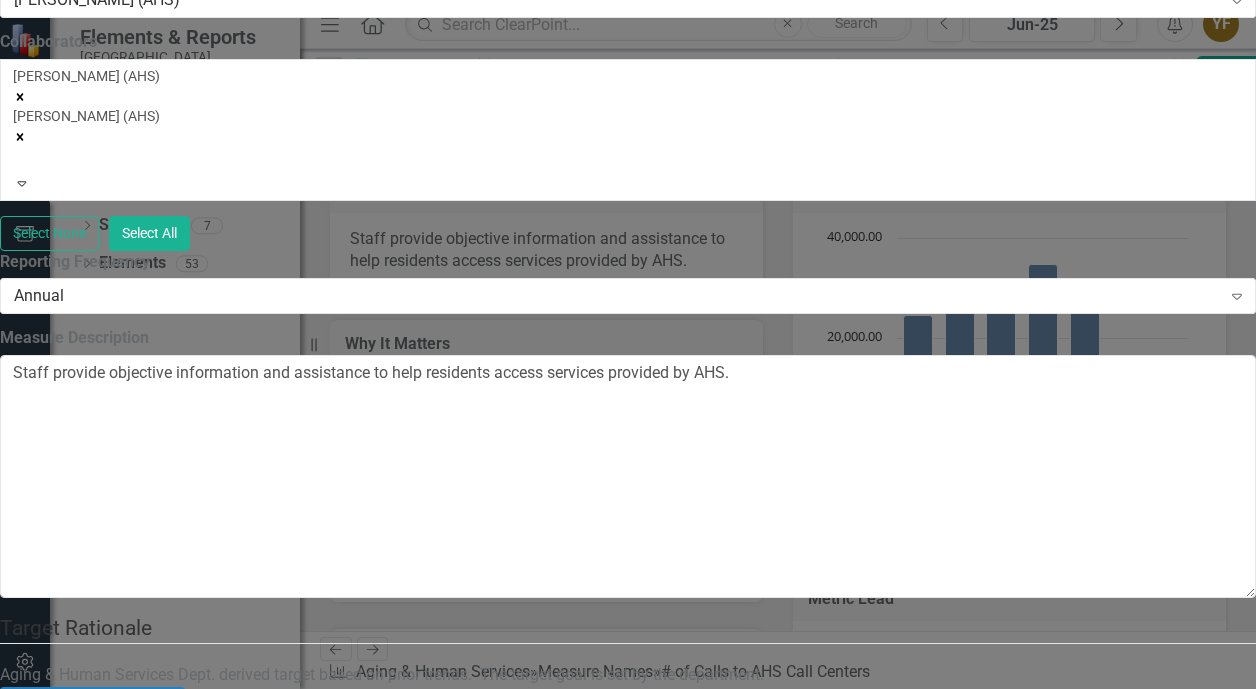 scroll, scrollTop: 0, scrollLeft: 0, axis: both 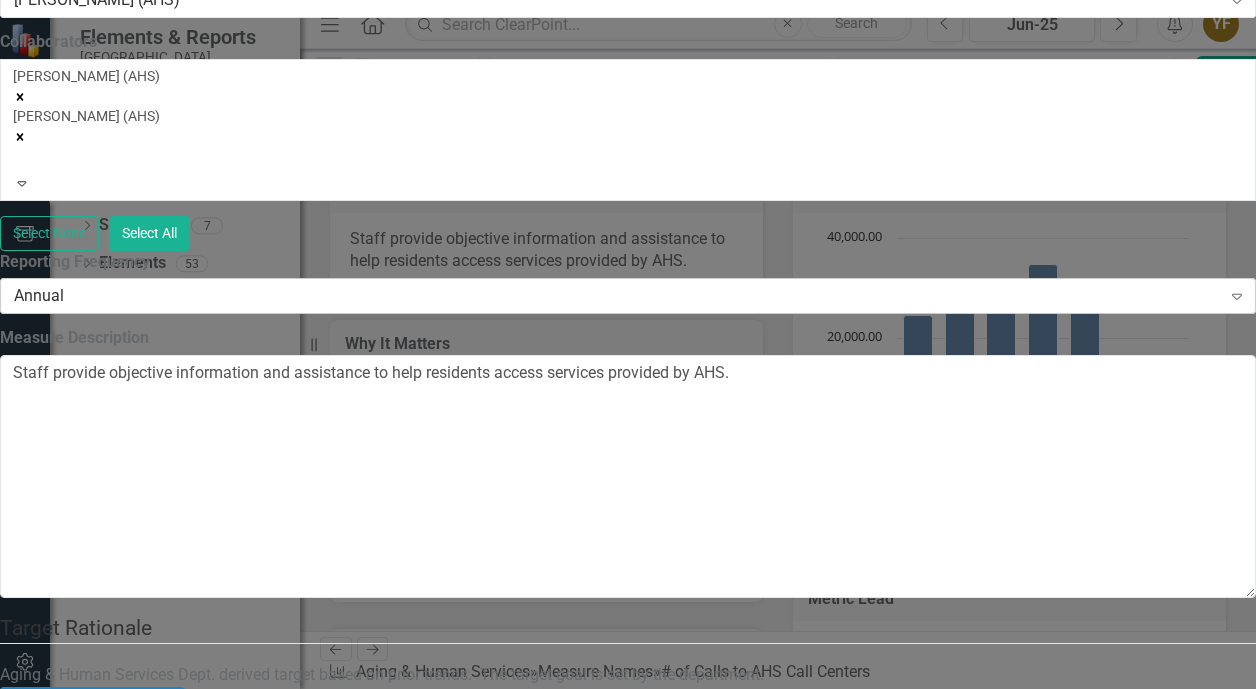 click on "Annual Expand" at bounding box center [628, 296] 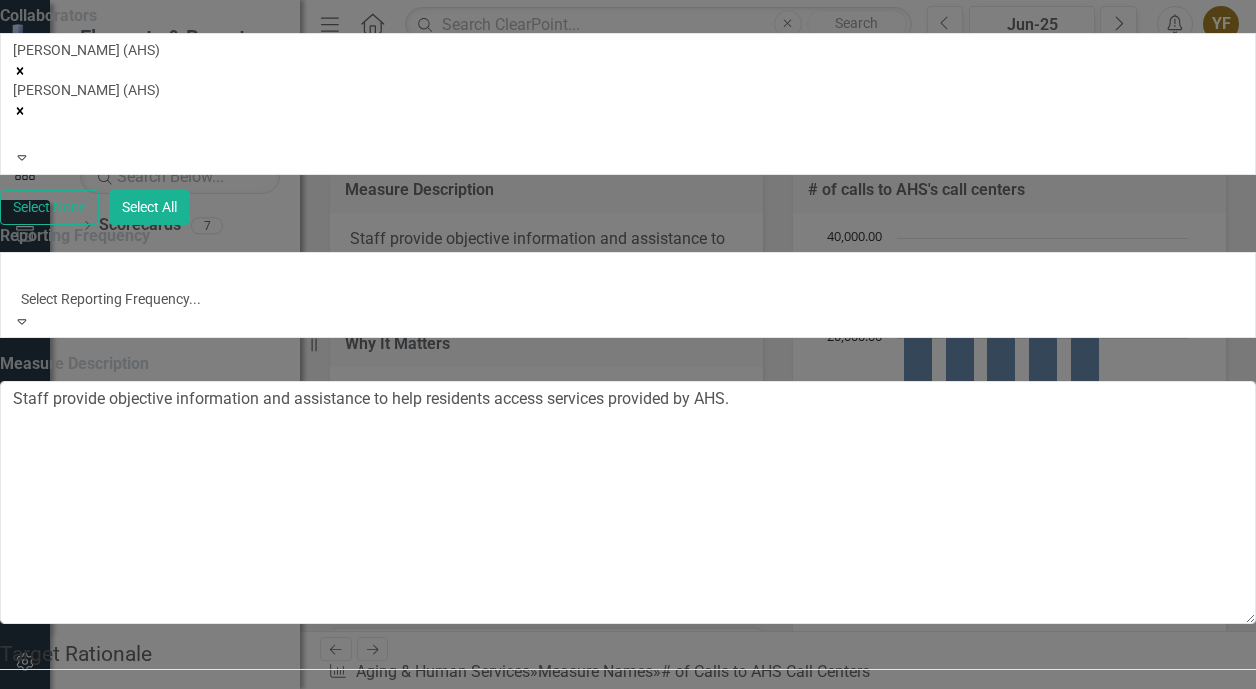 click on "Monthly" at bounding box center (628, 814) 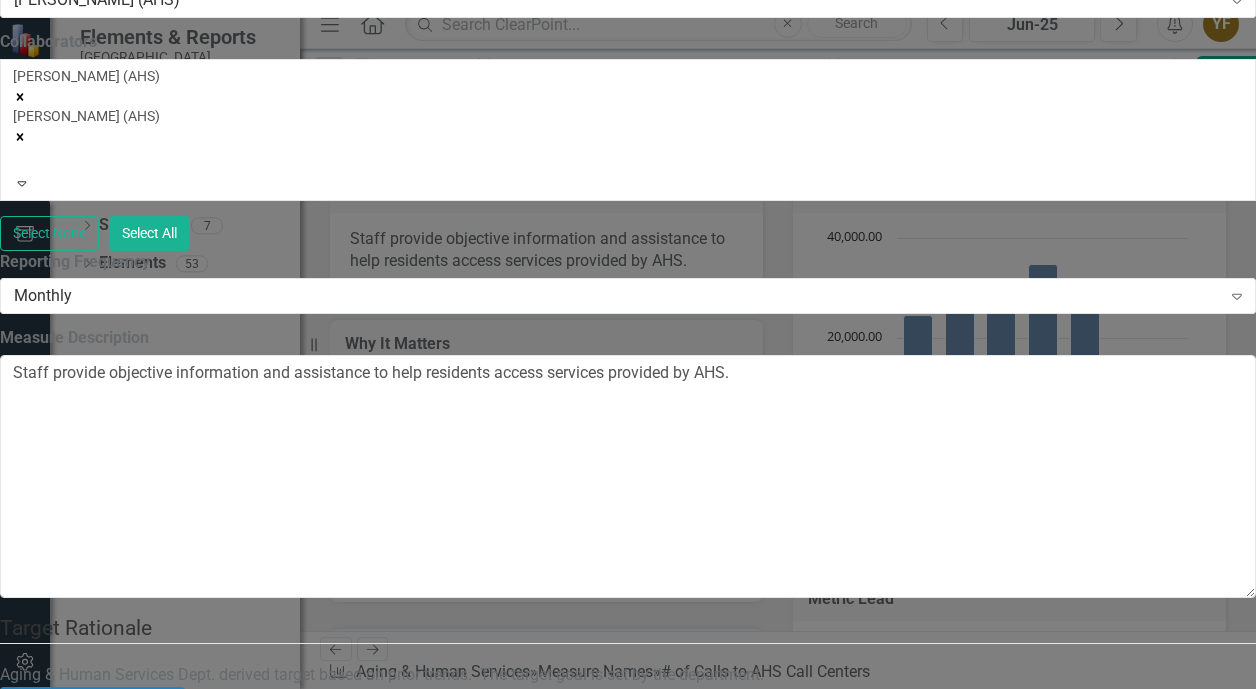 click on "Save" at bounding box center [106, 2329] 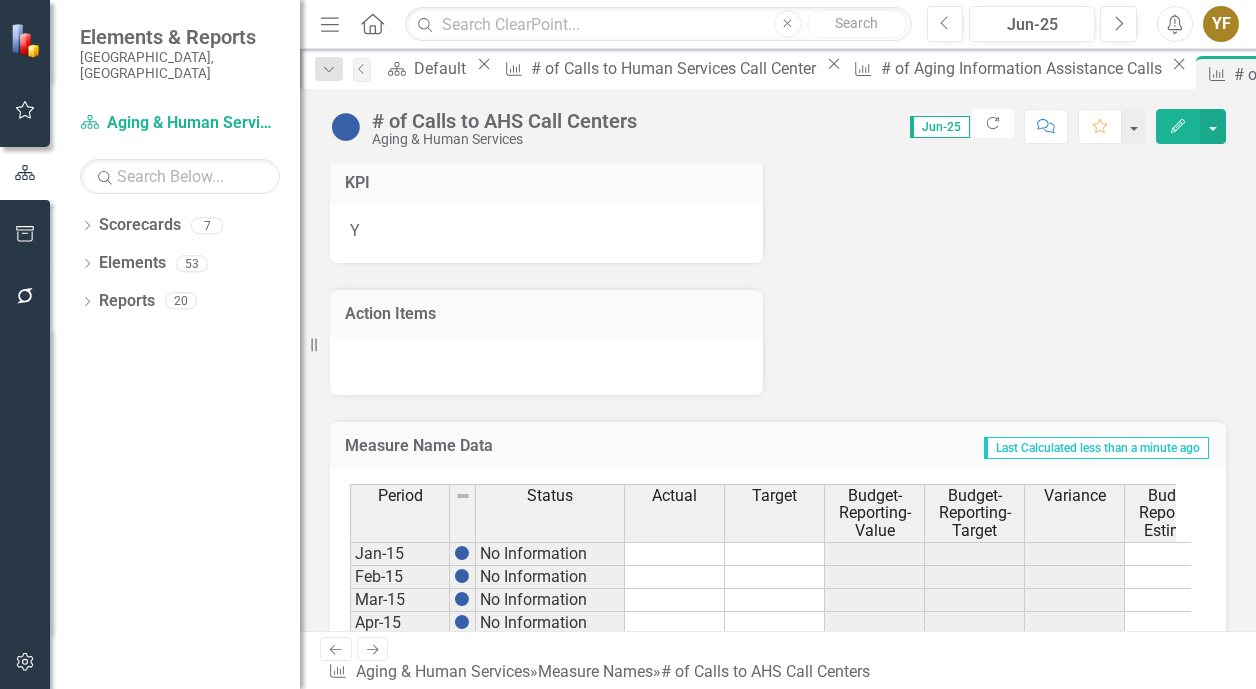 scroll, scrollTop: 1000, scrollLeft: 0, axis: vertical 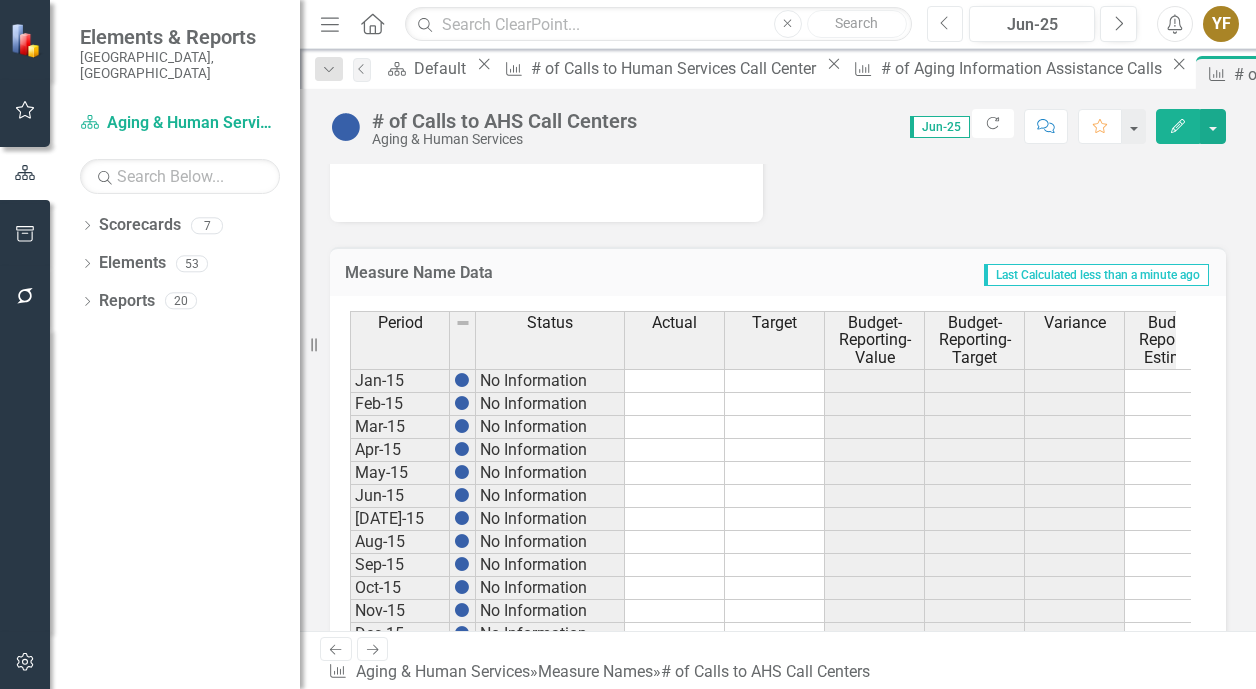 click on "Previous" 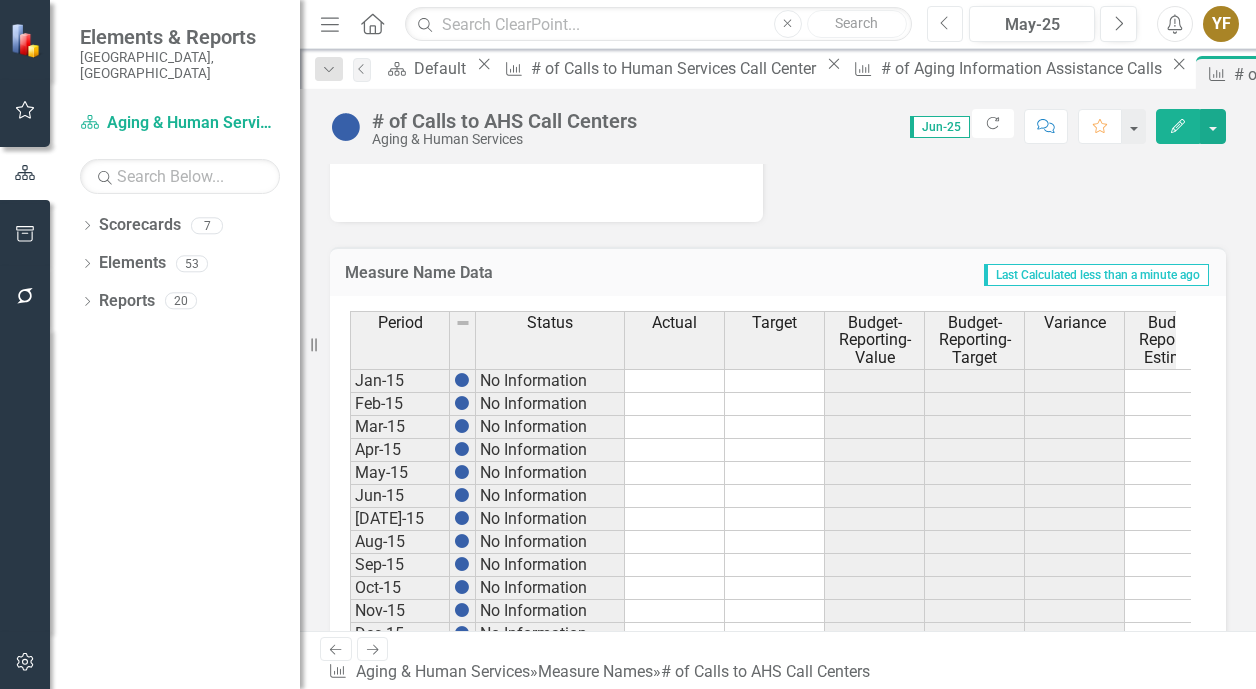 click on "Previous" 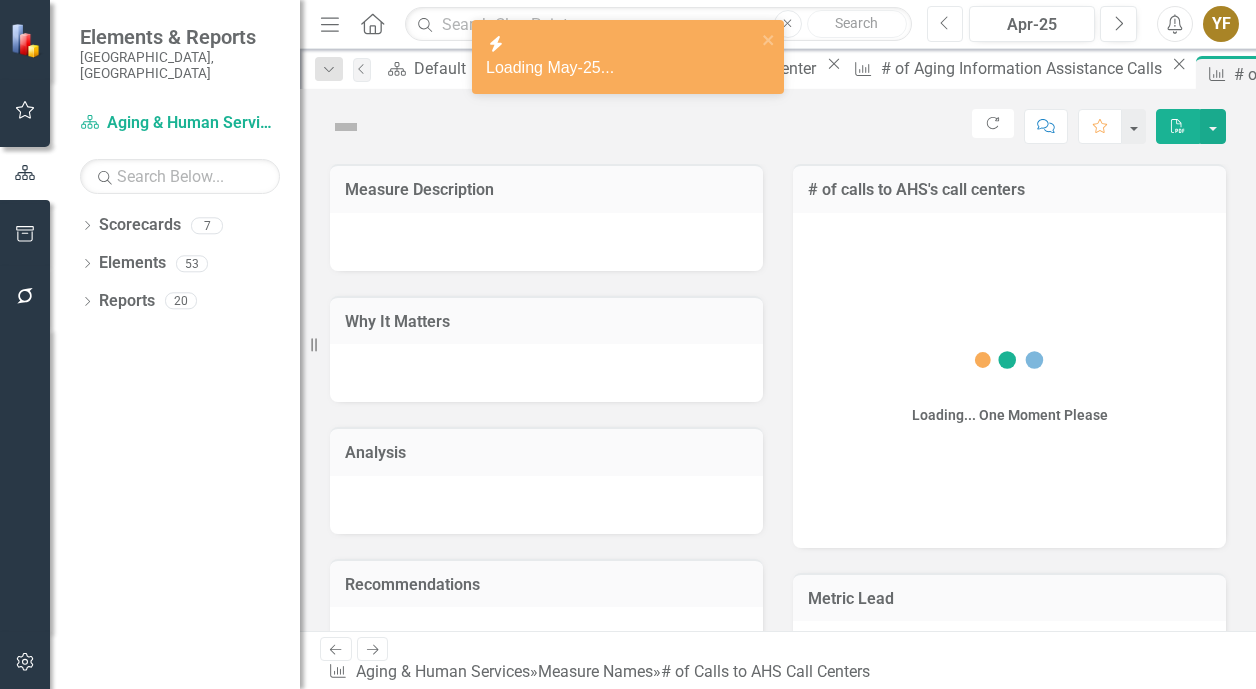 click on "Previous" 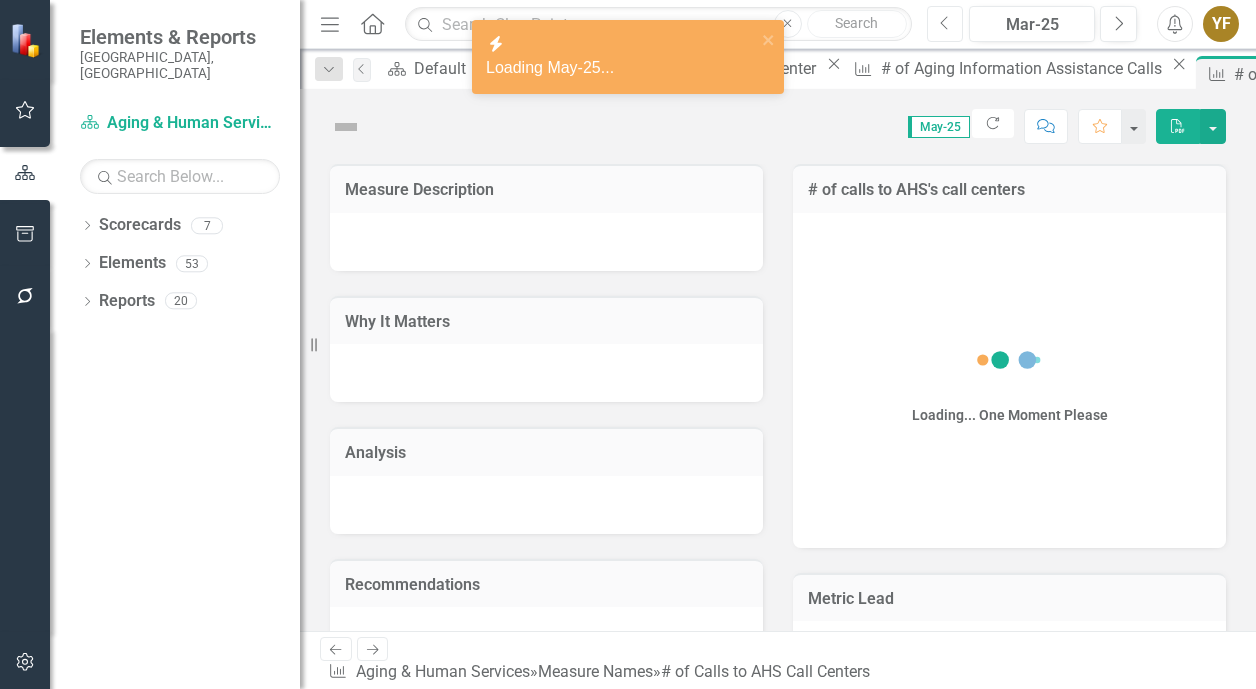 click on "Previous" 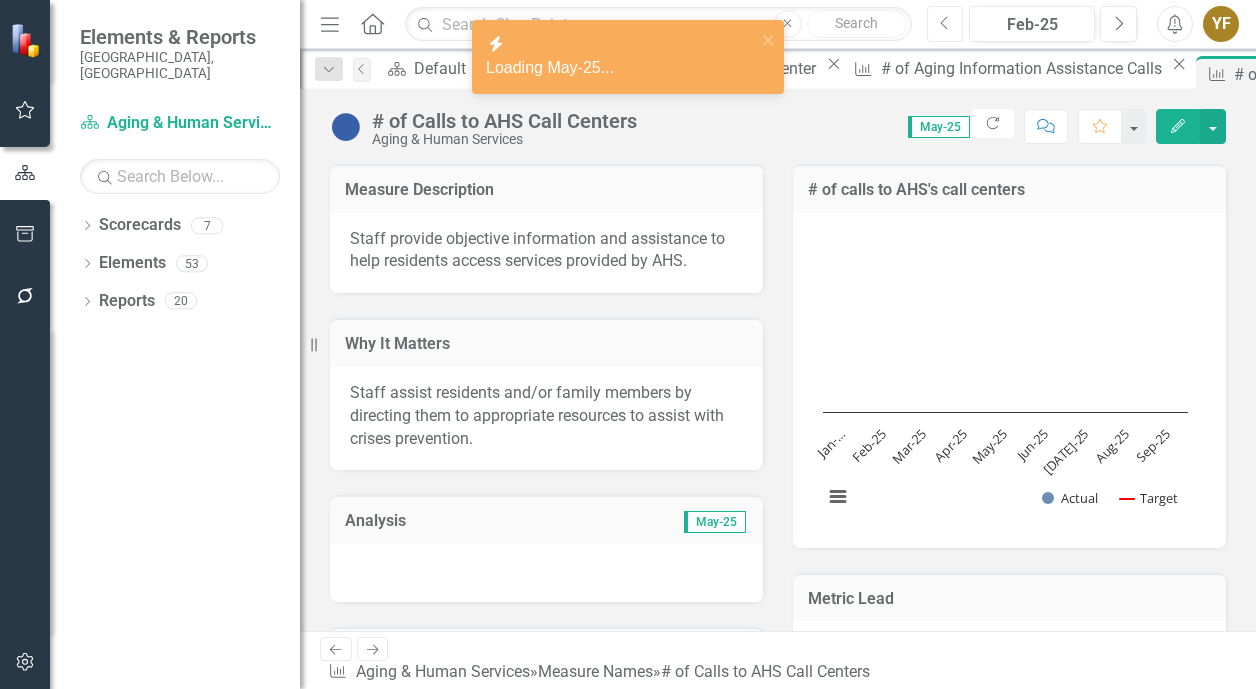 click on "Previous" 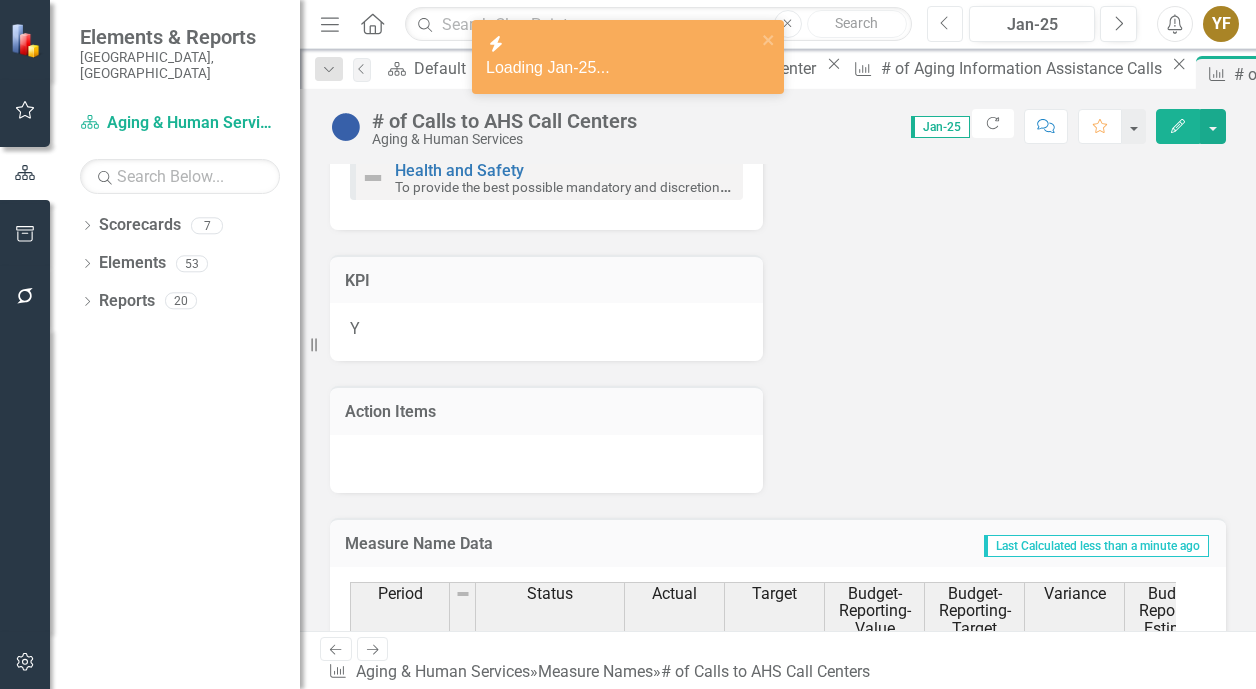 scroll, scrollTop: 900, scrollLeft: 0, axis: vertical 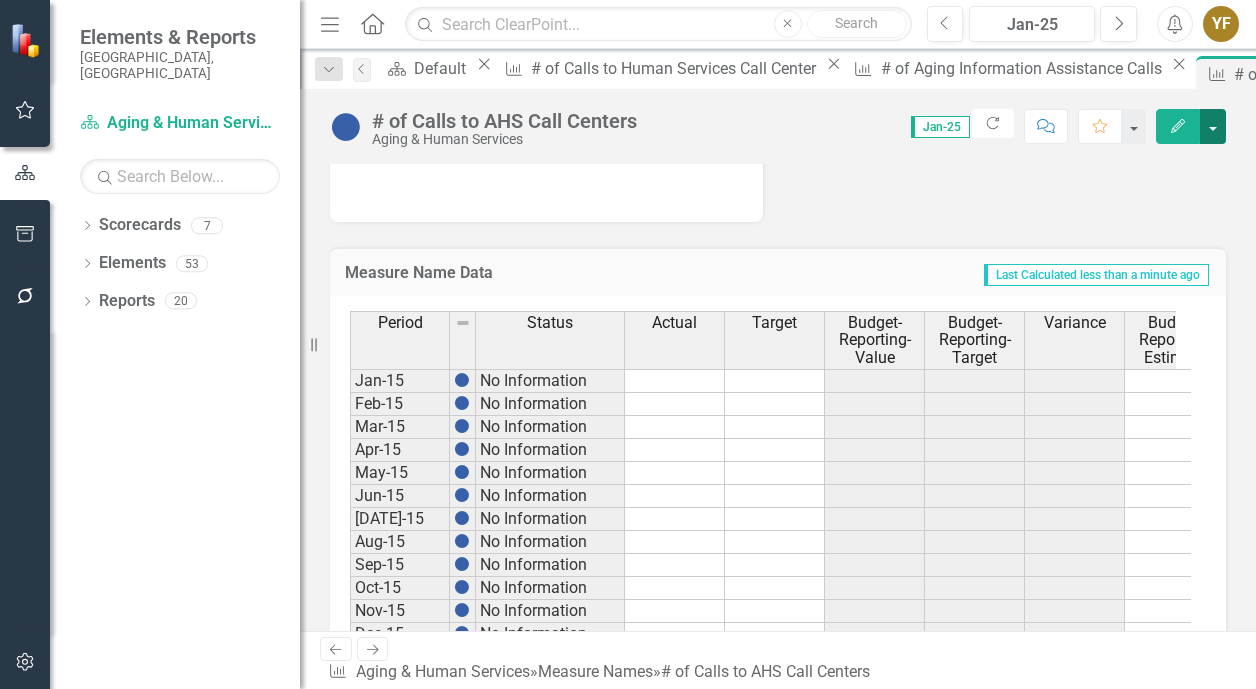 click at bounding box center [1213, 126] 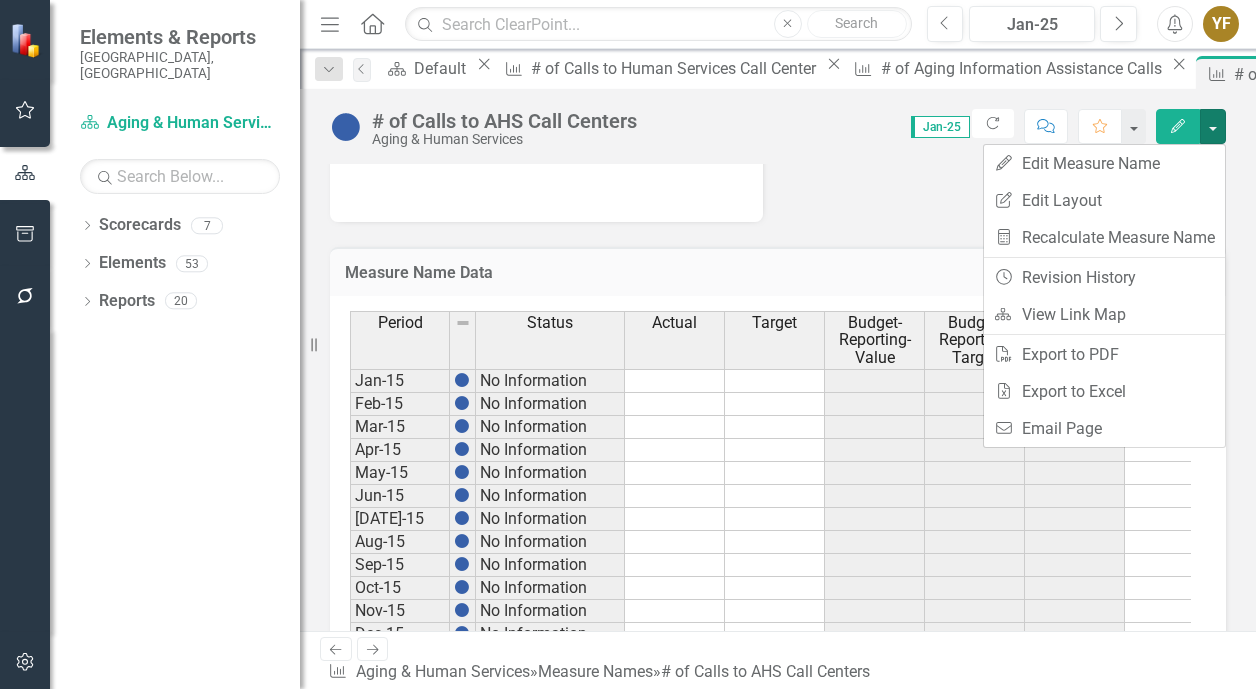 click on "Edit" 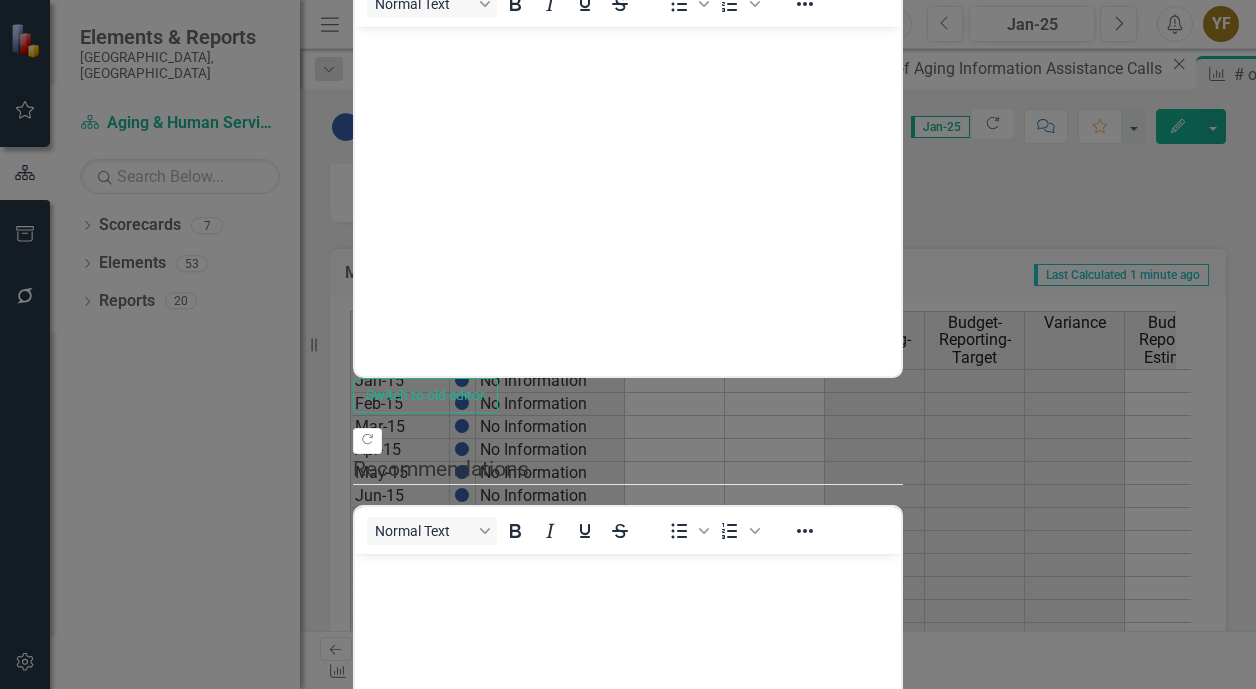 click on "Edit Fields" at bounding box center (489, -200) 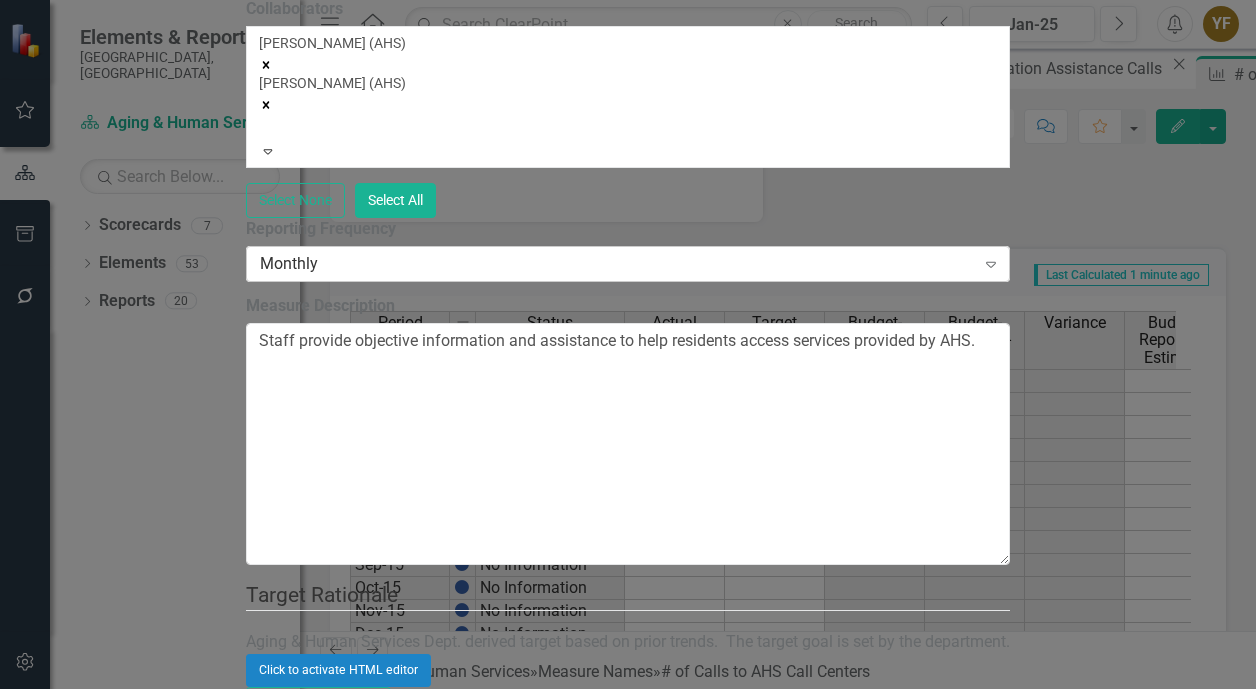 click on "Monthly" at bounding box center [617, 264] 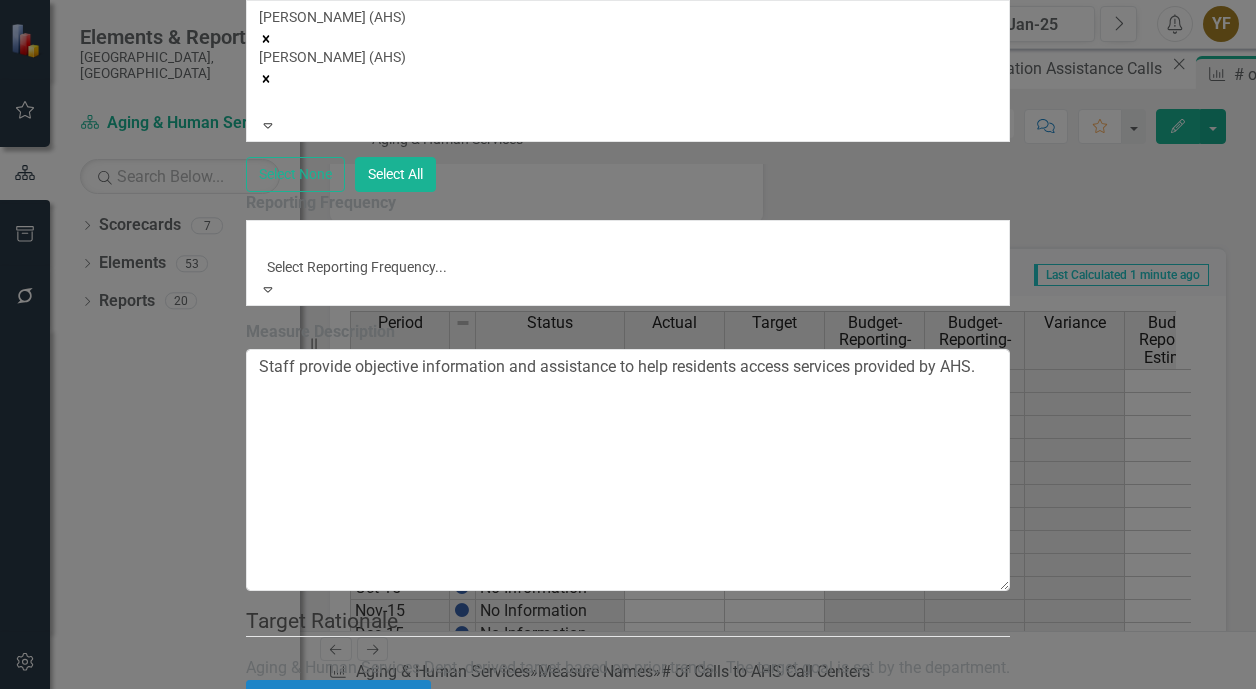 click on "Annual" at bounding box center [628, 723] 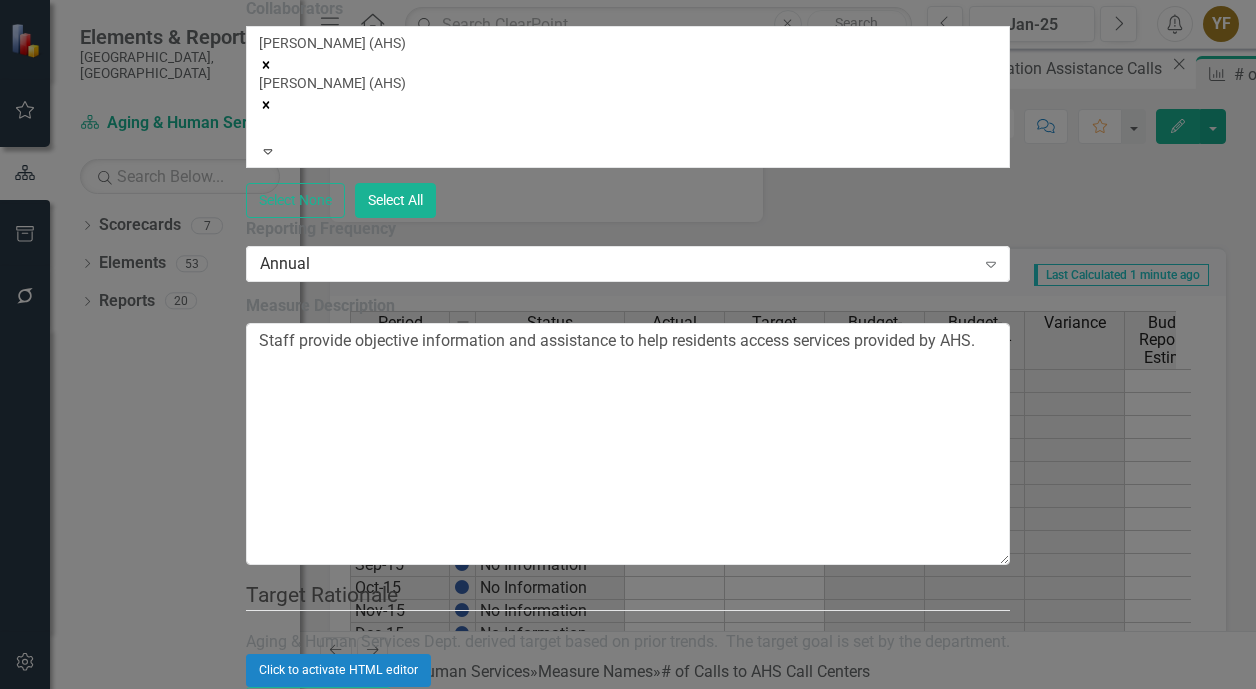 click on "Save" at bounding box center (352, 2297) 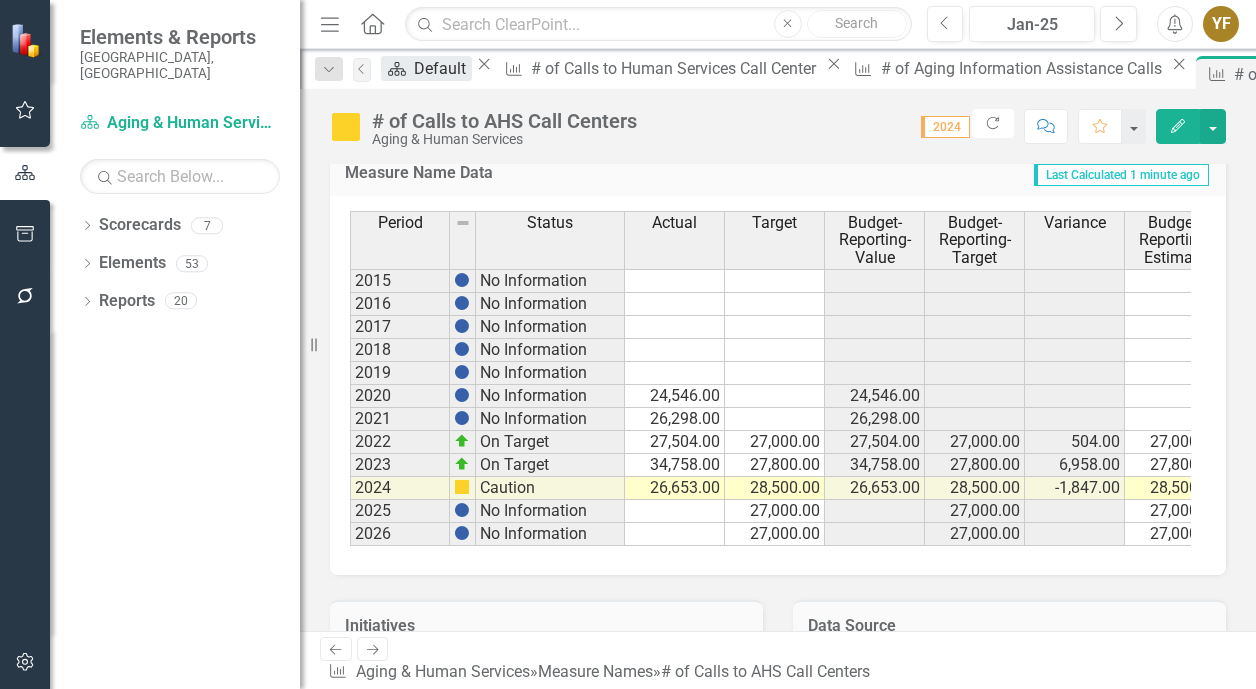 click on "Default" at bounding box center (443, 68) 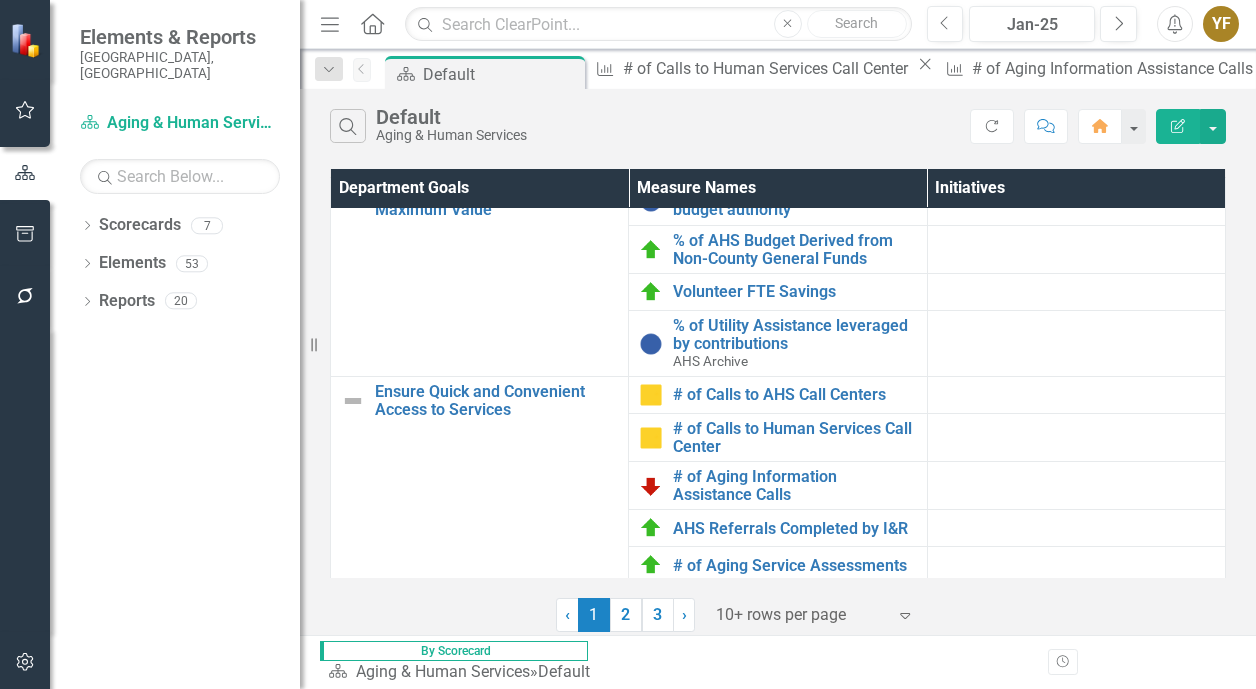 scroll, scrollTop: 0, scrollLeft: 0, axis: both 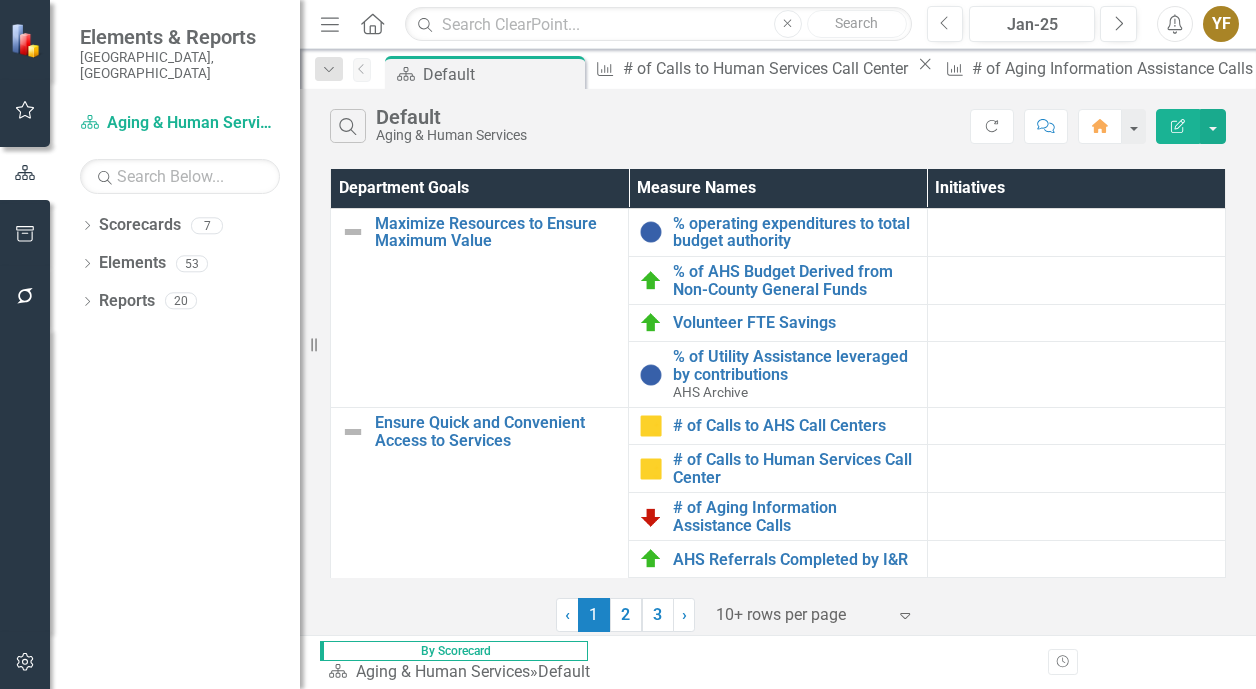 click on "Expand" 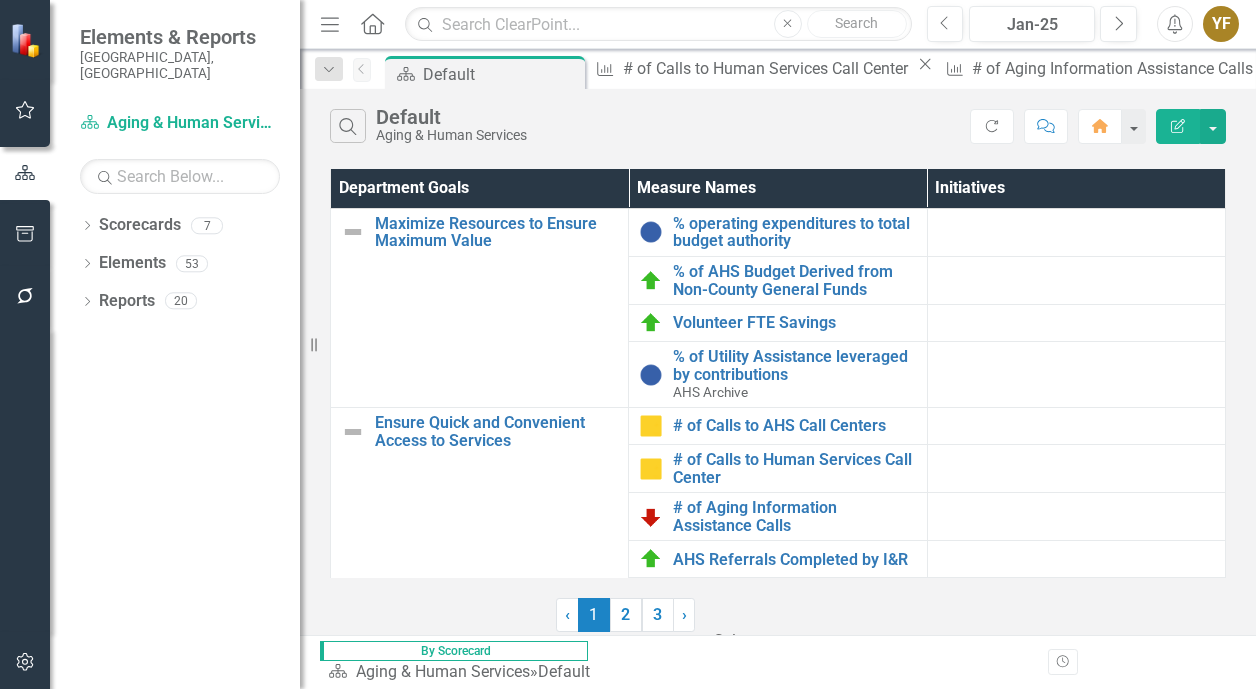 click on "Display All Rows" at bounding box center (628, 791) 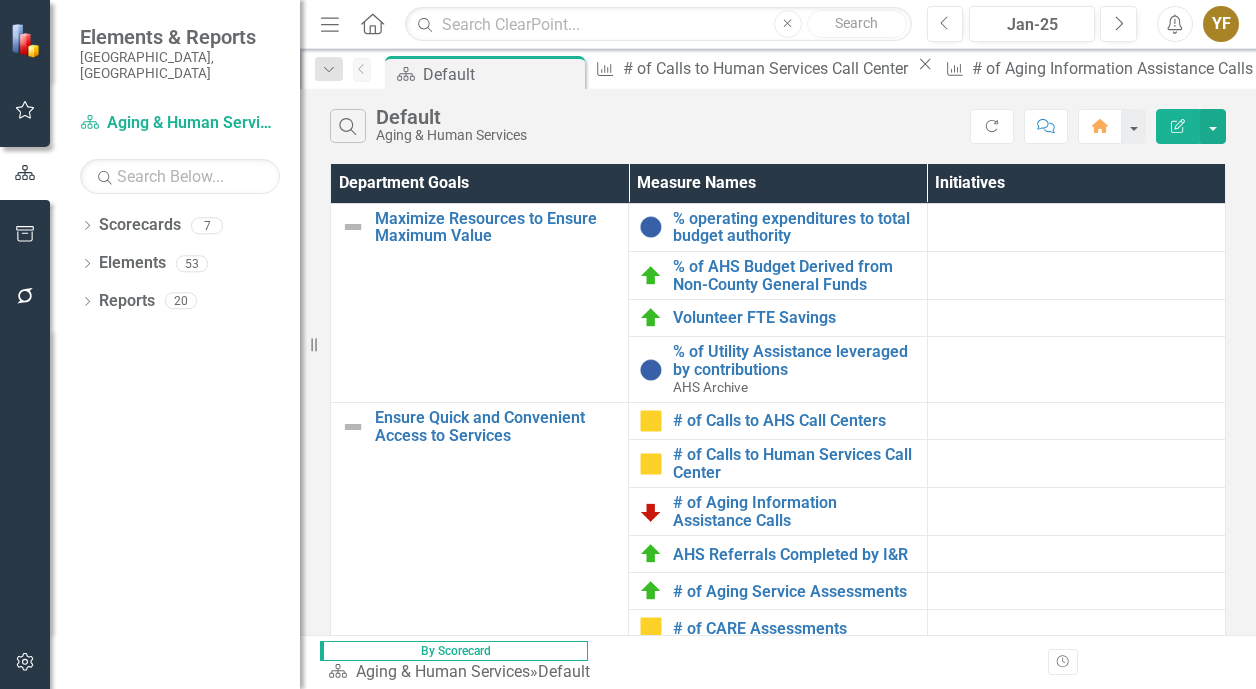 scroll, scrollTop: 700, scrollLeft: 0, axis: vertical 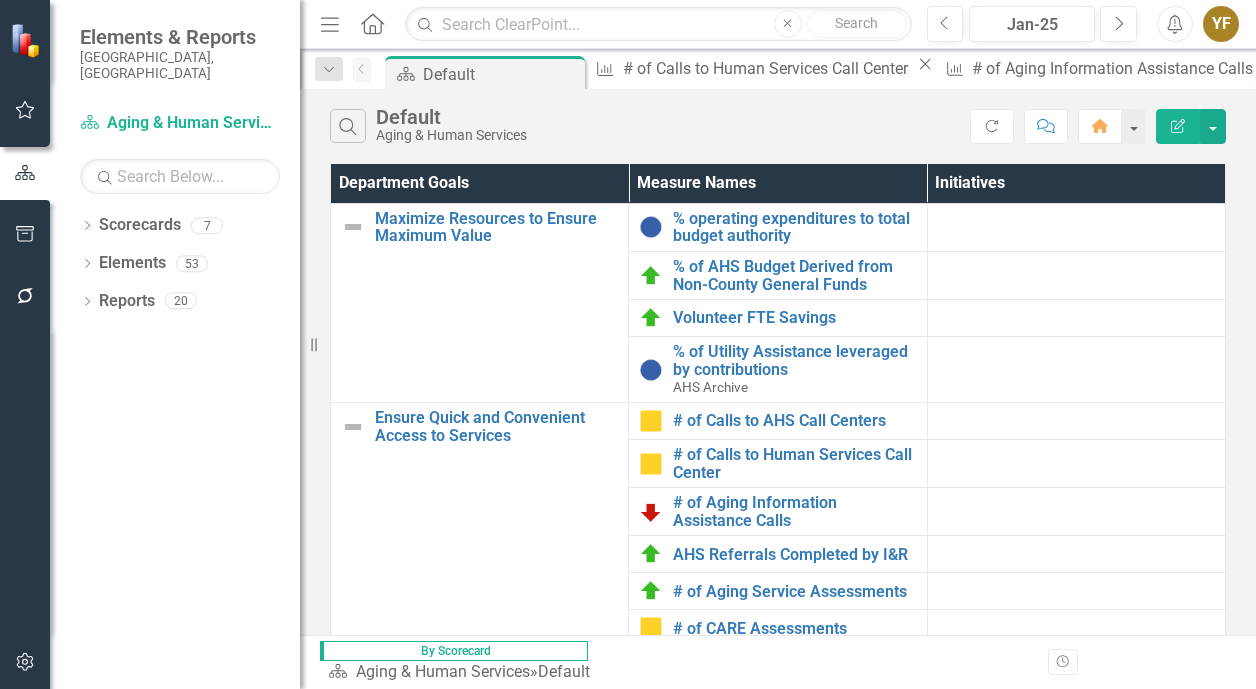 click on "# of Households served through AHS services" at bounding box center [794, 1043] 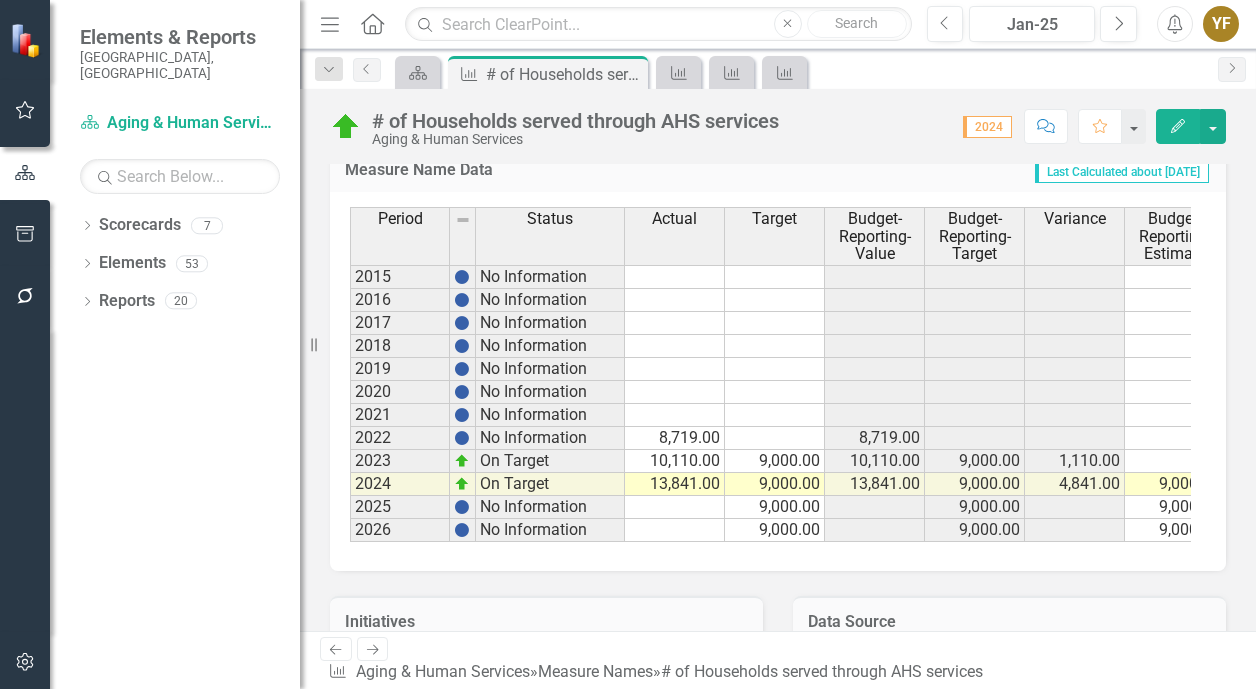 scroll, scrollTop: 1300, scrollLeft: 0, axis: vertical 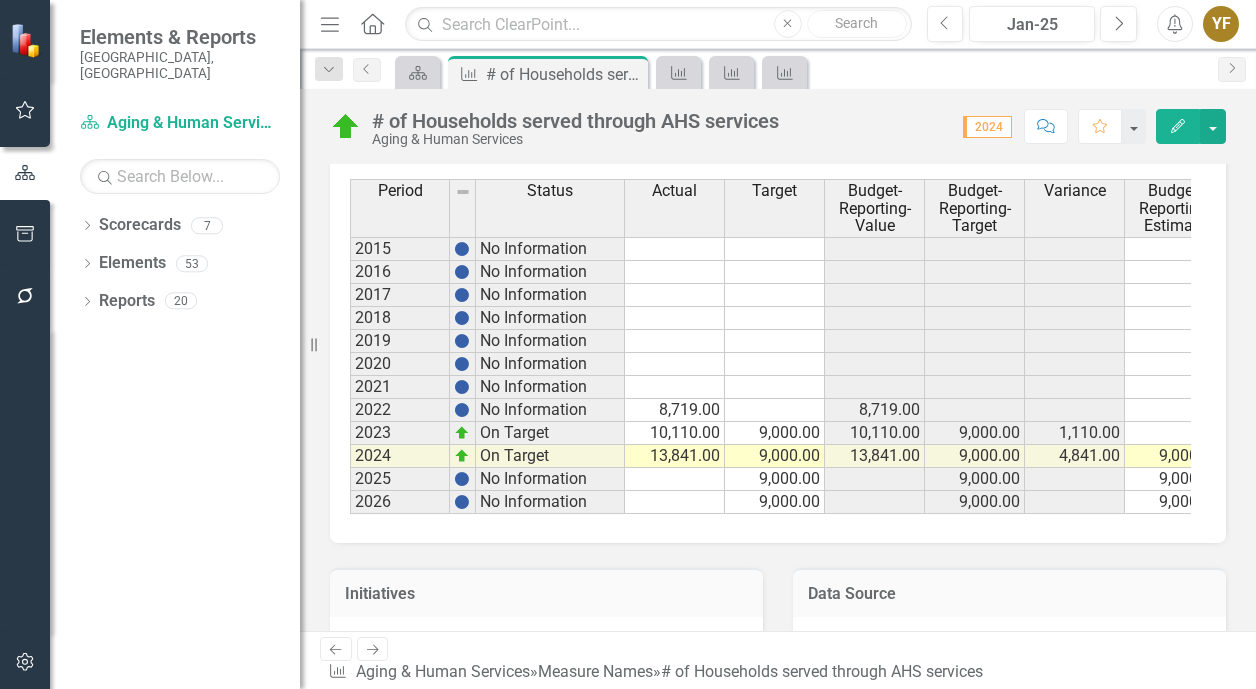 click on "Edit" 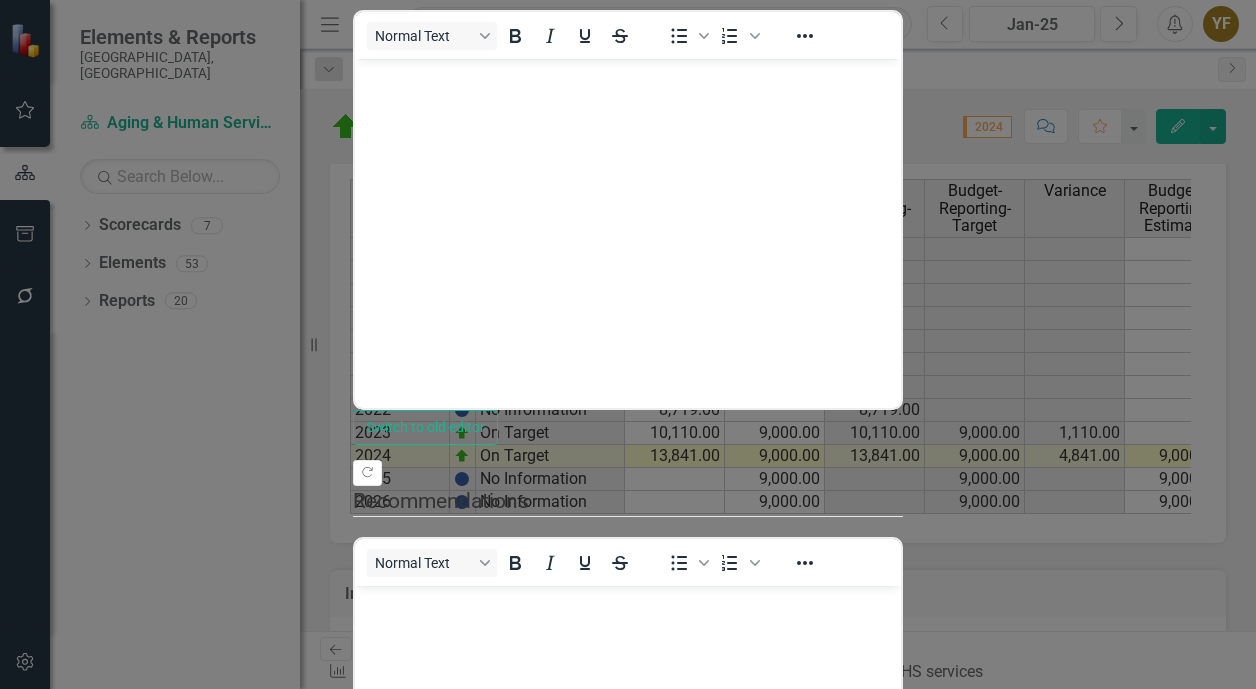 scroll, scrollTop: 0, scrollLeft: 0, axis: both 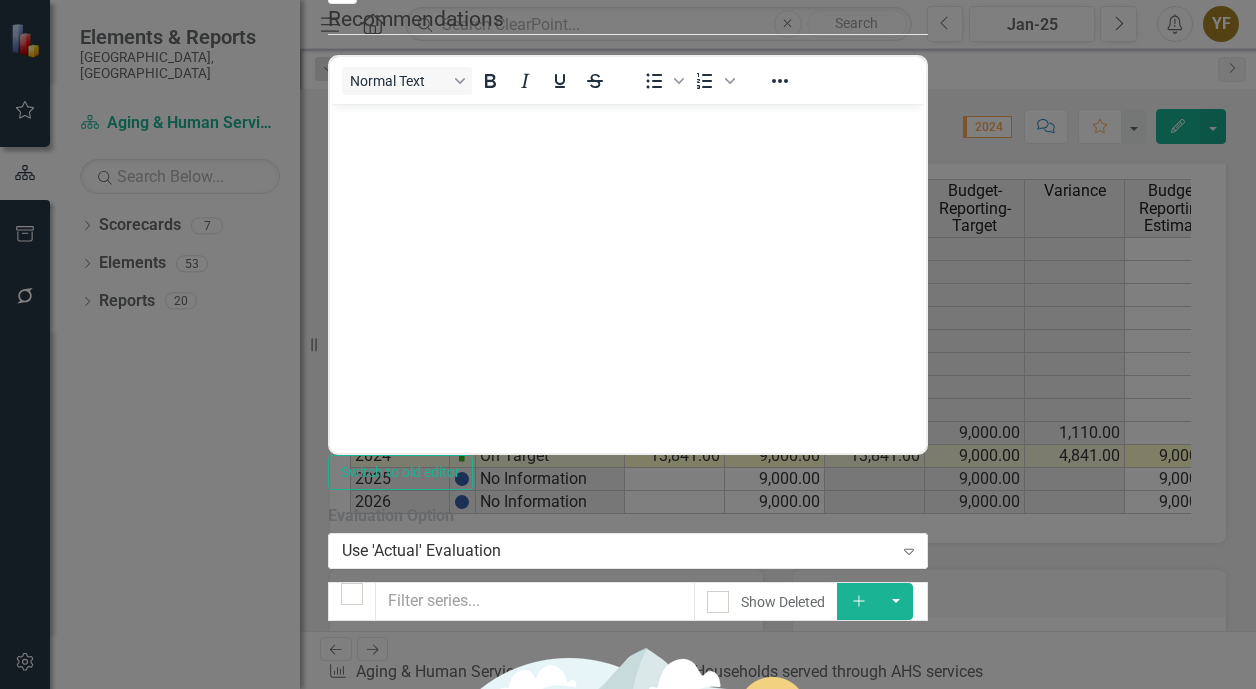 click on "Add" 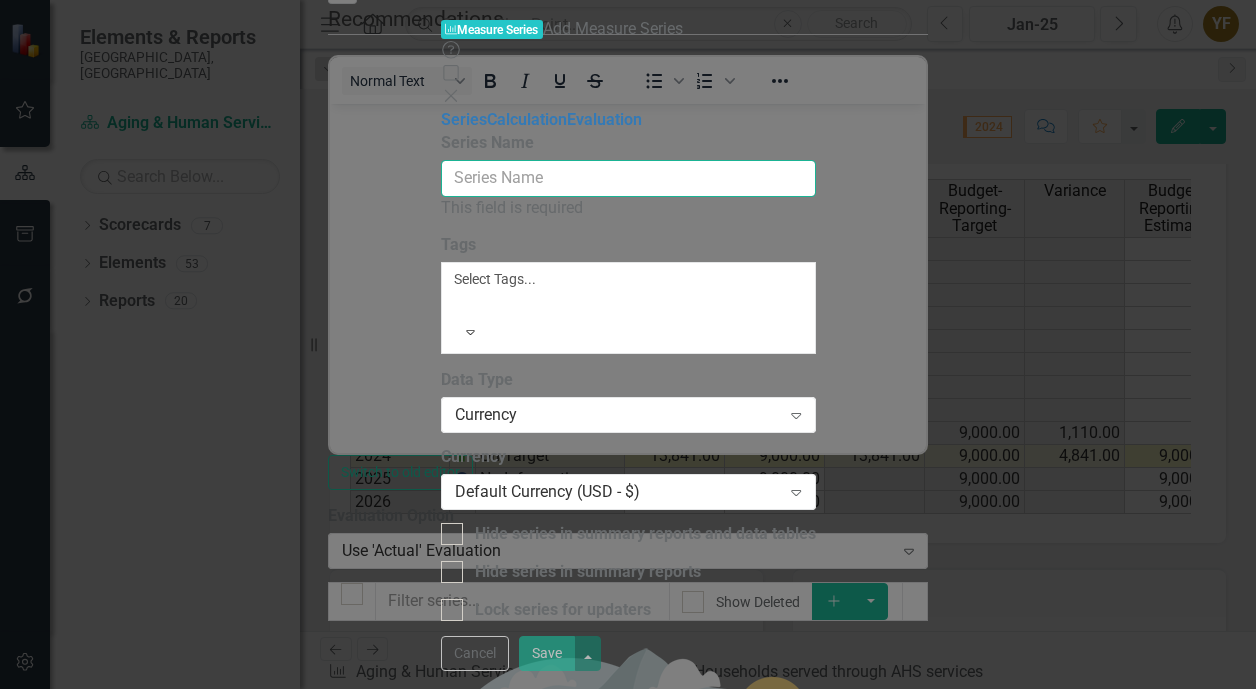 click on "Series Name" at bounding box center [628, 178] 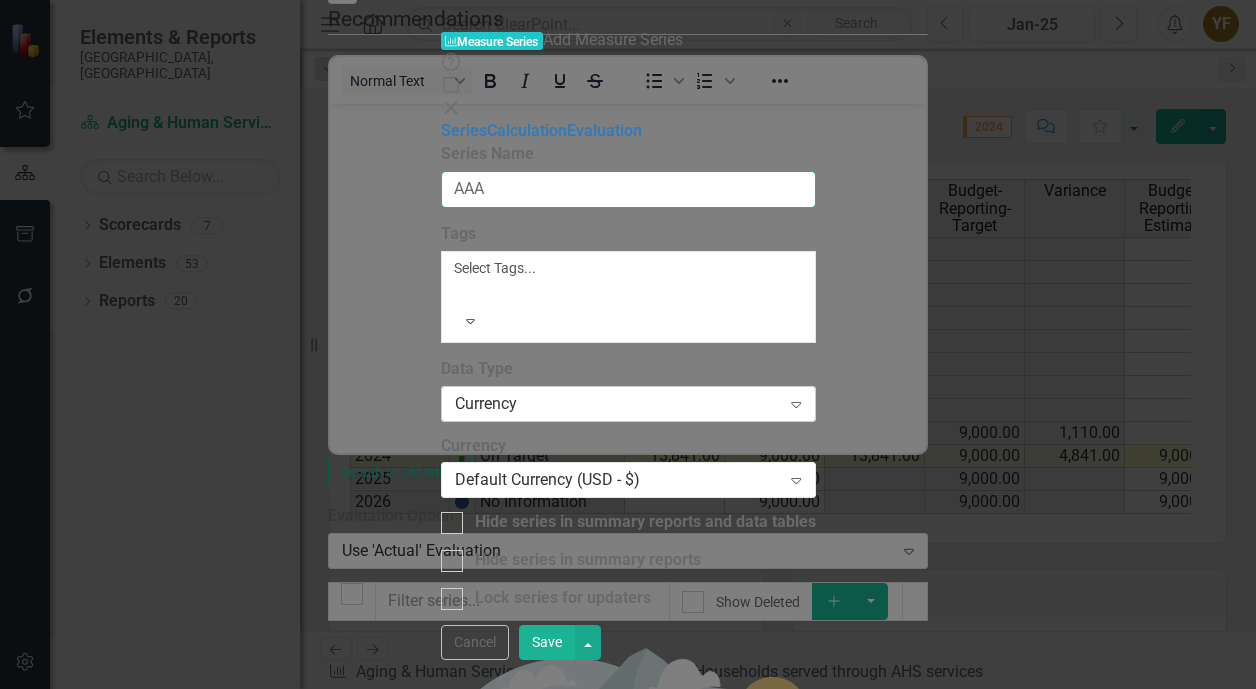 type on "AAA" 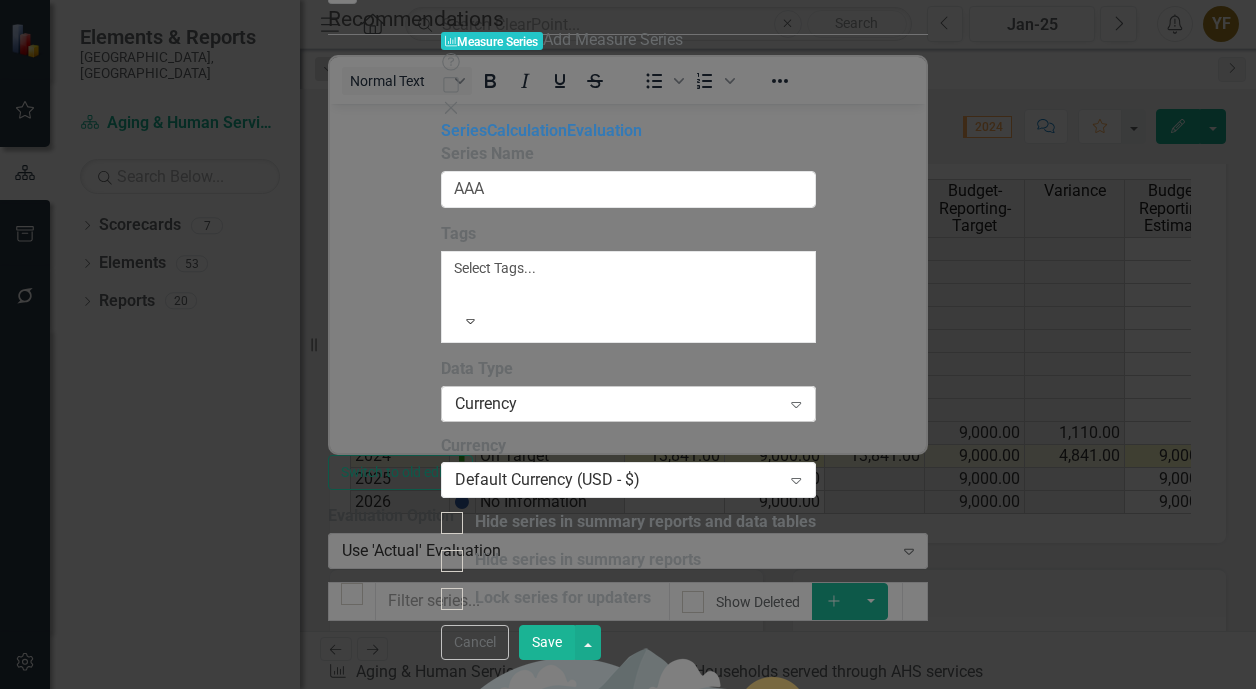 click on "Currency" at bounding box center (618, 403) 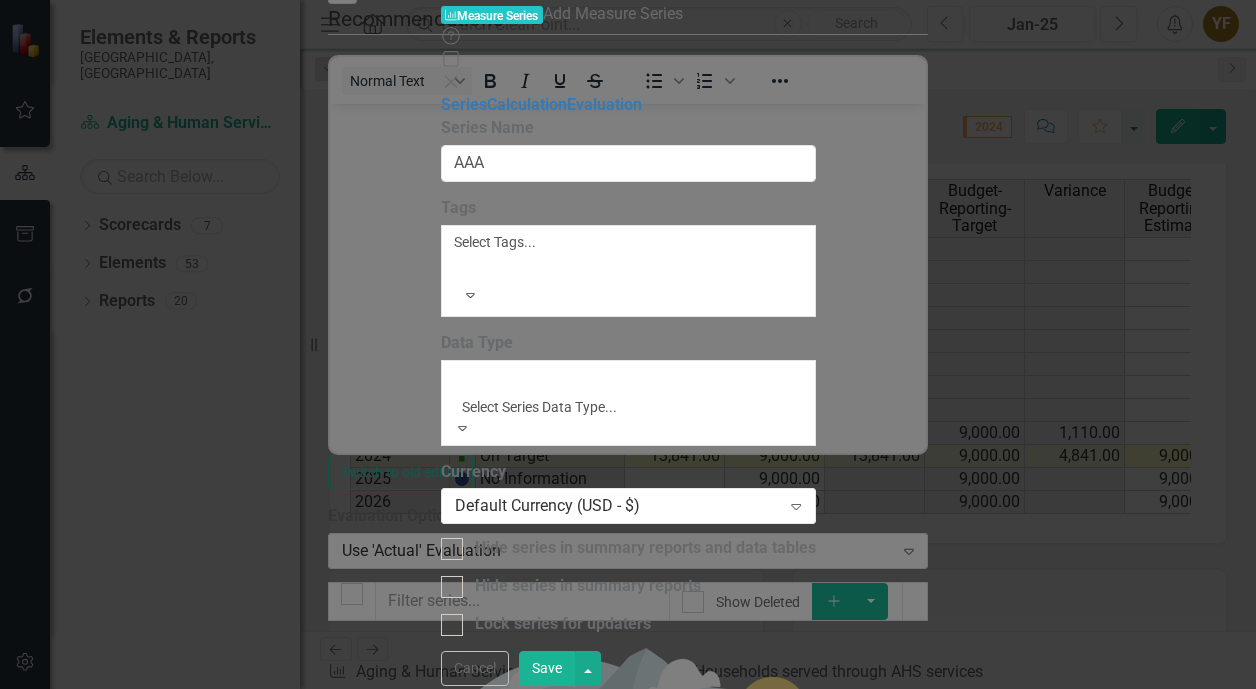 click on "Number" at bounding box center (628, 723) 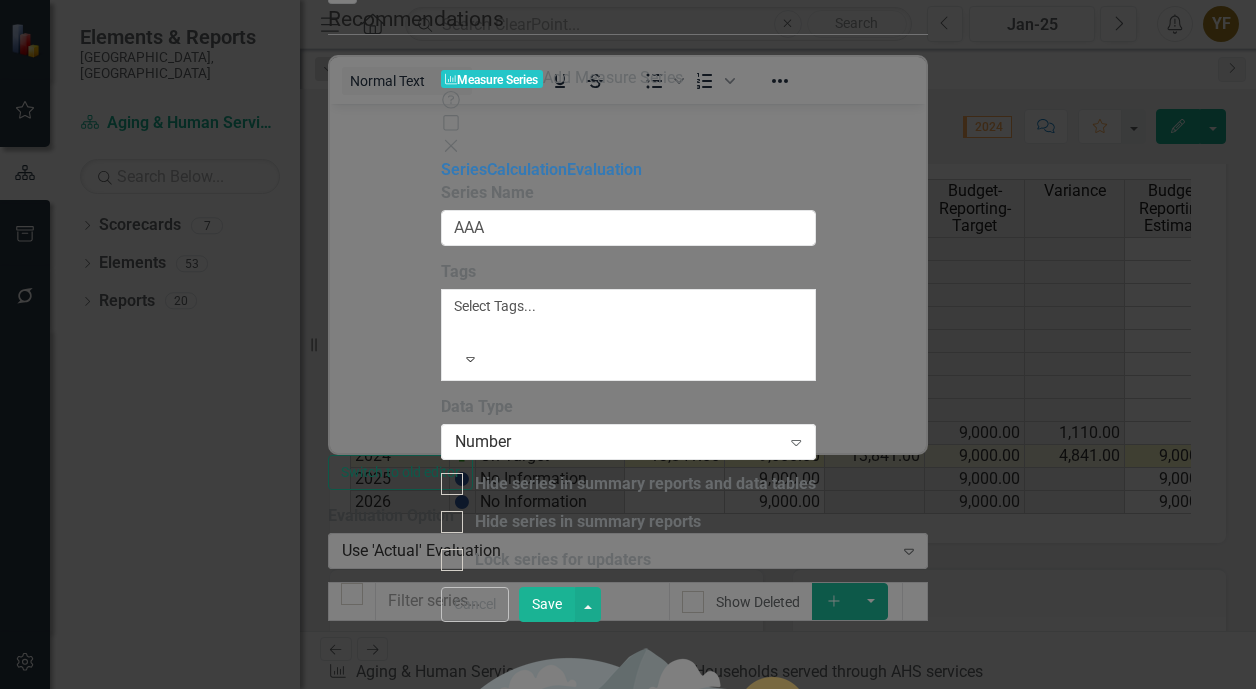 click on "Save" at bounding box center [547, 604] 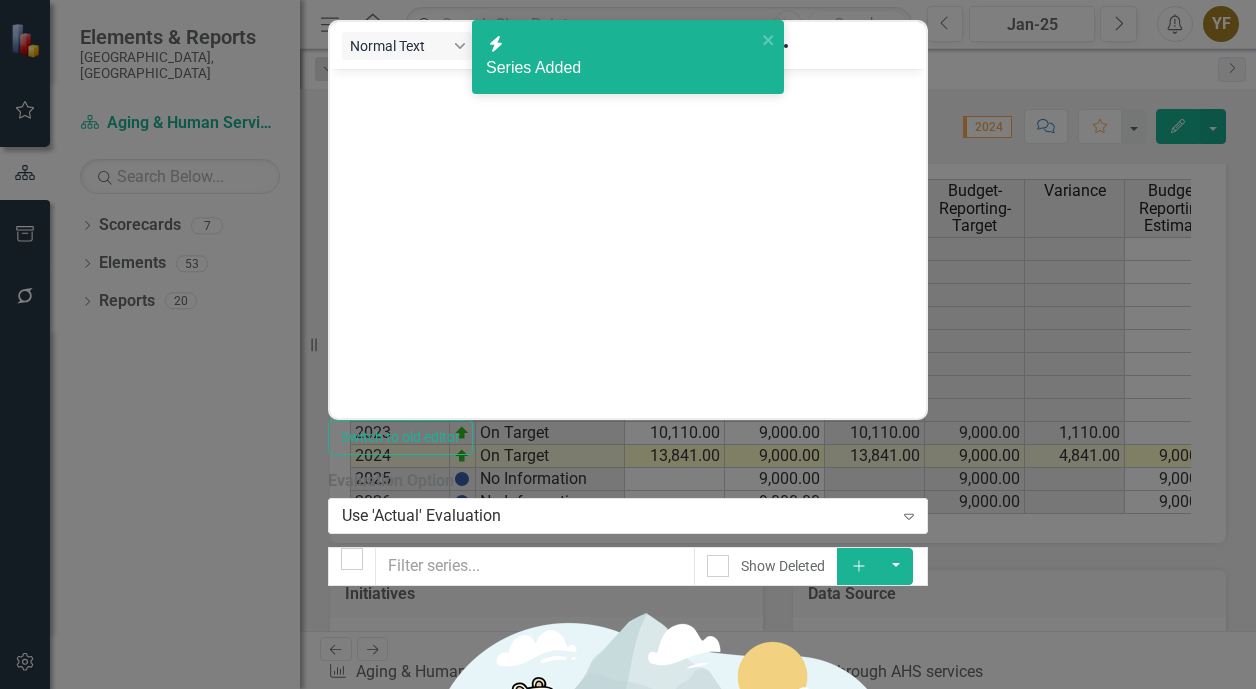 click on "Add" 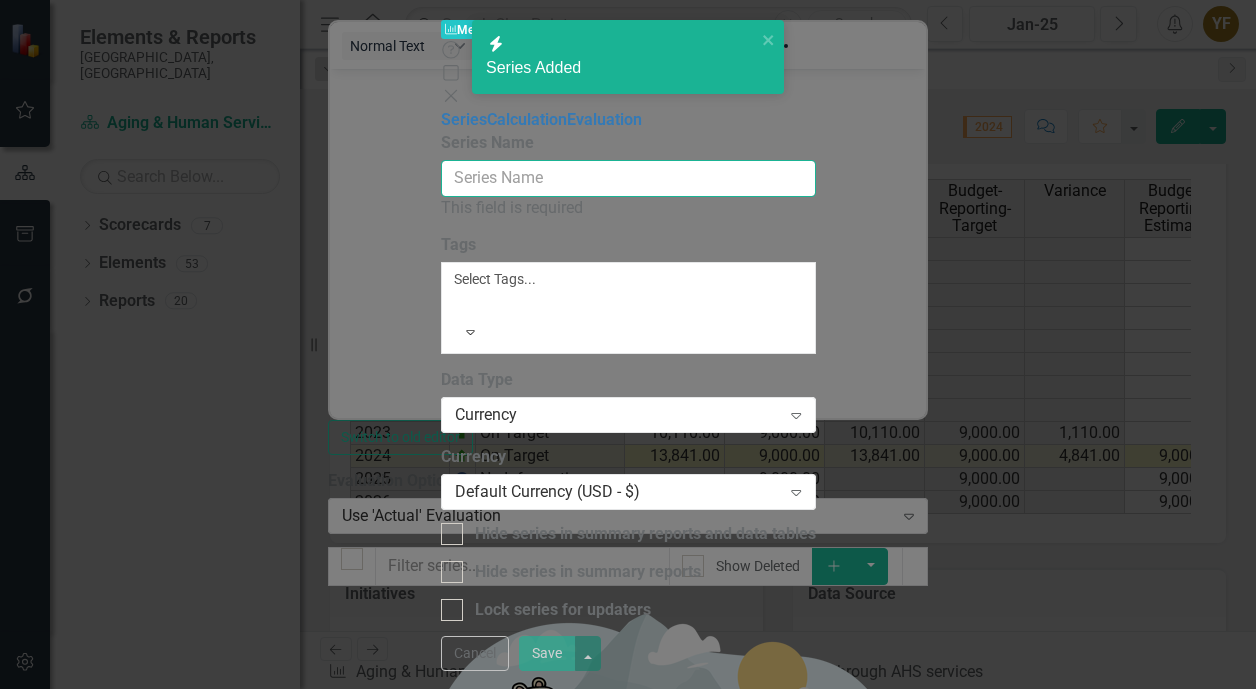 click on "Series Name" at bounding box center [628, 178] 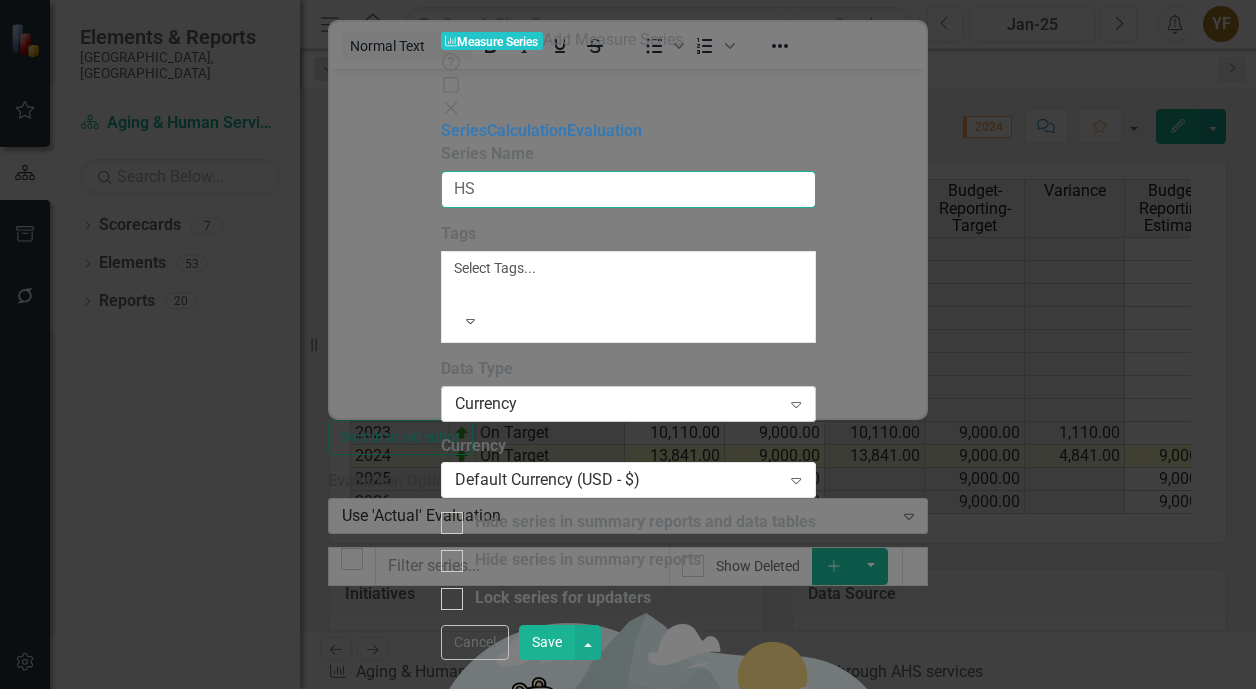 type on "HS" 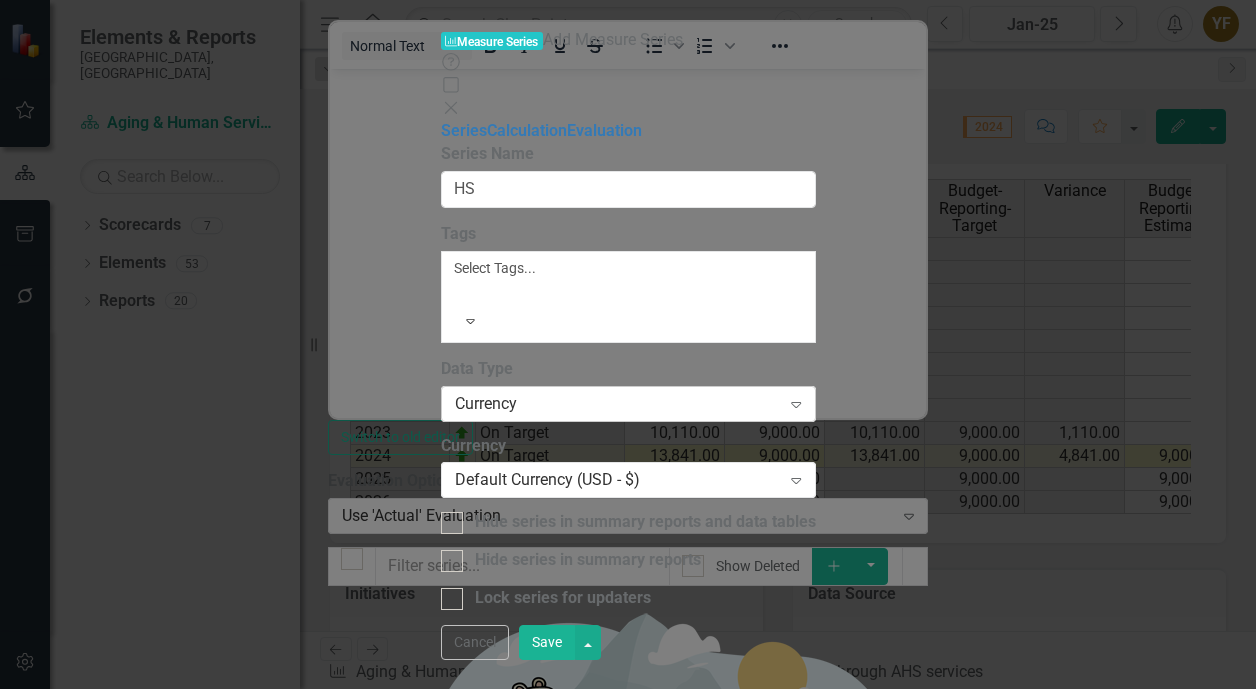 click on "Currency" at bounding box center (618, 403) 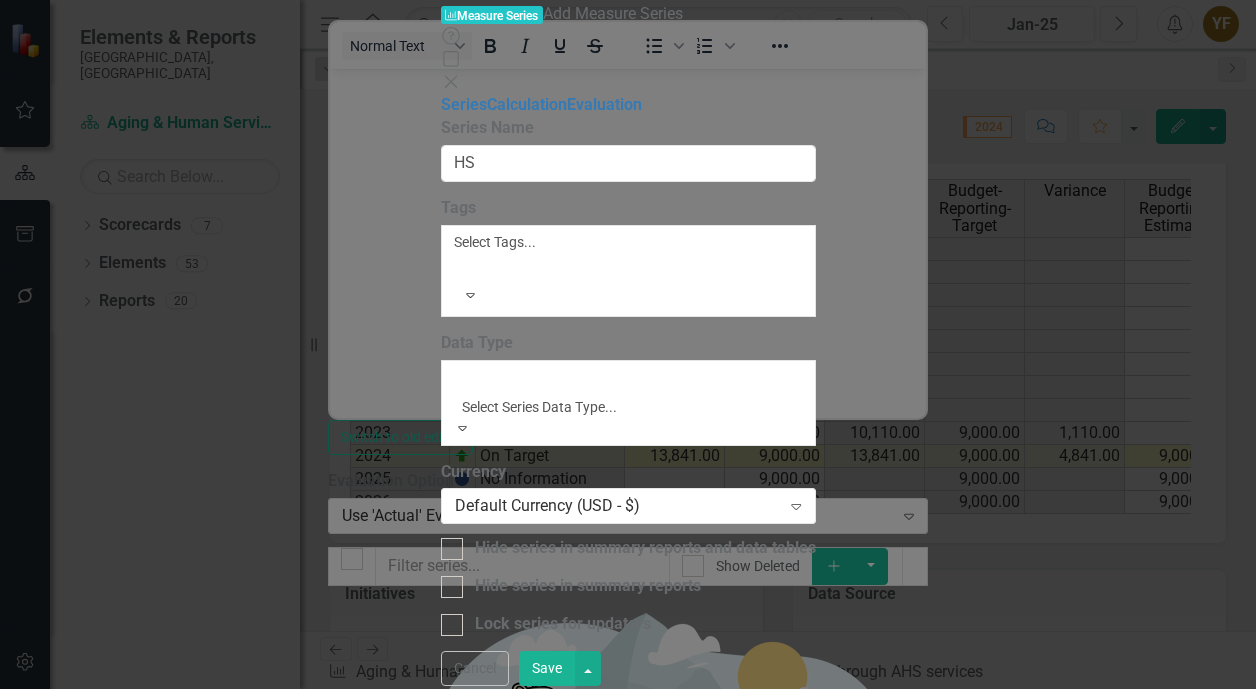 click on "Number" at bounding box center (628, 723) 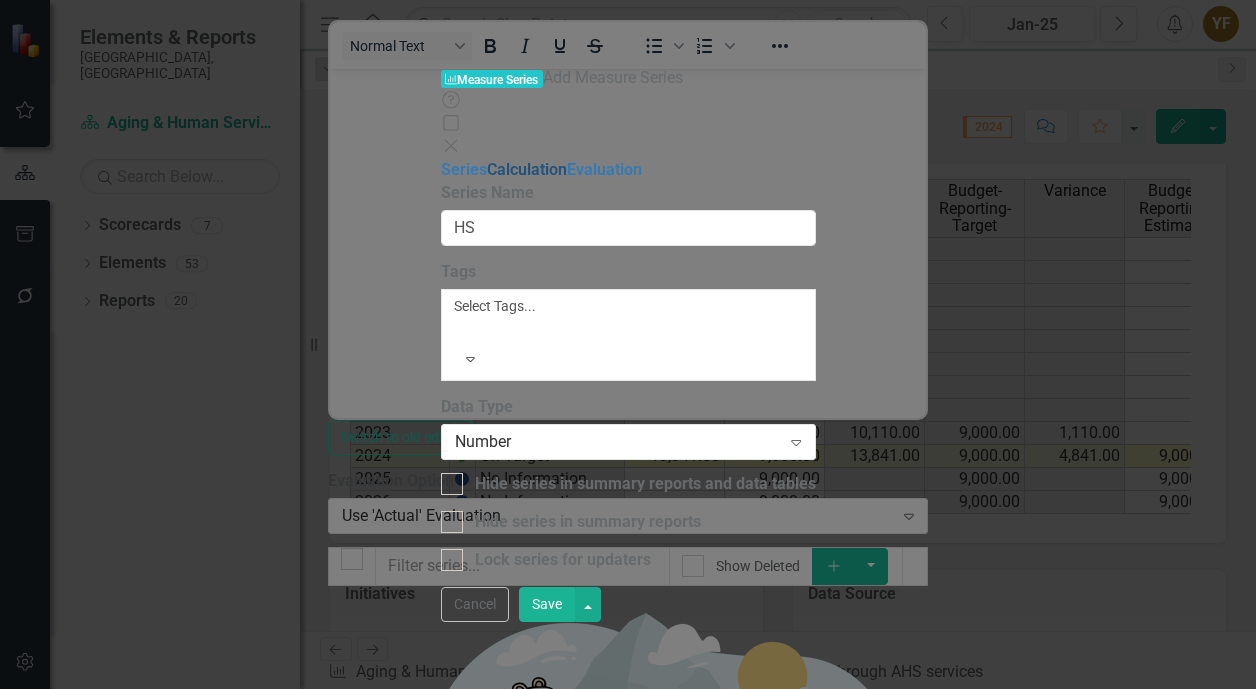 click on "Calculation" at bounding box center [527, 169] 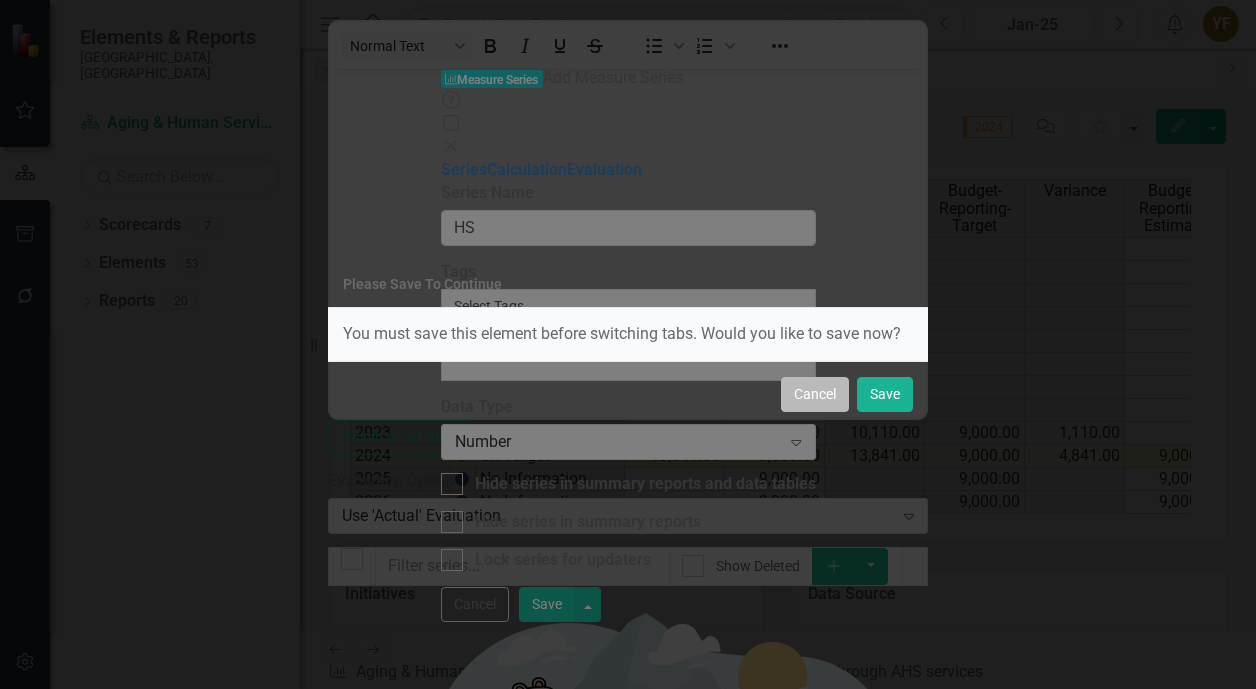 click on "Cancel" at bounding box center (815, 394) 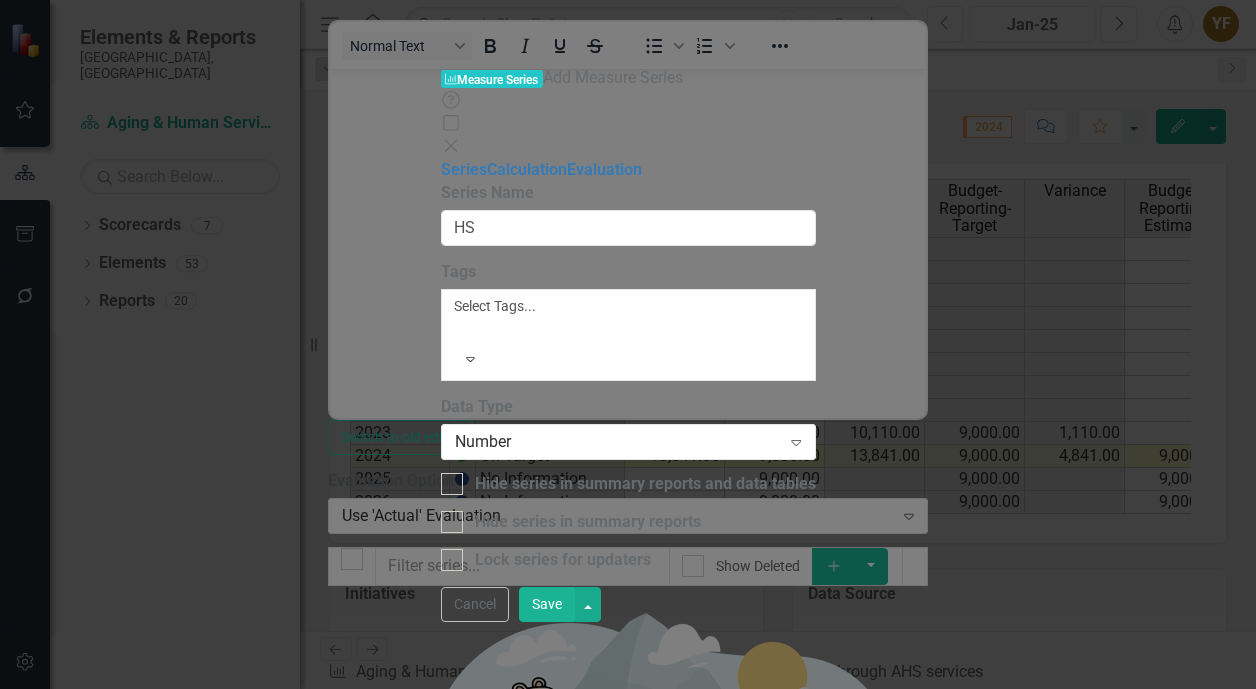 click on "Save" at bounding box center (547, 604) 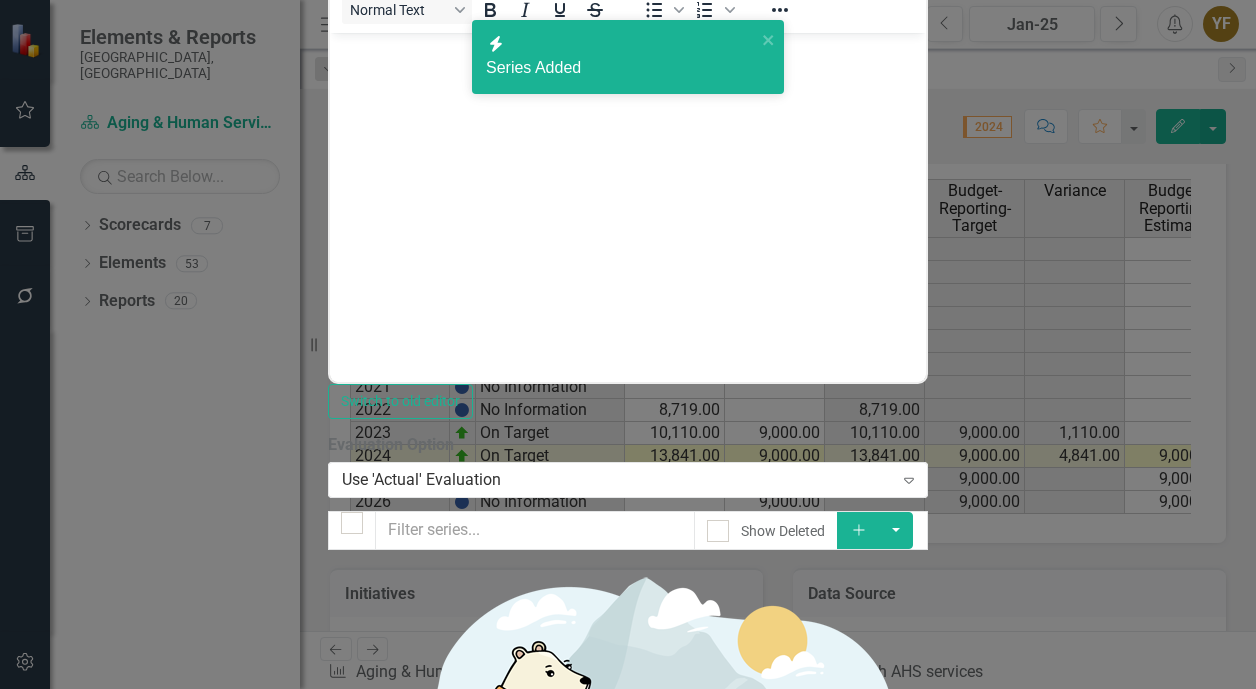 click on "Add" 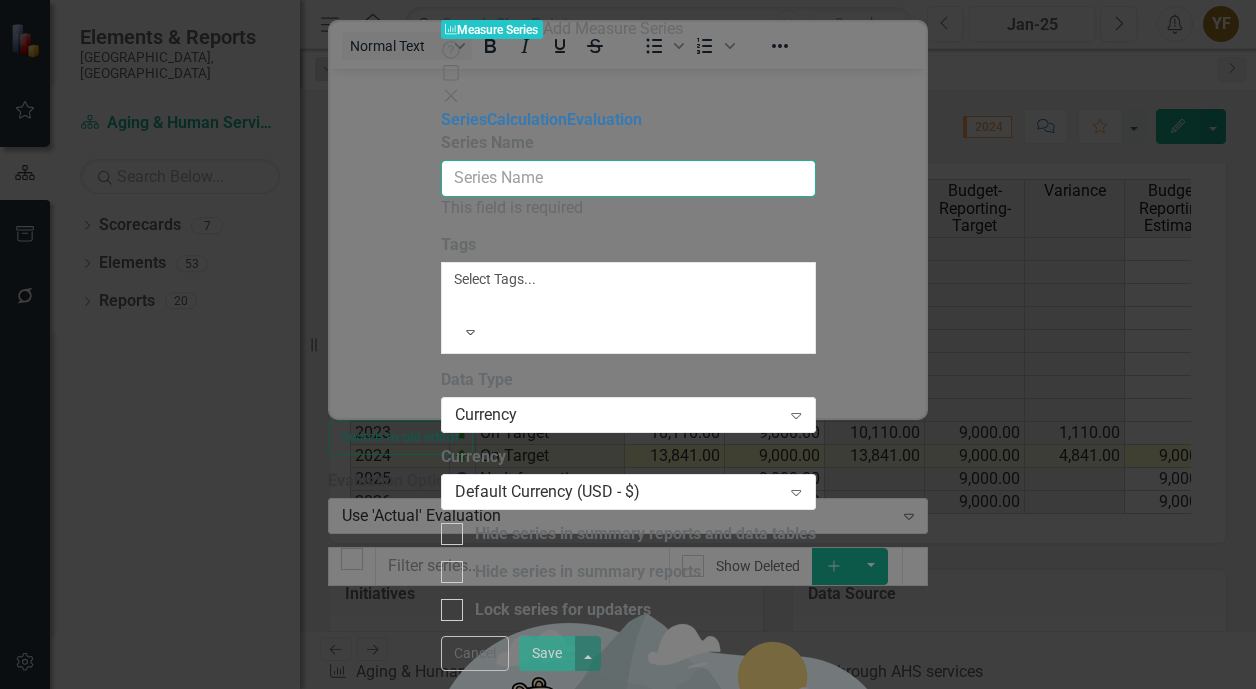 click on "Series Name" at bounding box center (628, 178) 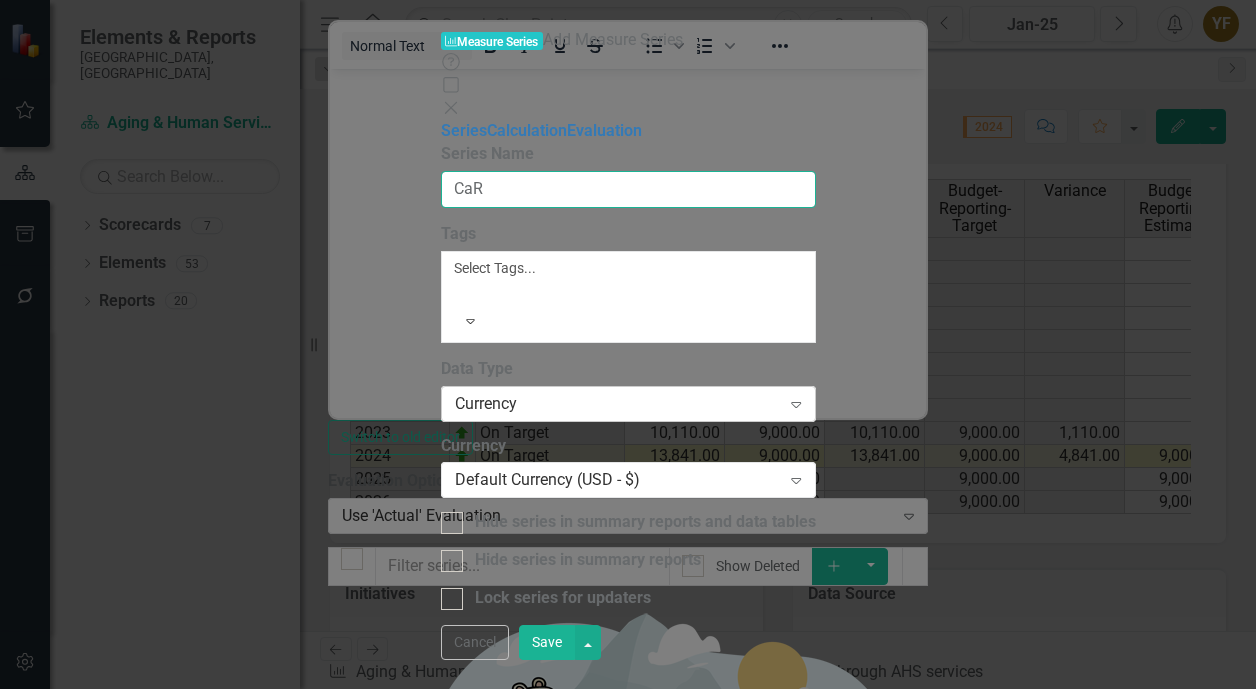 type on "CaR" 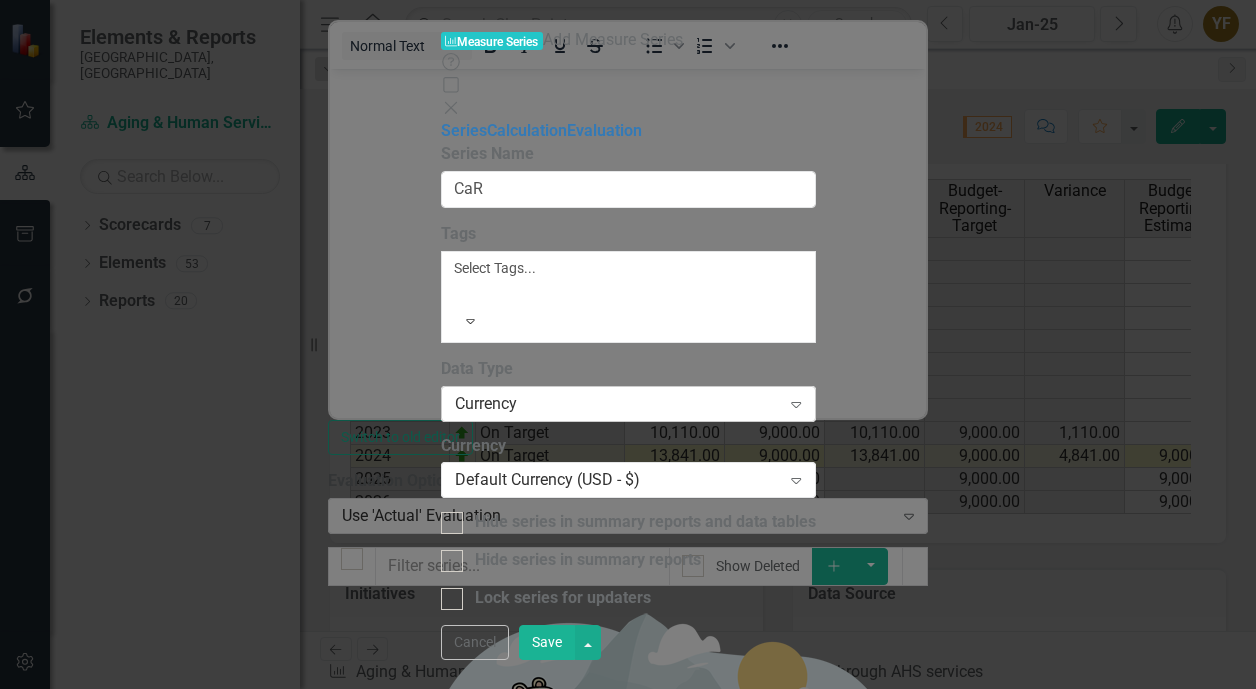 click on "Currency Expand" at bounding box center [628, 404] 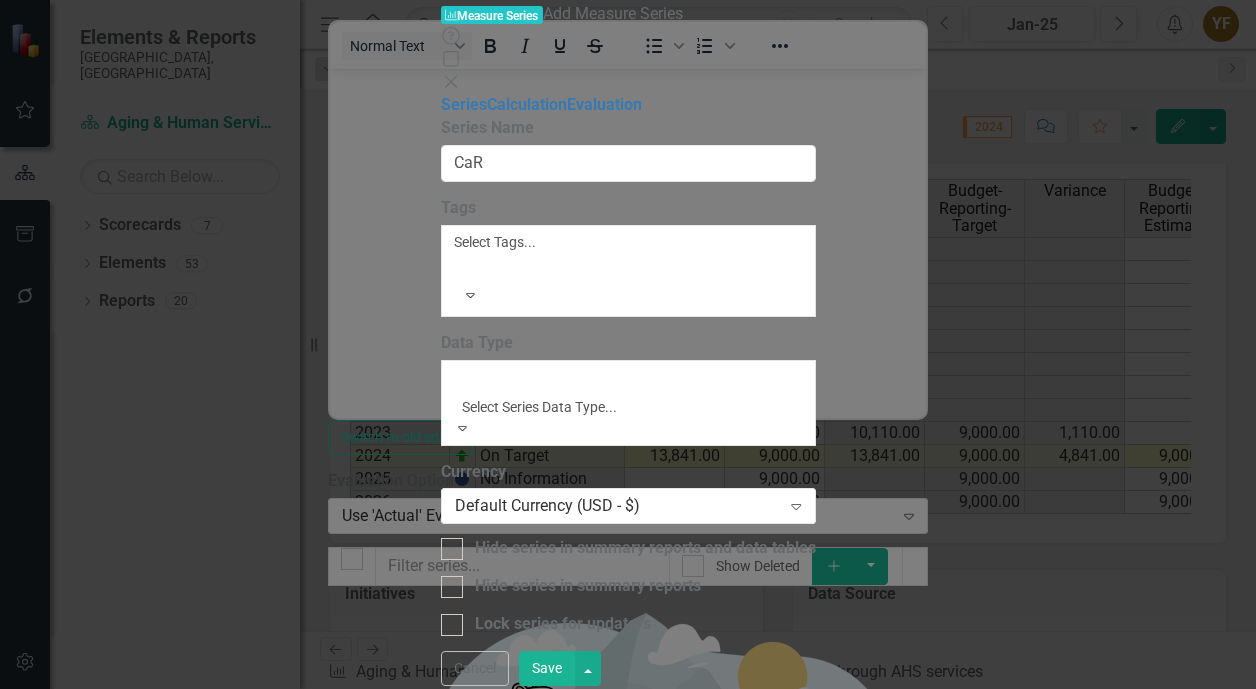 click on "Number" at bounding box center (628, 723) 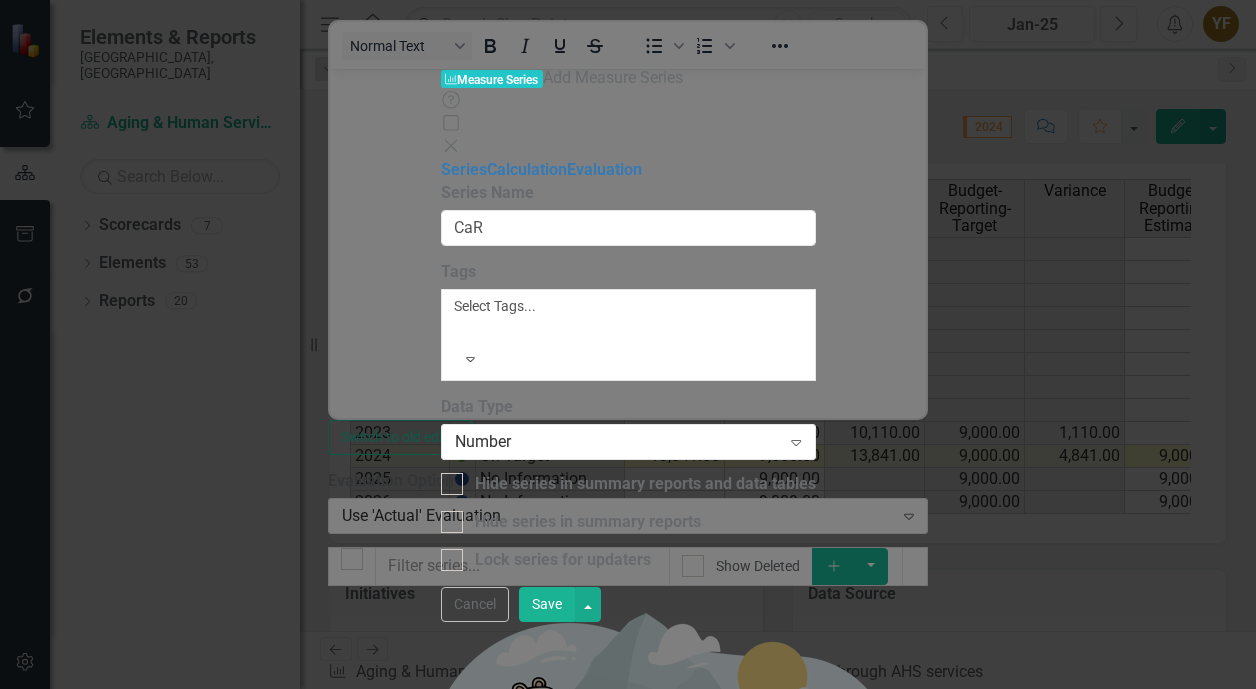click on "Save" at bounding box center [547, 604] 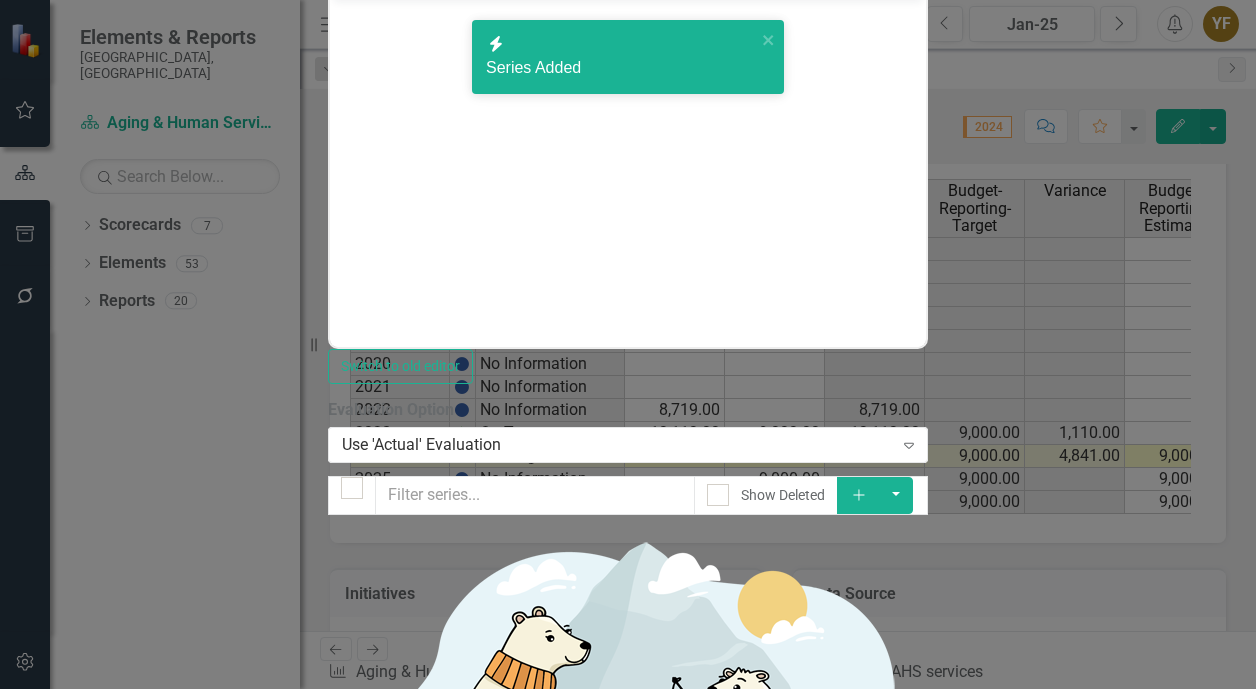 click 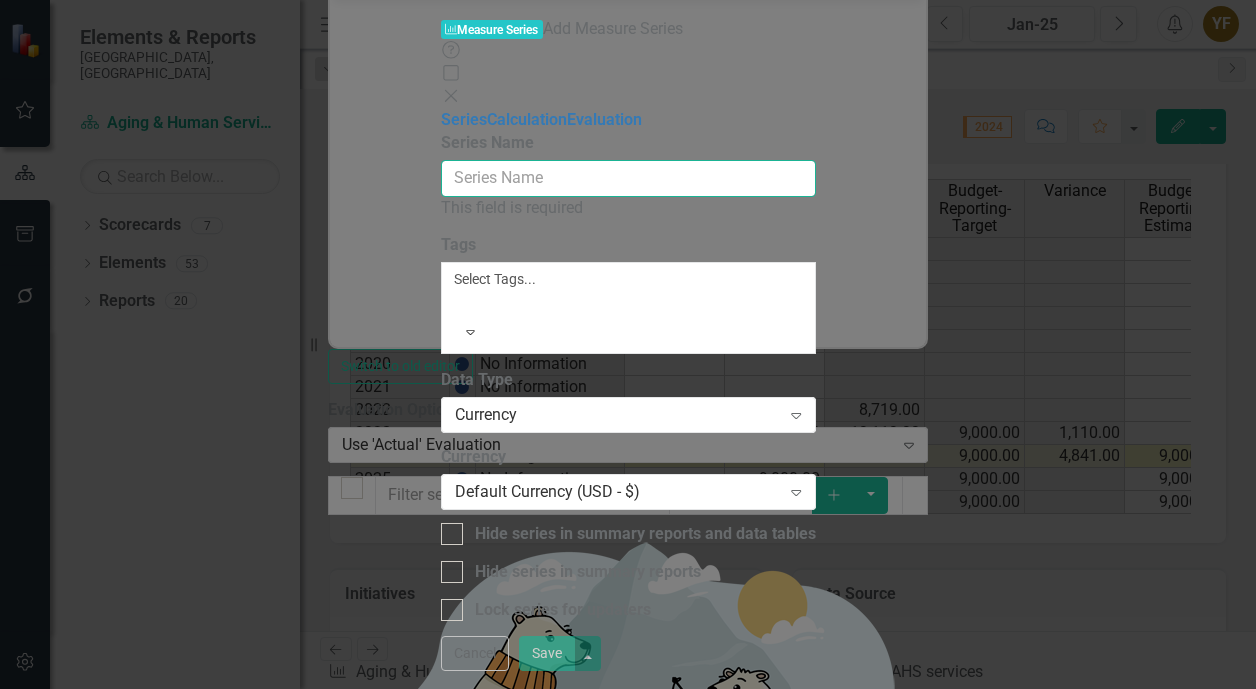 click on "Series Name" at bounding box center (628, 178) 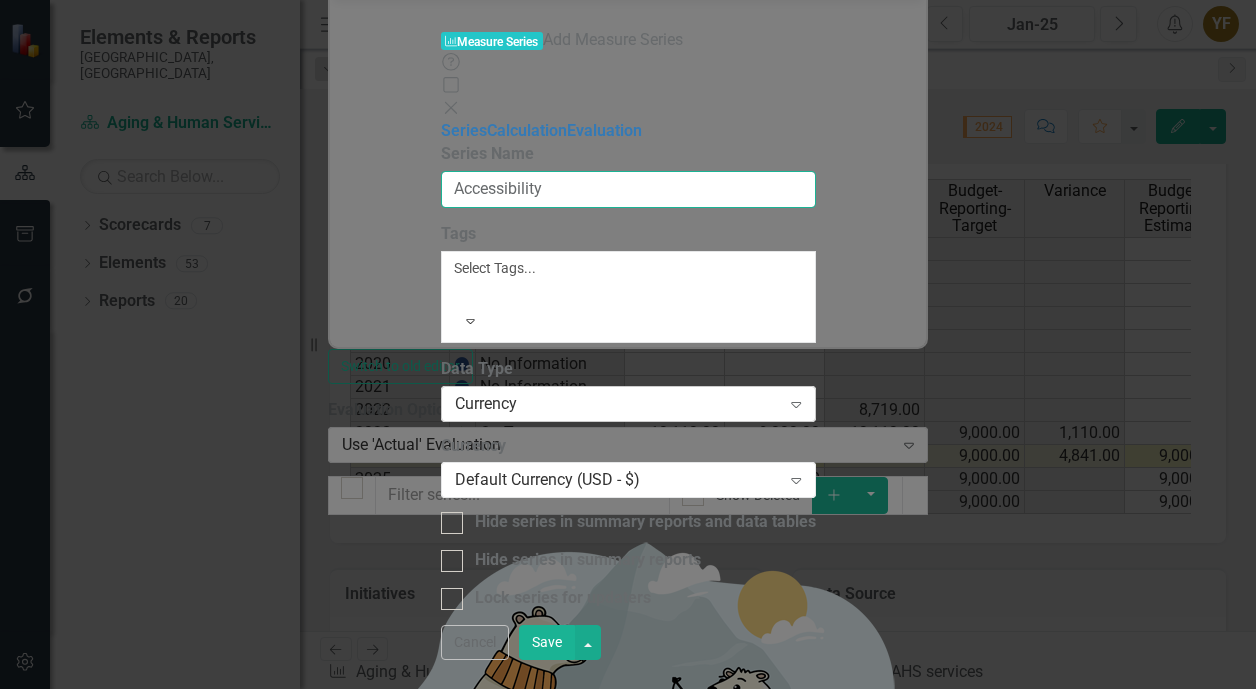 type on "Accessibility" 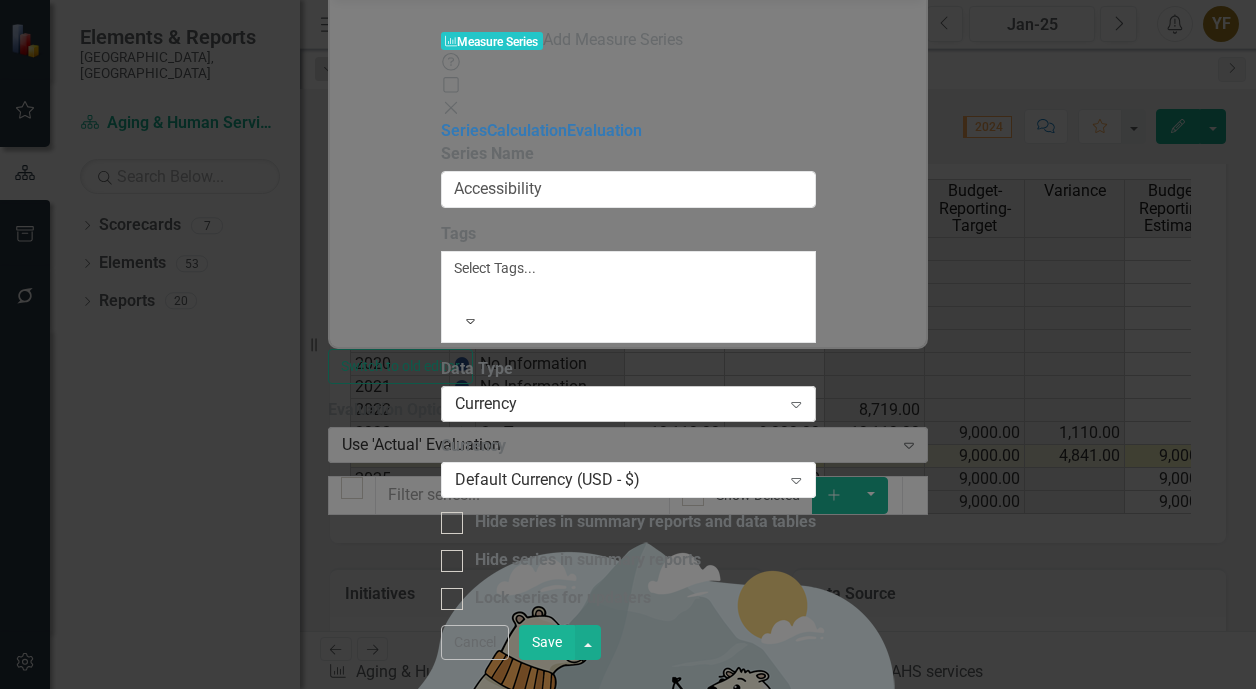 click on "Currency" at bounding box center (618, 403) 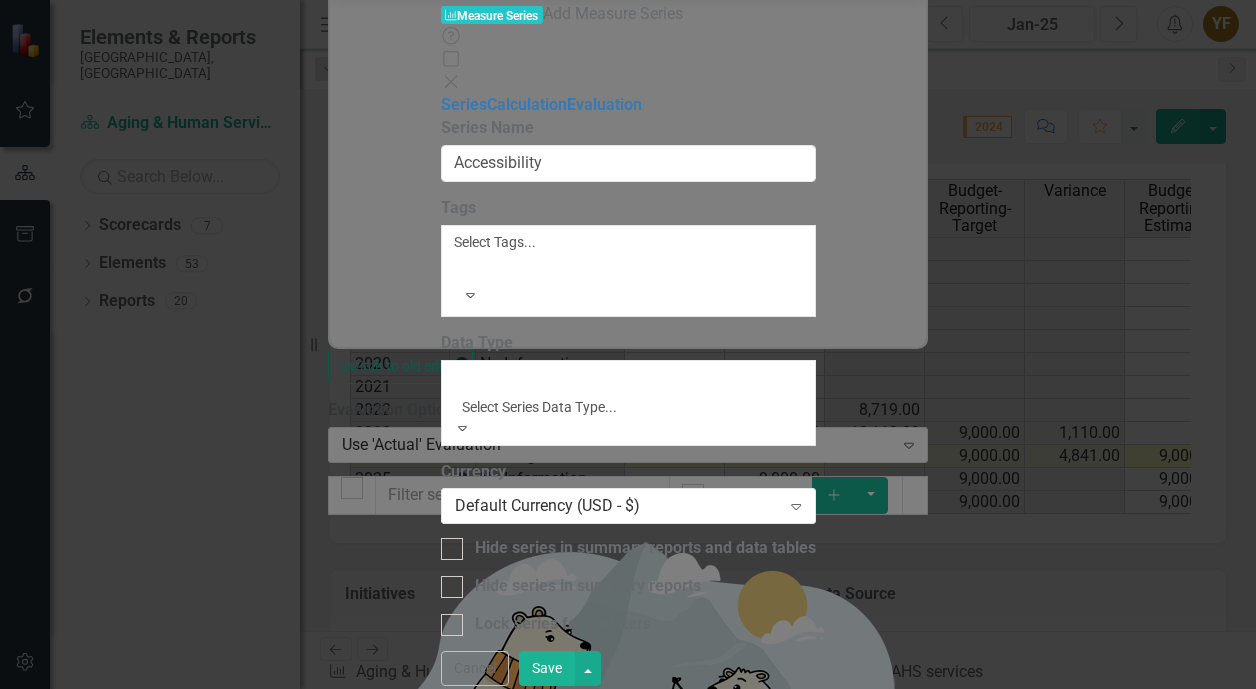 click on "Number" at bounding box center [628, 723] 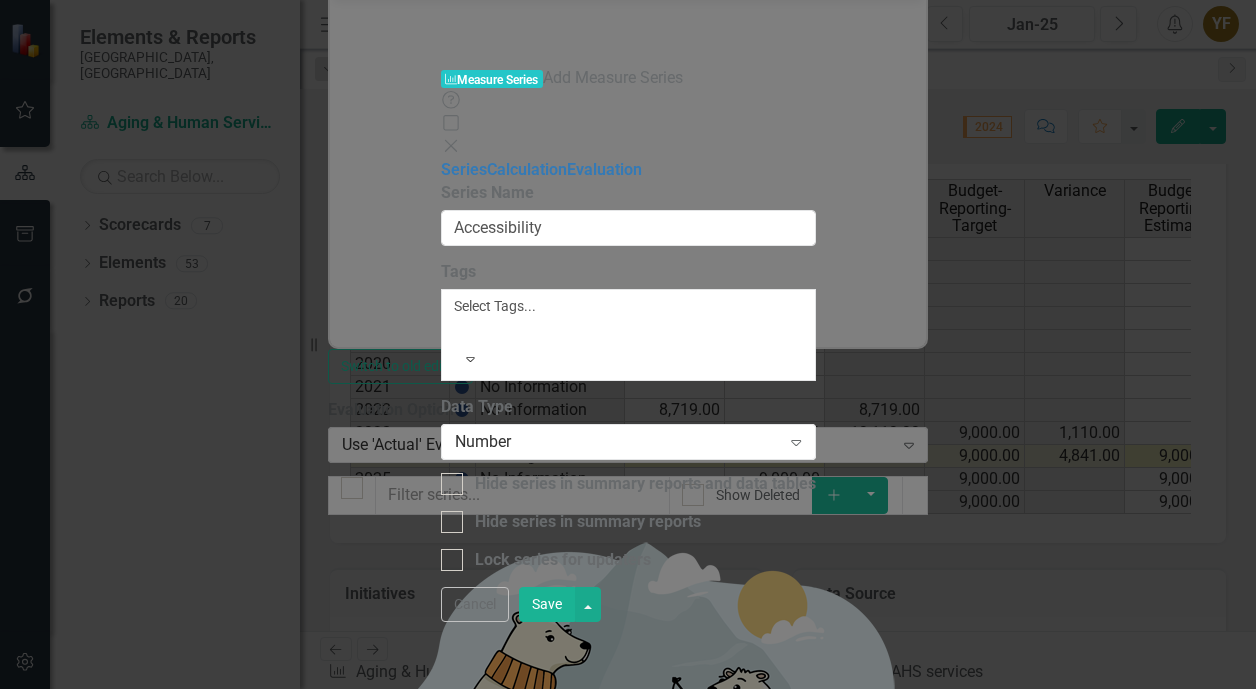 click on "Save" at bounding box center [547, 604] 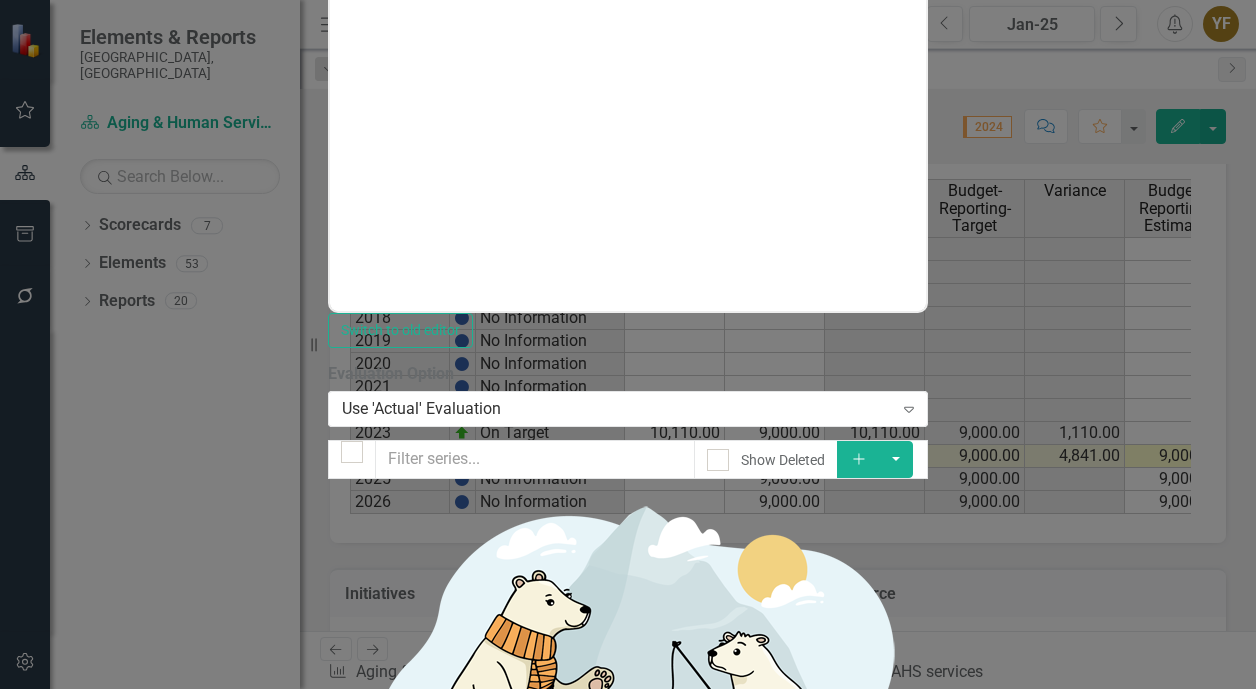 scroll, scrollTop: 99, scrollLeft: 0, axis: vertical 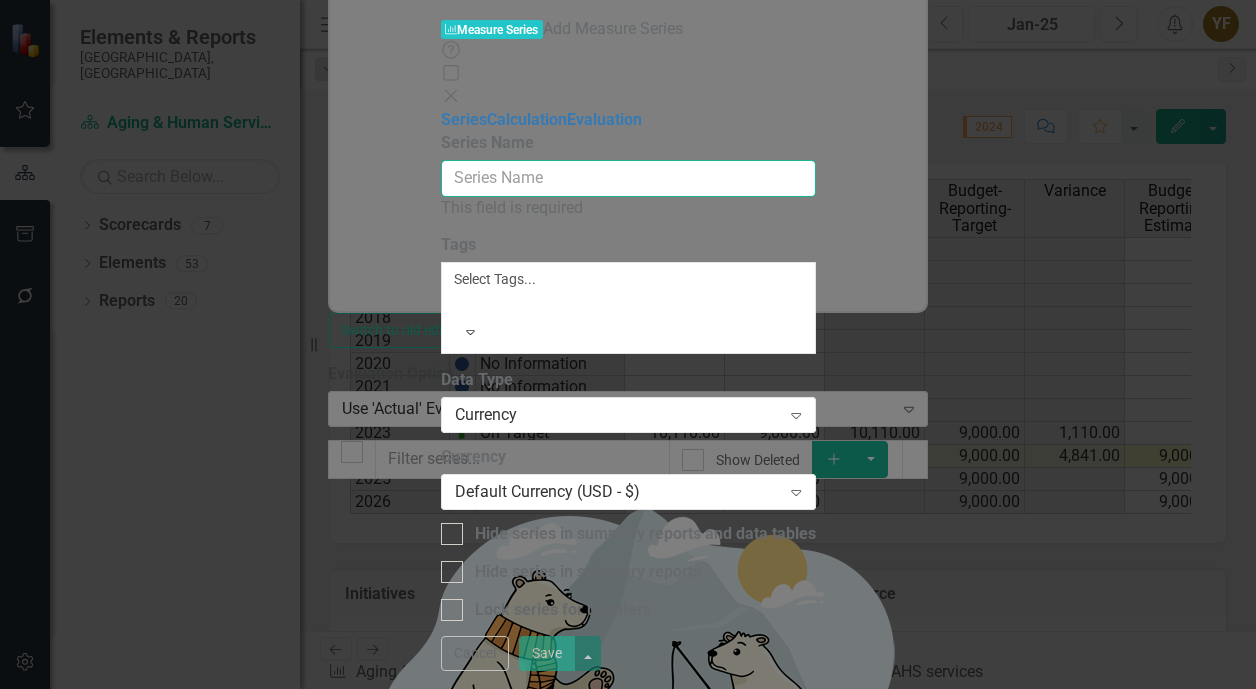 click on "Series Name" at bounding box center [628, 178] 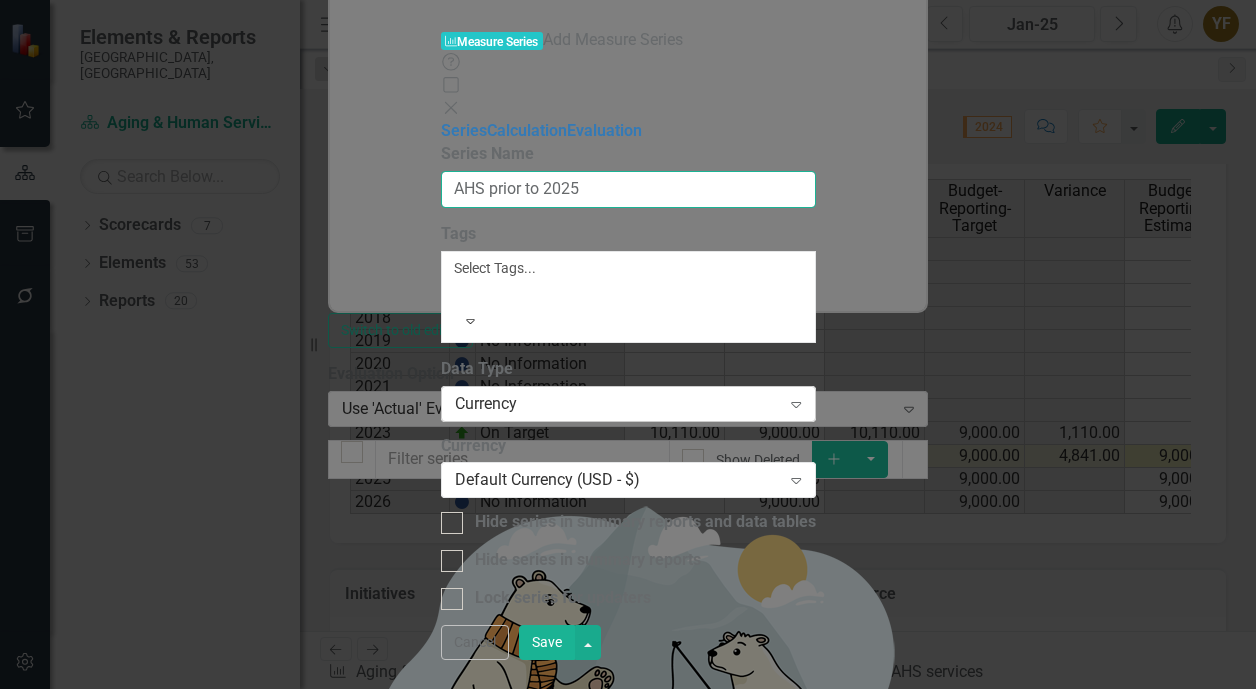 type on "AHS prior to 2025" 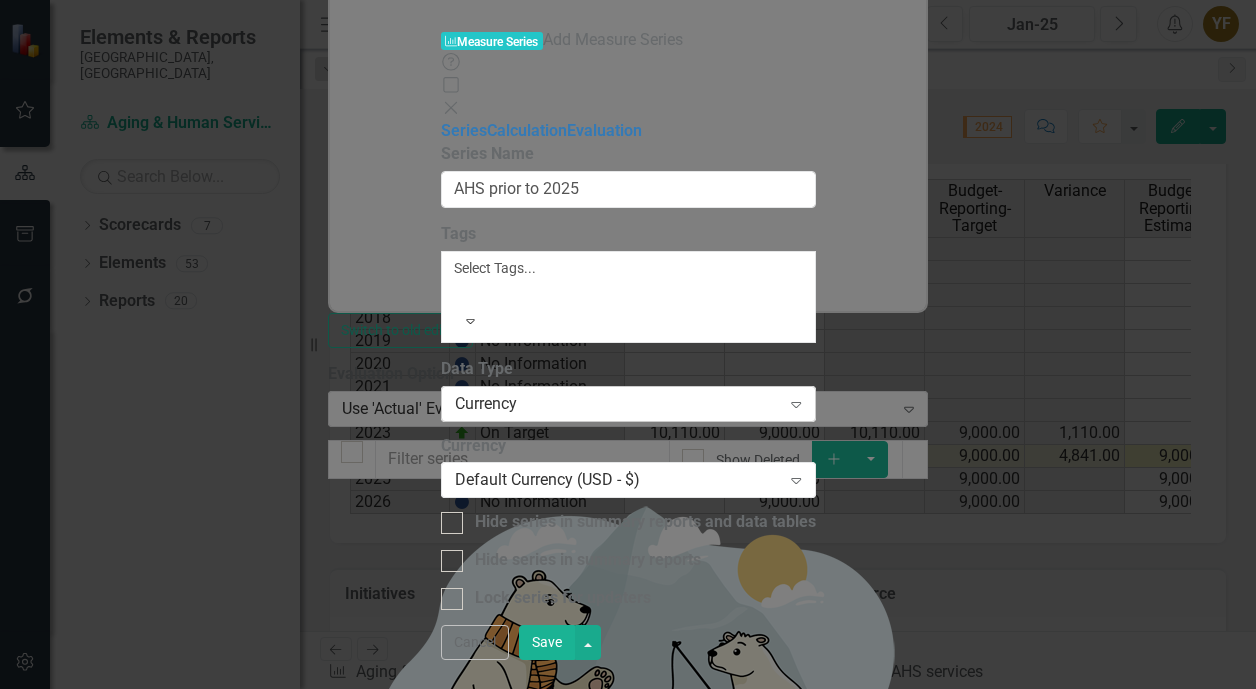 click on "Currency" at bounding box center (618, 403) 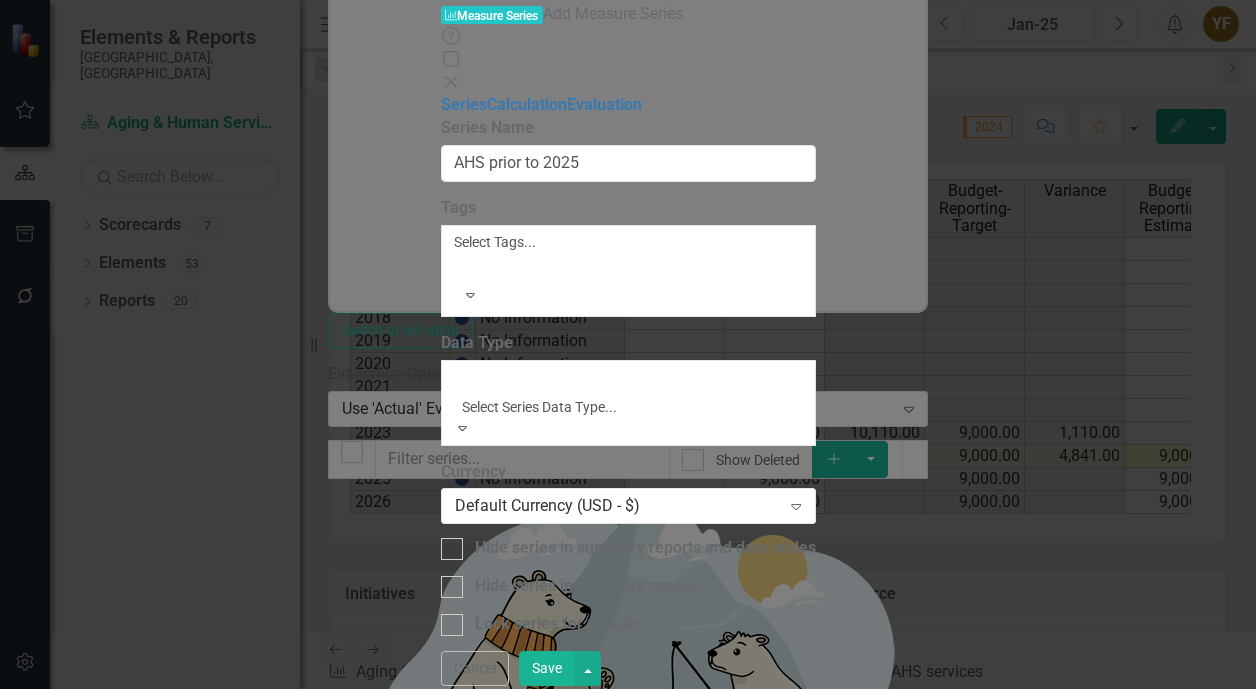 click on "Number" at bounding box center (628, 723) 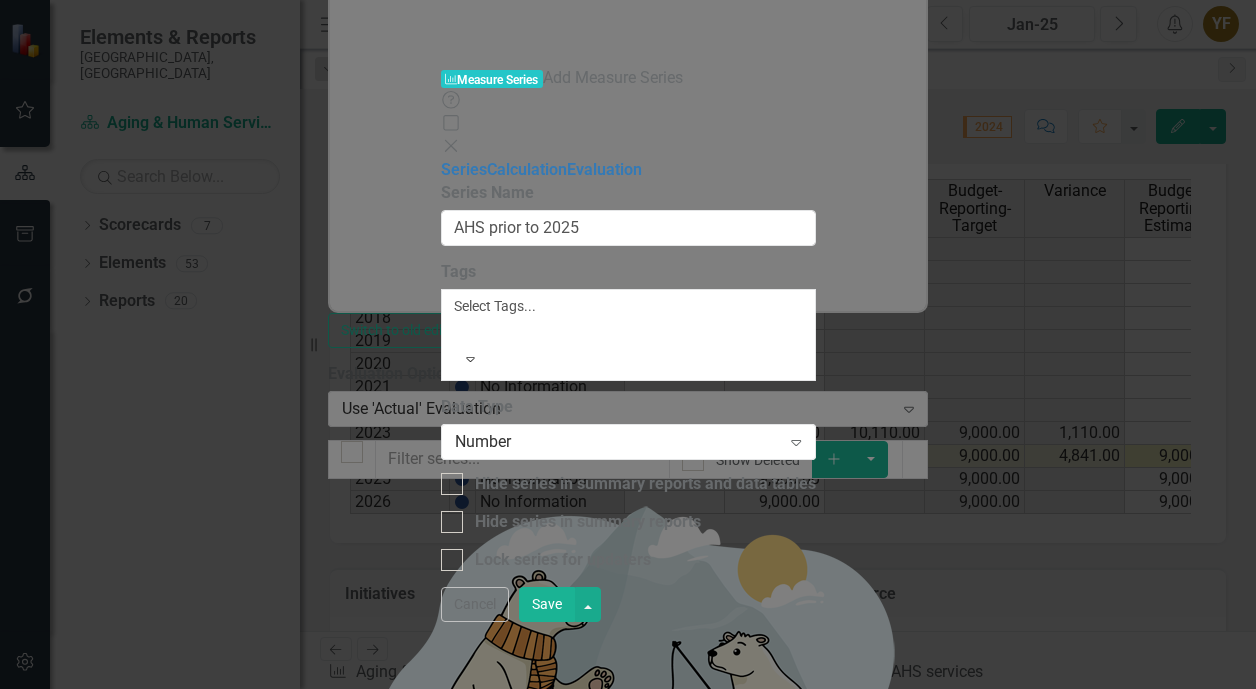click on "Save" at bounding box center (547, 604) 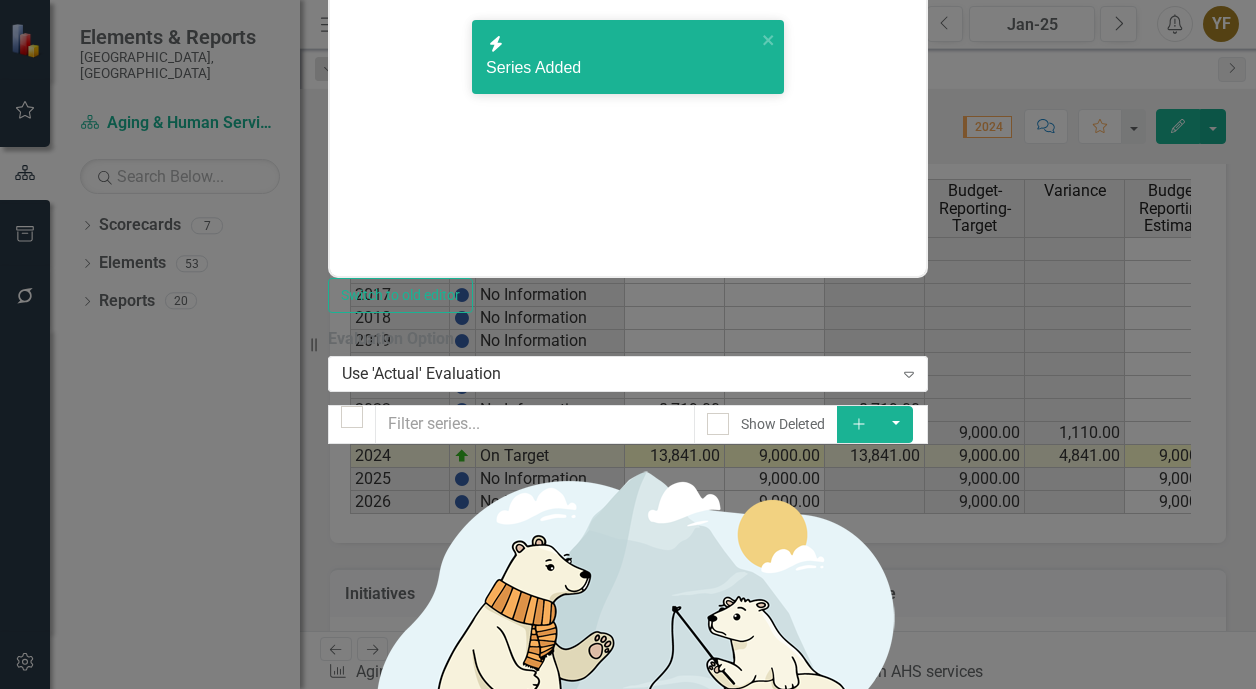 scroll, scrollTop: 93, scrollLeft: 0, axis: vertical 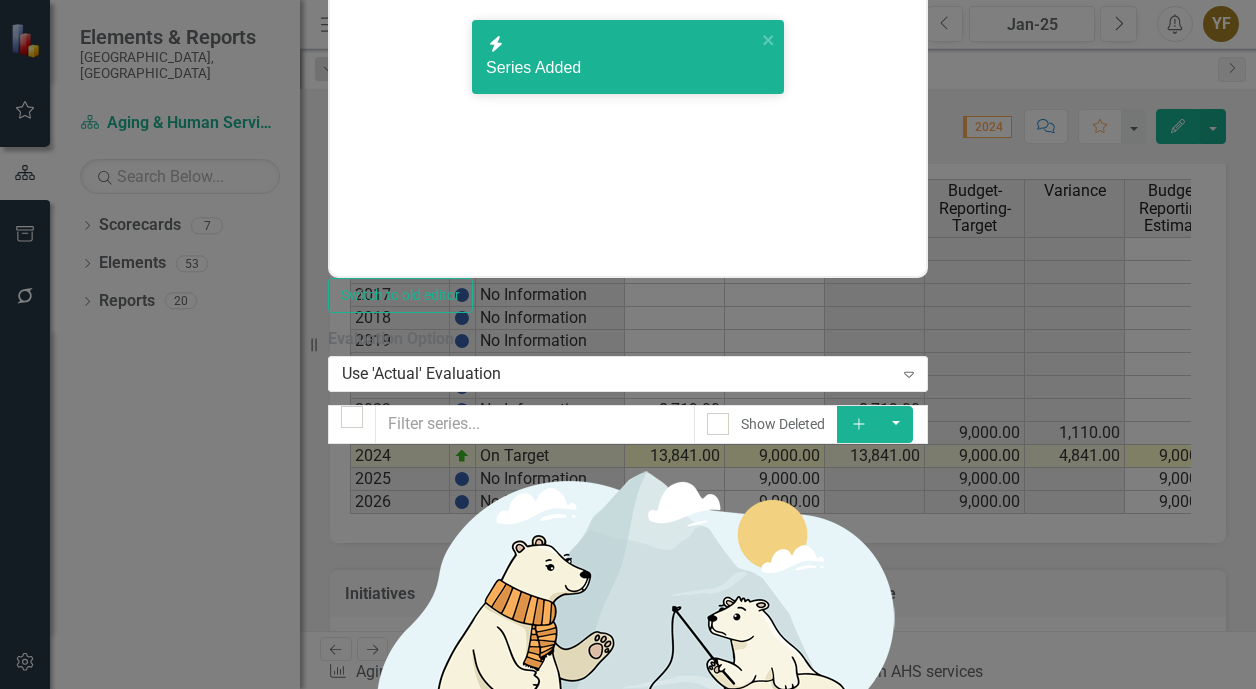 click on "Save" at bounding box center (434, 1664) 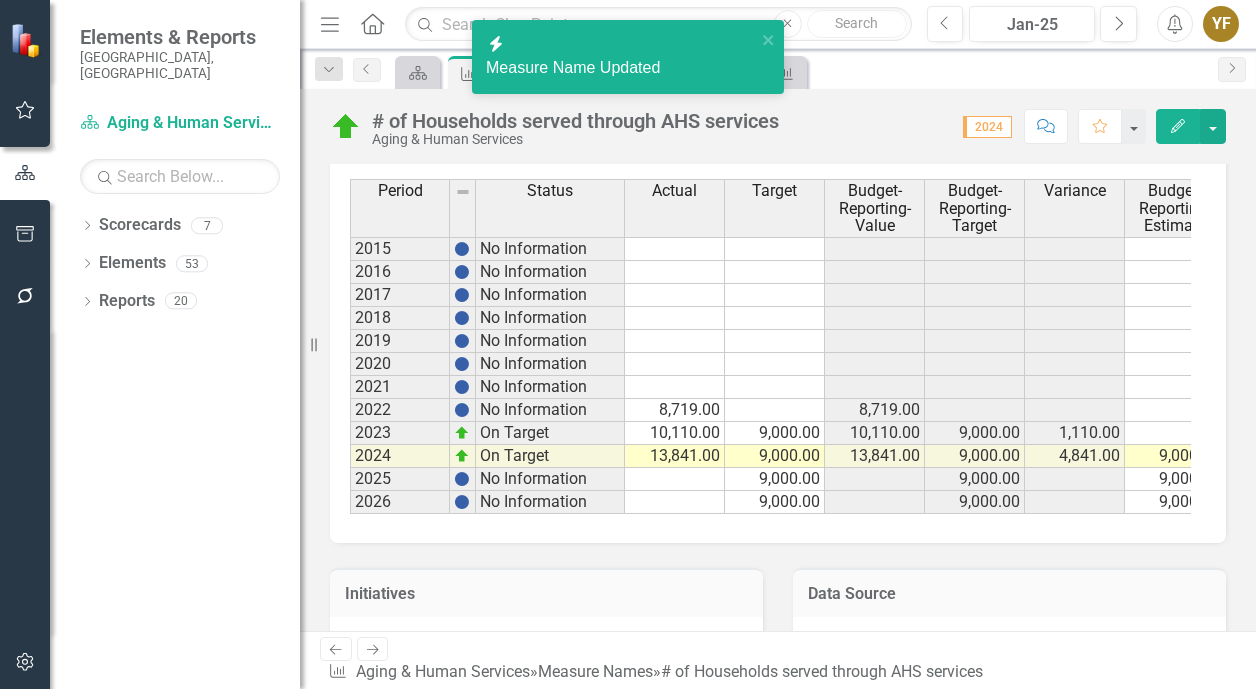 scroll, scrollTop: 0, scrollLeft: 26, axis: horizontal 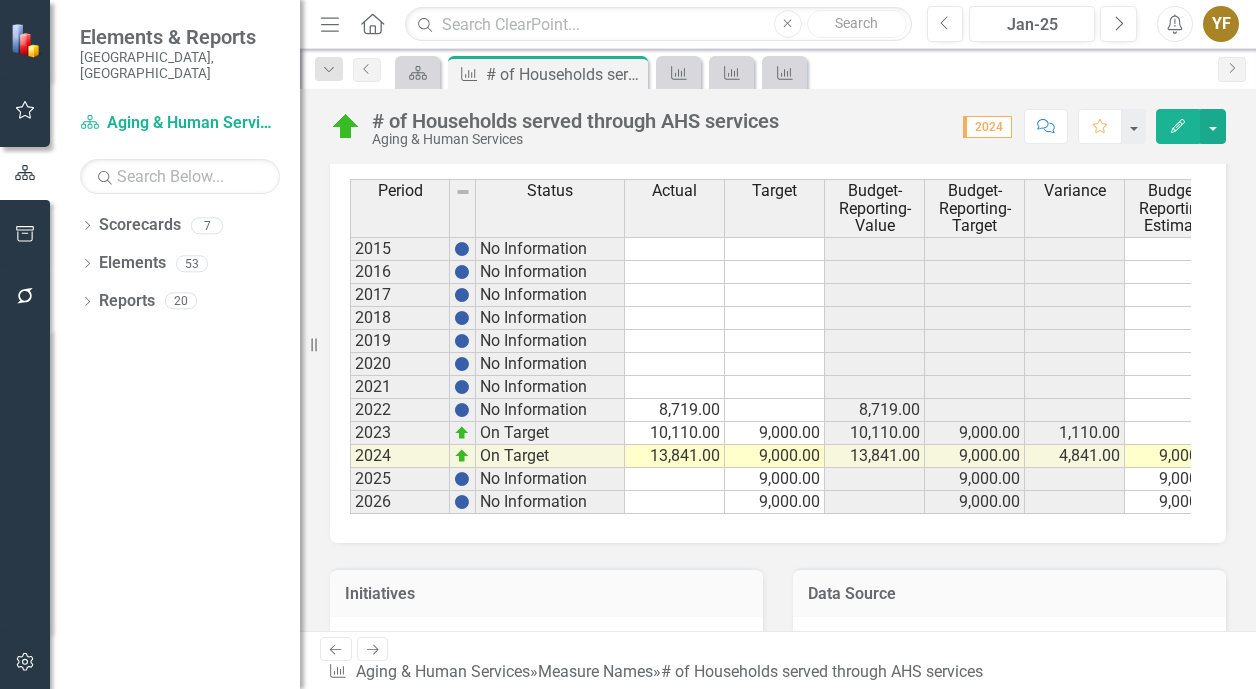 type 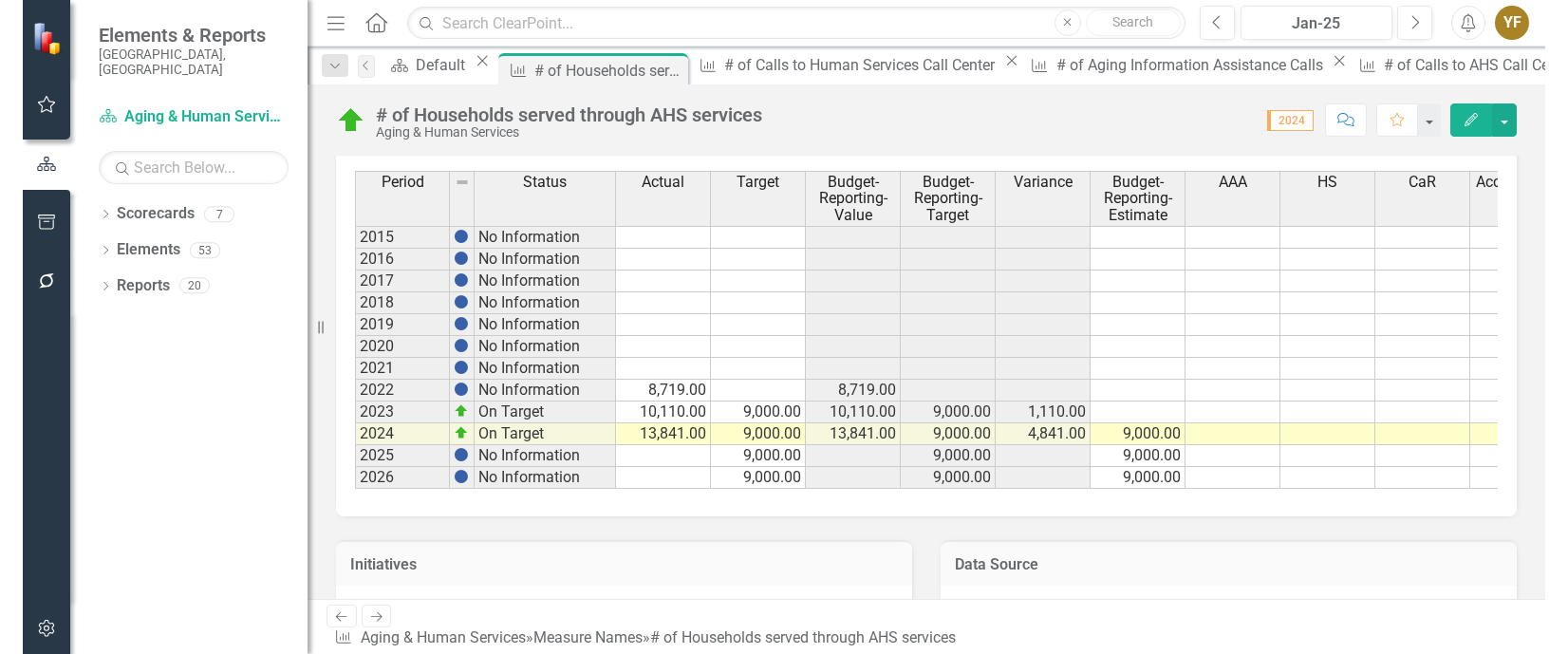 scroll, scrollTop: 1168, scrollLeft: 0, axis: vertical 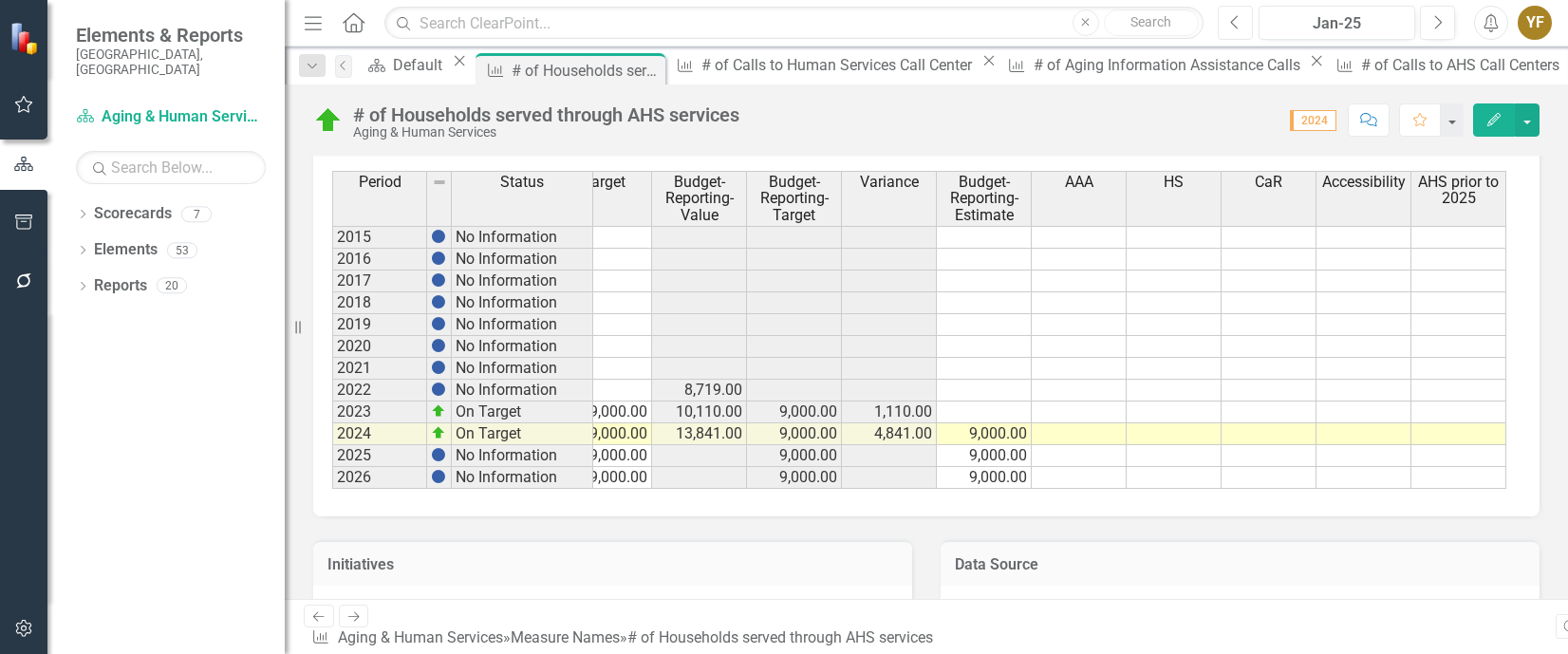 click on "Previous" 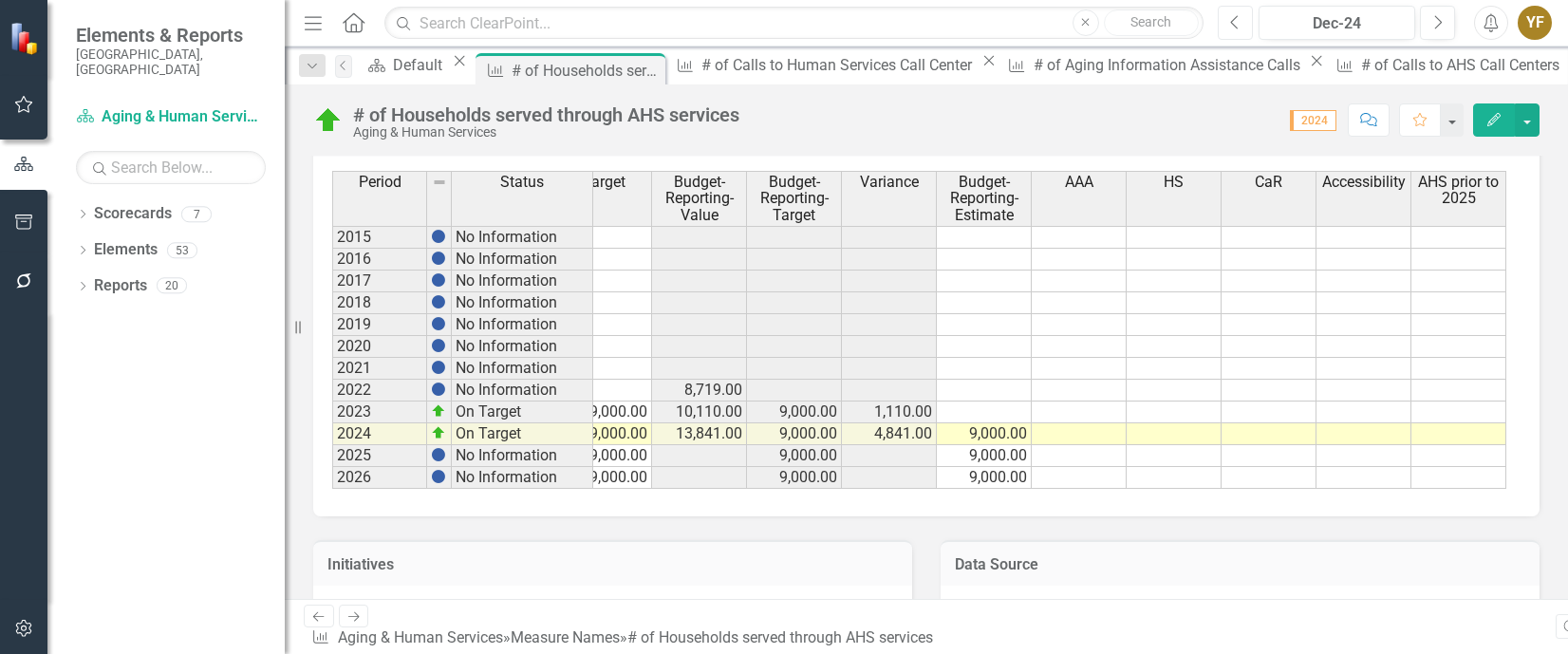 click on "Previous" 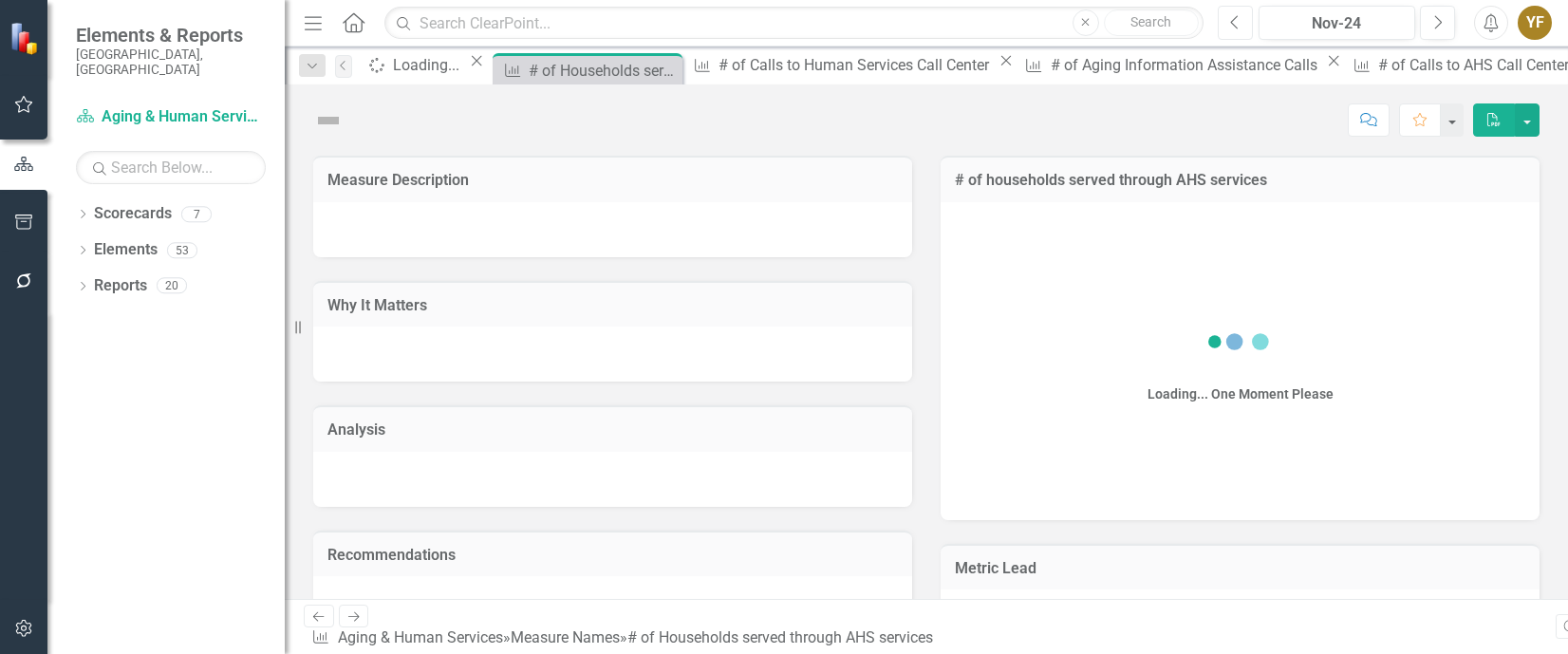 click on "Previous" 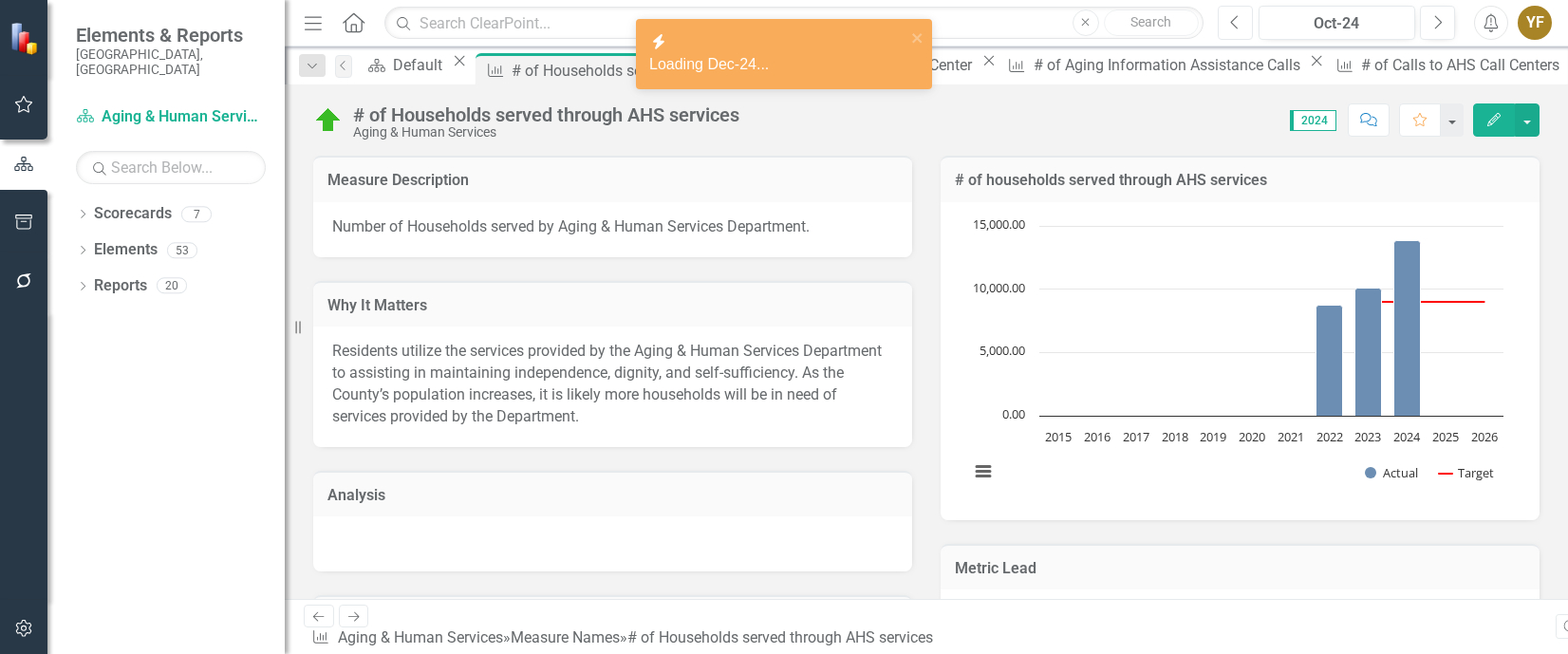 click on "Previous" 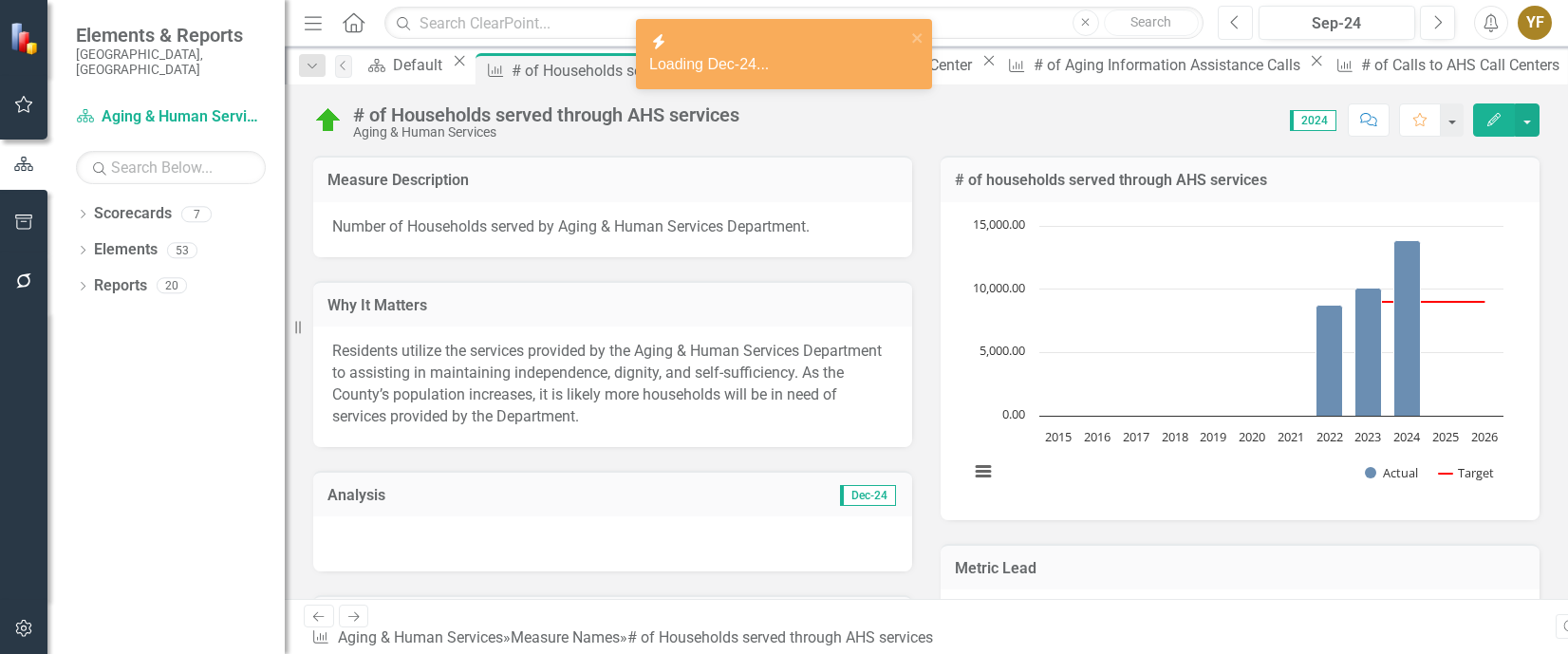 click on "Previous" 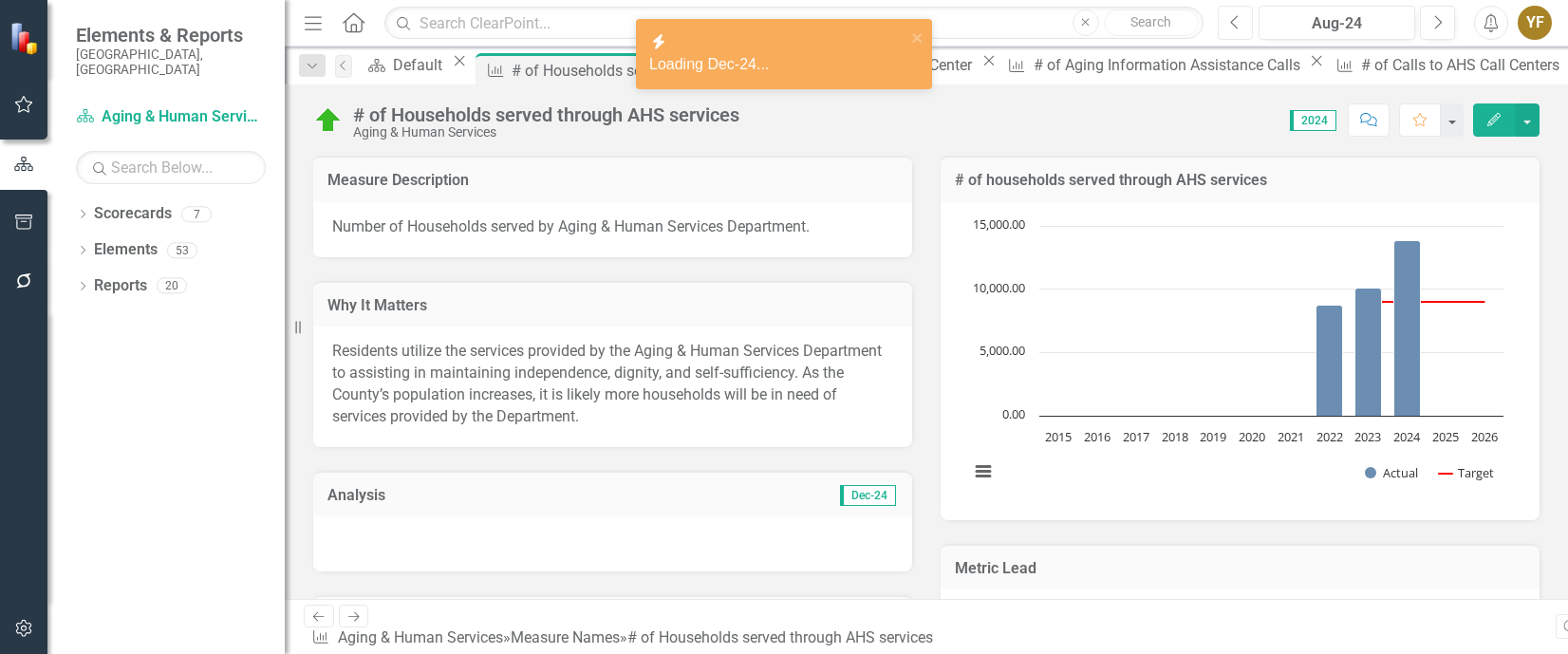 click on "Previous" 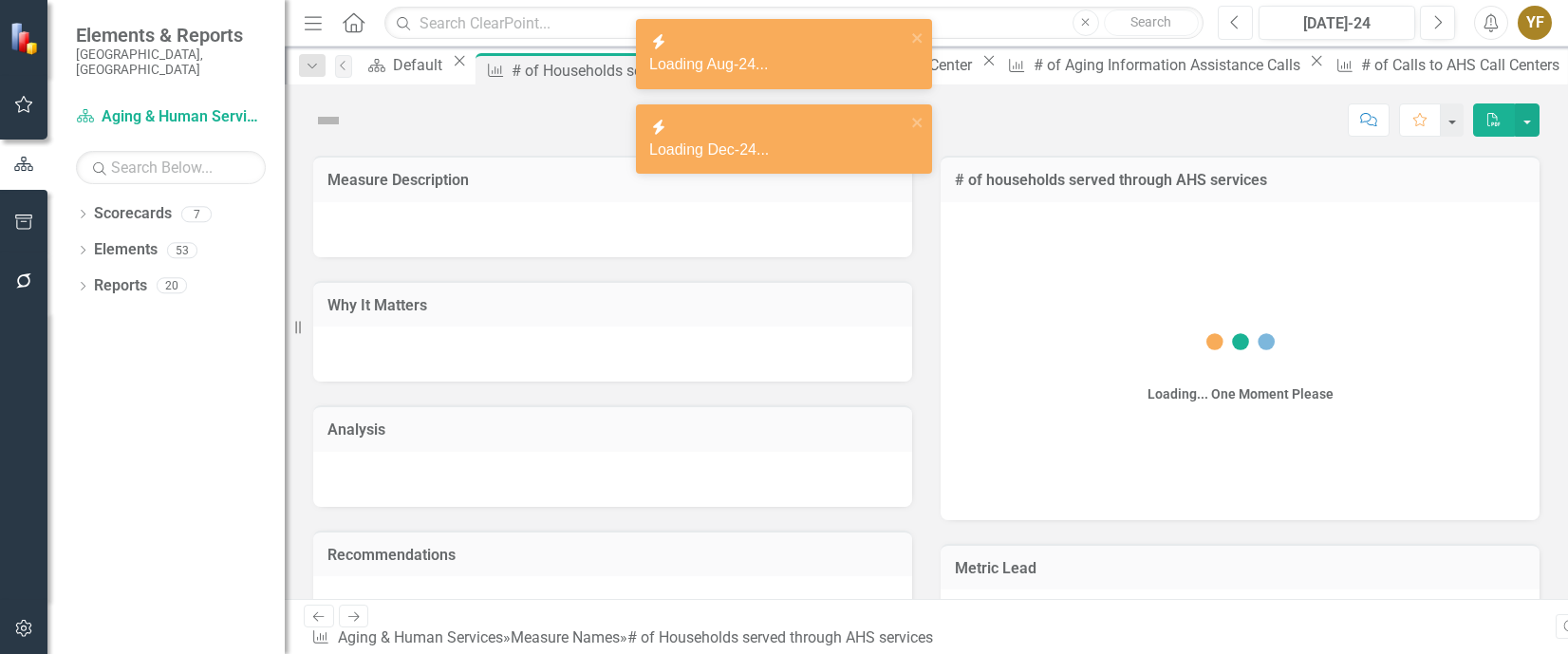 click on "Previous" 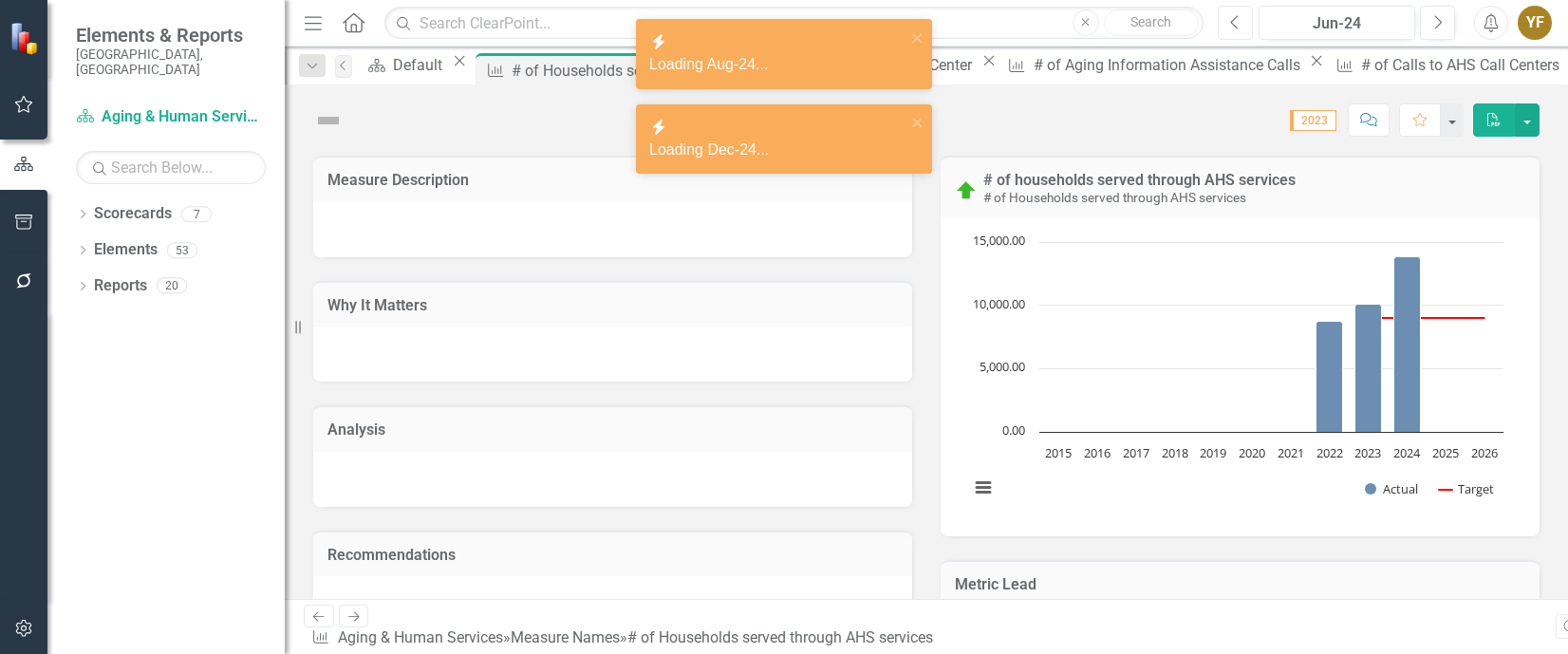 click on "Previous" 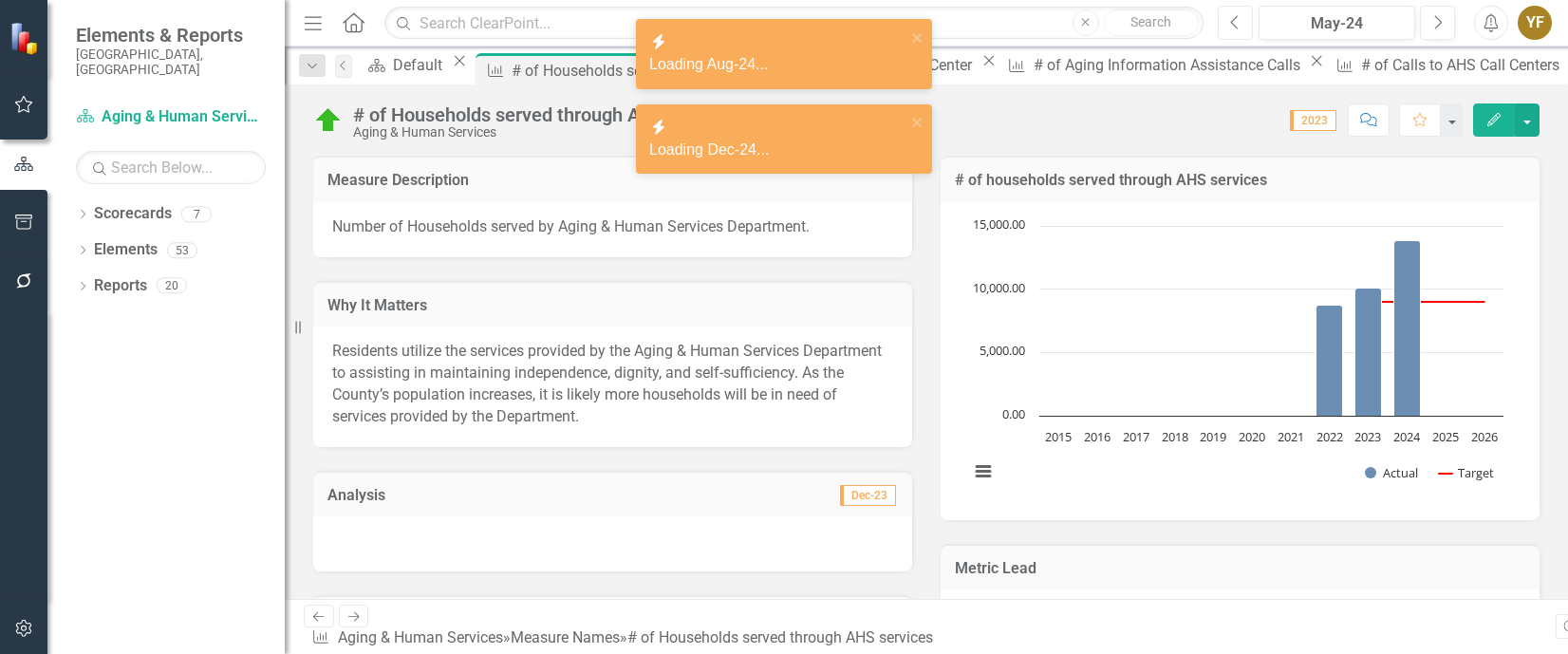 click on "Previous" 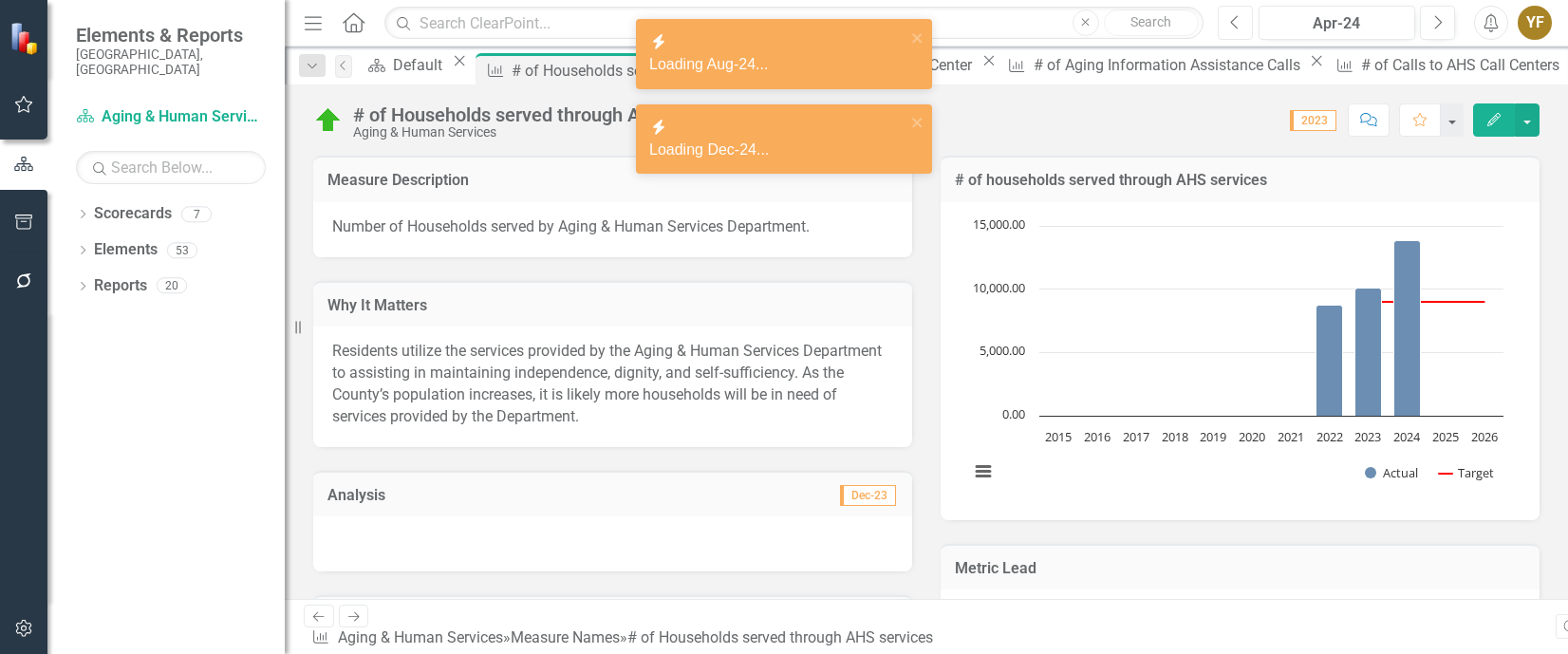click on "Previous" 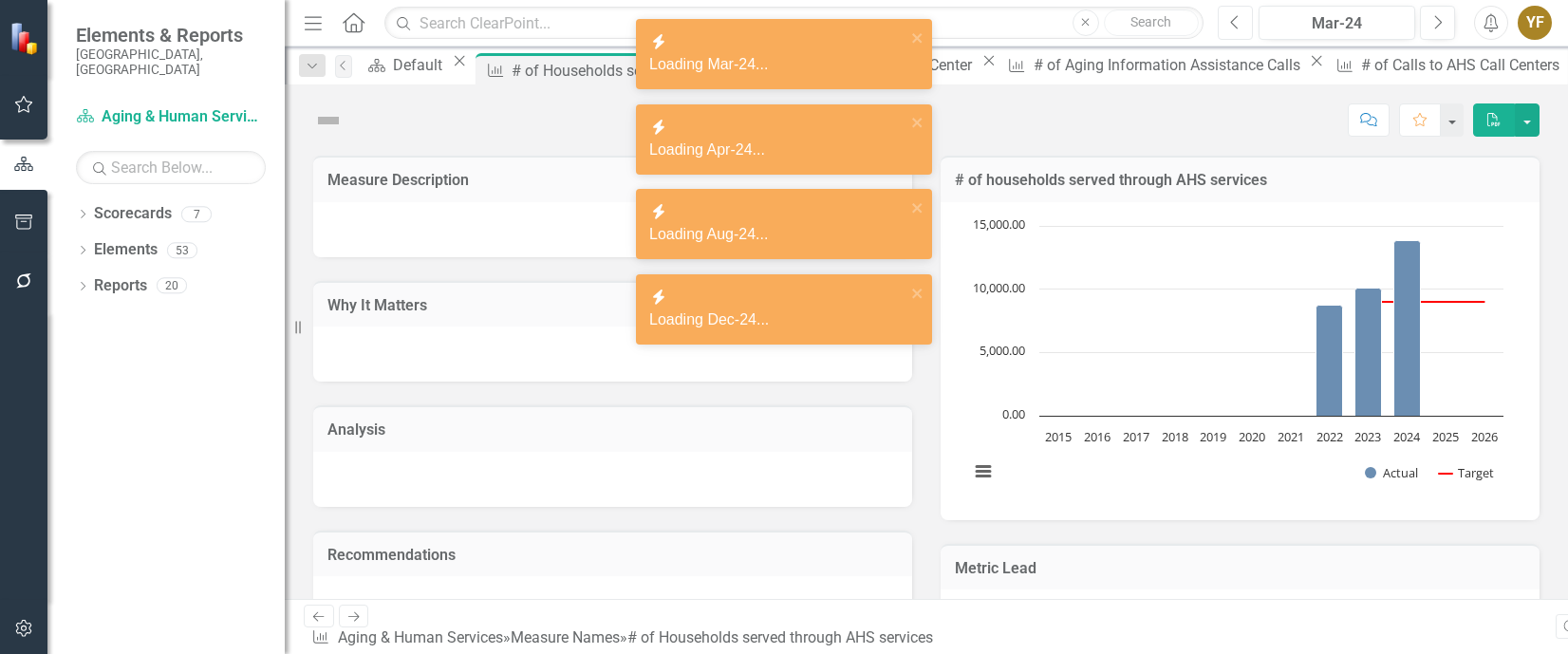 click on "Previous" 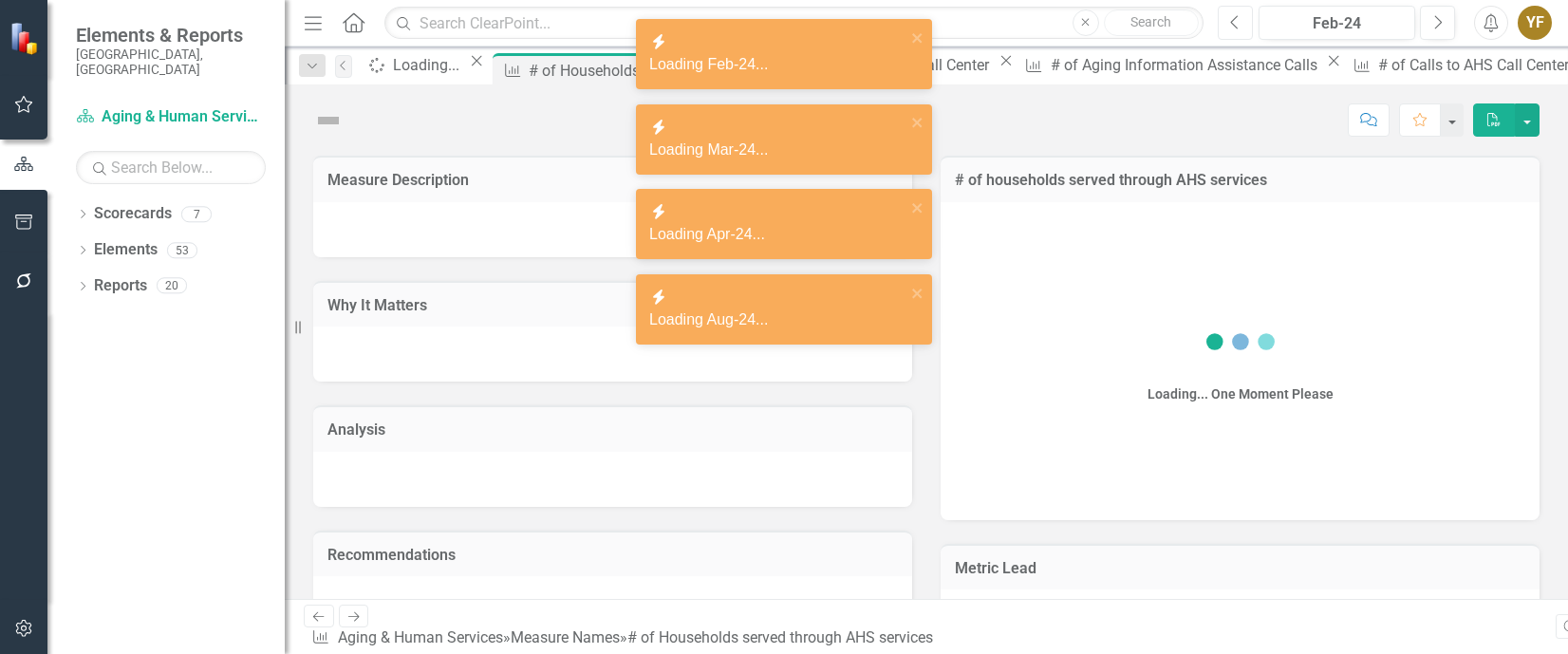 click on "Previous" 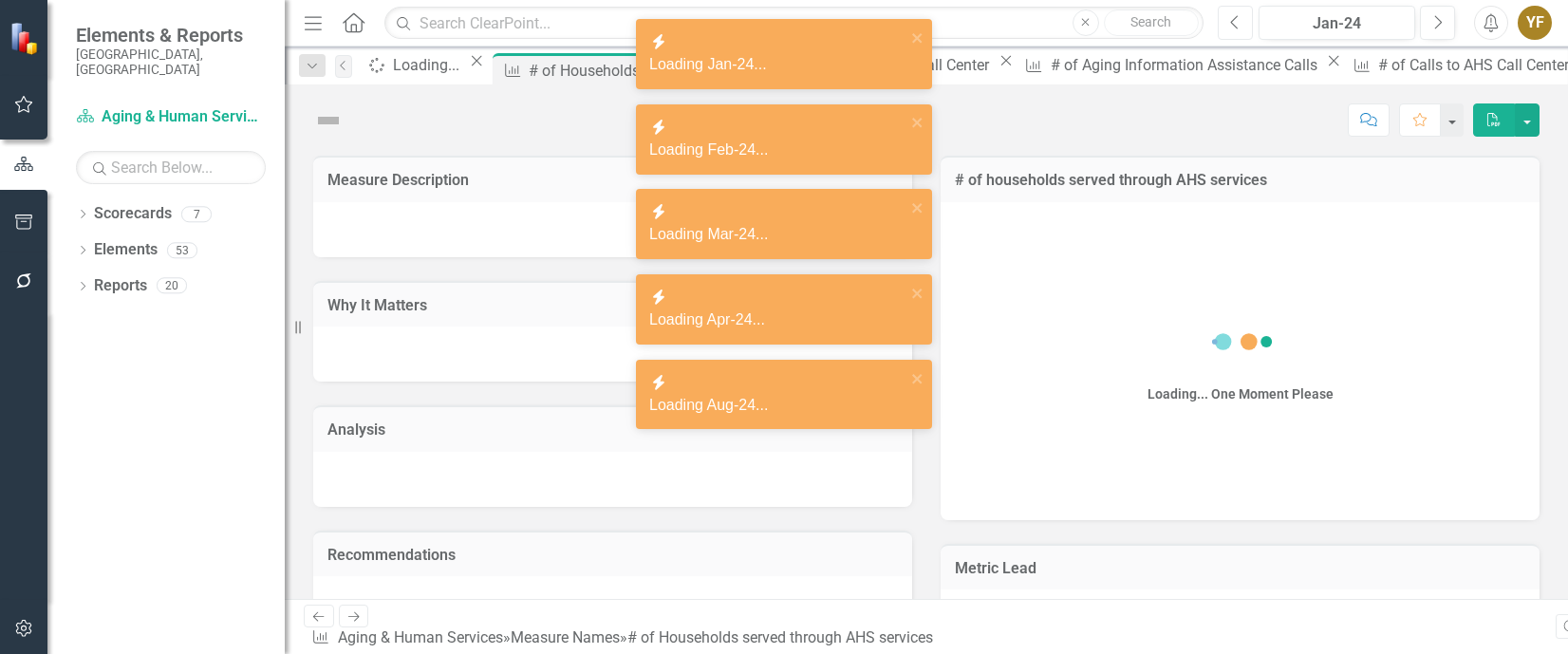 click on "Previous" 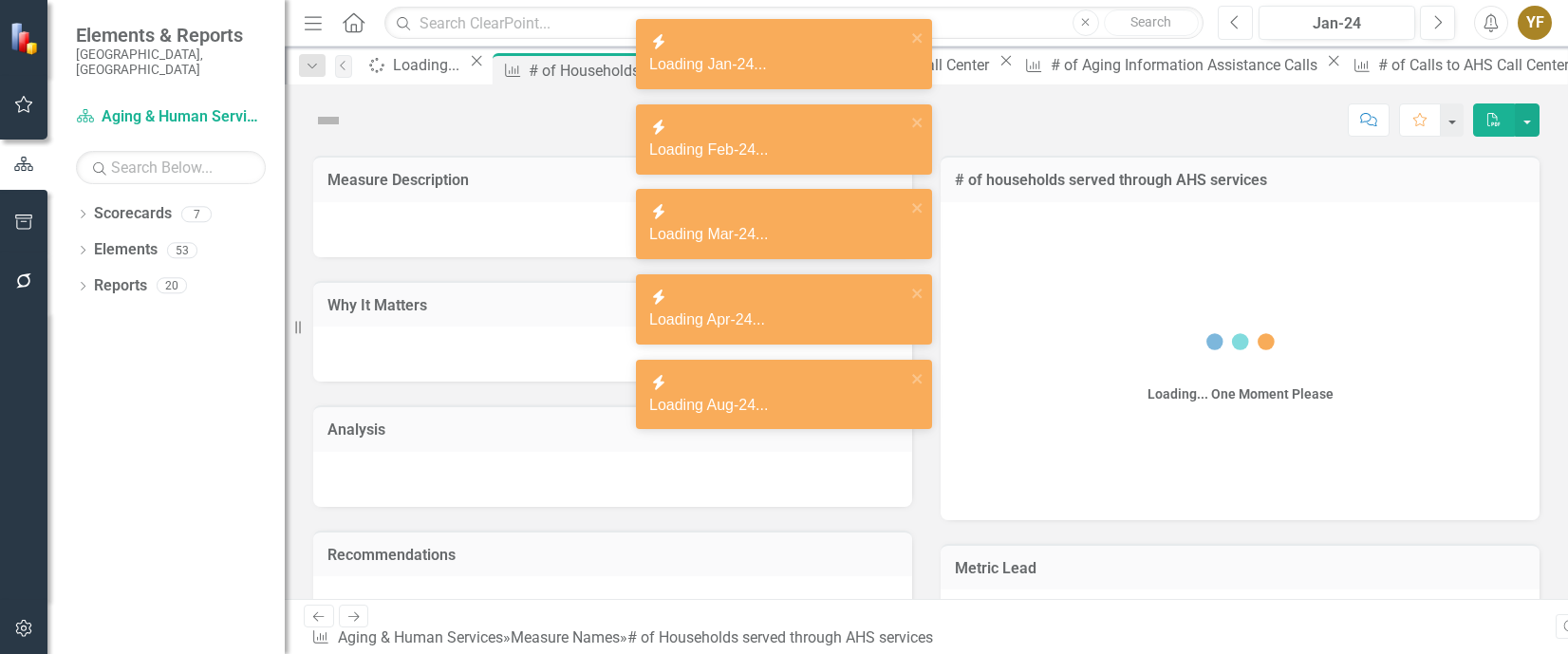 click on "Previous" 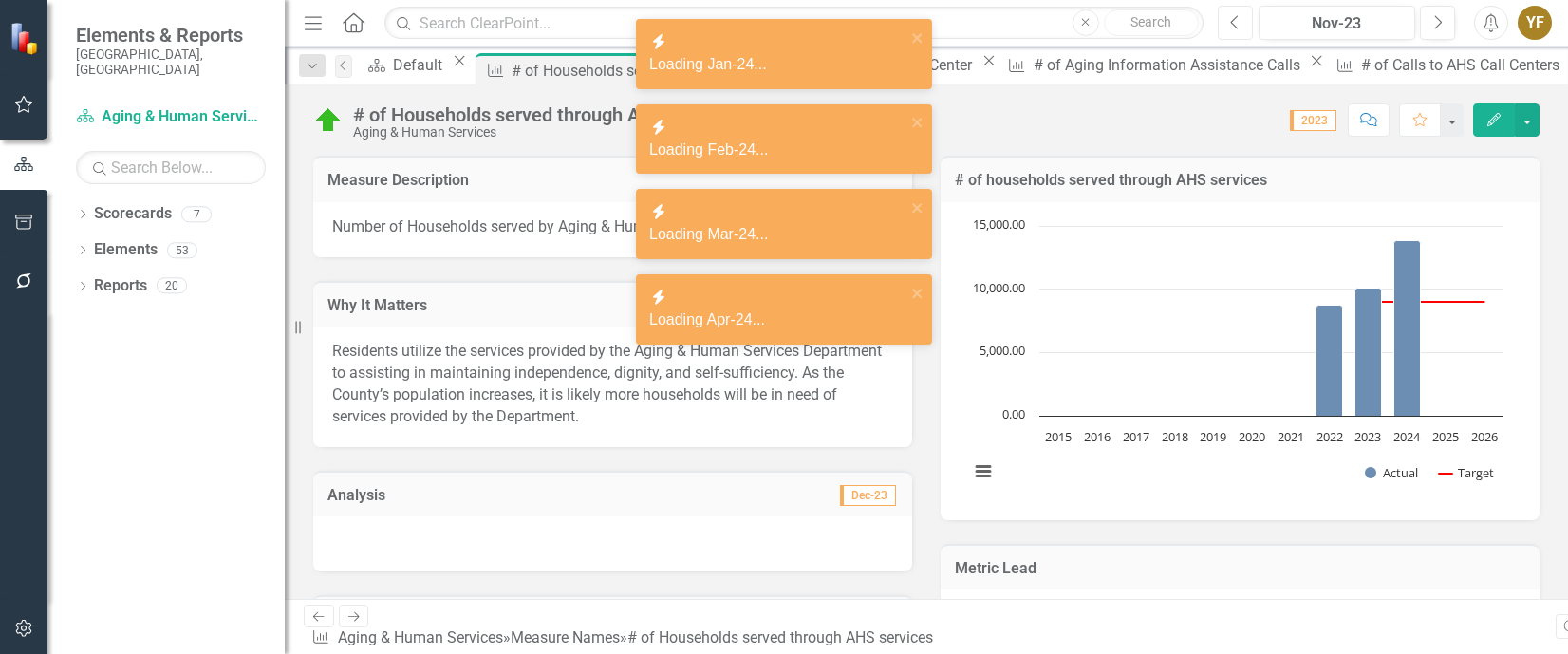 click on "Previous" 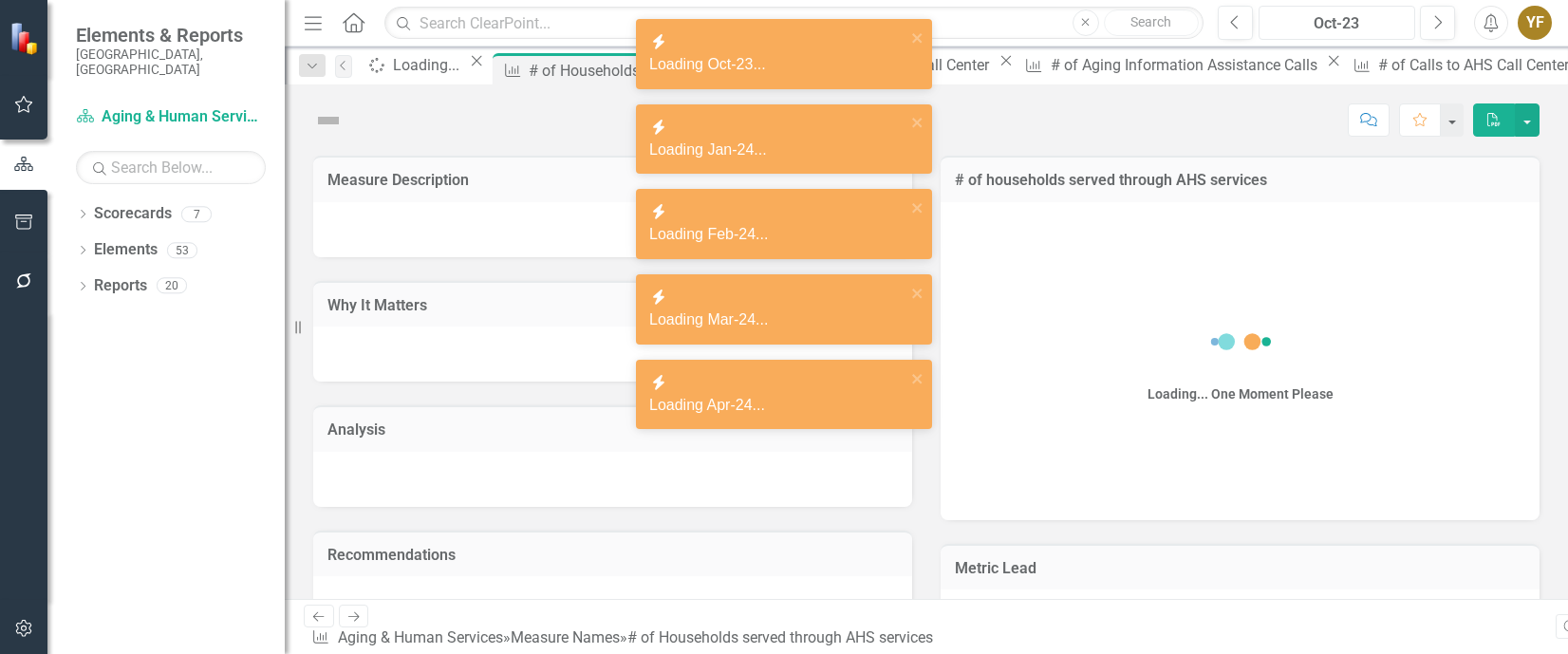 click on "Oct-23" at bounding box center (1336, 24) 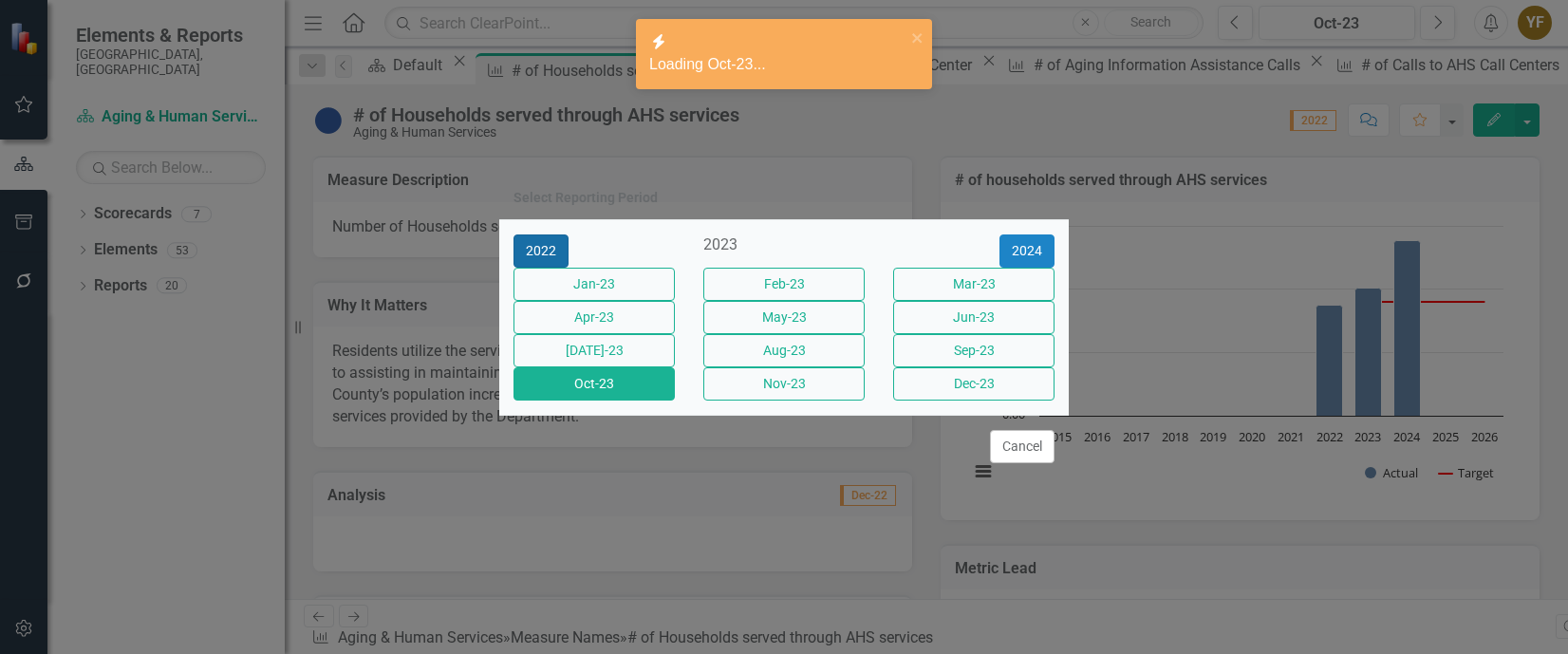 click on "2022" at bounding box center [541, 251] 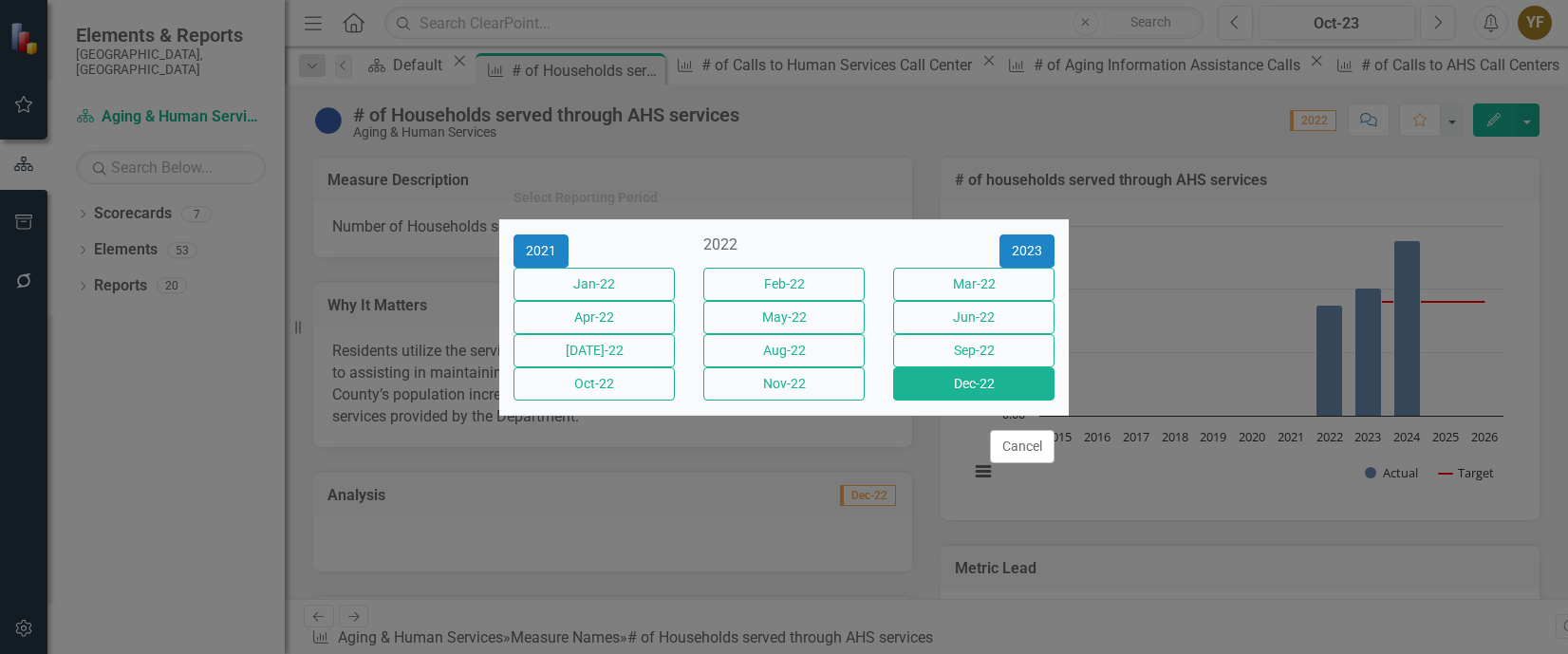 click on "Dec-22" at bounding box center [974, 383] 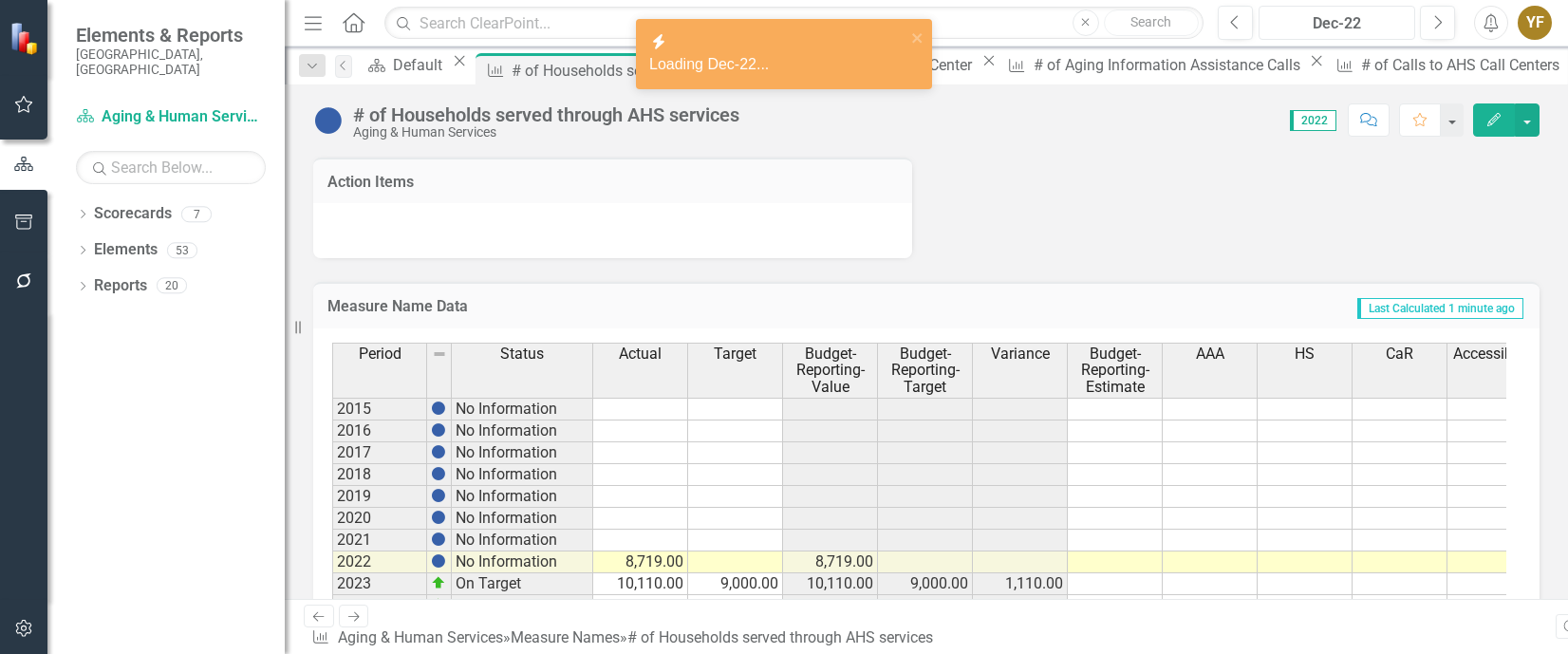 scroll, scrollTop: 1234, scrollLeft: 0, axis: vertical 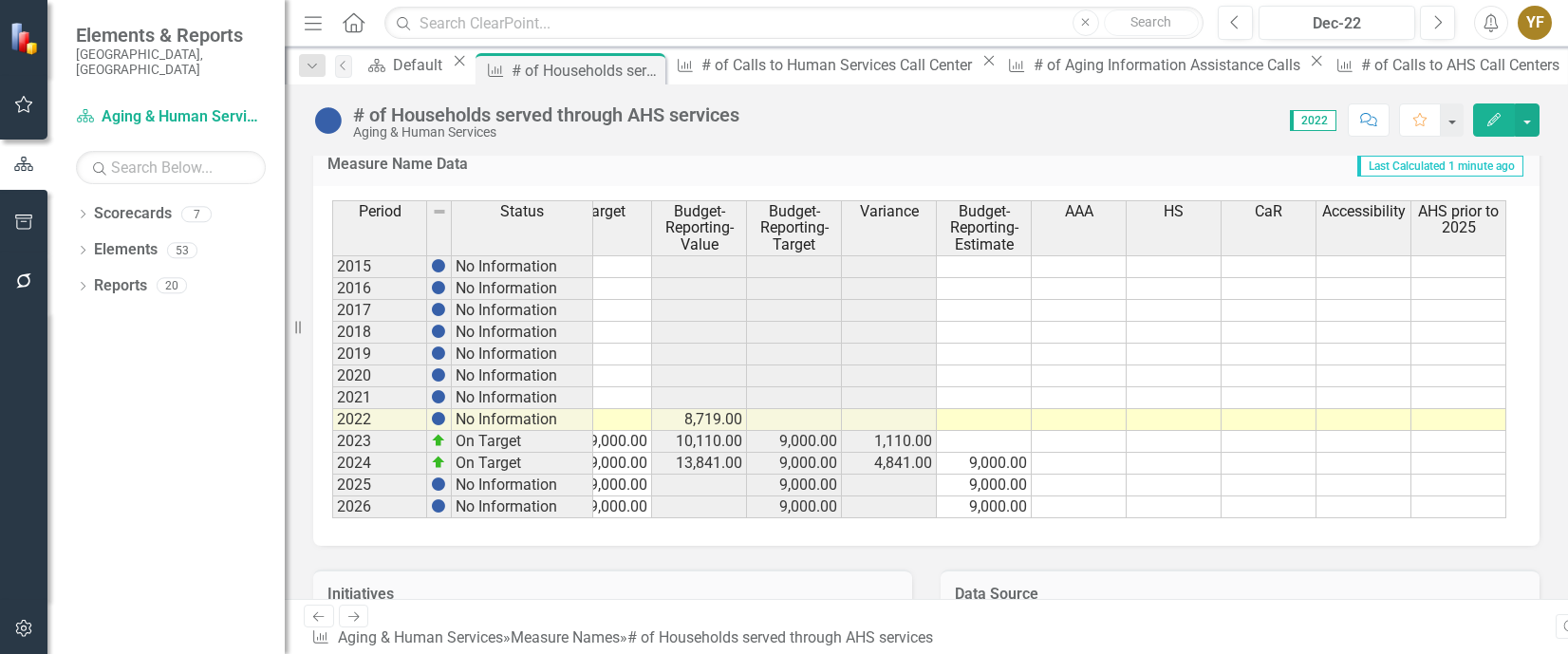 click at bounding box center (1459, 420) 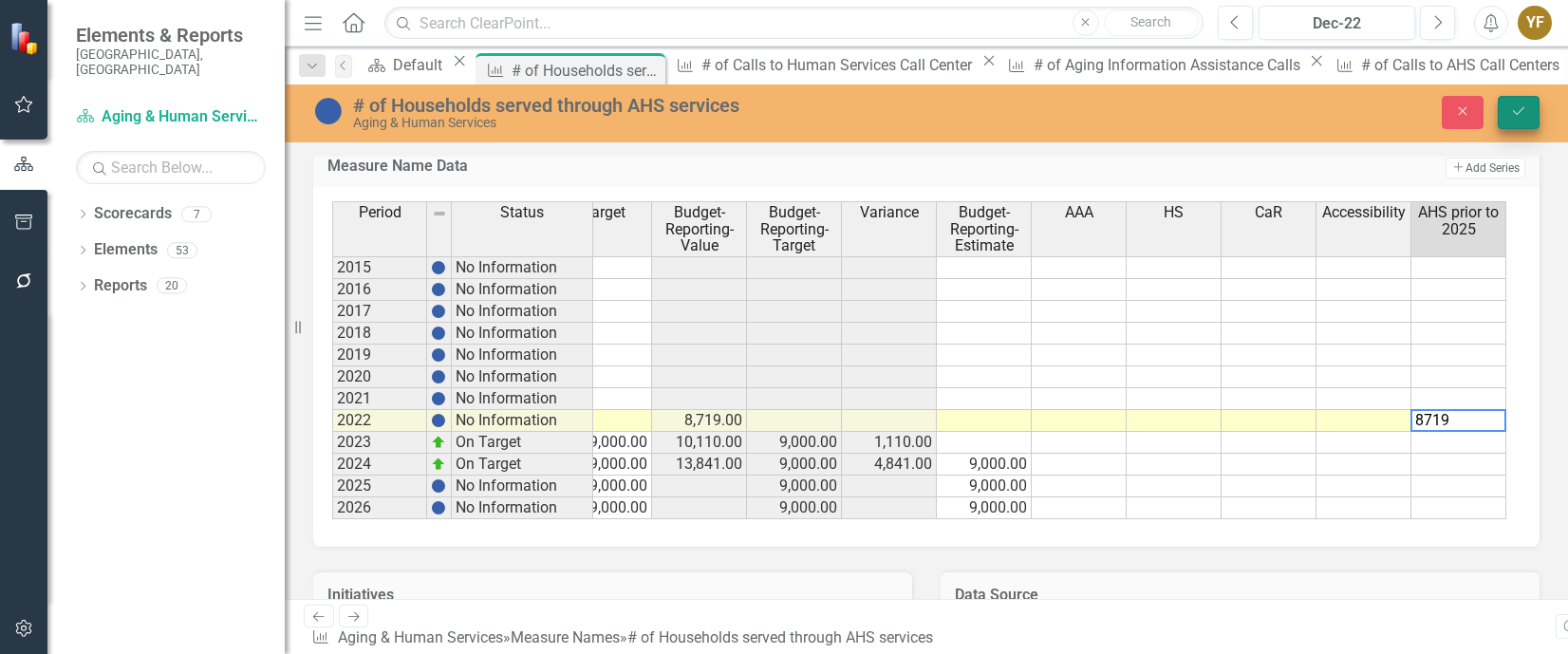 type on "8719" 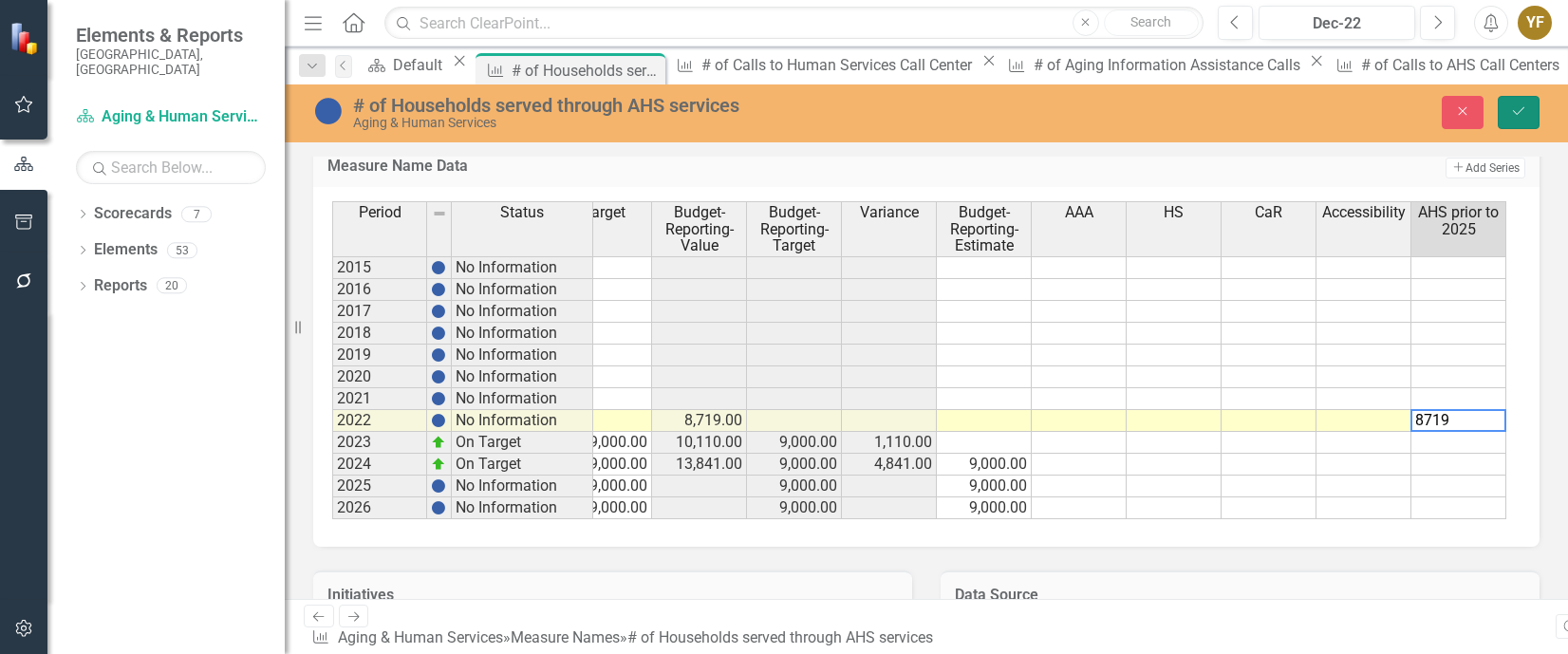 click on "Save" at bounding box center (1519, 112) 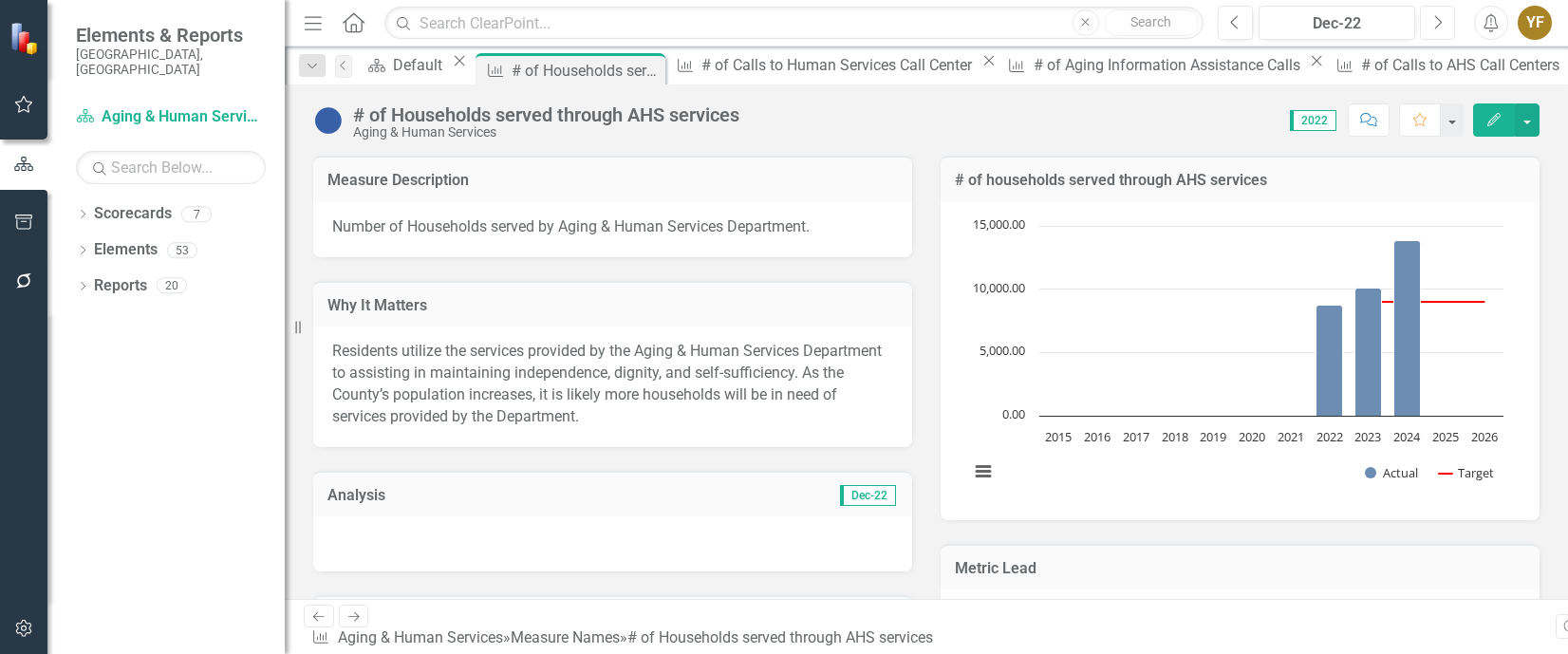 click on "Next" at bounding box center (1437, 23) 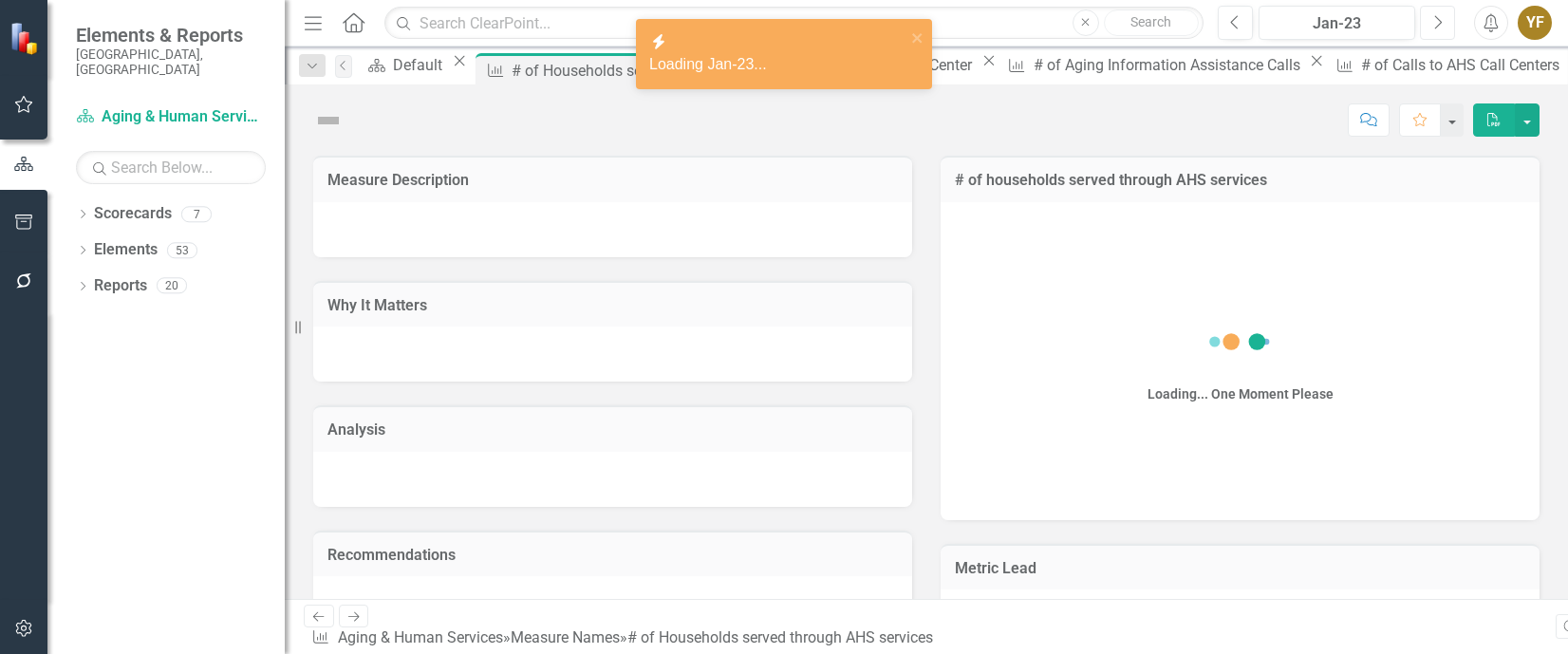 click on "Next" at bounding box center [1437, 23] 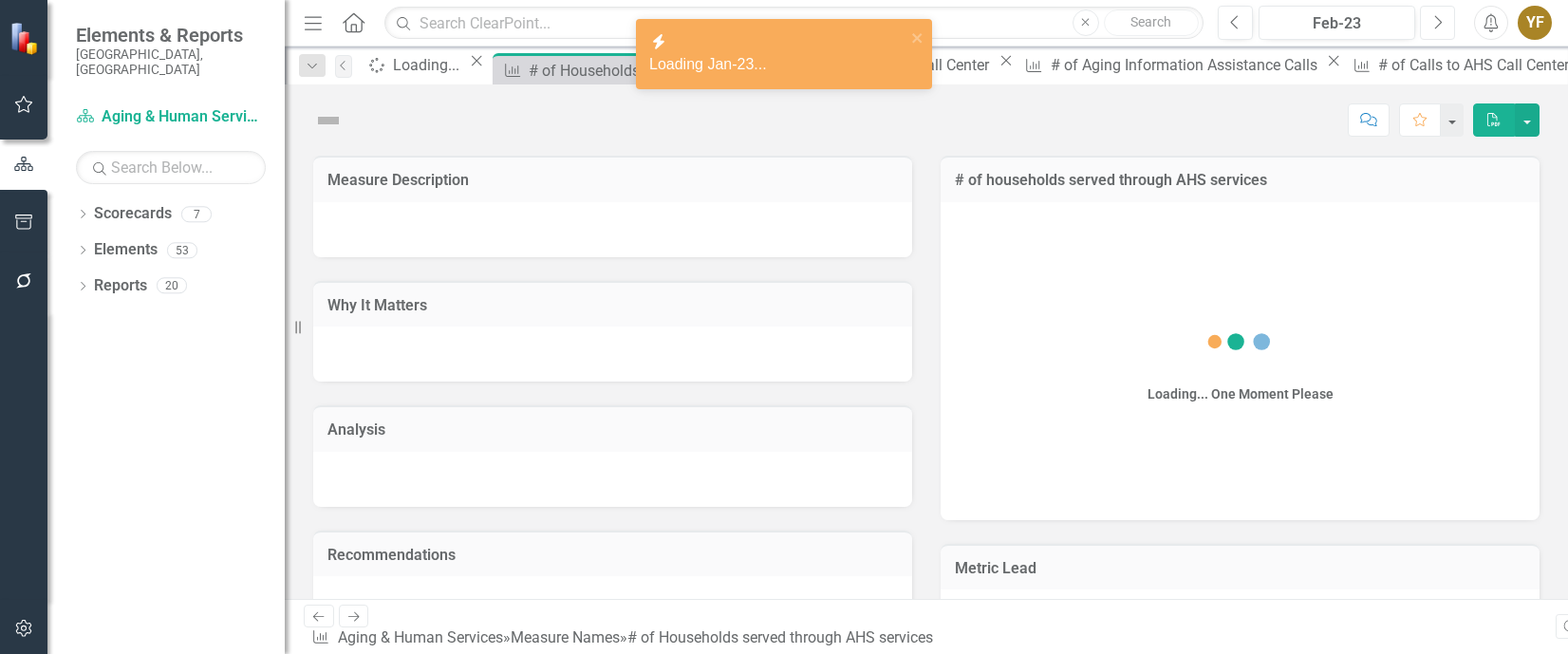 click on "Next" at bounding box center [1437, 23] 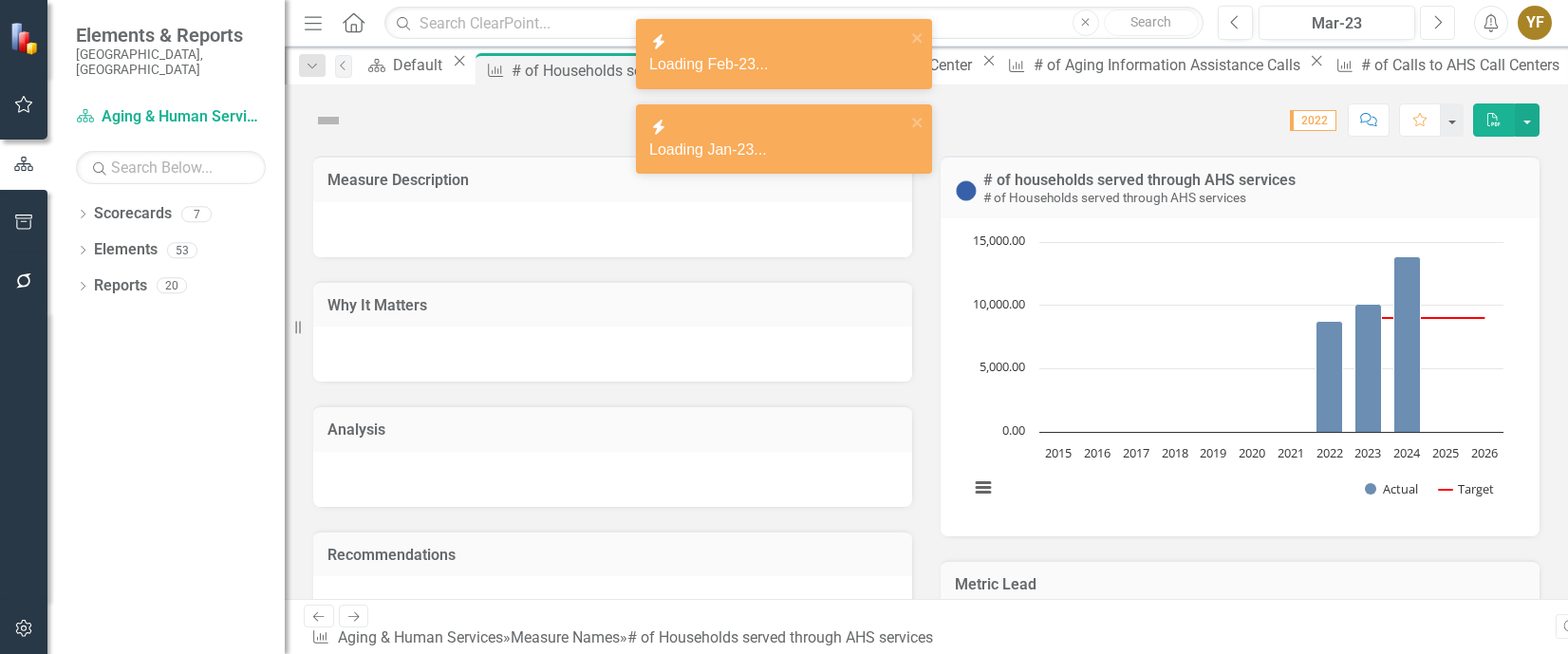 click on "Next" at bounding box center [1437, 23] 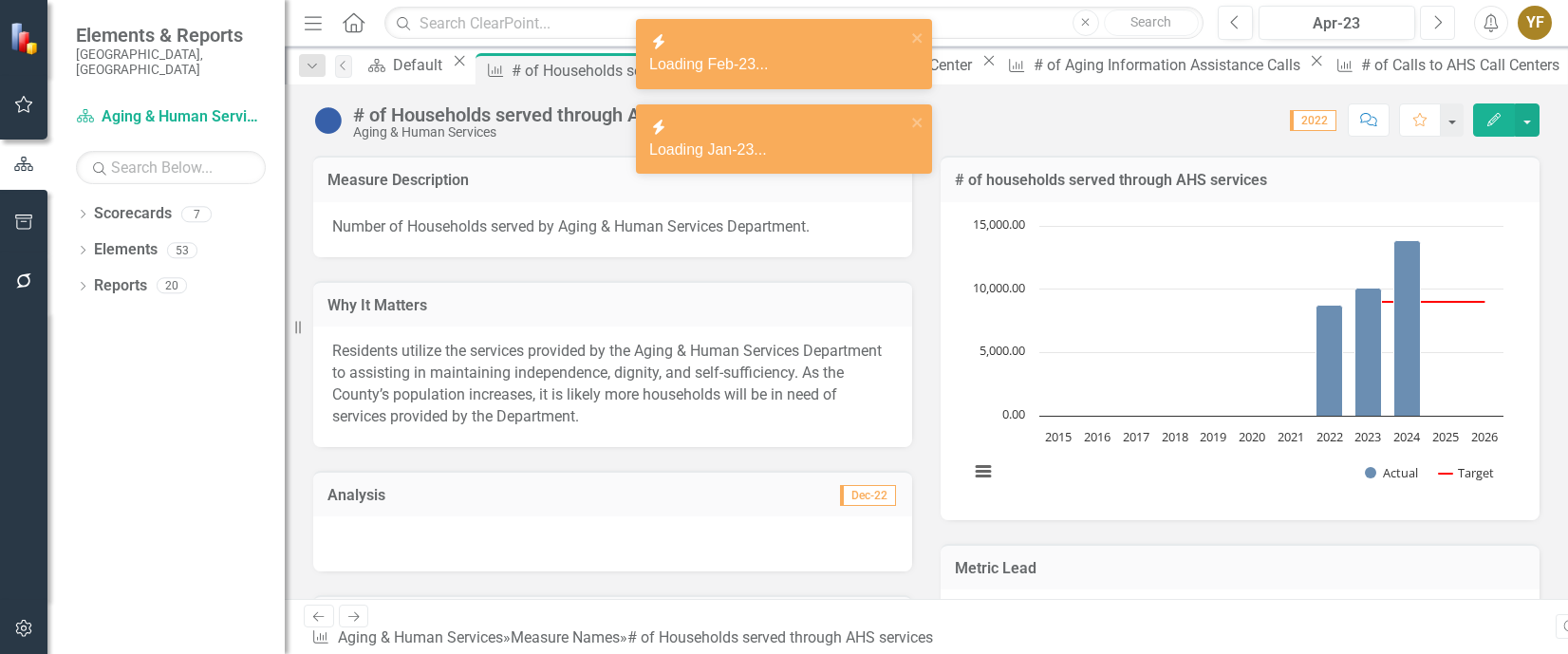 click on "Next" at bounding box center [1437, 23] 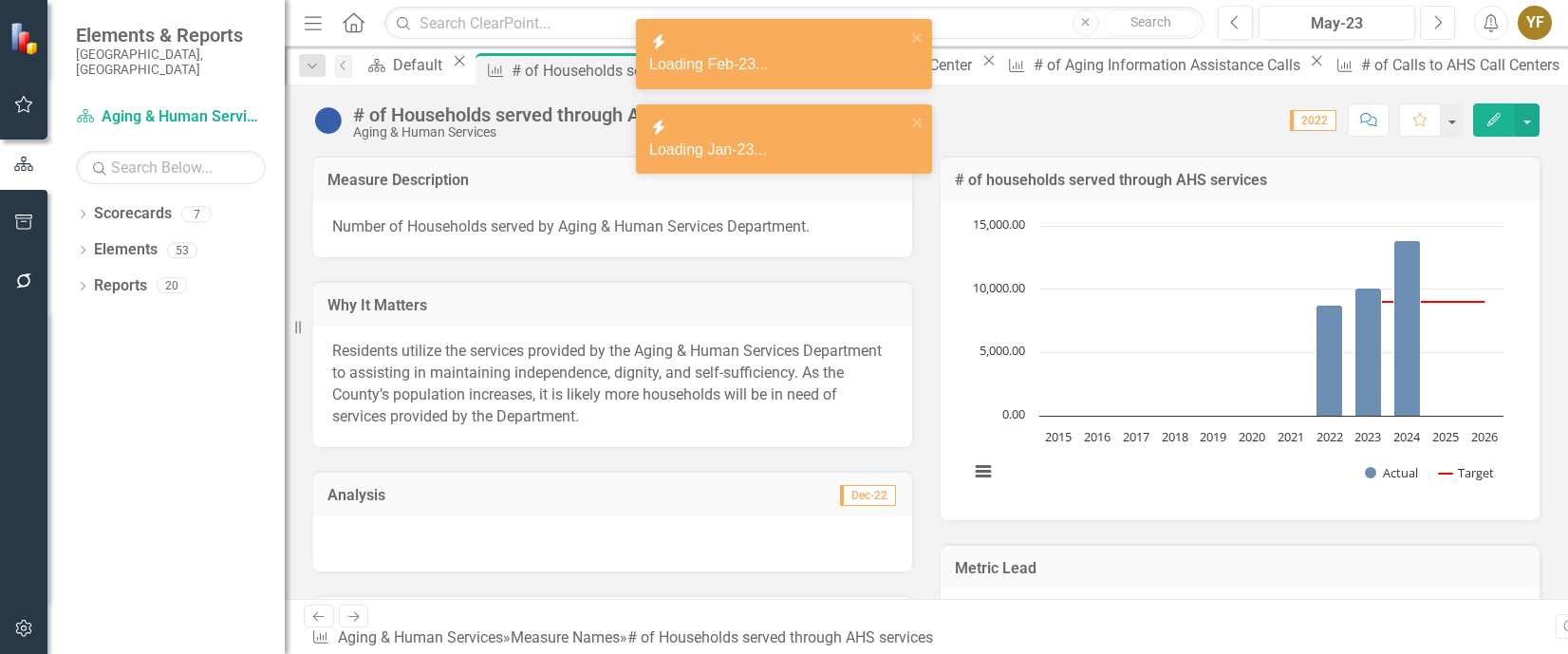 click on "Next" at bounding box center (1437, 23) 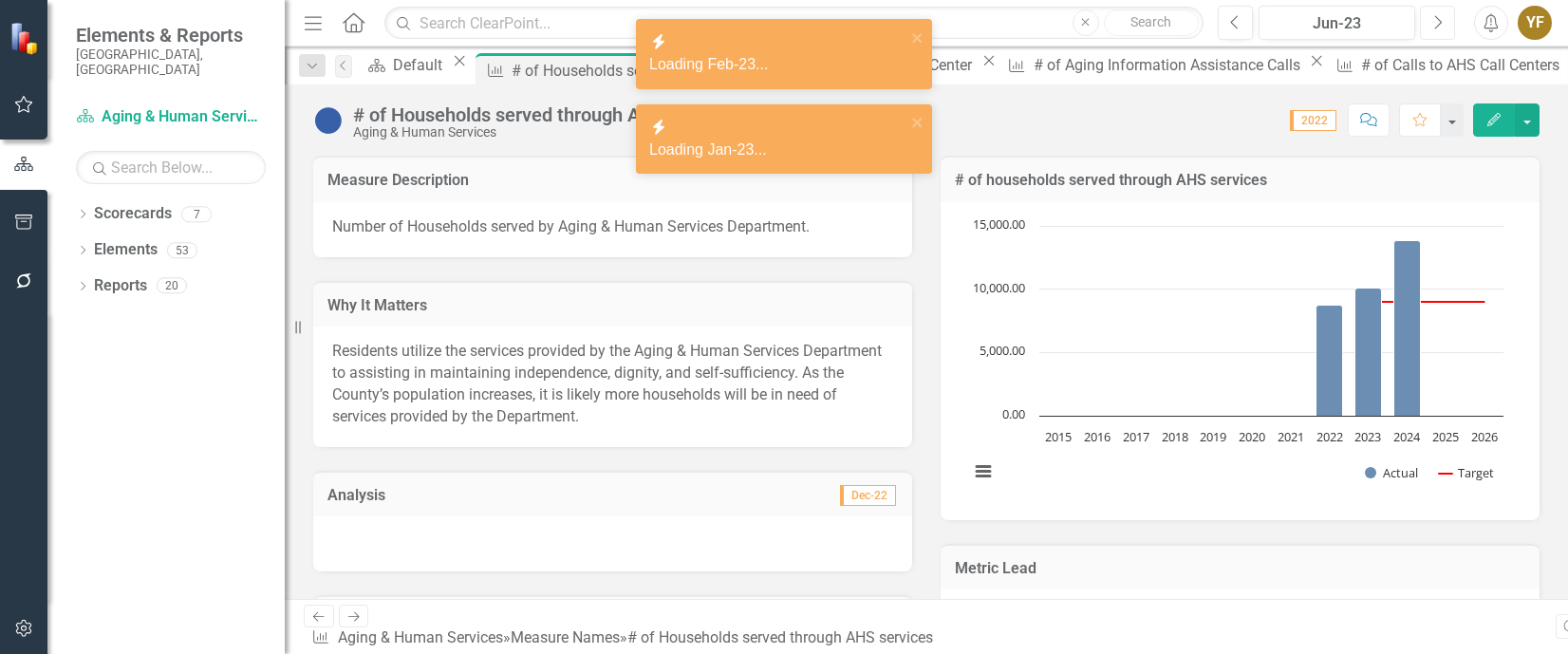 click on "Next" at bounding box center [1437, 23] 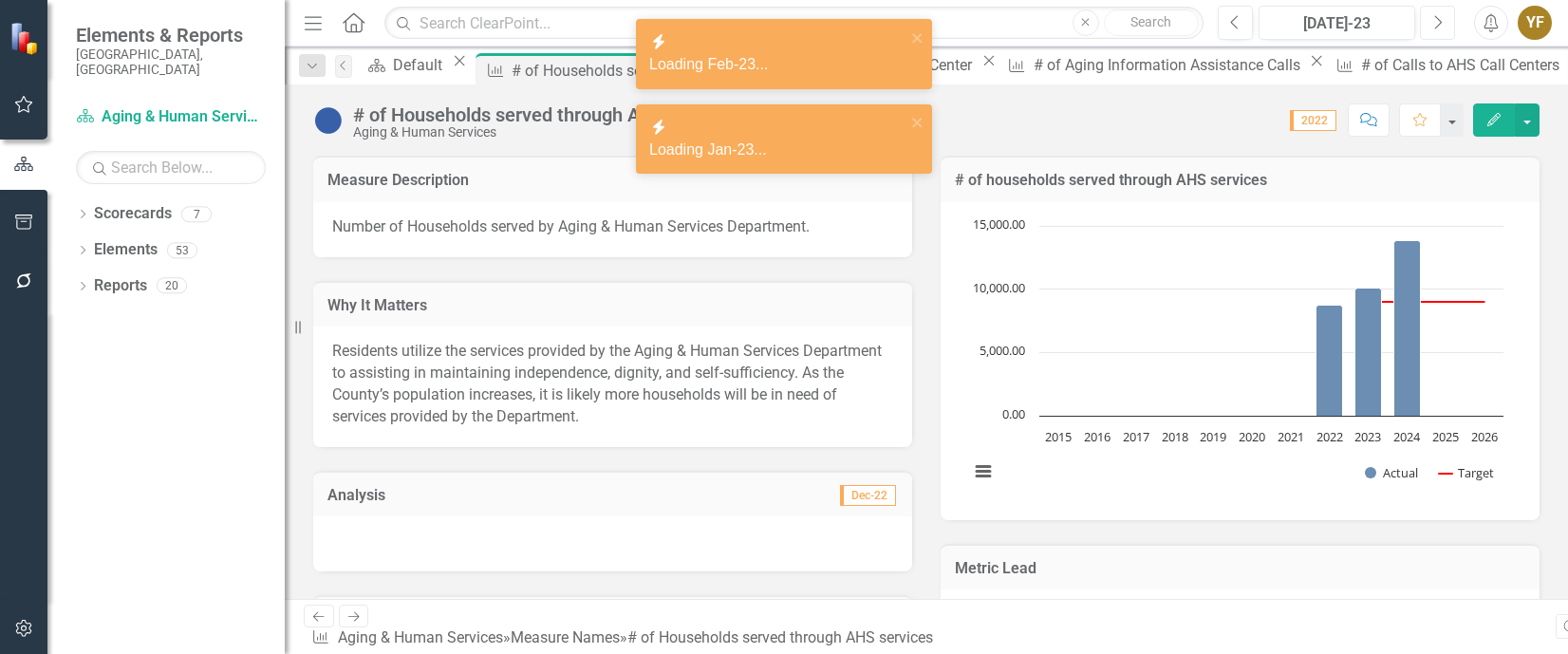 click on "Next" at bounding box center (1437, 23) 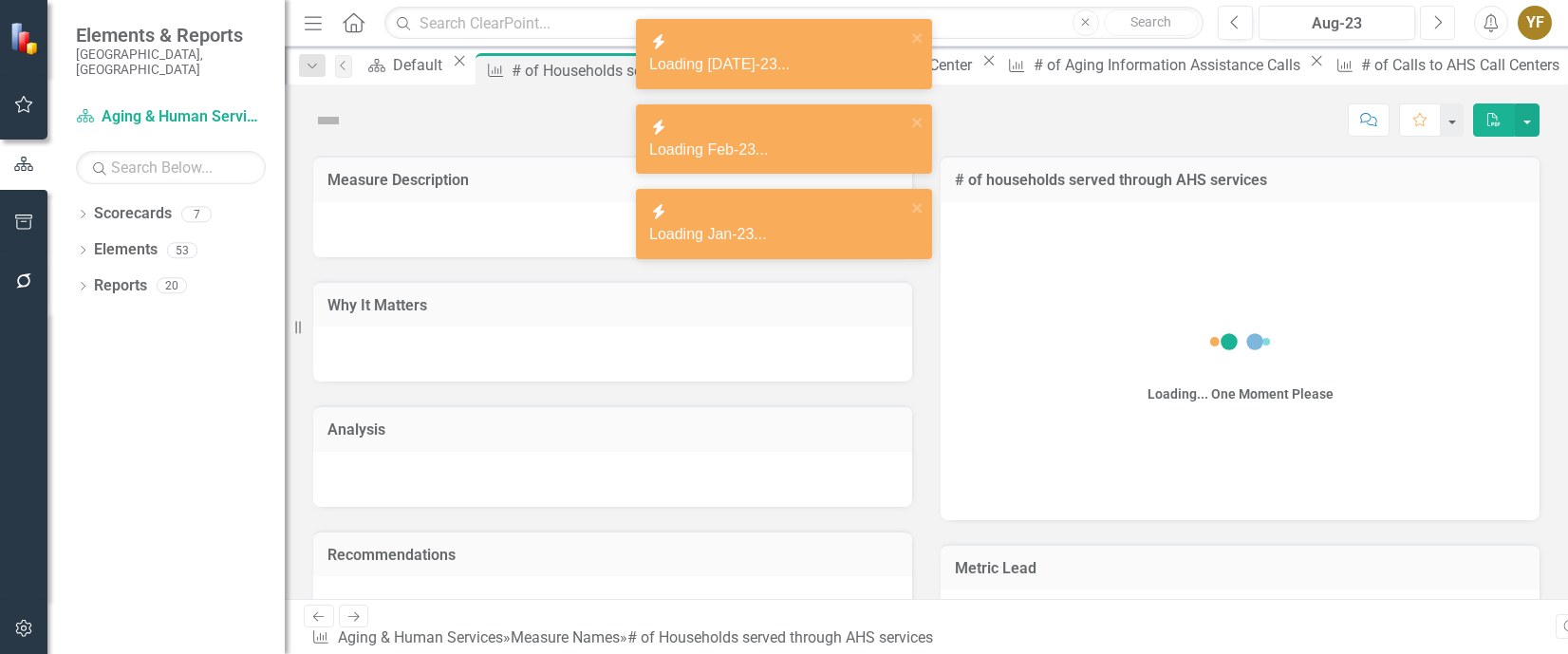 click on "Next" at bounding box center (1437, 23) 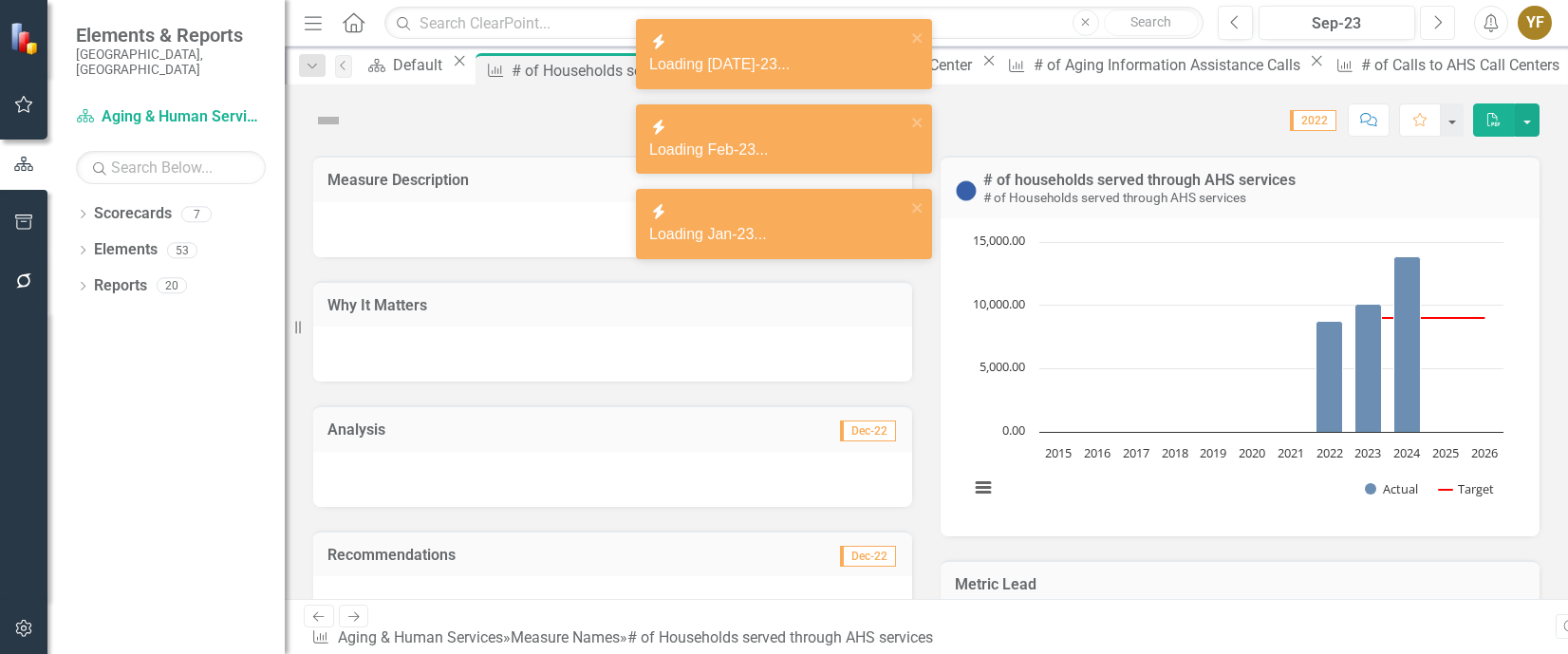 click on "Next" at bounding box center [1437, 23] 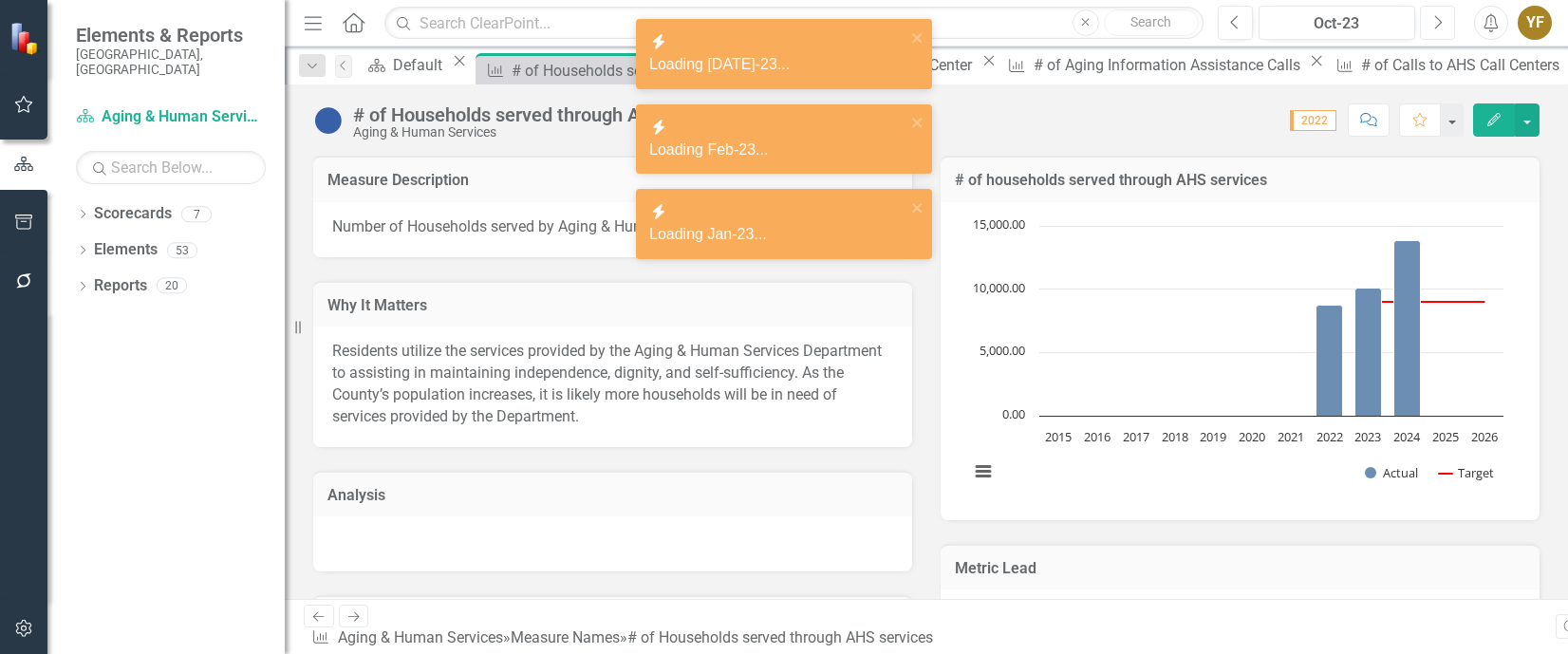 click on "Next" at bounding box center (1437, 23) 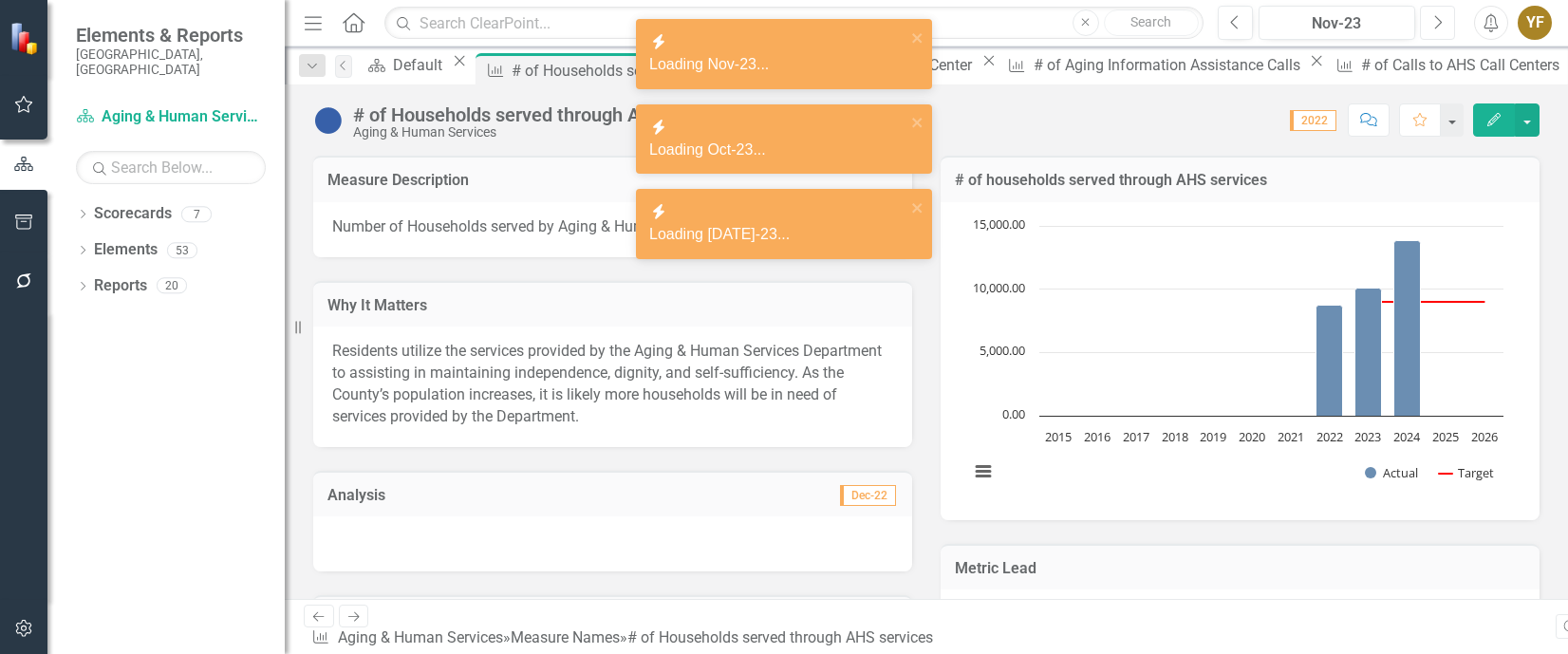 click on "Next" at bounding box center (1437, 23) 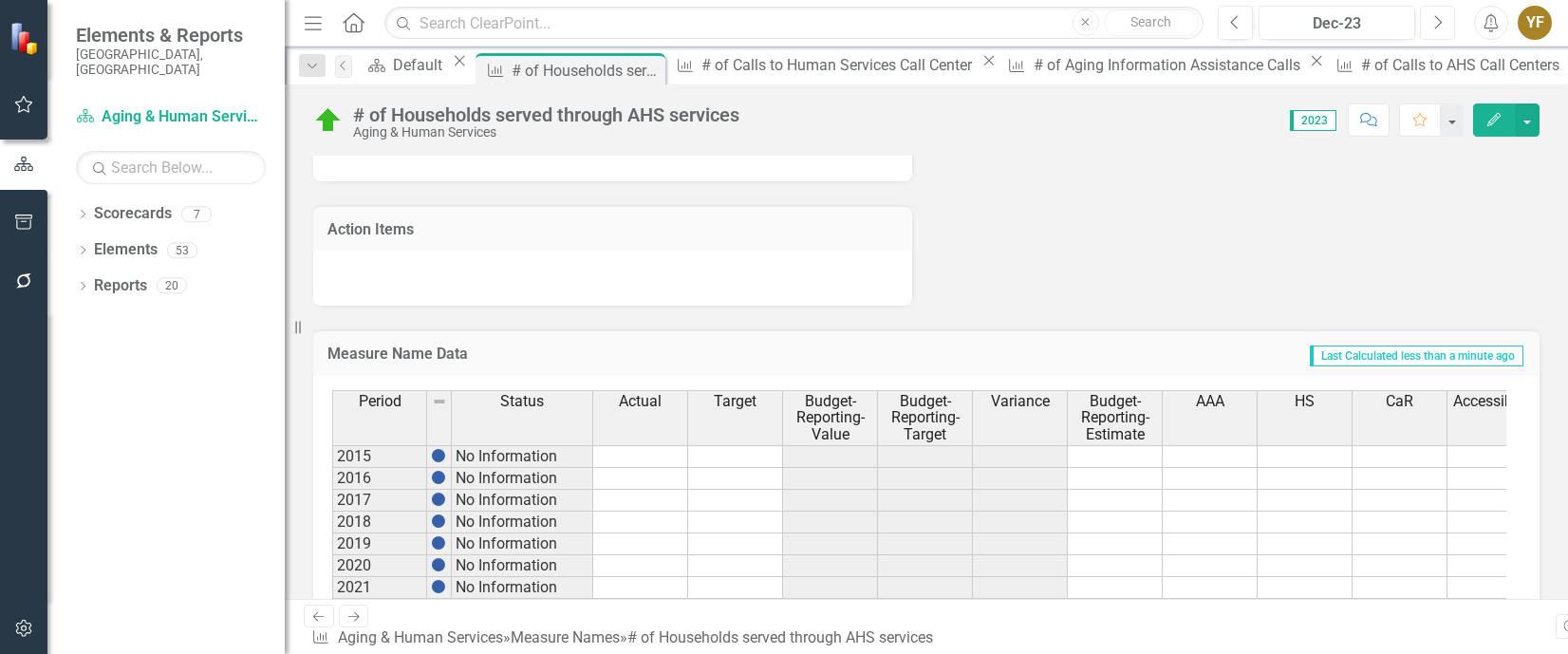 scroll, scrollTop: 1044, scrollLeft: 0, axis: vertical 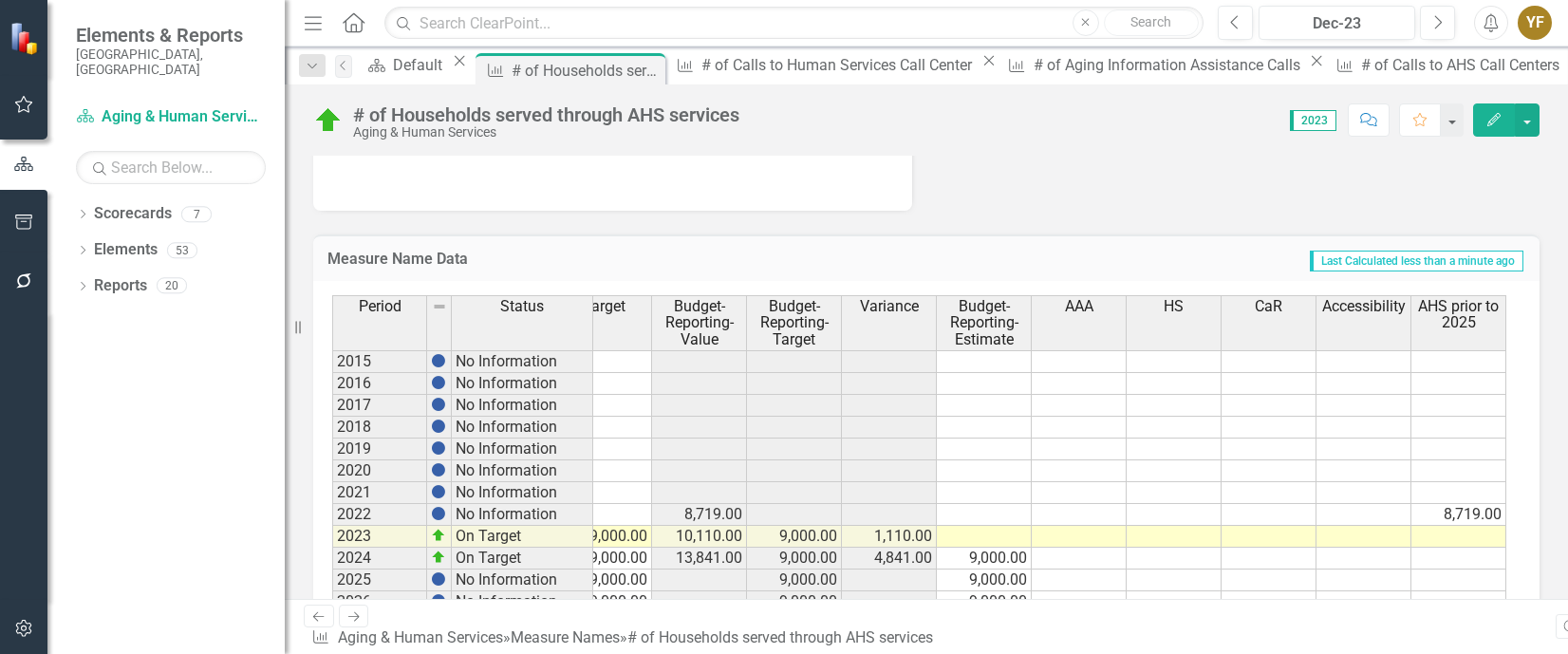 click at bounding box center [1459, 536] 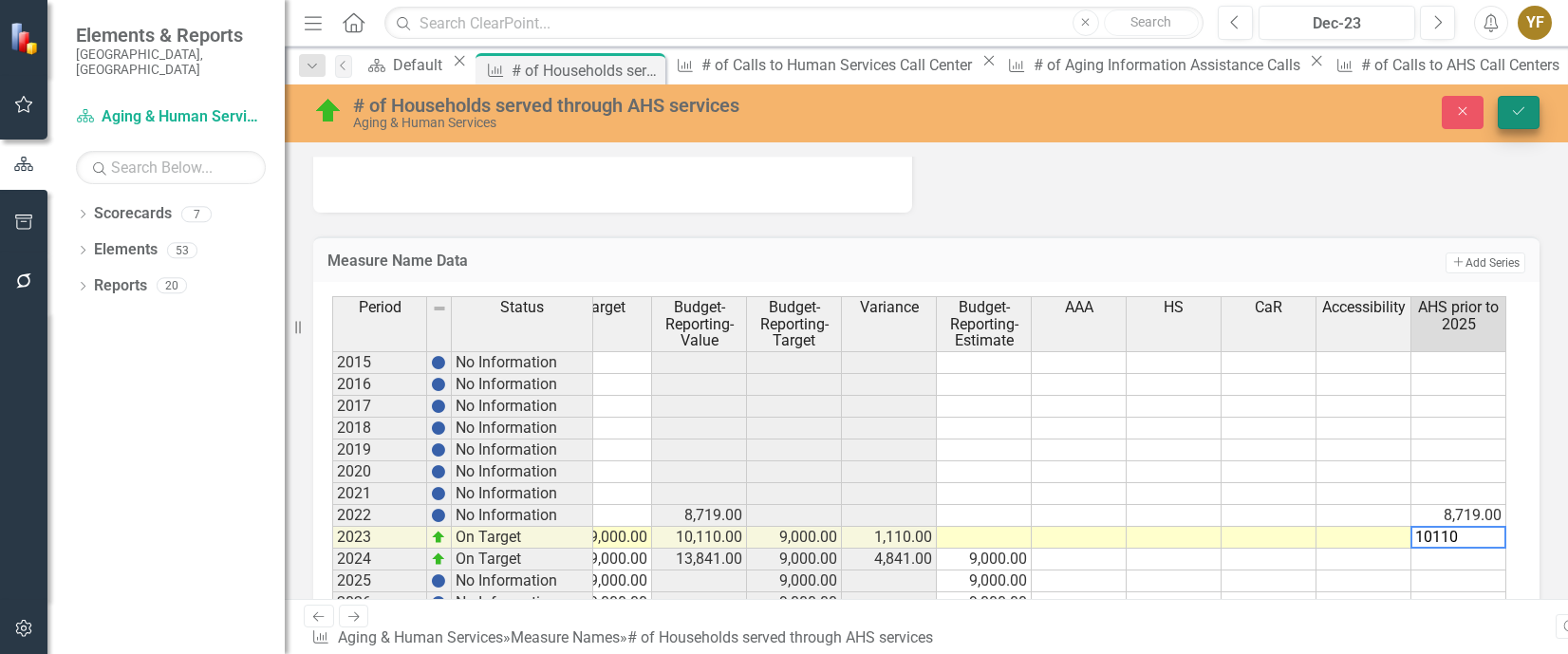 type on "10110" 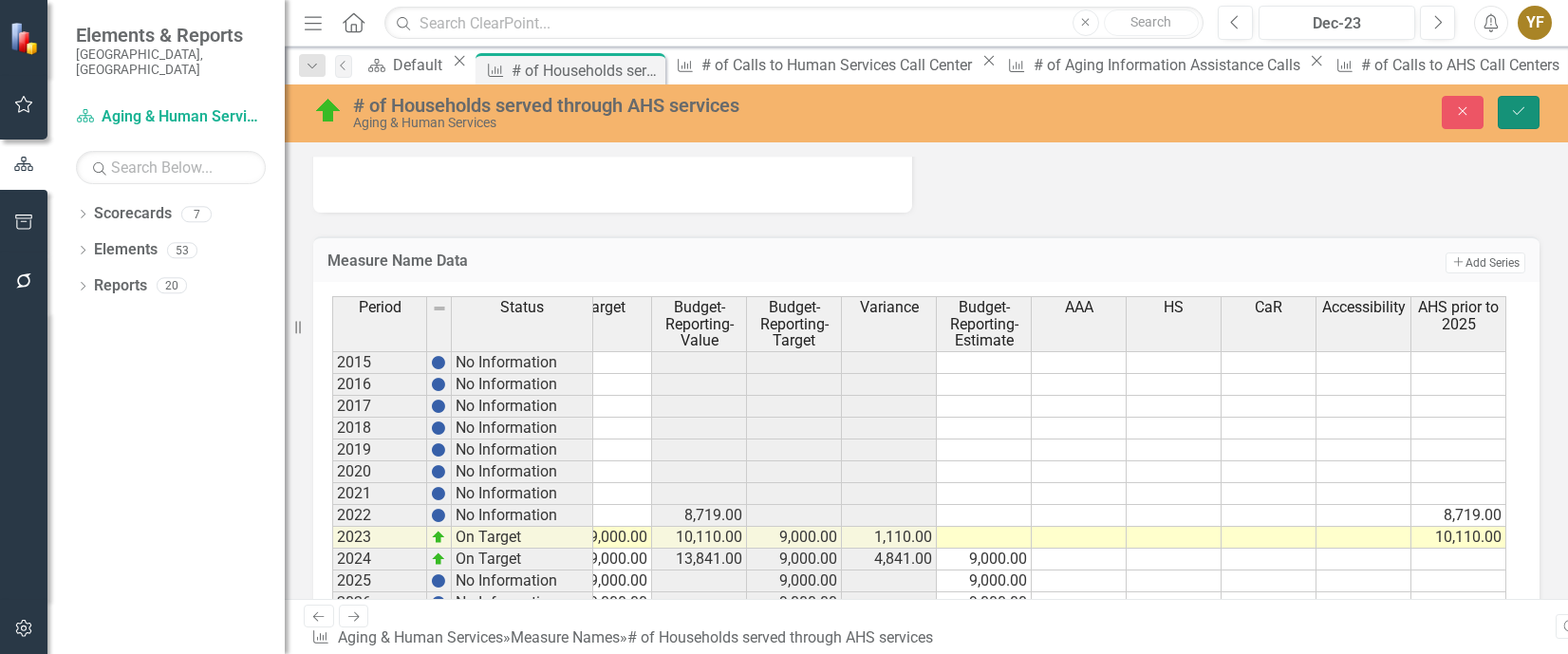 click on "Save" 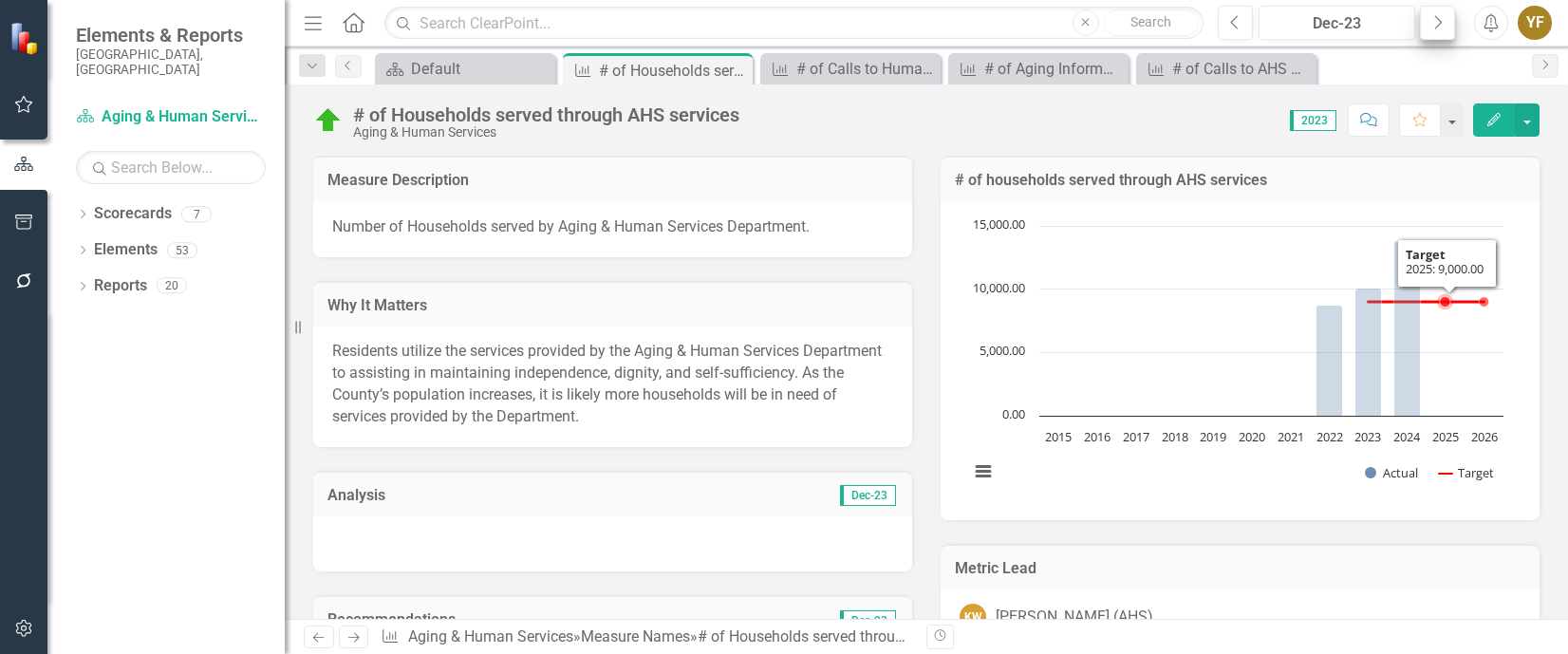 scroll, scrollTop: 0, scrollLeft: 0, axis: both 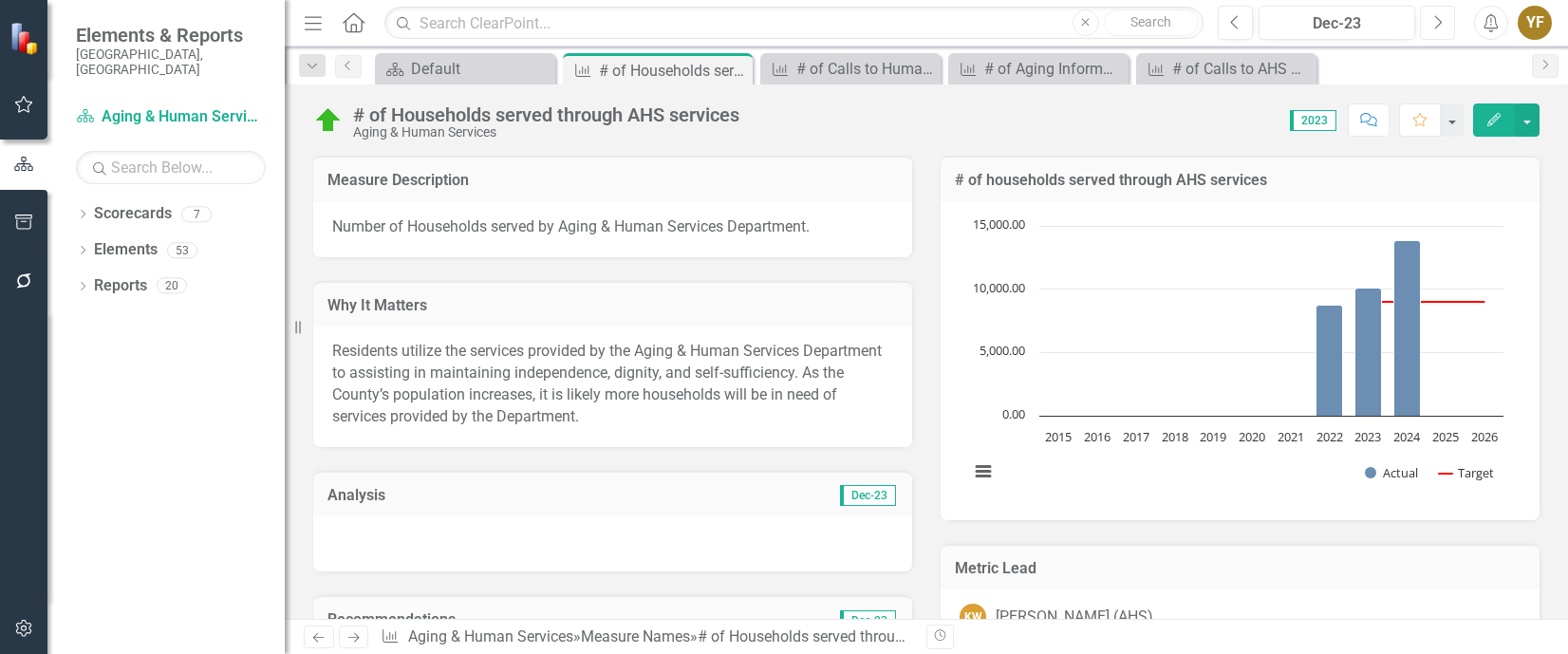 click on "Next" 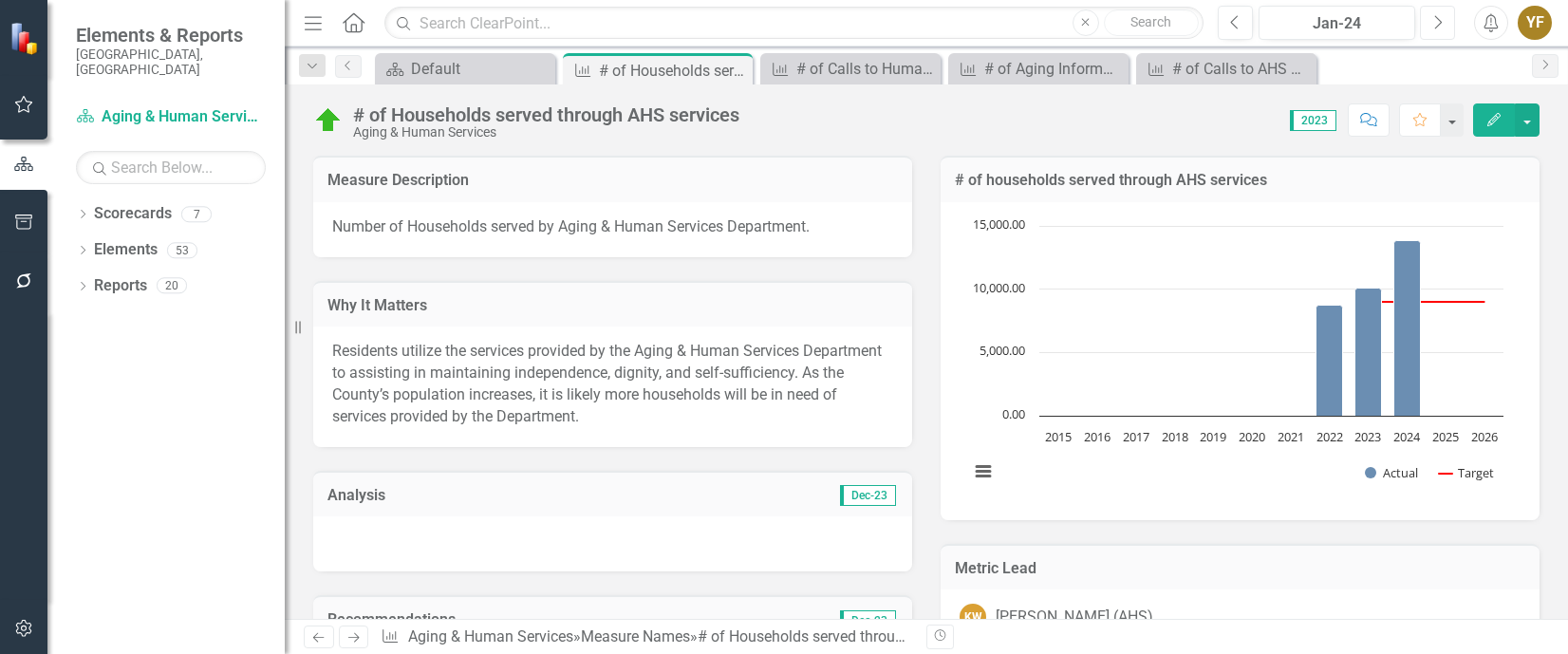 click on "Next" 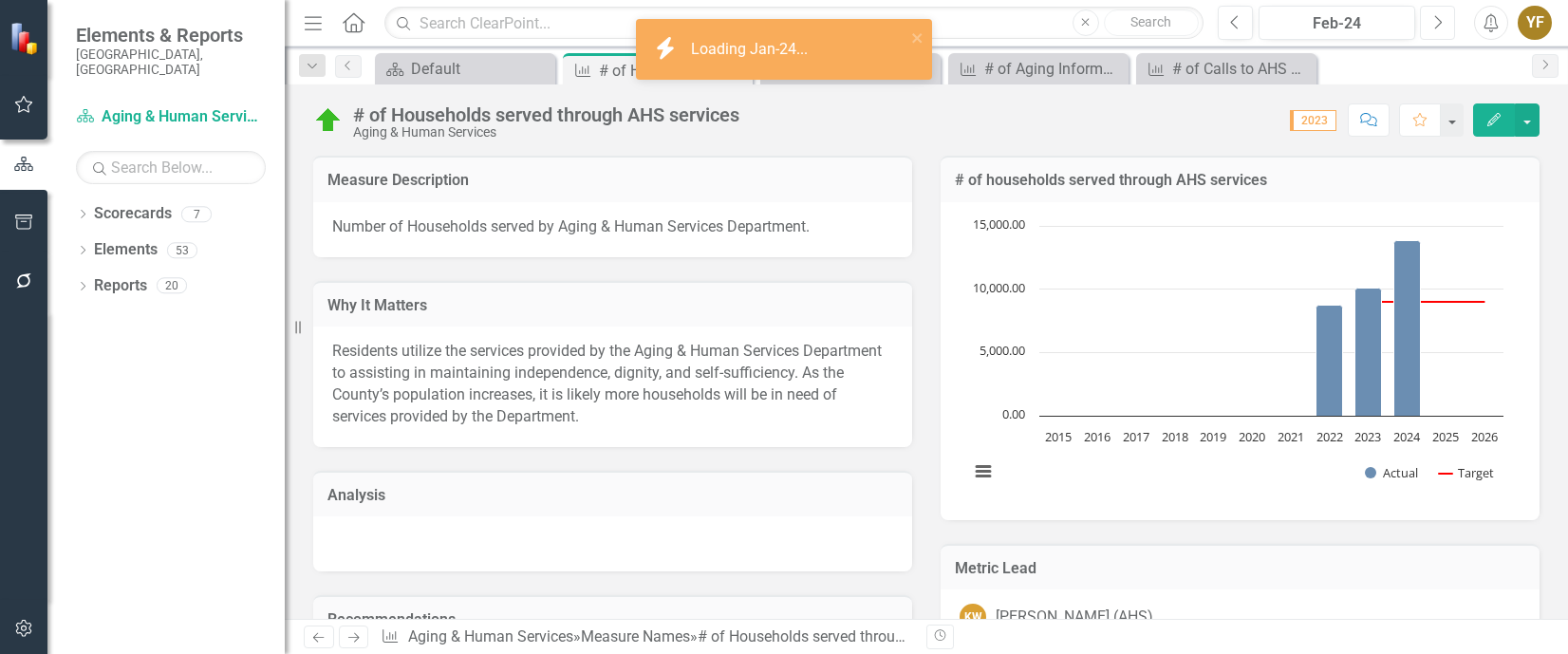 click on "Next" 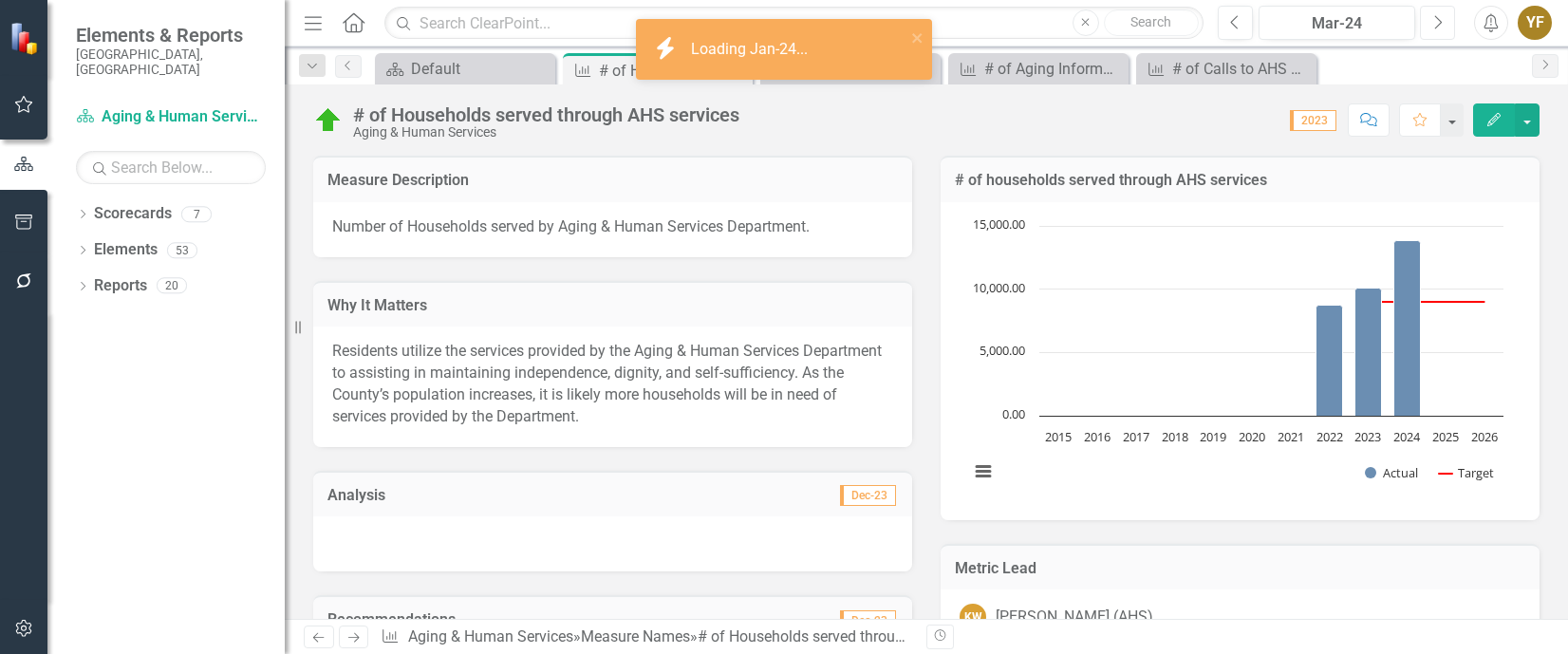 click on "Next" 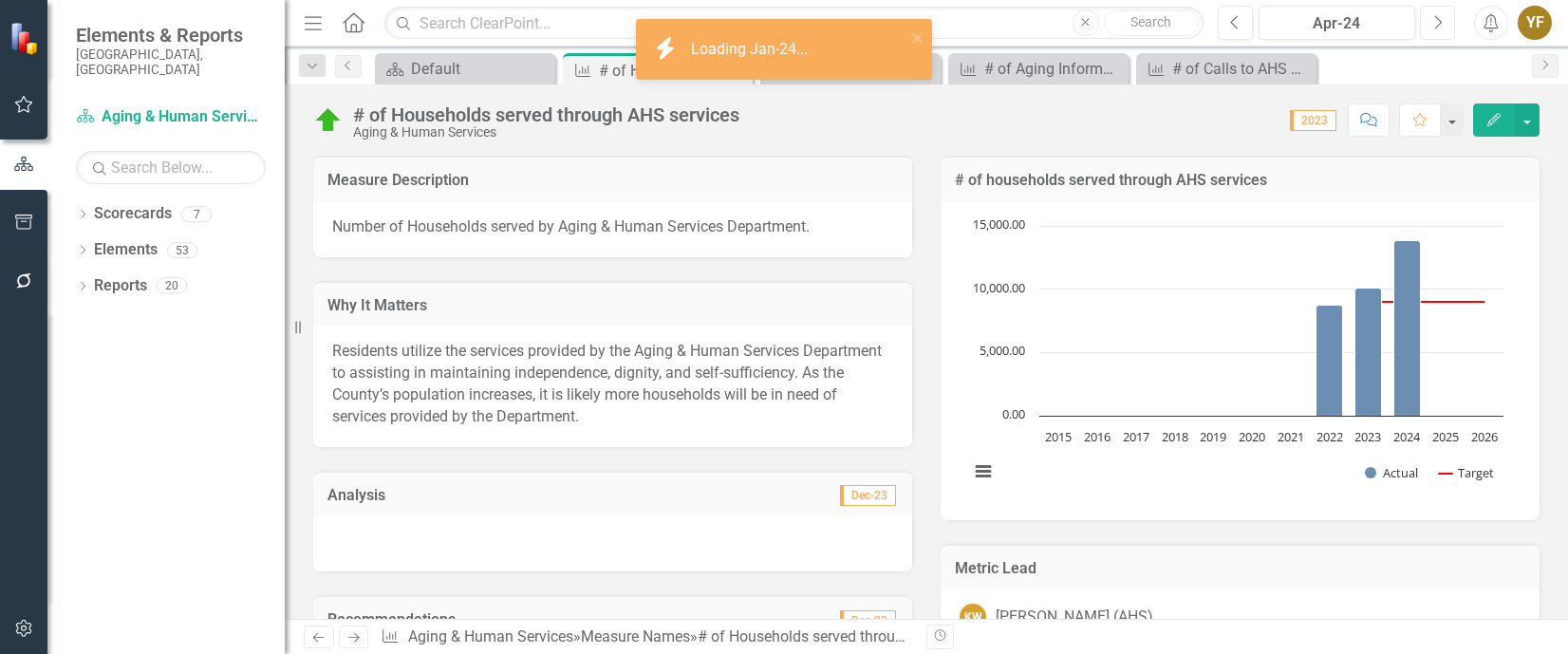 click on "Next" 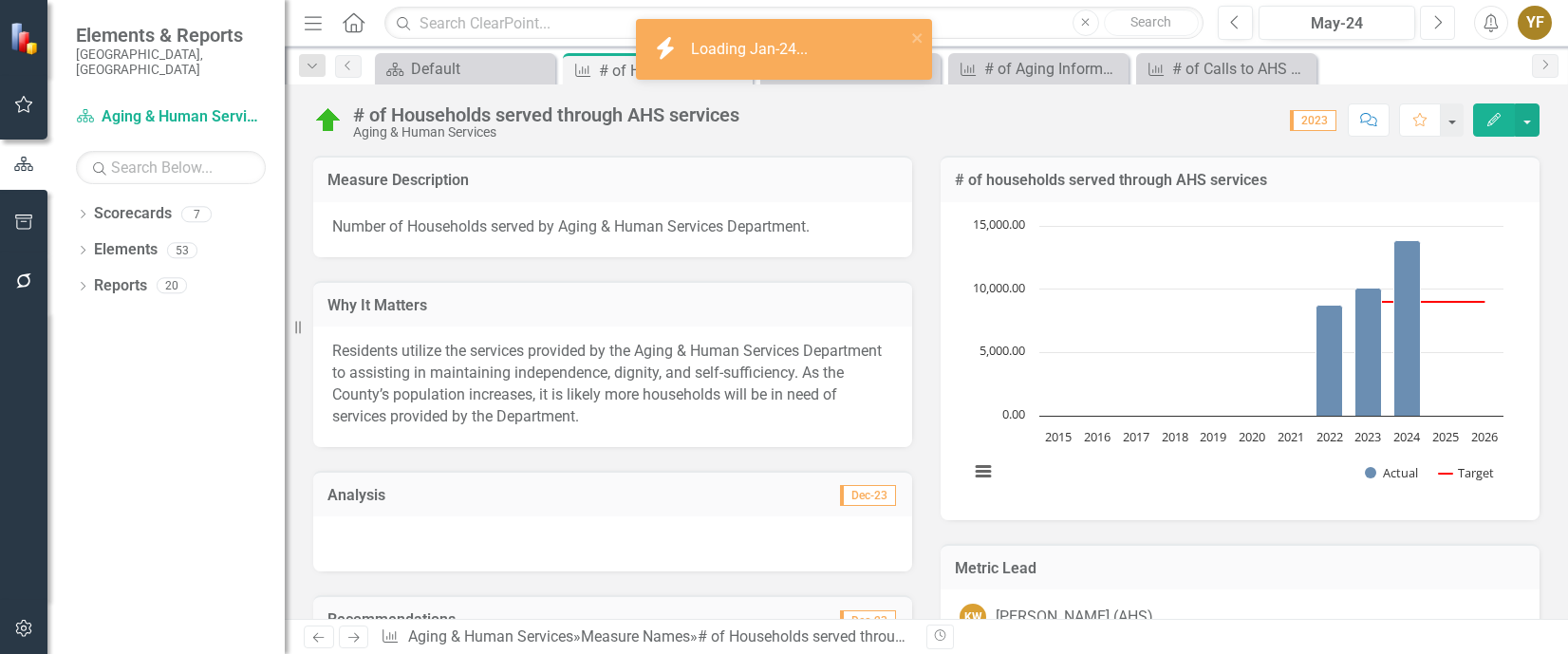 click on "Next" 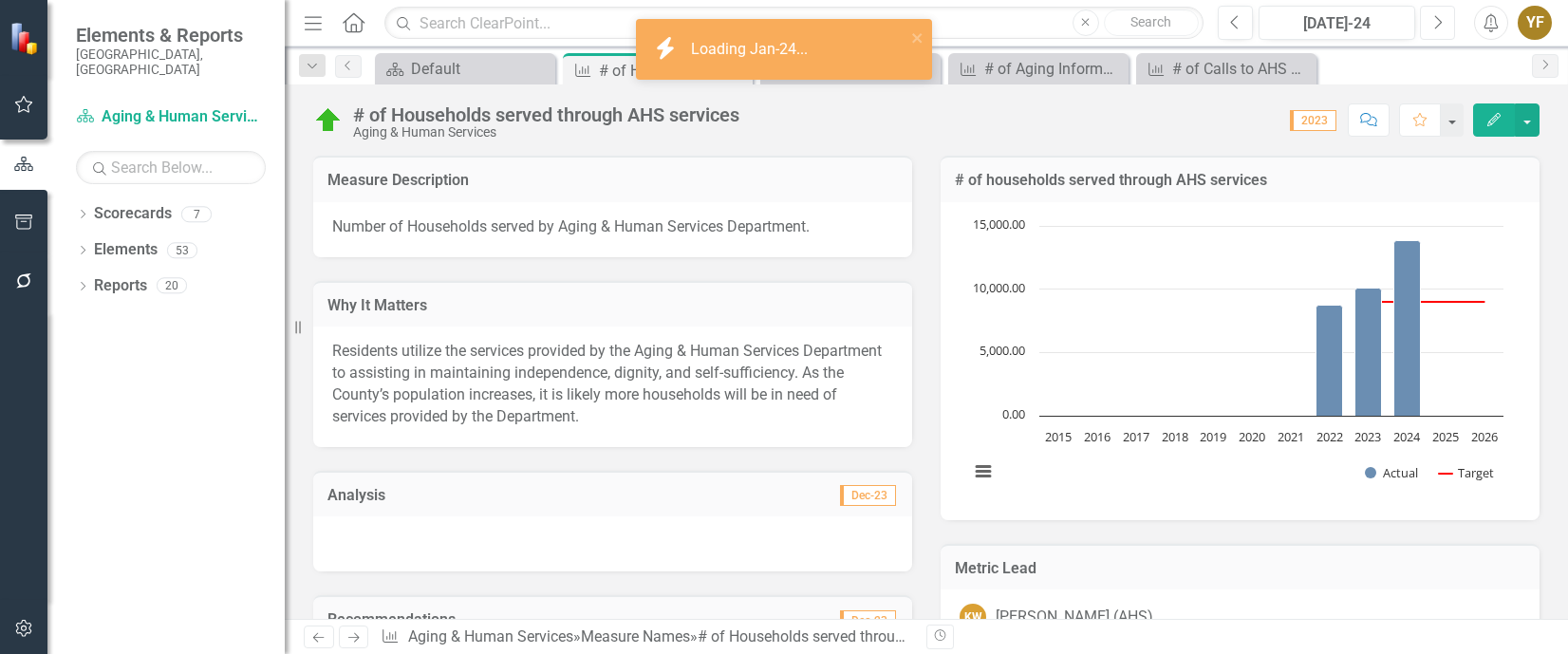 click on "Next" 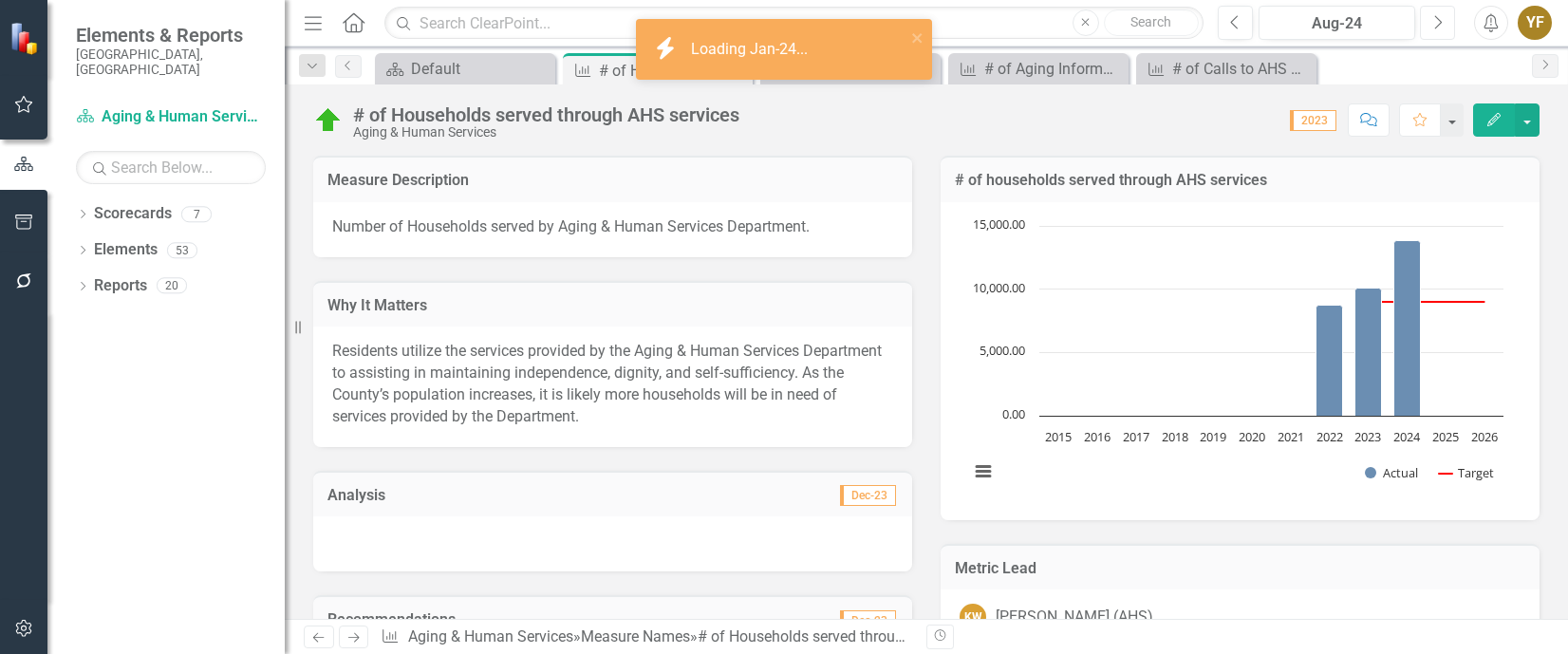 click on "Next" 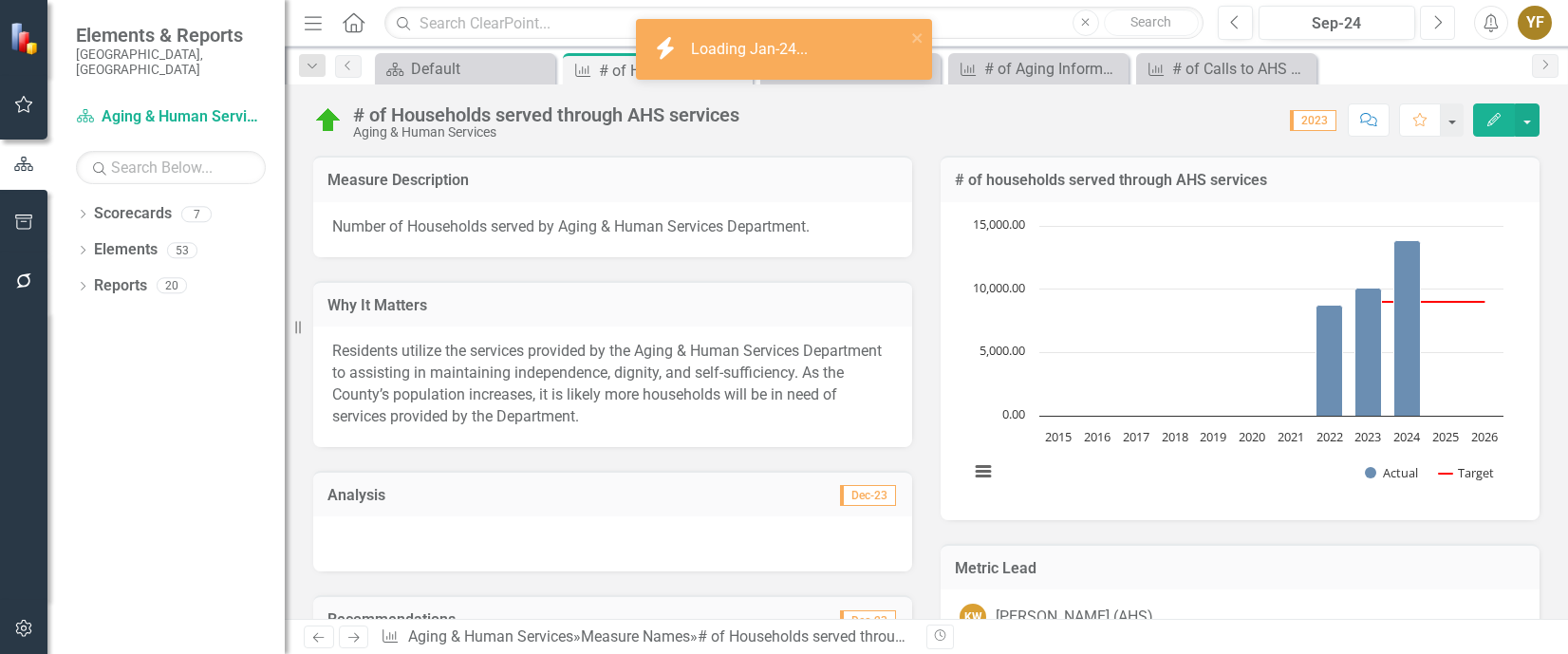 click on "Next" 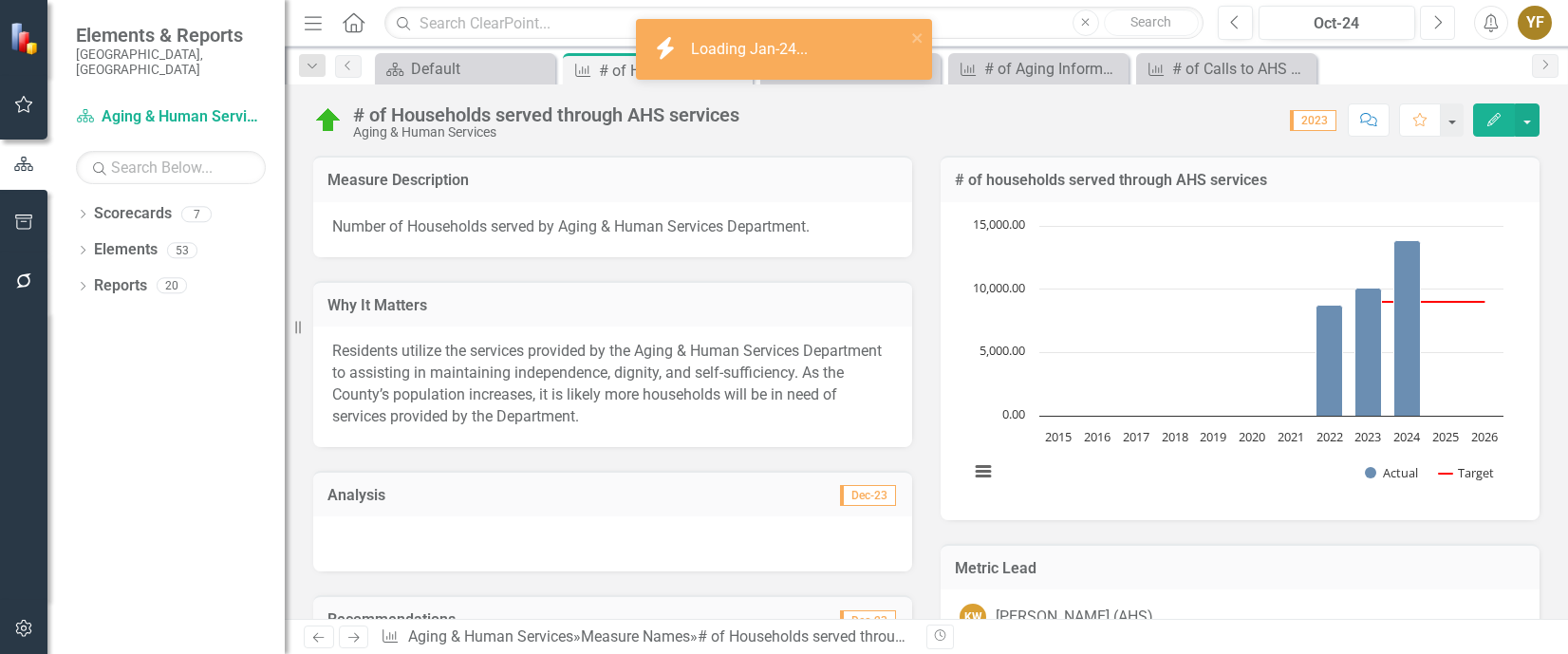 click on "Next" 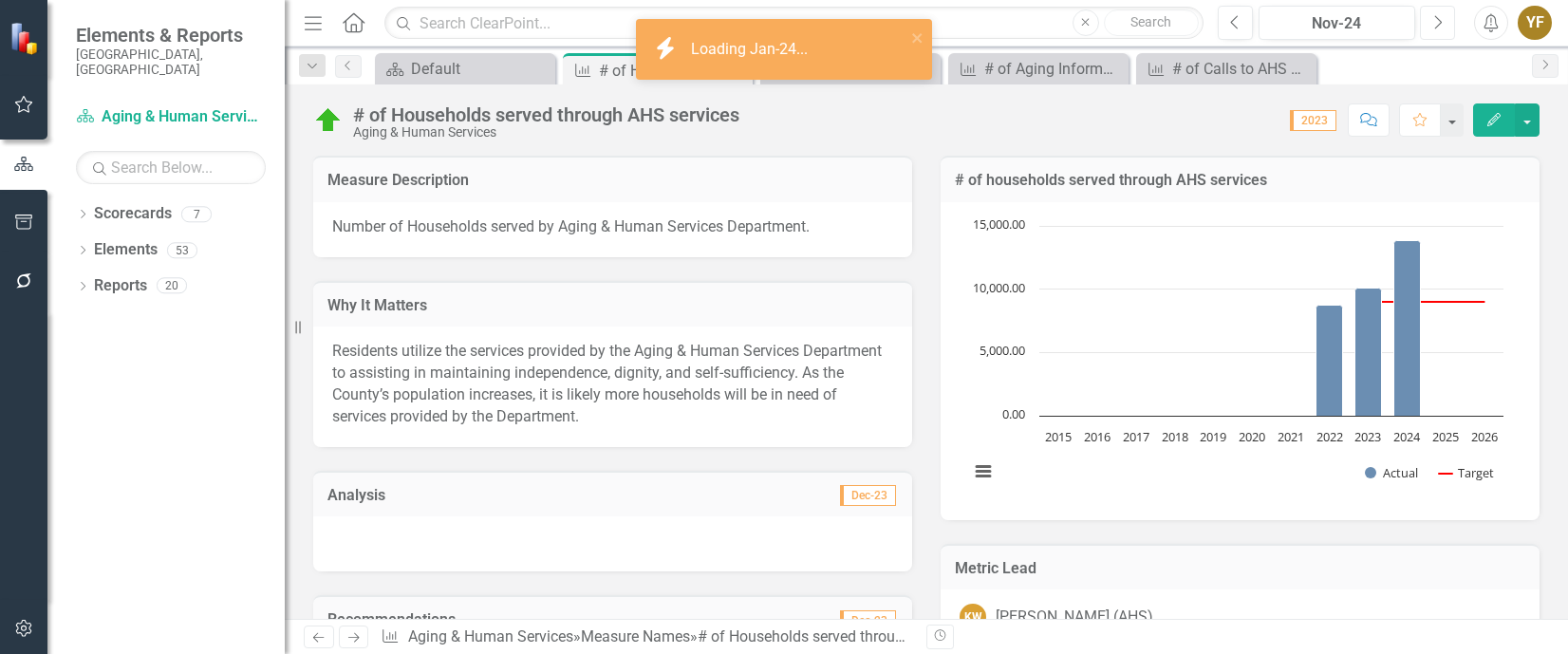 click on "Next" 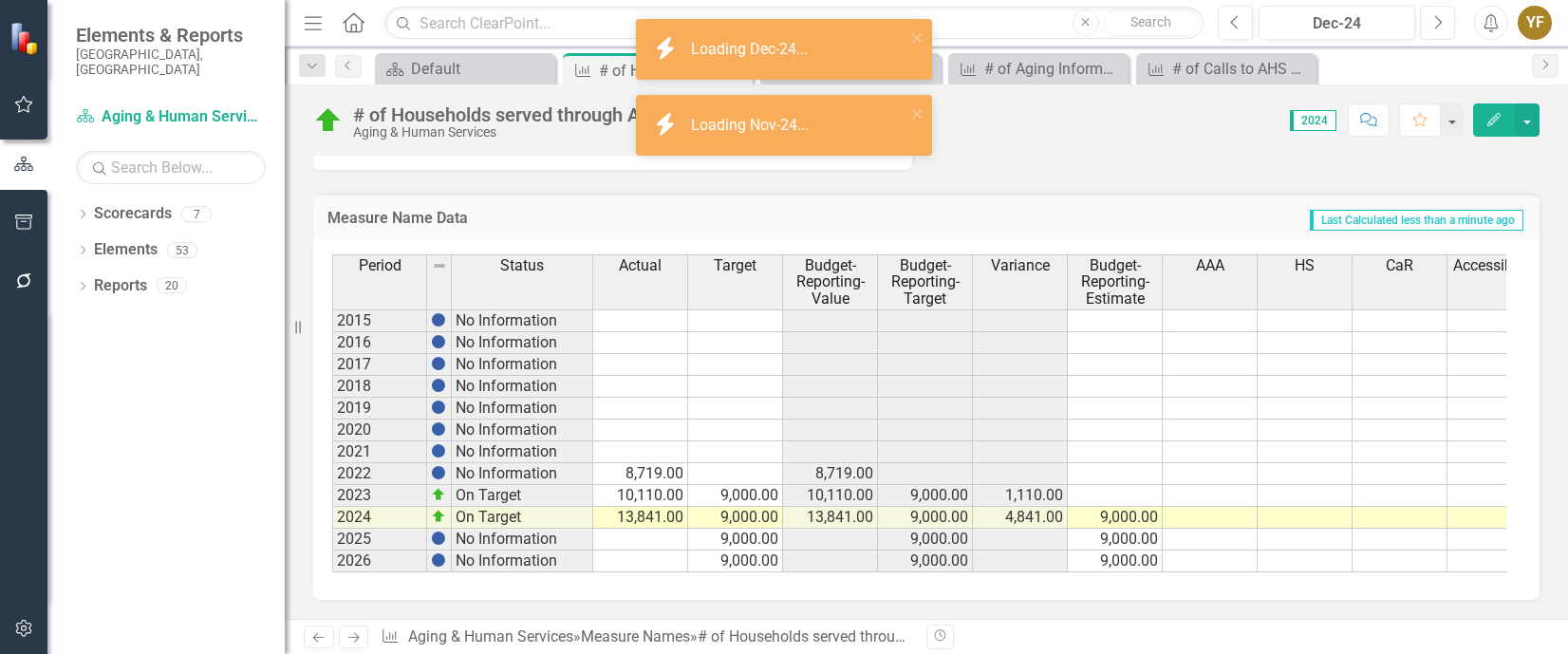 scroll, scrollTop: 1139, scrollLeft: 0, axis: vertical 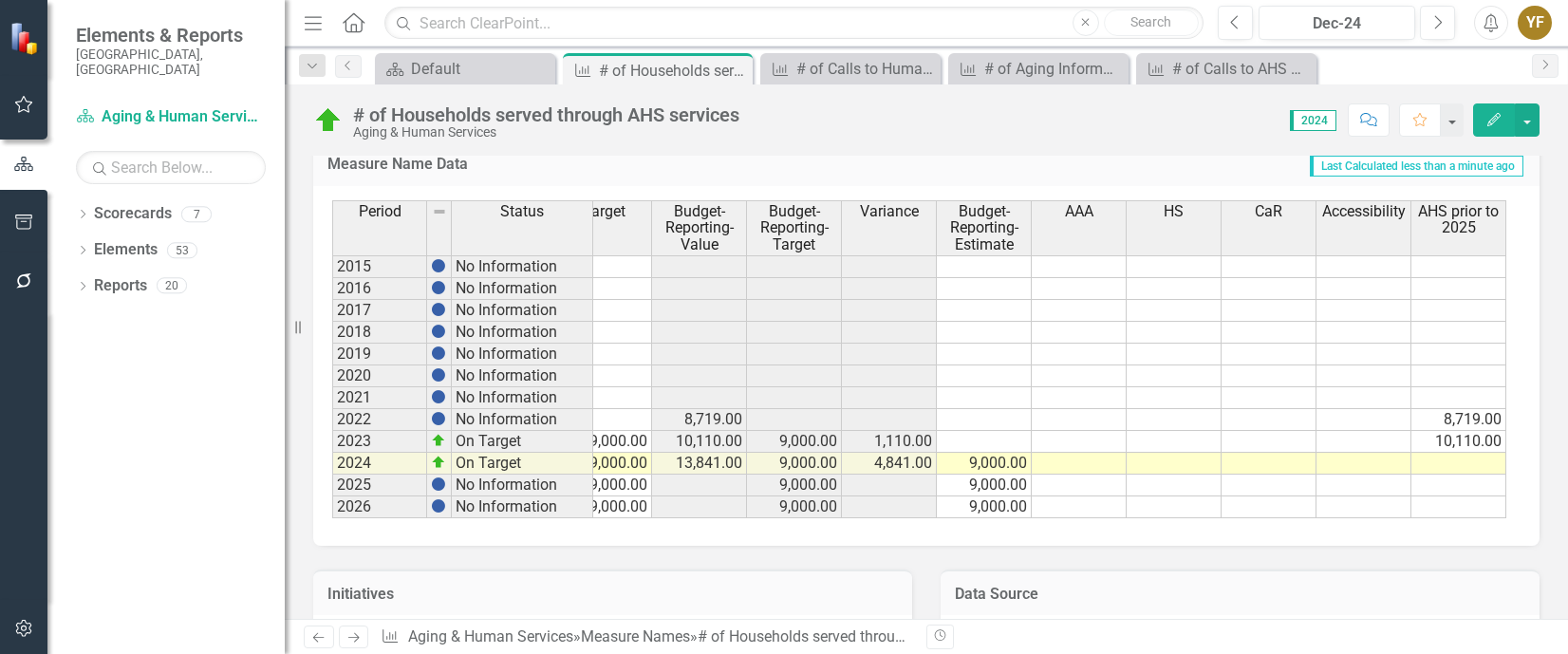 click at bounding box center (1459, 463) 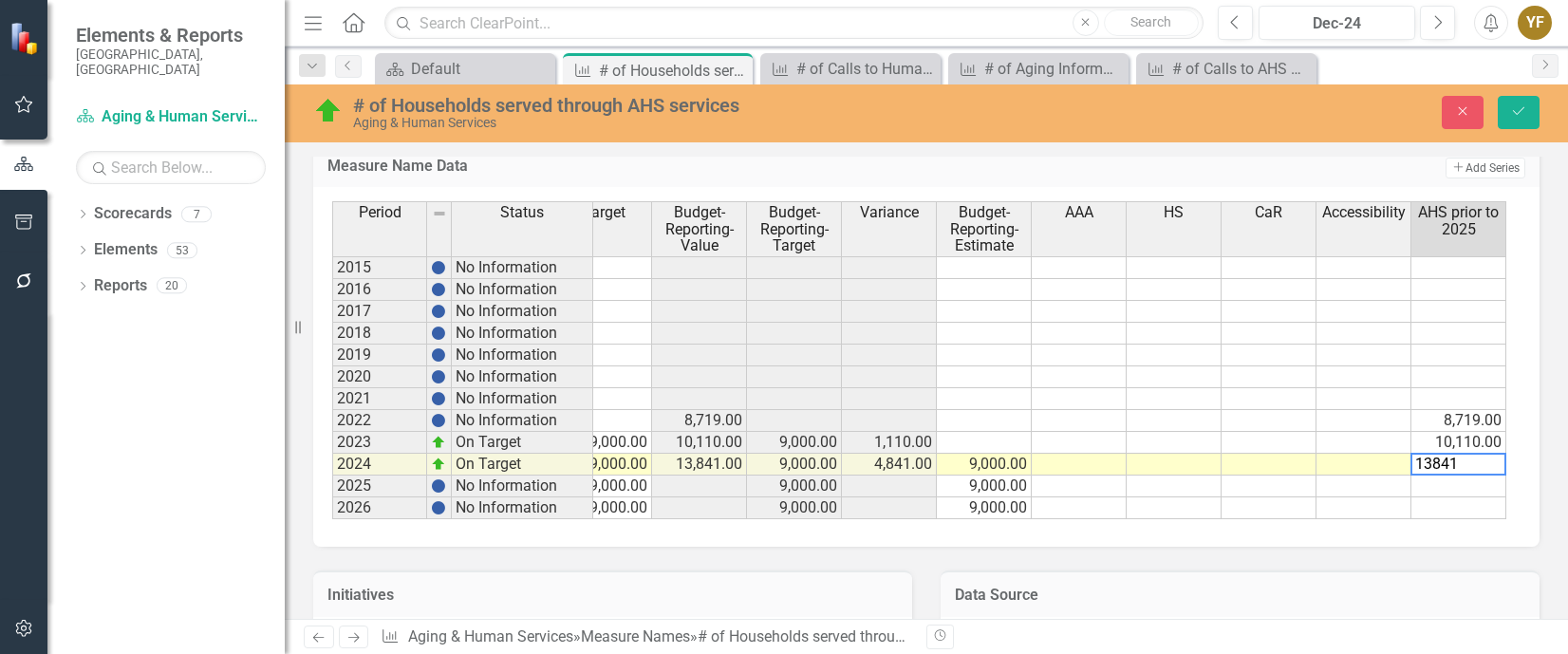 type on "13841" 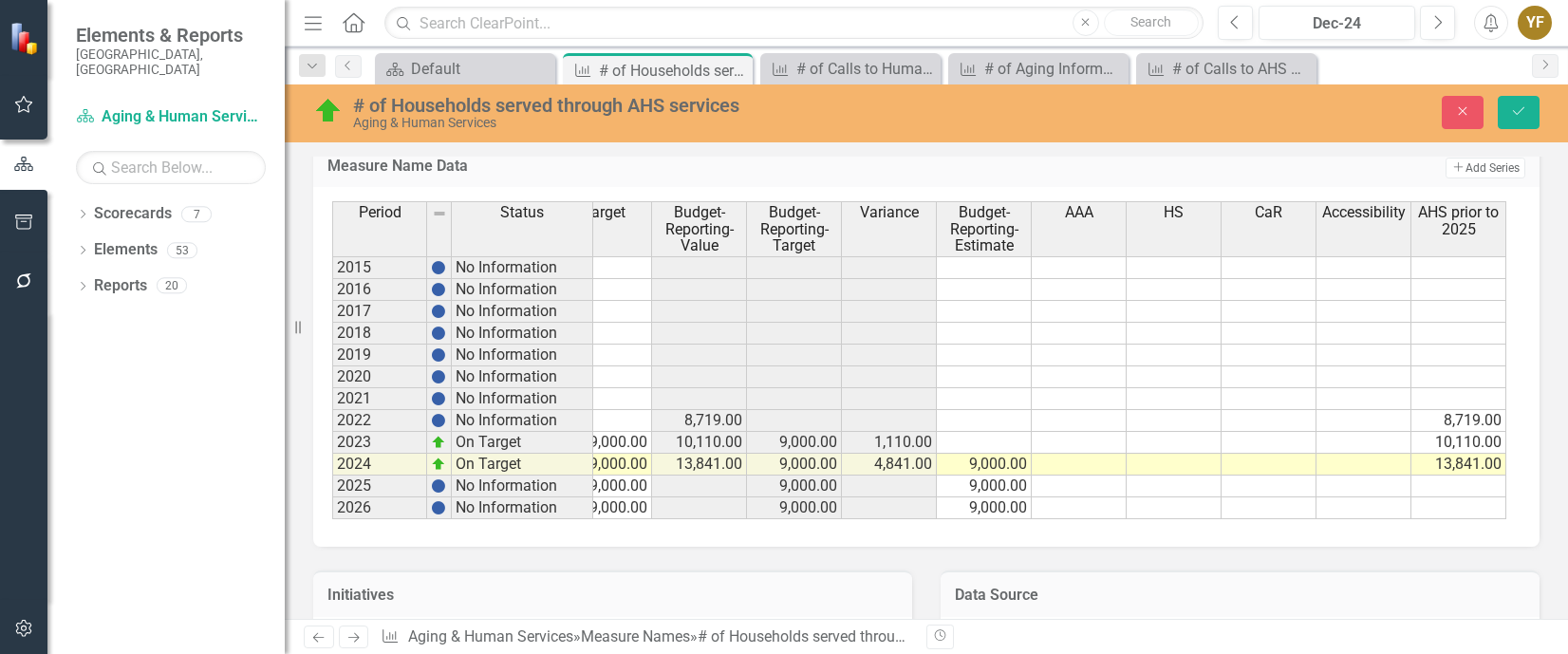 click on "Measure Description Number of Households served by Aging & Human Services Department.   Why It Matters Residents utilize the services provided by the Aging & Human Services Department to assisting in maintaining independence, dignity, and self-sufficiency.  As the County’s population increases, it is likely more households will be in need of services provided by the Department.  Analysis Dec-24 Recommendations Dec-24 Department Goals Collaborate for  Enhanced Client Outcomes 2024 Parents Health and Safety To provide the best possible mandatory and discretionary services Dec-24 KPI Y Action Items # of households served through AHS services Chart Combination chart with 2 data series. The chart has 1 X axis displaying categories.  The chart has 1 Y axis displaying values. Data ranges from 8719 to 13841. Created with Highcharts 11.4.8 Chart context menu Actual Target 2015 2016 2017 2018 2019 2020 2021 2022 2023 2024 2025 2026 0.00 5,000.00 10,000.00 15,000.00 Target ​ 2026: 9,000.00 ​ Metric Lead KW Add AAA" at bounding box center (926, -30) 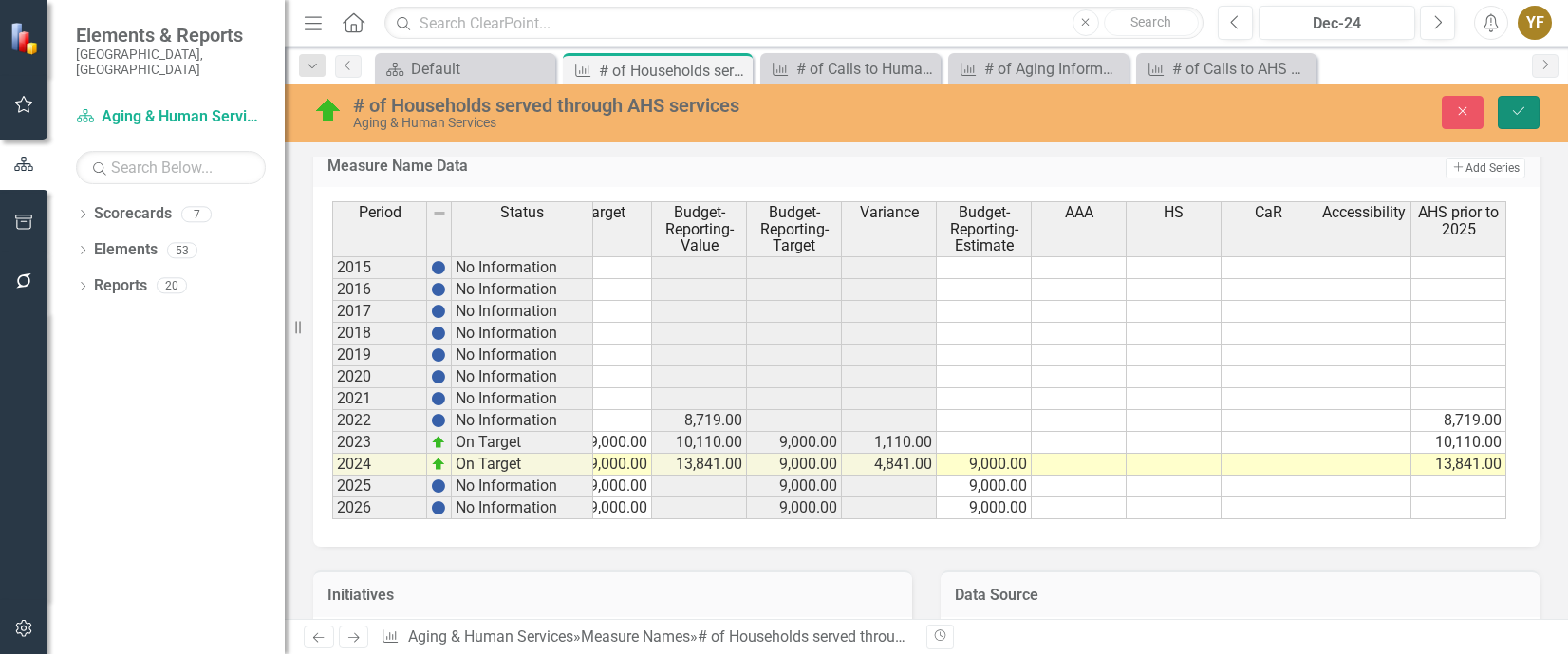 click on "Save" 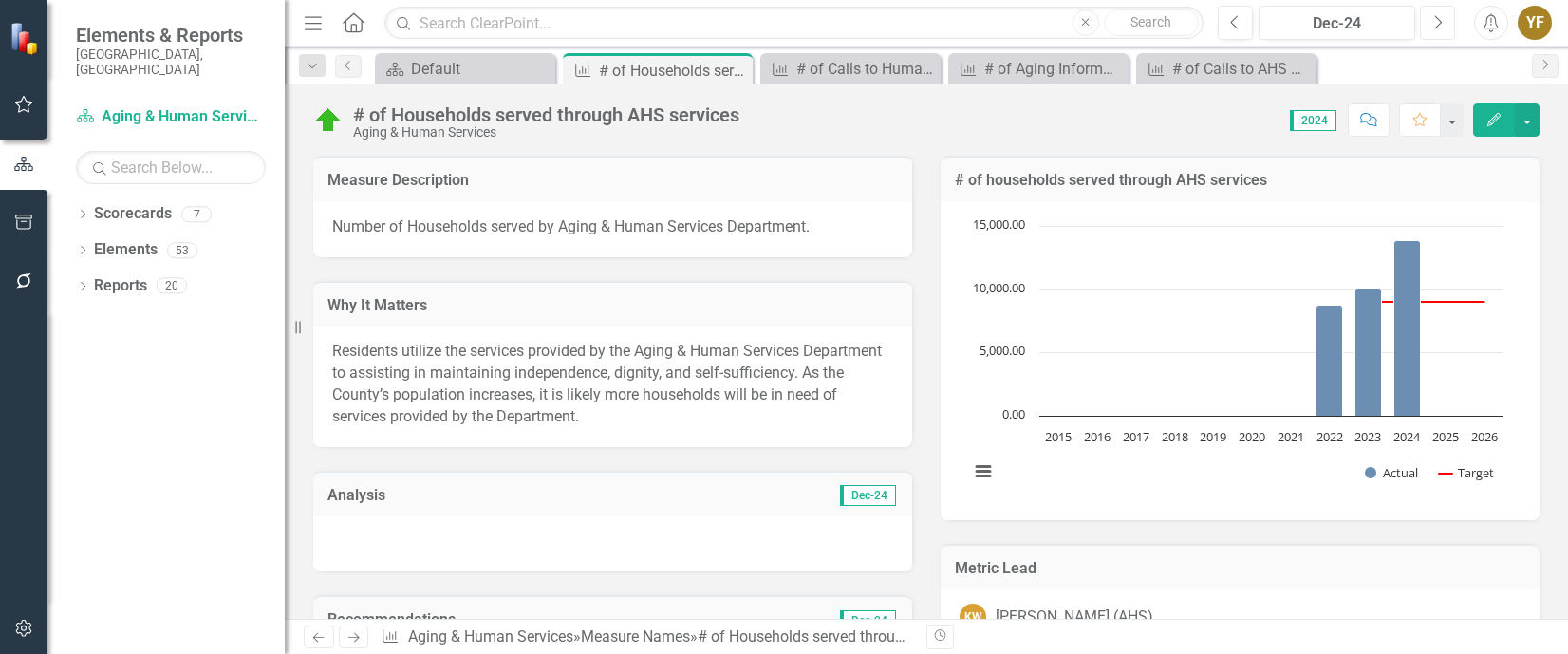 click on "Next" 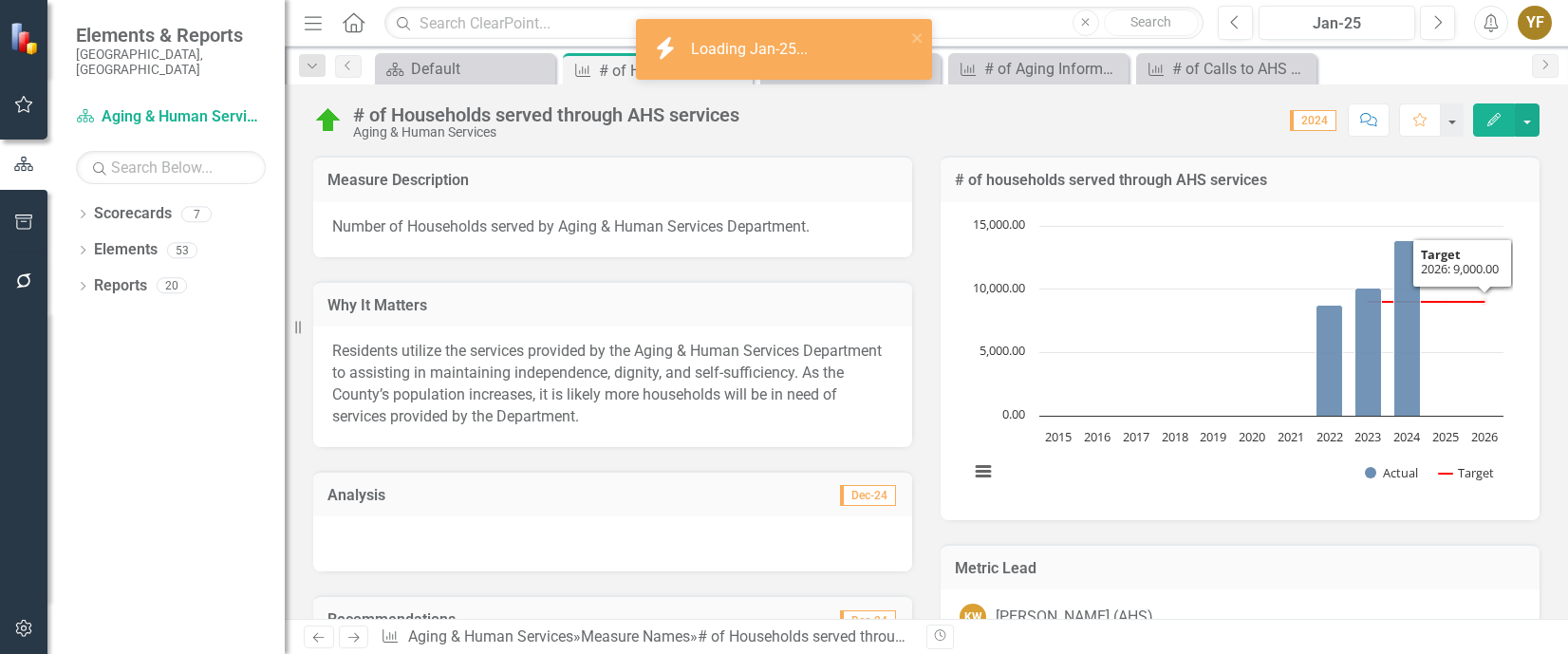 click on "Edit" 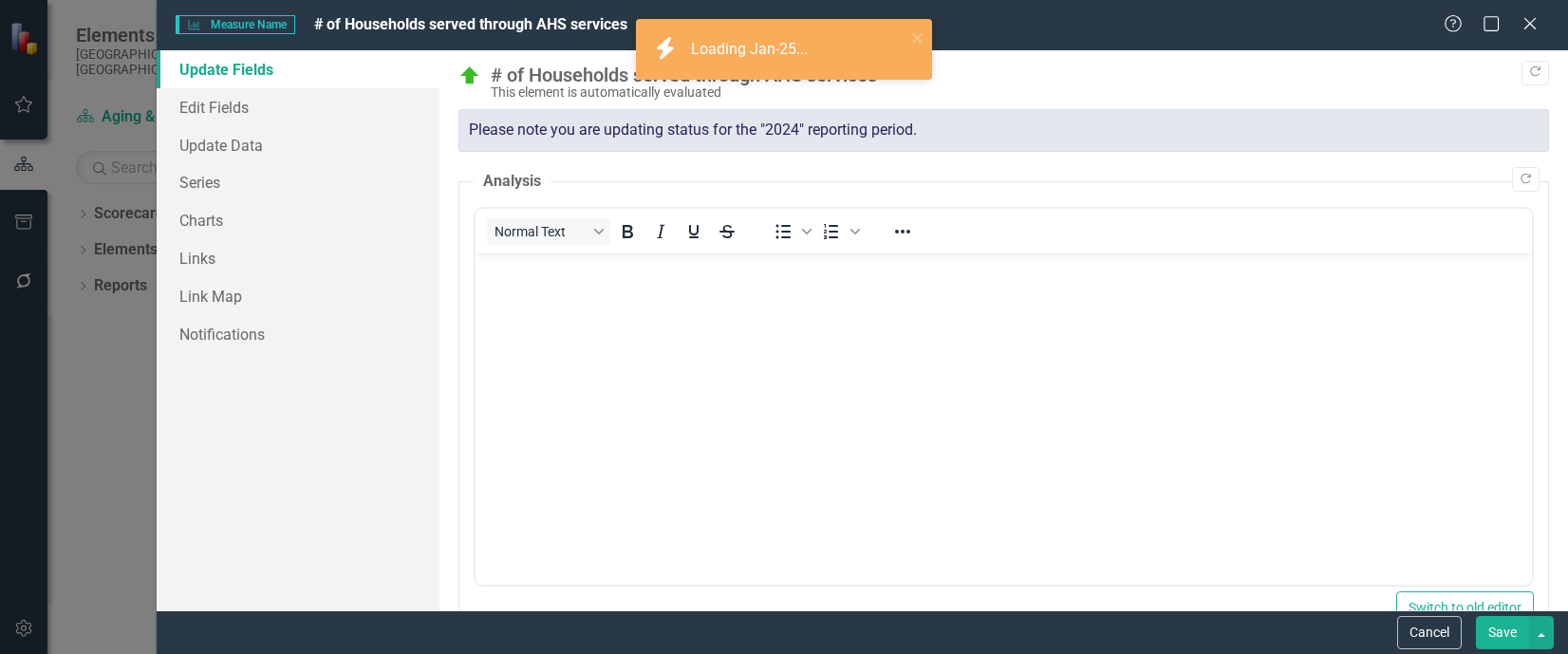 scroll, scrollTop: 0, scrollLeft: 0, axis: both 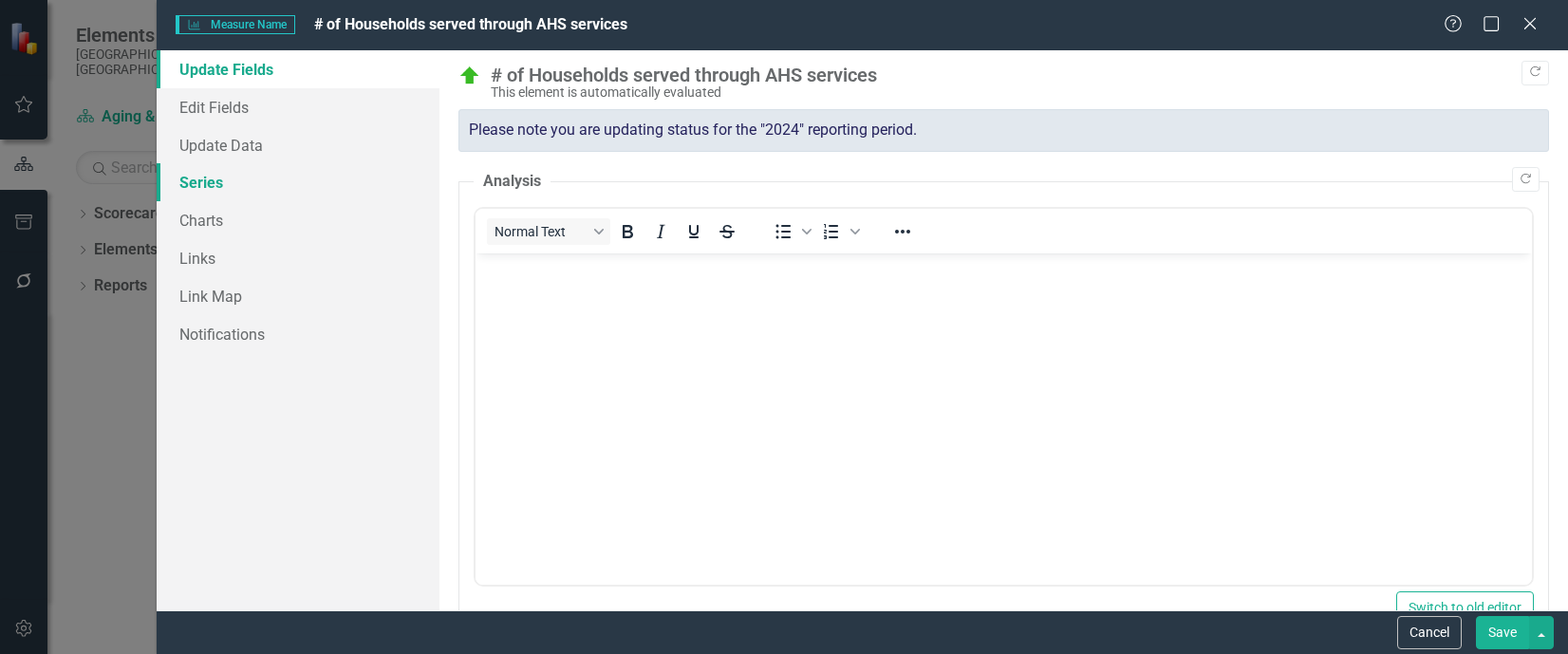 click on "Series" at bounding box center (297, 182) 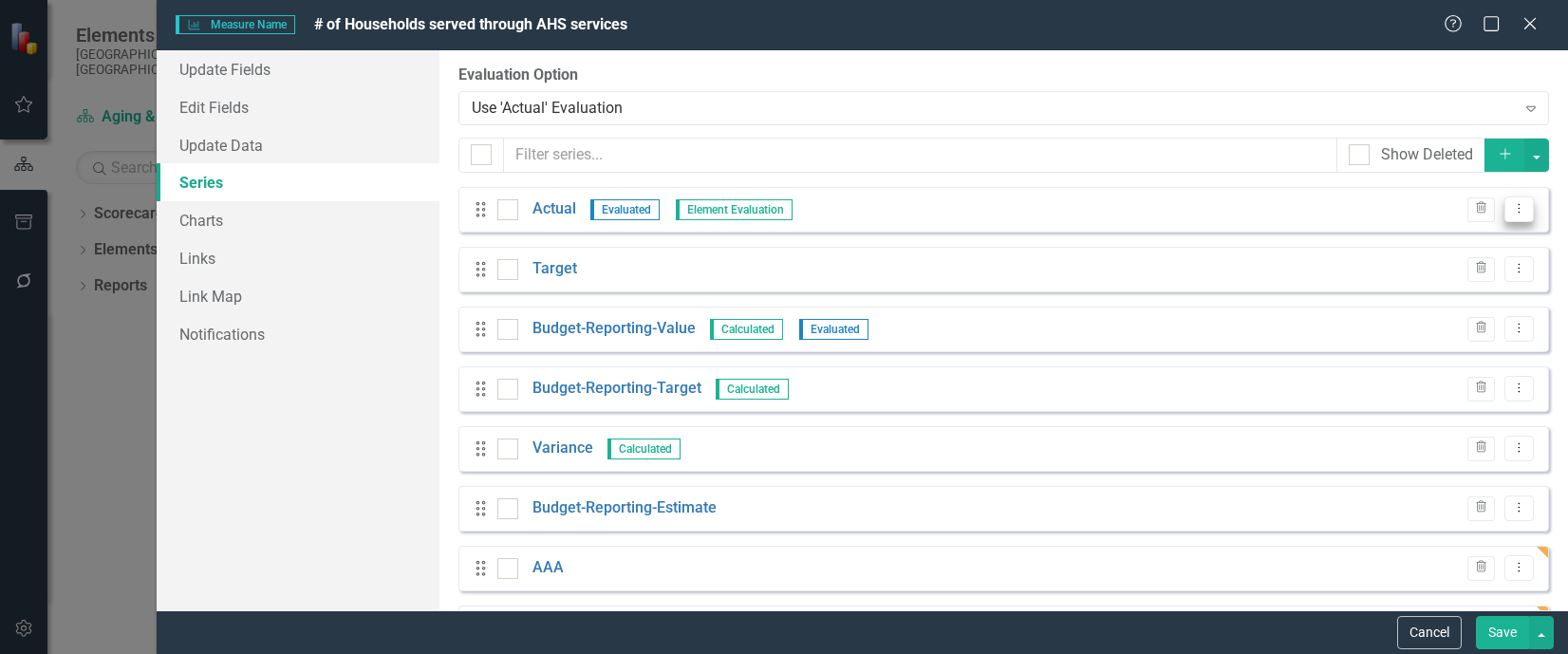 click on "Dropdown Menu" 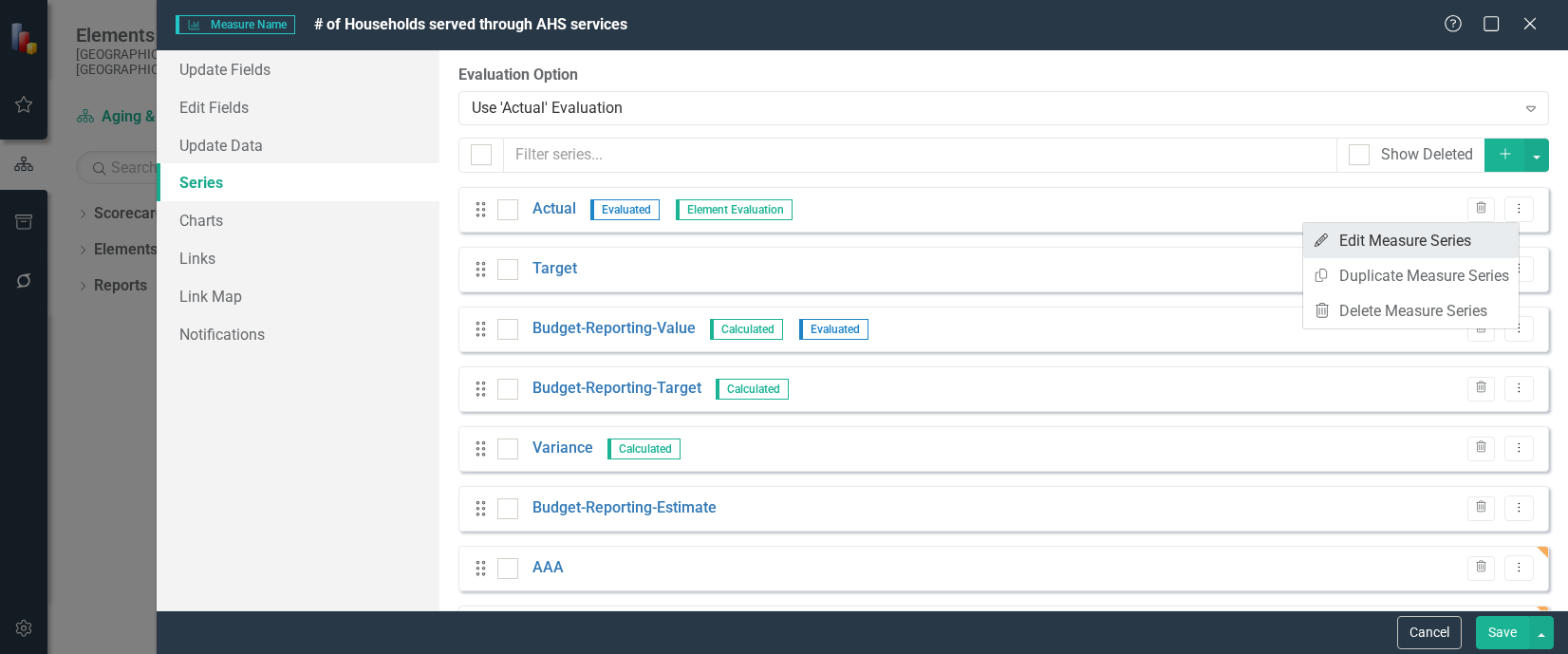 click on "Edit" 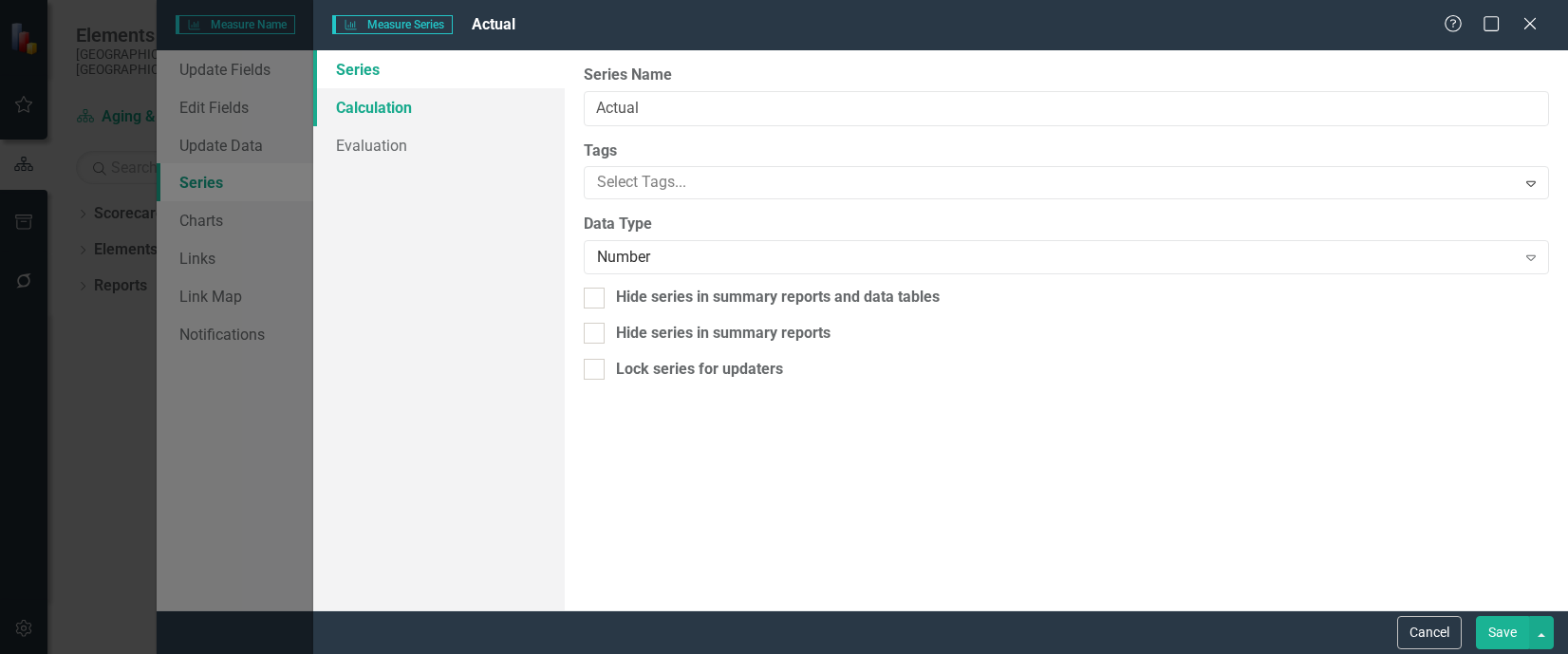 click on "Calculation" at bounding box center (439, 107) 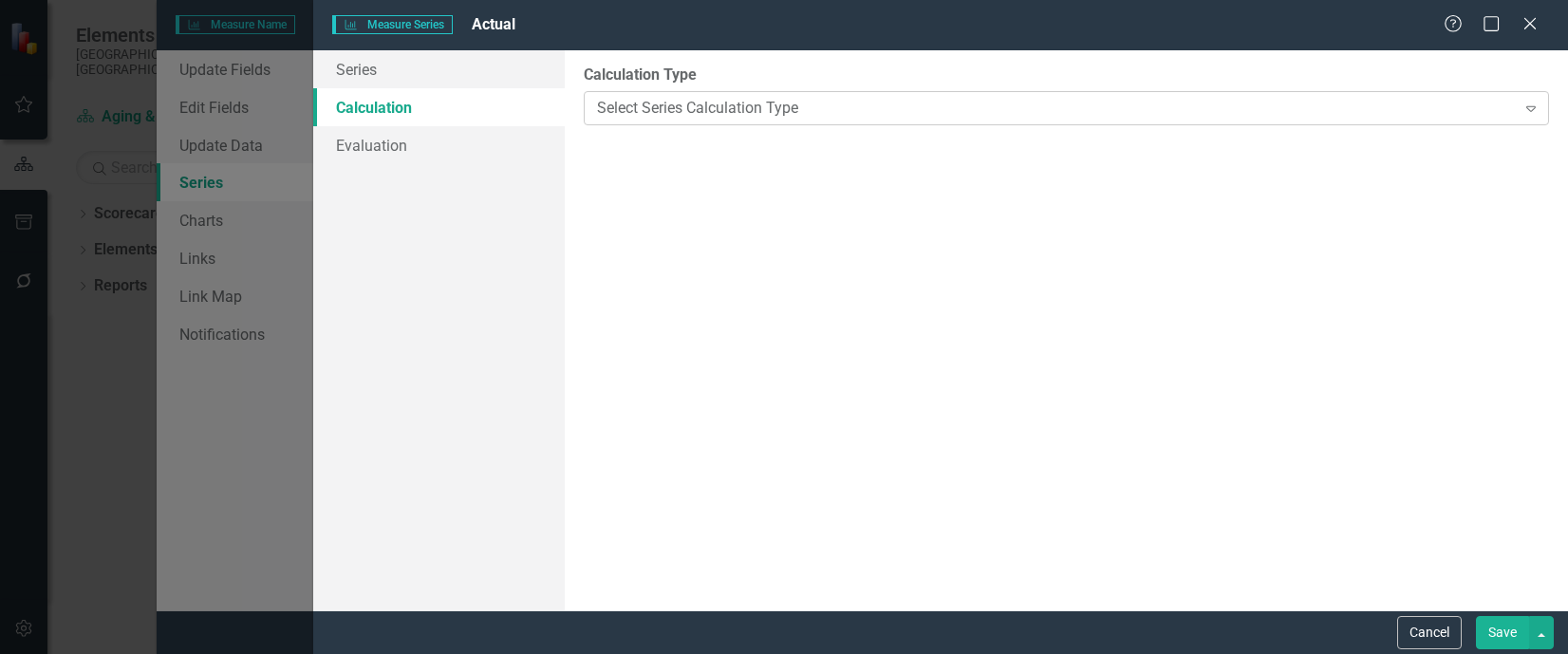 click on "Select Series Calculation Type" at bounding box center [1056, 107] 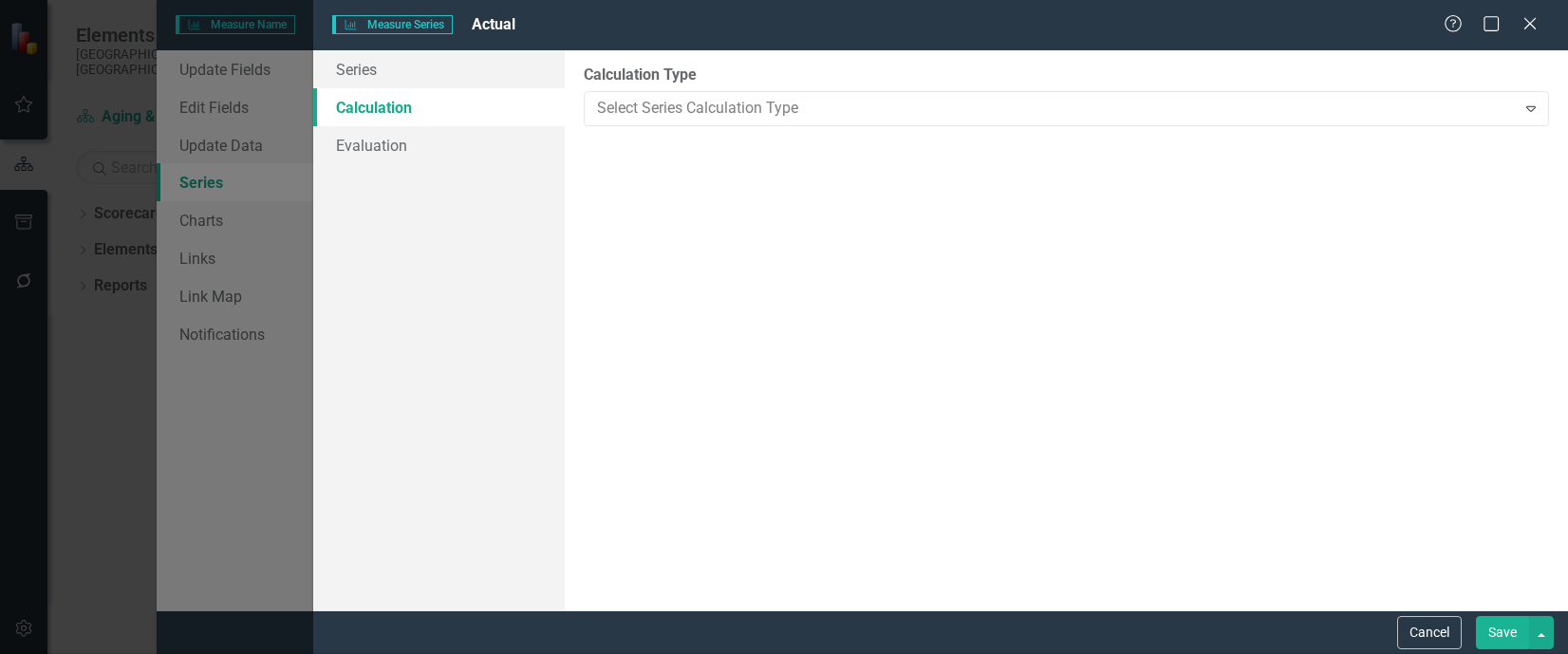 click on "Calculated Series" at bounding box center (788, 701) 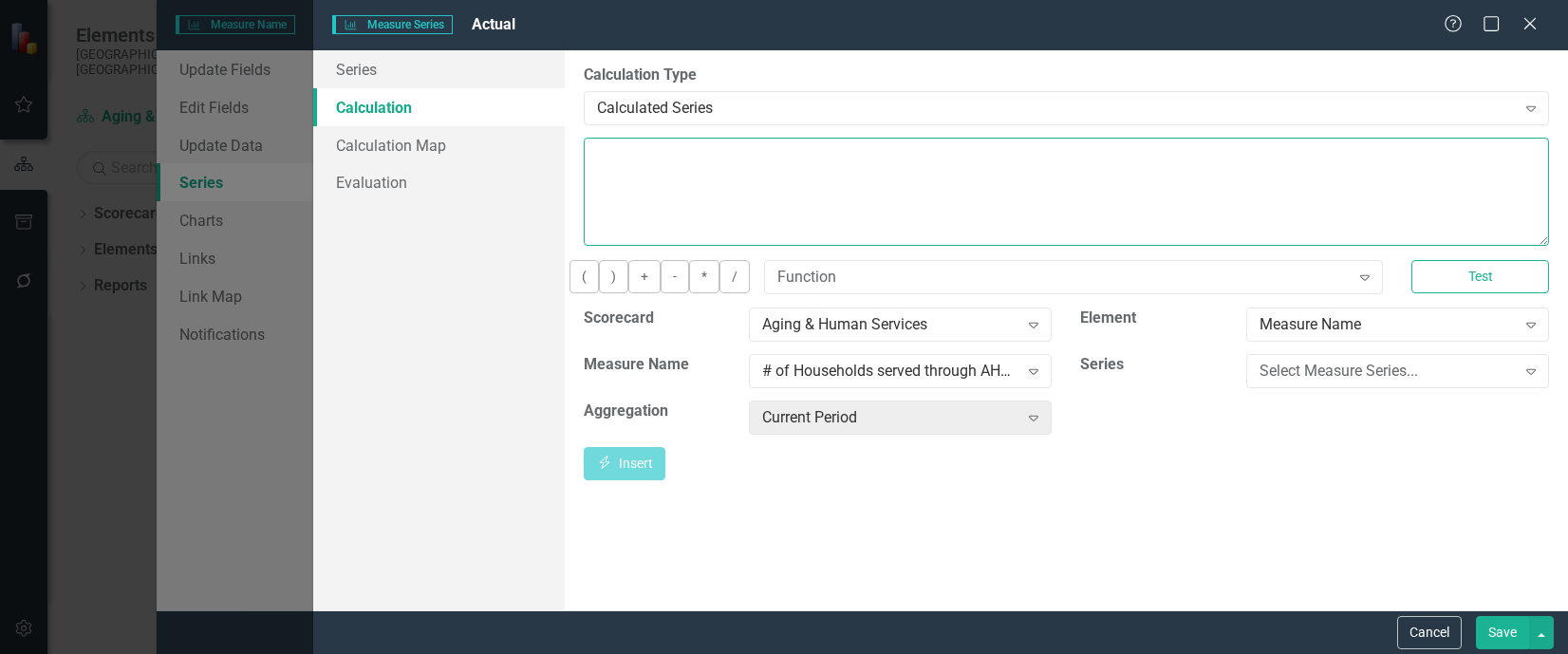 click at bounding box center (1066, 192) 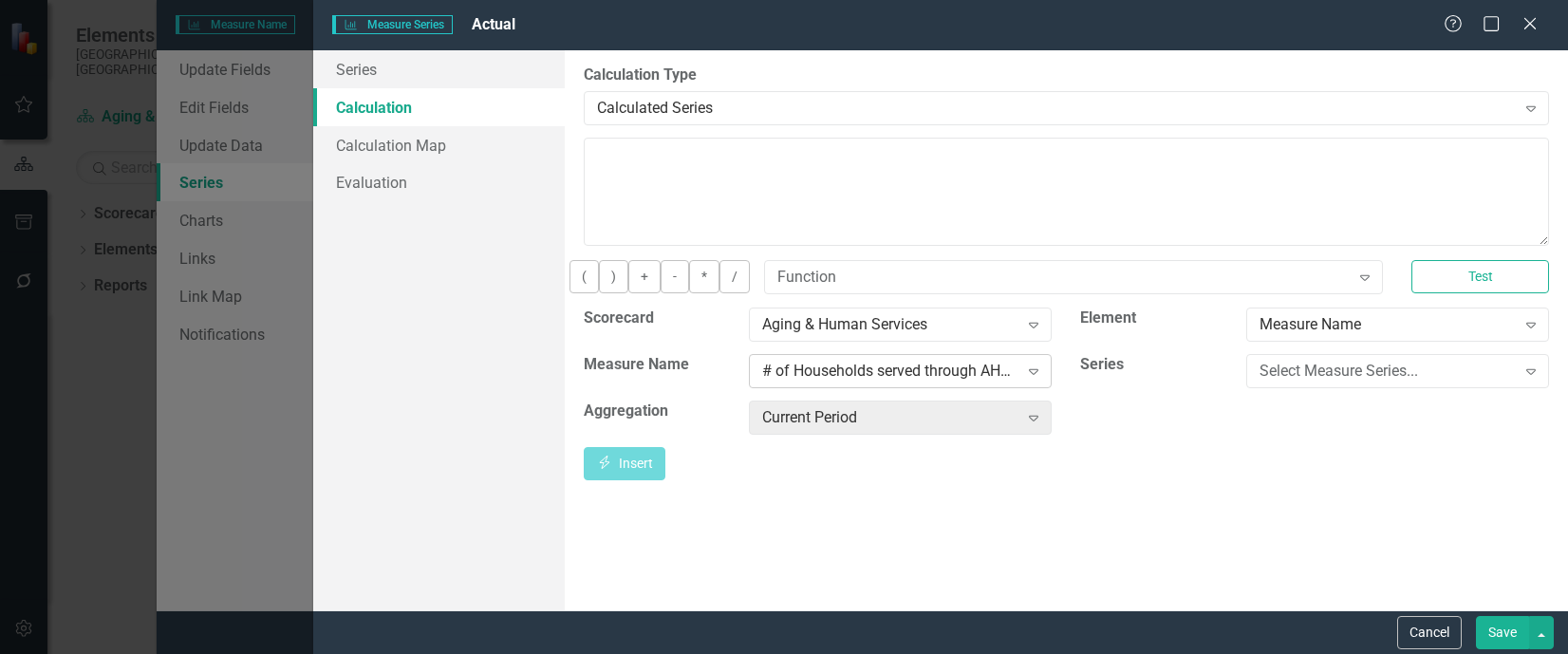 click on "Expand" 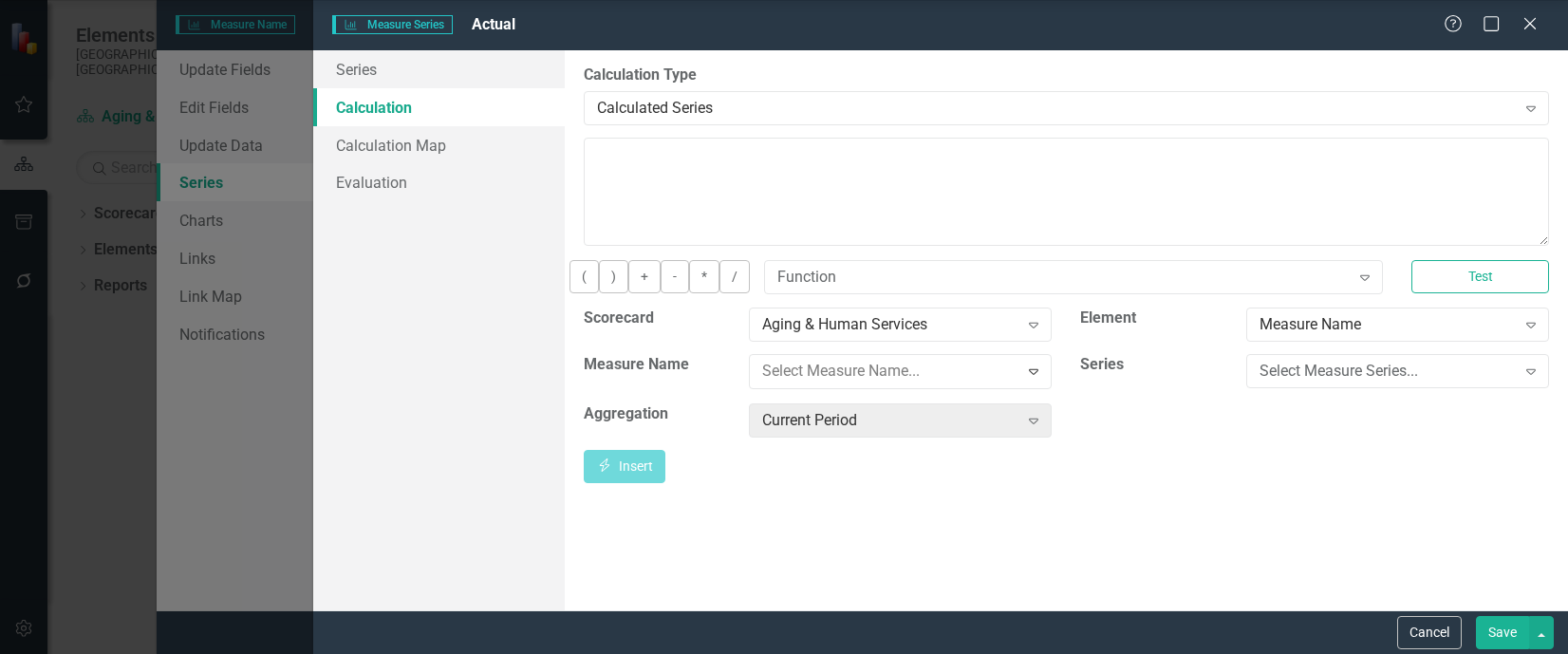 scroll, scrollTop: 653, scrollLeft: 0, axis: vertical 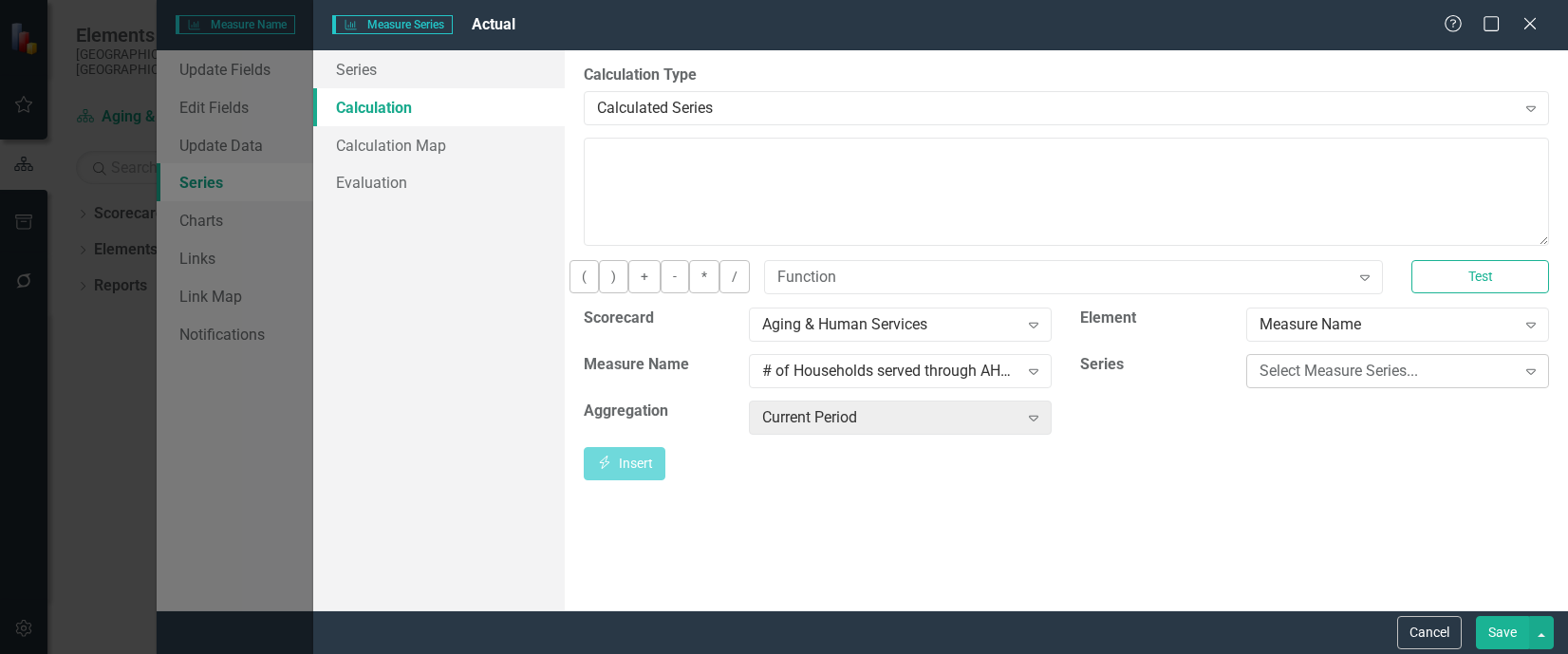 click on "Select Measure Series..." at bounding box center (1388, 370) 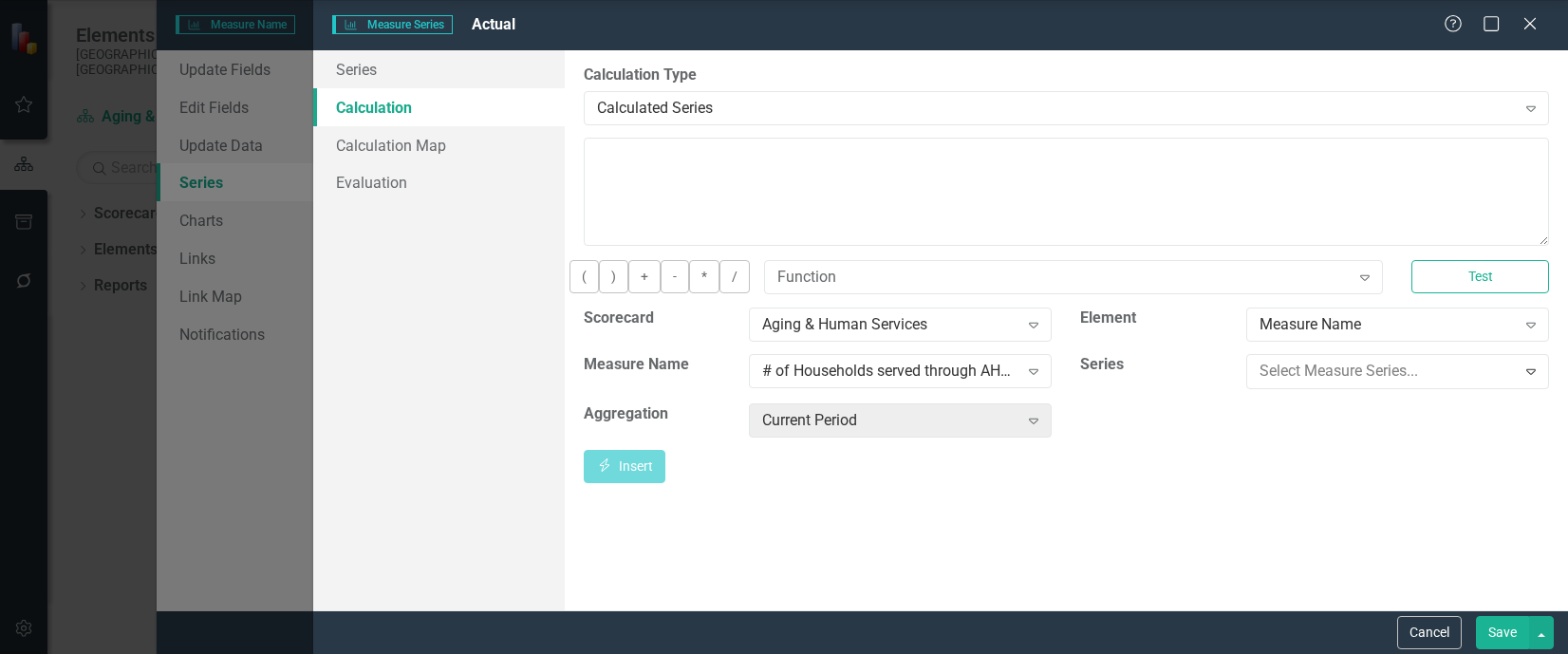 click on "AAA" at bounding box center (788, -83) 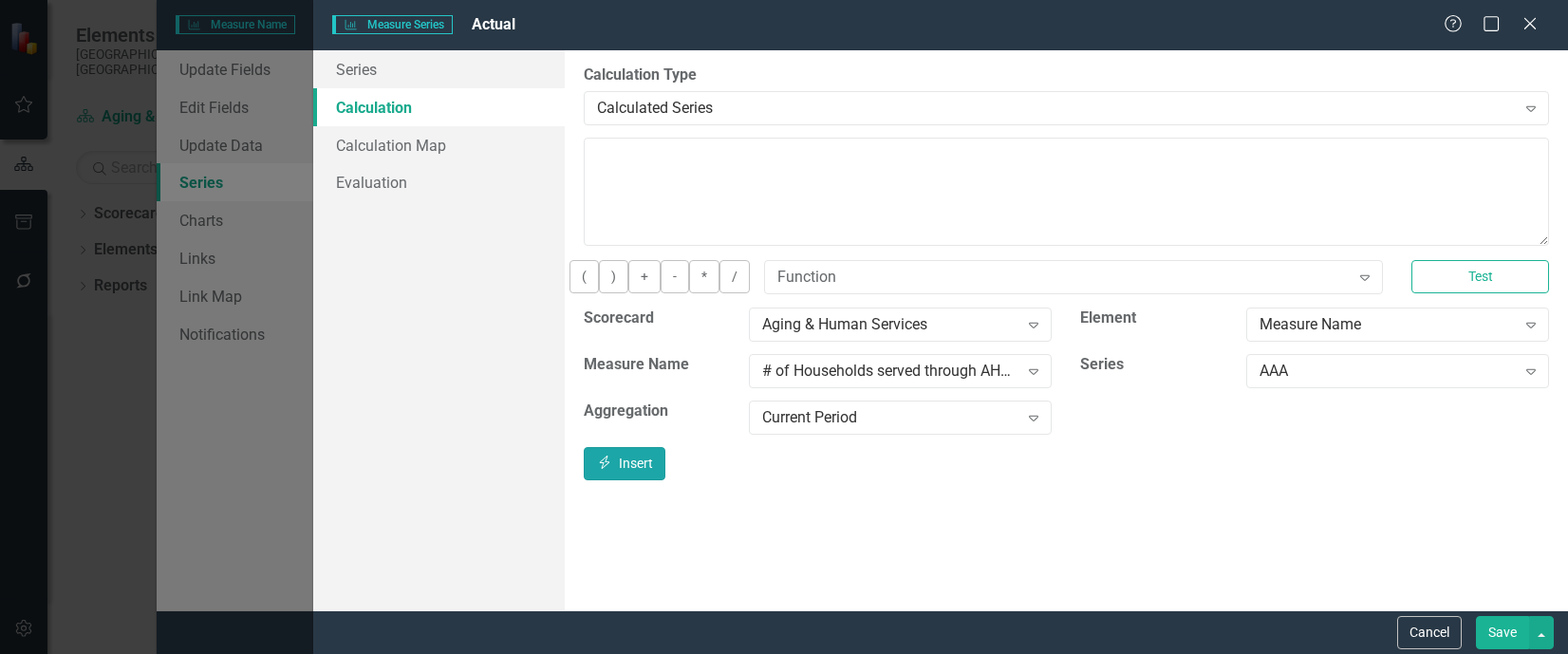 click on "Insert    Insert" at bounding box center [625, 463] 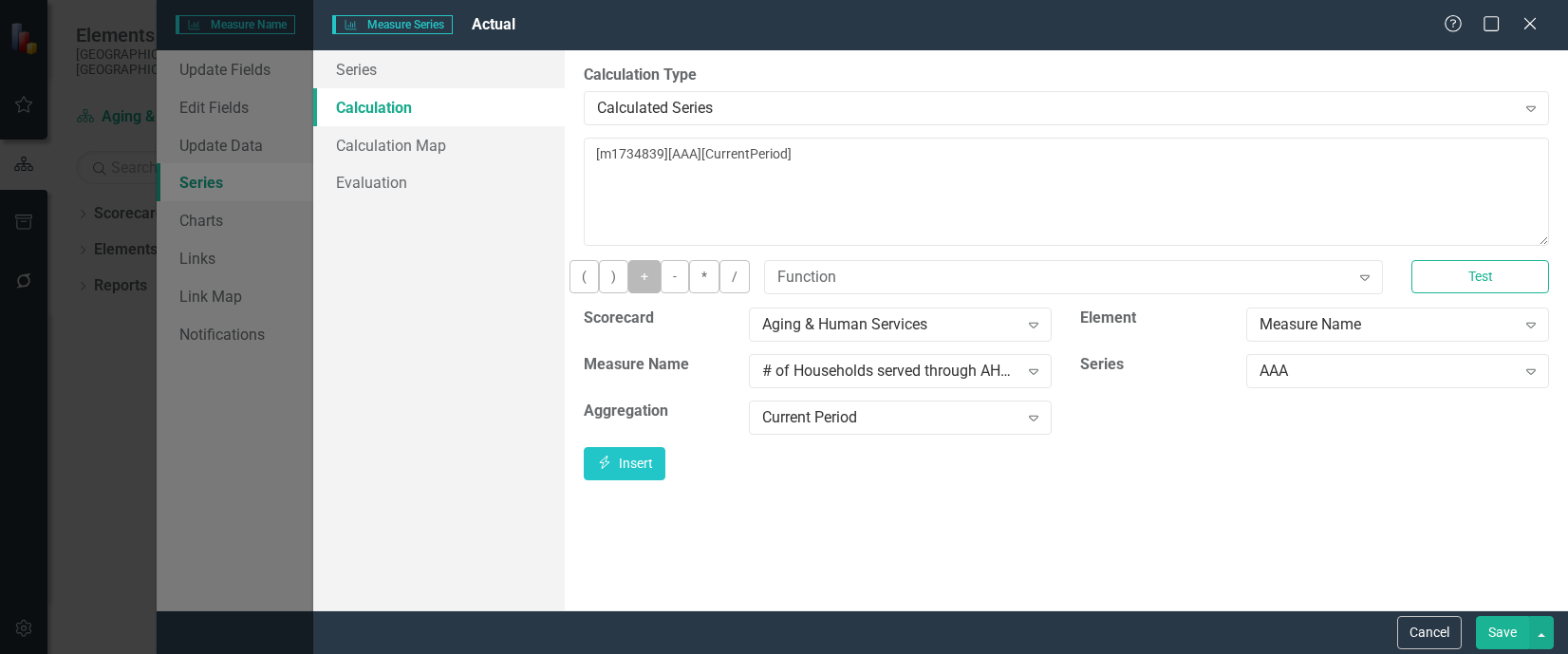 click on "+" at bounding box center (644, 276) 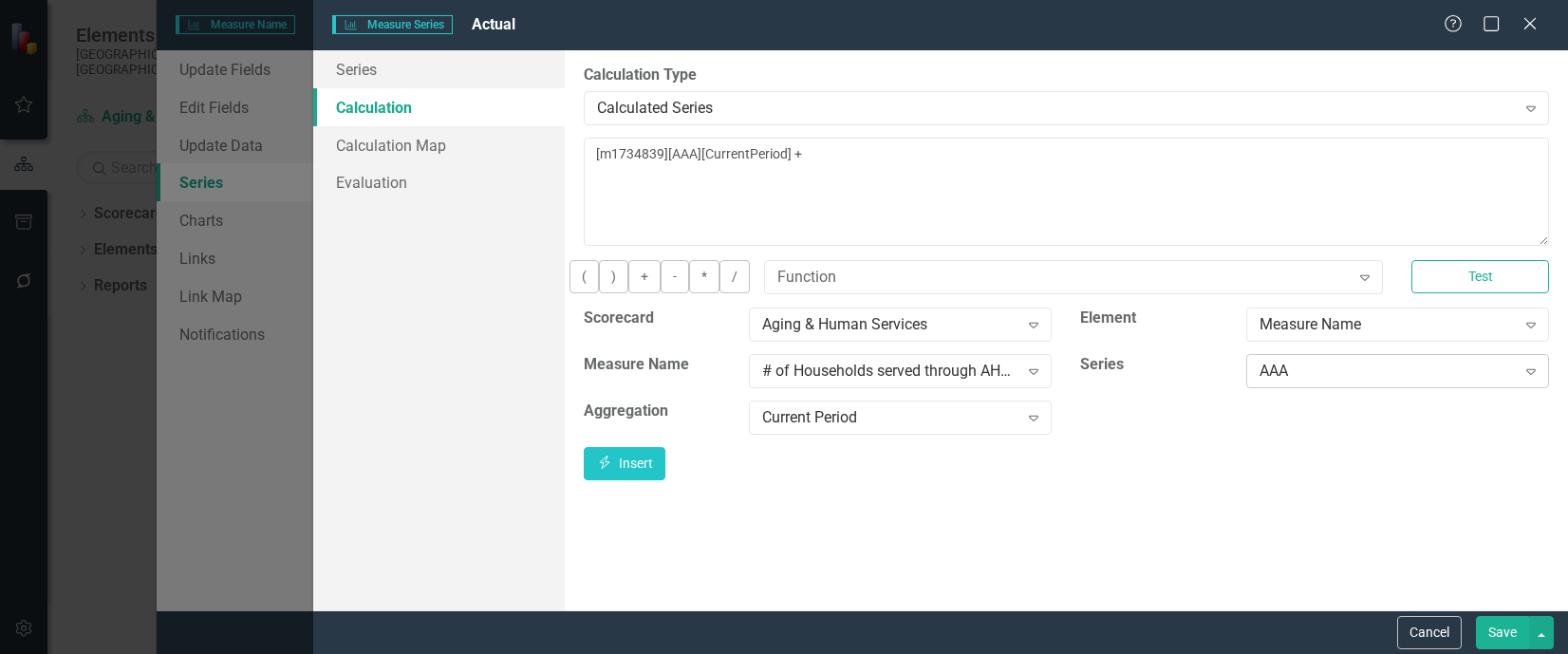 click on "AAA" at bounding box center [1388, 370] 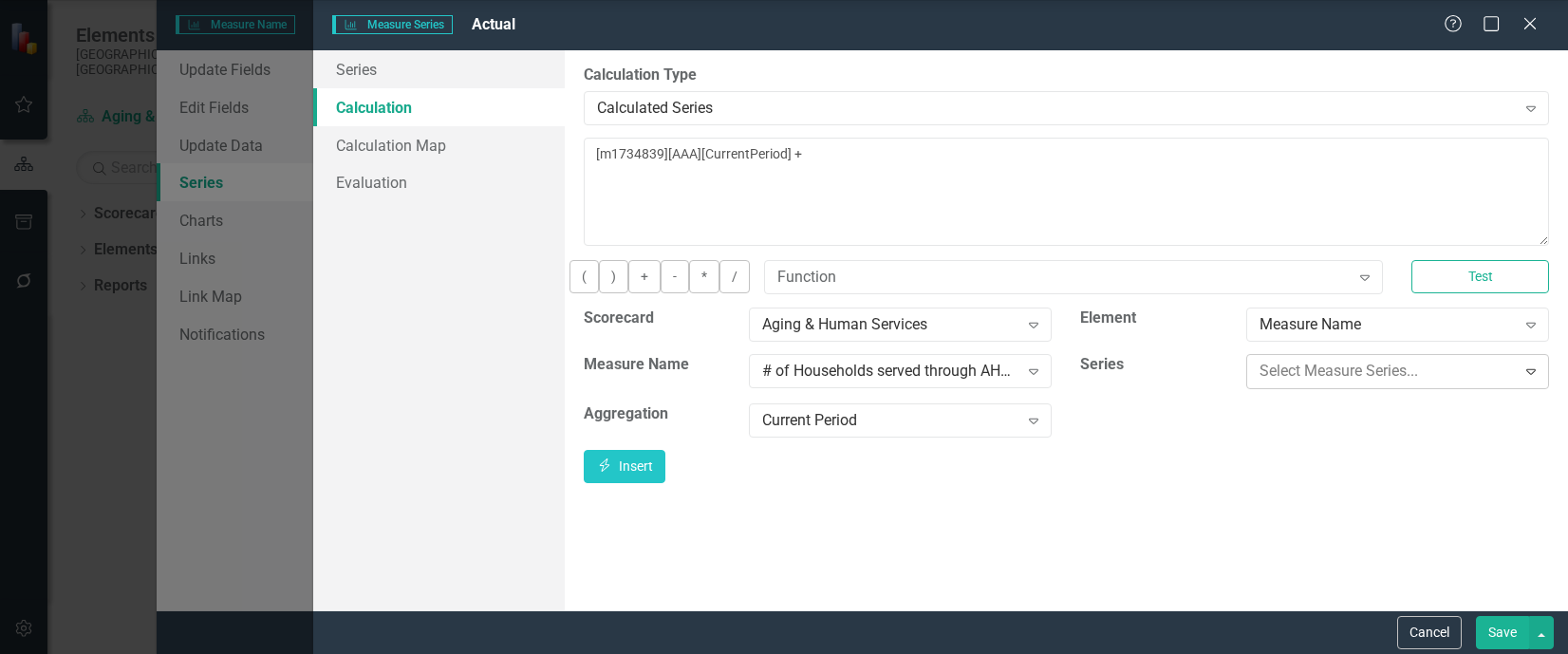 scroll, scrollTop: 58, scrollLeft: 0, axis: vertical 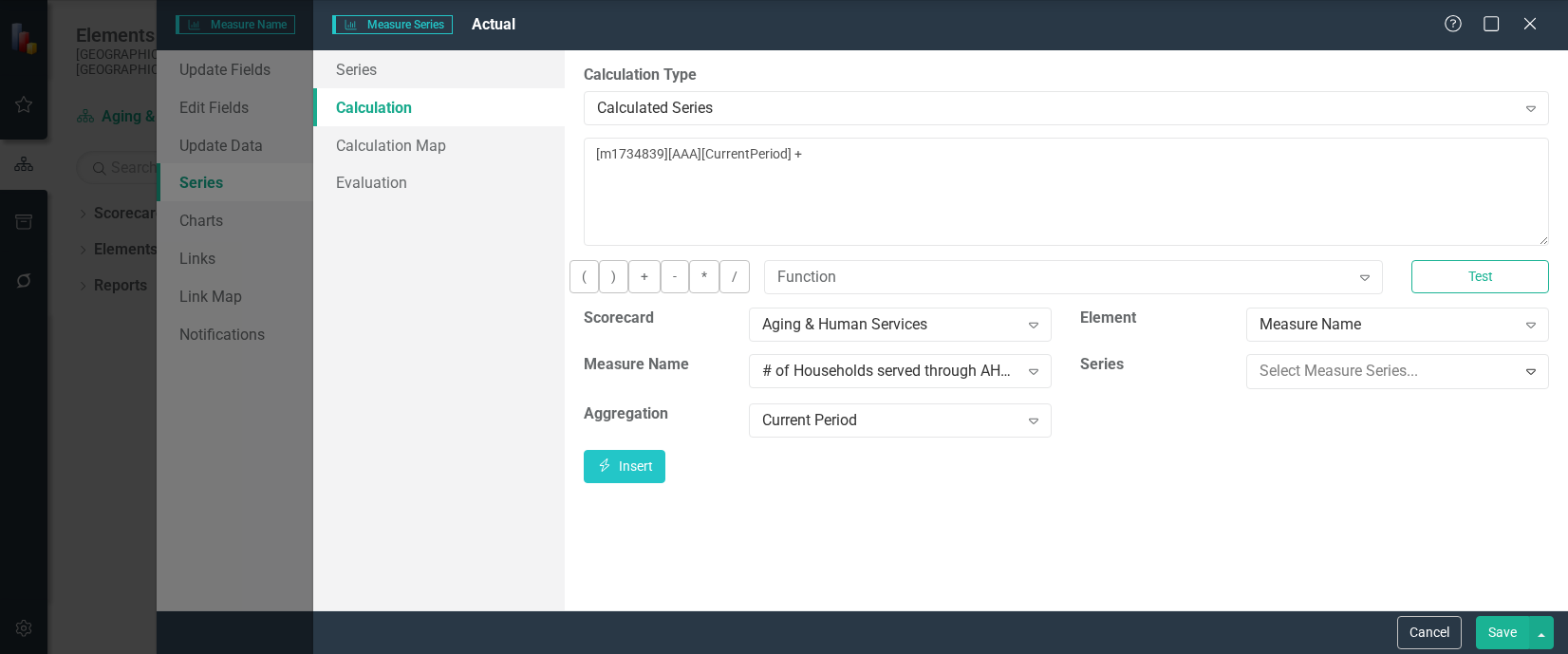 click on "HS" at bounding box center (788, -109) 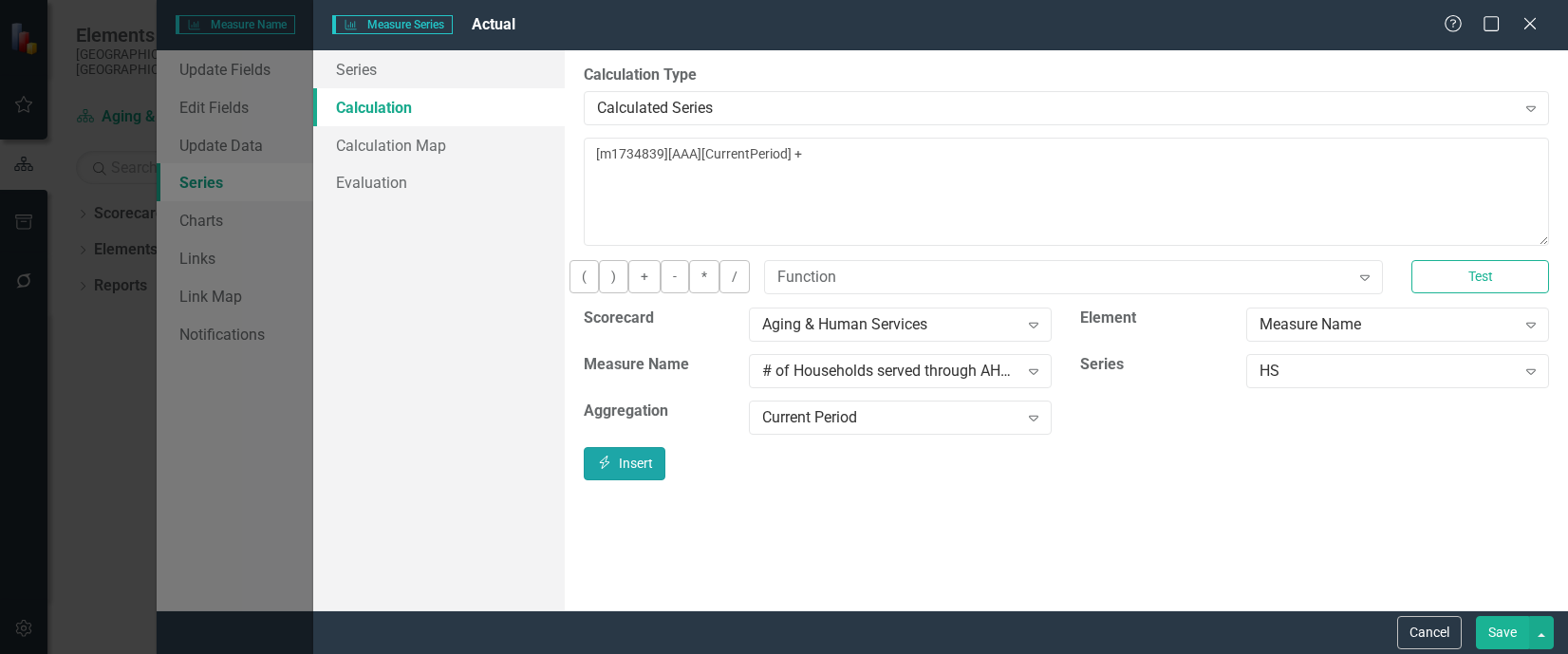 click on "Insert    Insert" at bounding box center [625, 463] 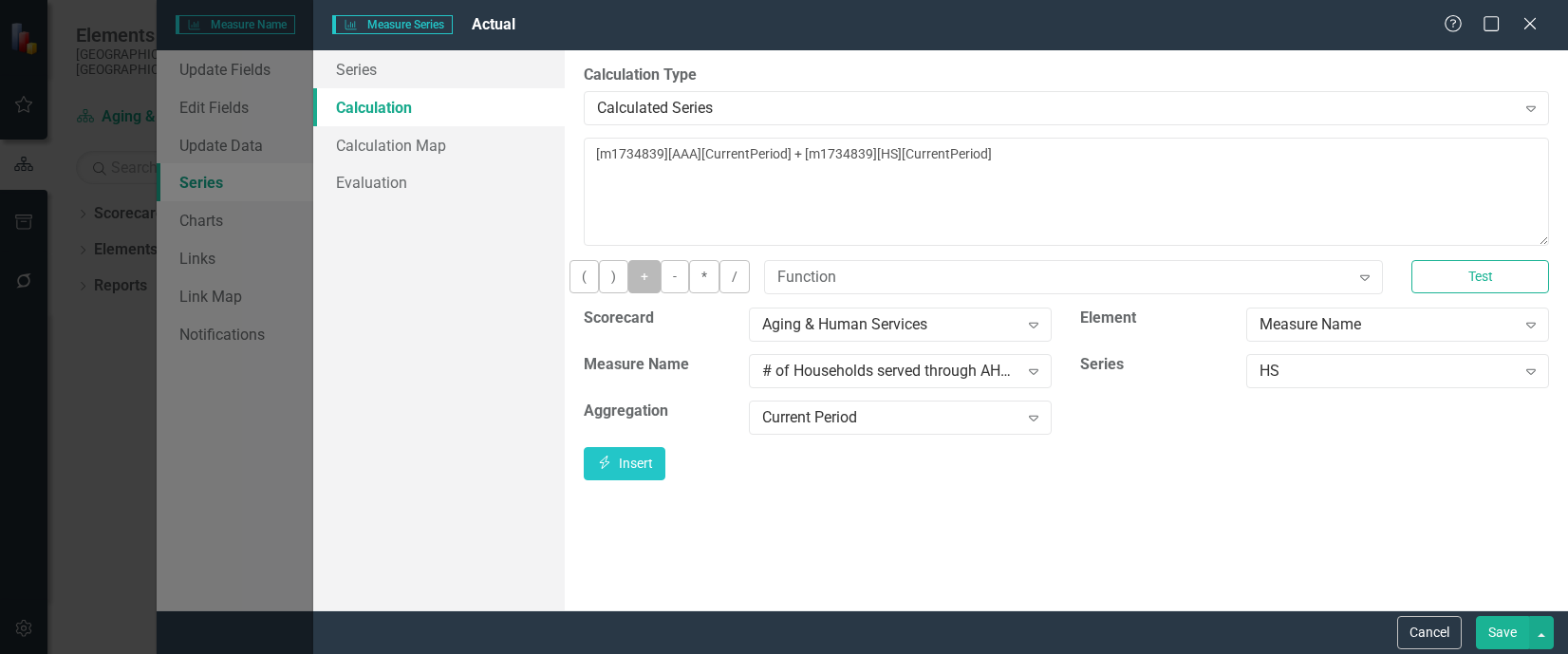 click on "+" at bounding box center (644, 276) 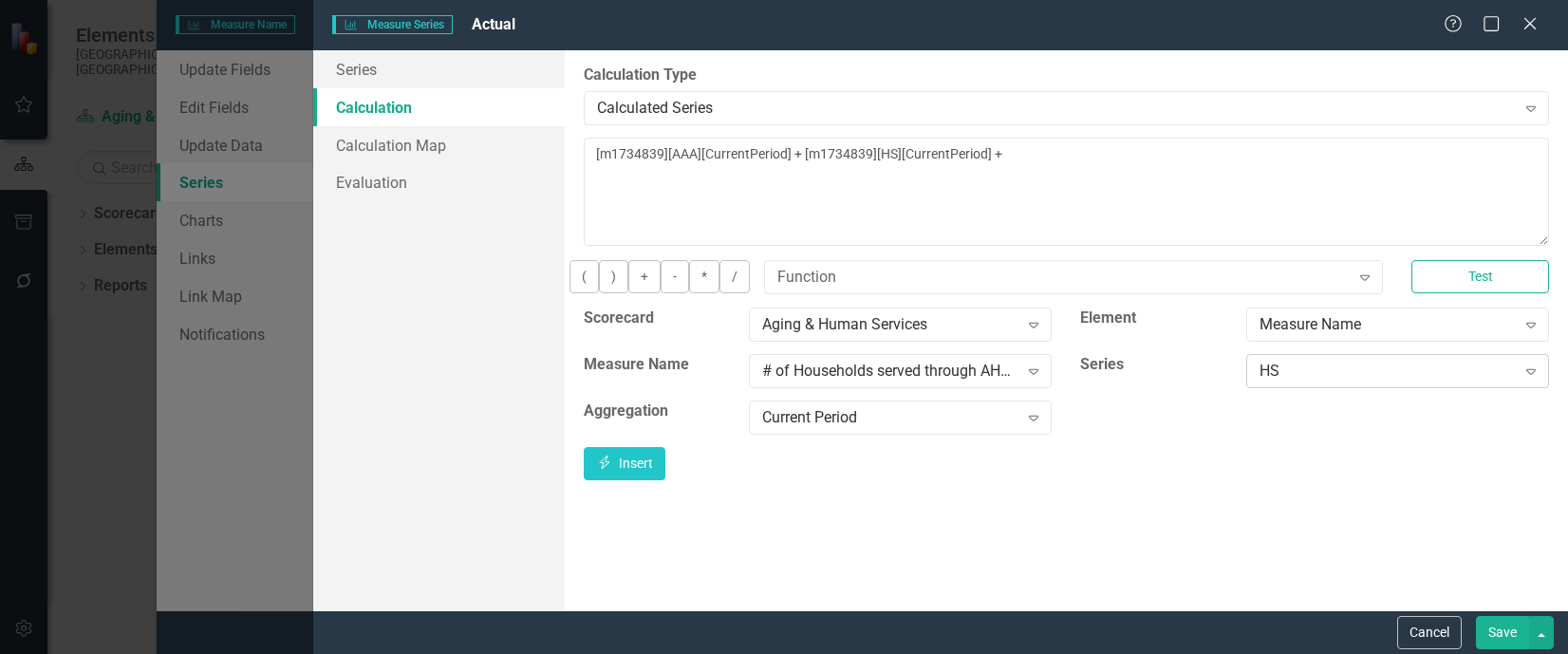 click 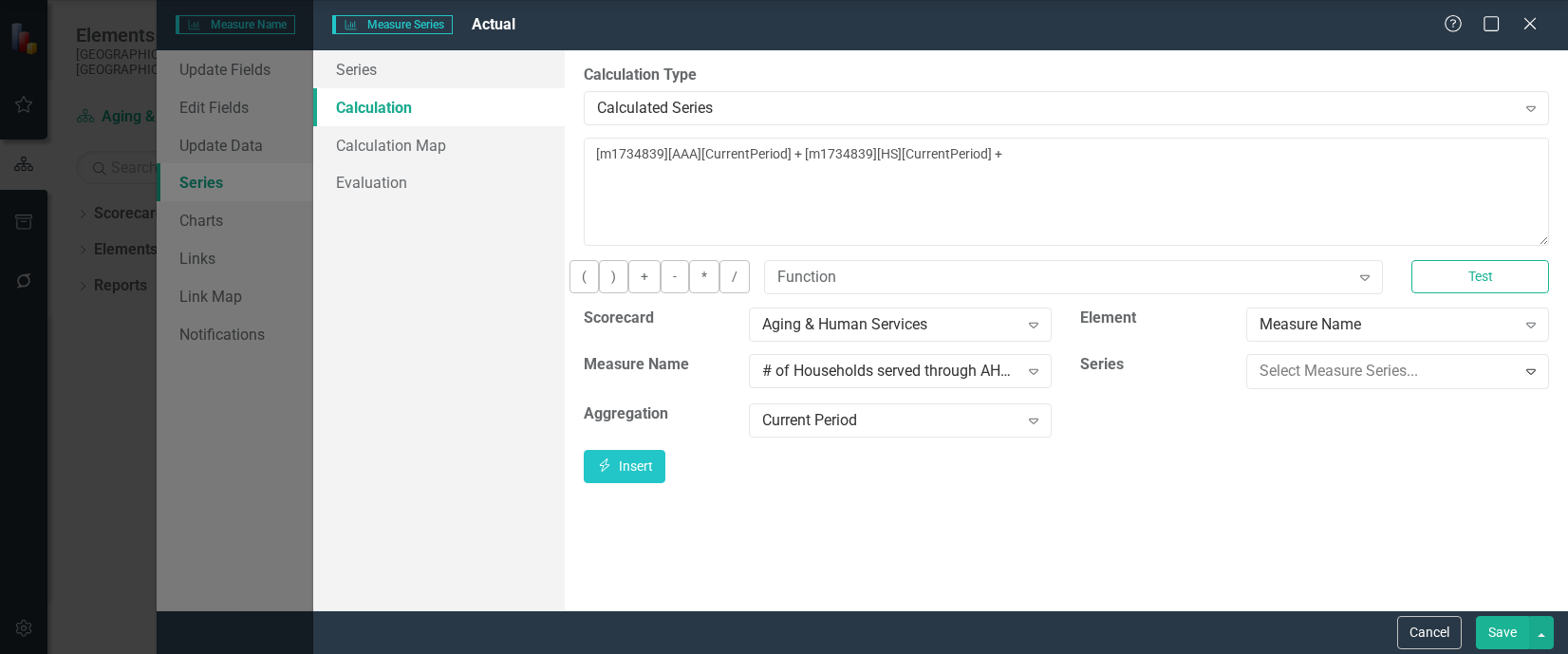 scroll, scrollTop: 58, scrollLeft: 0, axis: vertical 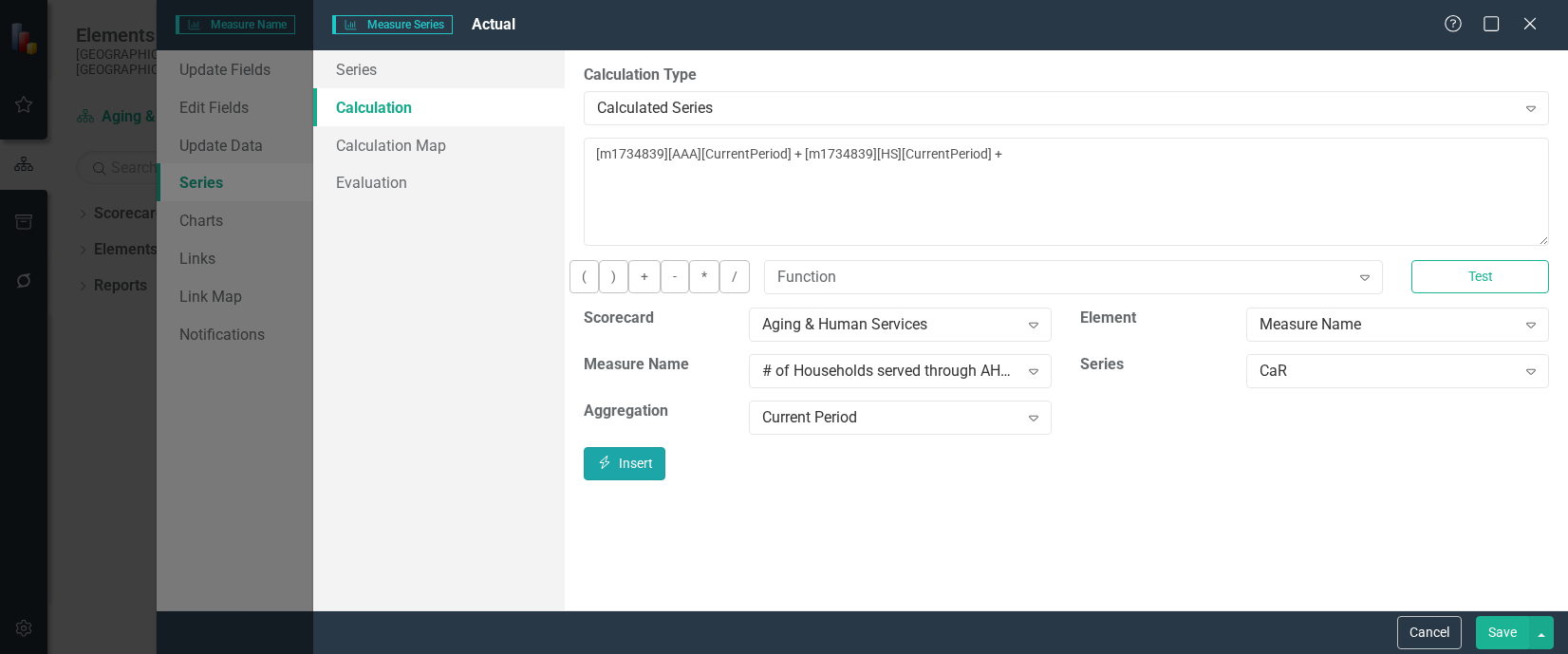 click 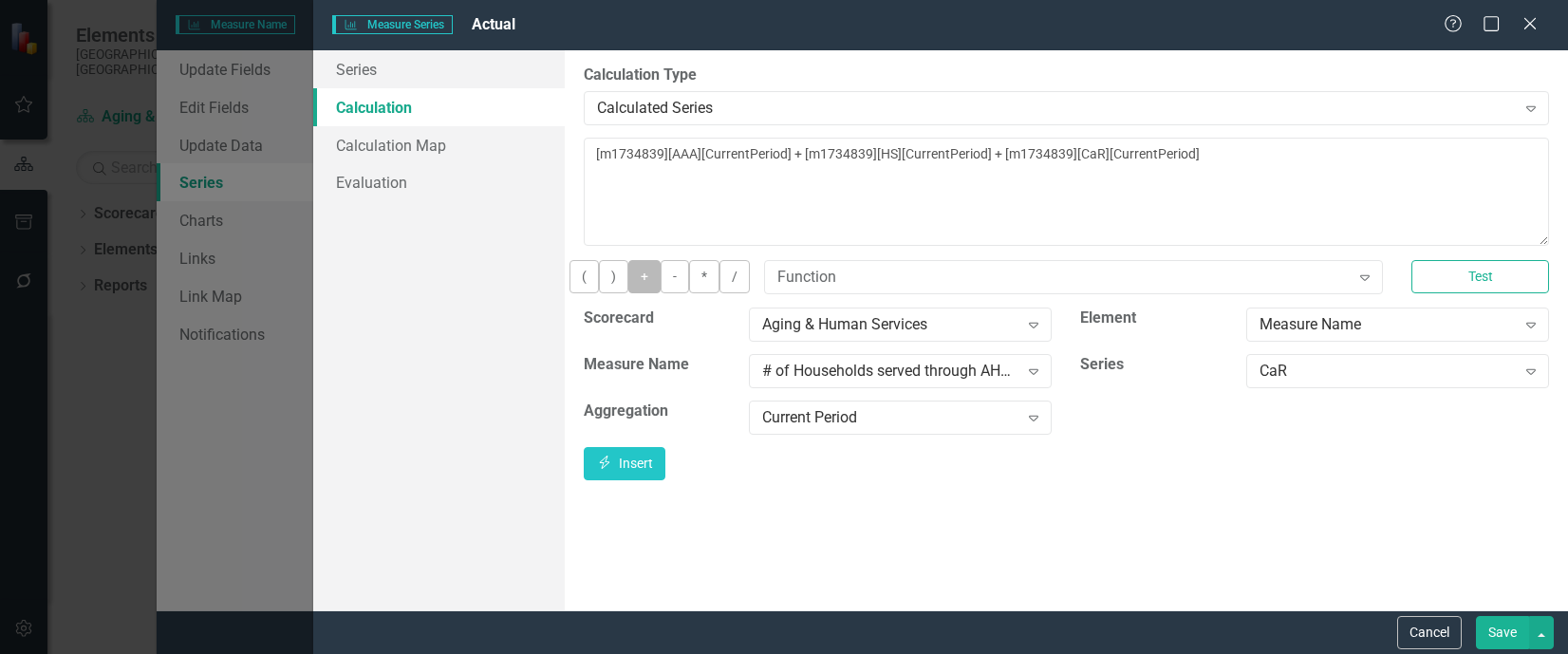 click on "+" at bounding box center [644, 276] 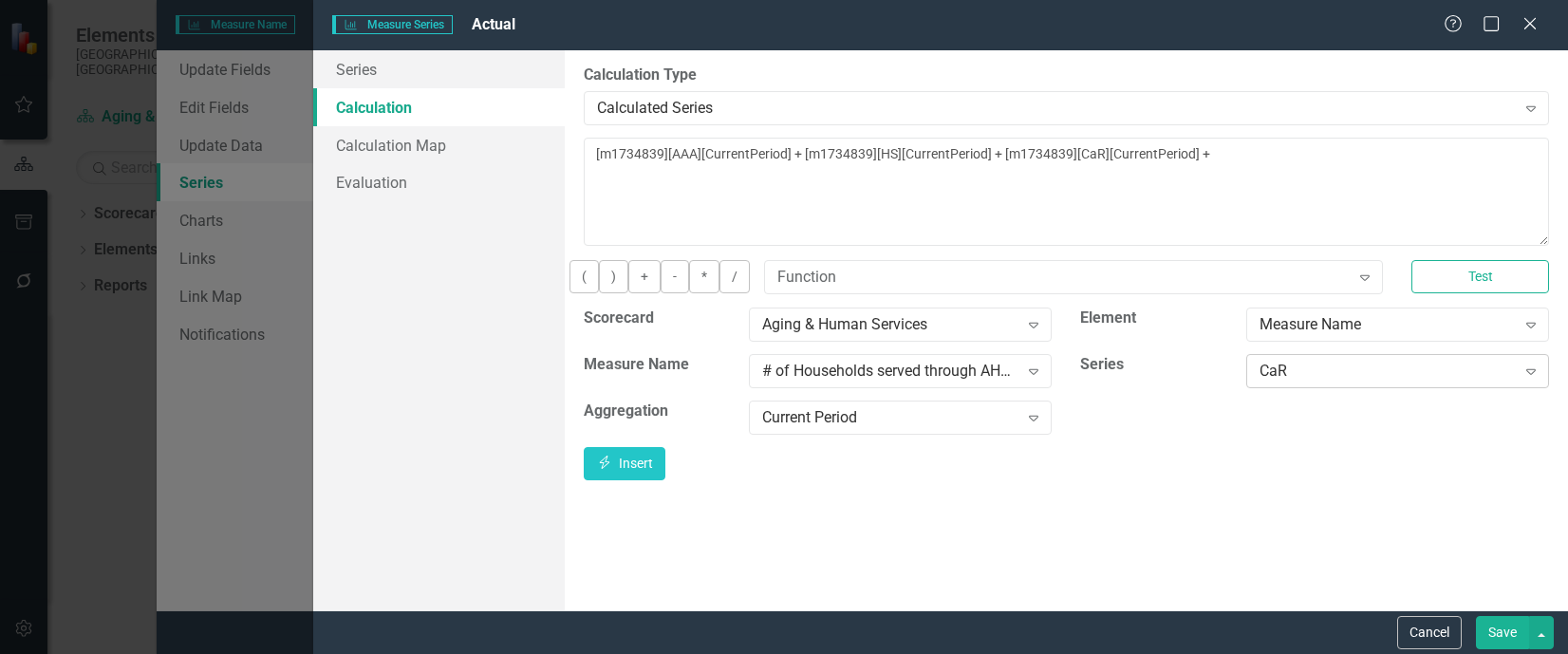 click on "Expand" 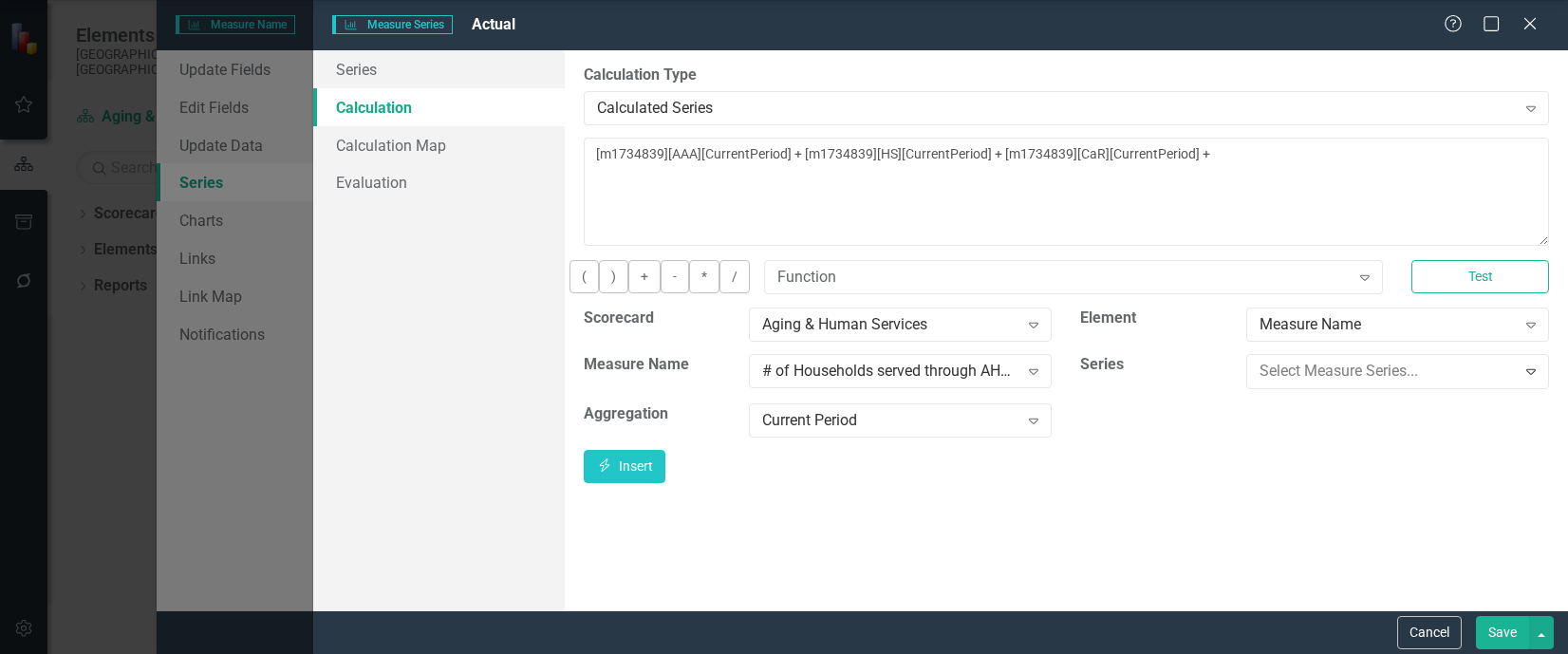 scroll, scrollTop: 58, scrollLeft: 0, axis: vertical 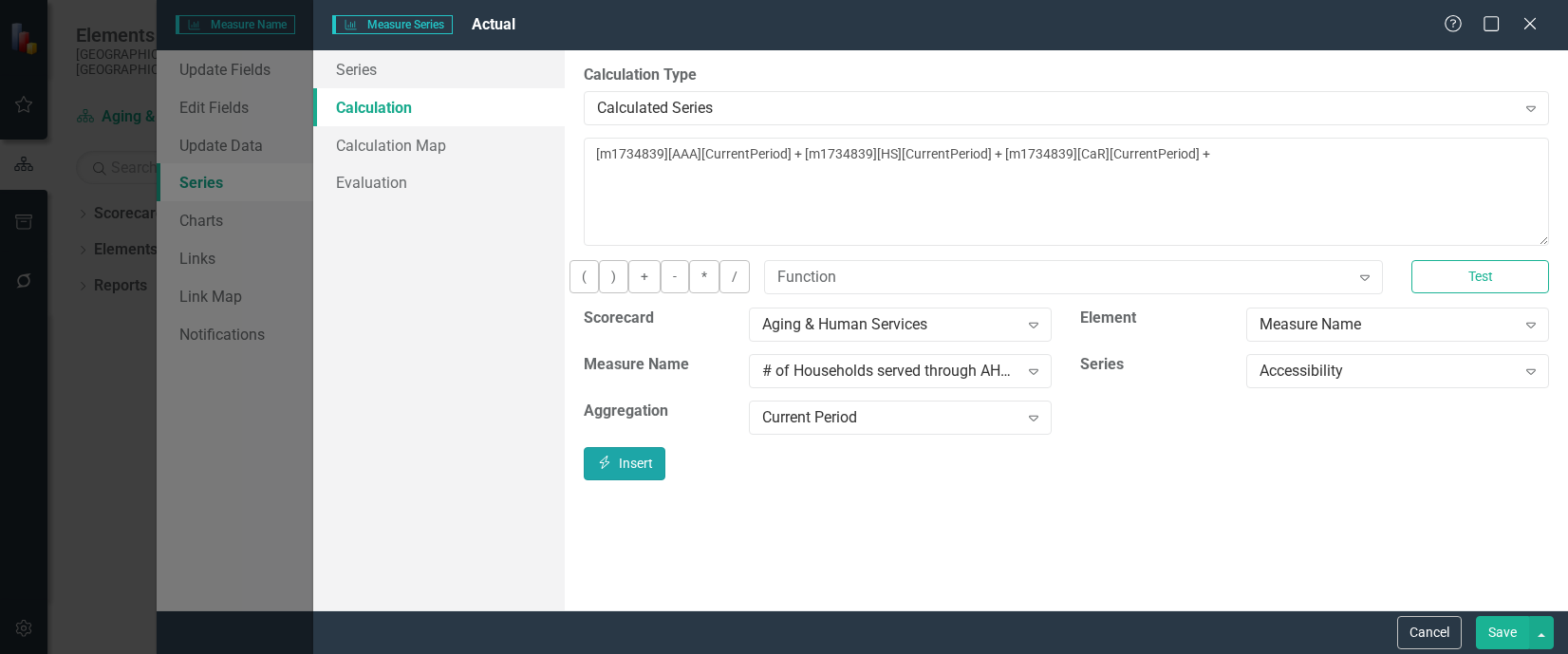 click on "Insert    Insert" at bounding box center (625, 463) 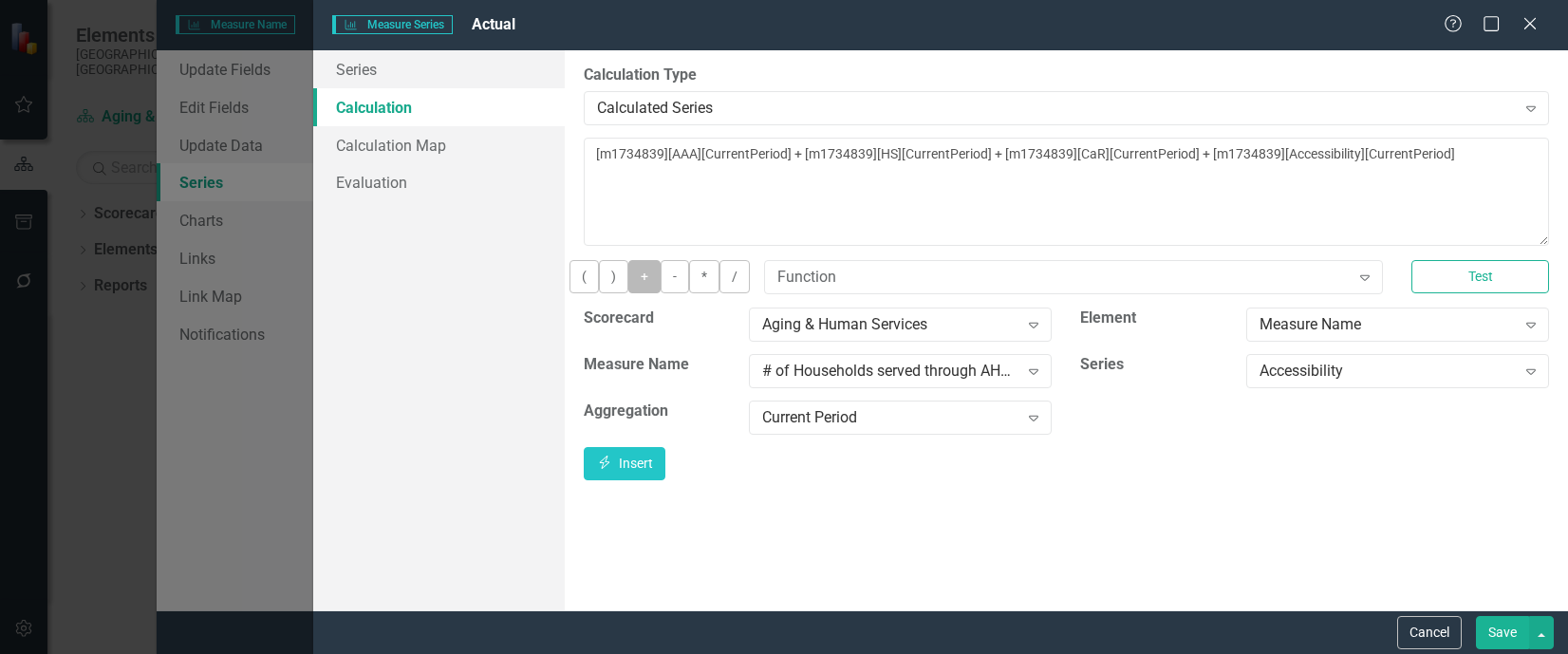 click on "+" at bounding box center [644, 276] 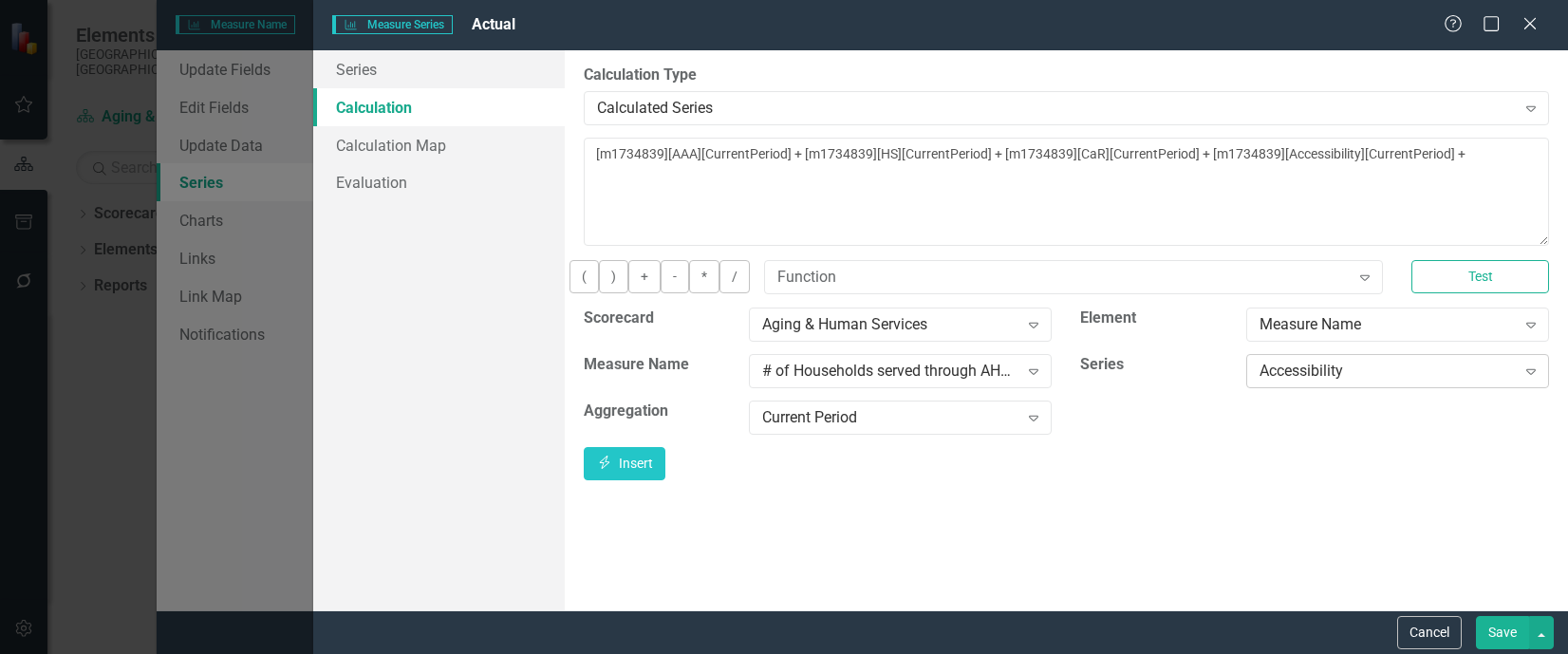 click on "Expand" 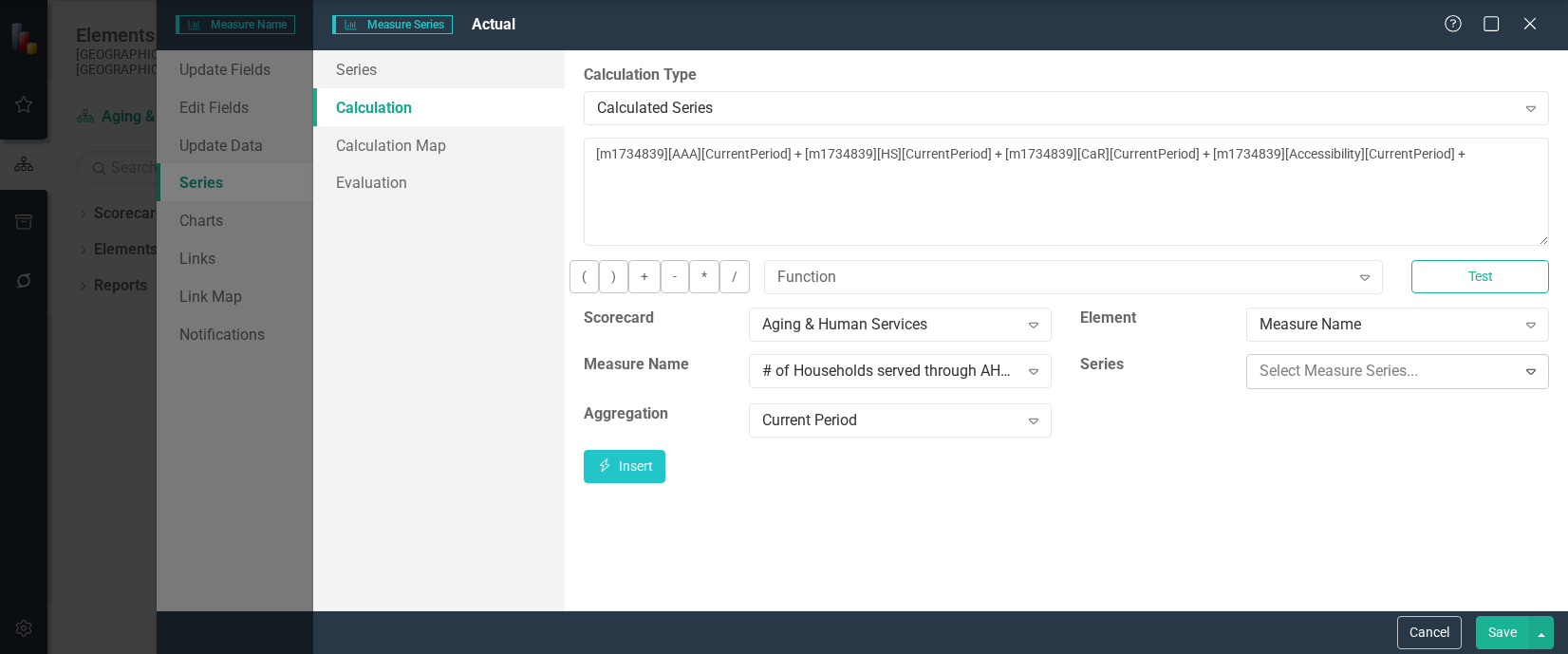 scroll, scrollTop: 58, scrollLeft: 0, axis: vertical 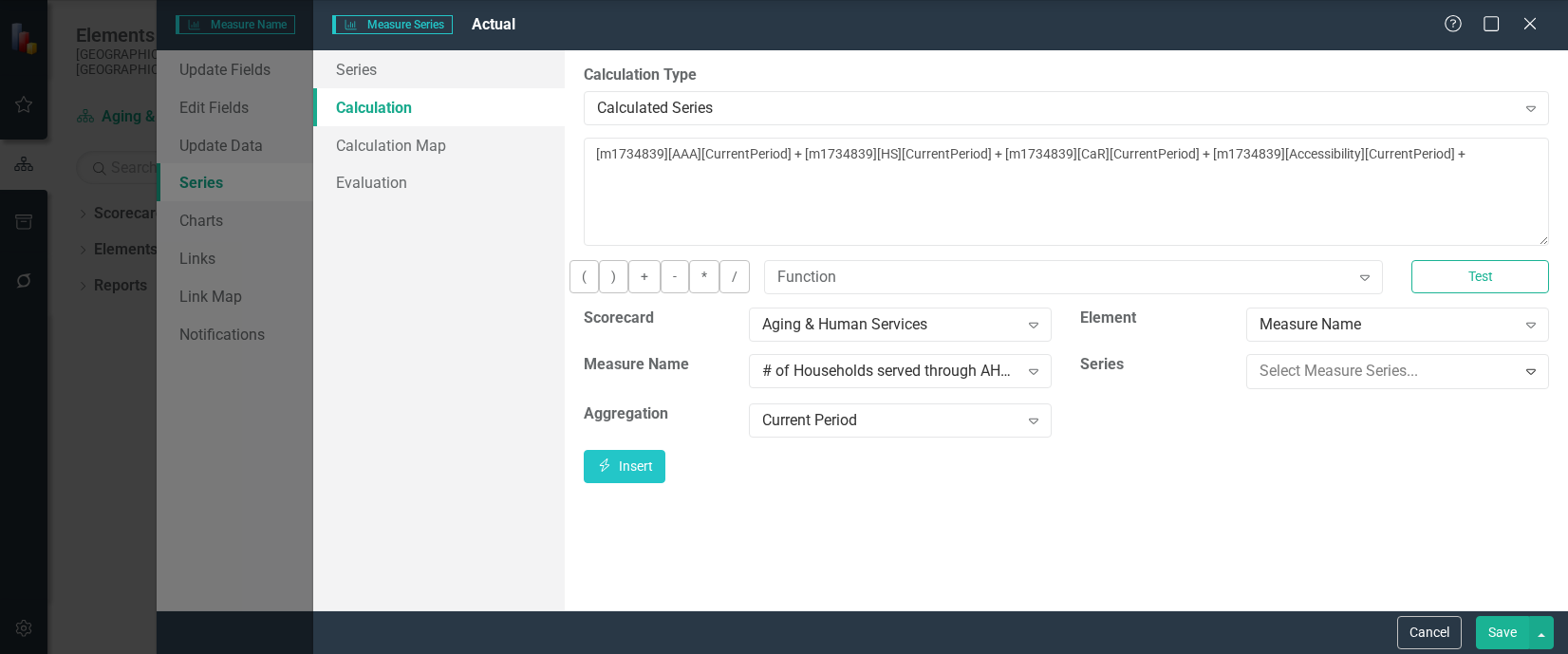 click on "AHS prior to 2025" at bounding box center [788, -16] 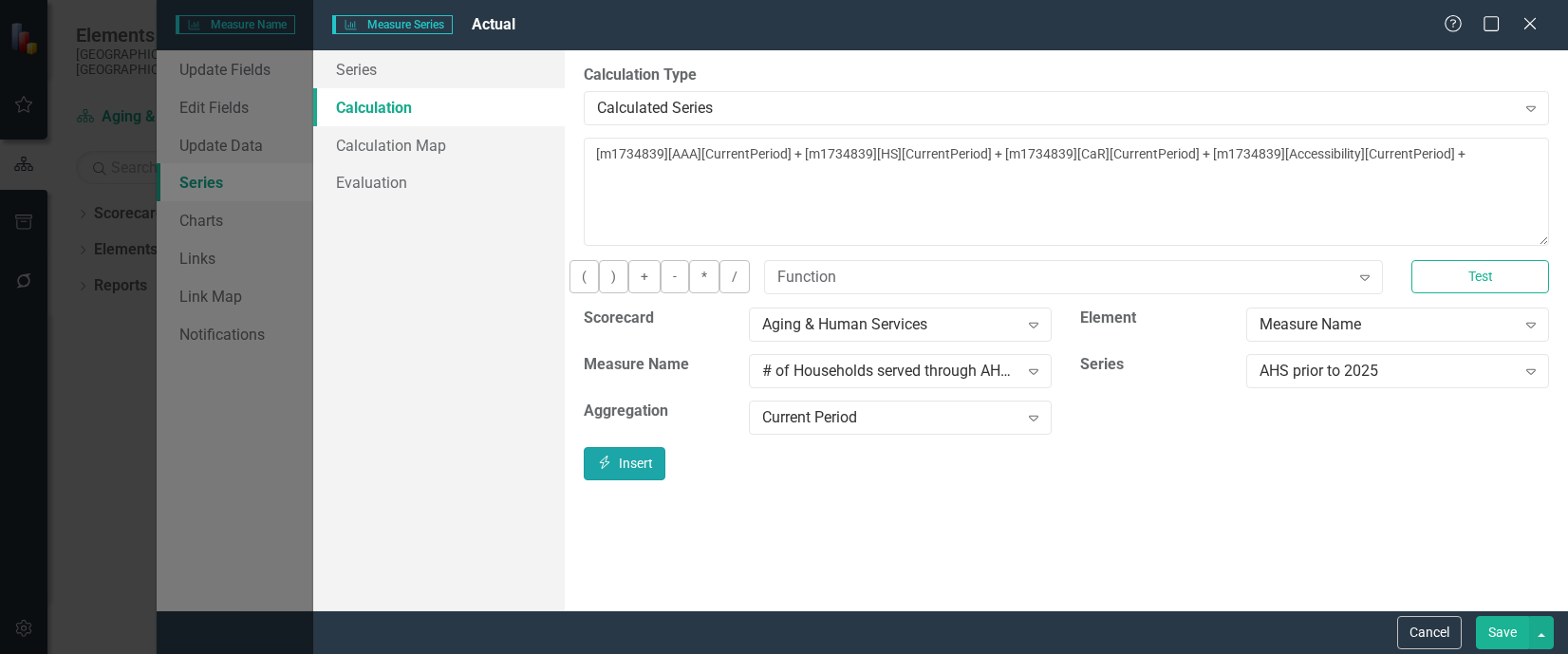 click on "Insert    Insert" at bounding box center (625, 463) 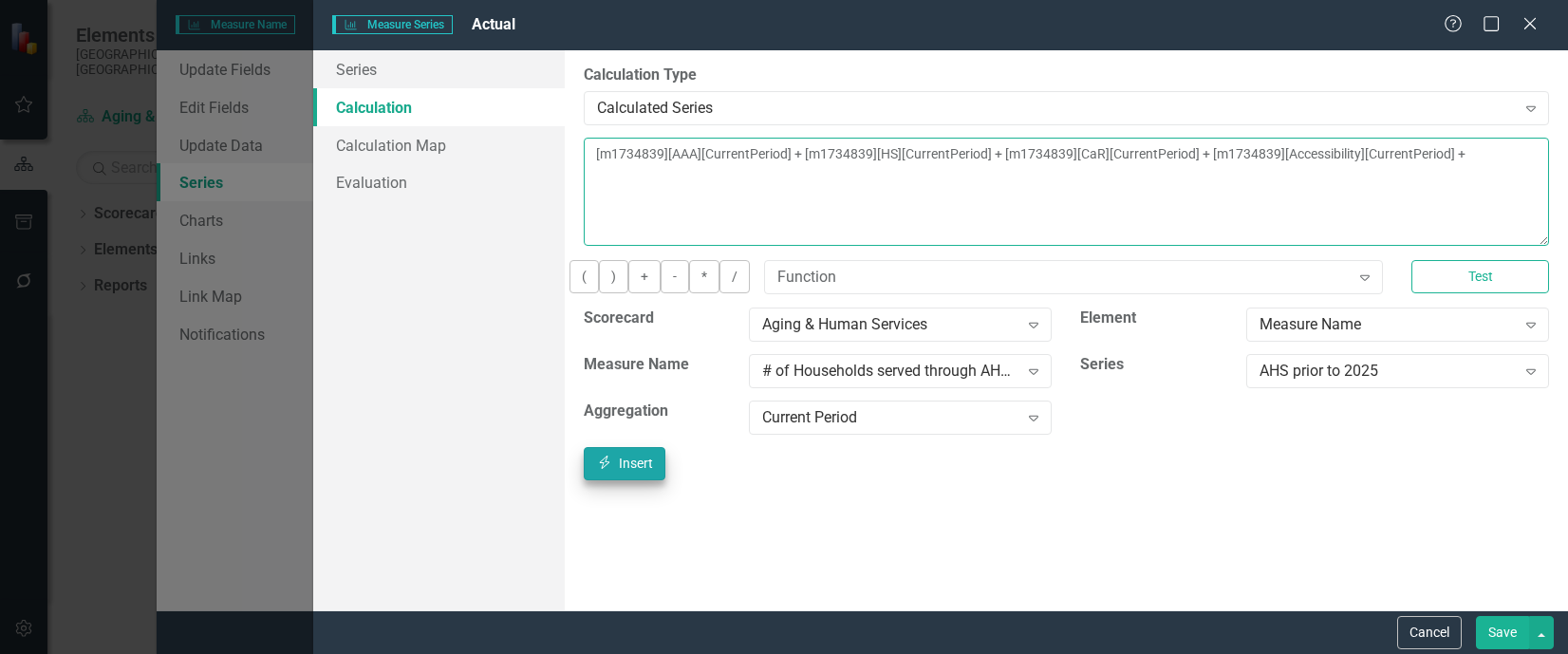 type on "[m1734839][AAA][CurrentPeriod] + [m1734839][HS][CurrentPeriod] + [m1734839][CaR][CurrentPeriod] + [m1734839][Accessibility][CurrentPeriod] + [m1734839][AHS prior to 2025][CurrentPeriod]" 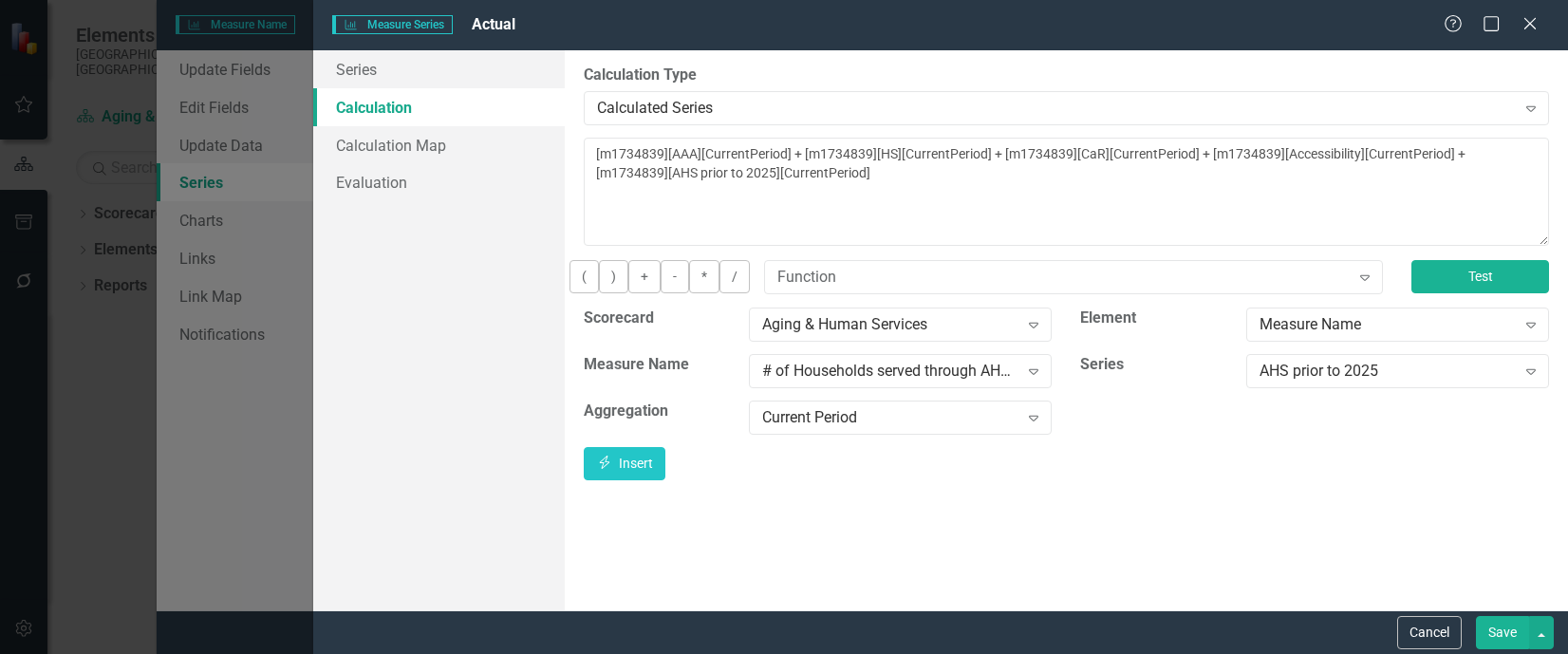 click on "Test" at bounding box center (1480, 276) 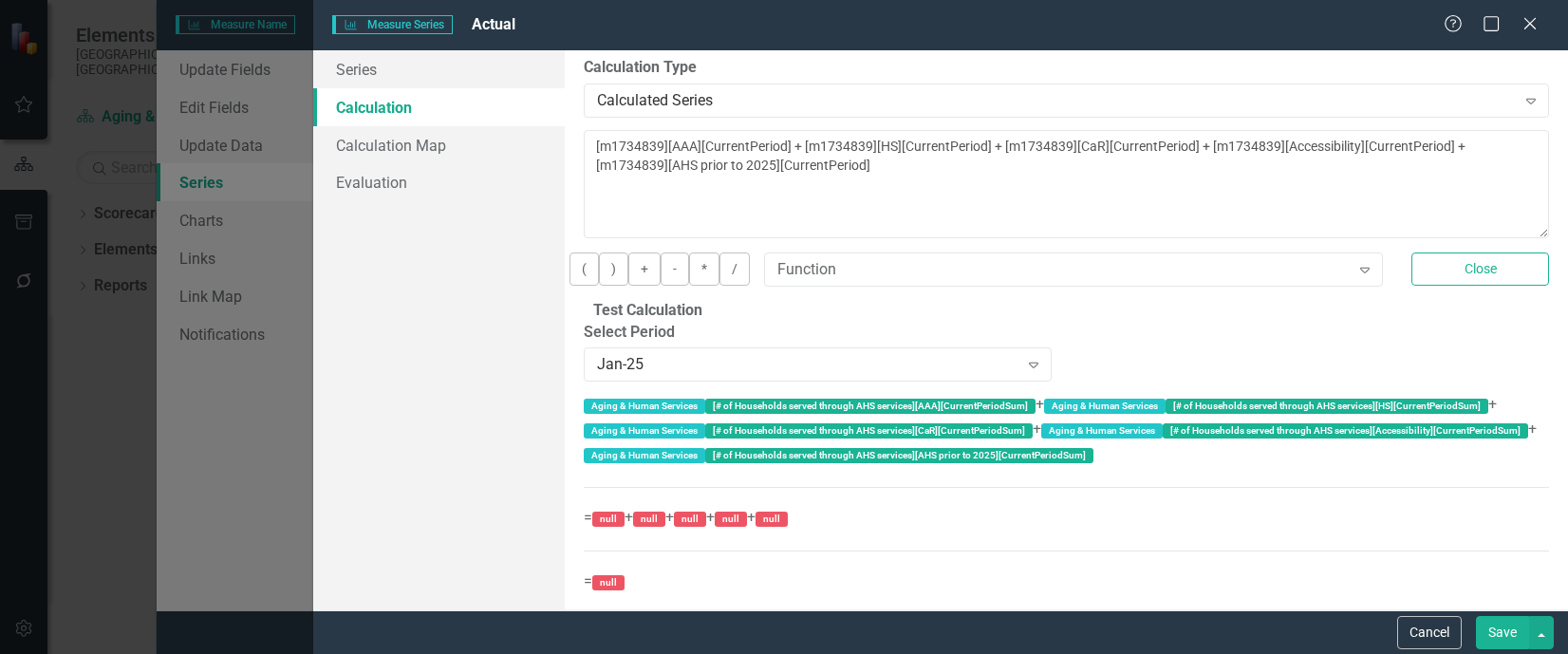 scroll, scrollTop: 0, scrollLeft: 0, axis: both 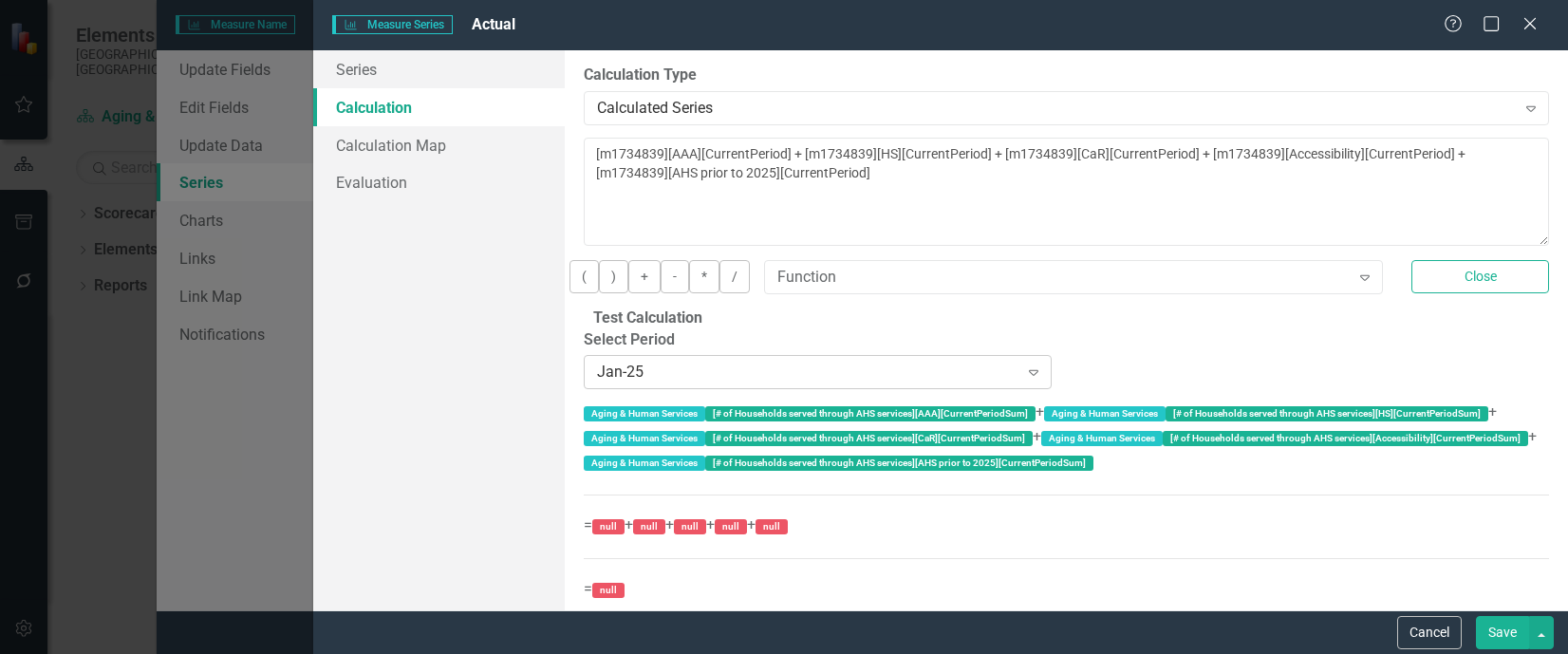 click 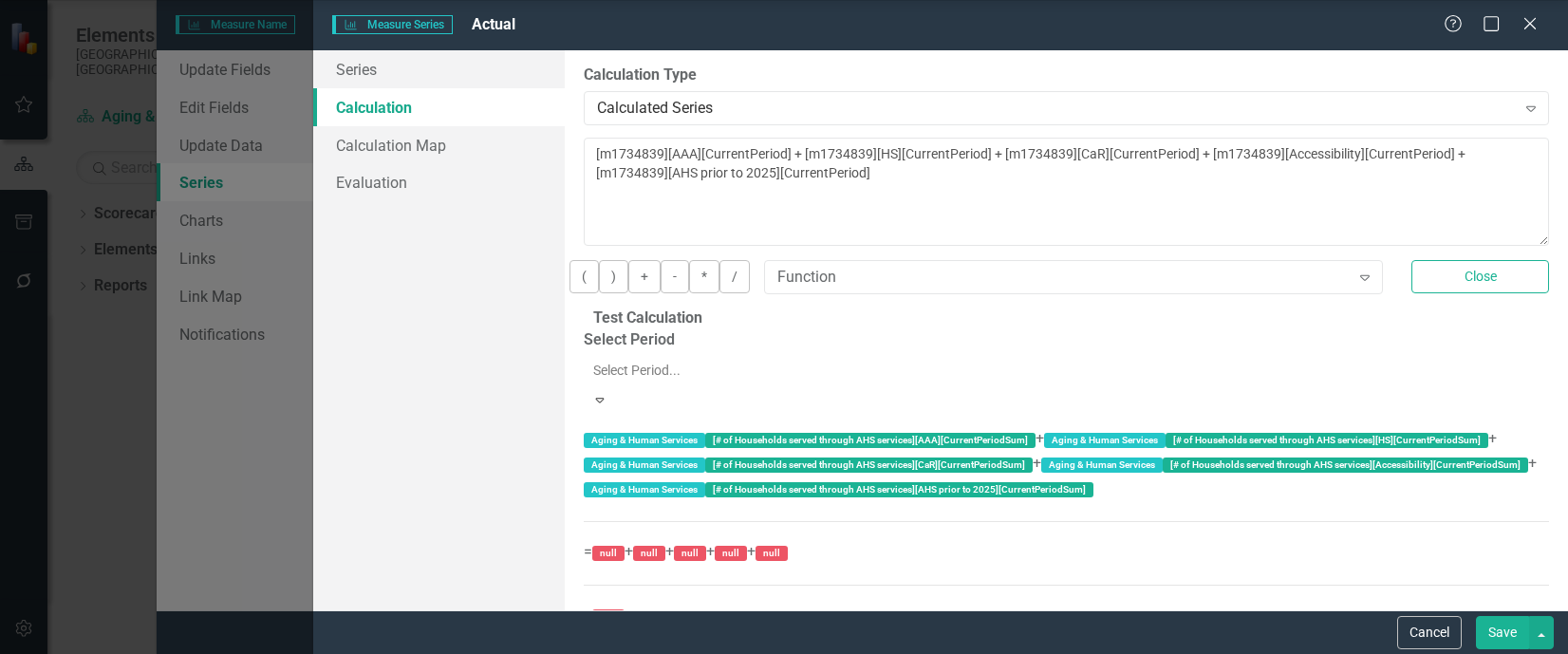 scroll, scrollTop: 3456, scrollLeft: 0, axis: vertical 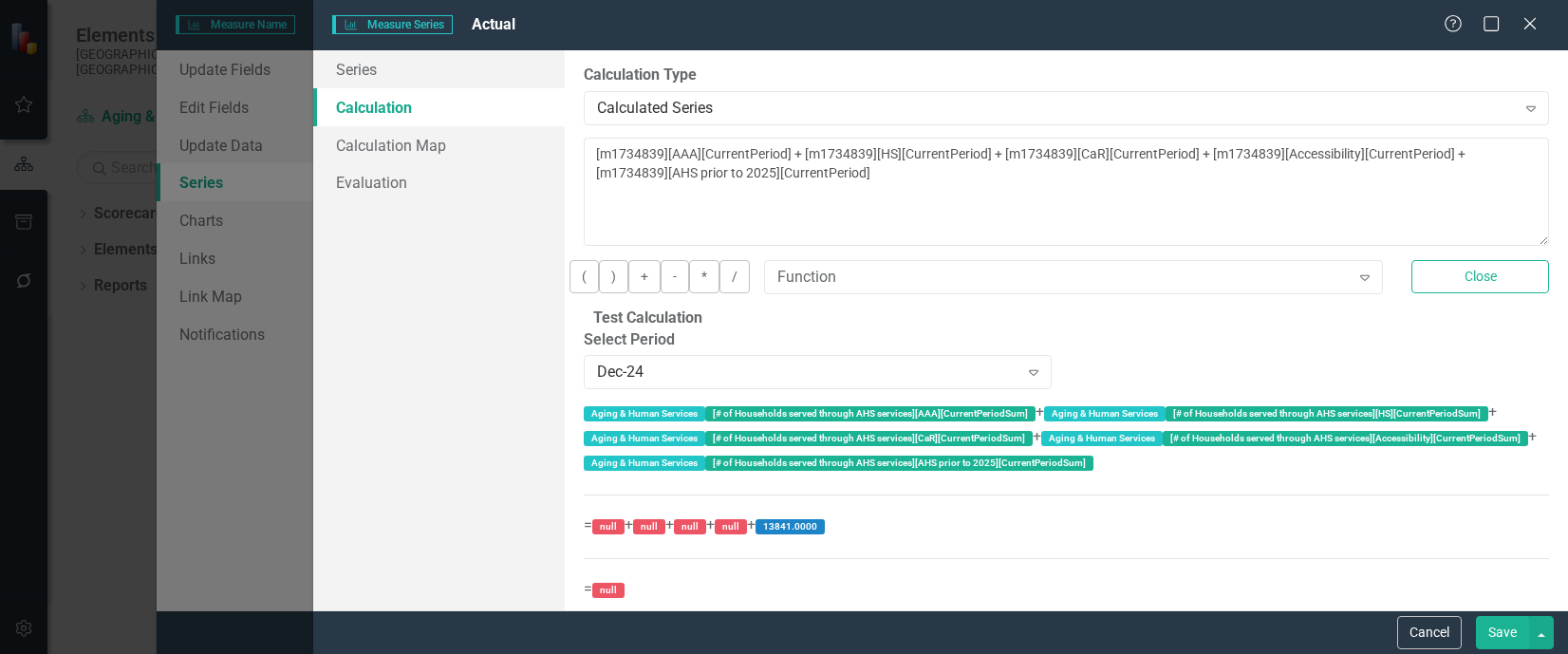 click on "Save" at bounding box center [1503, 632] 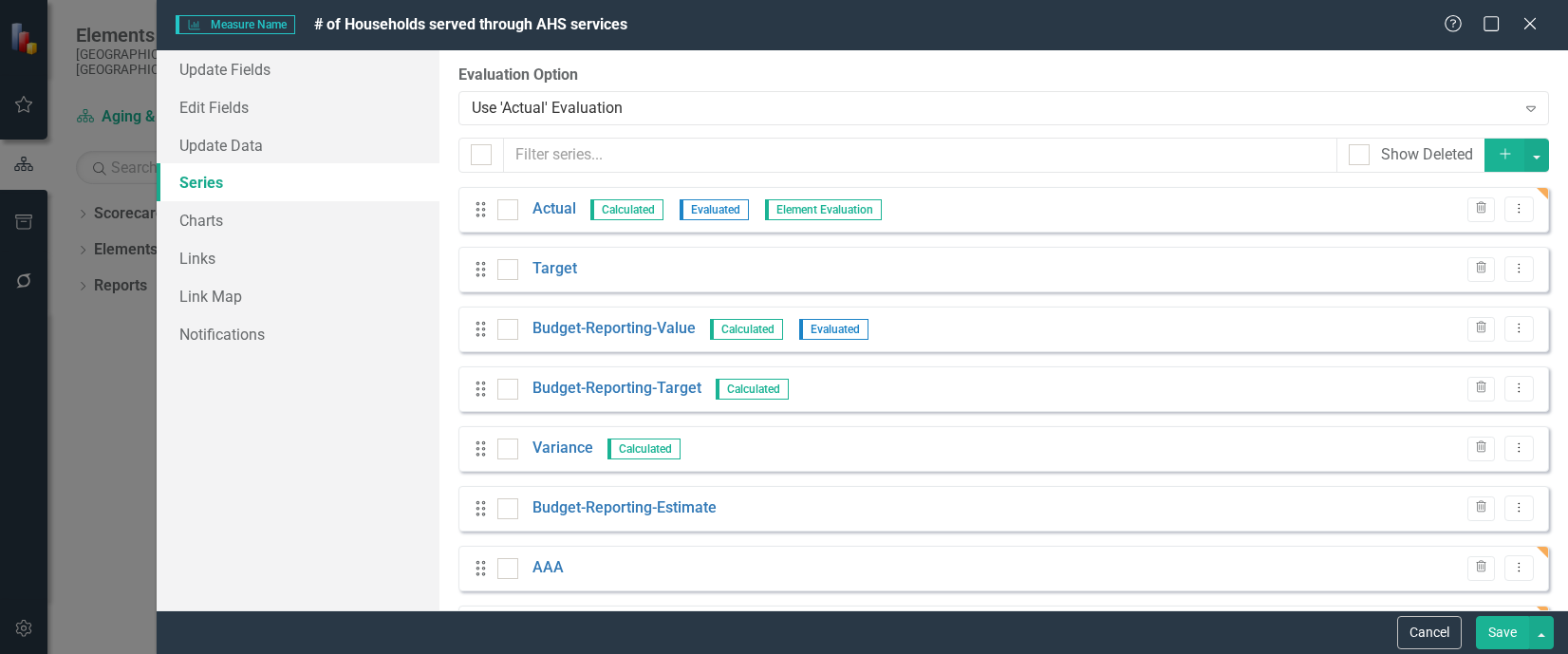click on "Save" at bounding box center (1503, 632) 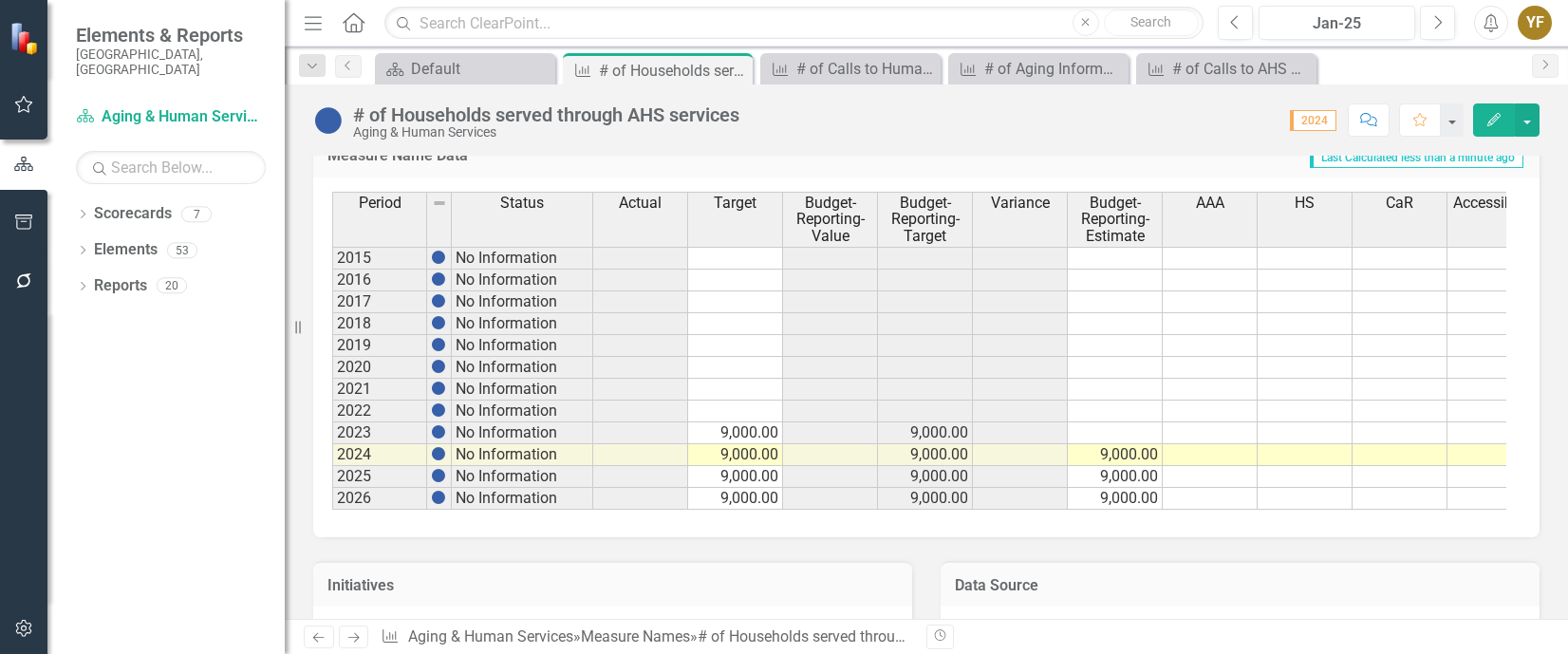 scroll, scrollTop: 1139, scrollLeft: 0, axis: vertical 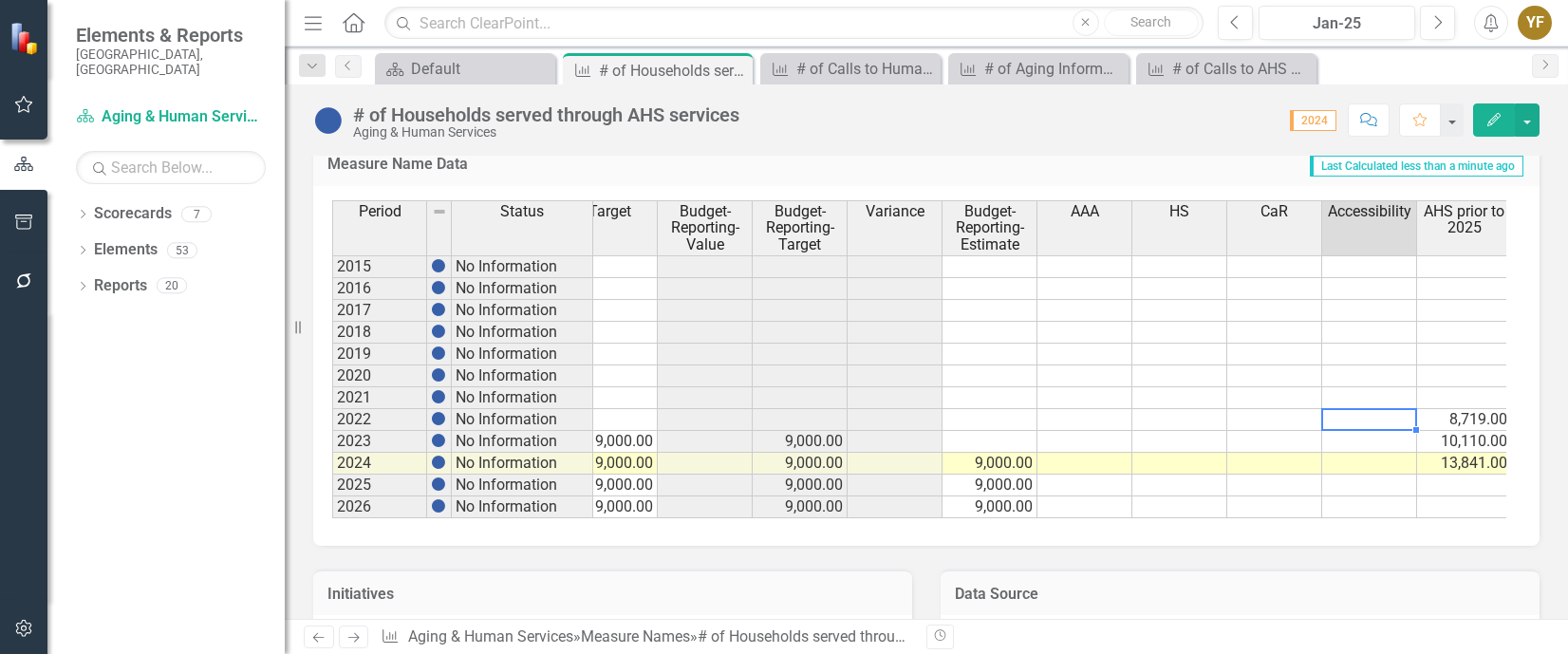click at bounding box center [1370, 420] 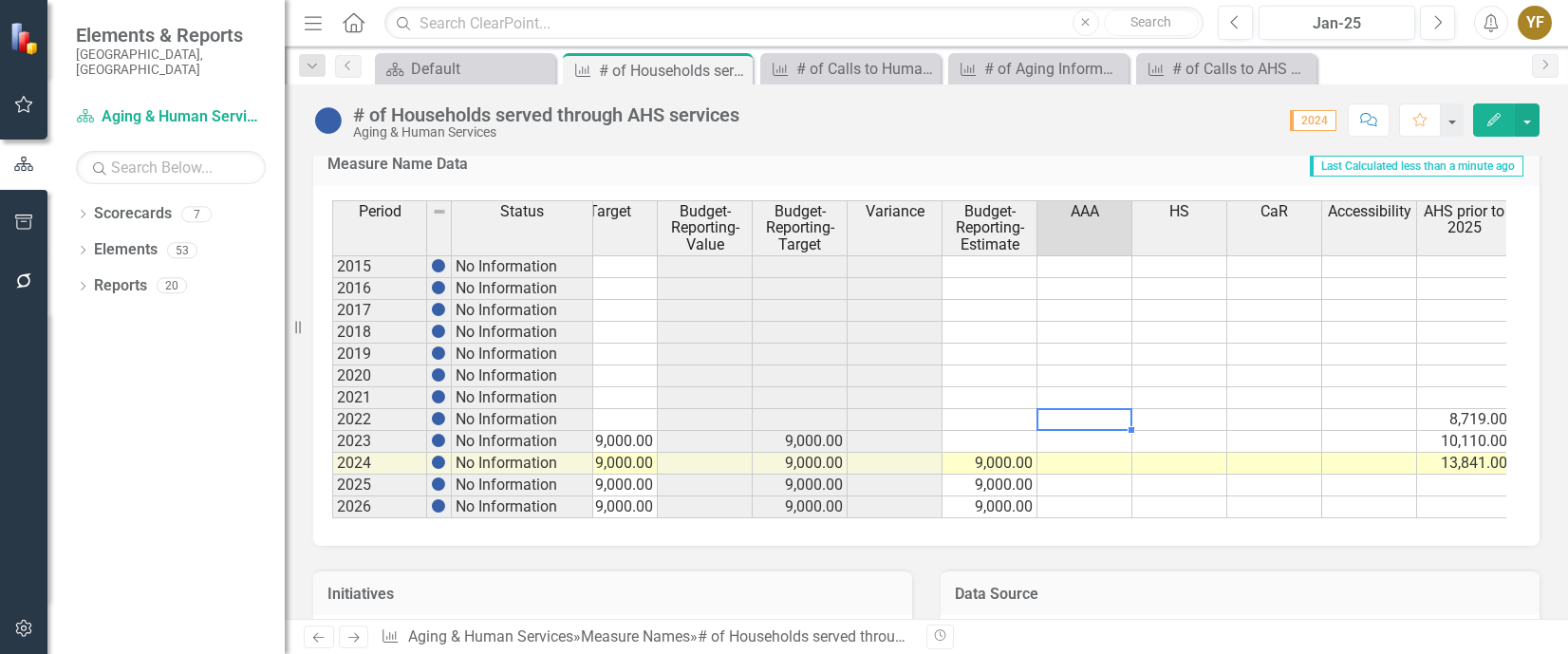 click at bounding box center [1085, 420] 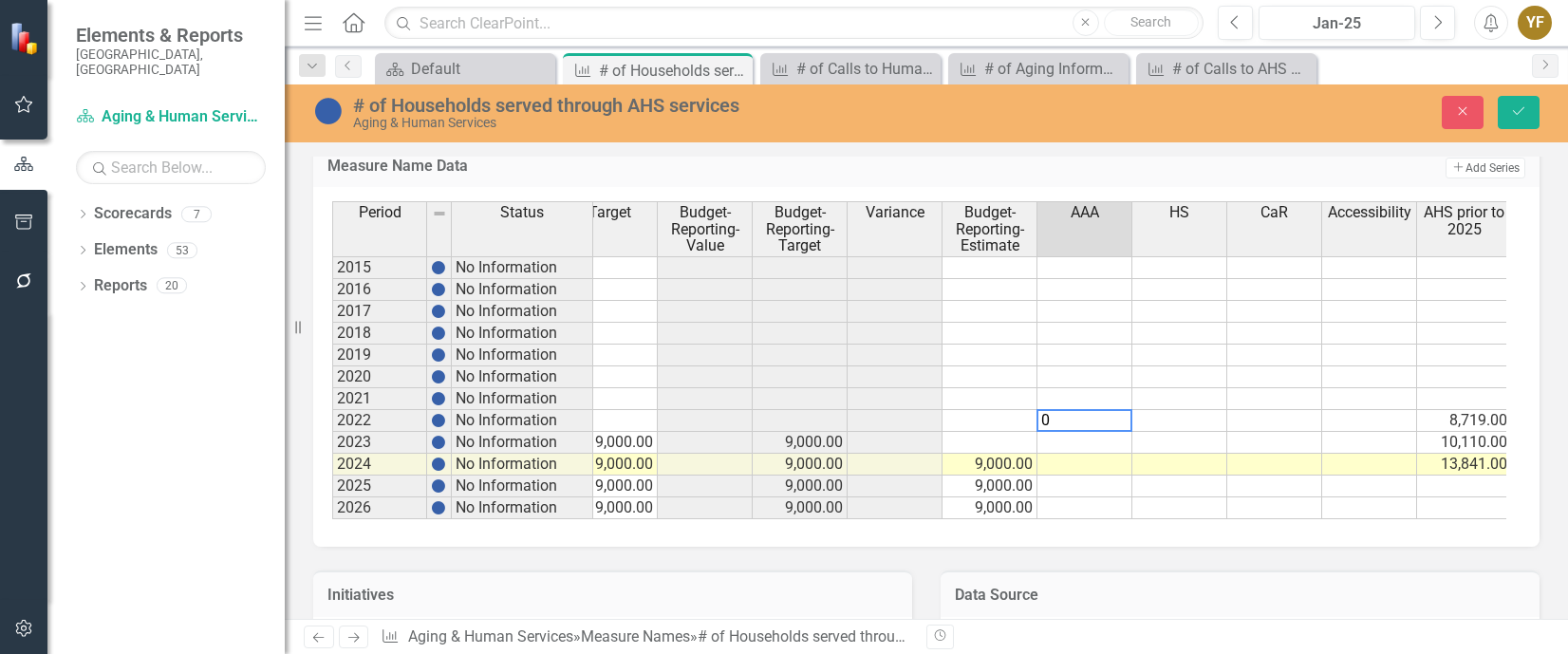 type on "0" 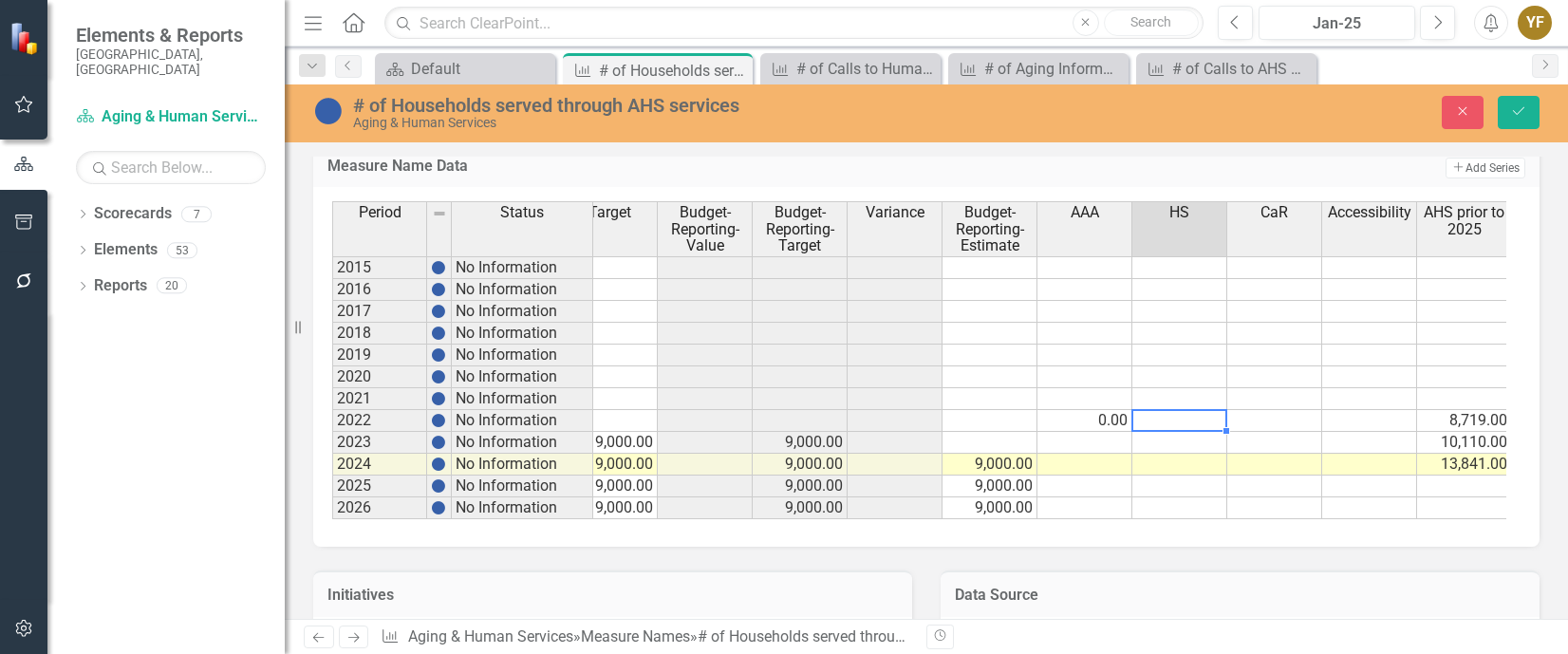 click at bounding box center (1180, 420) 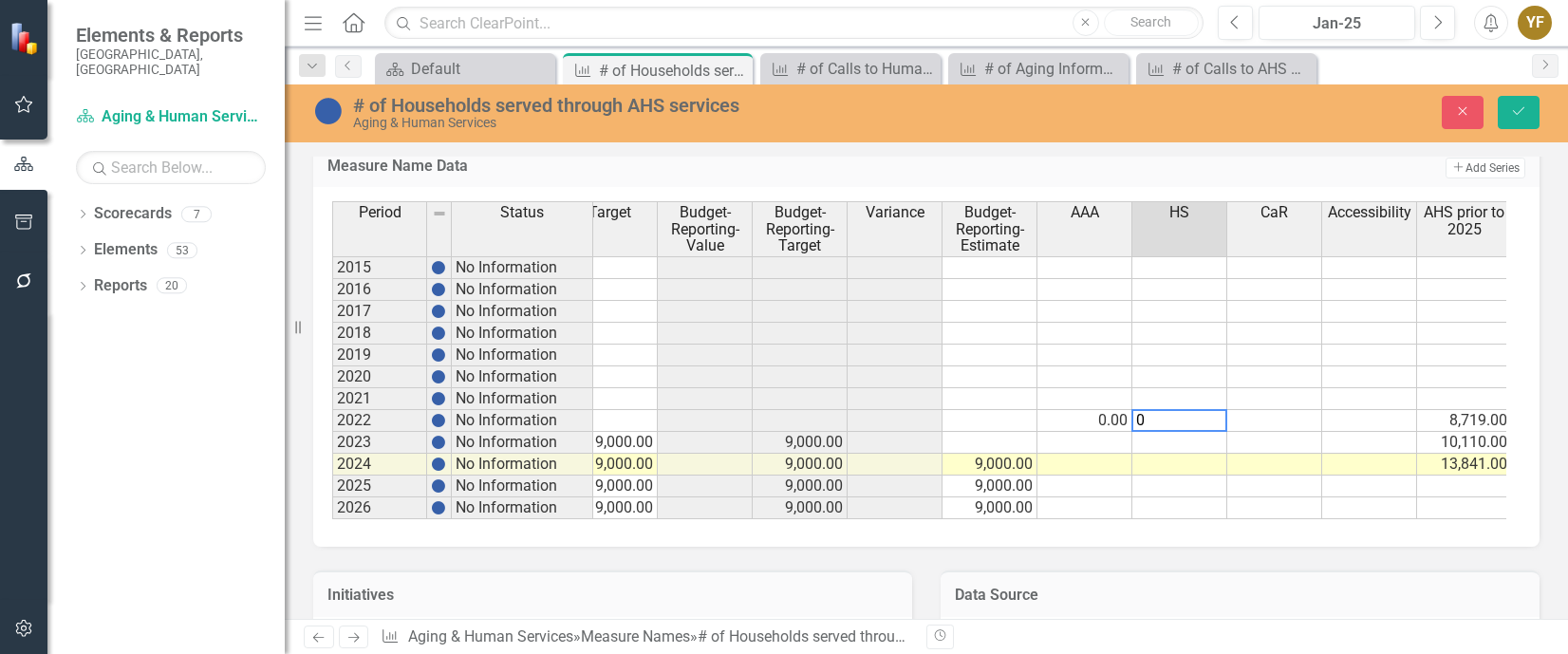 type on "0" 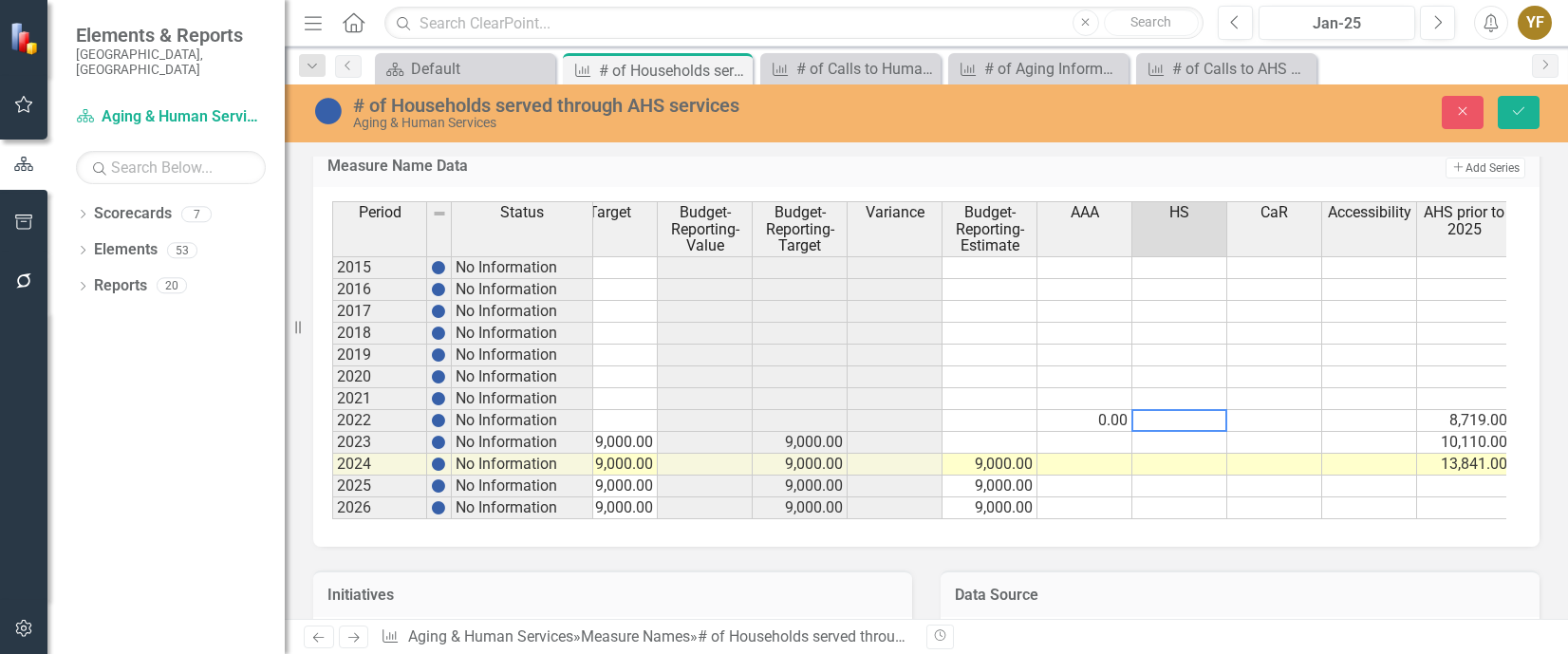 click at bounding box center (1275, 420) 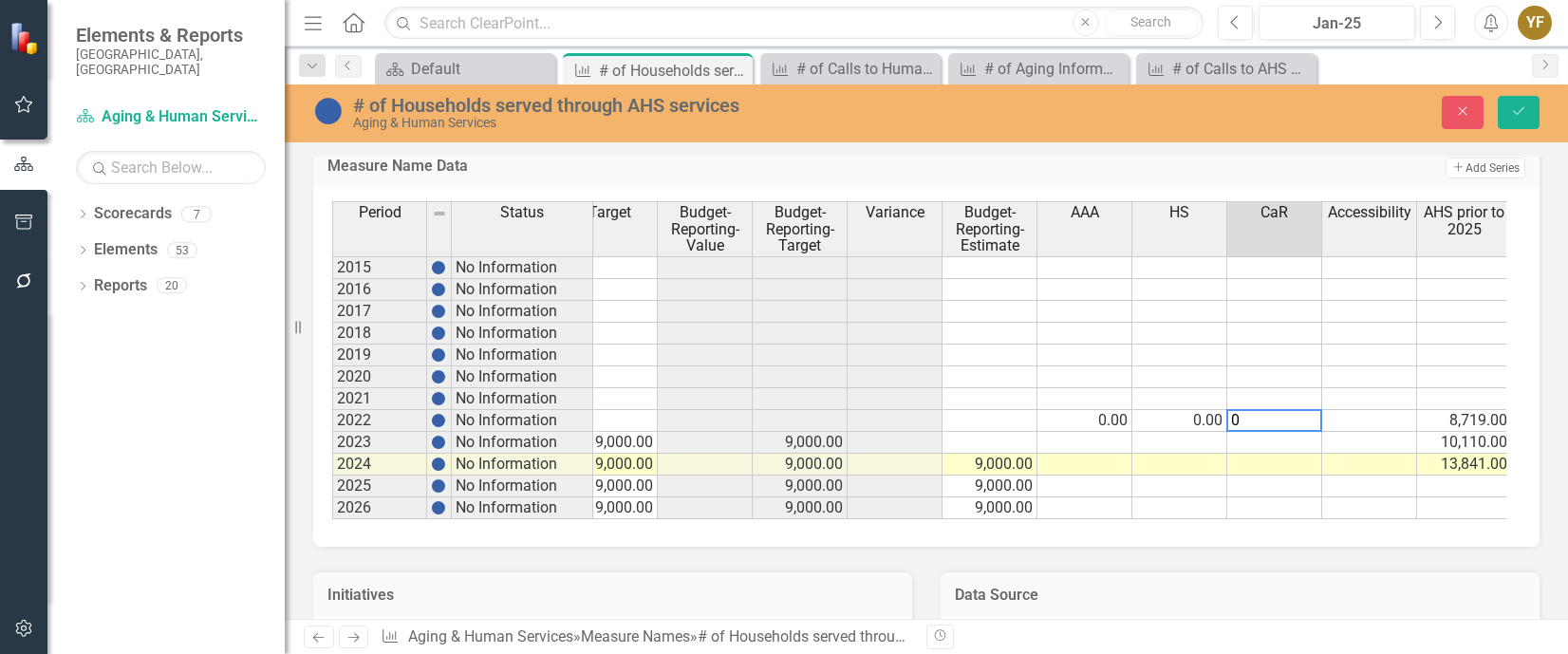 type on "0" 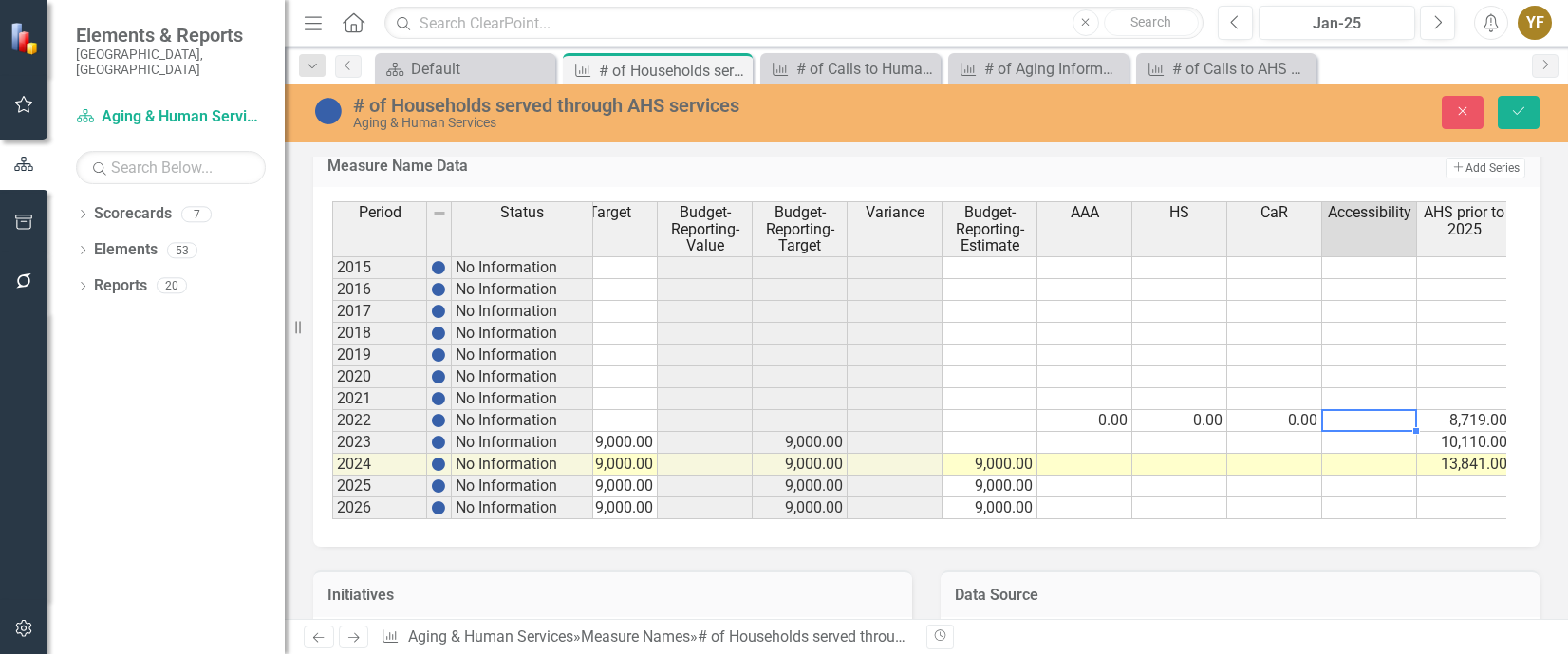 click at bounding box center [1370, 420] 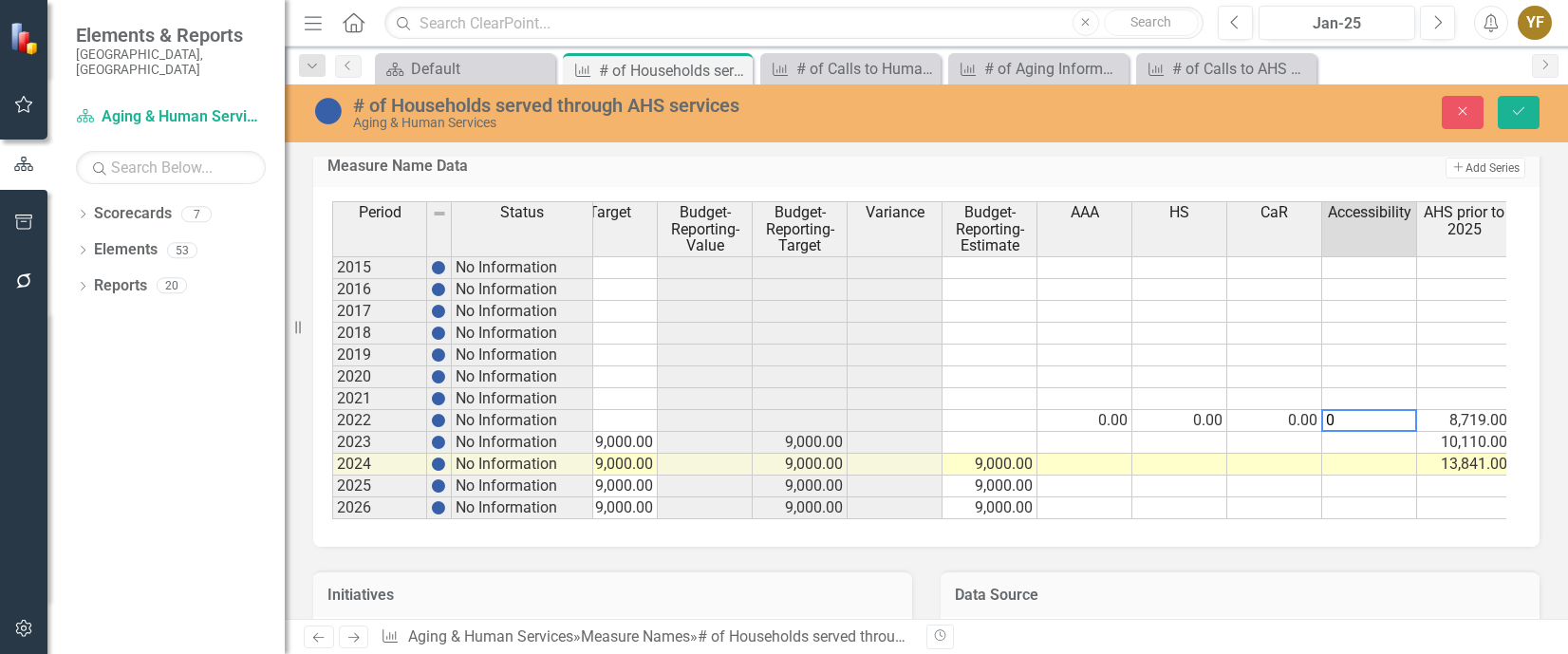 type on "0" 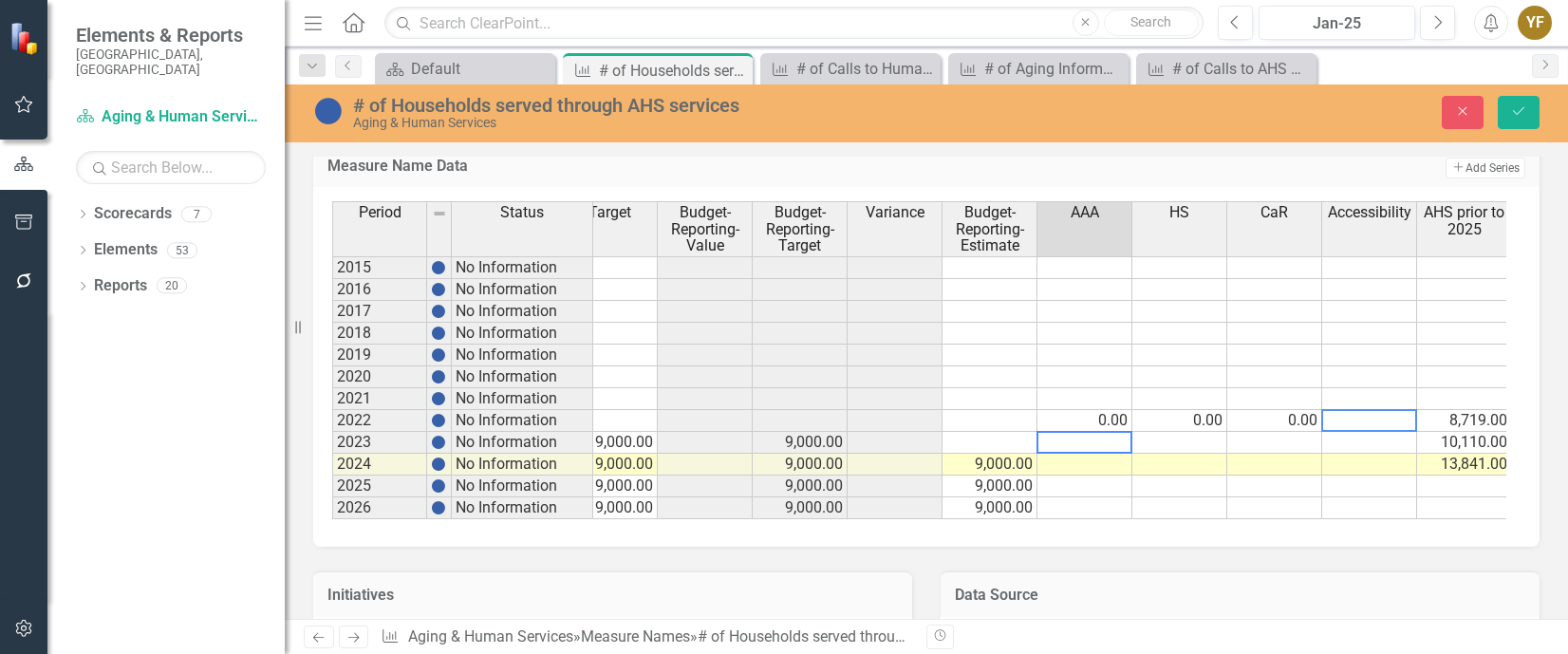 click at bounding box center (1085, 442) 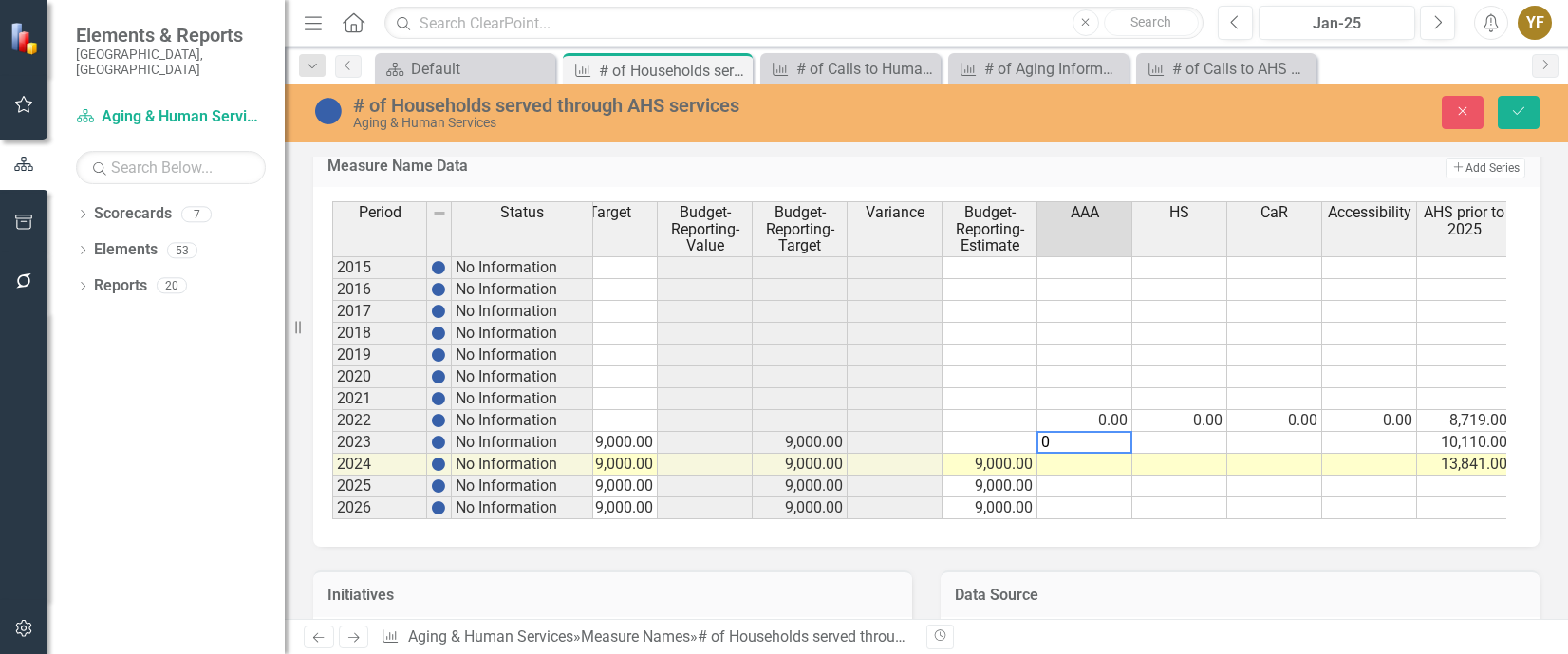 type on "0" 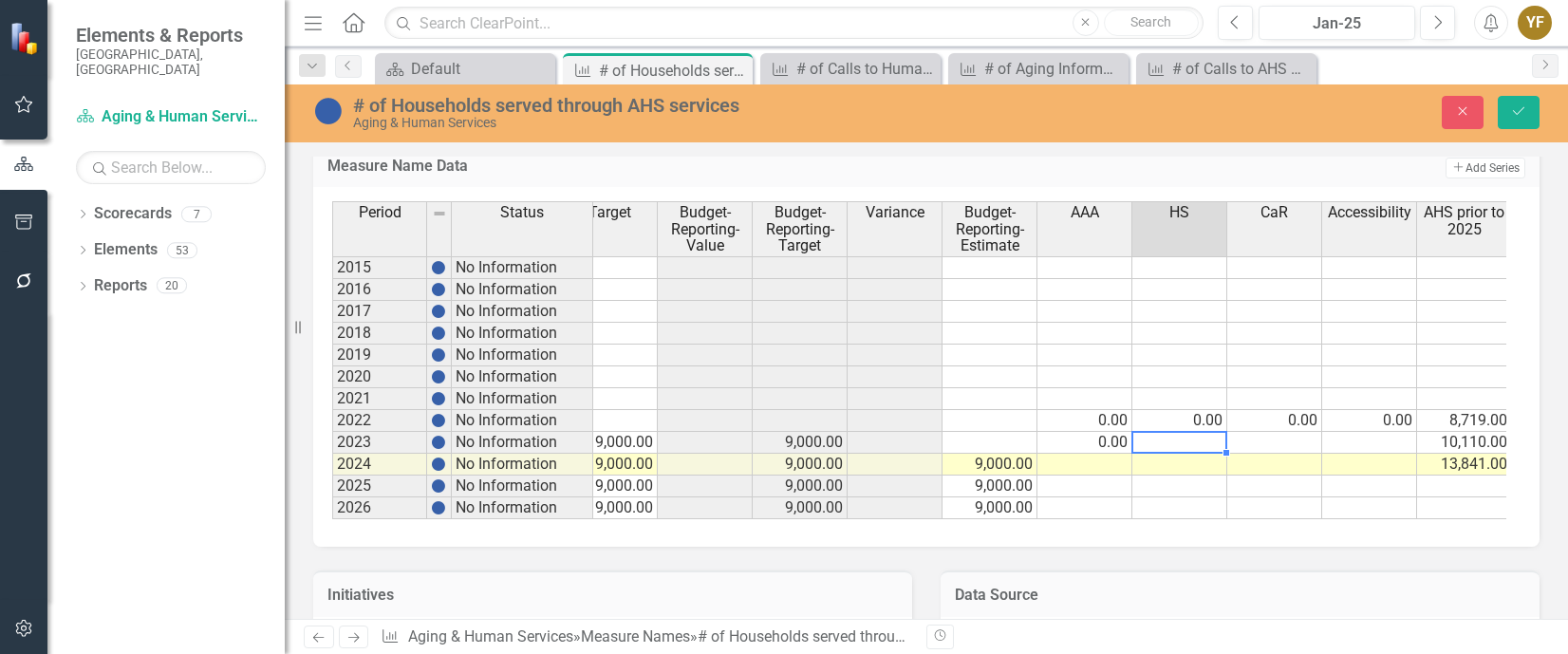drag, startPoint x: 1161, startPoint y: 442, endPoint x: 1189, endPoint y: 440, distance: 28.071338 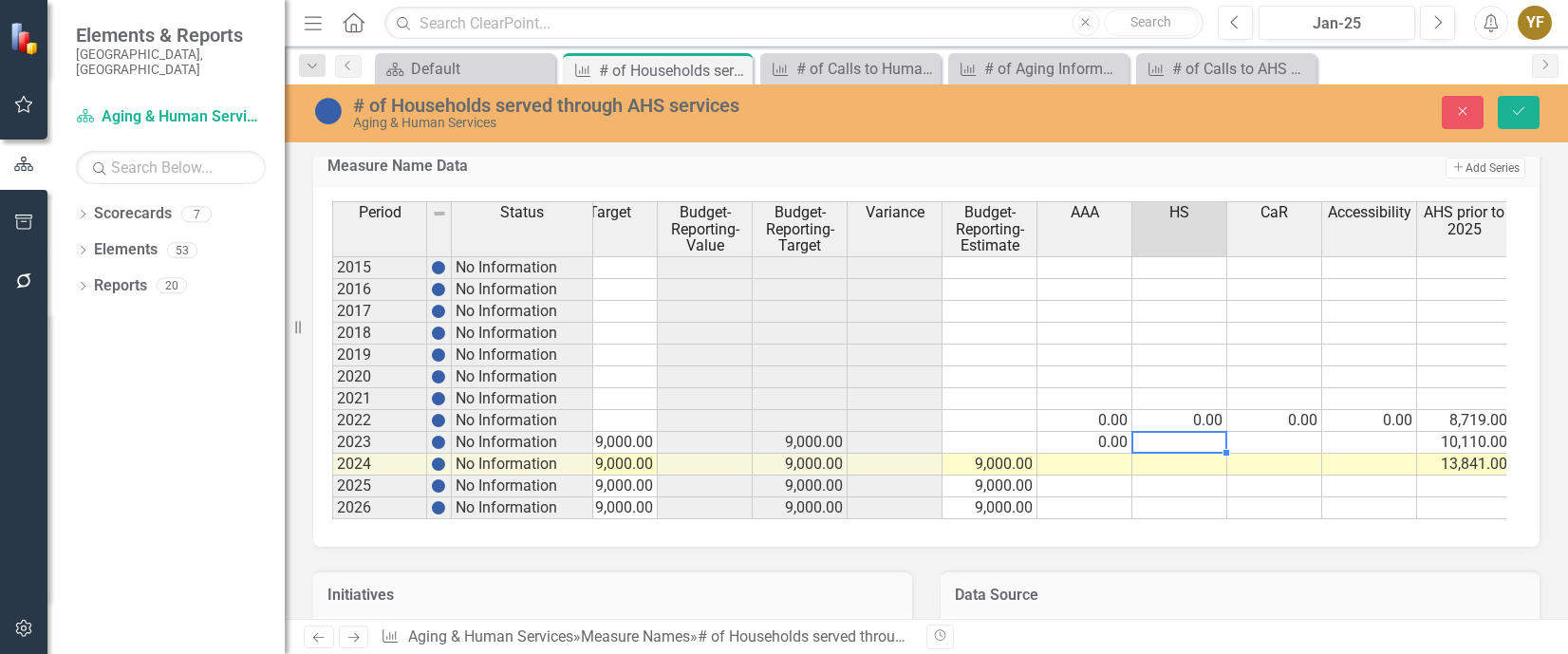 click at bounding box center [1180, 442] 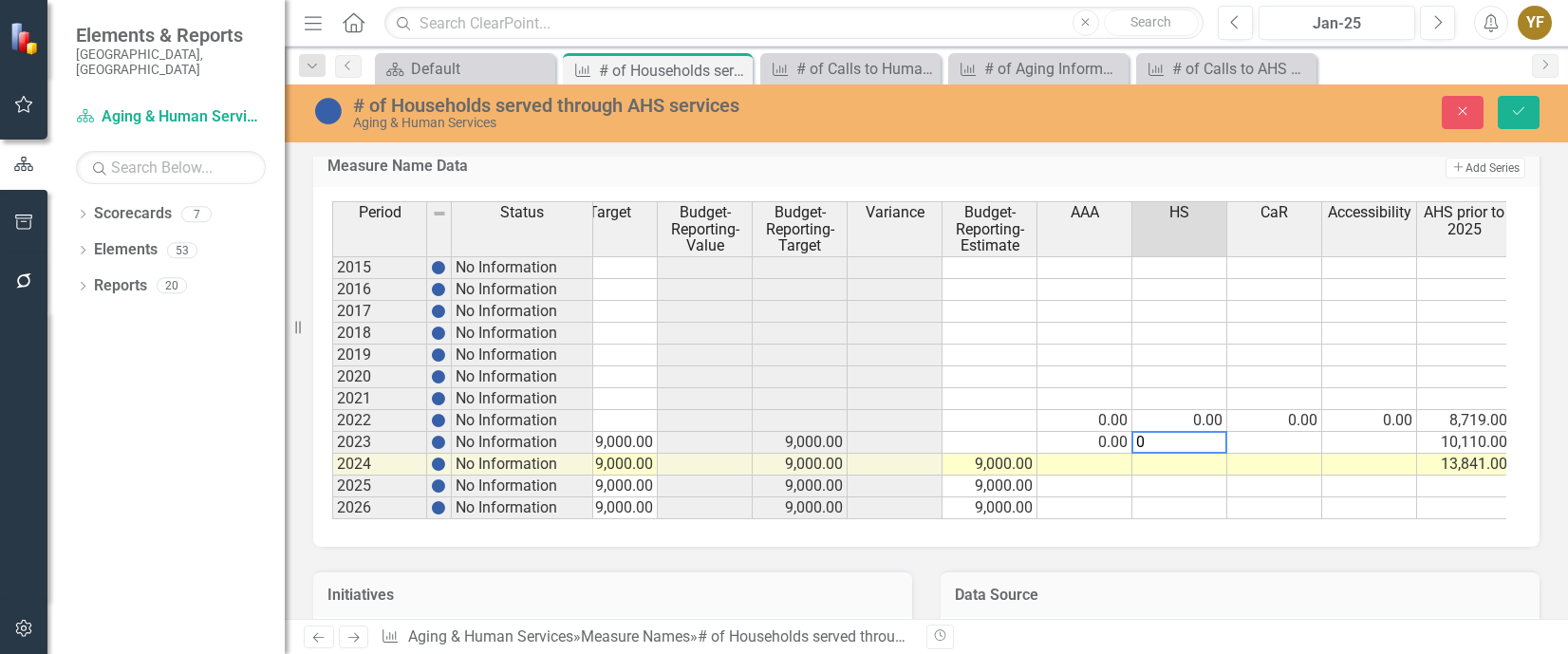 type on "0" 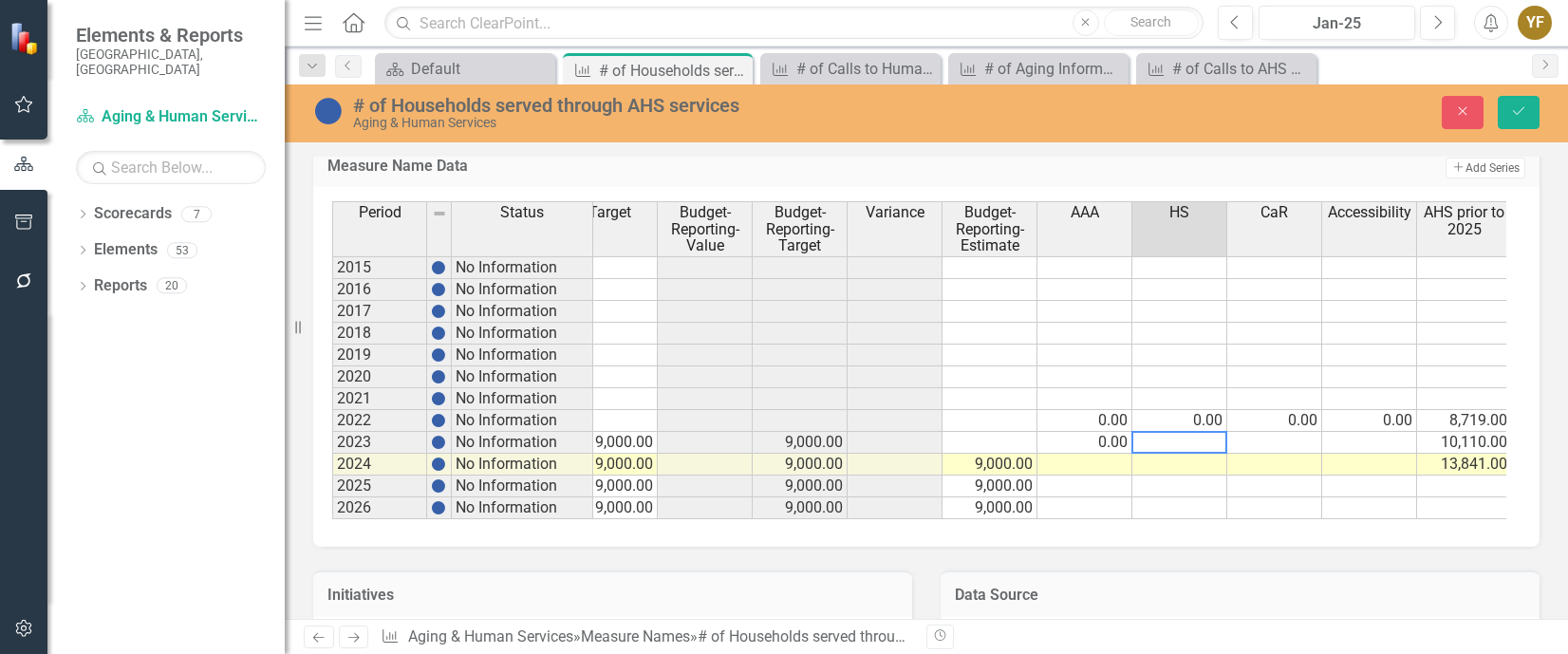 click at bounding box center [1275, 442] 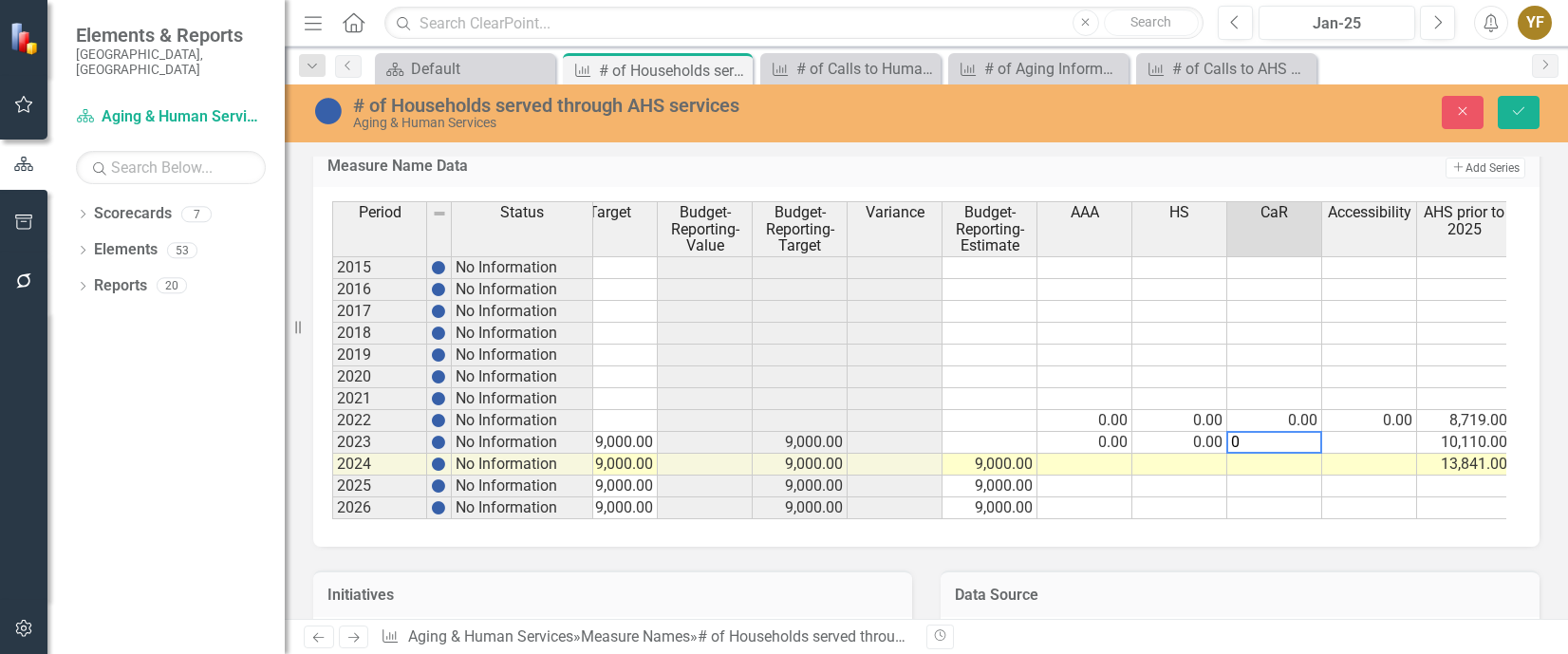 type on "0" 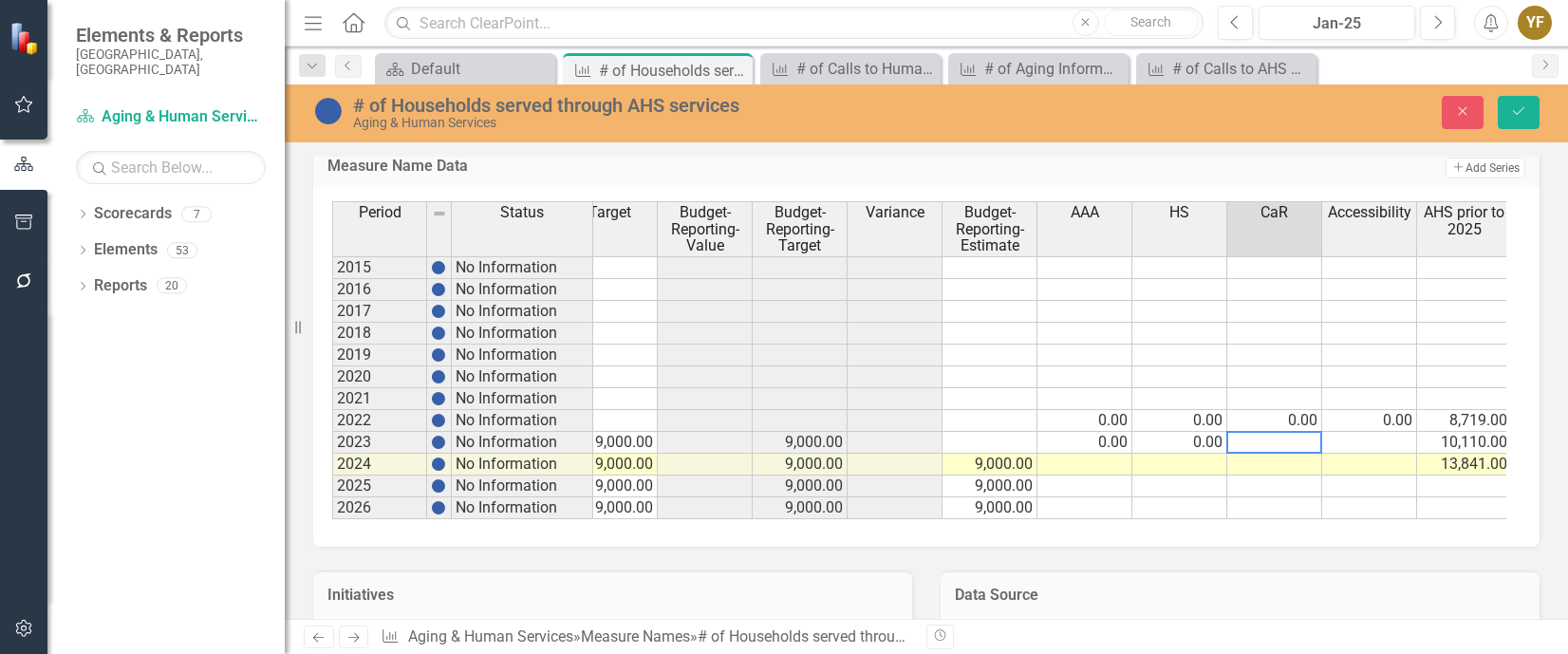 click at bounding box center (1370, 442) 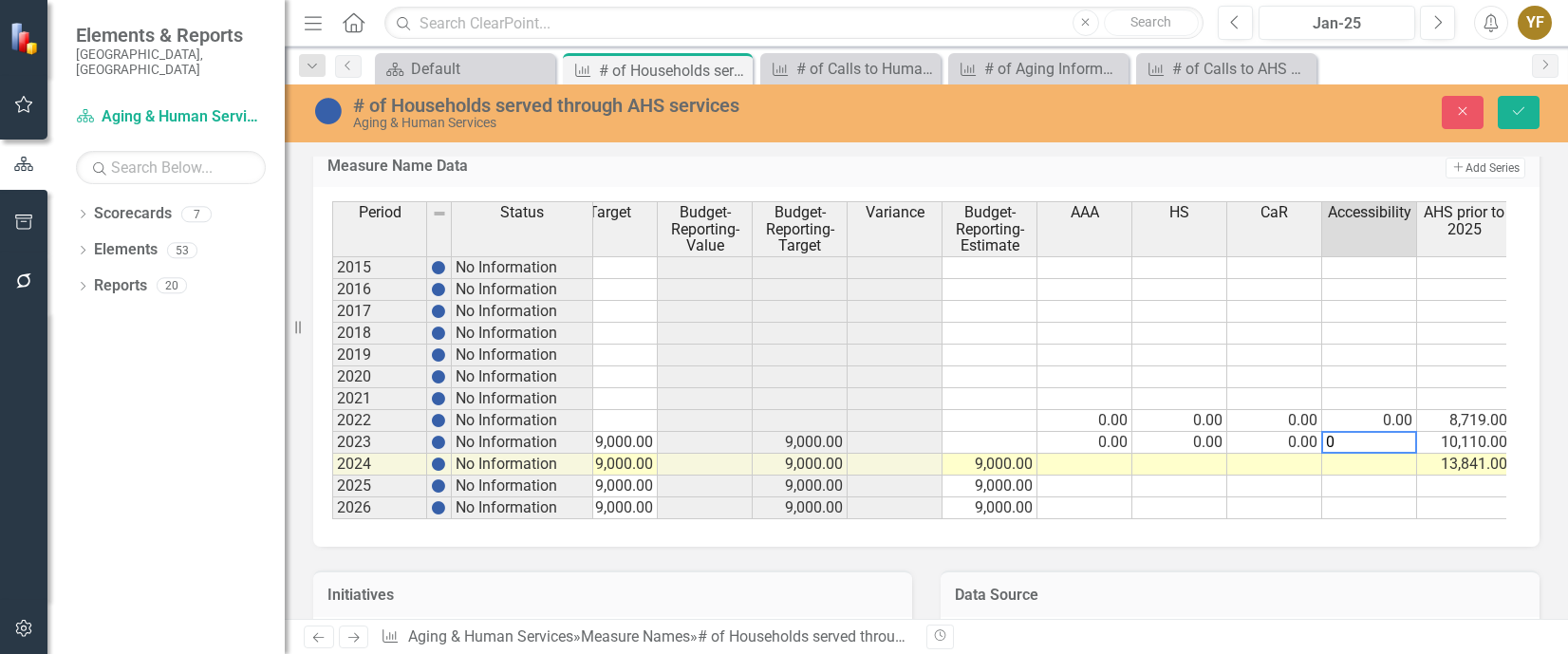 type on "0" 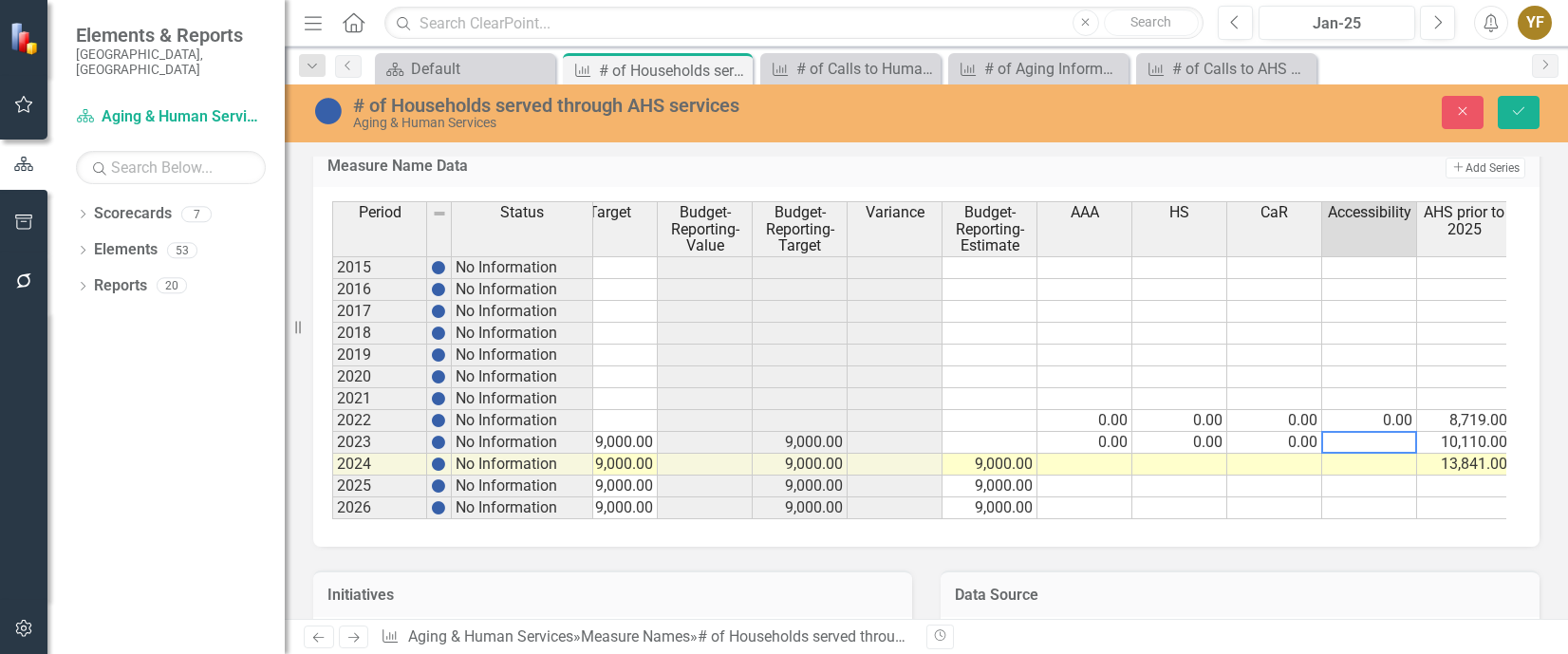 click at bounding box center (1085, 464) 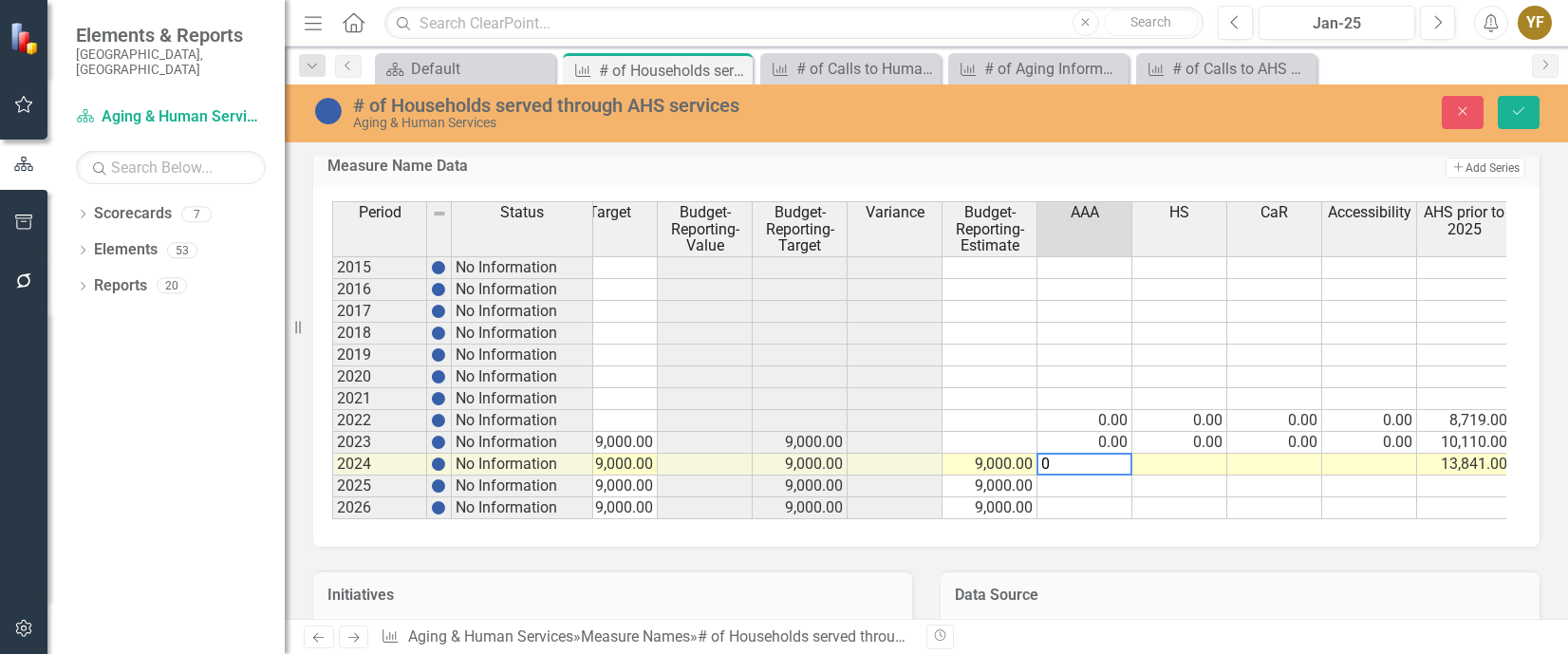 type on "0" 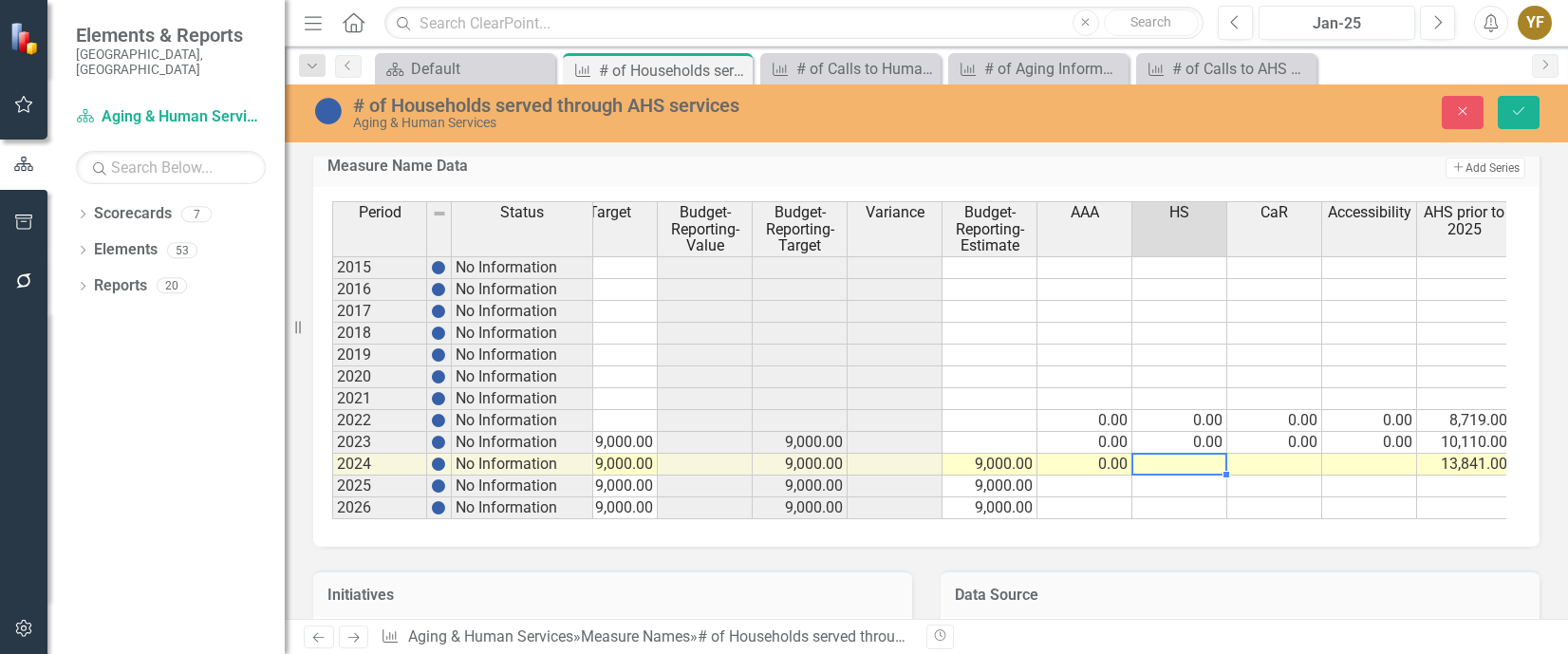 click at bounding box center [1180, 464] 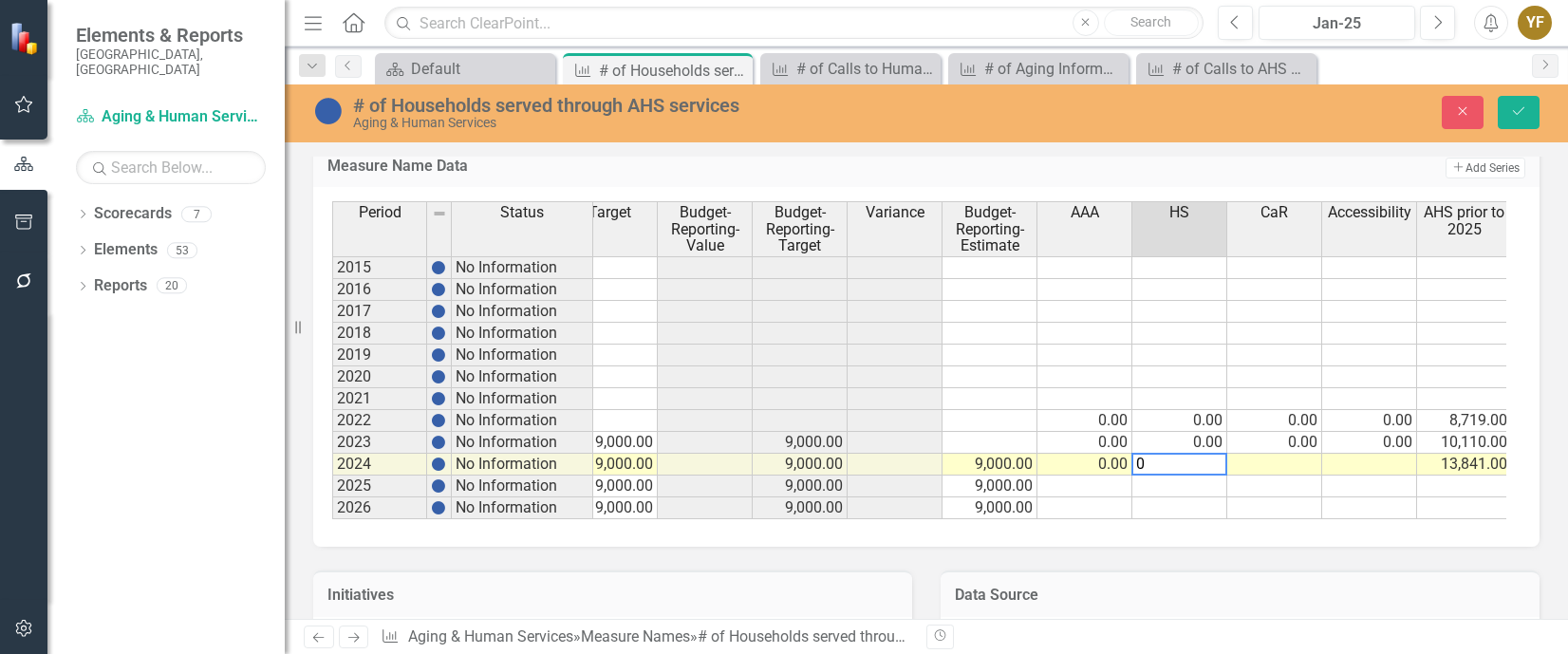 type on "0" 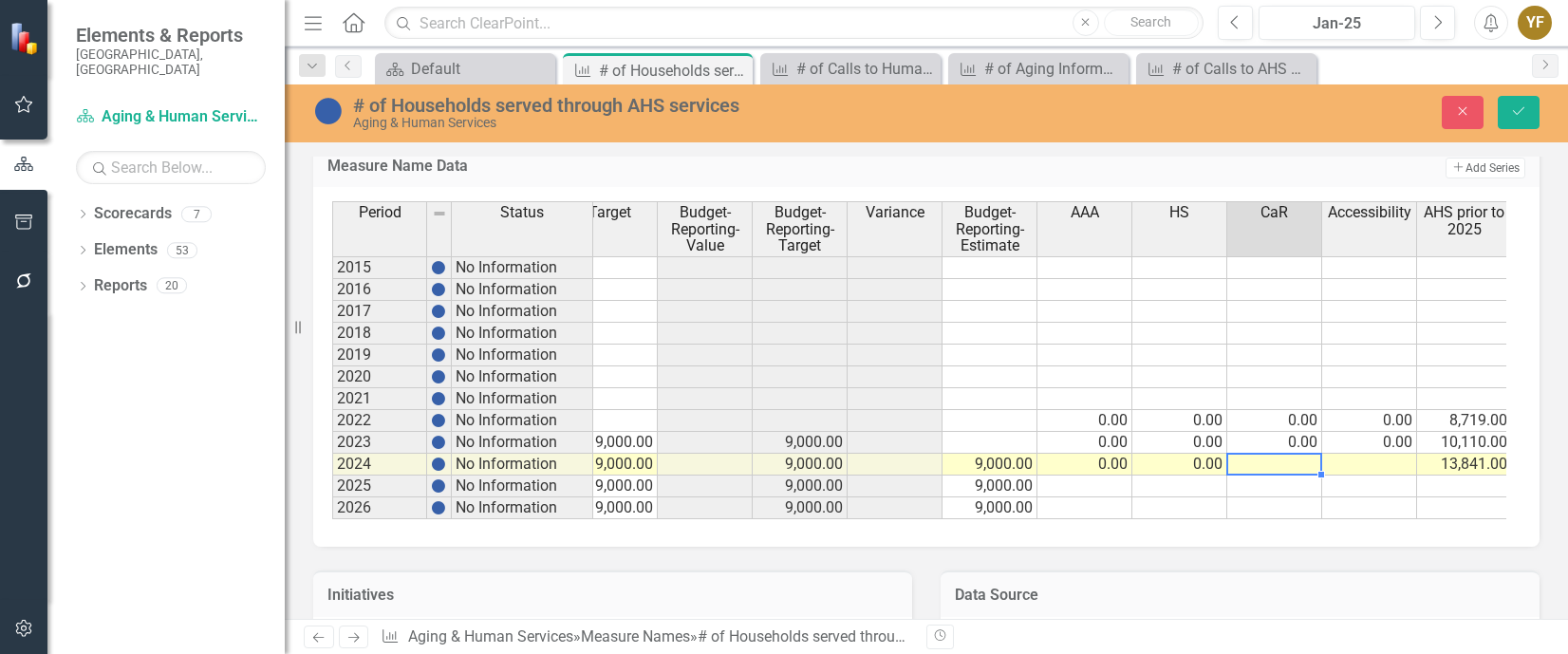 click at bounding box center (1275, 464) 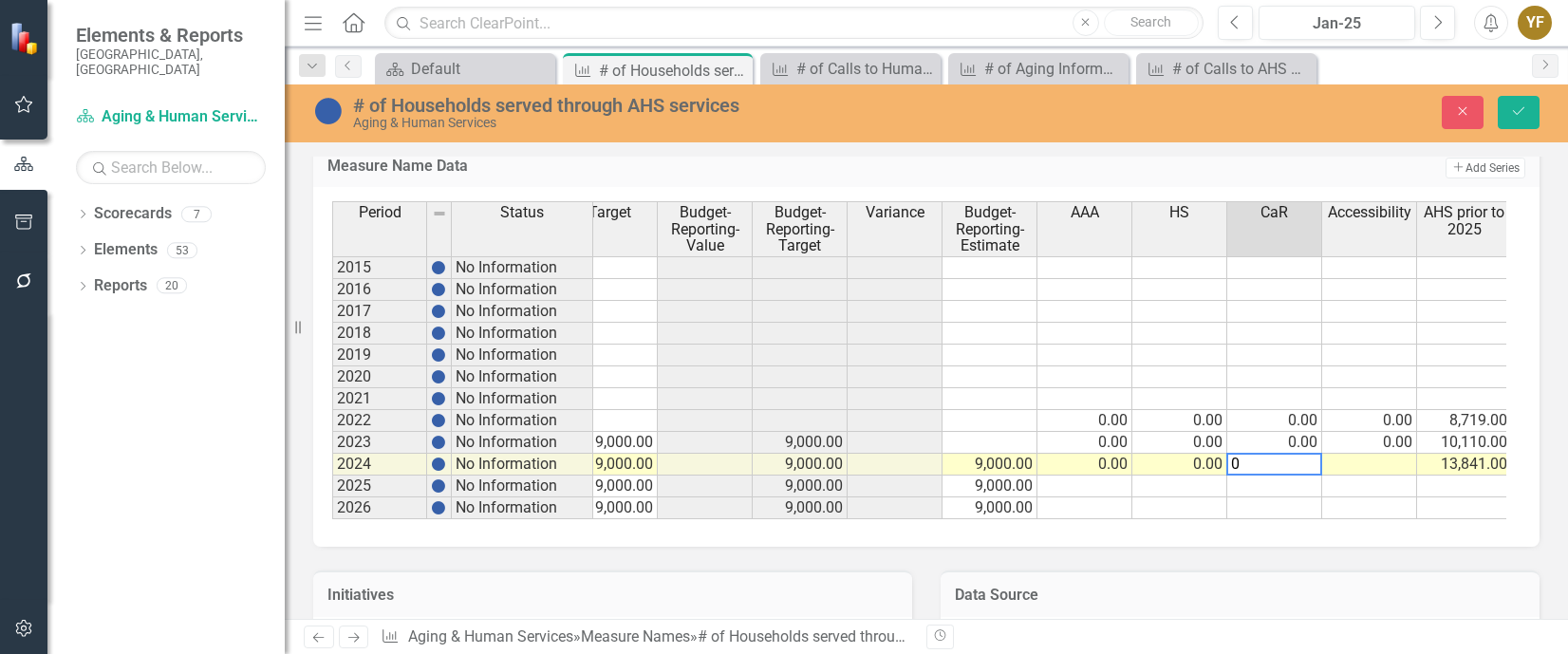 type on "0" 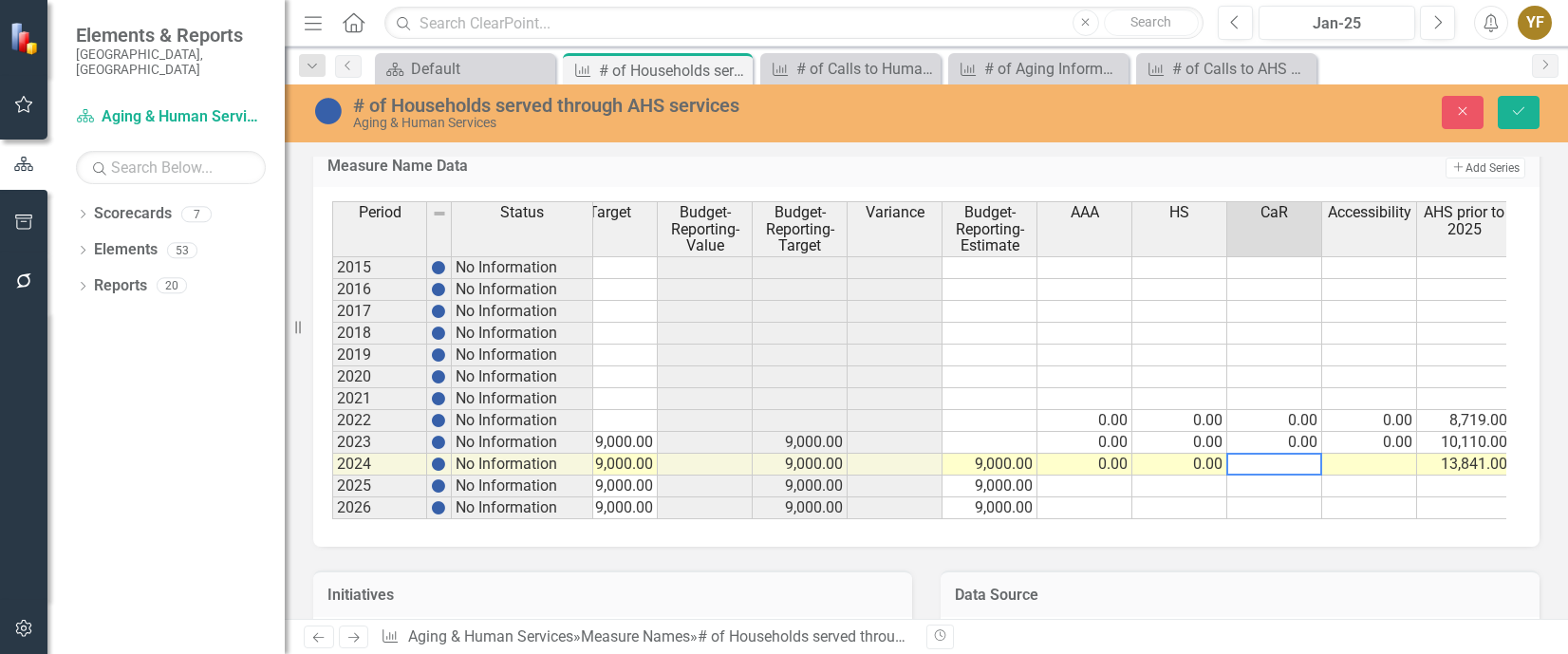 click at bounding box center [1370, 464] 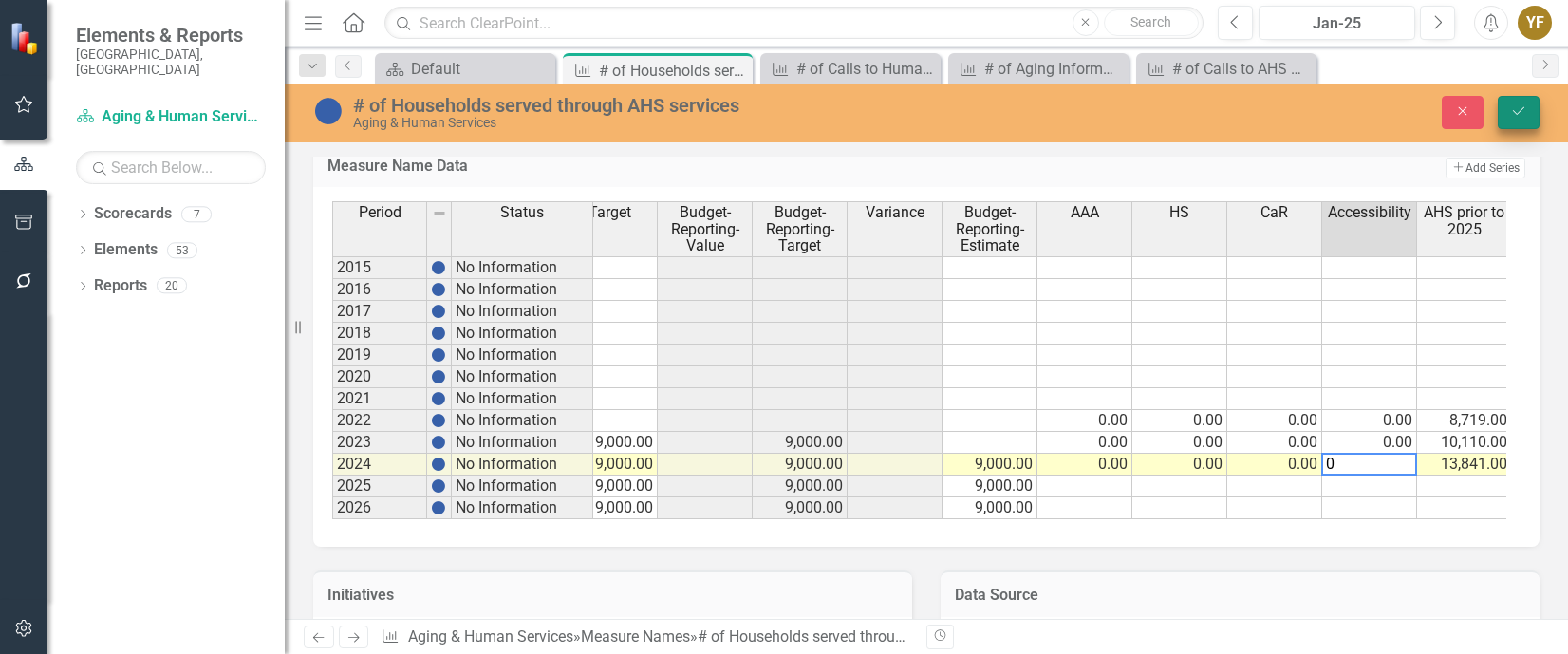 type on "0" 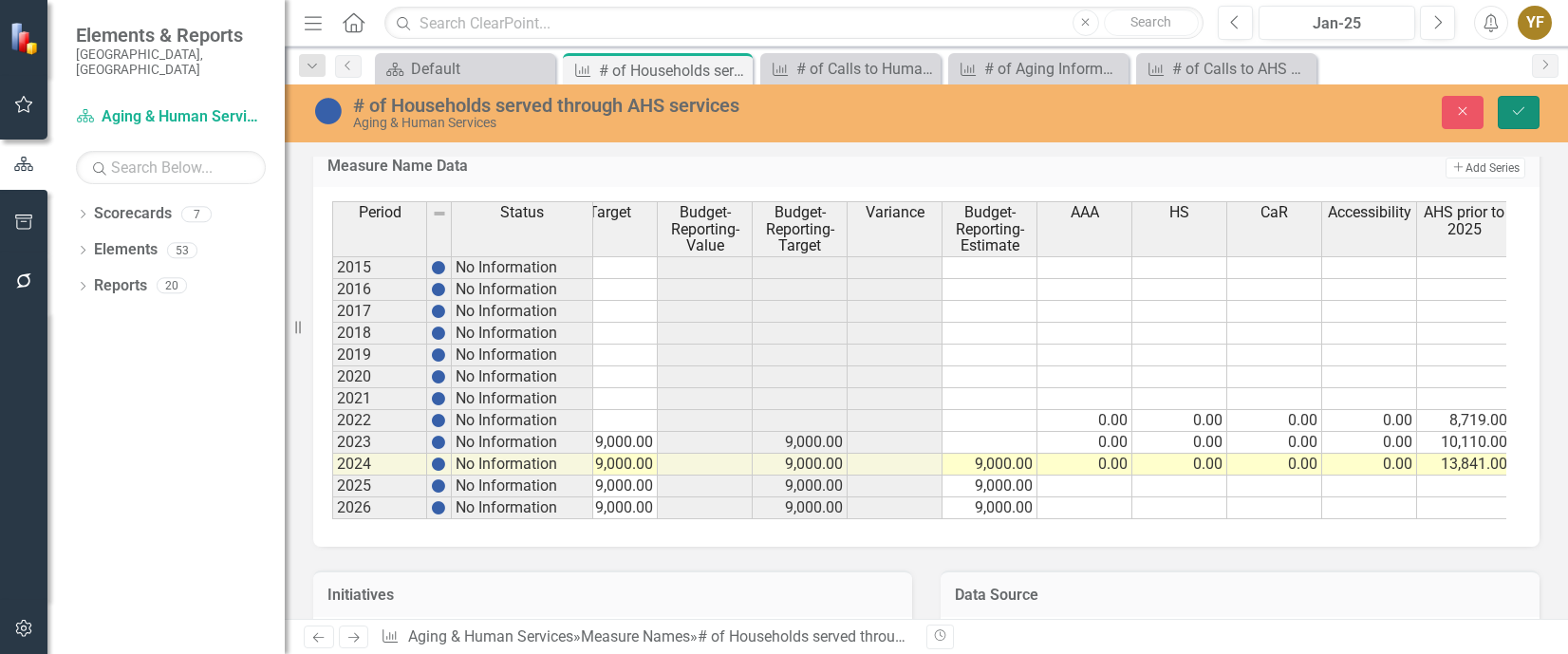 click on "Save" 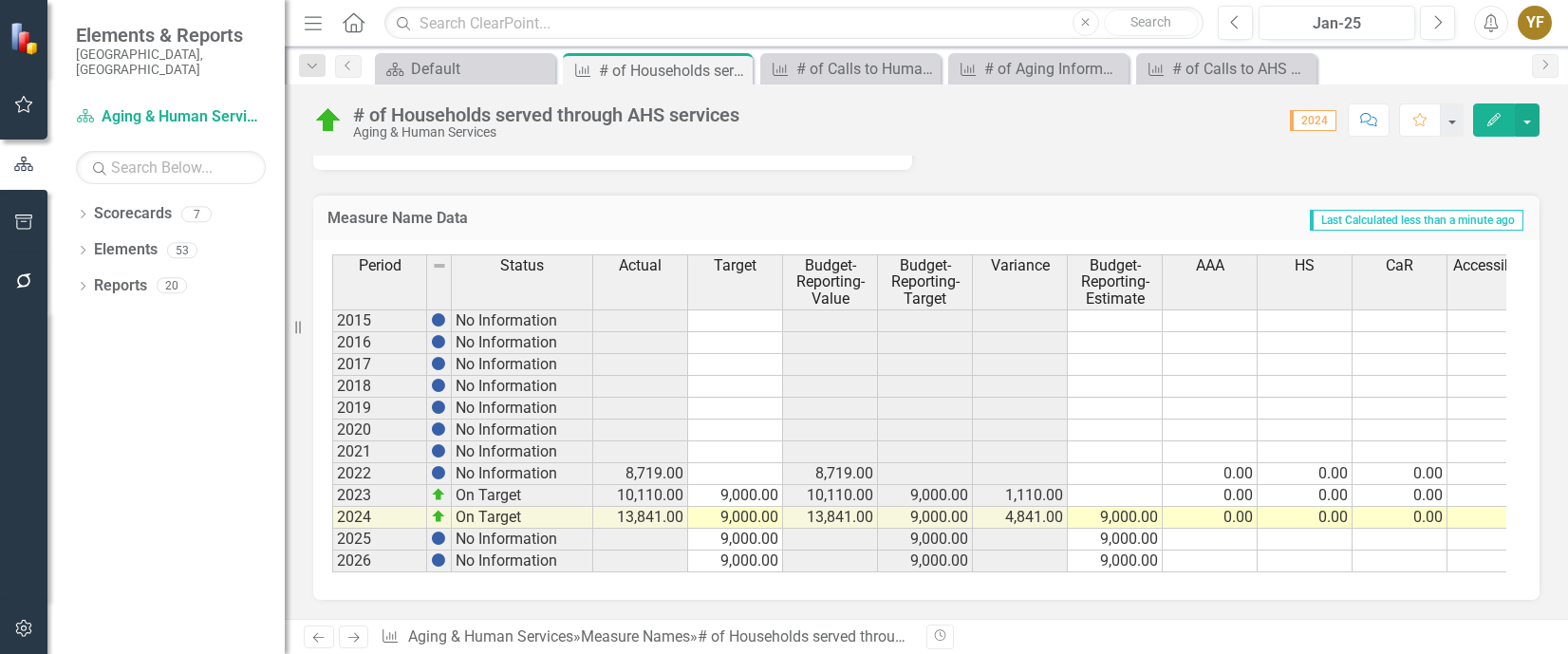scroll, scrollTop: 1139, scrollLeft: 0, axis: vertical 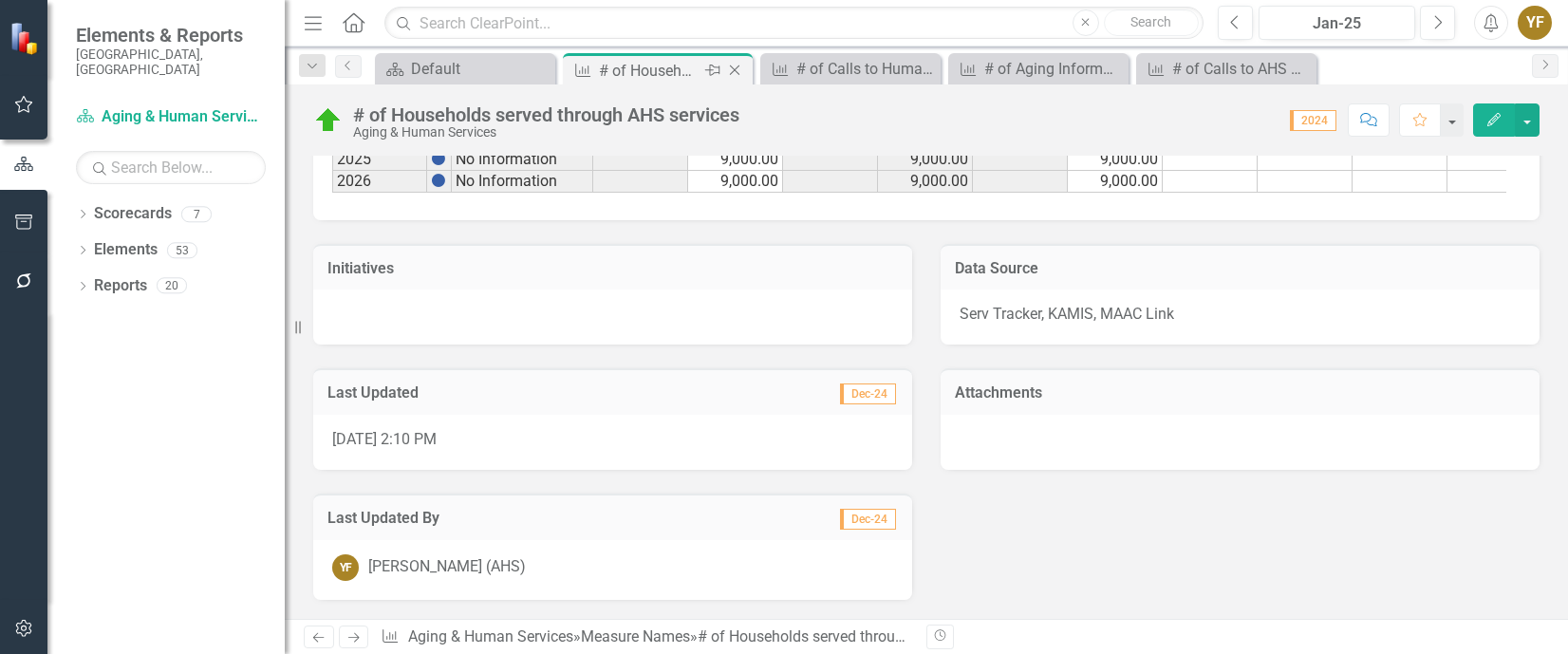 click on "Close" 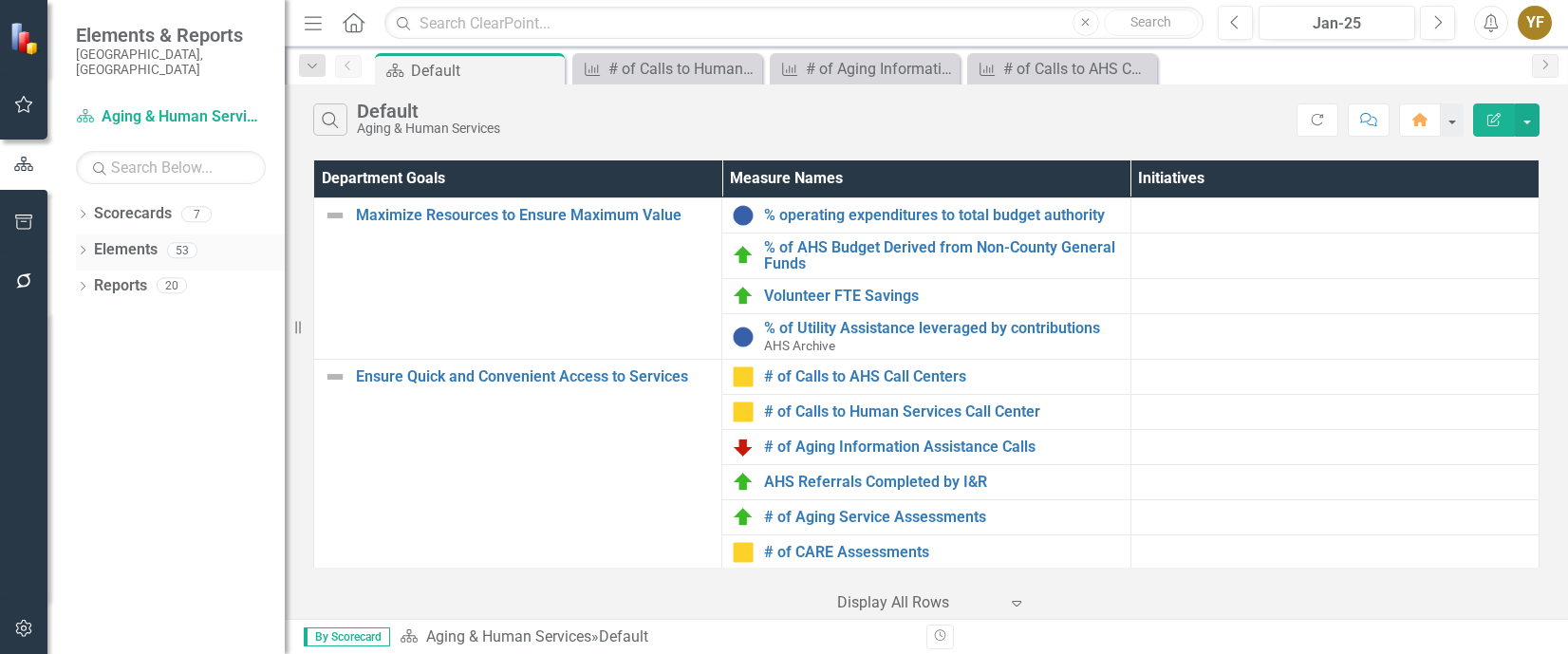click 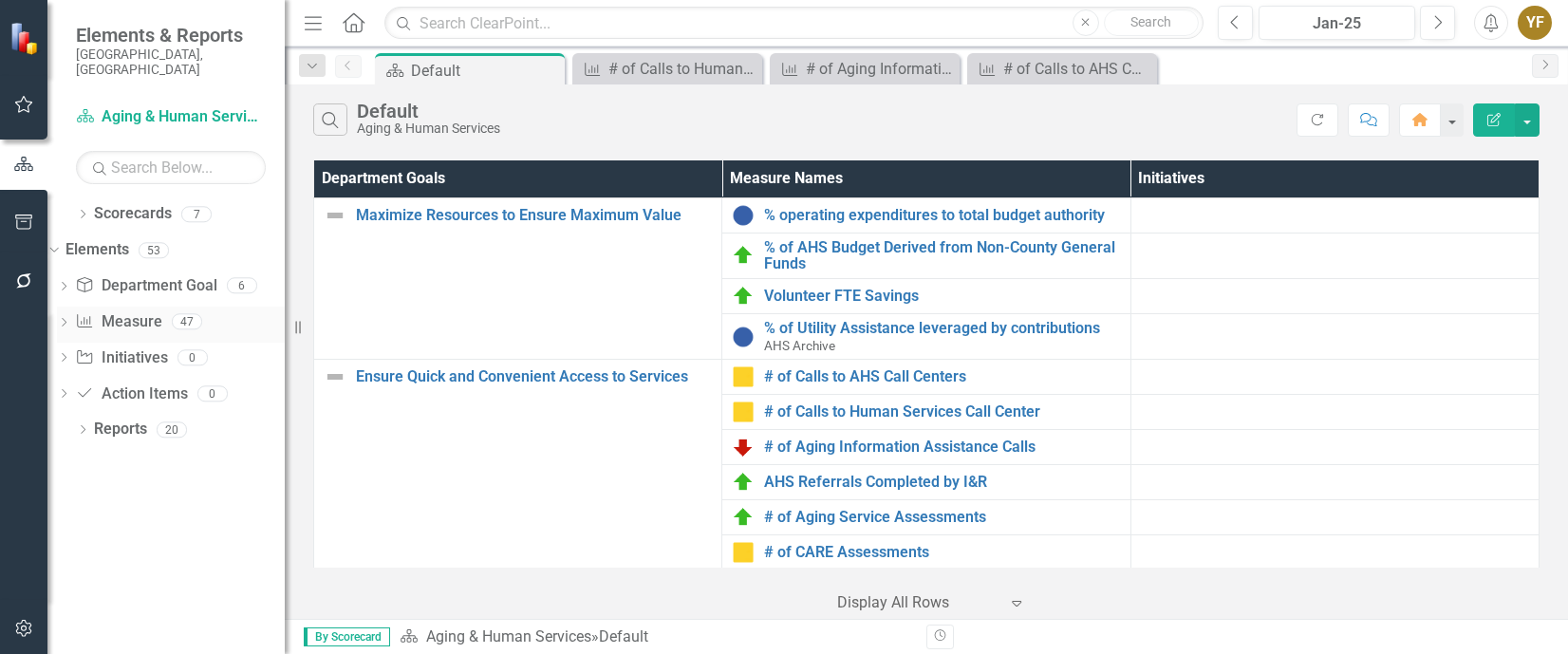 click on "Measure Name Measure" at bounding box center (118, 322) 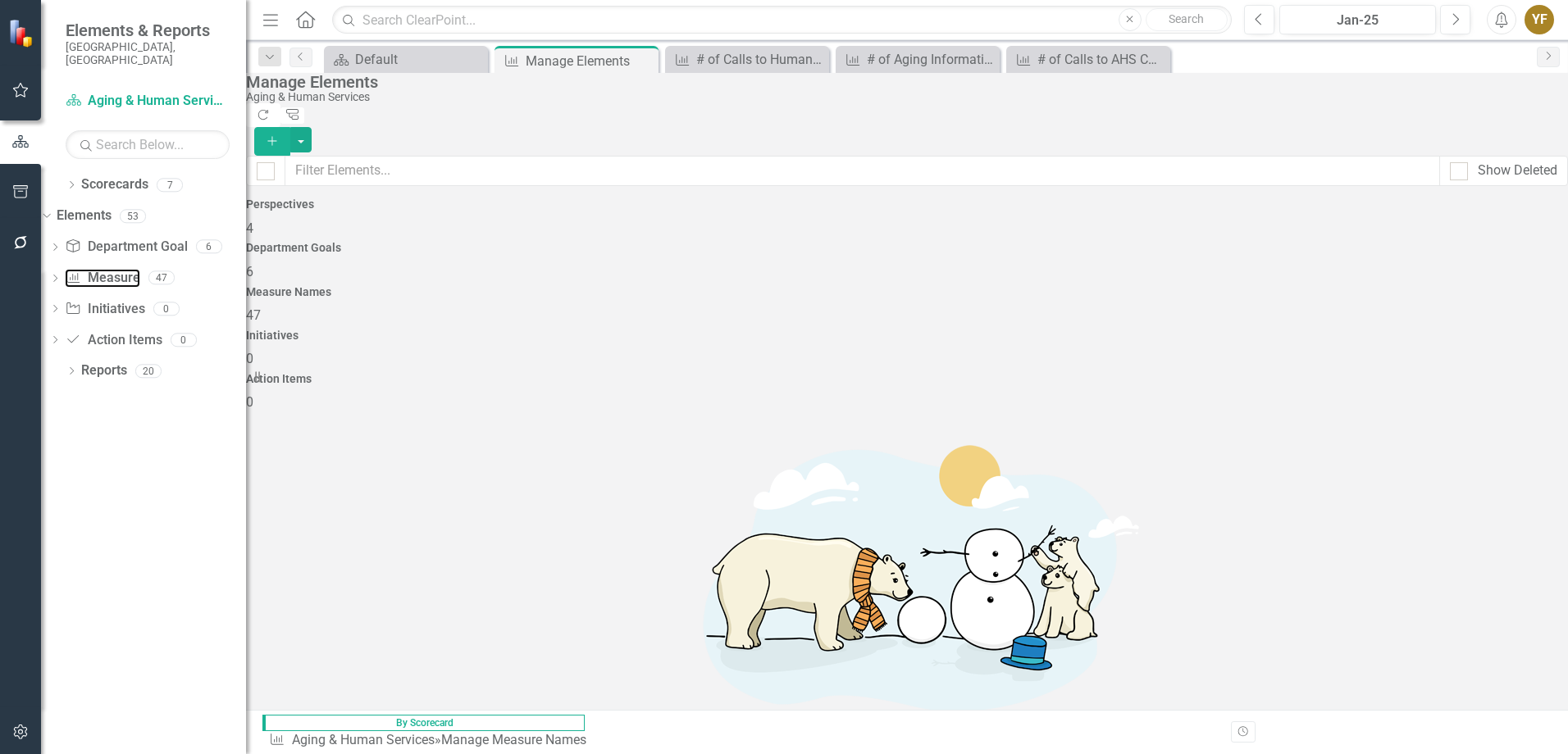 scroll, scrollTop: 1425, scrollLeft: 0, axis: vertical 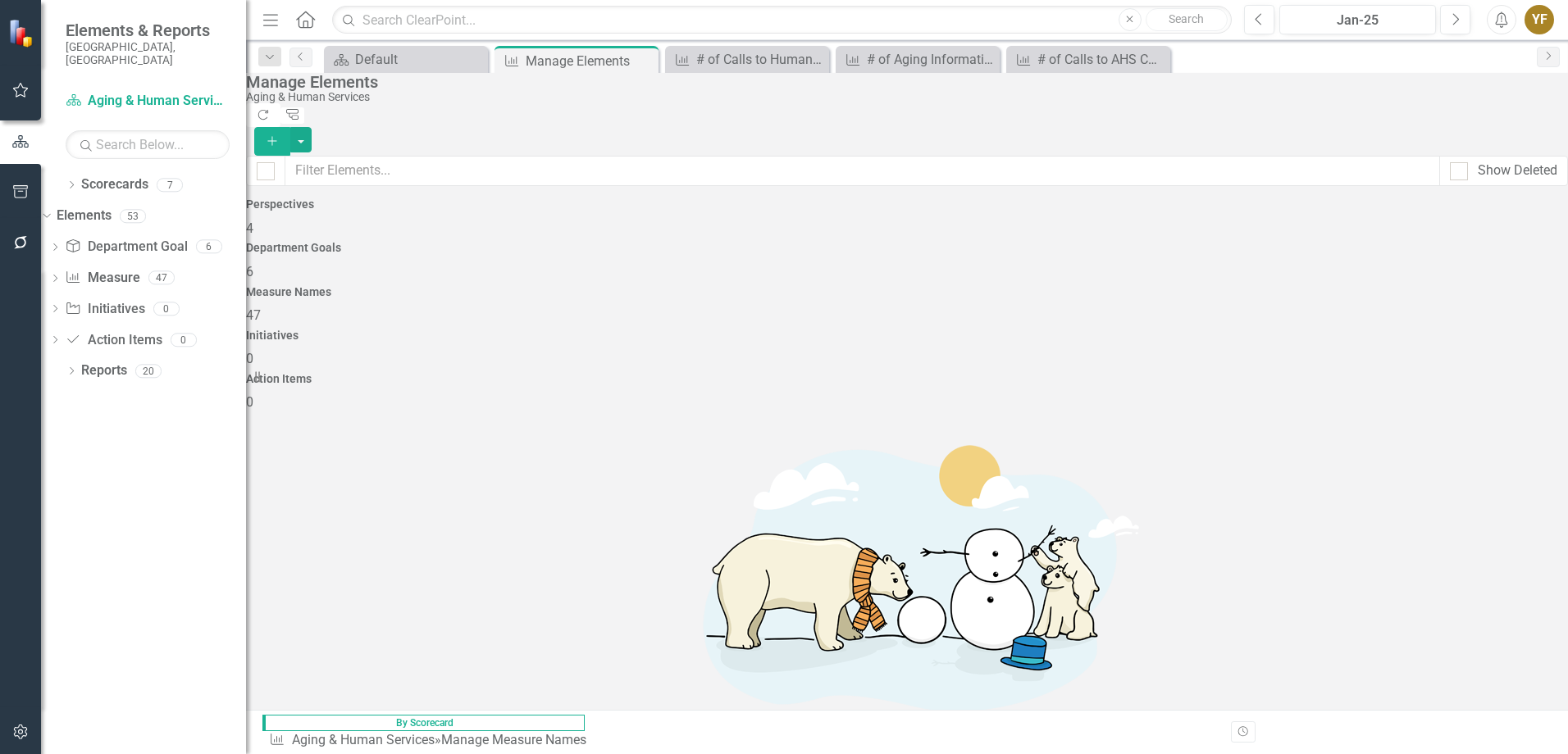click on "# of Aging Information Assistance Calls - Monthly" at bounding box center [413, 3437] 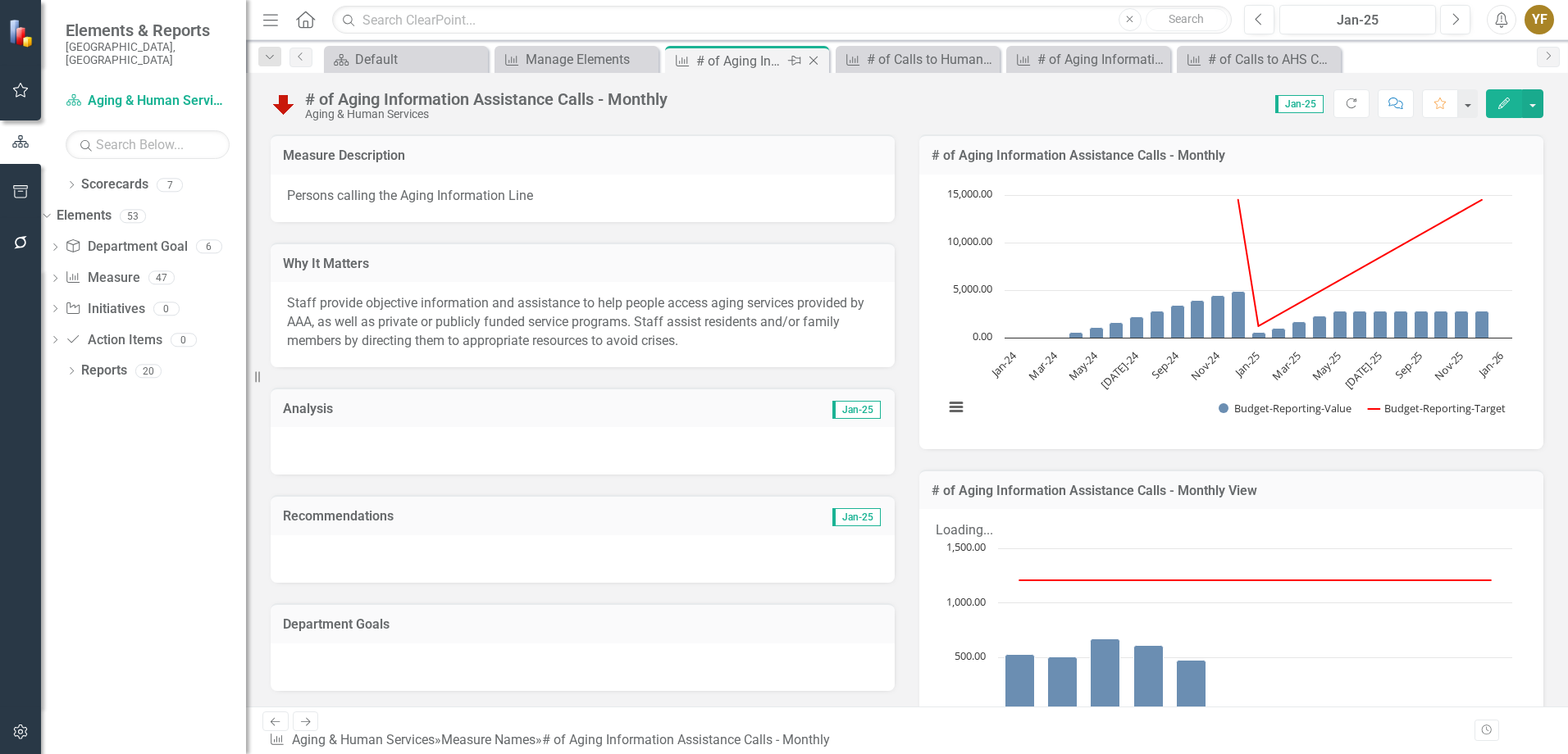 click on "Close" 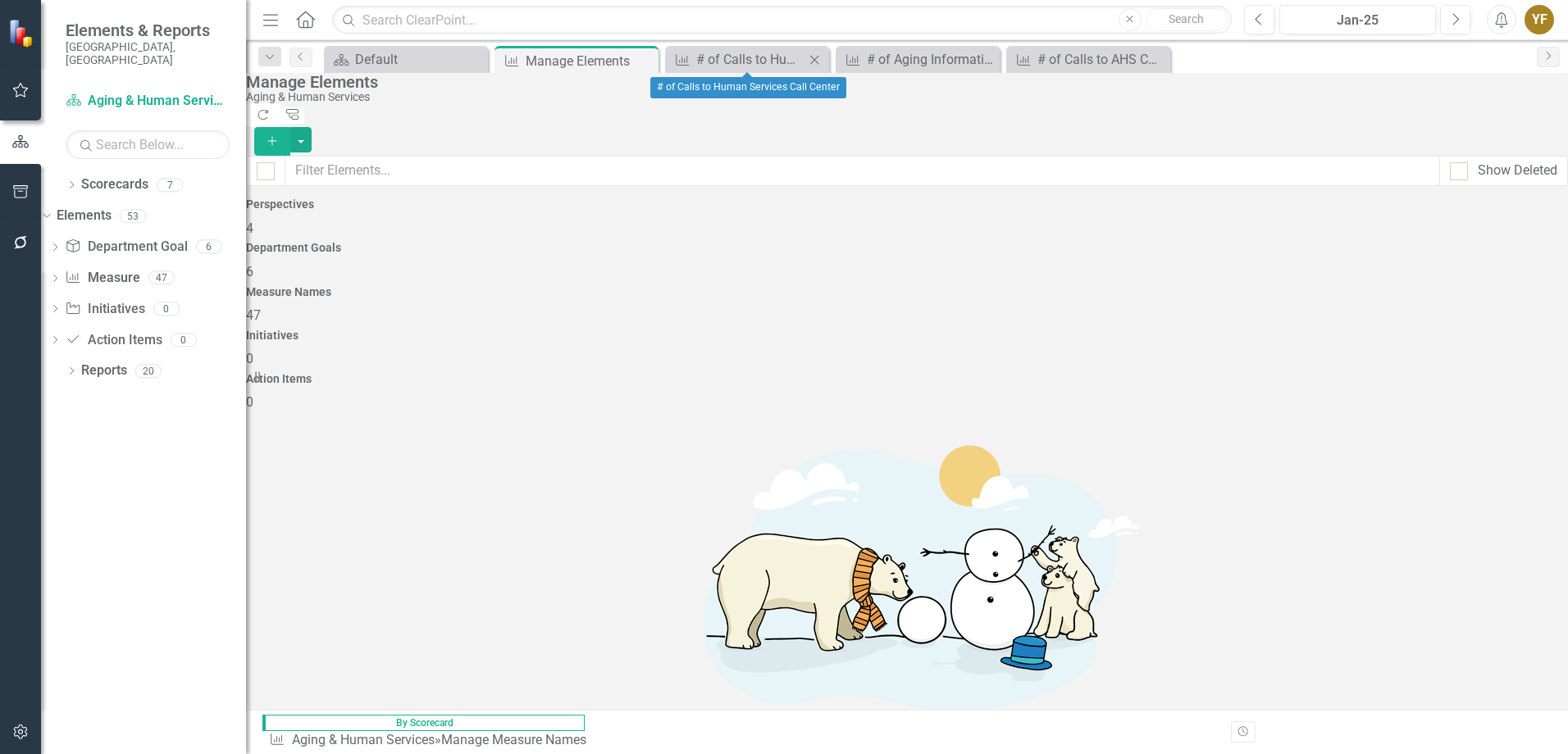 click on "Close" 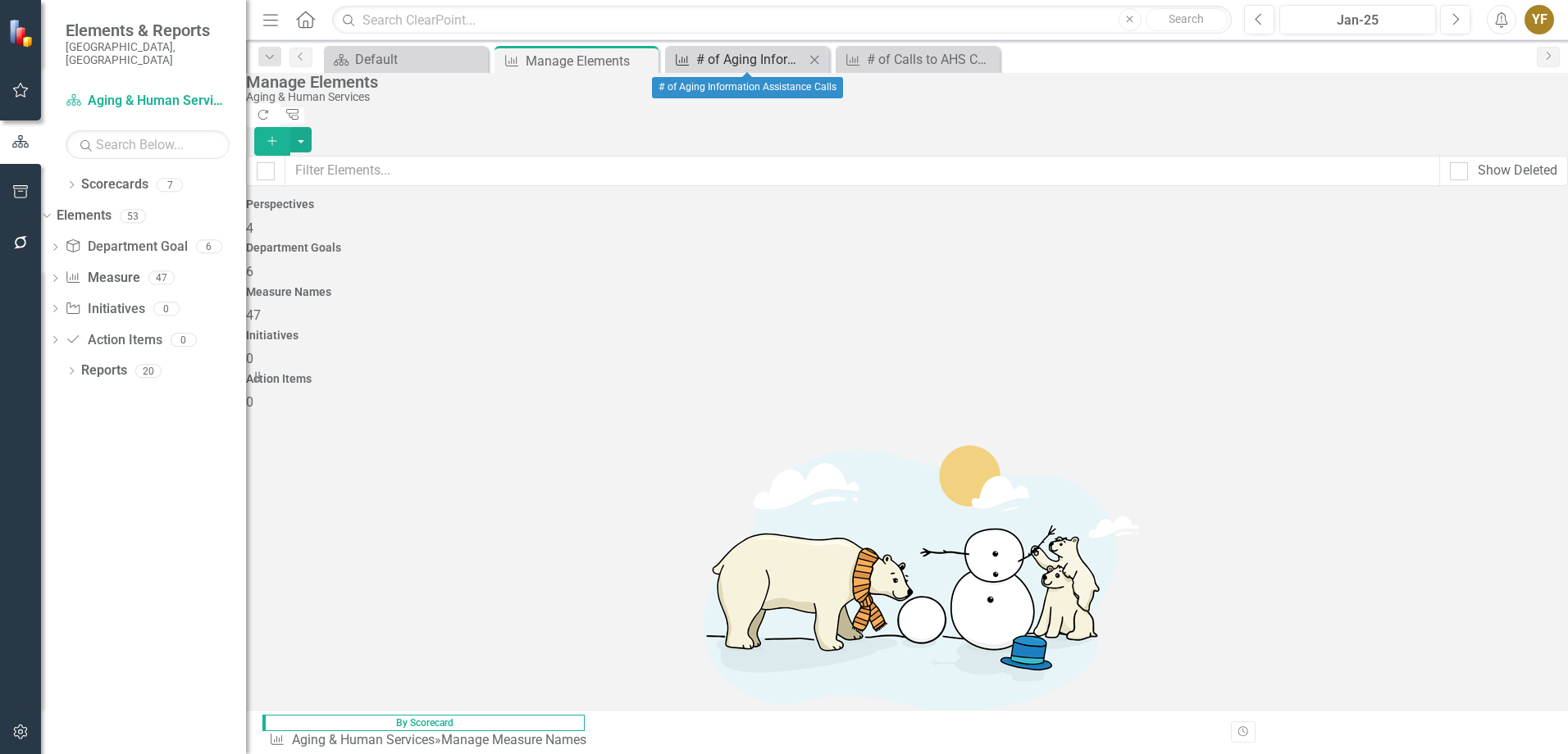 click on "# of Aging Information Assistance Calls" at bounding box center (750, 59) 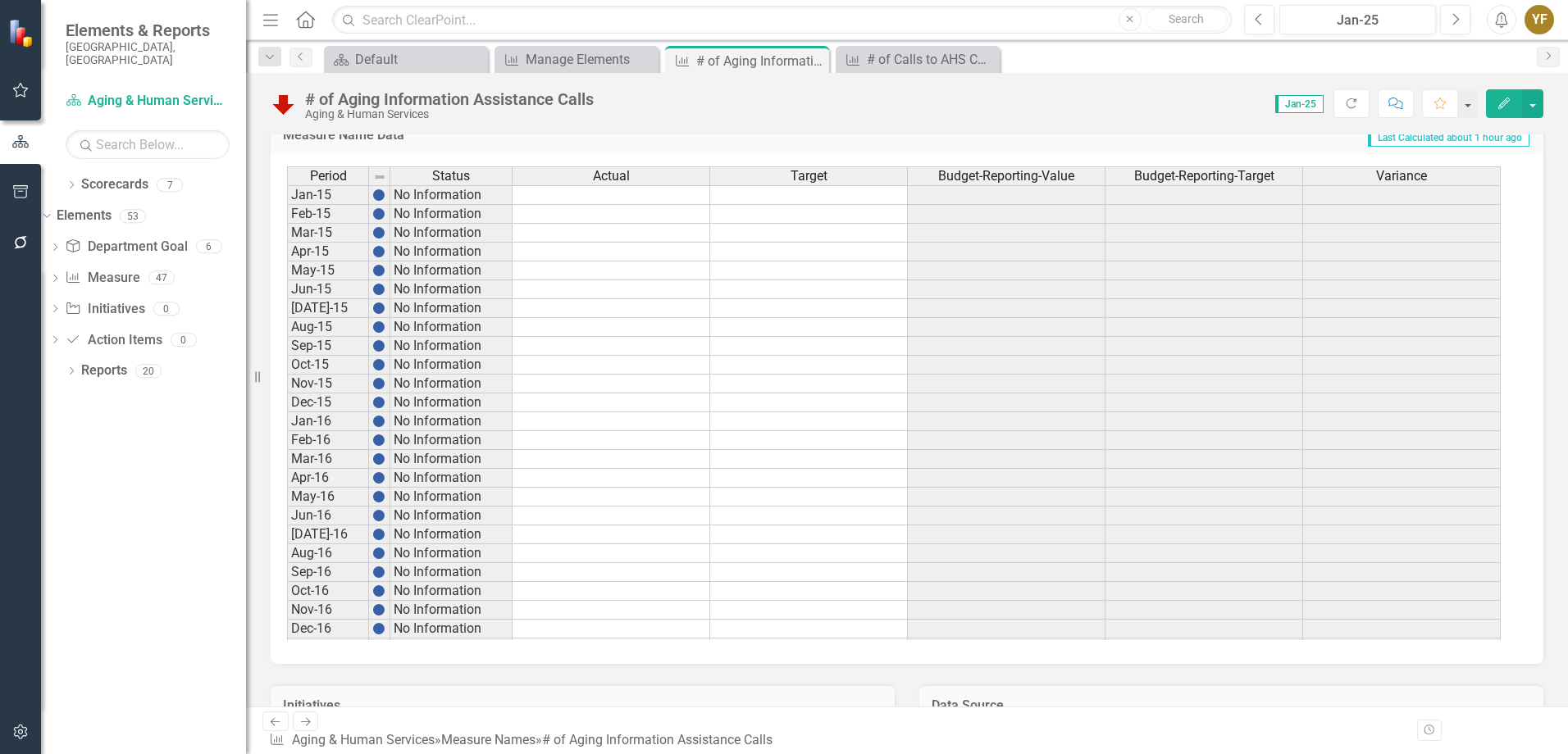 scroll, scrollTop: 682, scrollLeft: 0, axis: vertical 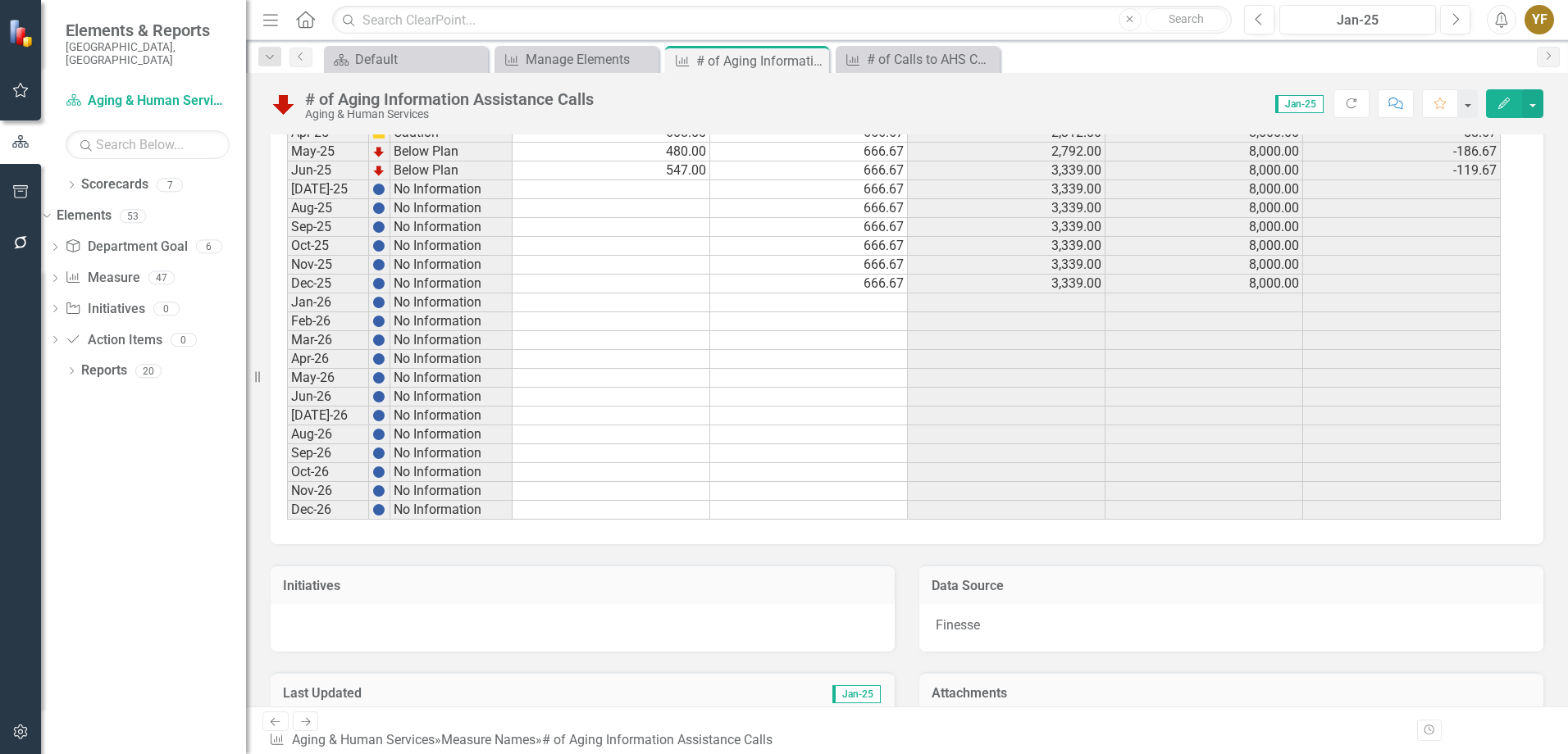 click 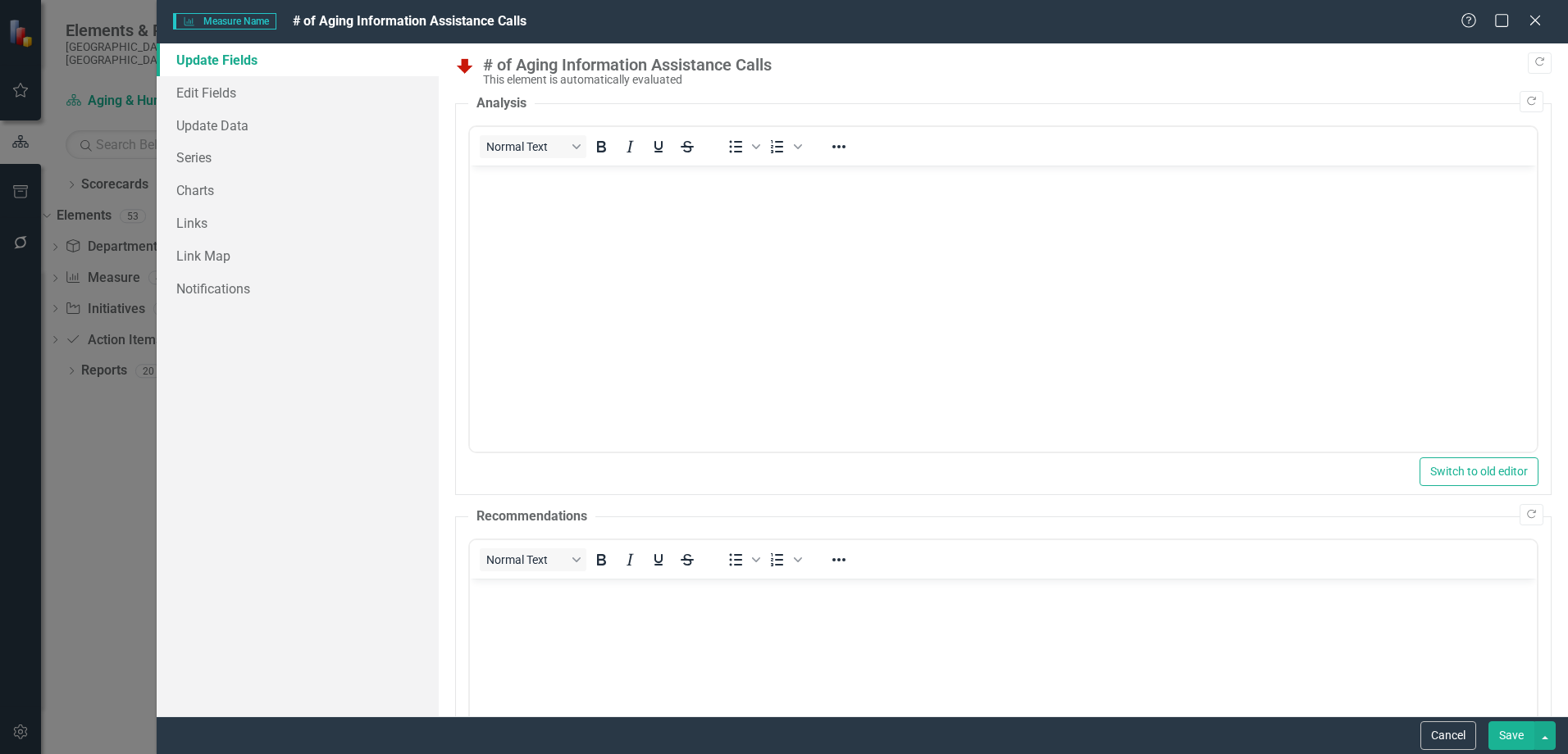 click on "Update Fields Edit Fields Update  Data Series Charts Links Link Map Notifications" at bounding box center [298, 379] 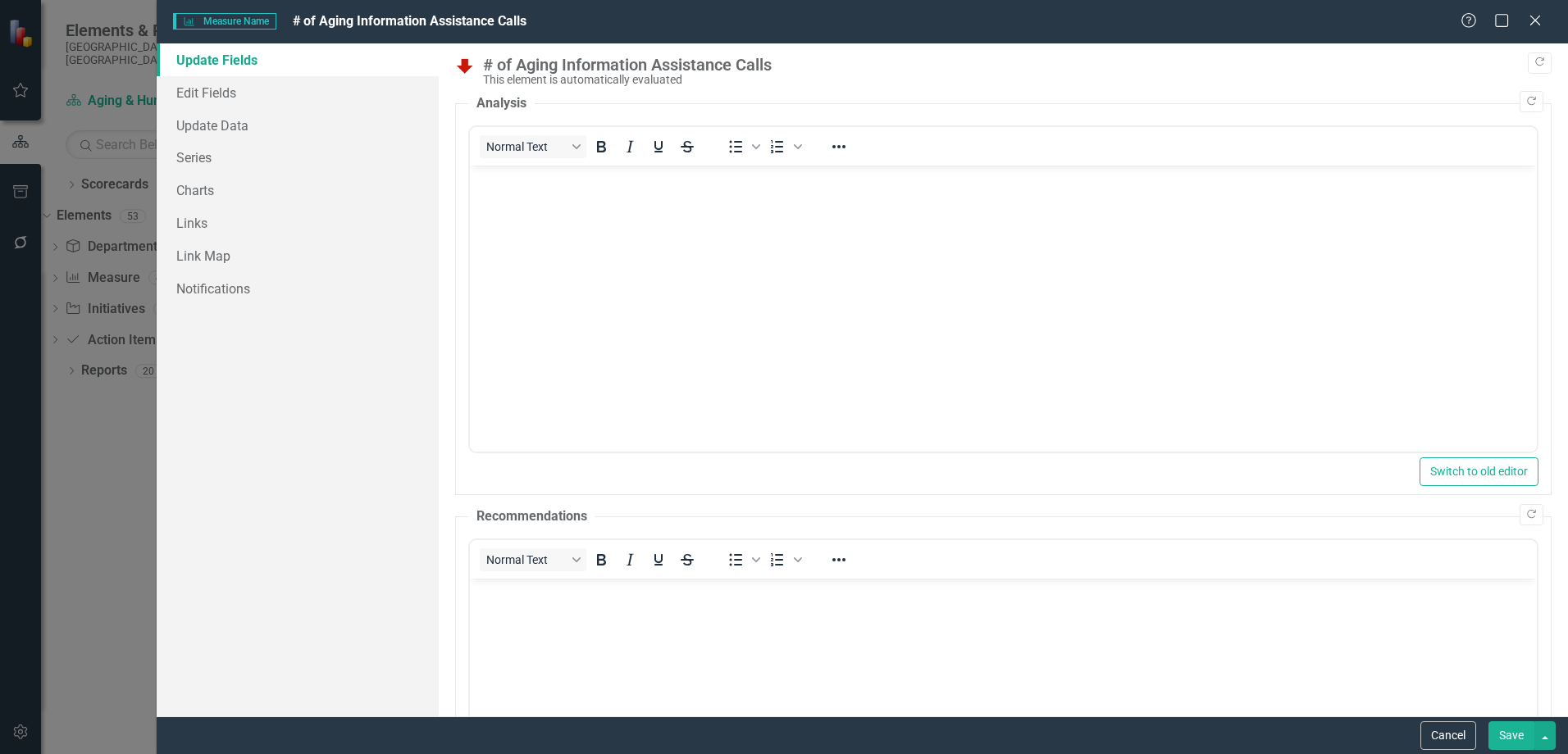 click on "This element is automatically evaluated" at bounding box center (1013, 79) 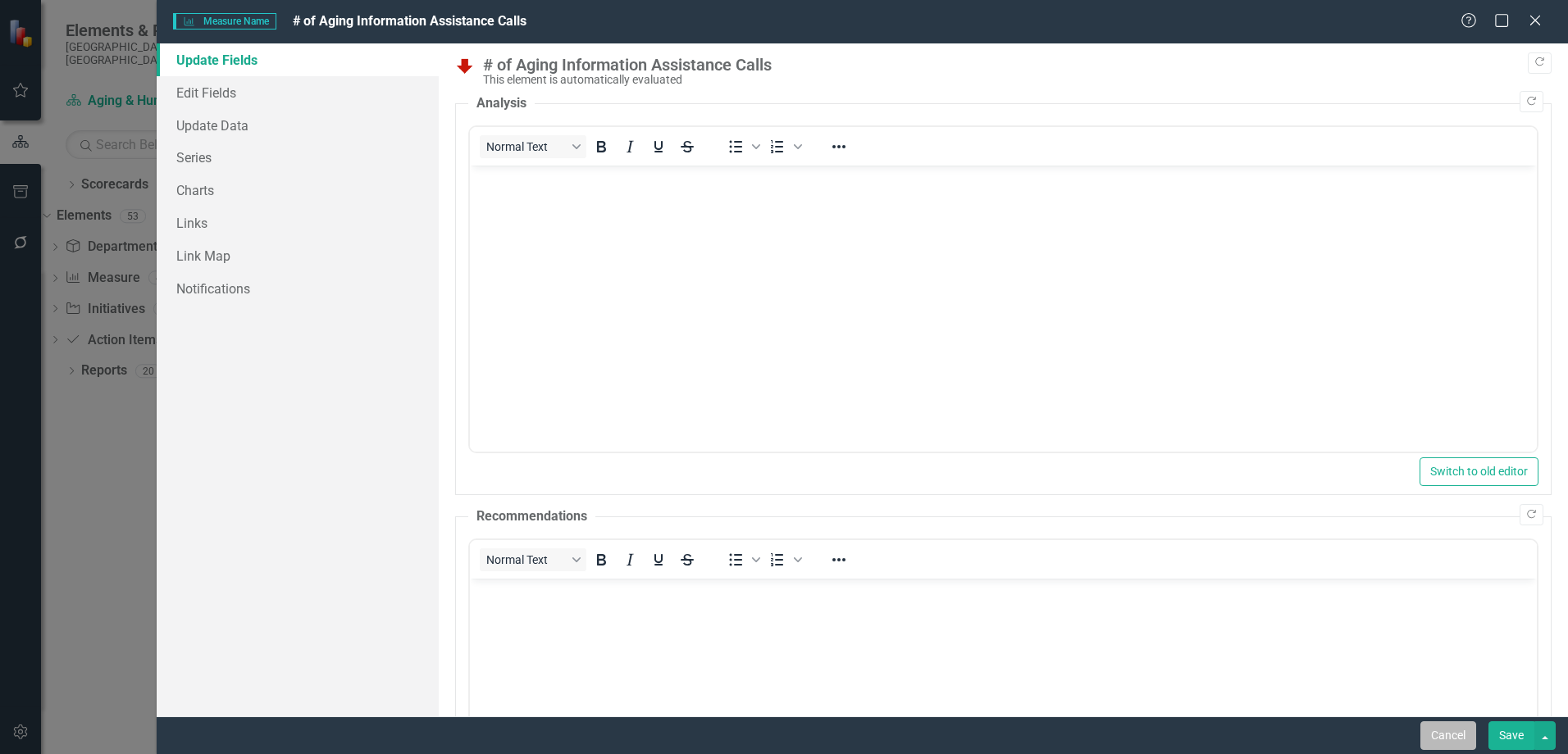 click on "Cancel" at bounding box center (1448, 735) 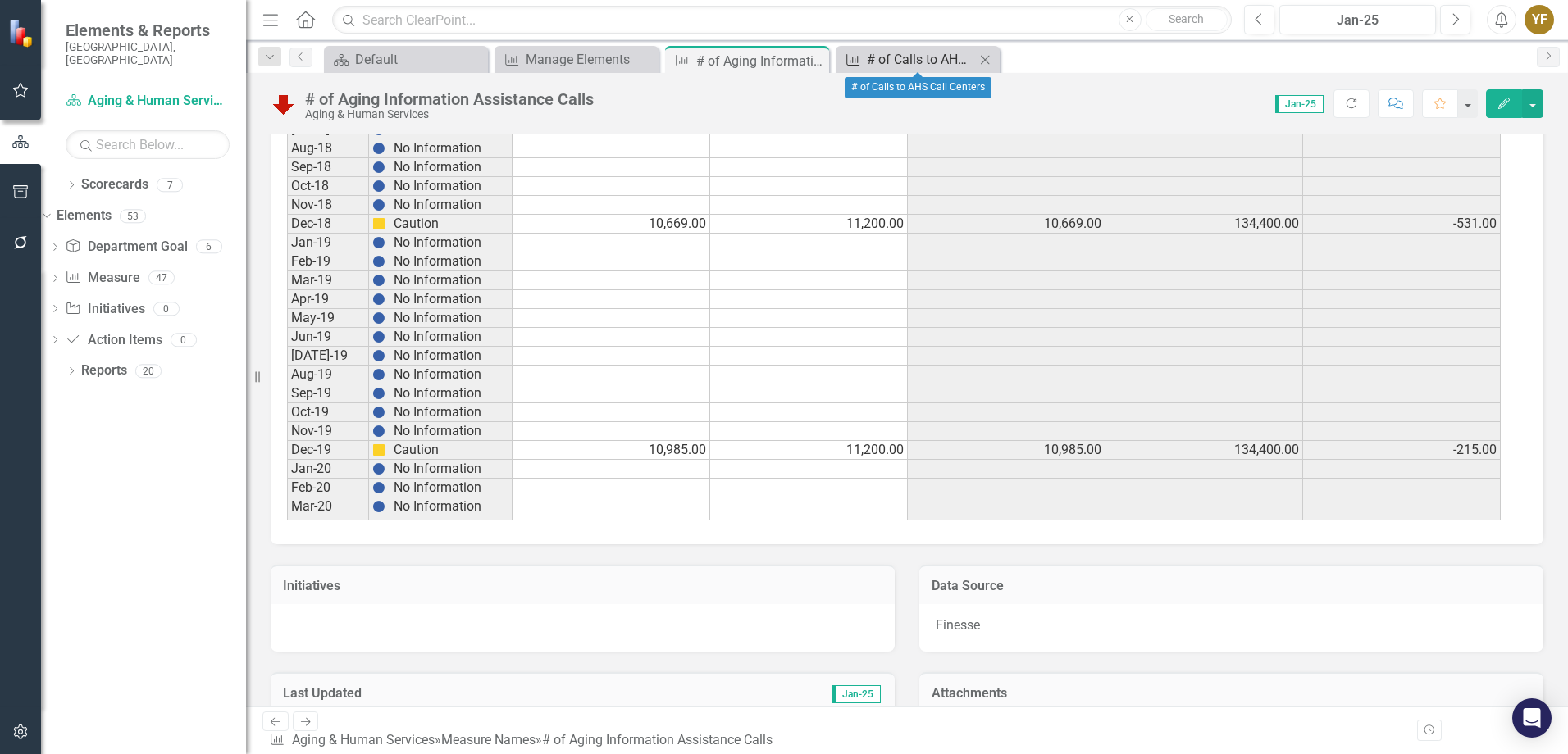 click on "# of Calls to AHS Call Centers" at bounding box center (921, 59) 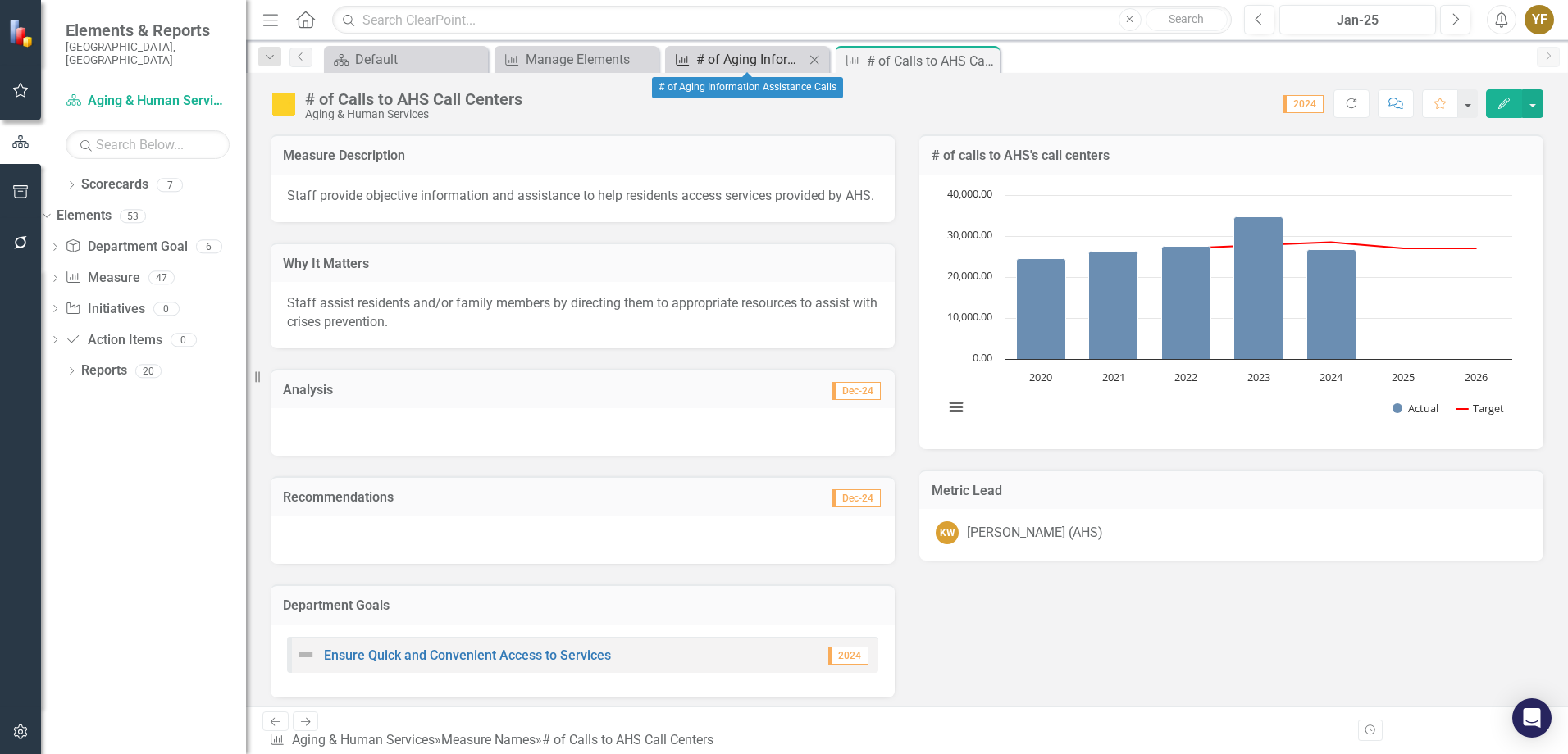 click on "# of Aging Information Assistance Calls" at bounding box center (750, 59) 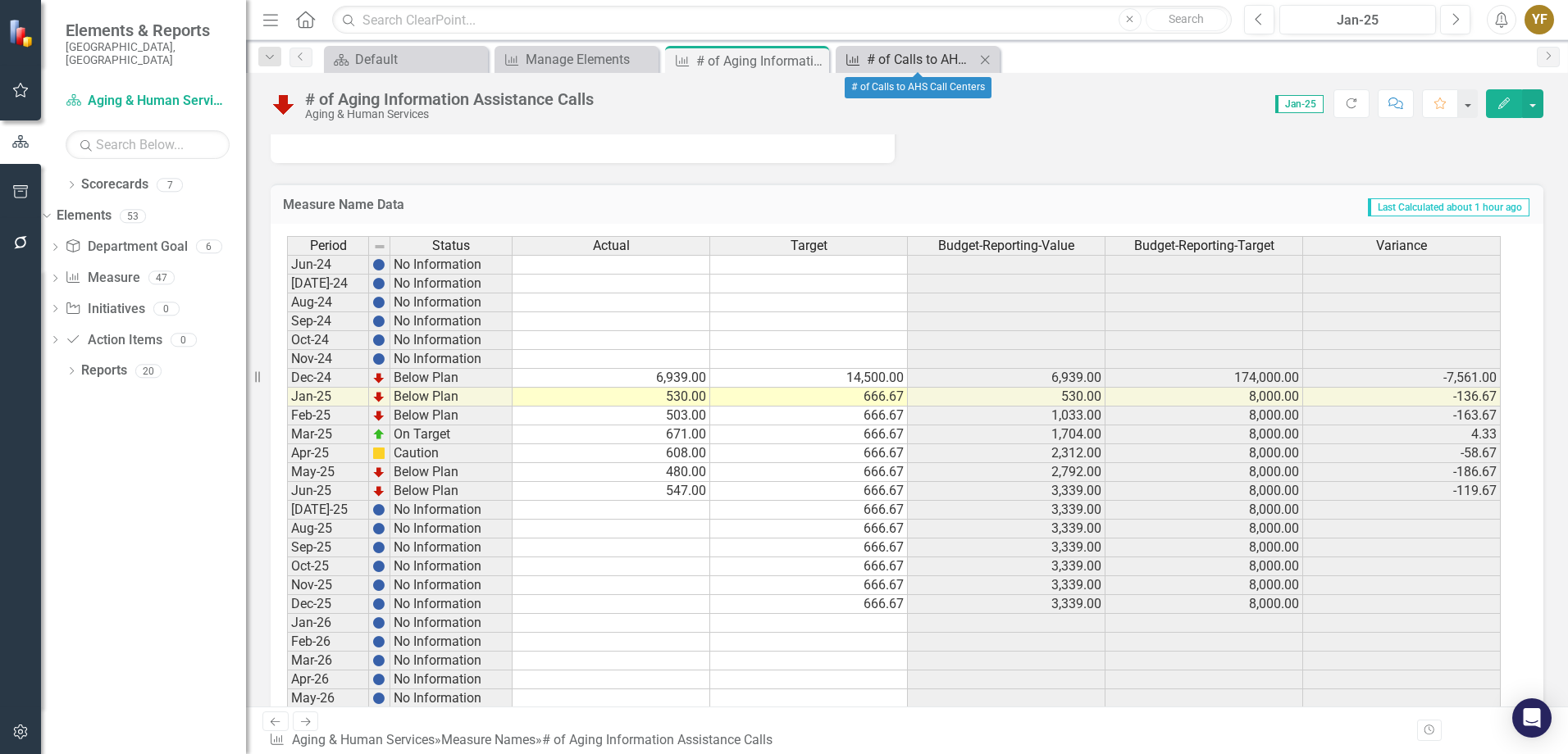 click on "# of Calls to AHS Call Centers" at bounding box center (921, 59) 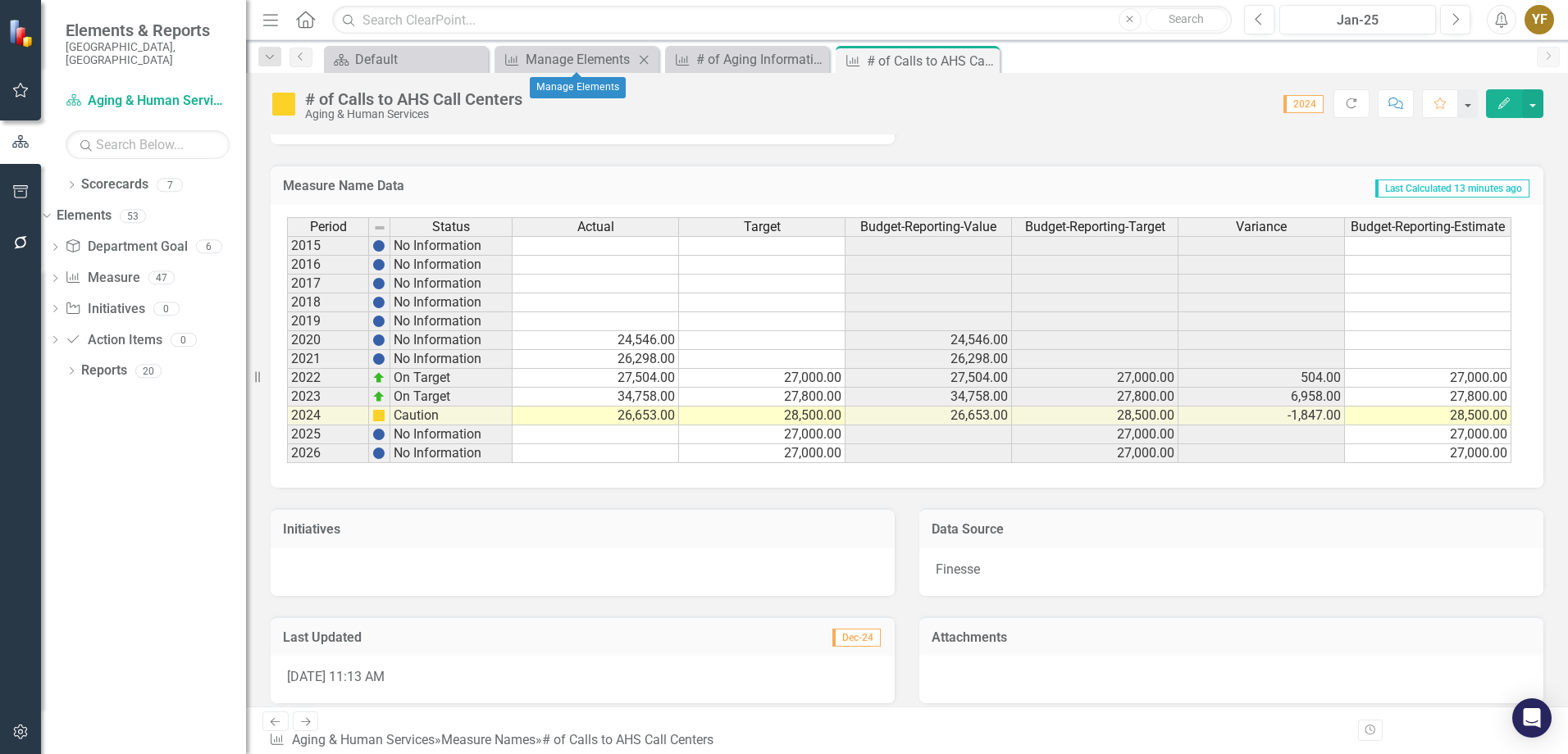 click on "Measure Name Manage Elements Close" at bounding box center (577, 59) 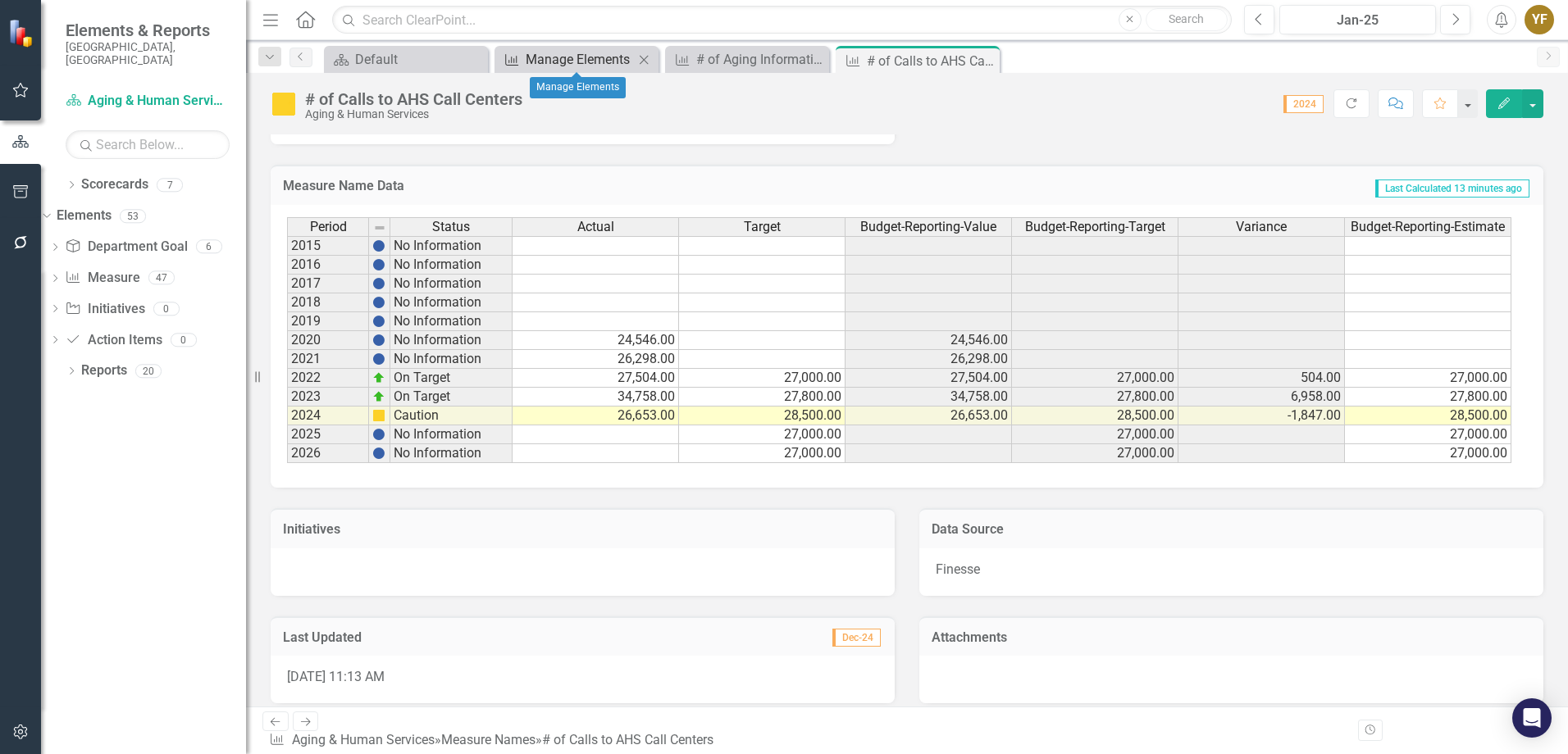 click on "Manage Elements" at bounding box center (580, 59) 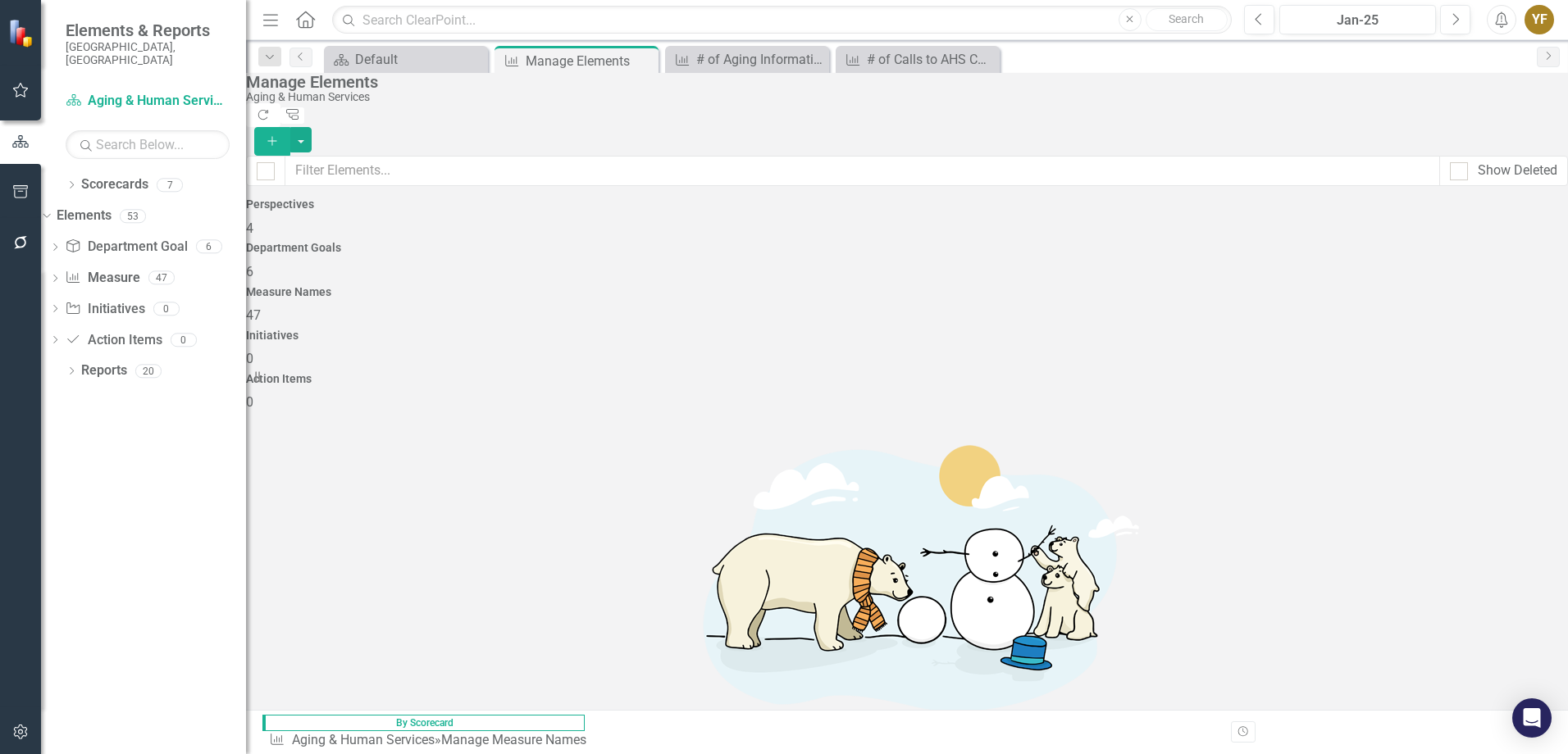 scroll, scrollTop: 0, scrollLeft: 0, axis: both 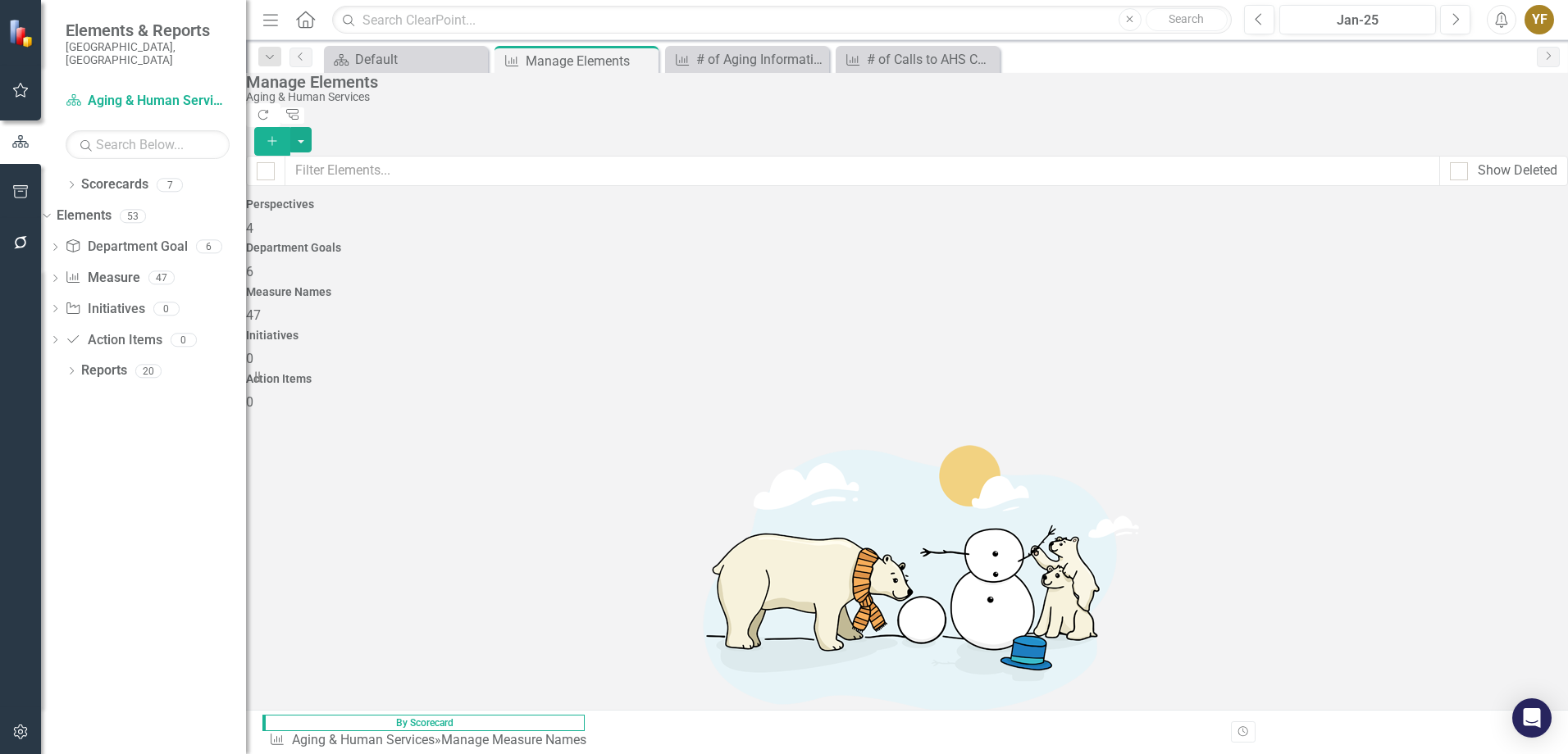 click on "# of Aging Information Assistance Calls" at bounding box center (385, 1260) 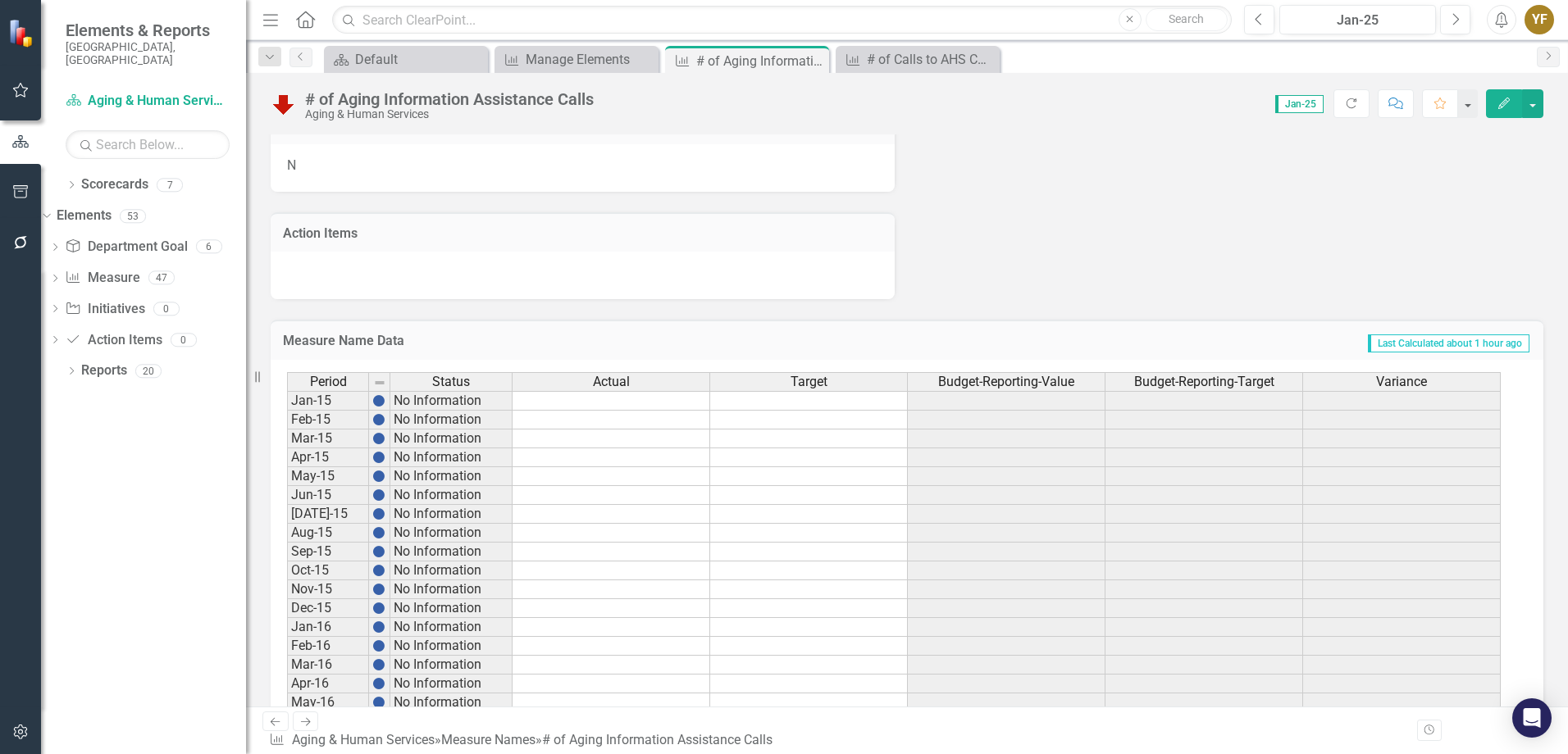 scroll, scrollTop: 820, scrollLeft: 0, axis: vertical 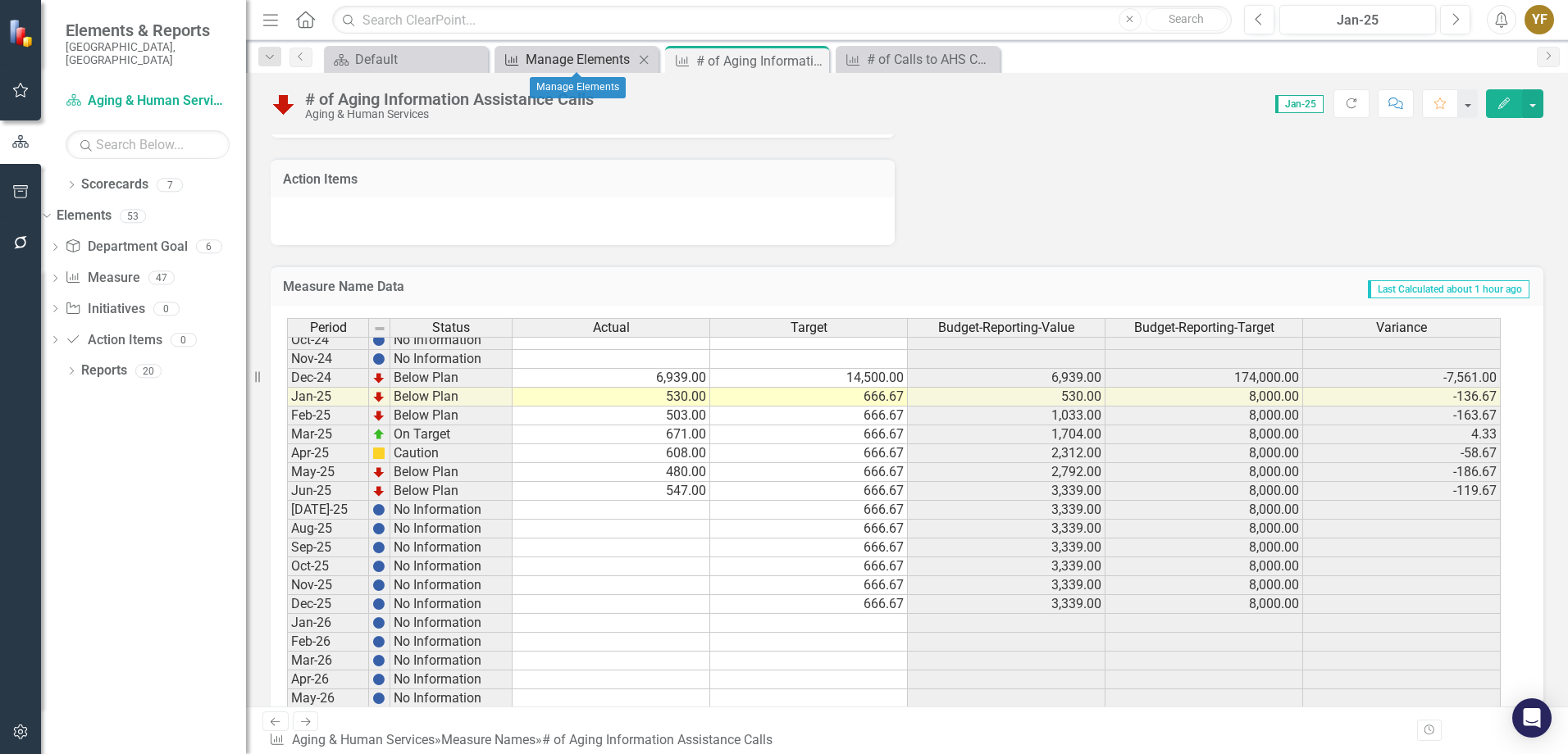 click on "Manage Elements" at bounding box center (580, 59) 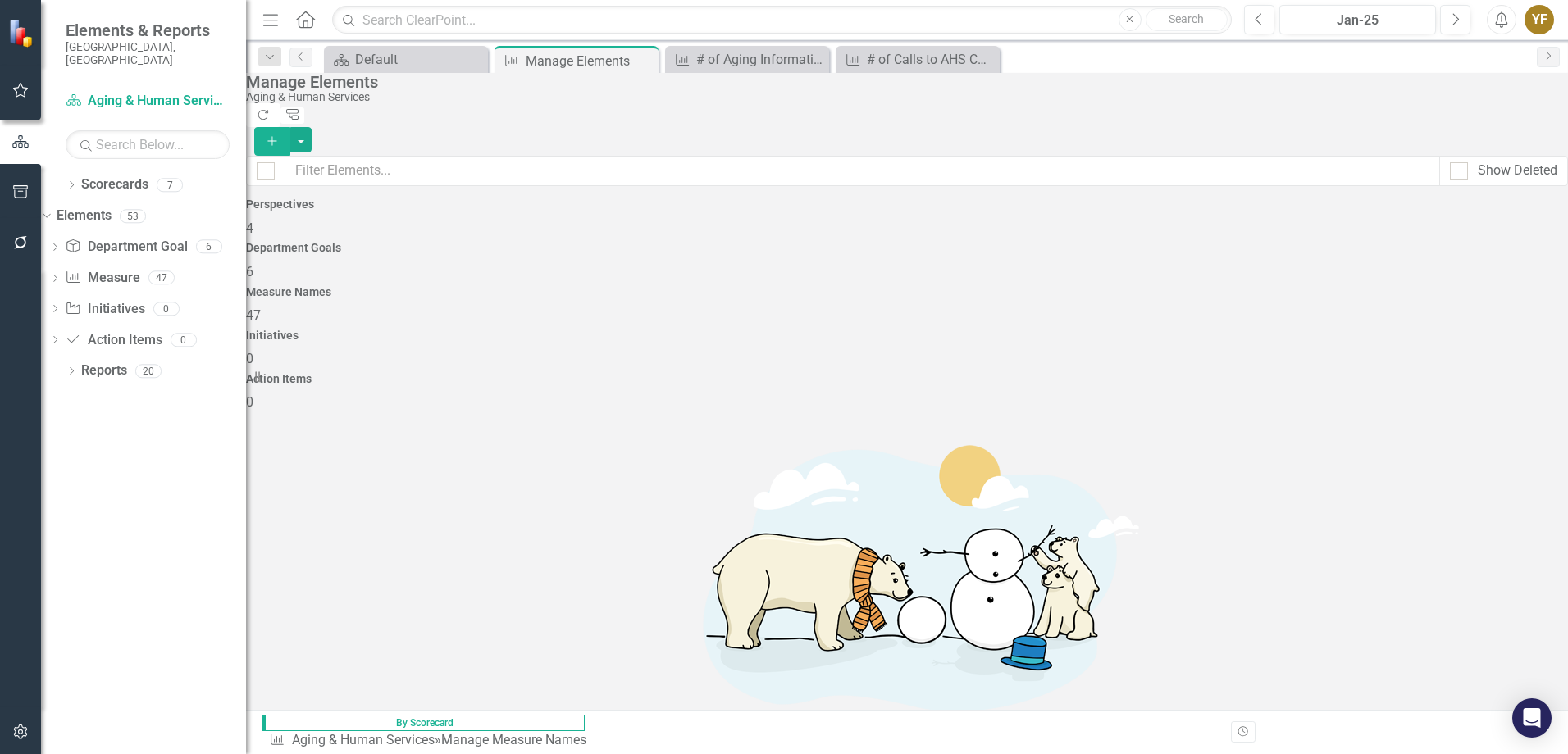 click on "Dropdown Menu" 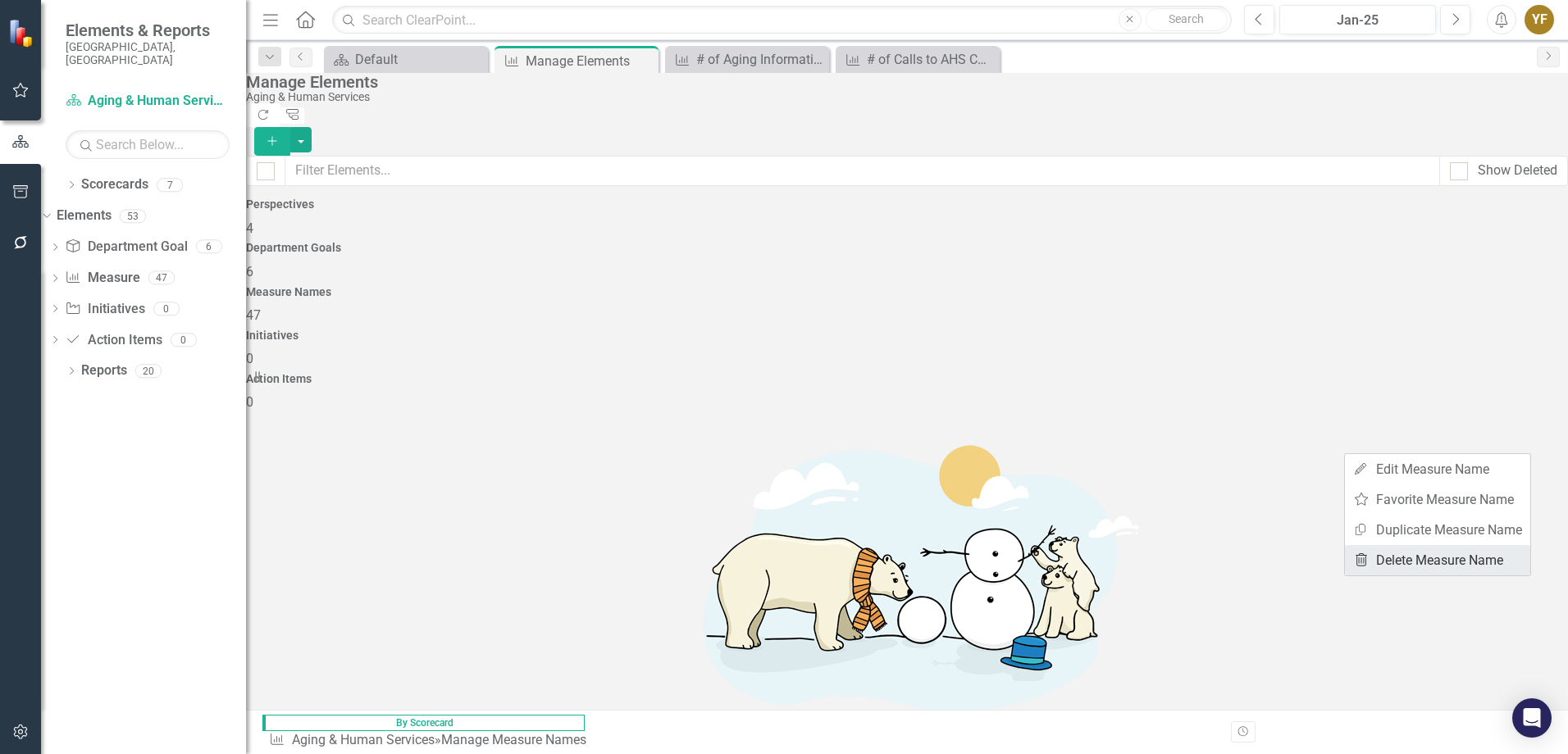 click on "Trash Delete Measure Name" at bounding box center (1438, 560) 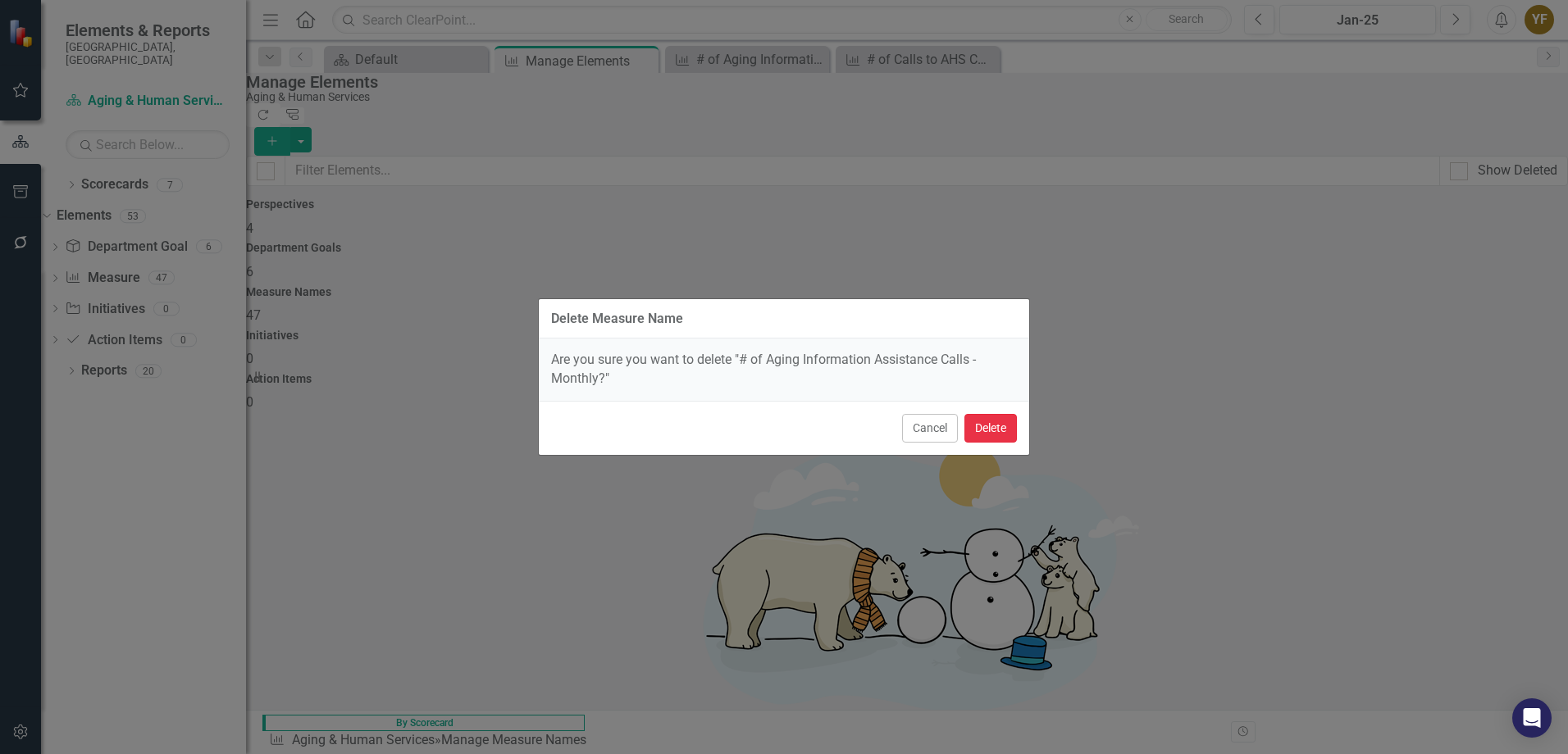 click on "Delete" at bounding box center [991, 428] 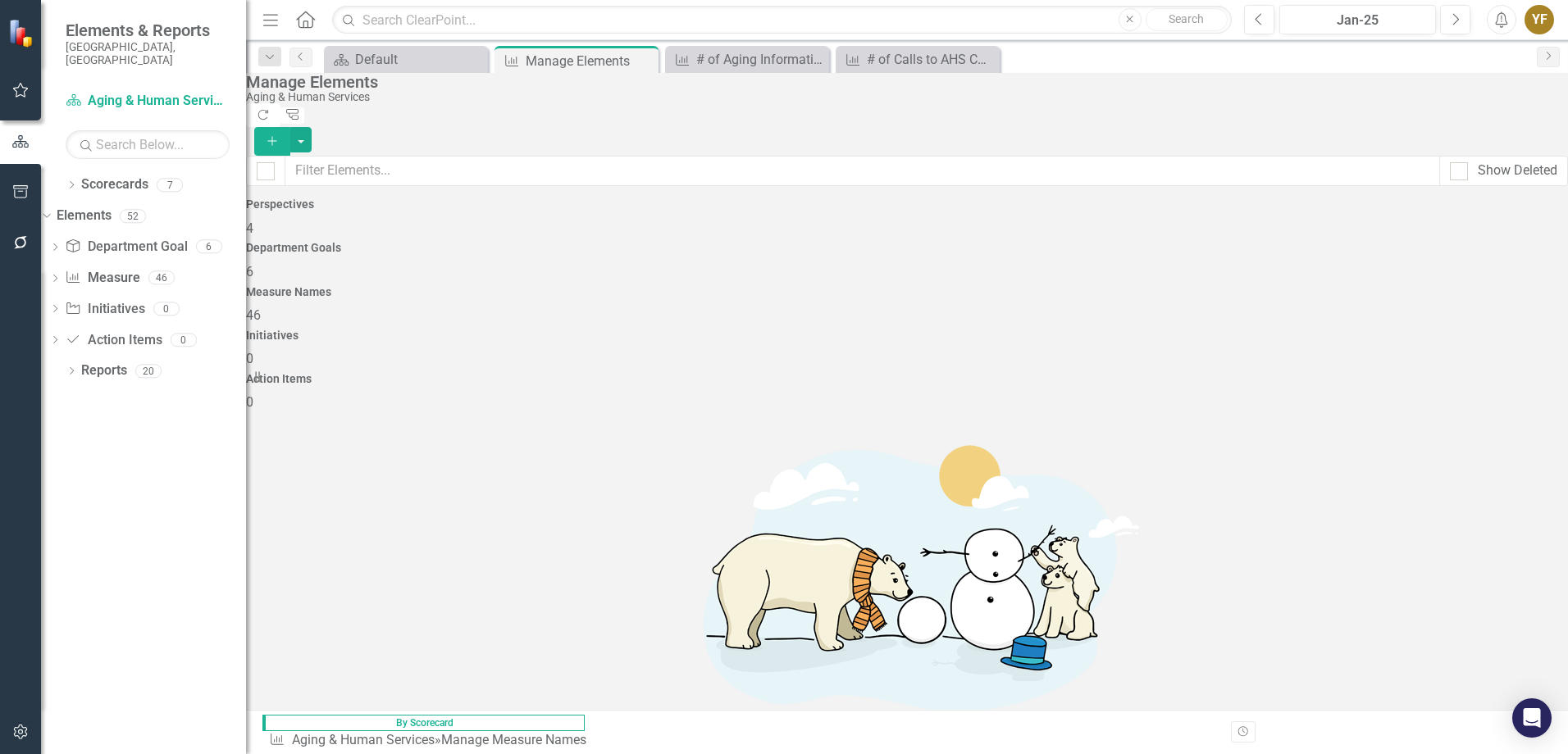 click on "# of Calls to AHS Call Centers" at bounding box center [354, 1099] 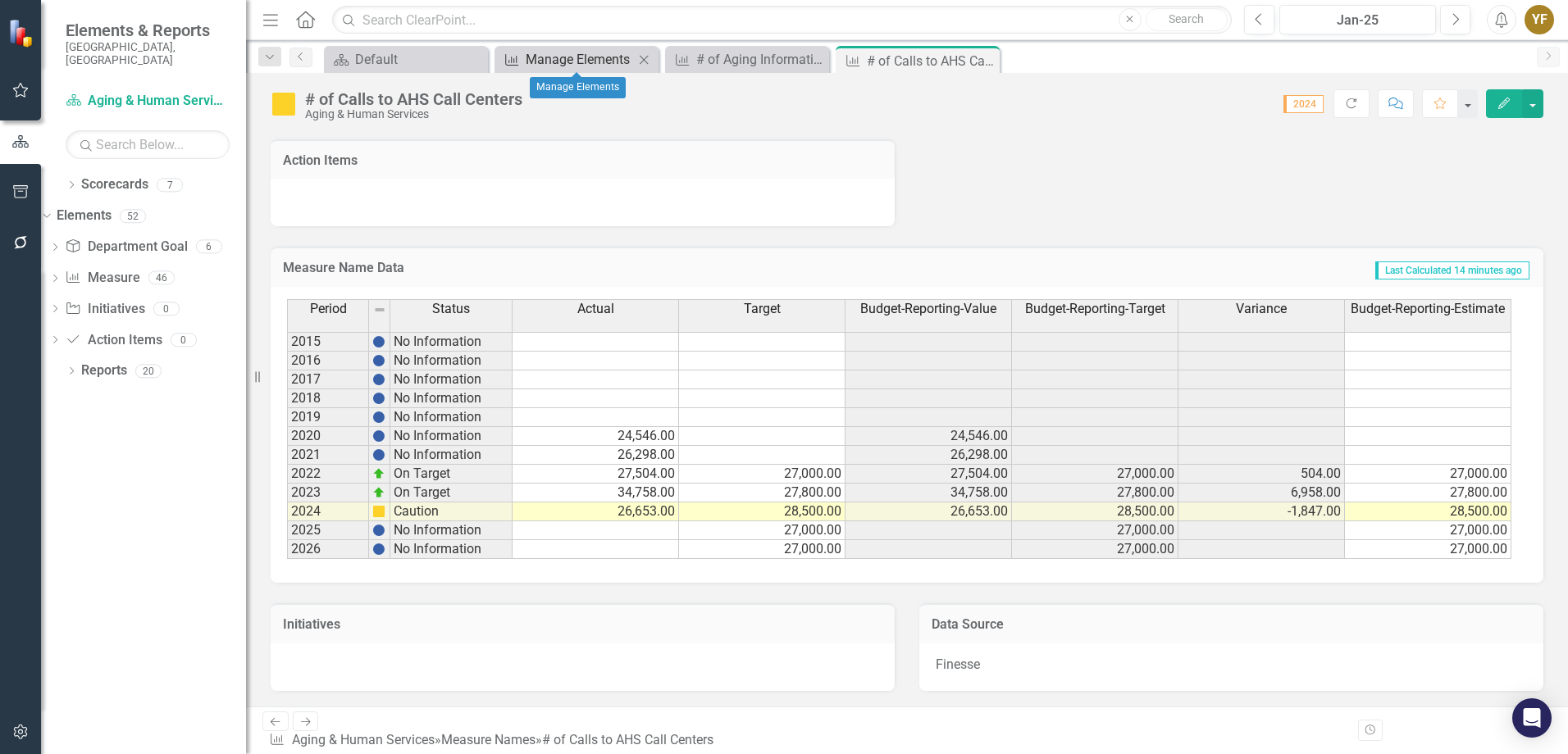 click on "Manage Elements" at bounding box center (580, 59) 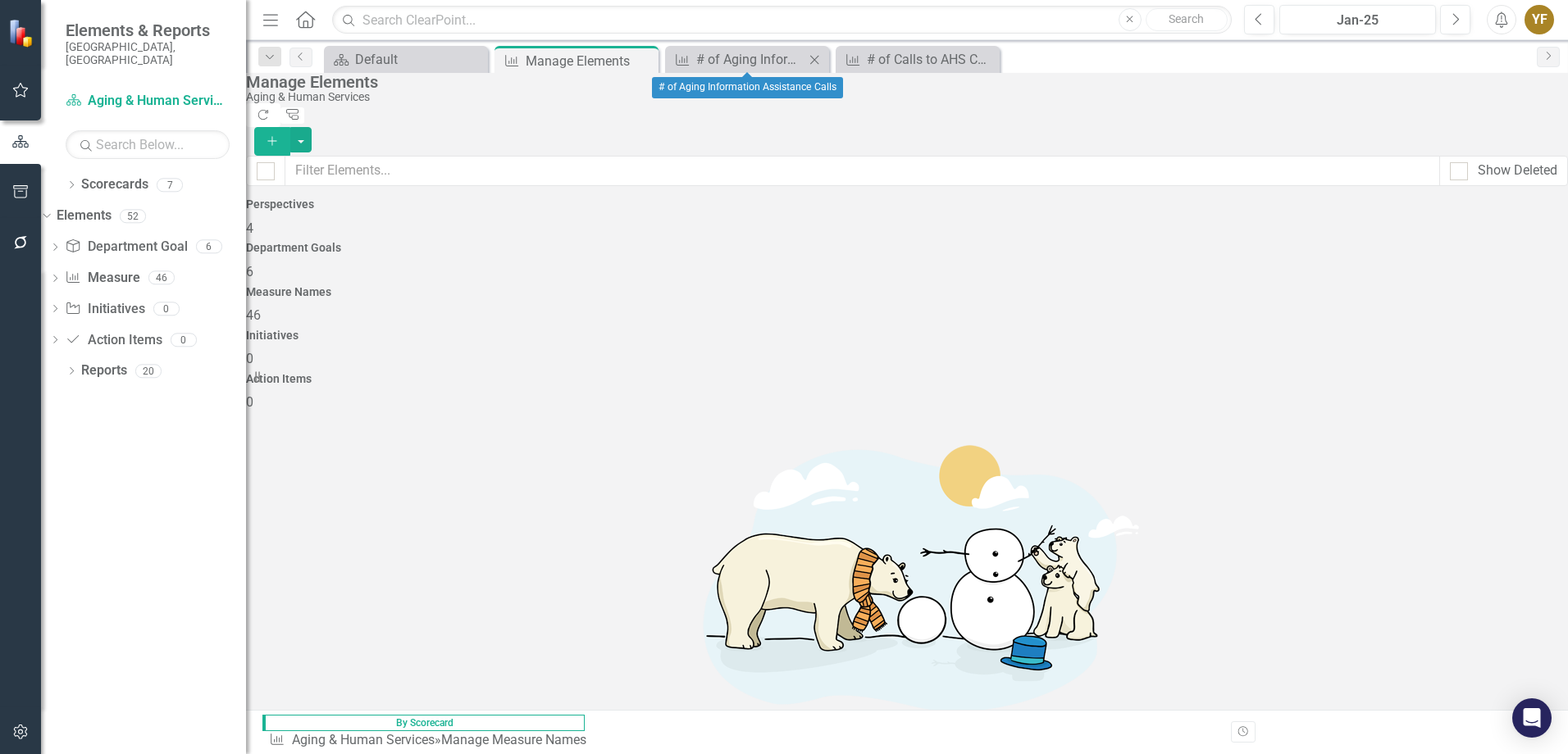 click on "Close" 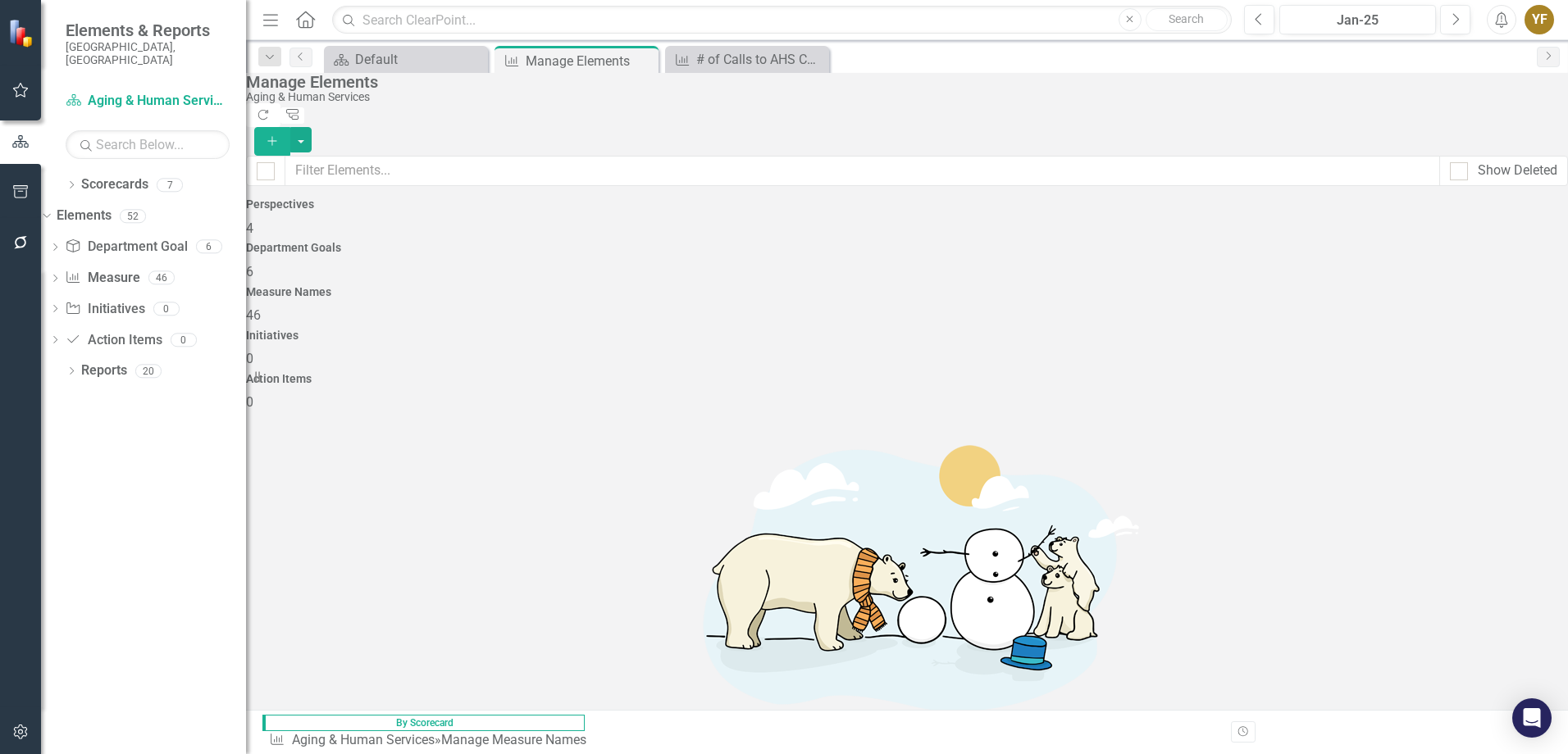 scroll, scrollTop: 1475, scrollLeft: 0, axis: vertical 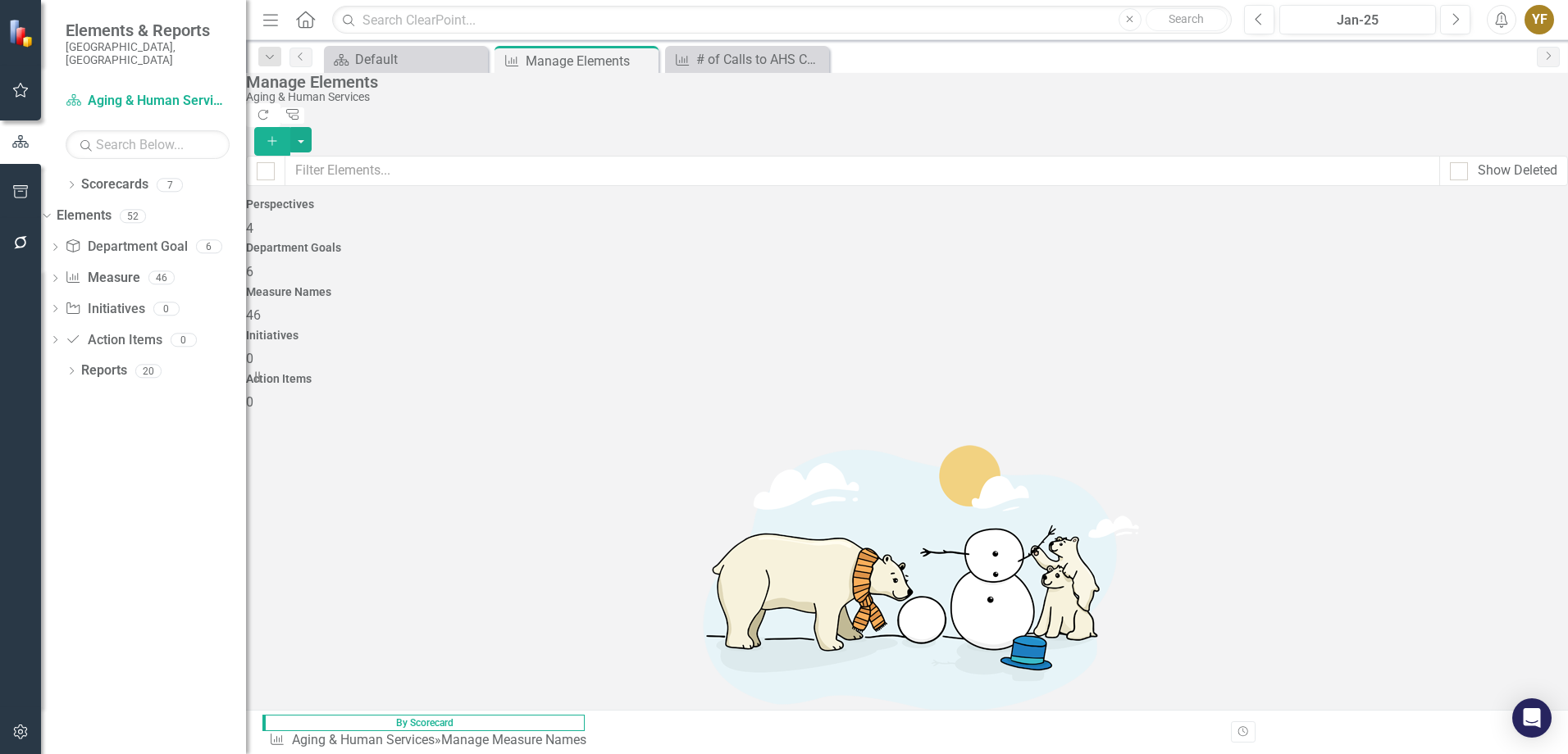 click on "# of Calls to AHS Call Centers - Monthly" at bounding box center [384, 3518] 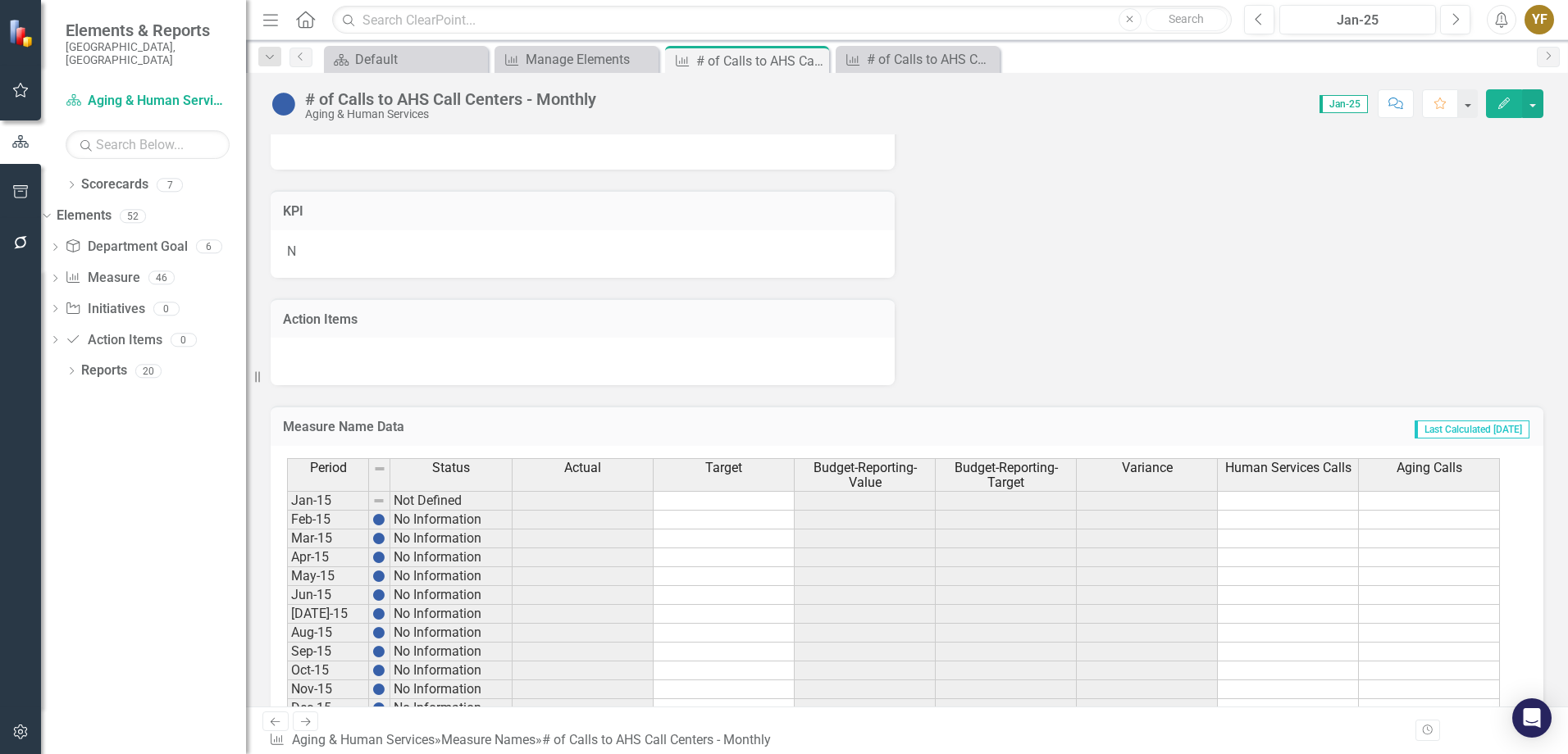 scroll, scrollTop: 902, scrollLeft: 0, axis: vertical 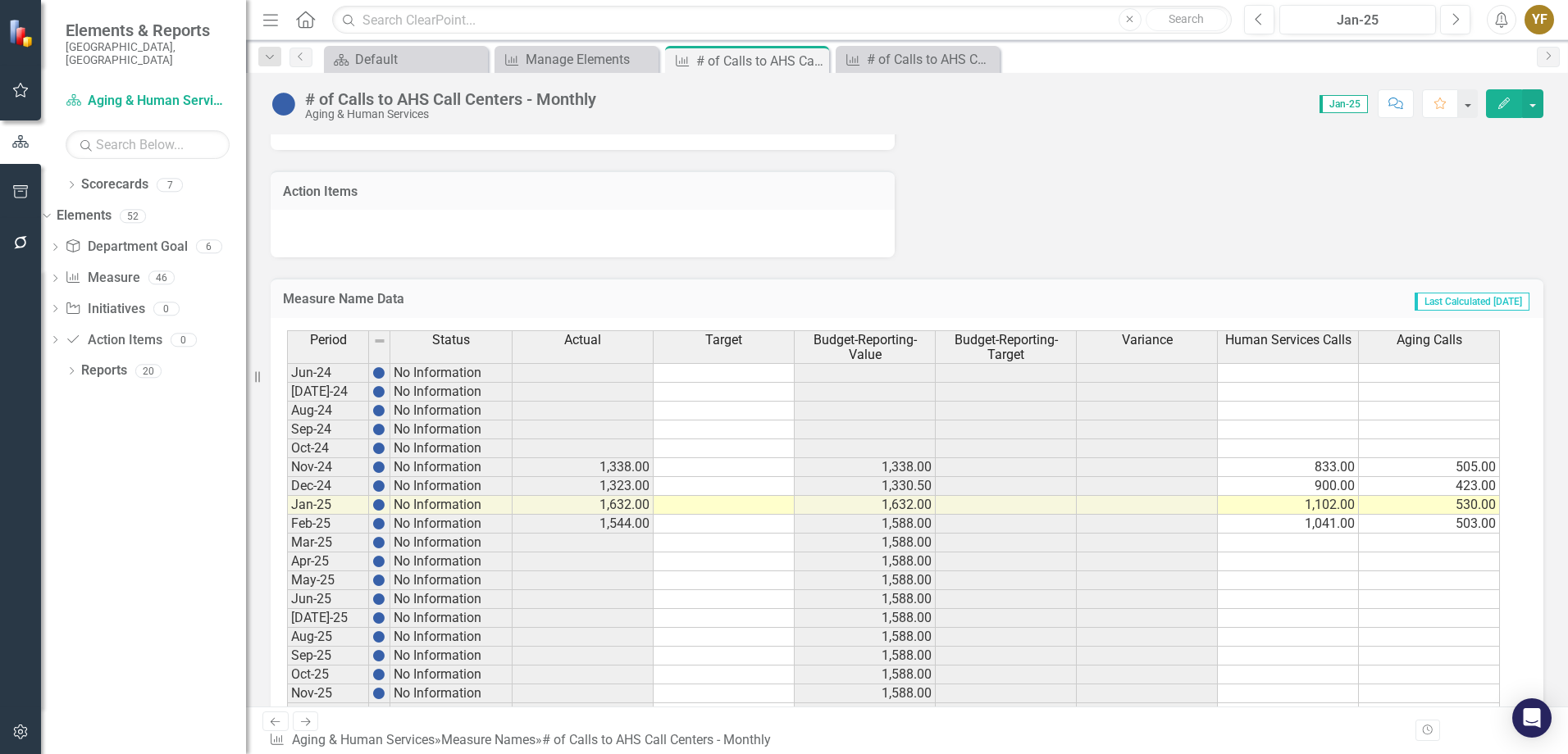 click on "Edit" 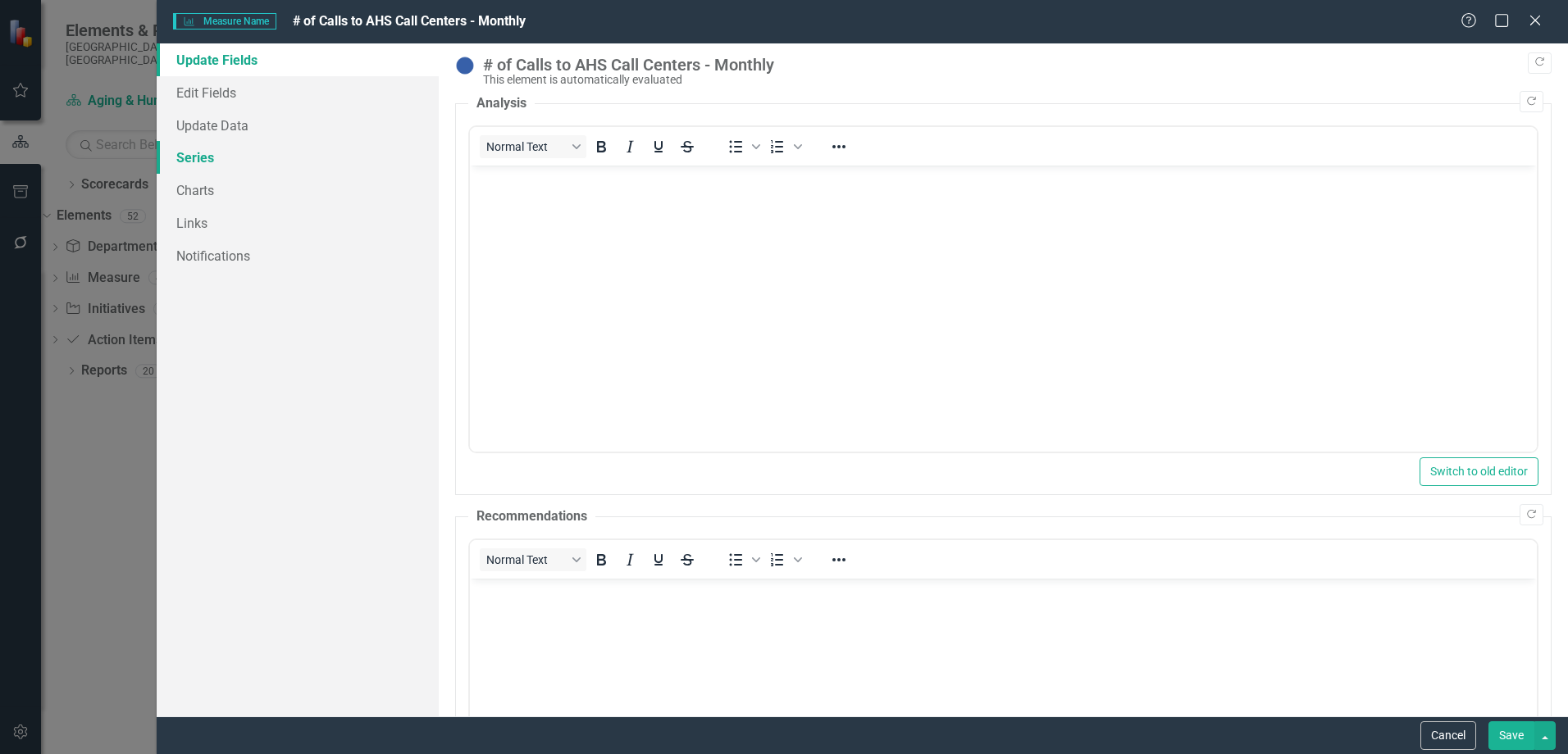 click on "Series" at bounding box center (298, 157) 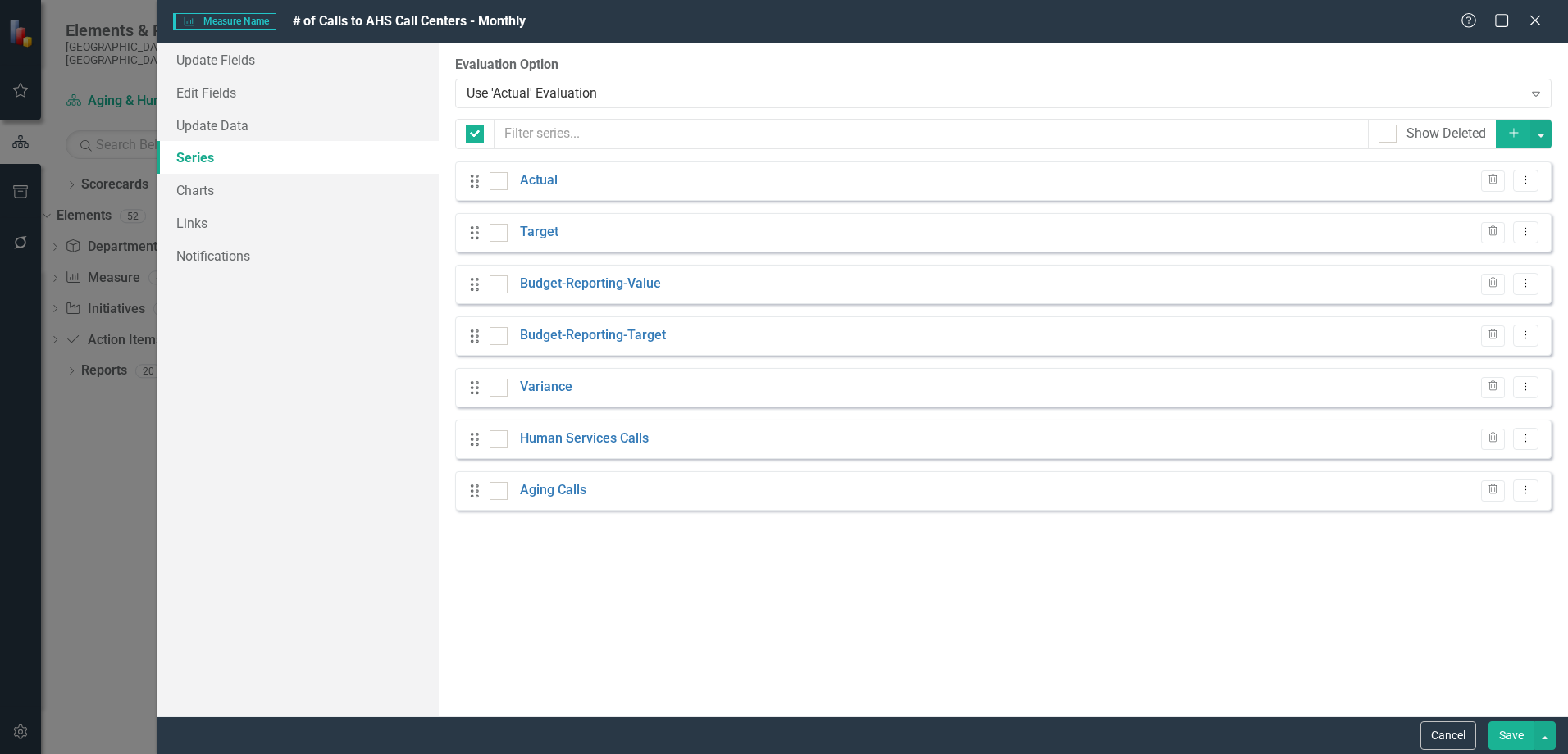 checkbox on "false" 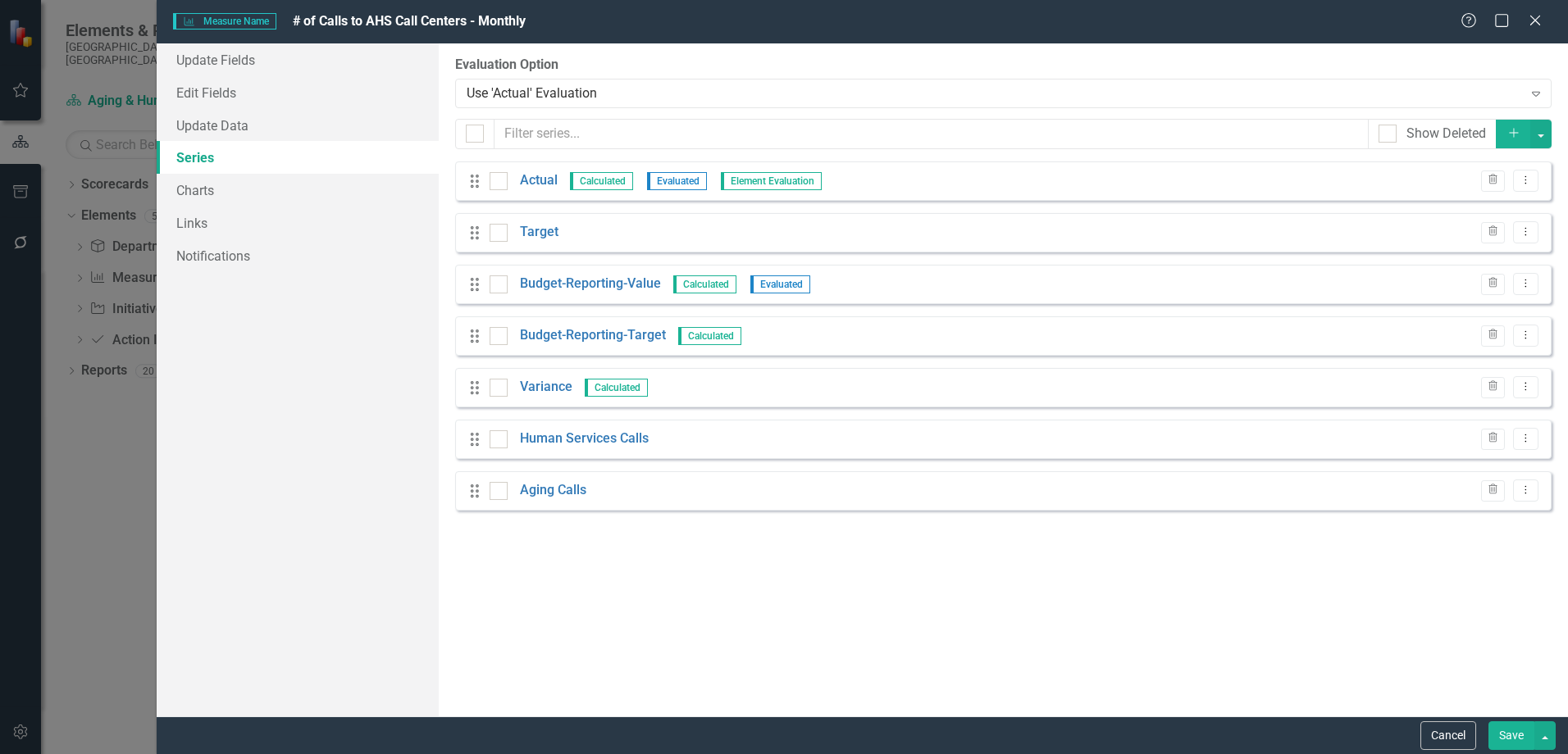 scroll, scrollTop: 0, scrollLeft: 0, axis: both 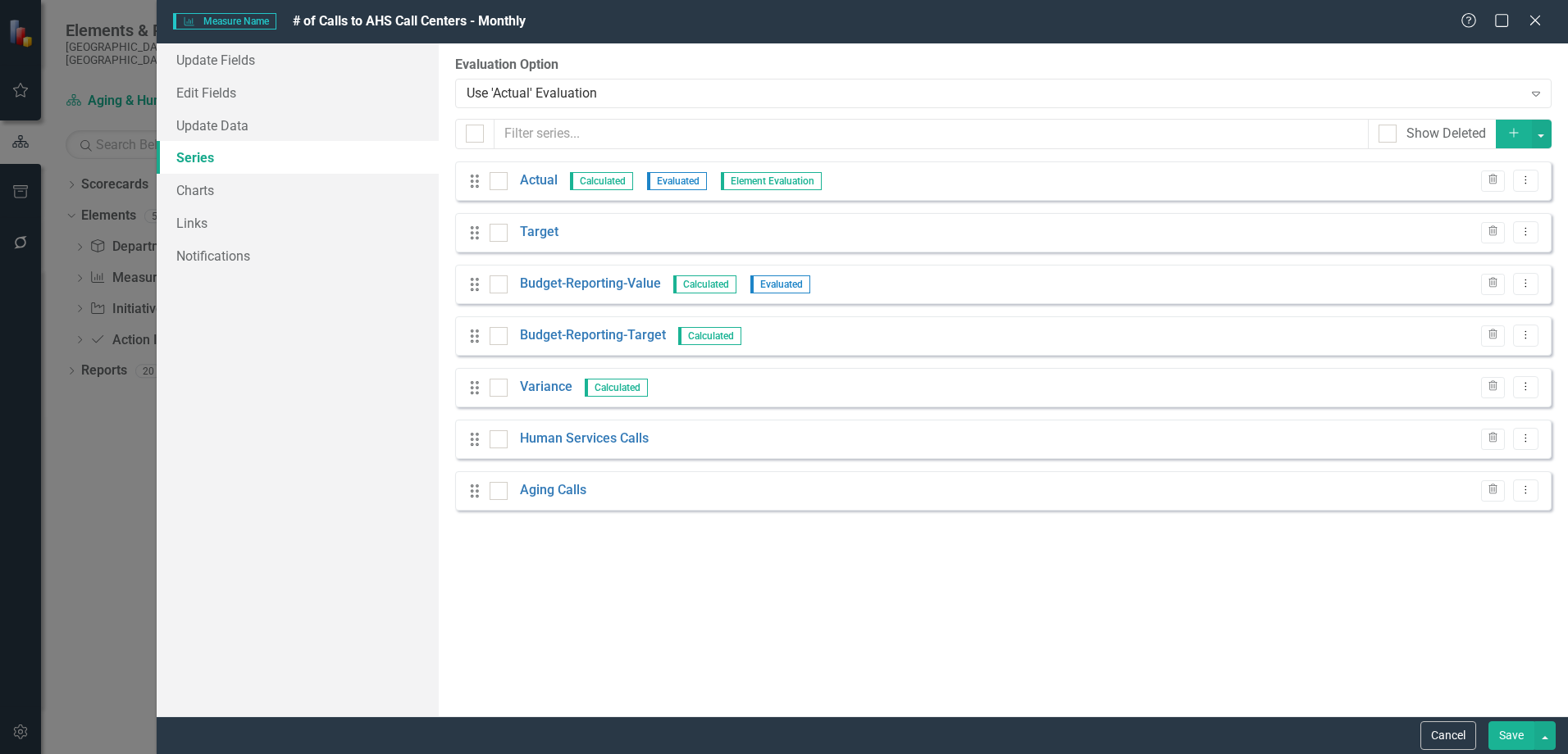 click on "Add" at bounding box center [1514, 134] 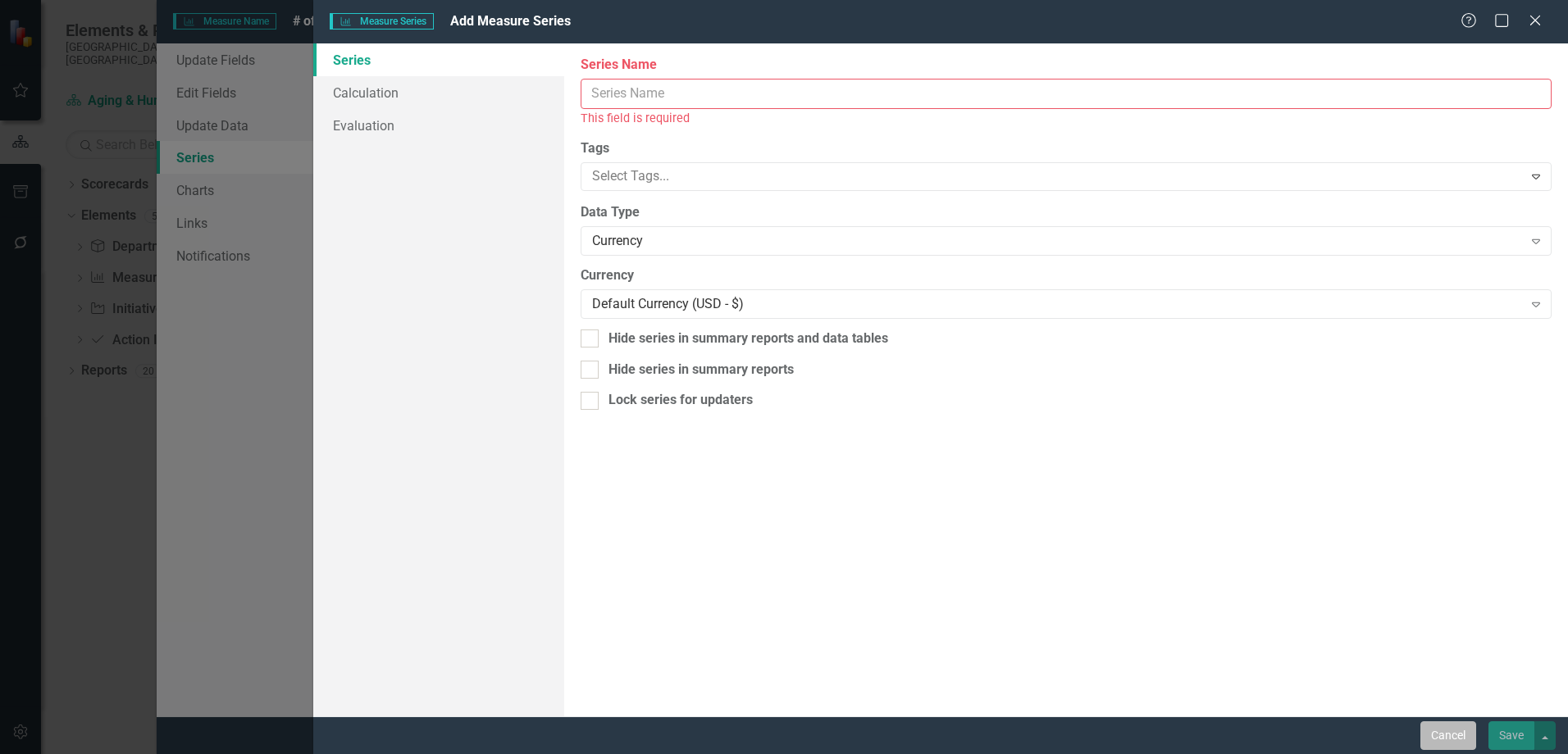 click on "Cancel" at bounding box center [1448, 735] 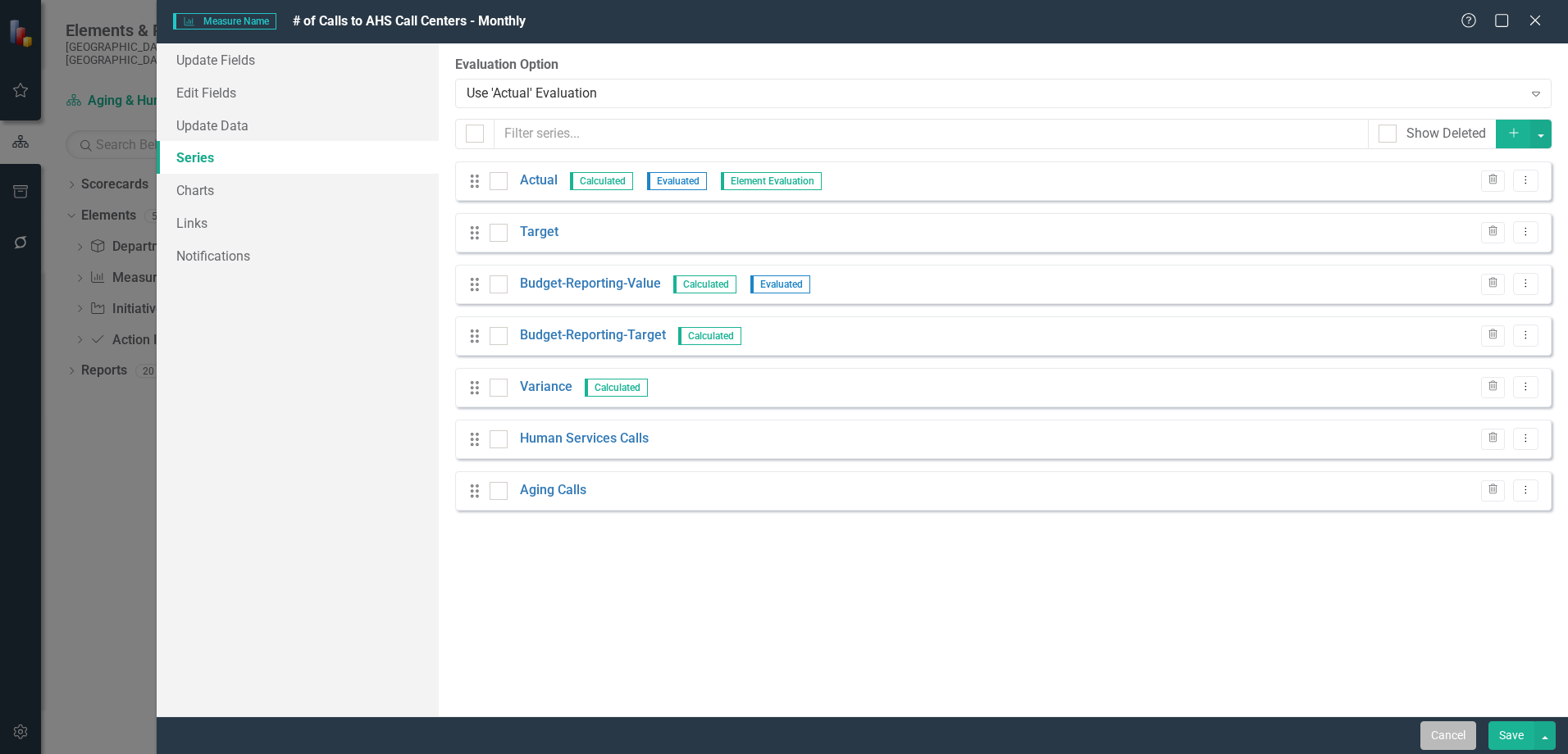 click on "Cancel" at bounding box center [1448, 735] 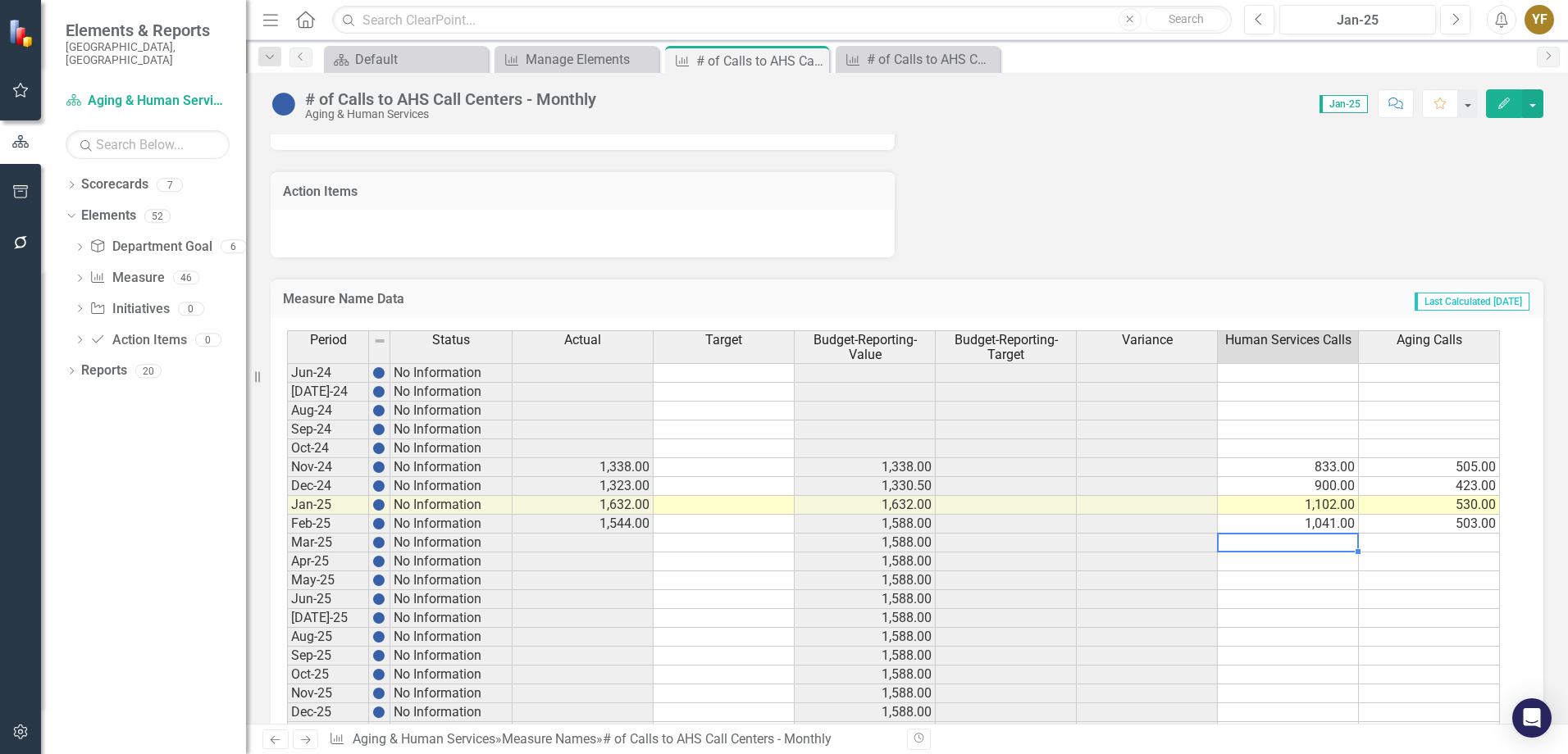click at bounding box center (1288, 543) 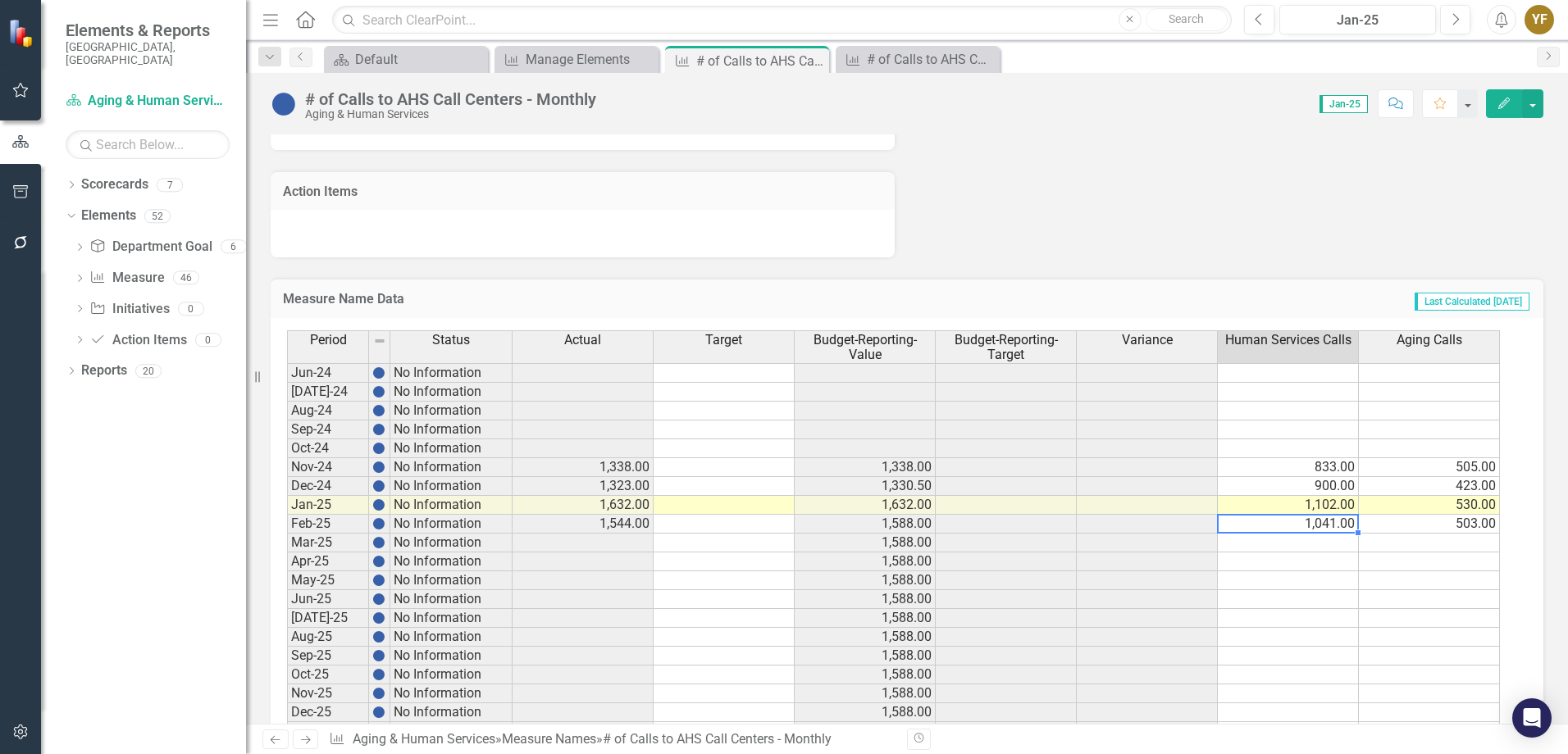 click on "1,041.00" at bounding box center (1288, 524) 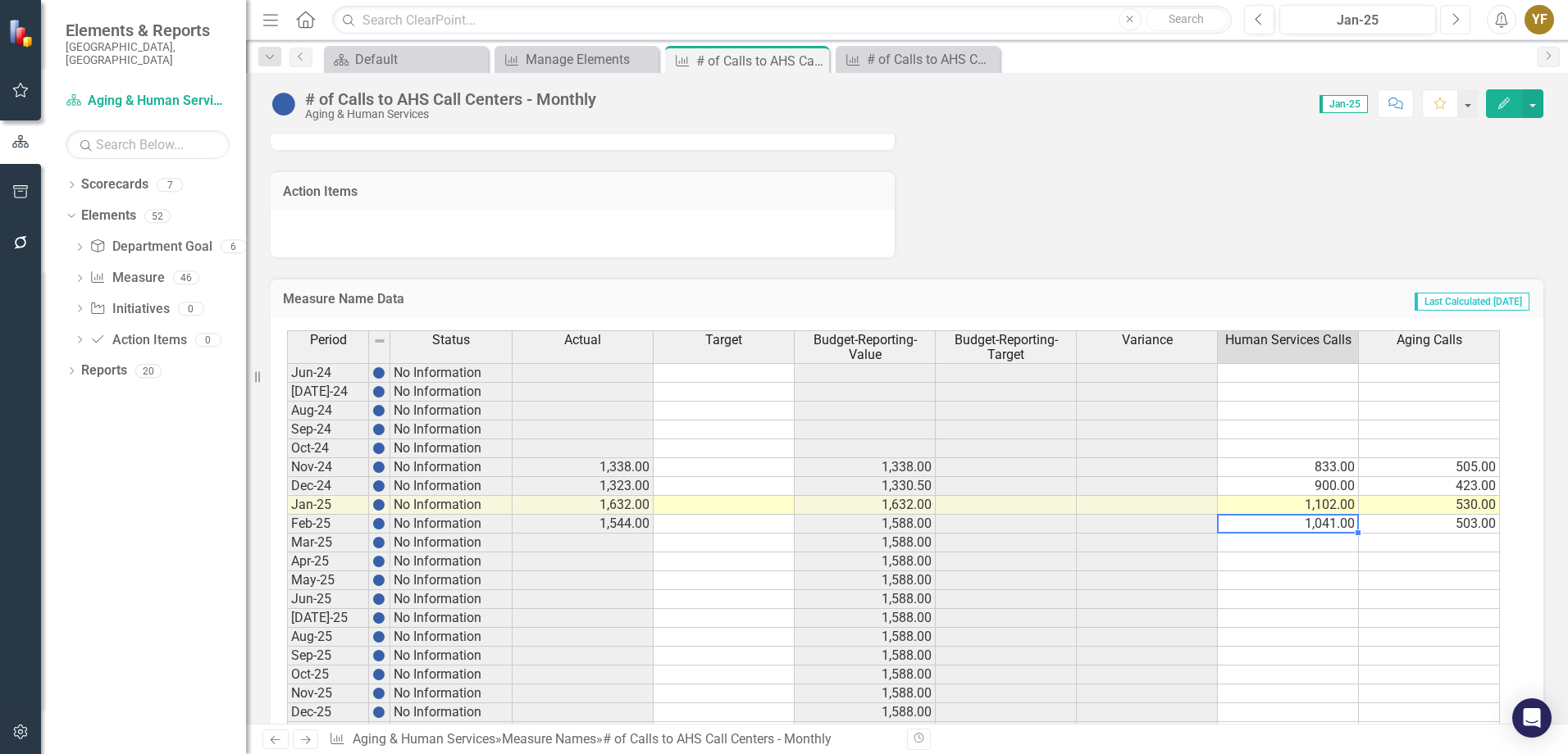 click on "Next" 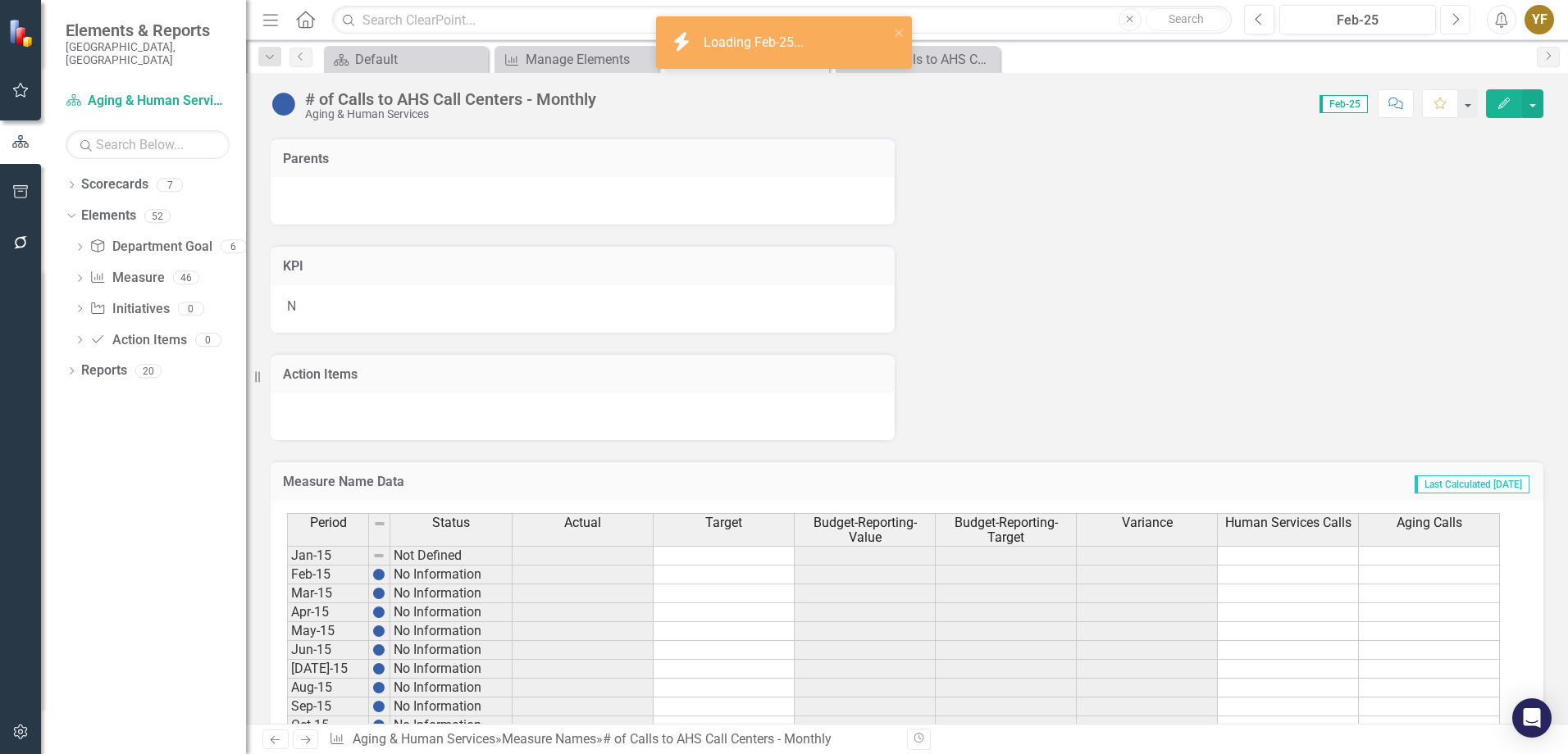 scroll, scrollTop: 574, scrollLeft: 0, axis: vertical 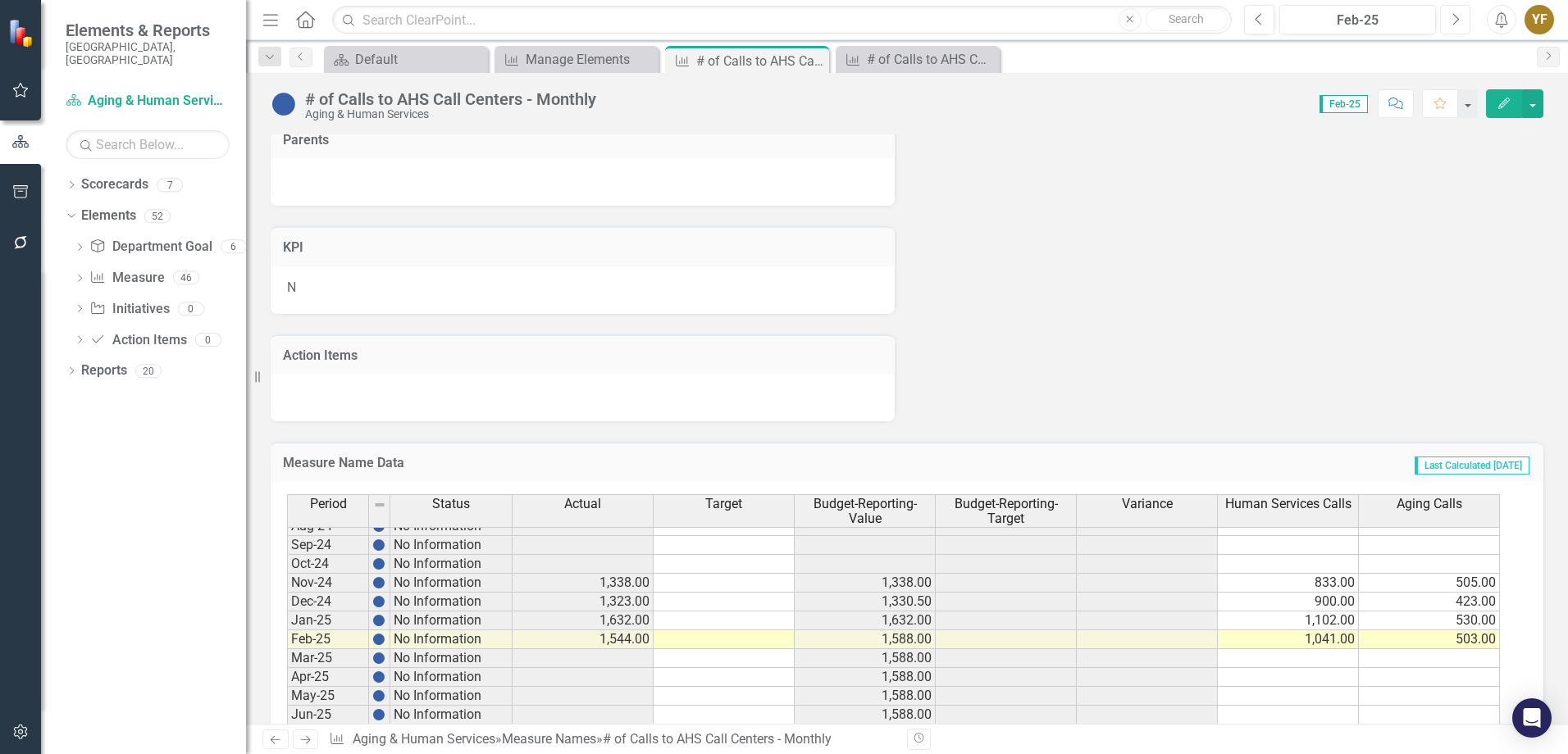 click on "Next" at bounding box center (1455, 20) 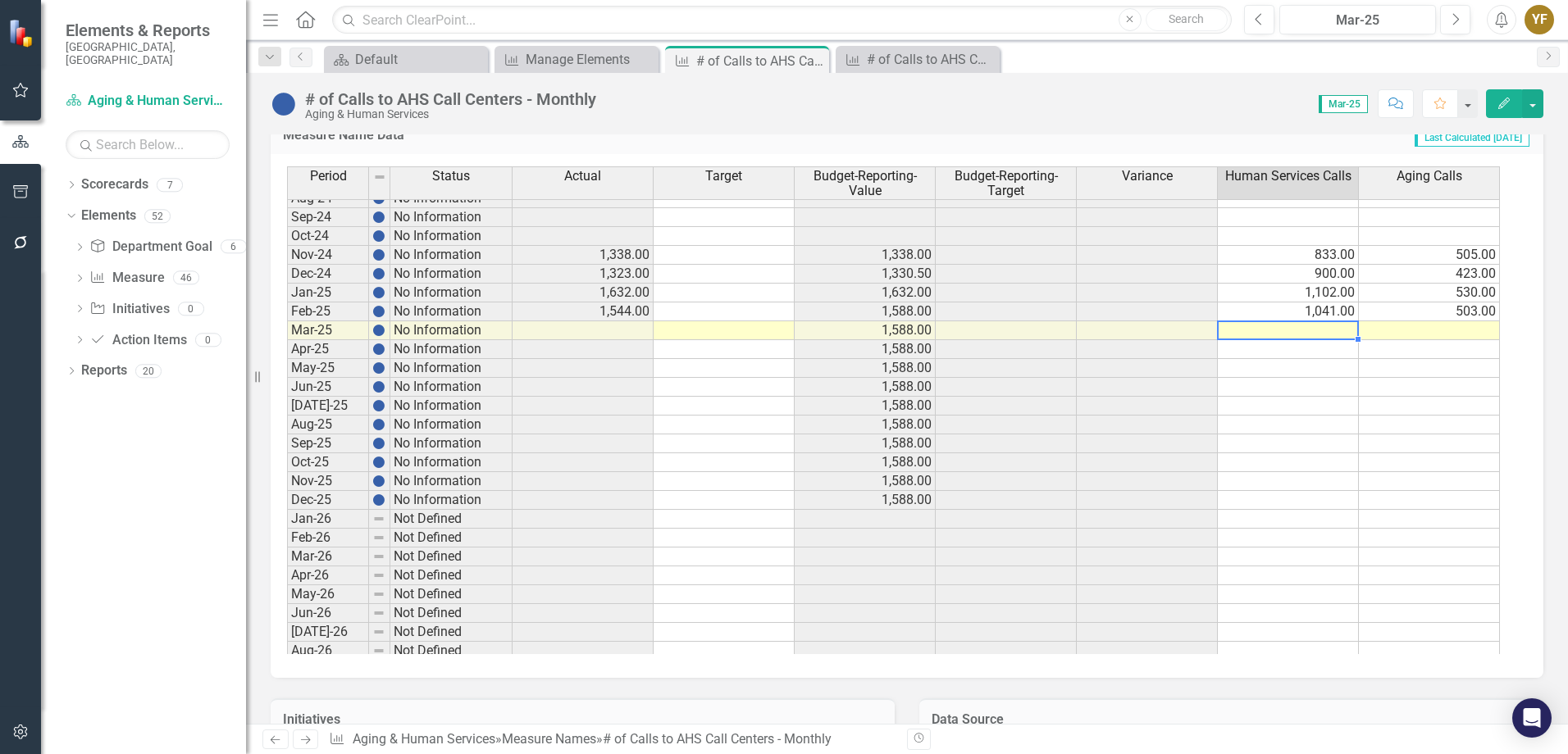 click on "Aug-23 No Information Sep-23 No Information Oct-23 No Information Nov-23 No Information Dec-23 No Information Jan-24 No Information Feb-24 No Information Mar-24 No Information Apr-24 No Information May-24 No Information Jun-24 No Information Jul-24 No Information Aug-24 No Information Sep-24 No Information Oct-24 No Information Nov-24 No Information 1,338.00 1,338.00 833.00 505.00 Dec-24 No Information 1,323.00 1,330.50 900.00 423.00 Jan-25 No Information 1,632.00 1,632.00 1,102.00 530.00 Feb-25 No Information 1,544.00 1,588.00 1,041.00 503.00 Mar-25 No Information 1,588.00 Apr-25 No Information 1,588.00 May-25 No Information 1,588.00 Jun-25 No Information 1,588.00 Jul-25 No Information 1,588.00 Aug-25 No Information 1,588.00 Sep-25 No Information 1,588.00 Oct-25 No Information 1,588.00 Nov-25 No Information 1,588.00 Dec-25 No Information 1,588.00 Jan-26 Not Defined Feb-26 Not Defined Mar-26 Not Defined Apr-26 Not Defined May-26 Not Defined Jun-26 Not Defined Jul-26 Not Defined Aug-26 Not Defined Sep-26" at bounding box center (893, 349) 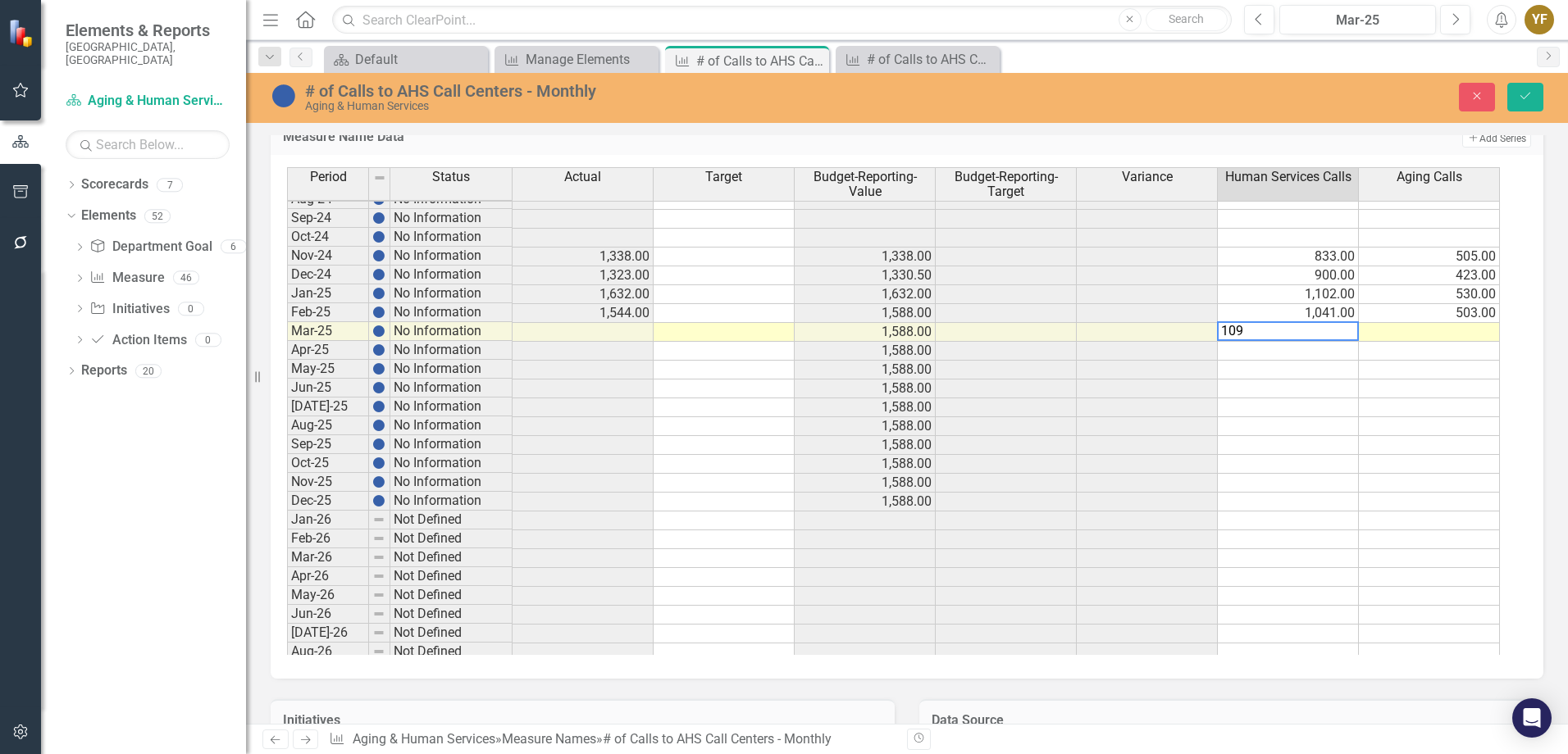 type on "1099" 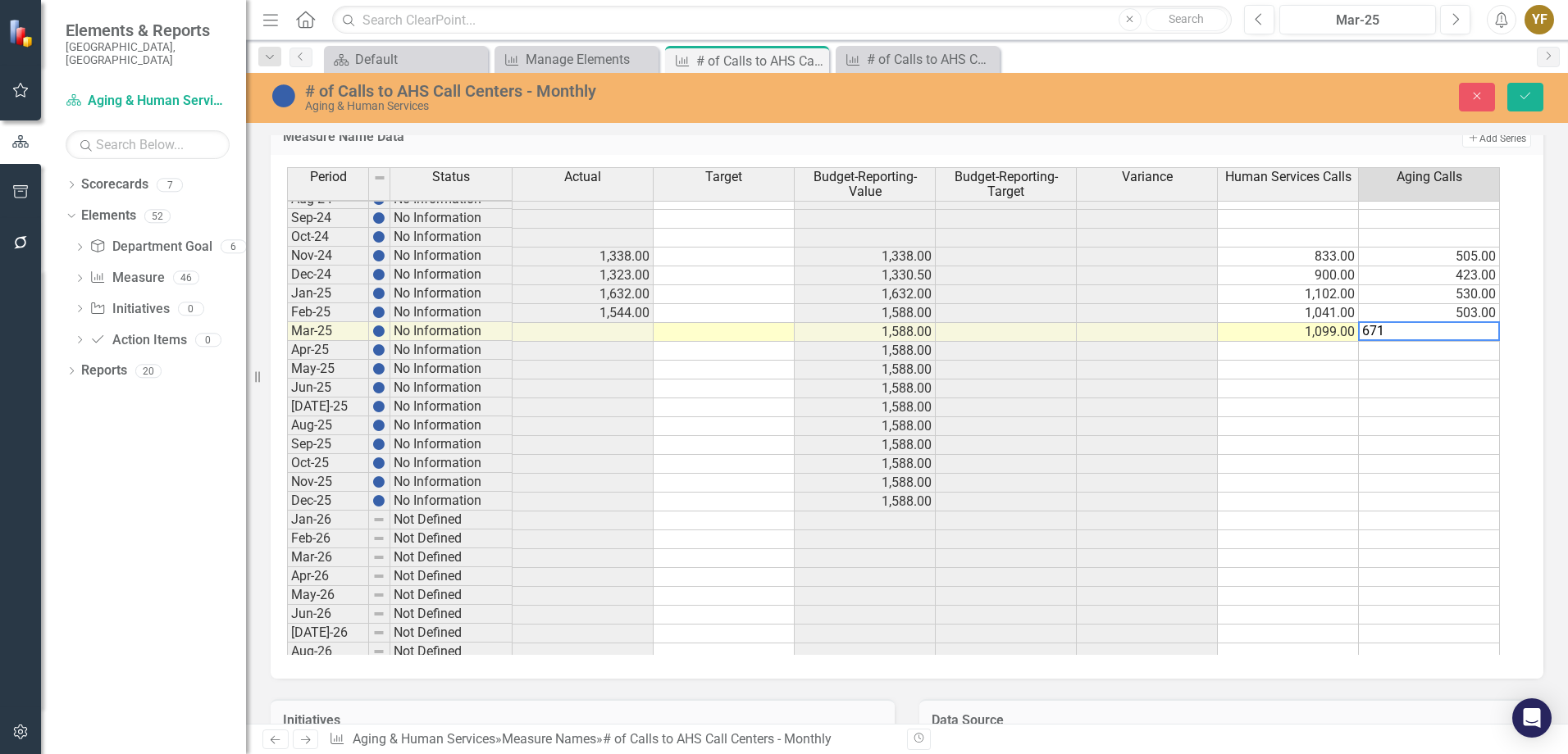type on "671" 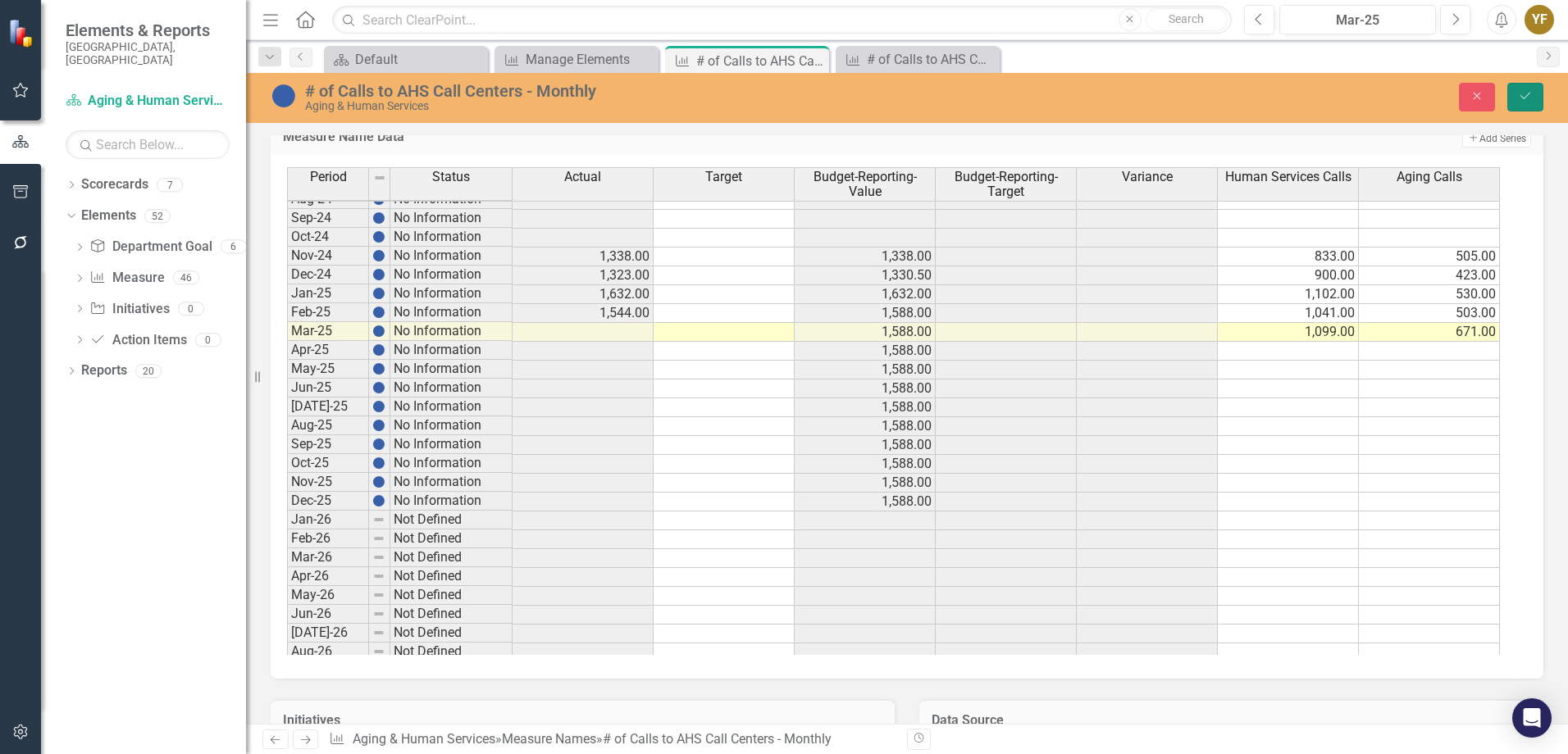 click on "Save" 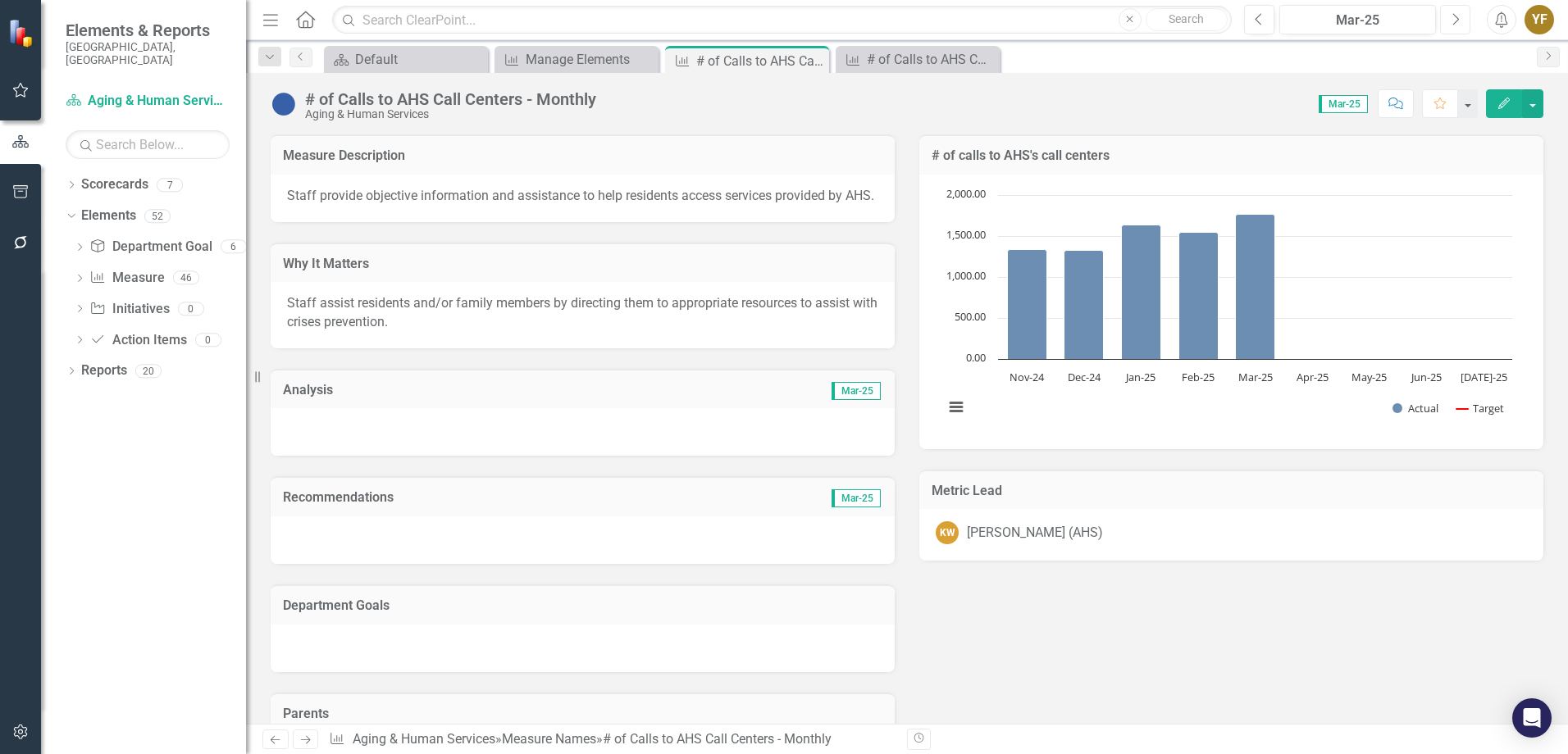 click on "Next" 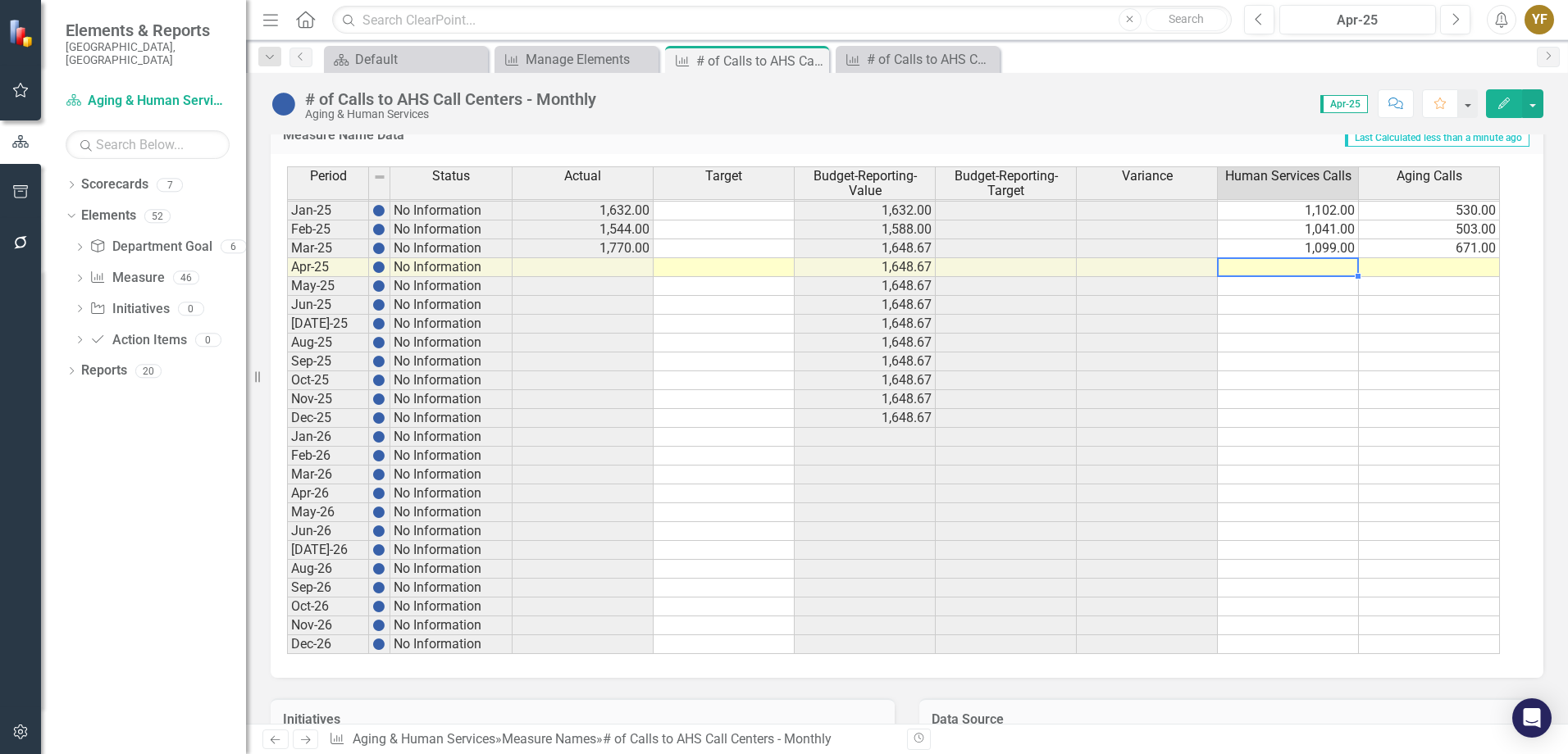 click on "Sep-23 No Information Oct-23 No Information Nov-23 No Information Dec-23 No Information Jan-24 No Information Feb-24 No Information Mar-24 No Information Apr-24 No Information May-24 No Information Jun-24 No Information Jul-24 No Information Aug-24 No Information Sep-24 No Information Oct-24 No Information Nov-24 No Information 1,338.00 1,338.00 833.00 505.00 Dec-24 No Information 1,323.00 1,330.50 900.00 423.00 Jan-25 No Information 1,632.00 1,632.00 1,102.00 530.00 Feb-25 No Information 1,544.00 1,588.00 1,041.00 503.00 Mar-25 No Information 1,770.00 1,648.67 1,099.00 671.00 Apr-25 No Information 1,648.67 May-25 No Information 1,648.67 Jun-25 No Information 1,648.67 Jul-25 No Information 1,648.67 Aug-25 No Information 1,648.67 Sep-25 No Information 1,648.67 Oct-25 No Information 1,648.67 Nov-25 No Information 1,648.67 Dec-25 No Information 1,648.67 Jan-26 No Information Feb-26 No Information Mar-26 No Information Apr-26 No Information May-26 No Information Jun-26 No Information Jul-26 No Information Aug-26" at bounding box center (893, 276) 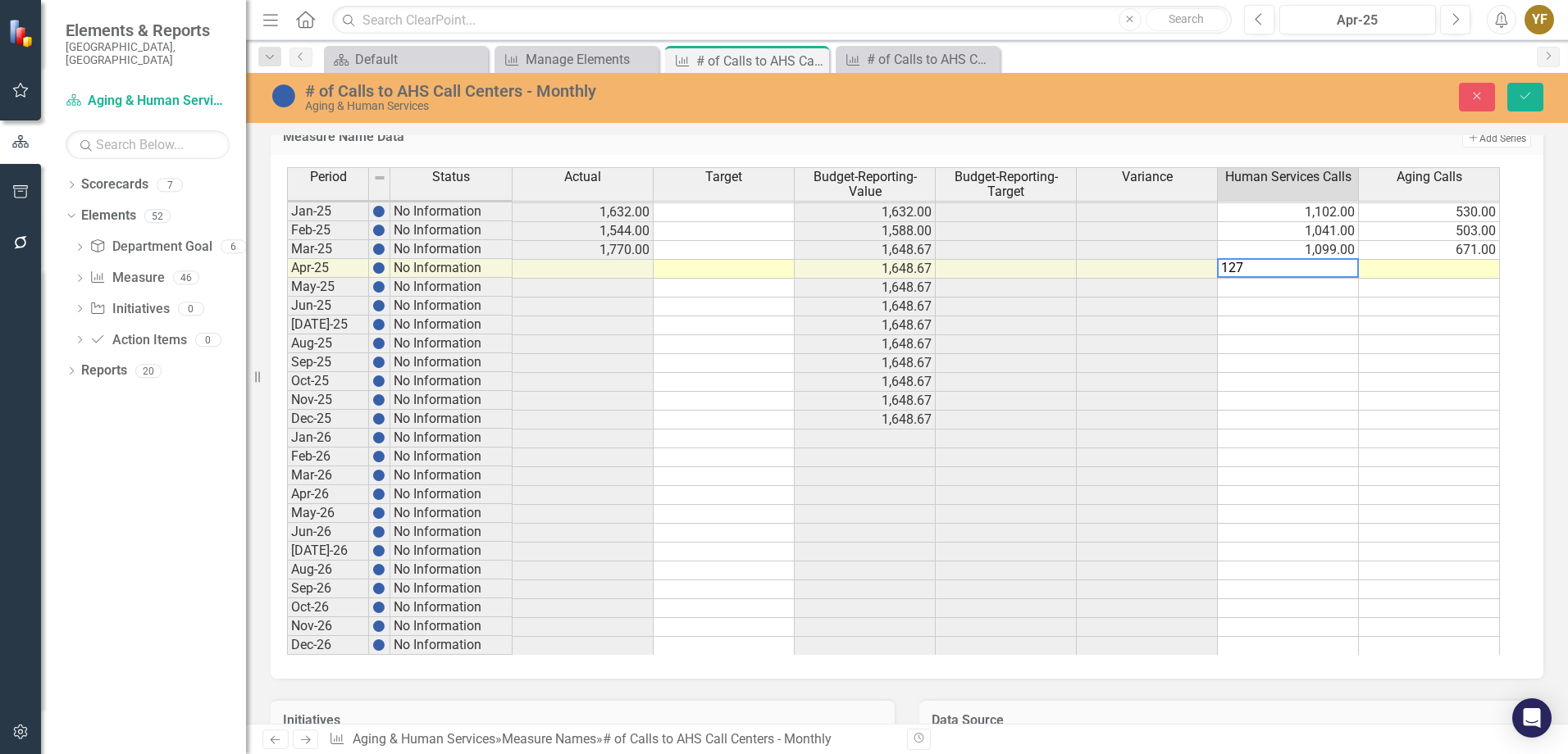 type on "1278" 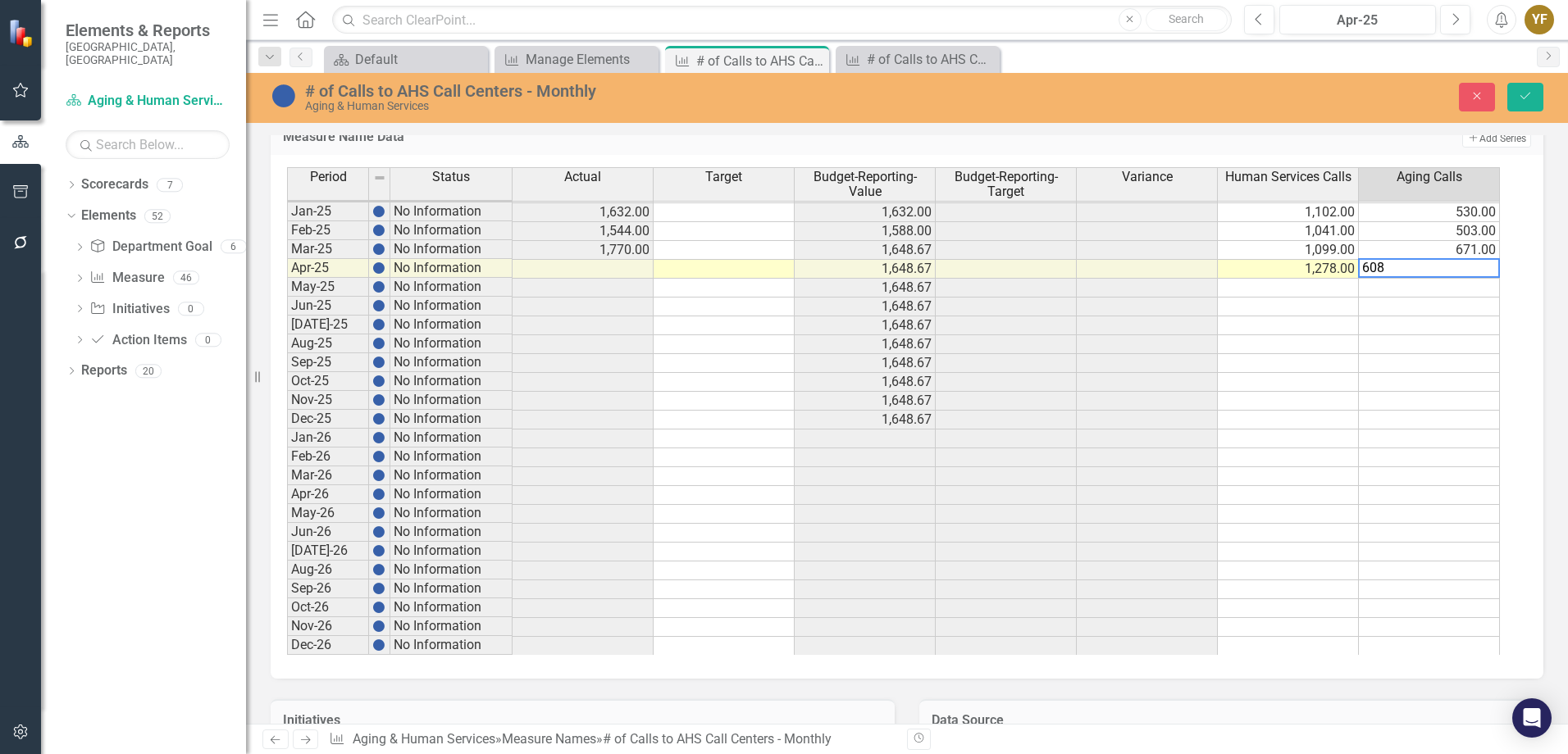 type on "608" 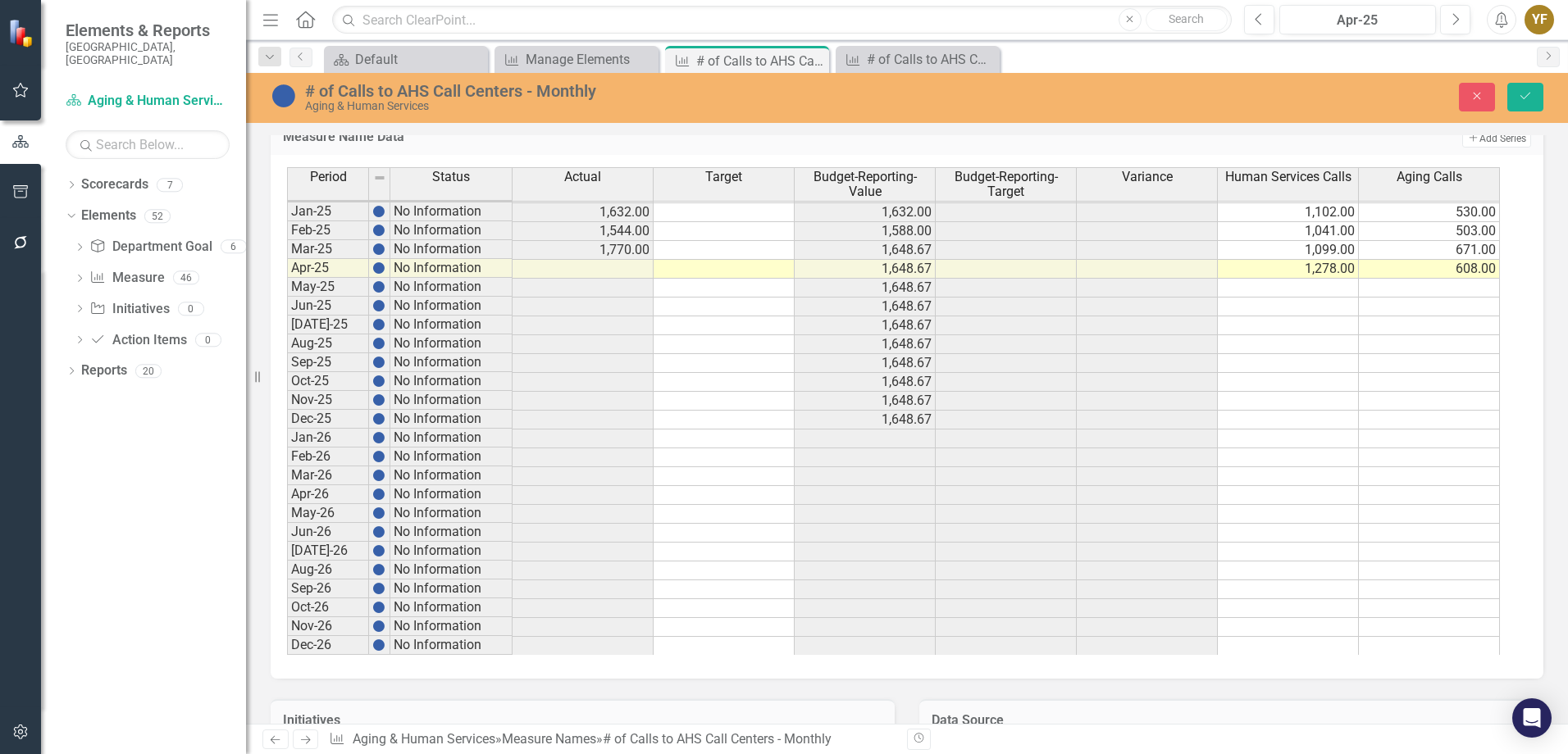 click on "Period Status Actual Target Budget-Reporting-Value Budget-Reporting-Target Variance Human Services Calls Aging Calls Dec-23 No Information Jan-24 No Information Feb-24 No Information Mar-24 No Information Apr-24 No Information May-24 No Information Jun-24 No Information Jul-24 No Information Aug-24 No Information Sep-24 No Information Oct-24 No Information Nov-24 No Information 1,338.00 1,338.00 833.00 505.00 Dec-24 No Information 1,323.00 1,330.50 900.00 423.00 Jan-25 No Information 1,632.00 1,632.00 1,102.00 530.00 Feb-25 No Information 1,544.00 1,588.00 1,041.00 503.00 Mar-25 No Information 1,770.00 1,648.67 1,099.00 671.00 Apr-25 No Information 1,648.67 1,278.00 608.00 May-25 No Information 1,648.67 Jun-25 No Information 1,648.67 Jul-25 No Information 1,648.67 Aug-25 No Information 1,648.67 Sep-25 No Information 1,648.67 Oct-25 No Information 1,648.67 Nov-25 No Information 1,648.67 Dec-25 No Information 1,648.67 Jan-26 No Information Feb-26 No Information Mar-26 No Information Apr-26 No Information May-26" at bounding box center (907, 416) 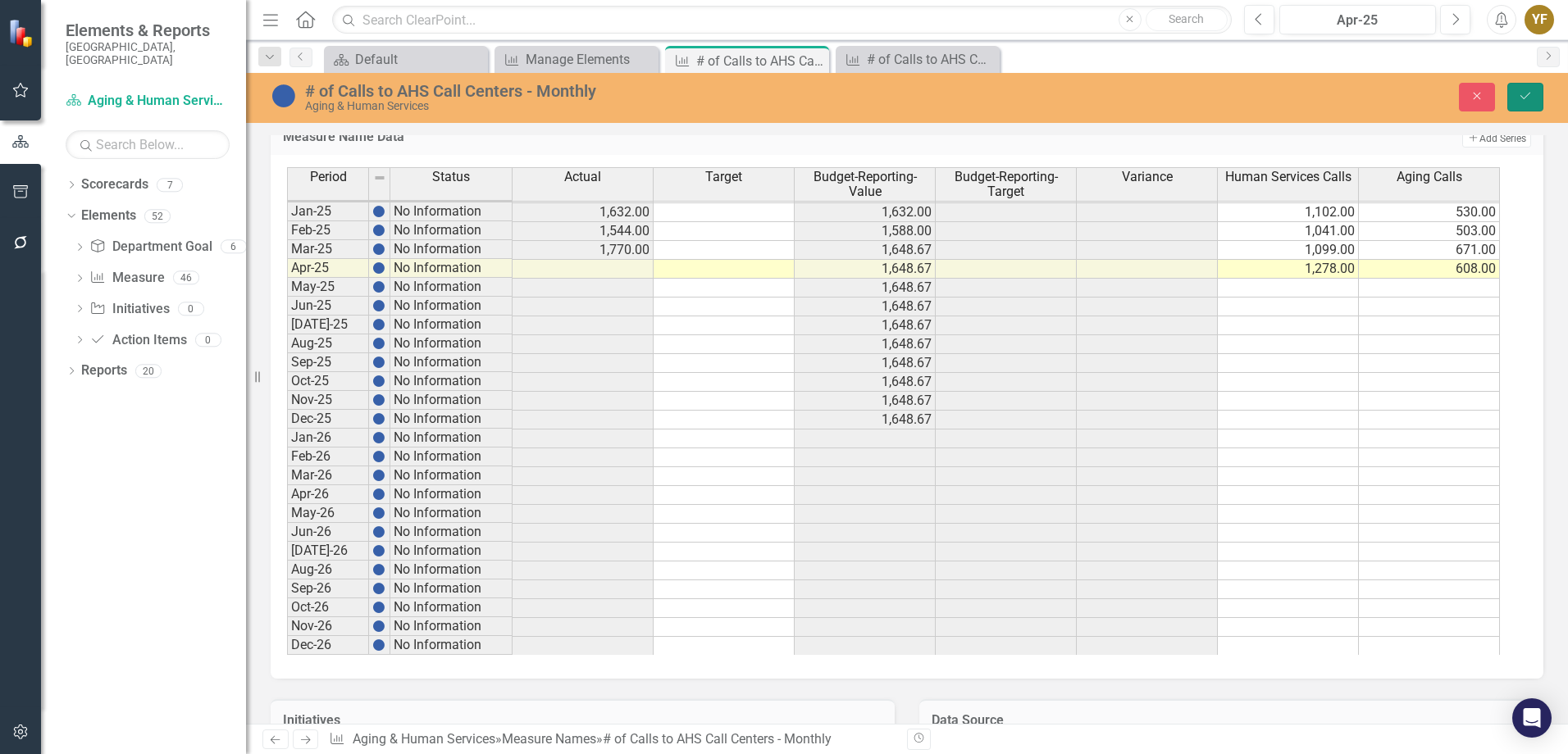 click on "Save" at bounding box center [1525, 97] 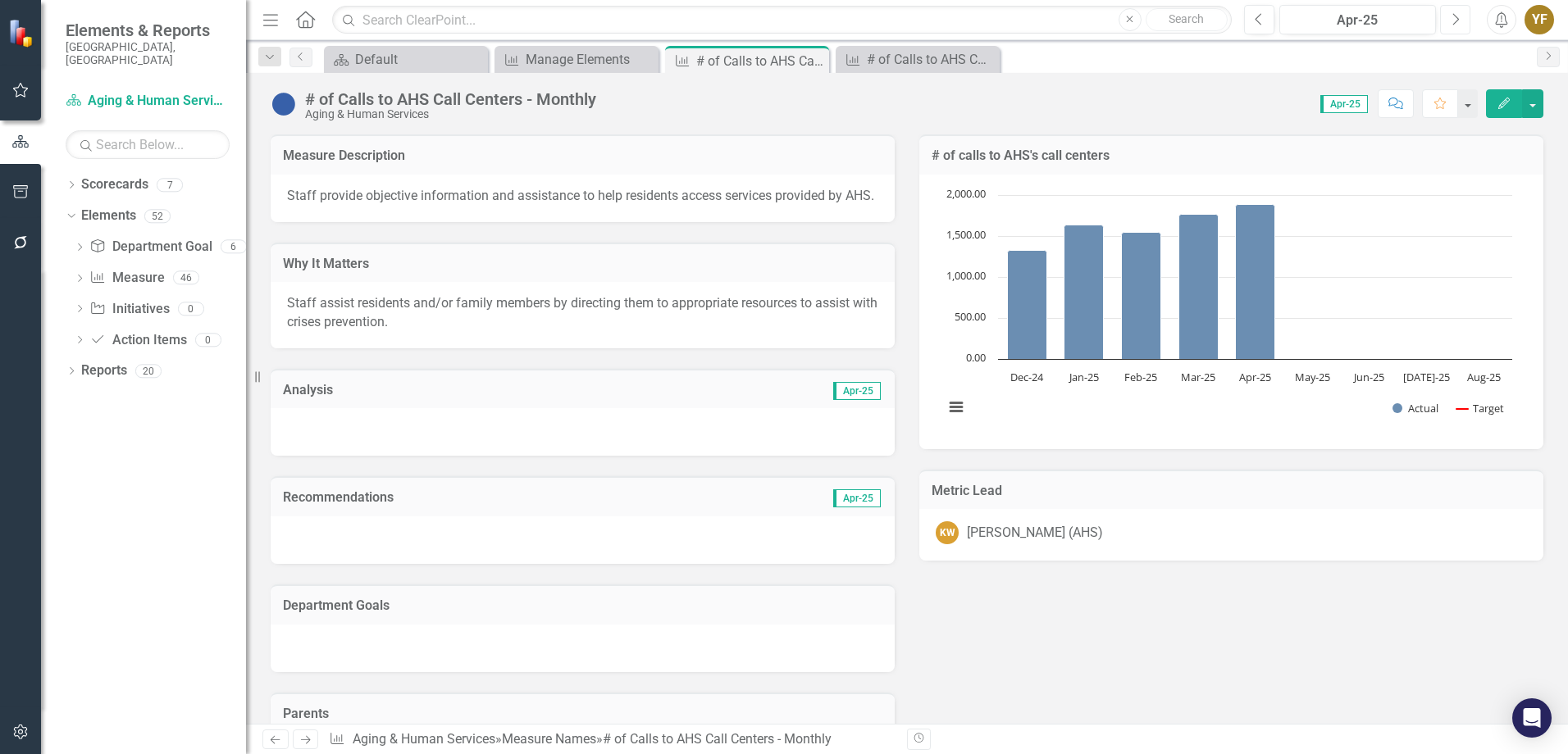 click on "Next" at bounding box center [1455, 20] 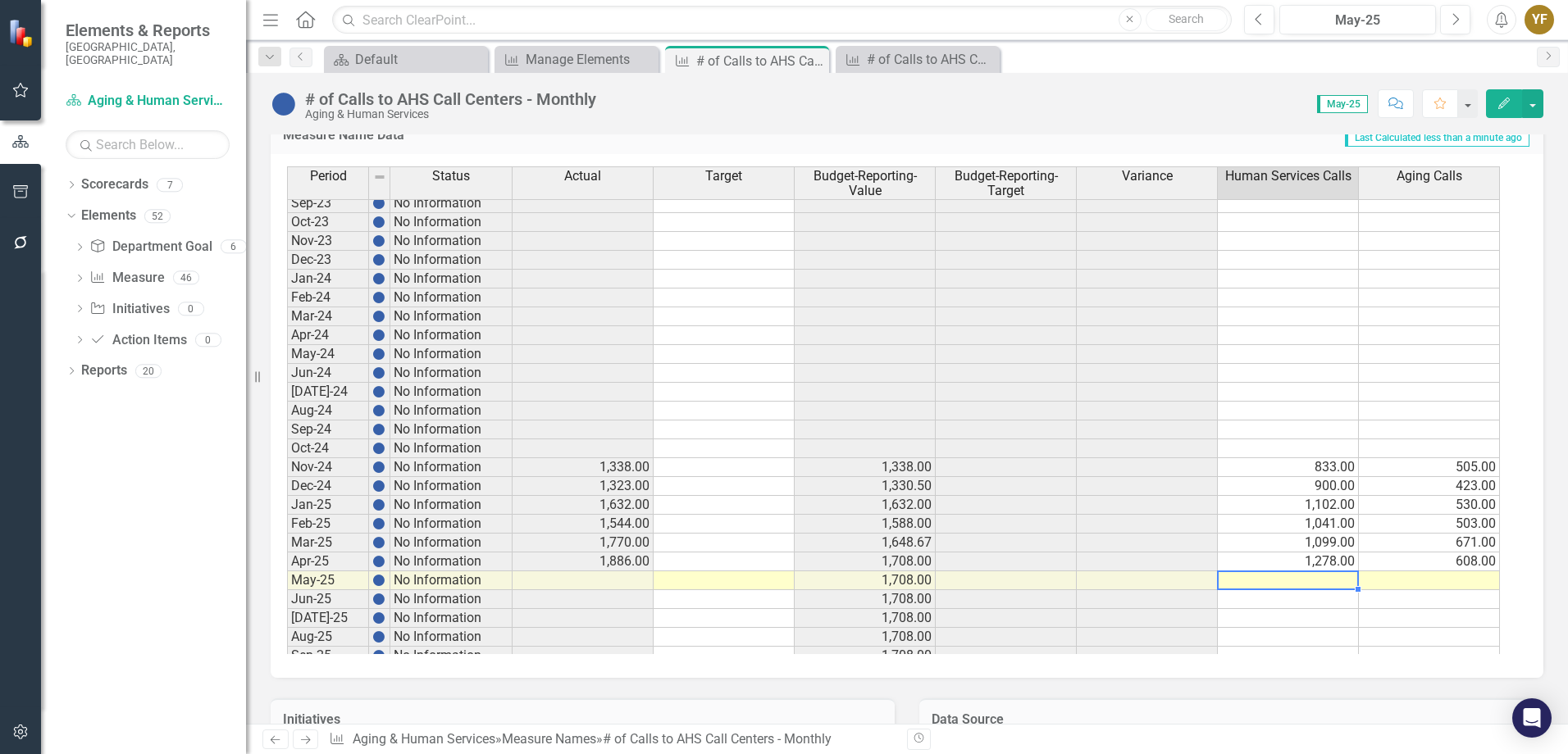 click on "Apr-22 No Information May-22 No Information Jun-22 No Information Jul-22 No Information Aug-22 No Information Sep-22 No Information Oct-22 No Information Nov-22 No Information Dec-22 No Information Jan-23 No Information Feb-23 No Information Mar-23 No Information Apr-23 No Information May-23 No Information Jun-23 No Information Jul-23 No Information Aug-23 No Information Sep-23 No Information Oct-23 No Information Nov-23 No Information Dec-23 No Information Jan-24 No Information Feb-24 No Information Mar-24 No Information Apr-24 No Information May-24 No Information Jun-24 No Information Jul-24 No Information Aug-24 No Information Sep-24 No Information Oct-24 No Information Nov-24 No Information 1,338.00 1,338.00 833.00 505.00 Dec-24 No Information 1,323.00 1,330.50 900.00 423.00 Jan-25 No Information 1,632.00 1,632.00 1,102.00 530.00 Feb-25 No Information 1,544.00 1,588.00 1,041.00 503.00 Mar-25 No Information 1,770.00 1,648.67 1,099.00 671.00 Apr-25 No Information 1,886.00 1,708.00 1,278.00 608.00 May-25" at bounding box center (893, 316) 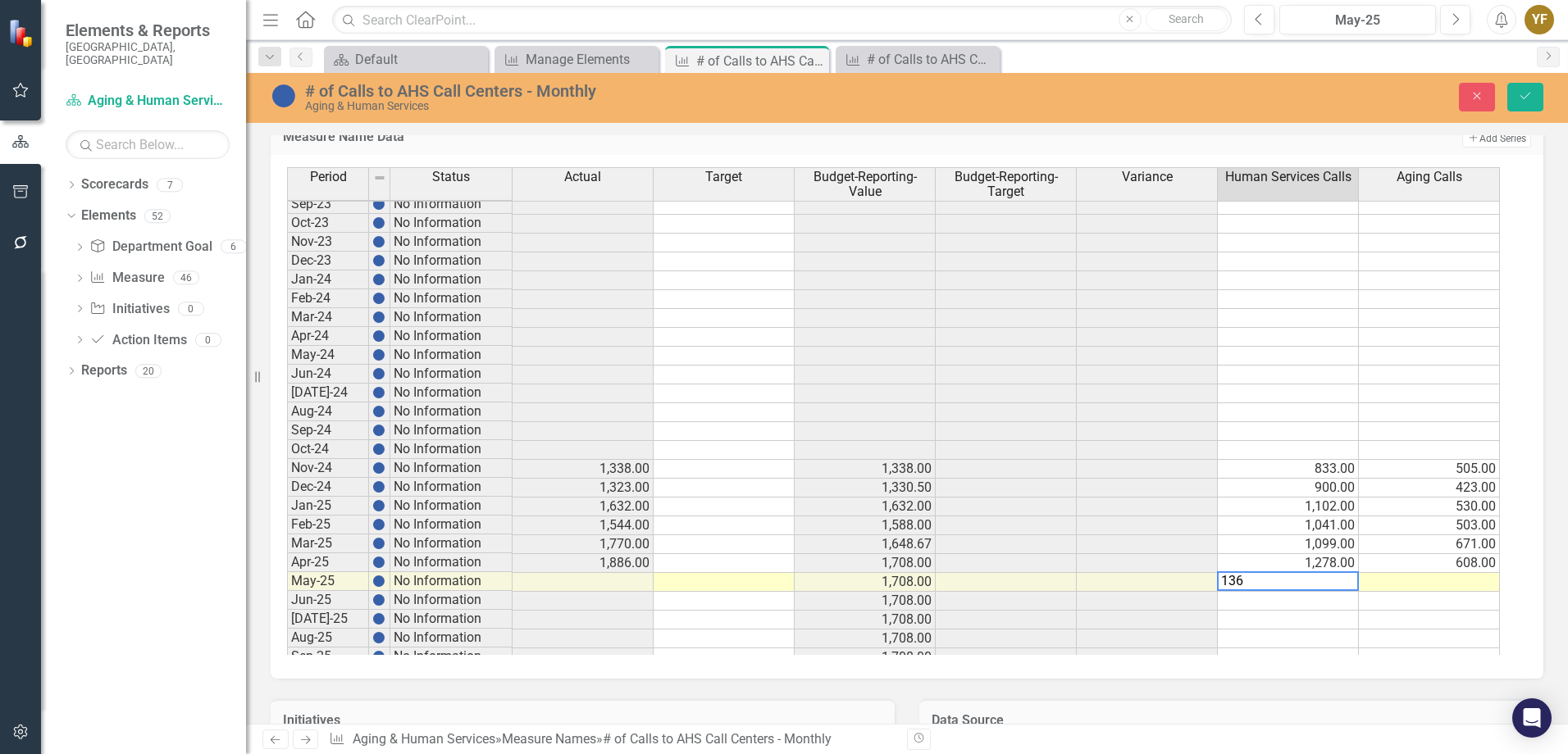 type on "1360" 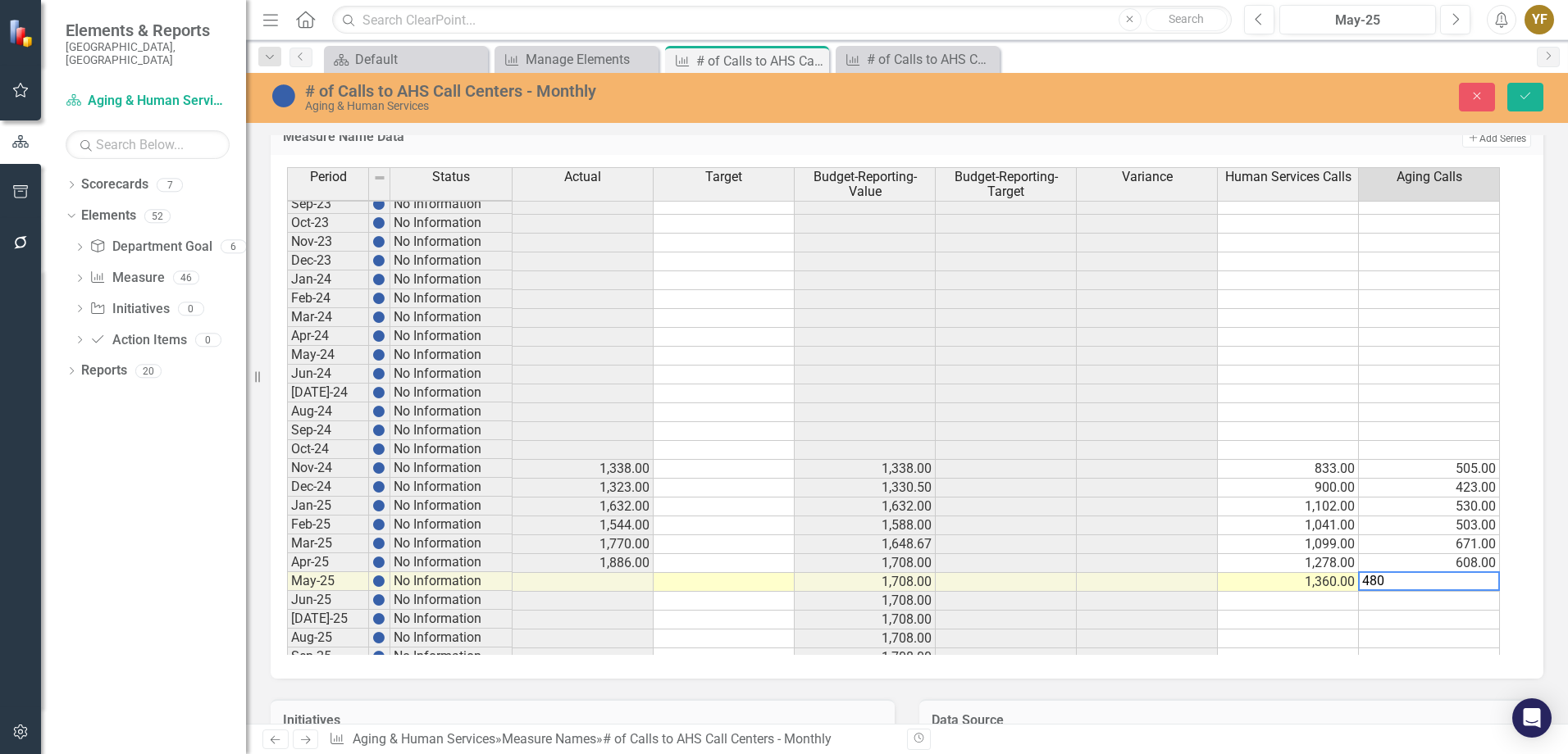 type on "480" 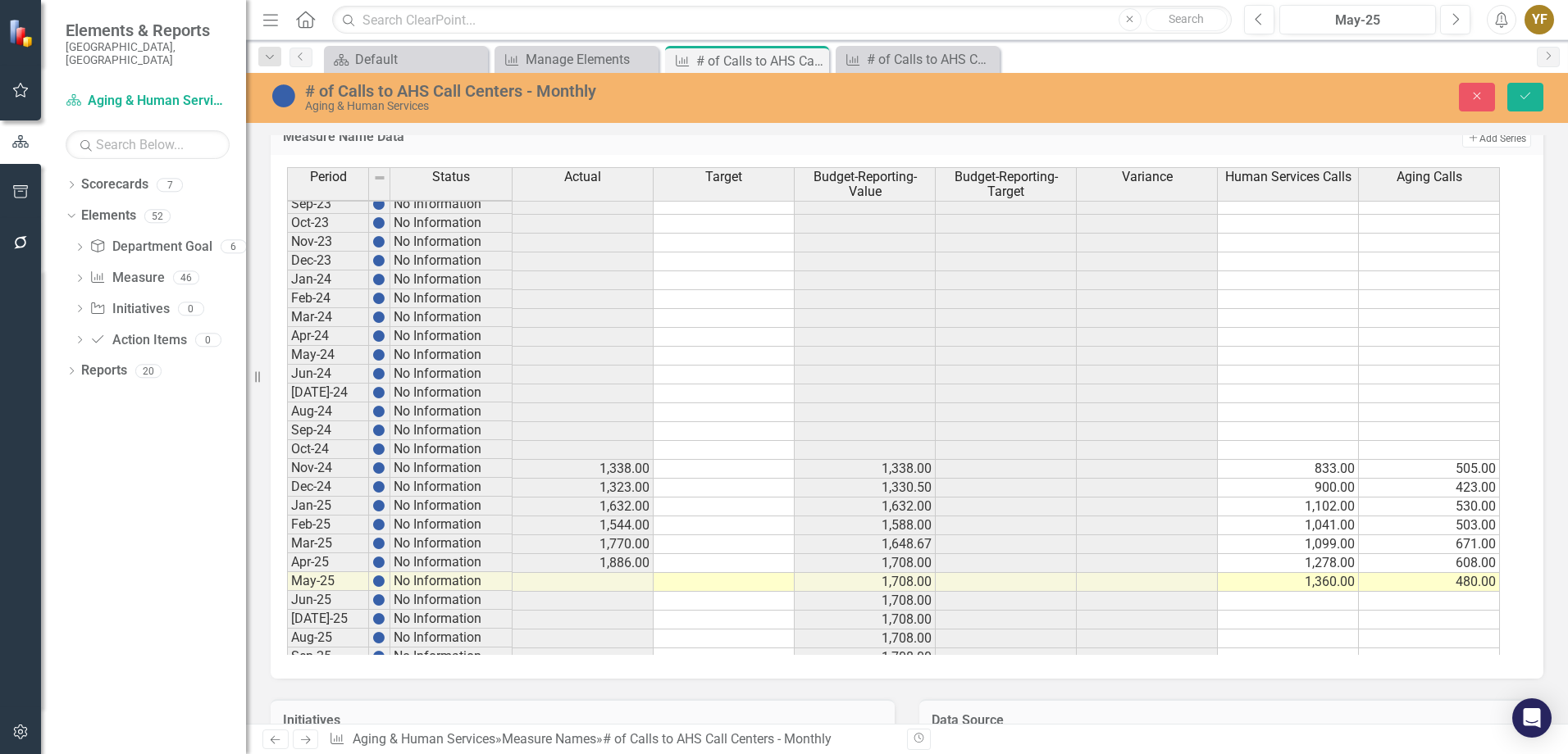 click on "Period Status Actual Target Budget-Reporting-Value Budget-Reporting-Target Variance Human Services Calls Aging Calls Oct-22 No Information Nov-22 No Information Dec-22 No Information Jan-23 No Information Feb-23 No Information Mar-23 No Information Apr-23 No Information May-23 No Information Jun-23 No Information Jul-23 No Information Aug-23 No Information Sep-23 No Information Oct-23 No Information Nov-23 No Information Dec-23 No Information Jan-24 No Information Feb-24 No Information Mar-24 No Information Apr-24 No Information May-24 No Information Jun-24 No Information Jul-24 No Information Aug-24 No Information Sep-24 No Information Oct-24 No Information Nov-24 No Information 1,338.00 1,338.00 833.00 505.00 Dec-24 No Information 1,323.00 1,330.50 900.00 423.00 Jan-25 No Information 1,632.00 1,632.00 1,102.00 530.00 Feb-25 No Information 1,544.00 1,588.00 1,041.00 503.00 Mar-25 No Information 1,770.00 1,648.67 1,099.00 671.00 Apr-25 No Information 1,886.00 1,708.00 1,278.00 608.00 May-25 No Information 480" at bounding box center [907, 416] 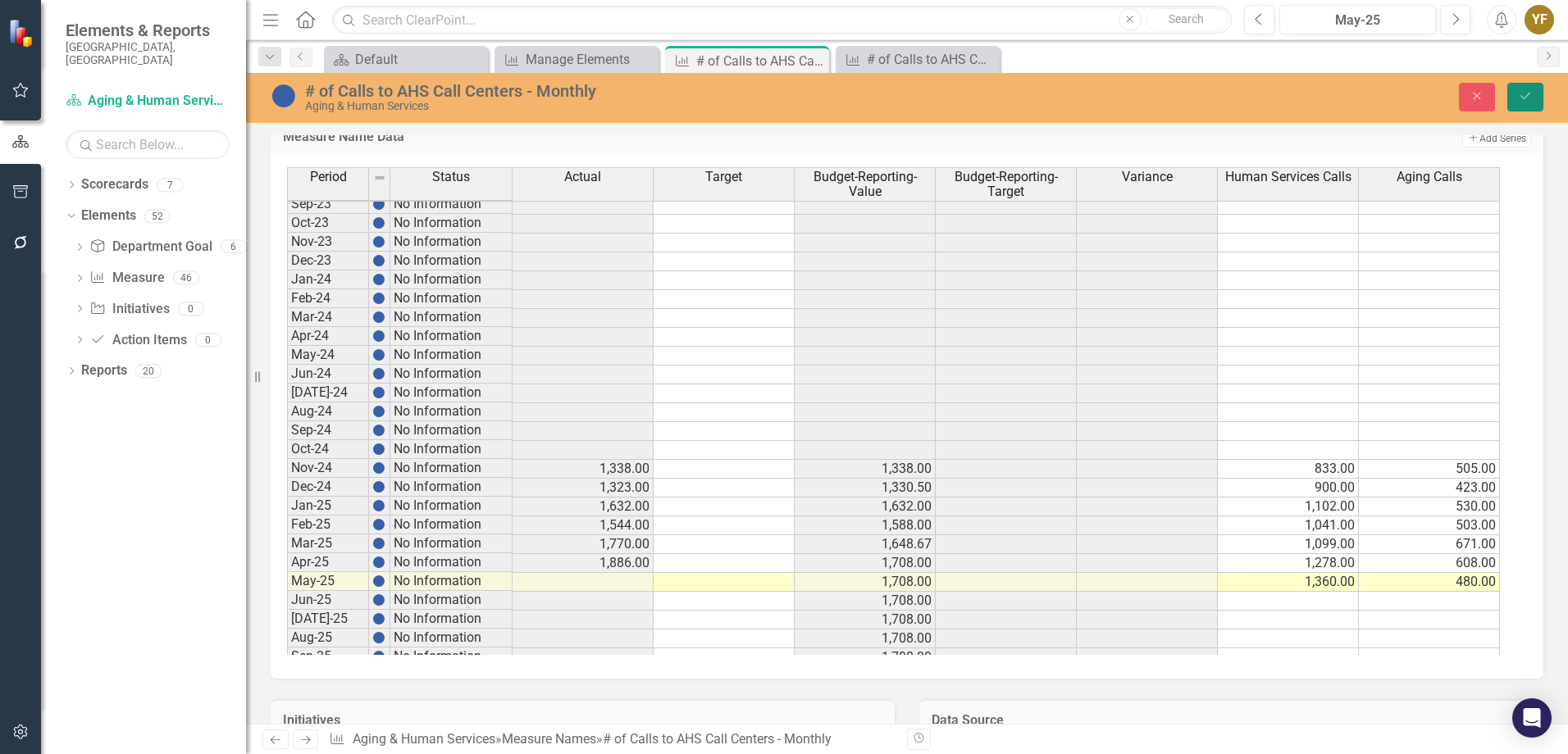 drag, startPoint x: 1529, startPoint y: 84, endPoint x: 1522, endPoint y: 93, distance: 11.401754 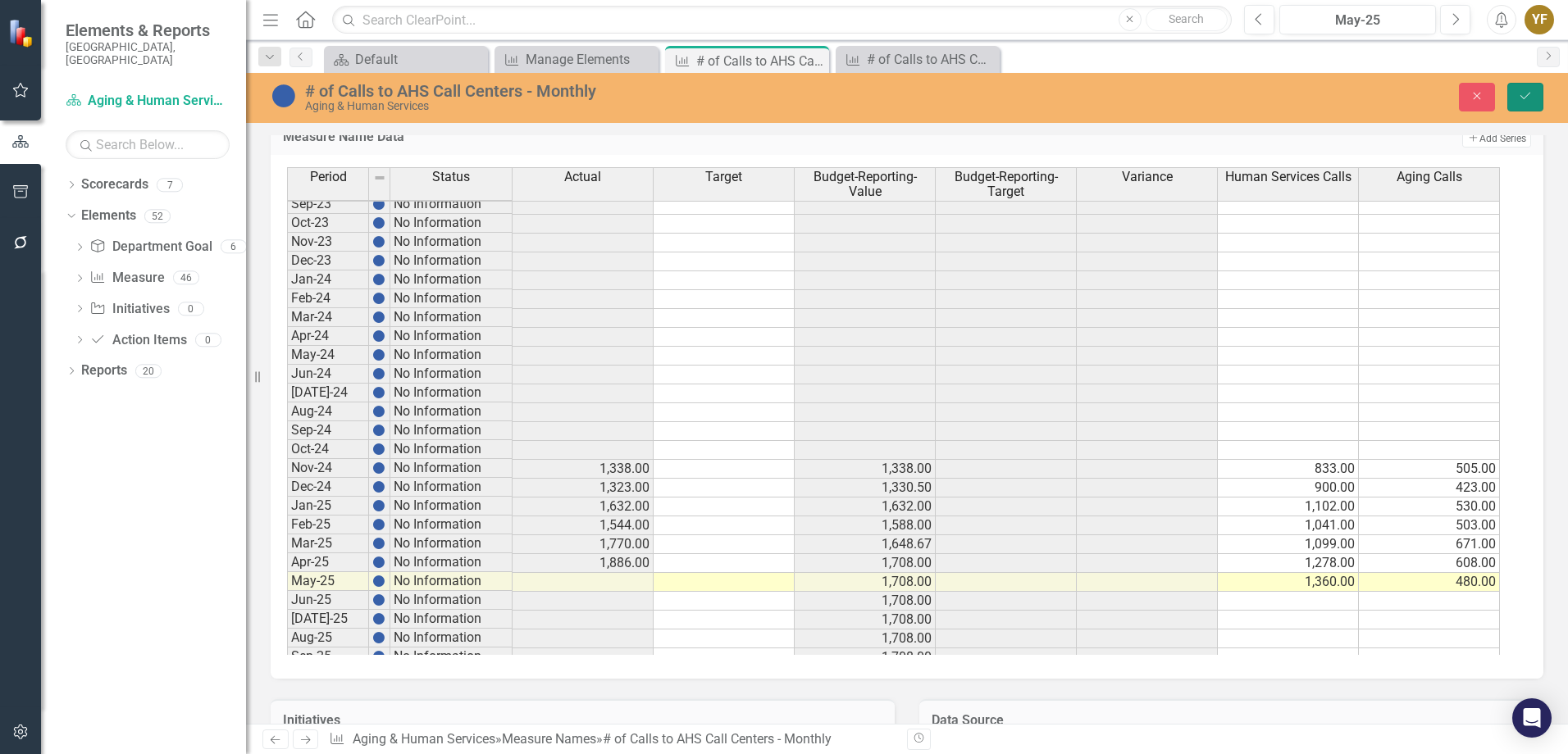 click on "Save" at bounding box center [1525, 97] 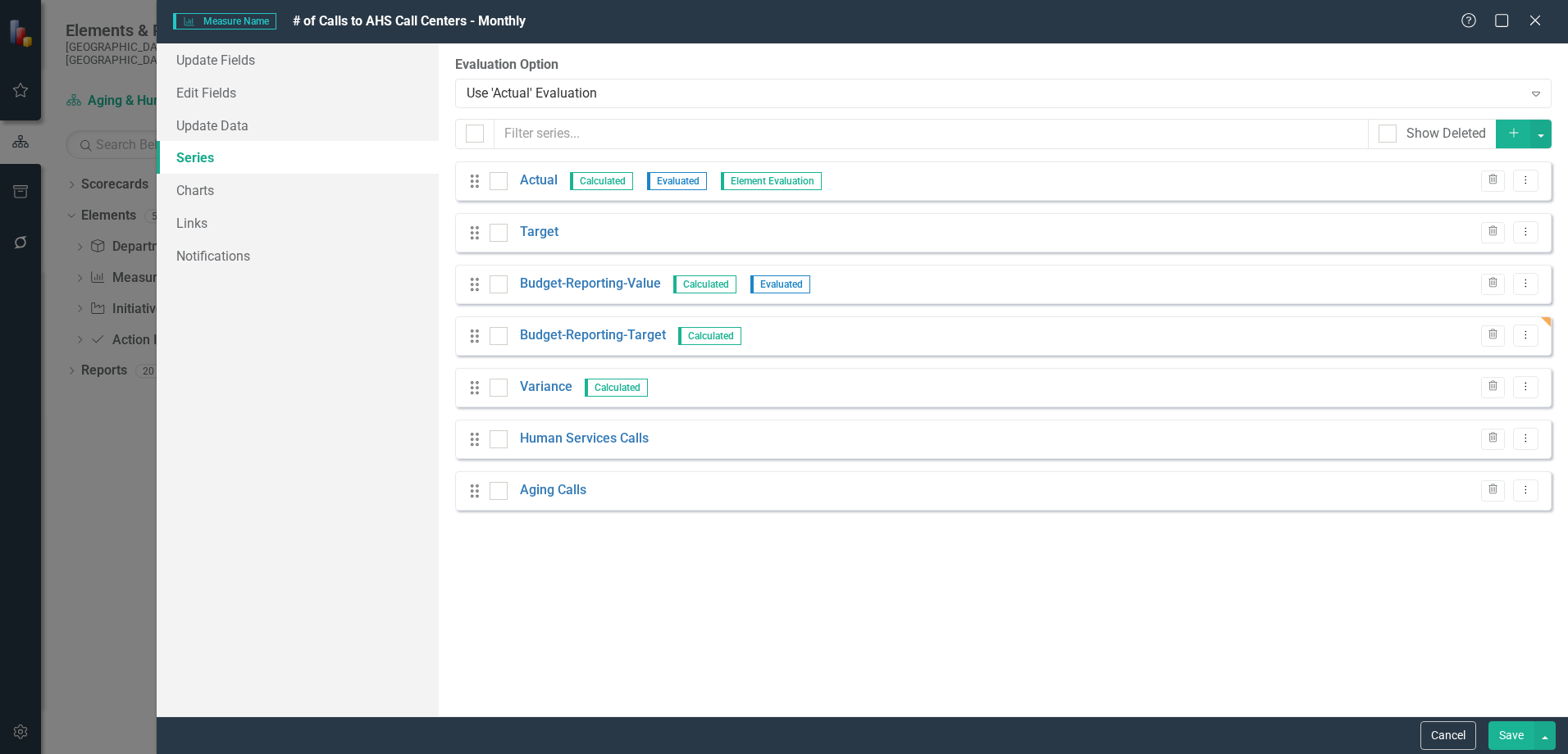 scroll, scrollTop: 0, scrollLeft: 0, axis: both 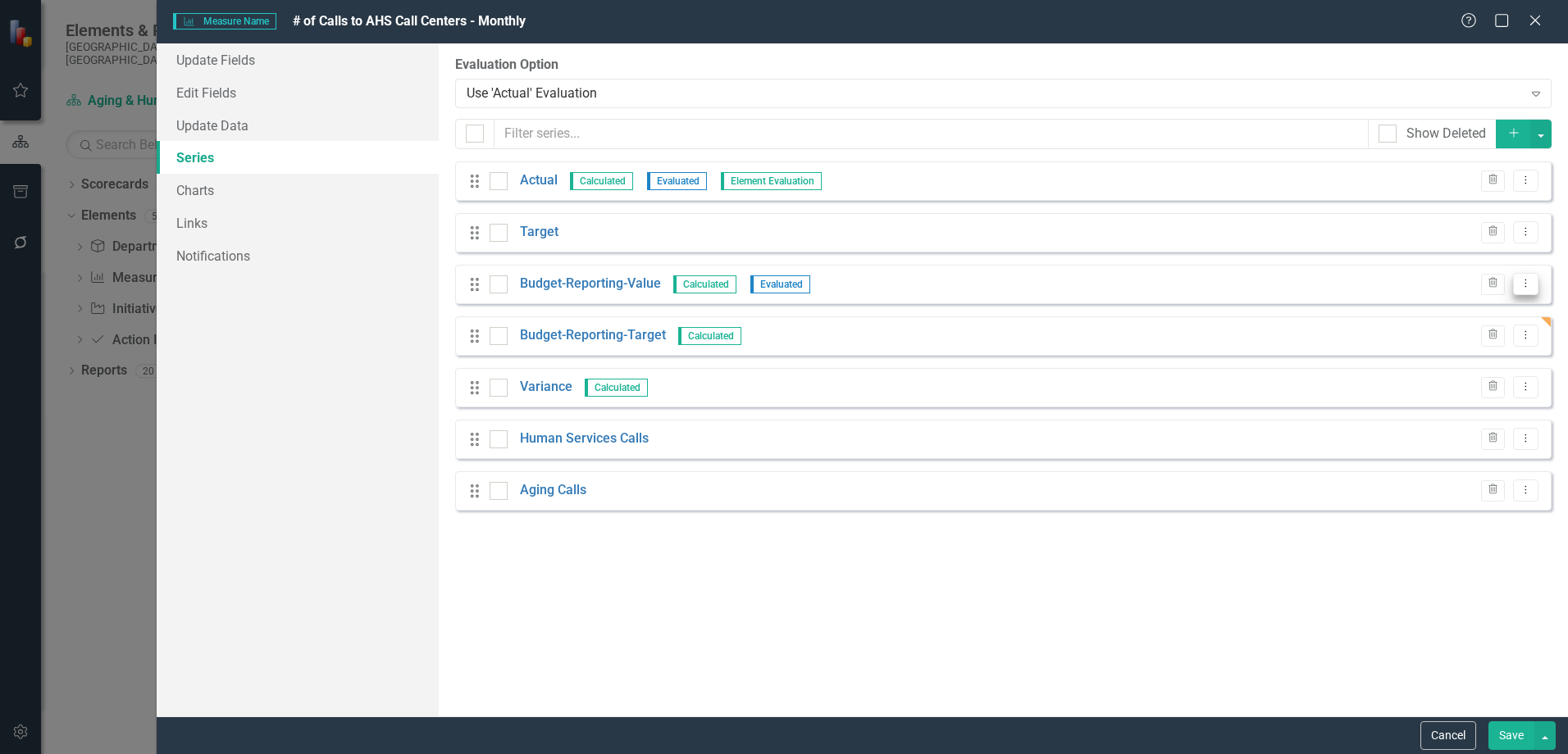 drag, startPoint x: 0, startPoint y: 0, endPoint x: 1525, endPoint y: 284, distance: 1551.2192 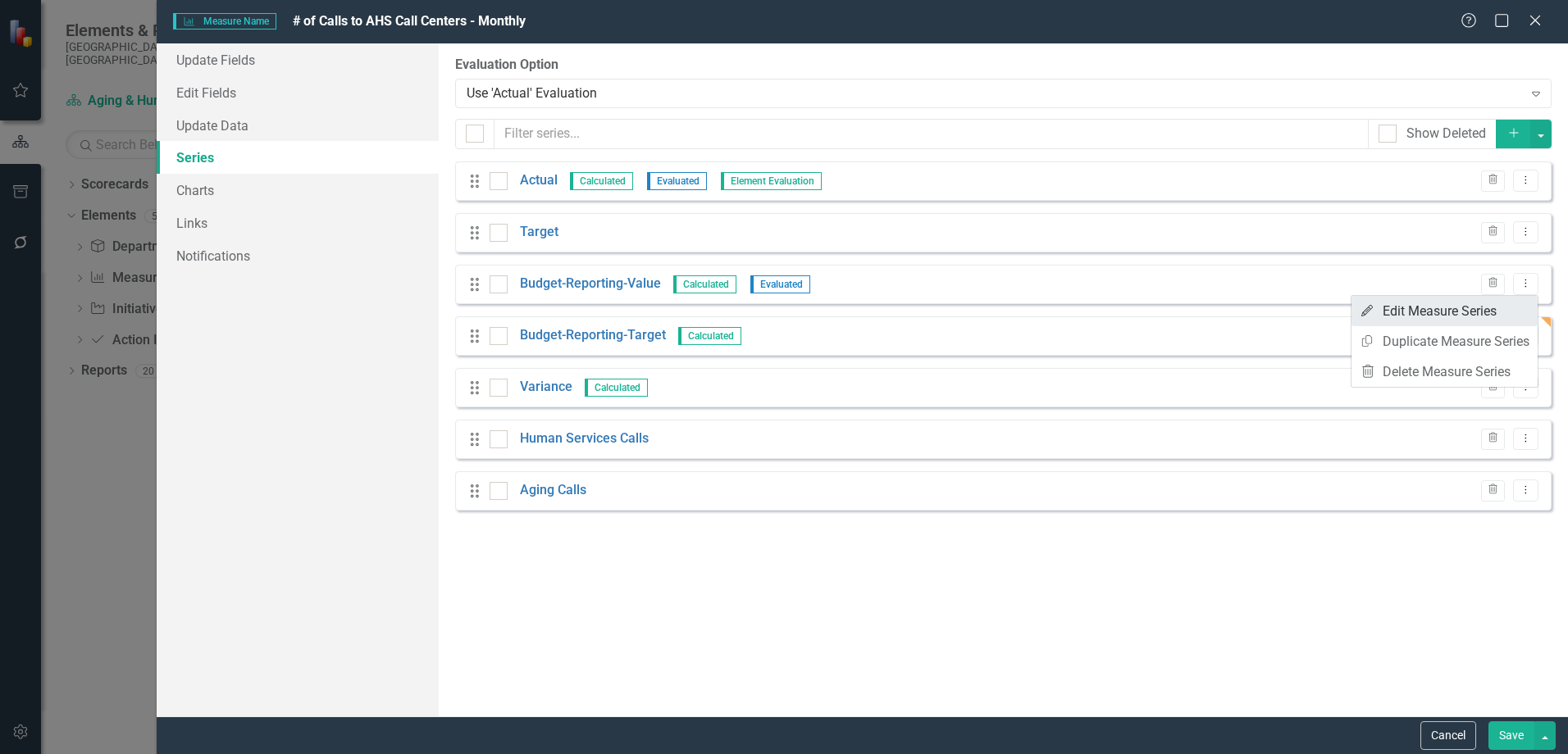 click on "Edit Edit Measure Series" at bounding box center (1444, 311) 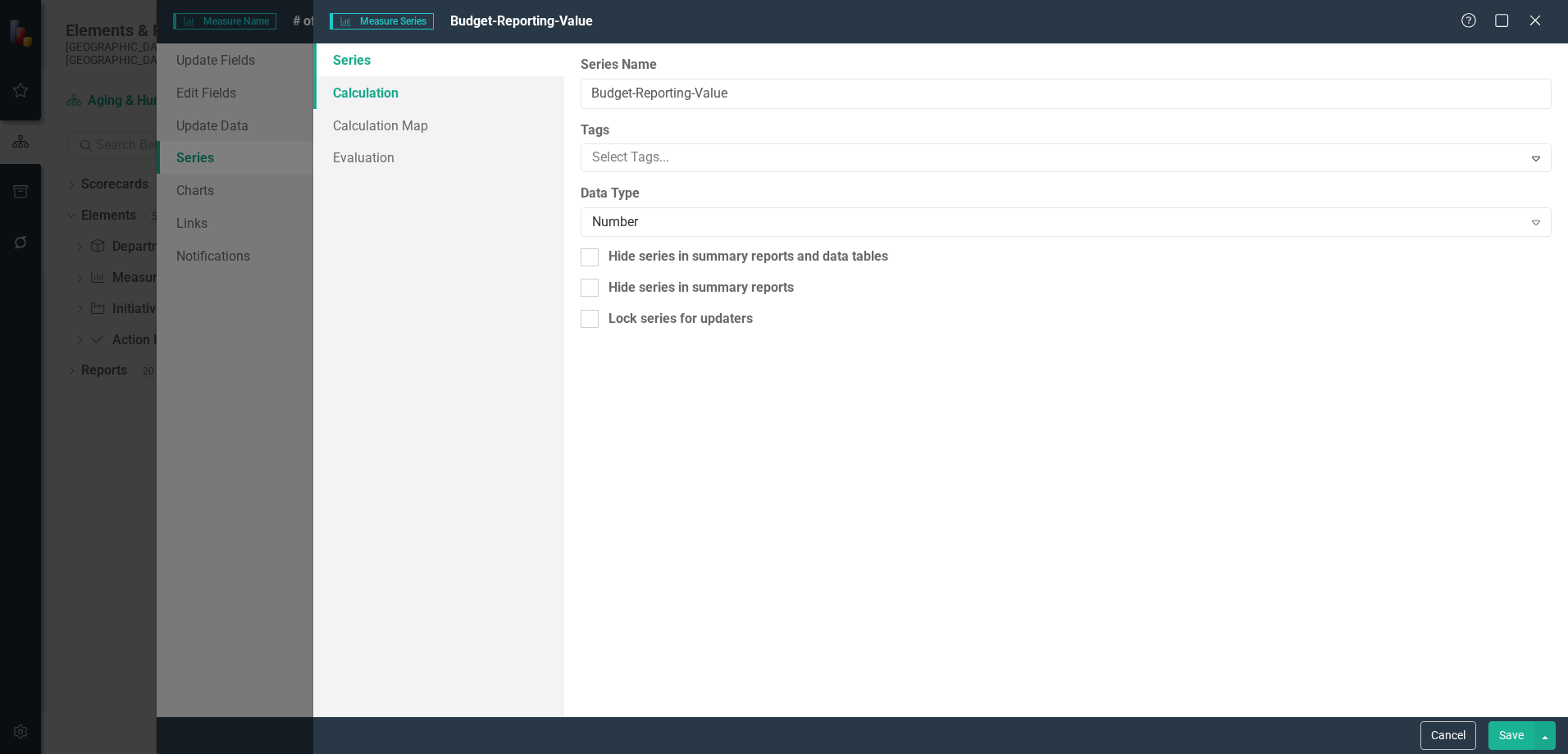 click on "Calculation" at bounding box center (439, 93) 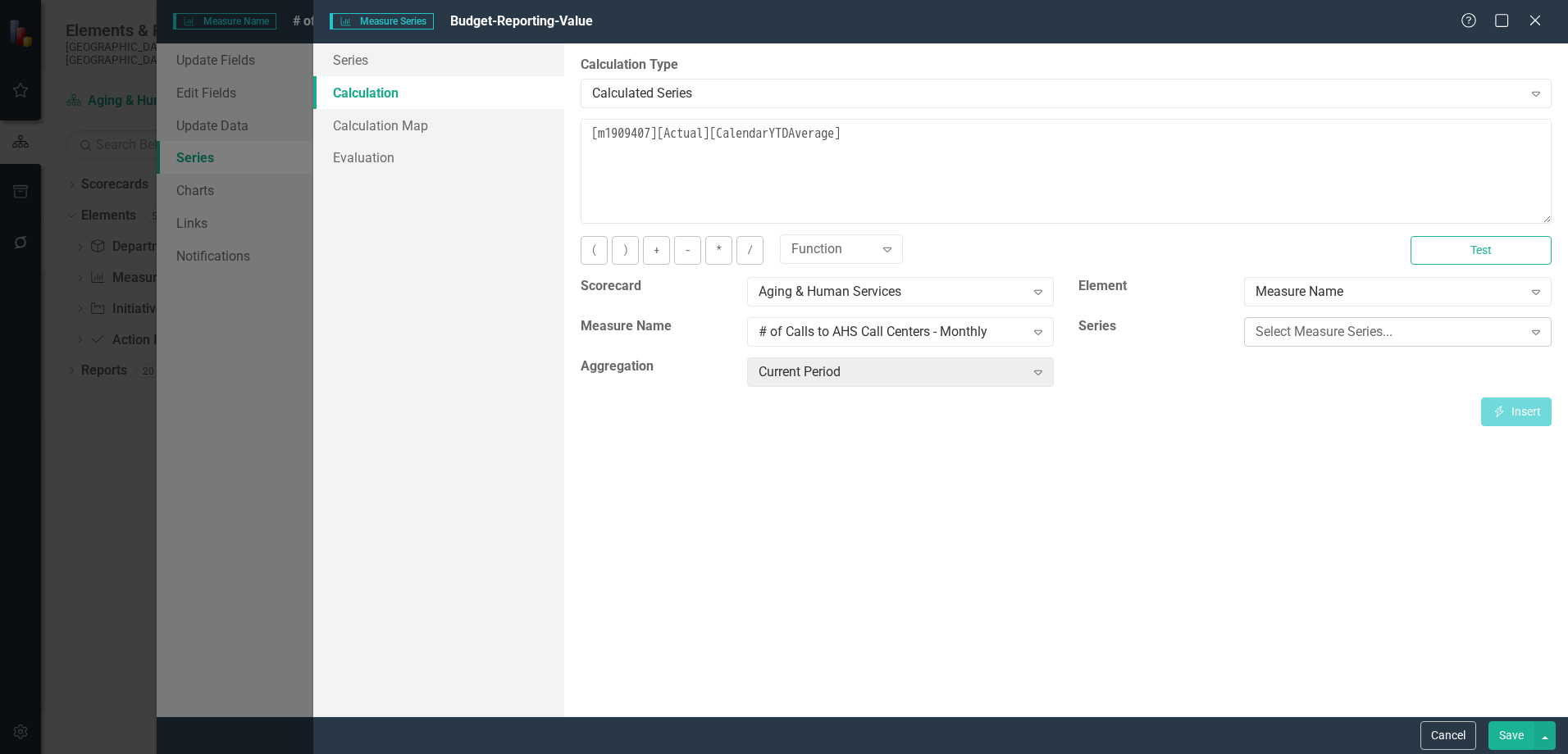 click on "Select Measure Series..." at bounding box center [1388, 332] 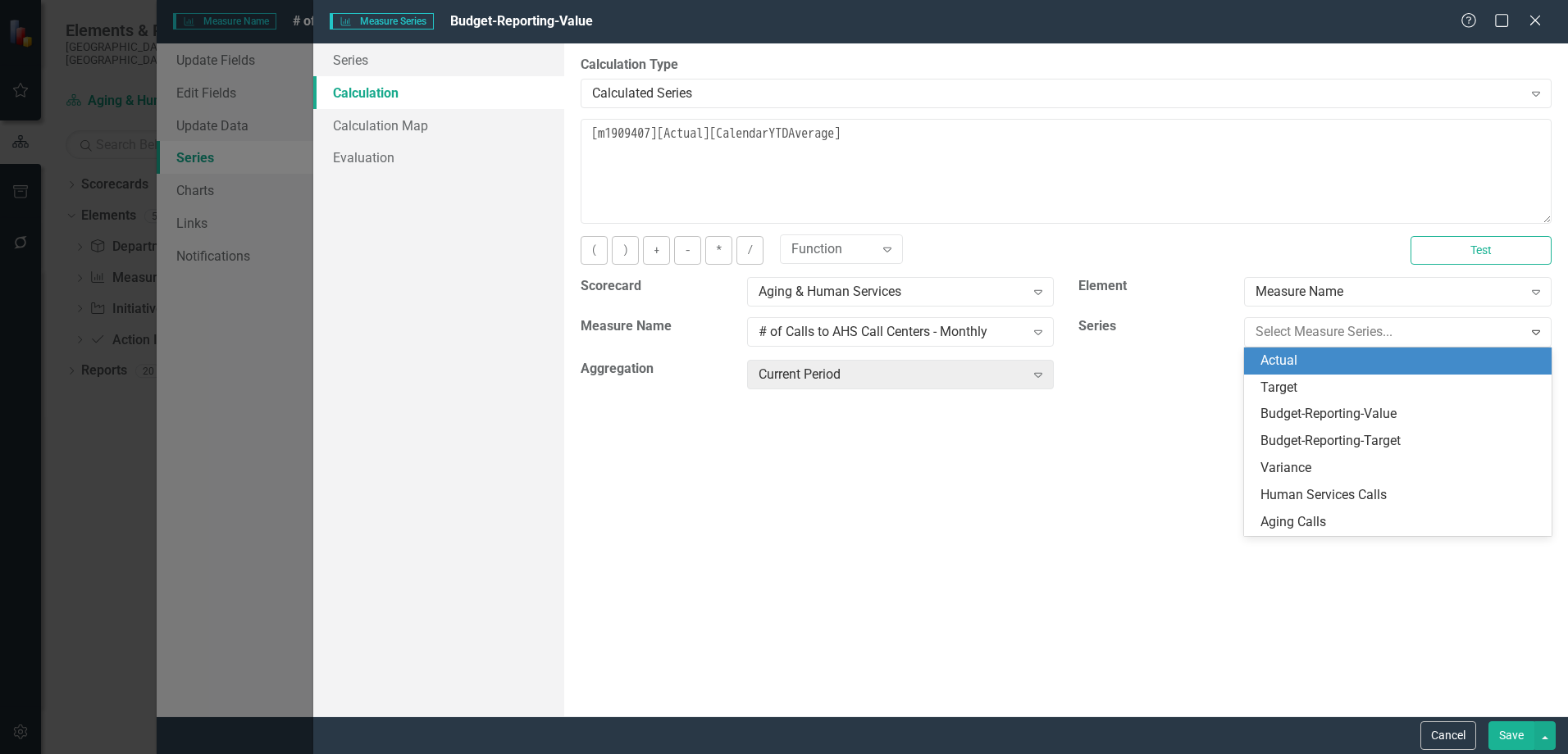 click on "Actual" at bounding box center [1401, 361] 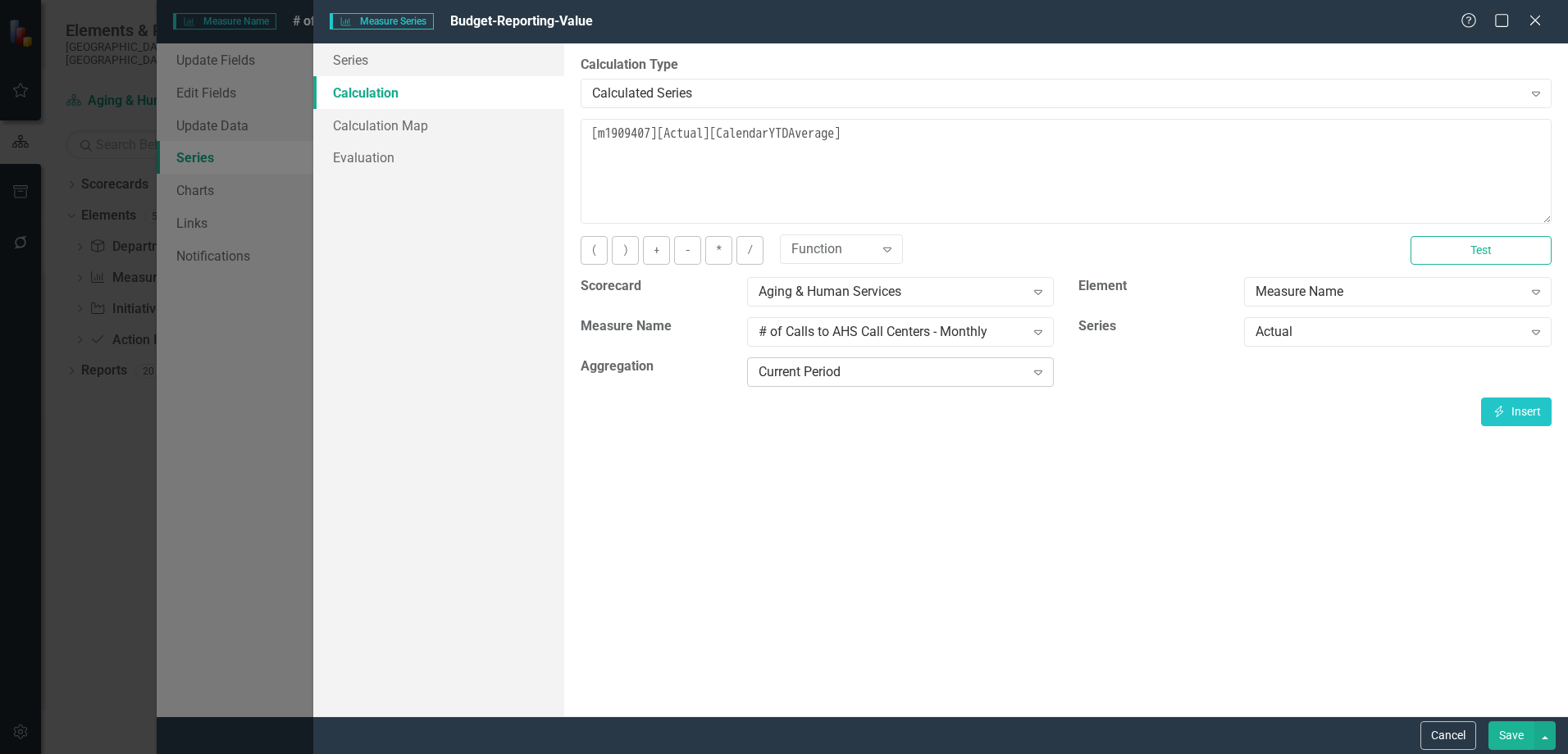 click on "Expand" 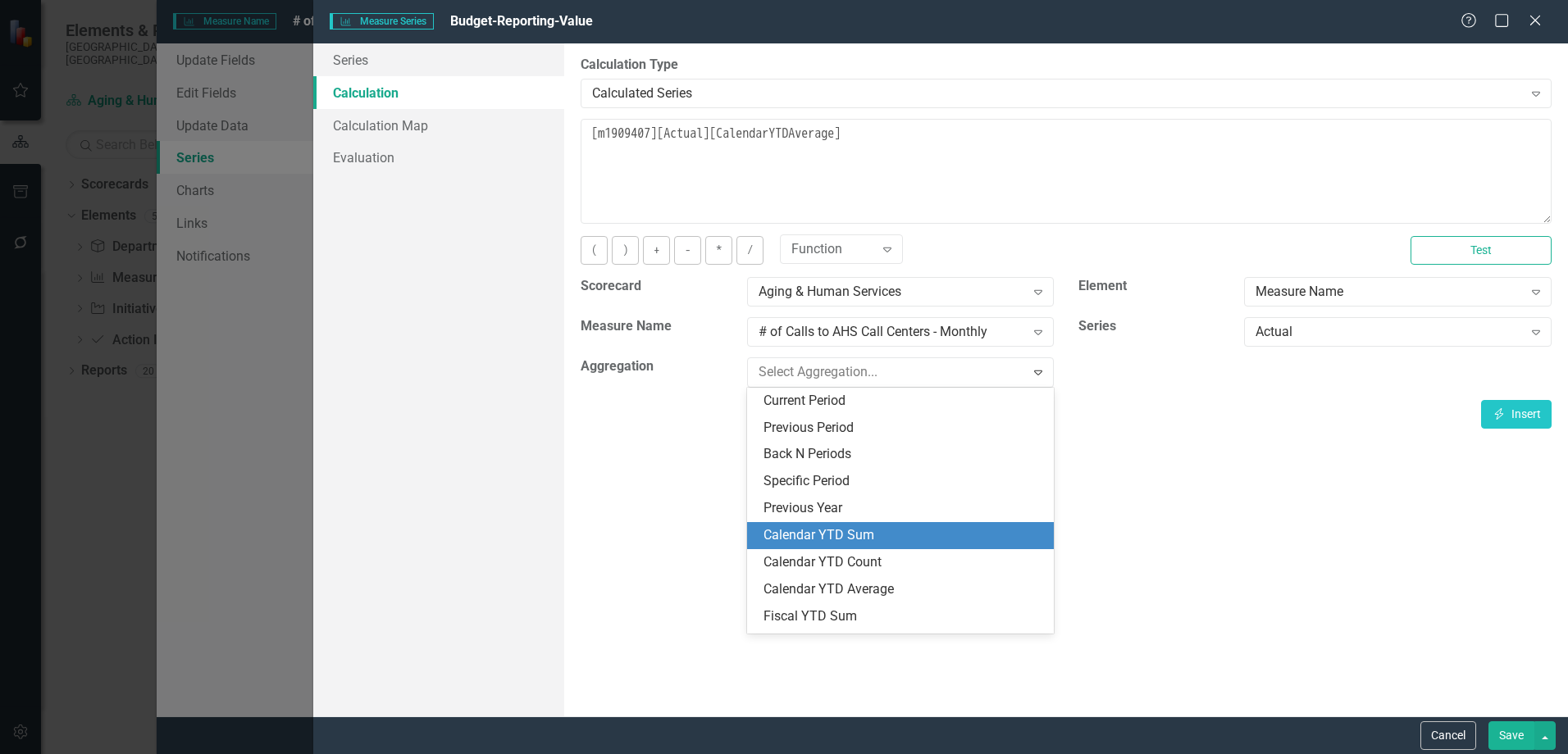 click on "Calendar YTD Sum" at bounding box center (904, 535) 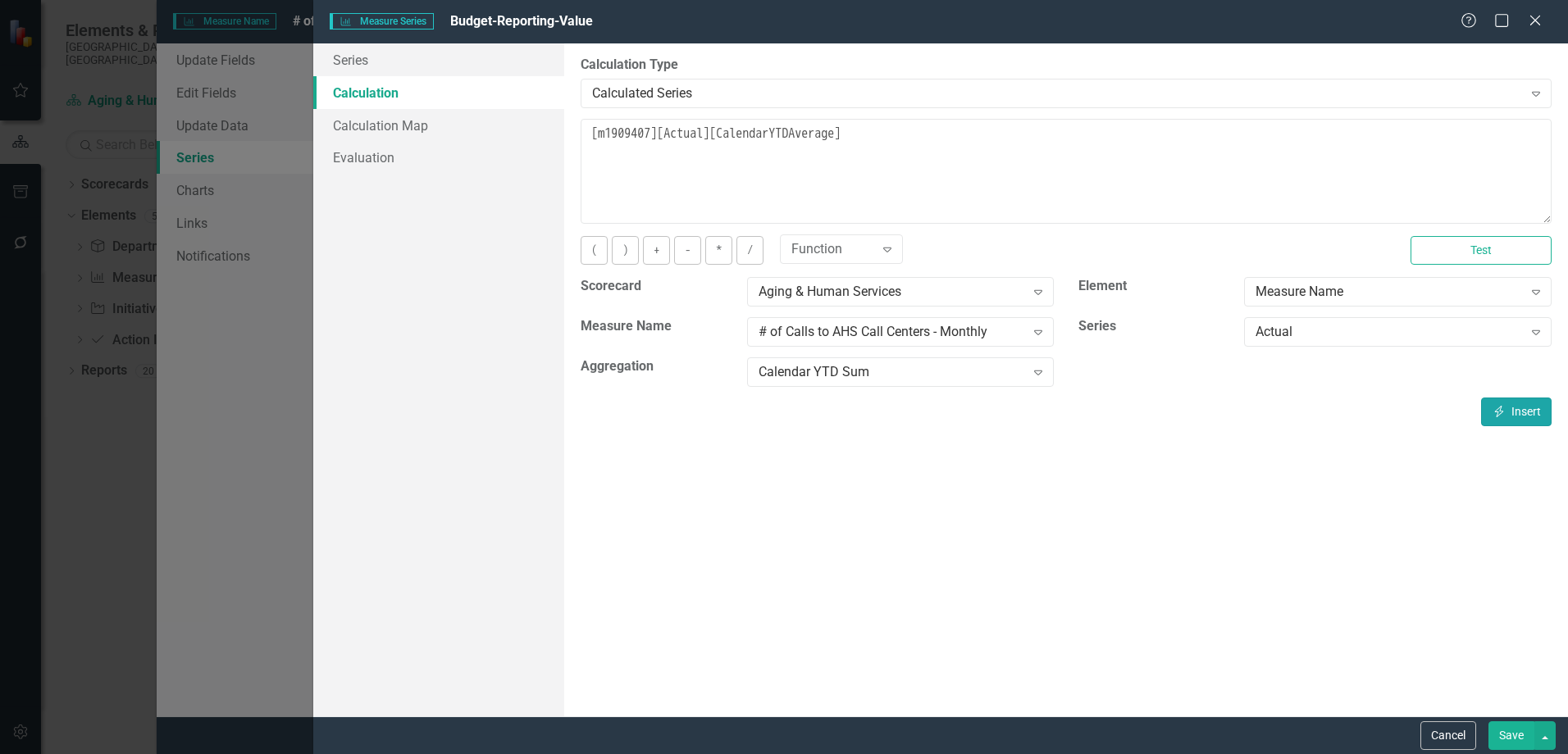 click on "Insert    Insert" at bounding box center (1516, 411) 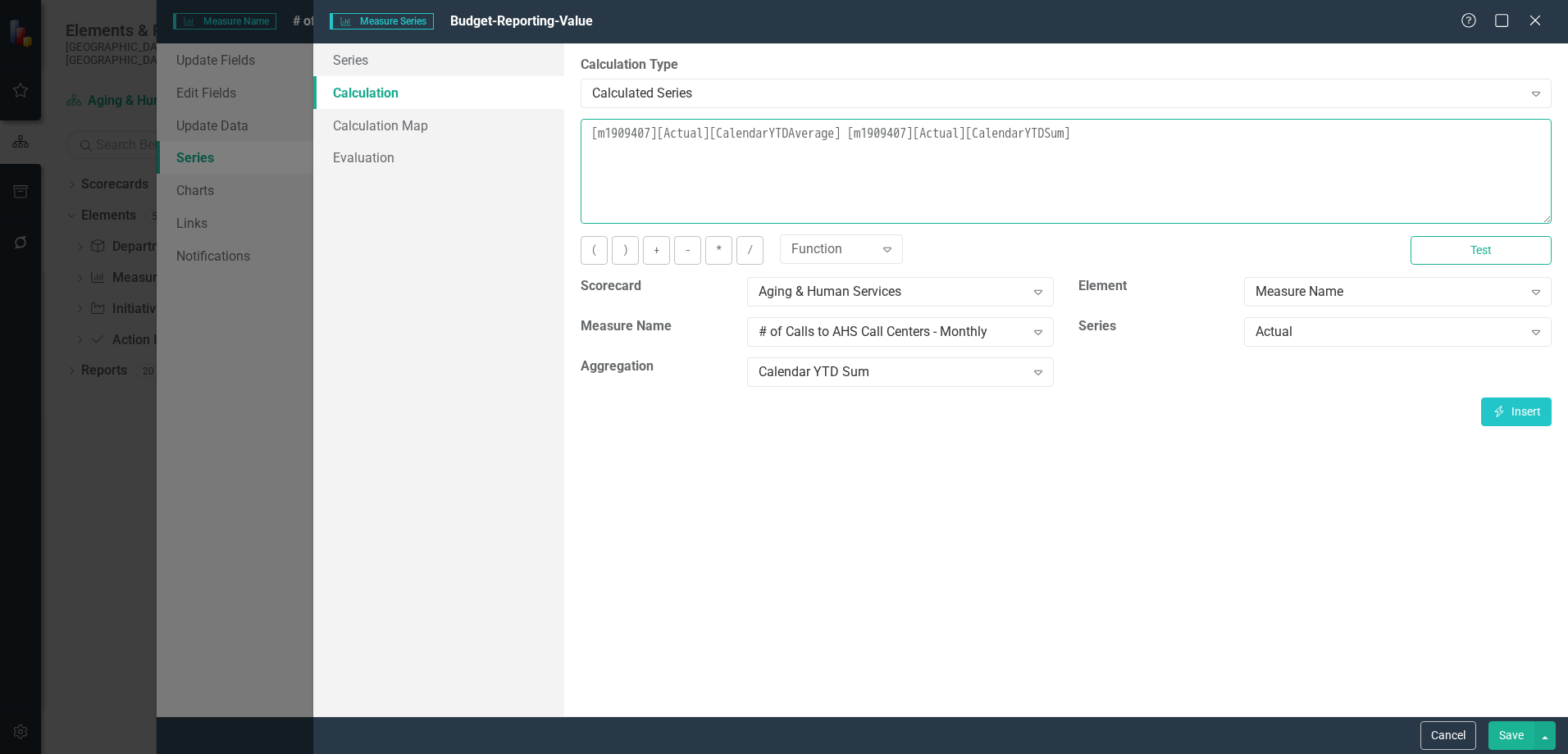 click on "[m1909407][Actual][CalendarYTDAverage] [m1909407][Actual][CalendarYTDSum]" at bounding box center (1066, 171) 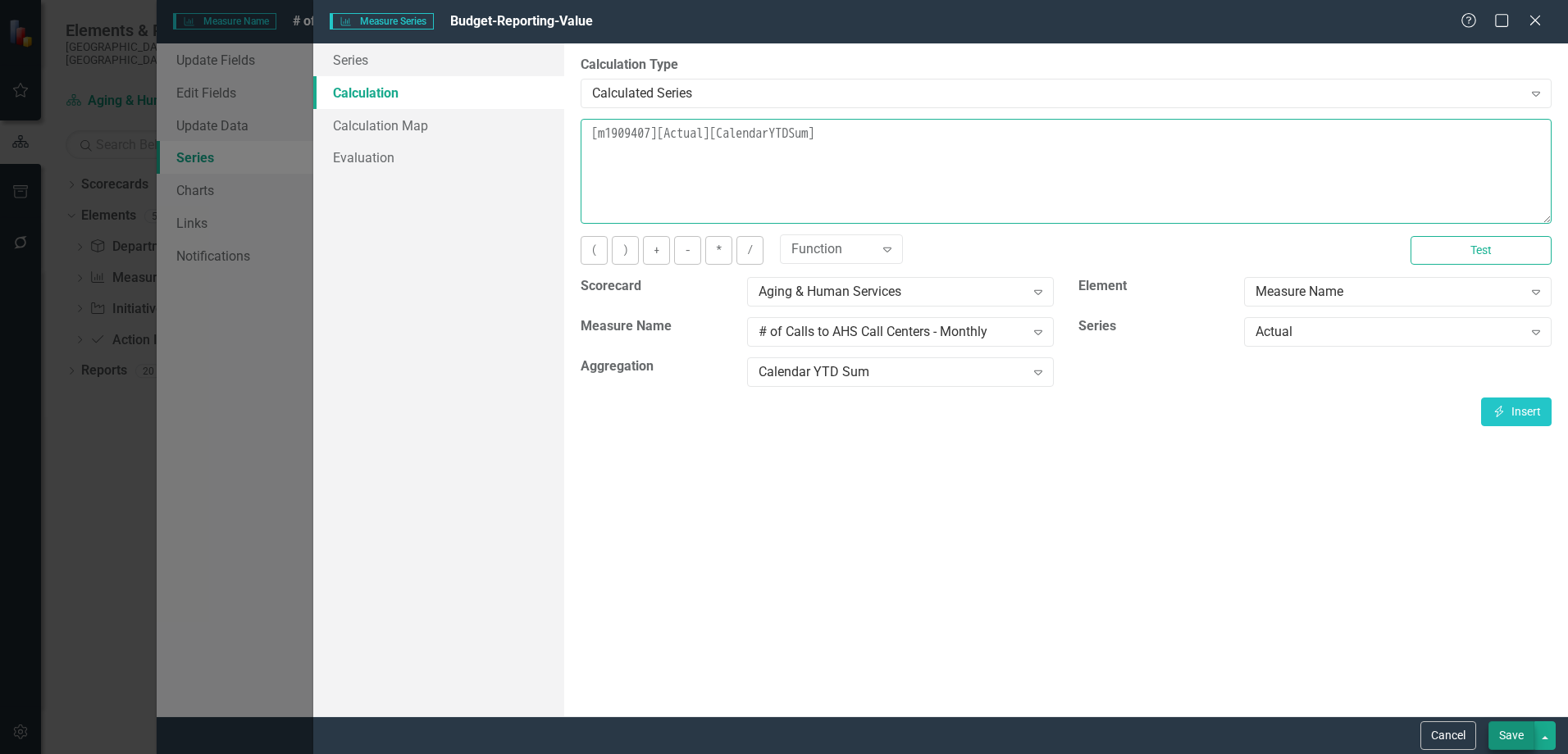 type on "[m1909407][Actual][CalendarYTDSum]" 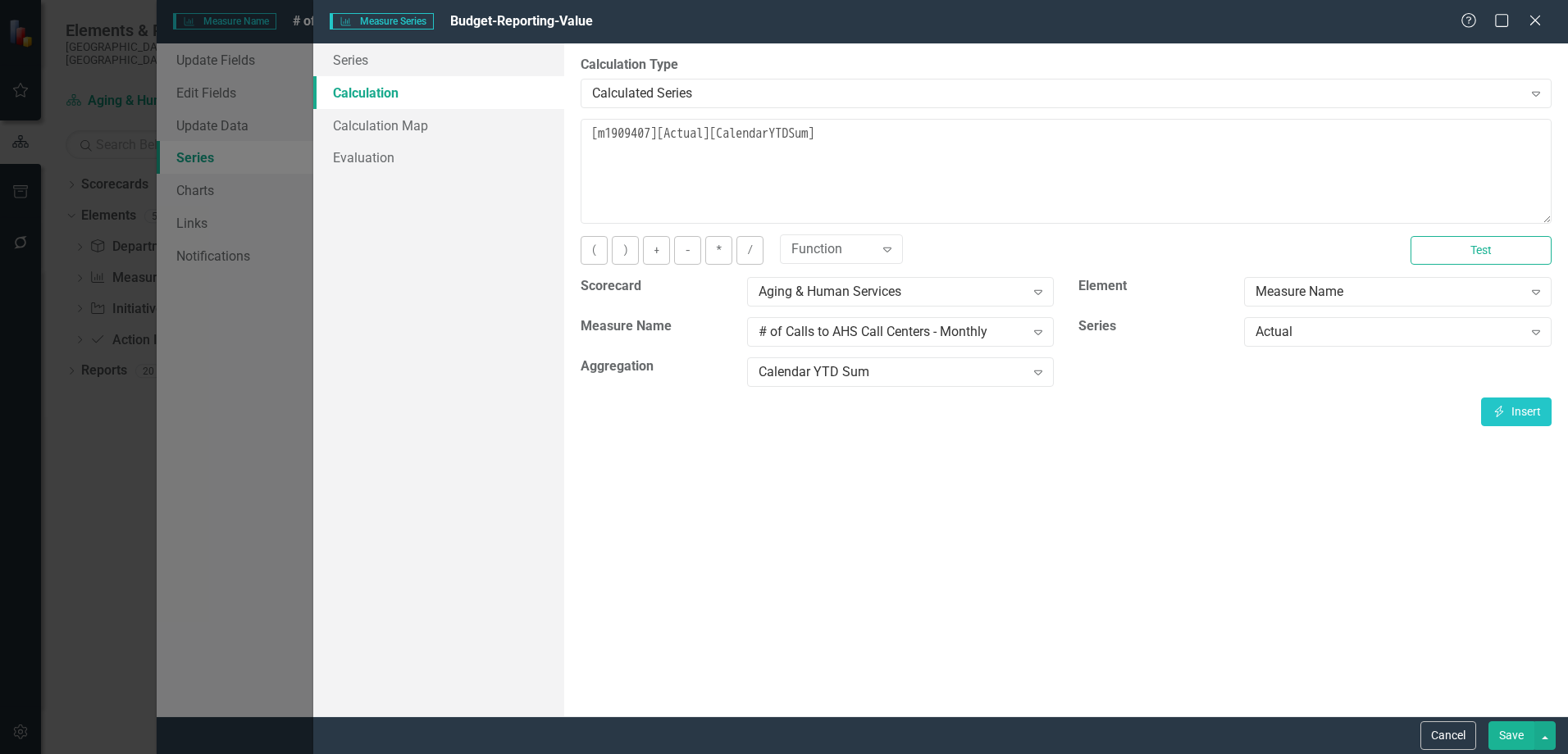 click on "Save" at bounding box center (1511, 735) 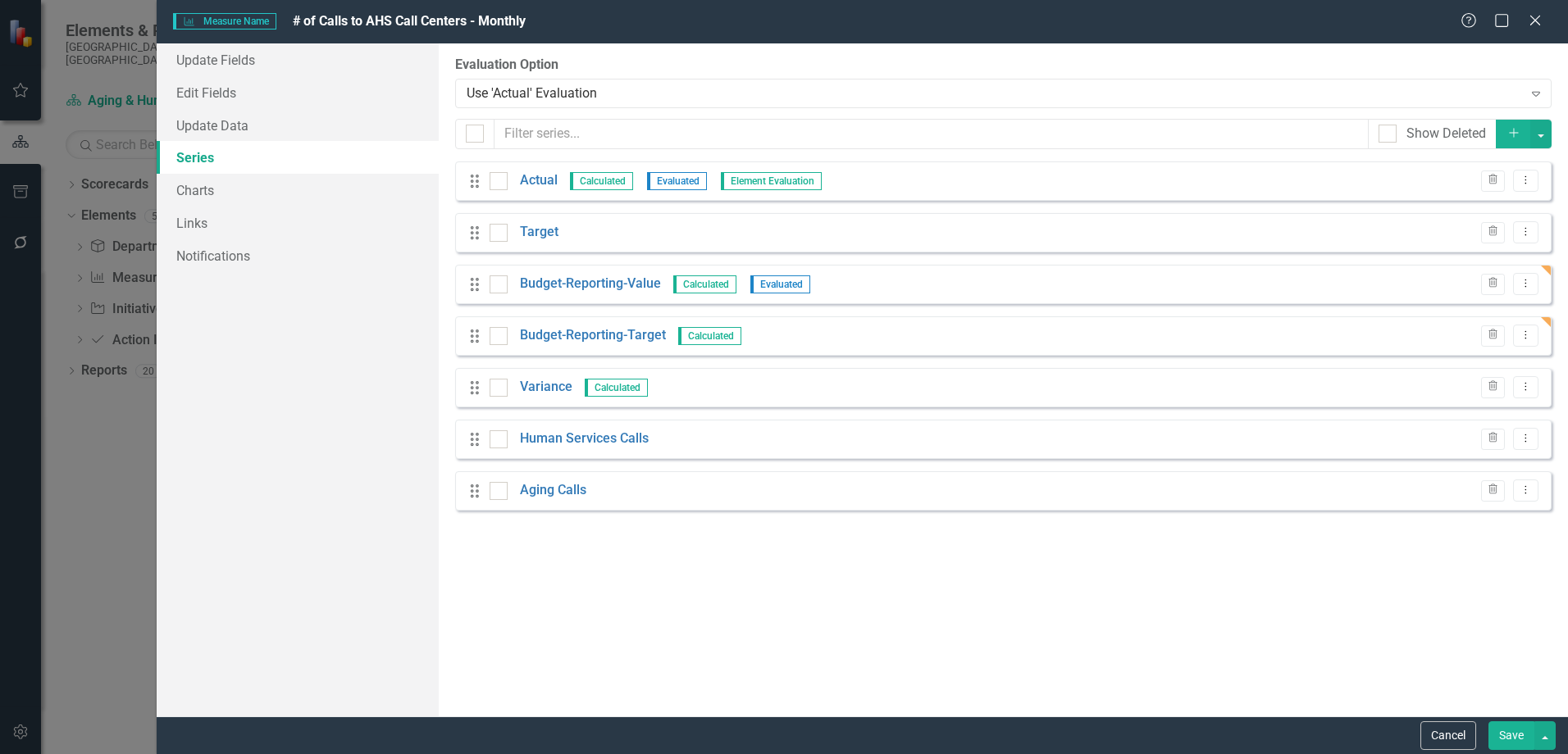 click on "Save" at bounding box center [1511, 735] 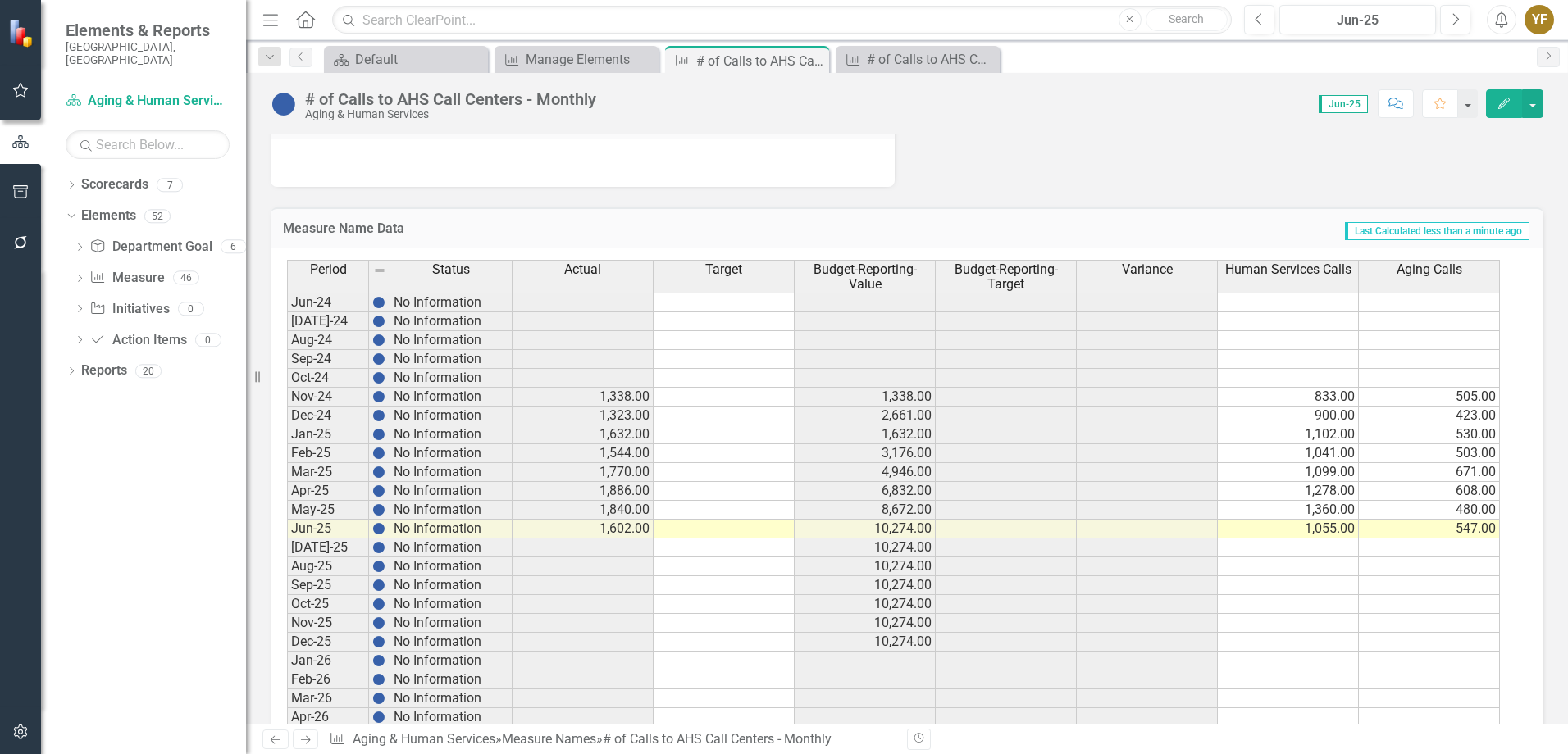 click at bounding box center [724, 397] 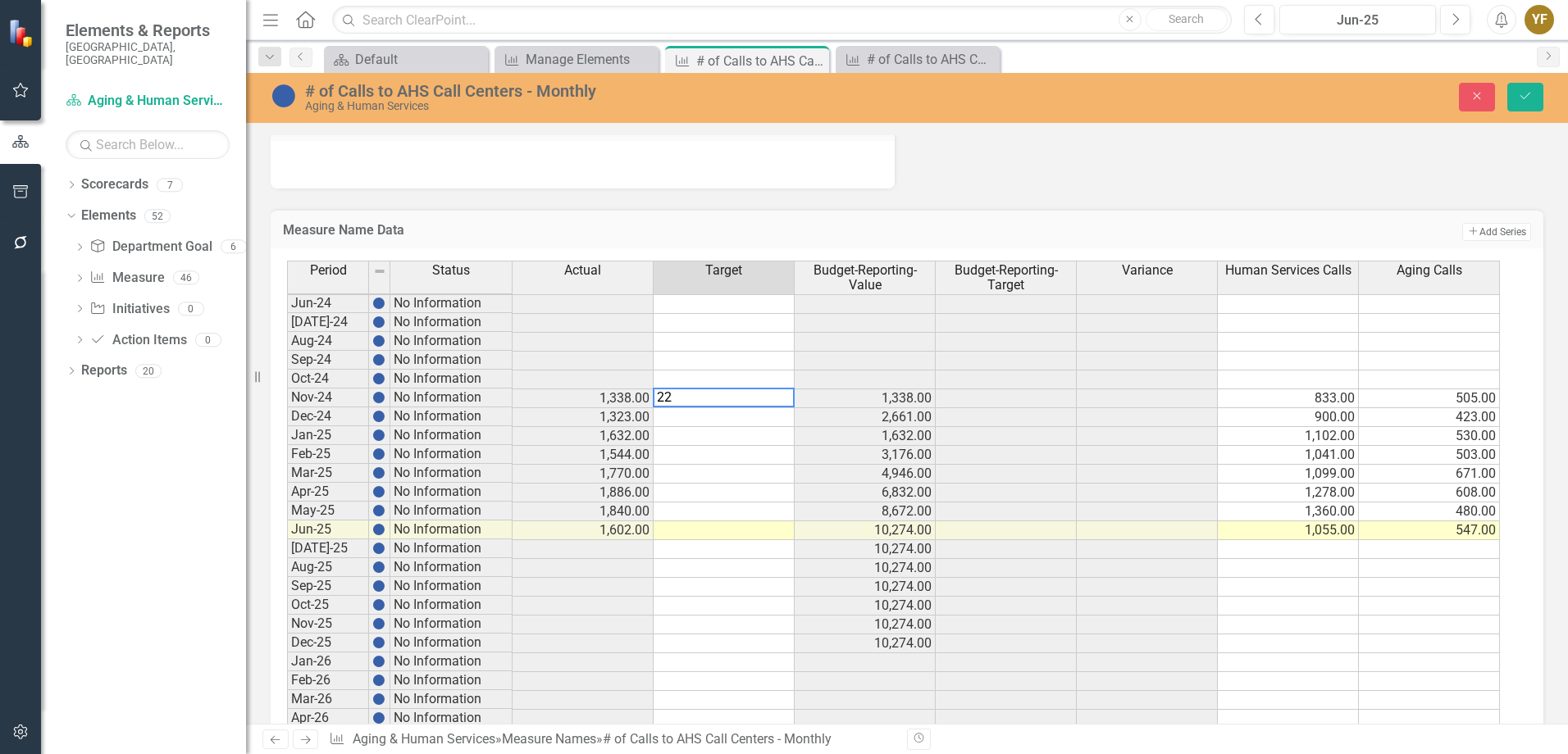 type on "2" 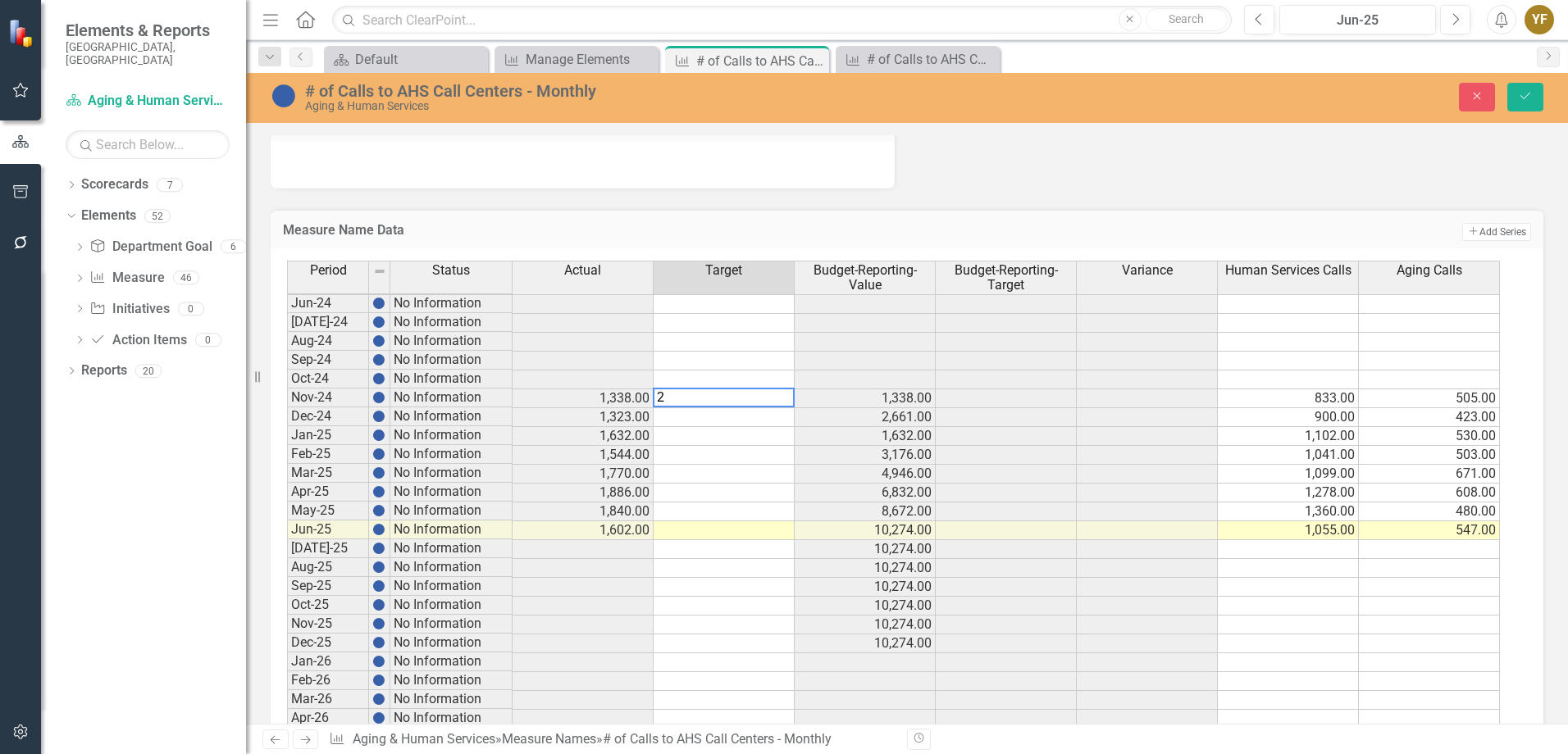 type 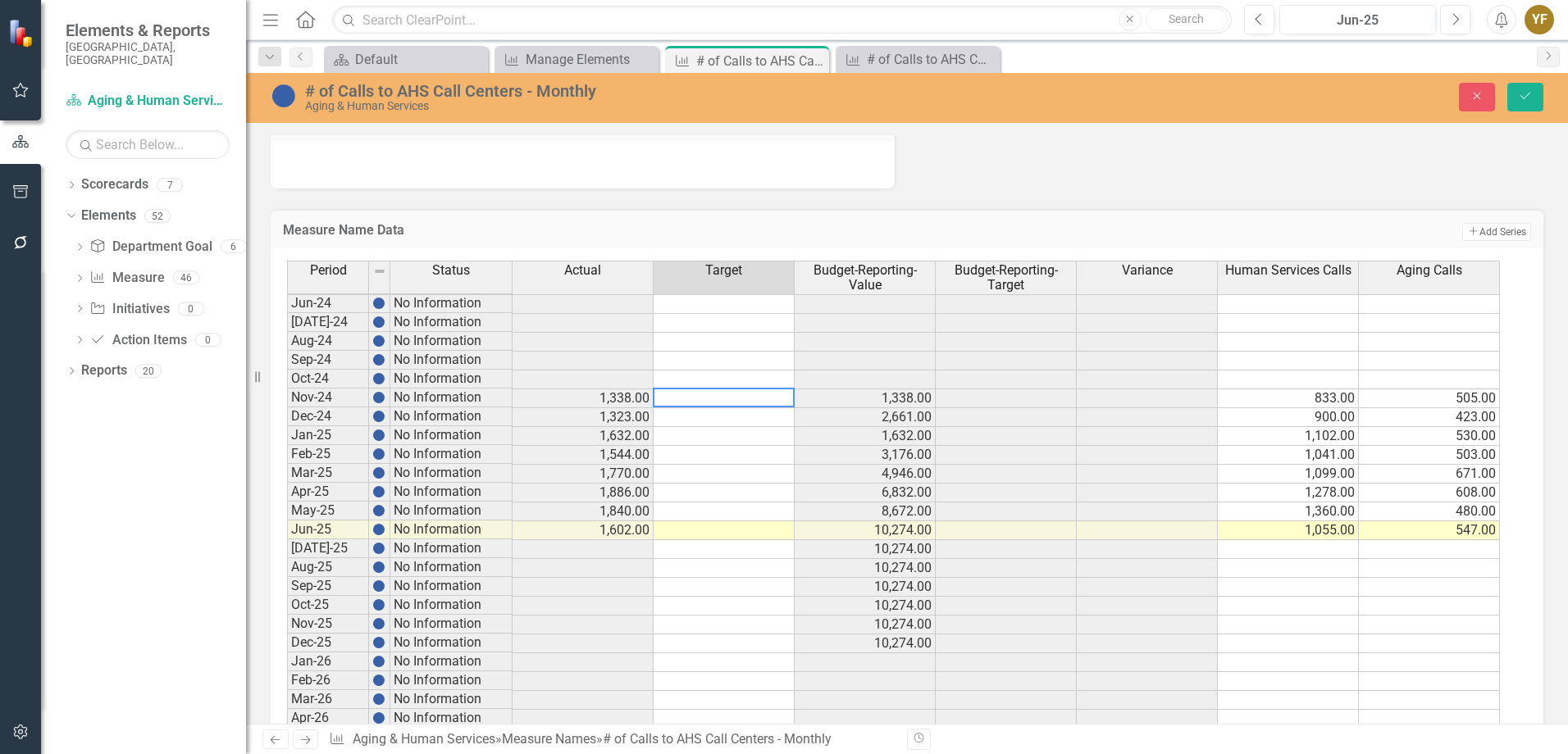 click on "Measure Description Staff provide objective information and assistance to help residents access services provided by AHS.   Why It Matters Staff assist residents and/or family members by directing them to appropriate resources to assist with crises prevention.   Analysis Jun-25 Recommendations Jun-25 Department Goals Parents KPI N Action Items # of calls to AHS's call centers Chart Combination chart with 2 data series. # of calls to AHS's call centers (Chart Type: Column with Target Line)
Plot Bands
Feb-25
Actual: 1,544.00	Target: No Value
Mar-25
Actual: 1,770.00	Target: No Value
Apr-25
Actual: 1,886.00	Target: No Value
May-25
Actual: 1,840.00	Target: No Value
Jun-25
Actual: 1,602.00	Target: No Value
Jul-25
Actual: No Value	Target: No Value
Aug-25
Actual: No Value	Target: No Value
Sep-25
Actual: No Value	Target: No Value
Oct-25
Actual: No Value	Target: No Value The chart has 1 X axis displaying categories.  The chart has 1 Y axis displaying values. Data ranges from 1544 to 1886. Chart context menu Actual" at bounding box center [907, -253] 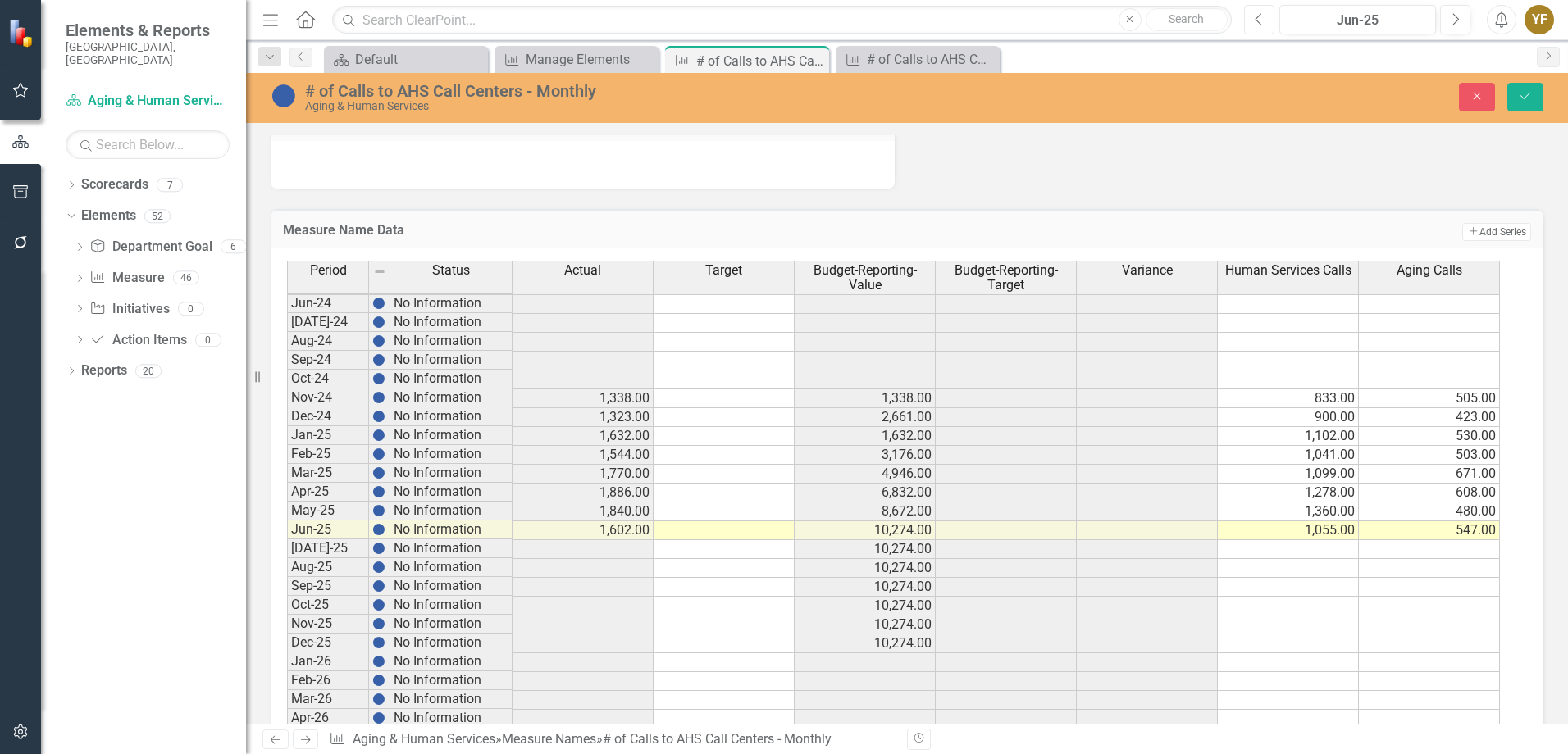 click on "Previous" at bounding box center [1259, 20] 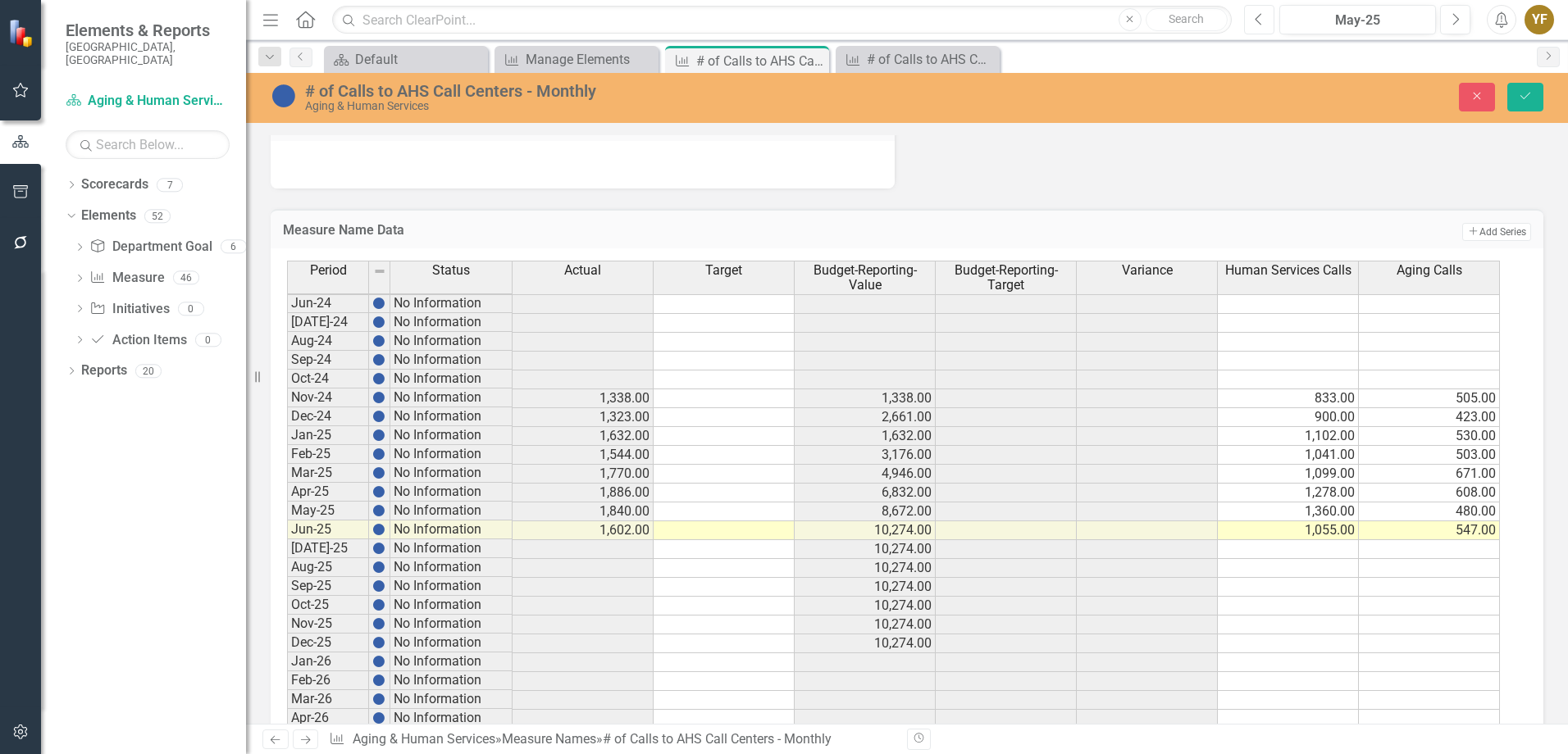 click on "Previous" at bounding box center (1259, 20) 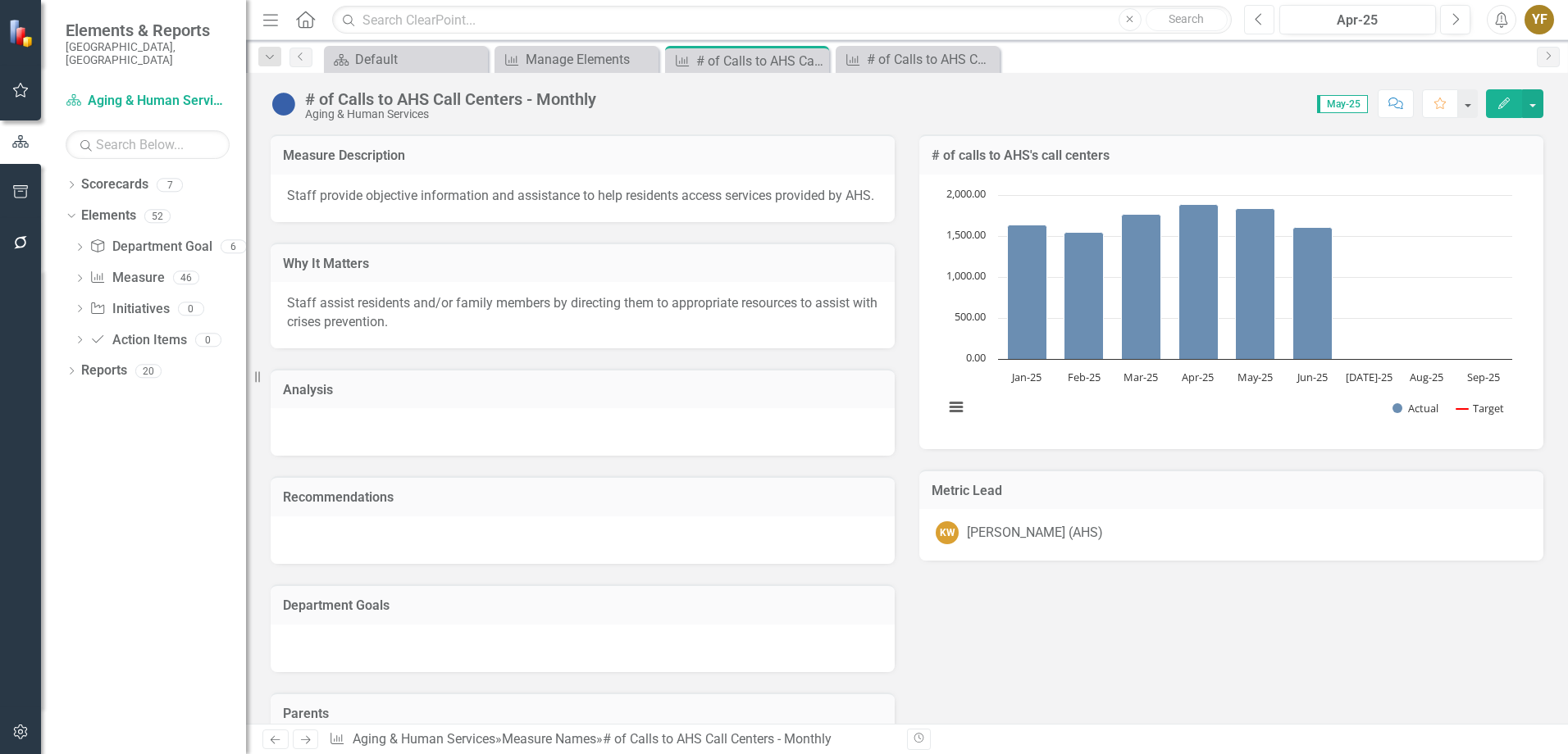 click on "Previous" at bounding box center [1259, 20] 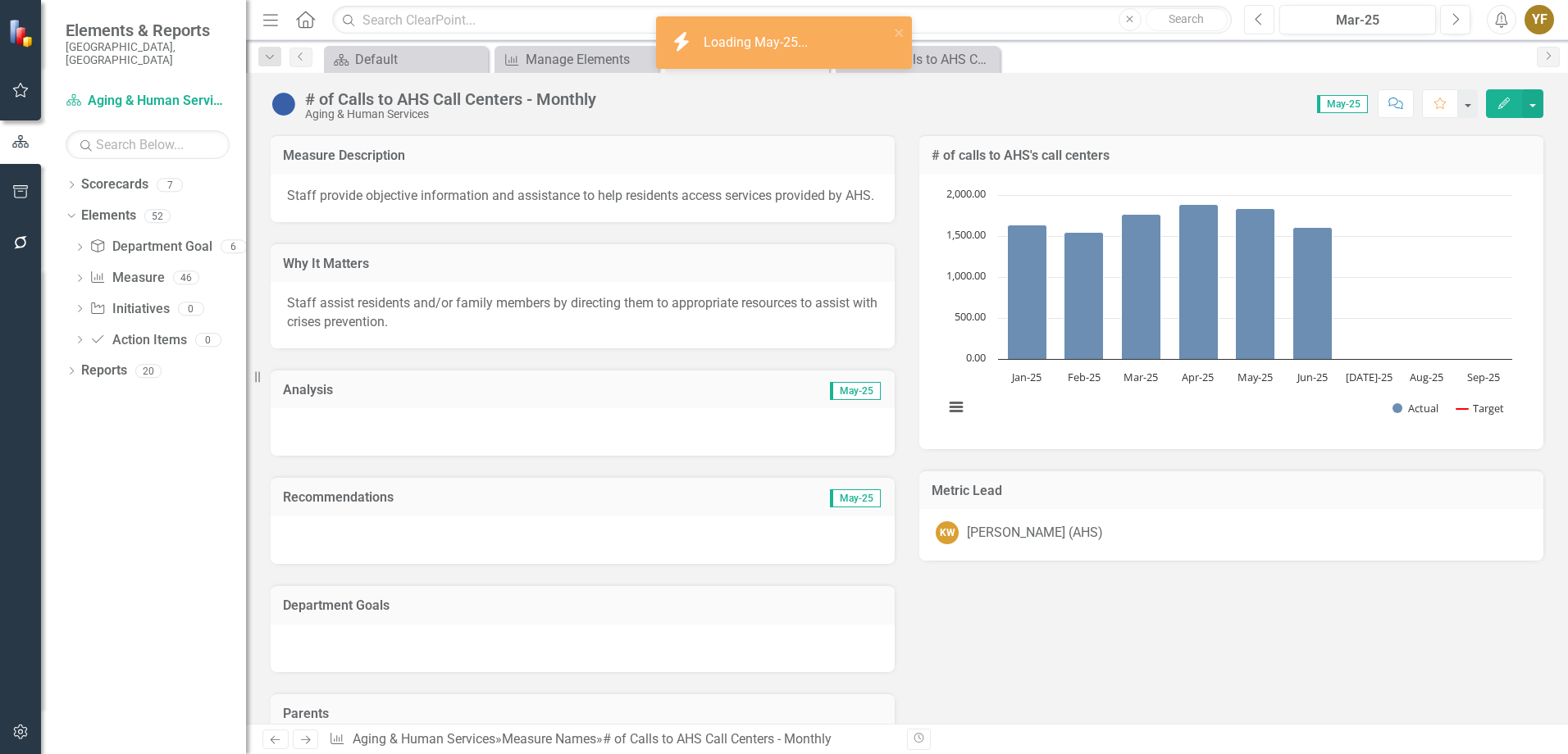 click on "Previous" at bounding box center [1259, 20] 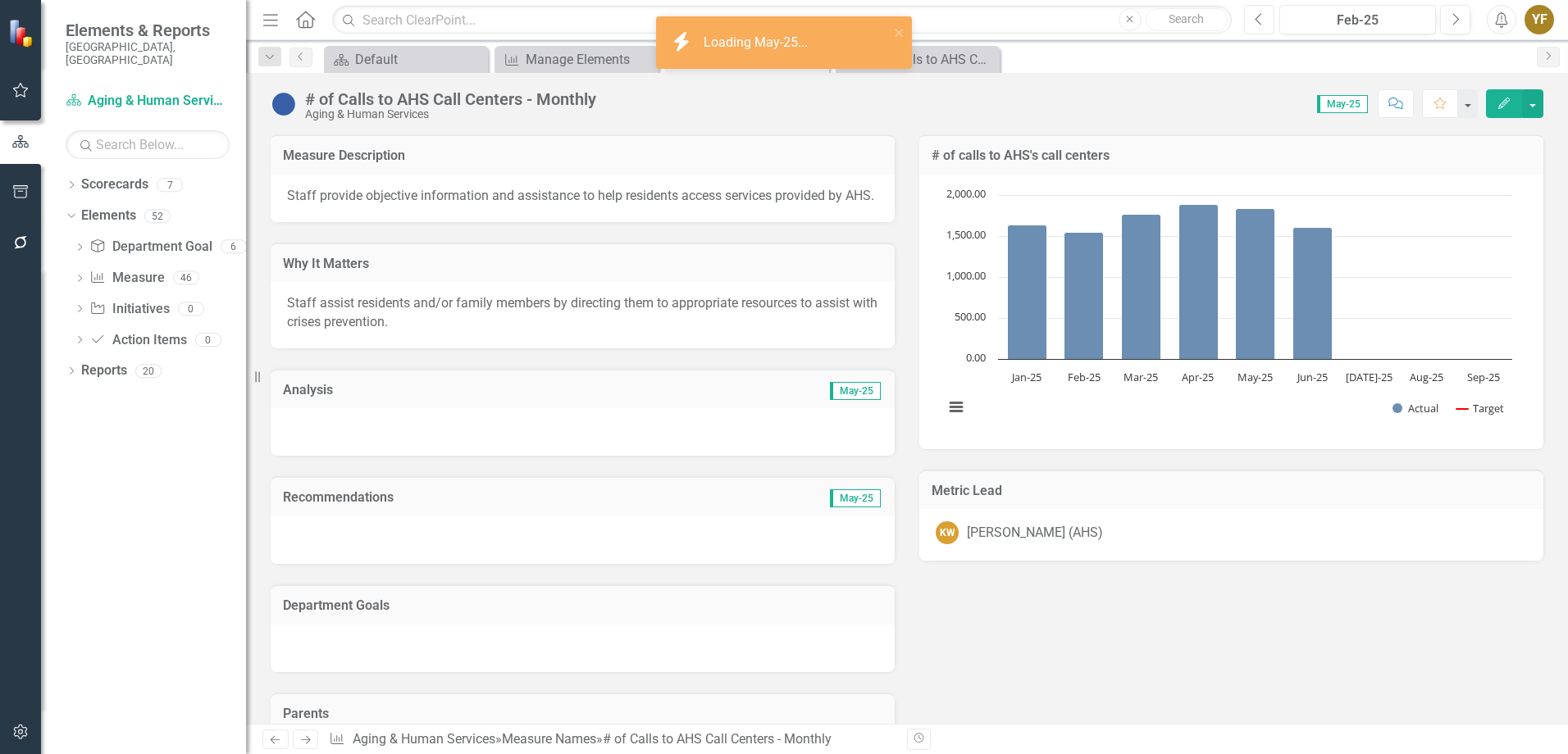 click on "Previous" at bounding box center [1259, 20] 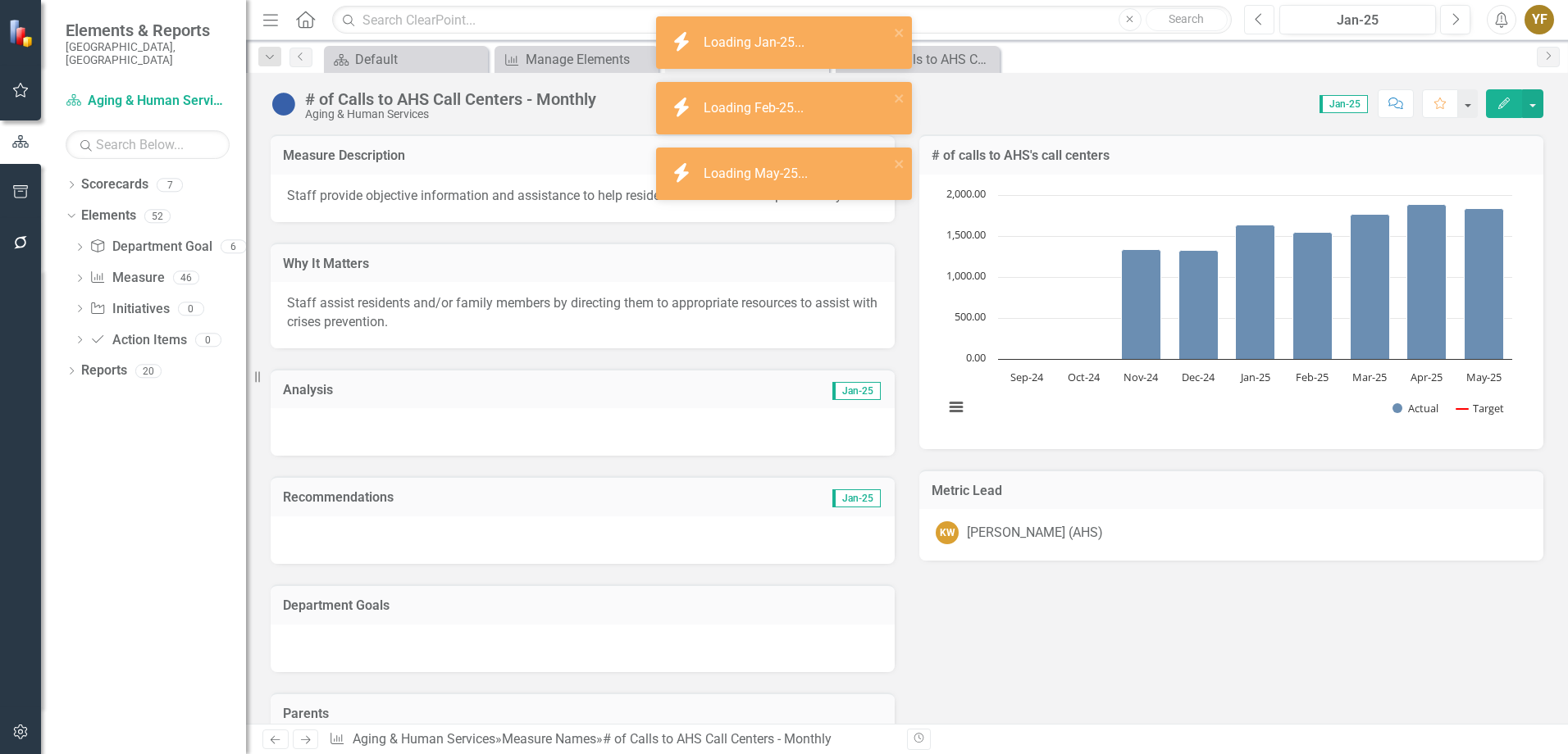 click on "Previous" at bounding box center (1259, 20) 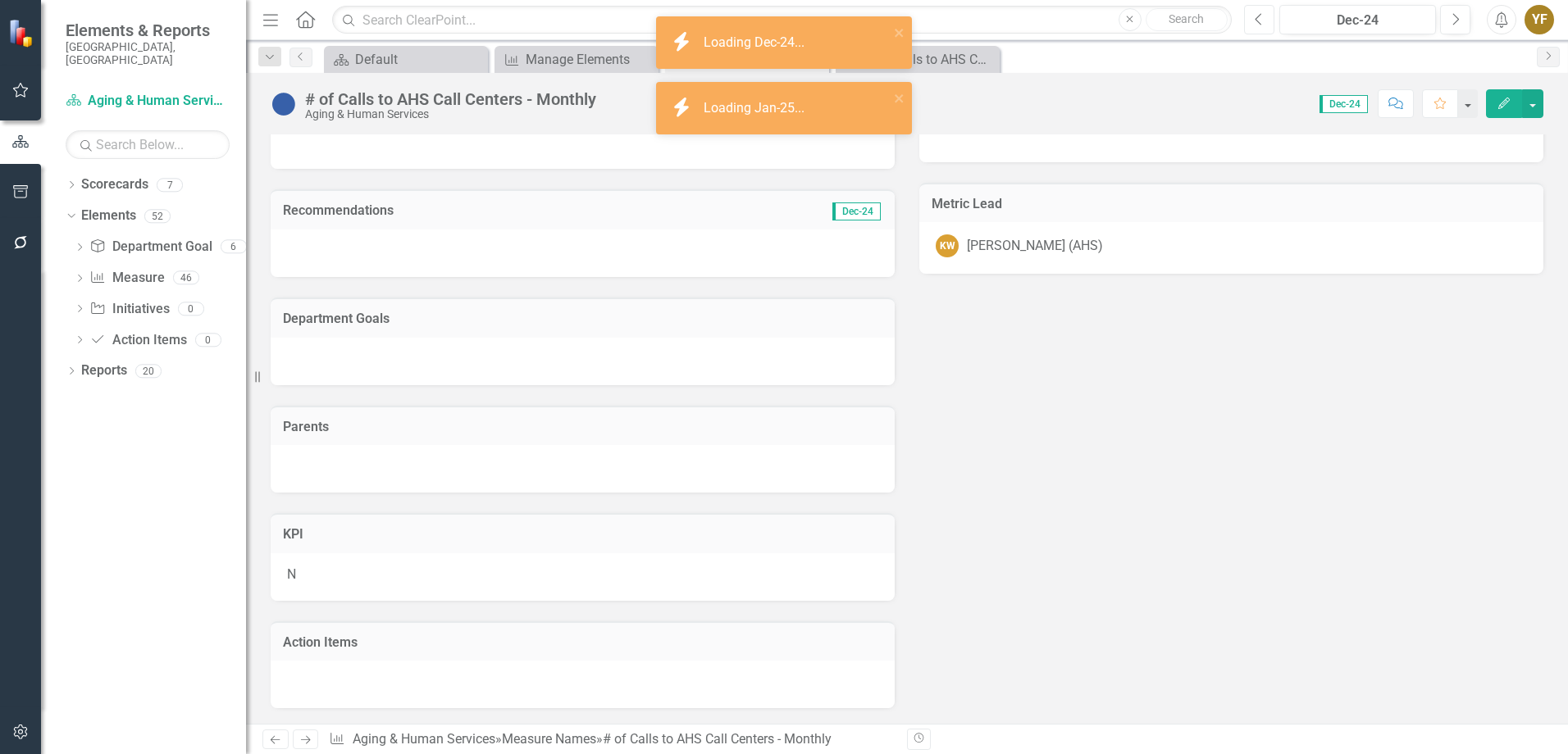 scroll, scrollTop: 693, scrollLeft: 0, axis: vertical 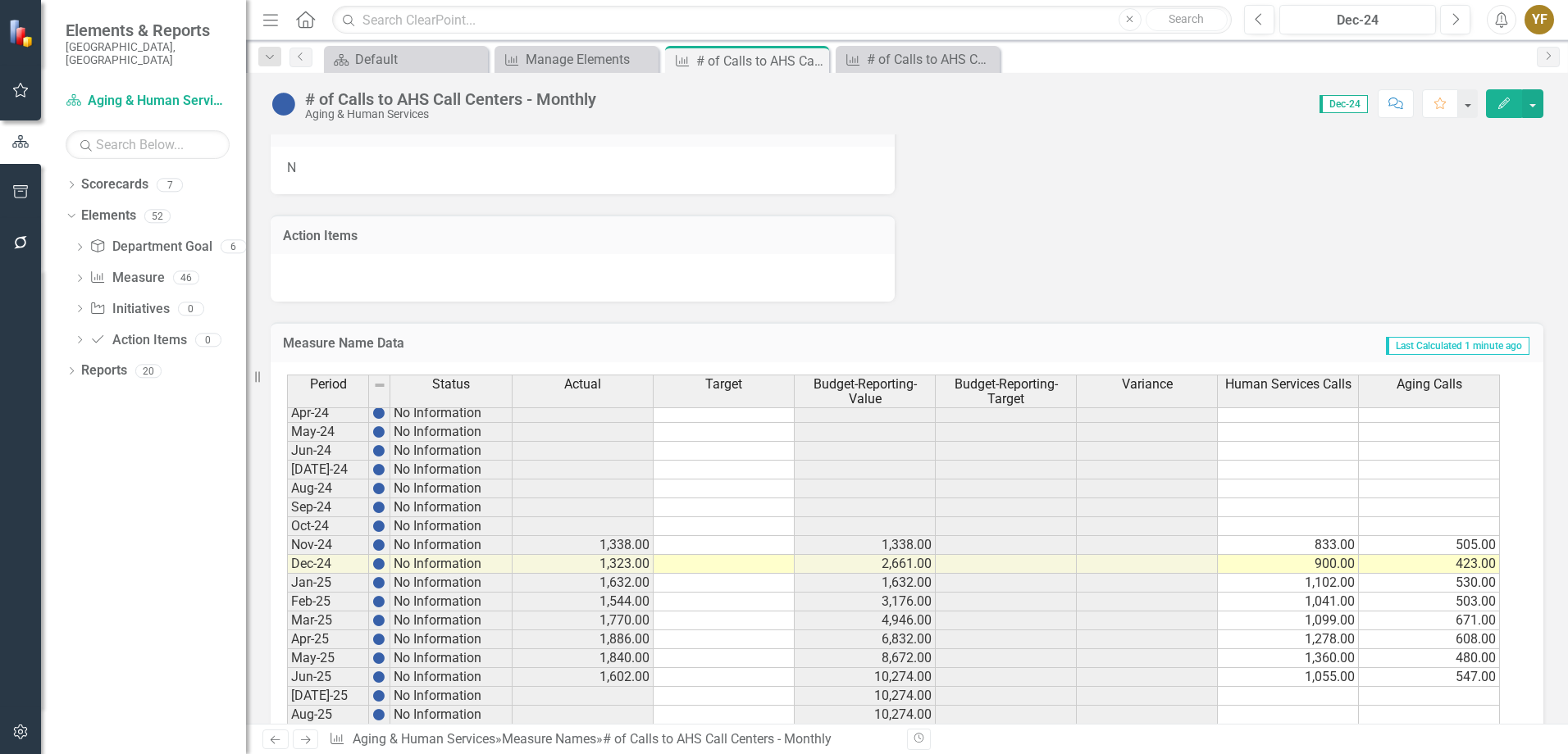 click on "May-23 No Information Jun-23 No Information Jul-23 No Information Aug-23 No Information Sep-23 No Information Oct-23 No Information Nov-23 No Information Dec-23 No Information Jan-24 No Information Feb-24 No Information Mar-24 No Information Apr-24 No Information May-24 No Information Jun-24 No Information Jul-24 No Information Aug-24 No Information Sep-24 No Information Oct-24 No Information Nov-24 No Information 1,338.00 1,338.00 833.00 505.00 Dec-24 No Information 1,323.00 2,661.00 900.00 423.00 Jan-25 No Information 1,632.00 1,632.00 1,102.00 530.00 Feb-25 No Information 1,544.00 3,176.00 1,041.00 503.00 Mar-25 No Information 1,770.00 4,946.00 1,099.00 671.00 Apr-25 No Information 1,886.00 6,832.00 1,278.00 608.00 May-25 No Information 1,840.00 8,672.00 1,360.00 480.00 Jun-25 No Information 1,602.00 10,274.00 1,055.00 547.00 Jul-25 No Information 10,274.00 Aug-25 No Information 10,274.00 Sep-25 No Information 10,274.00 Oct-25 No Information 10,274.00 Nov-25 No Information 10,274.00 Dec-25 No Information" at bounding box center [893, 611] 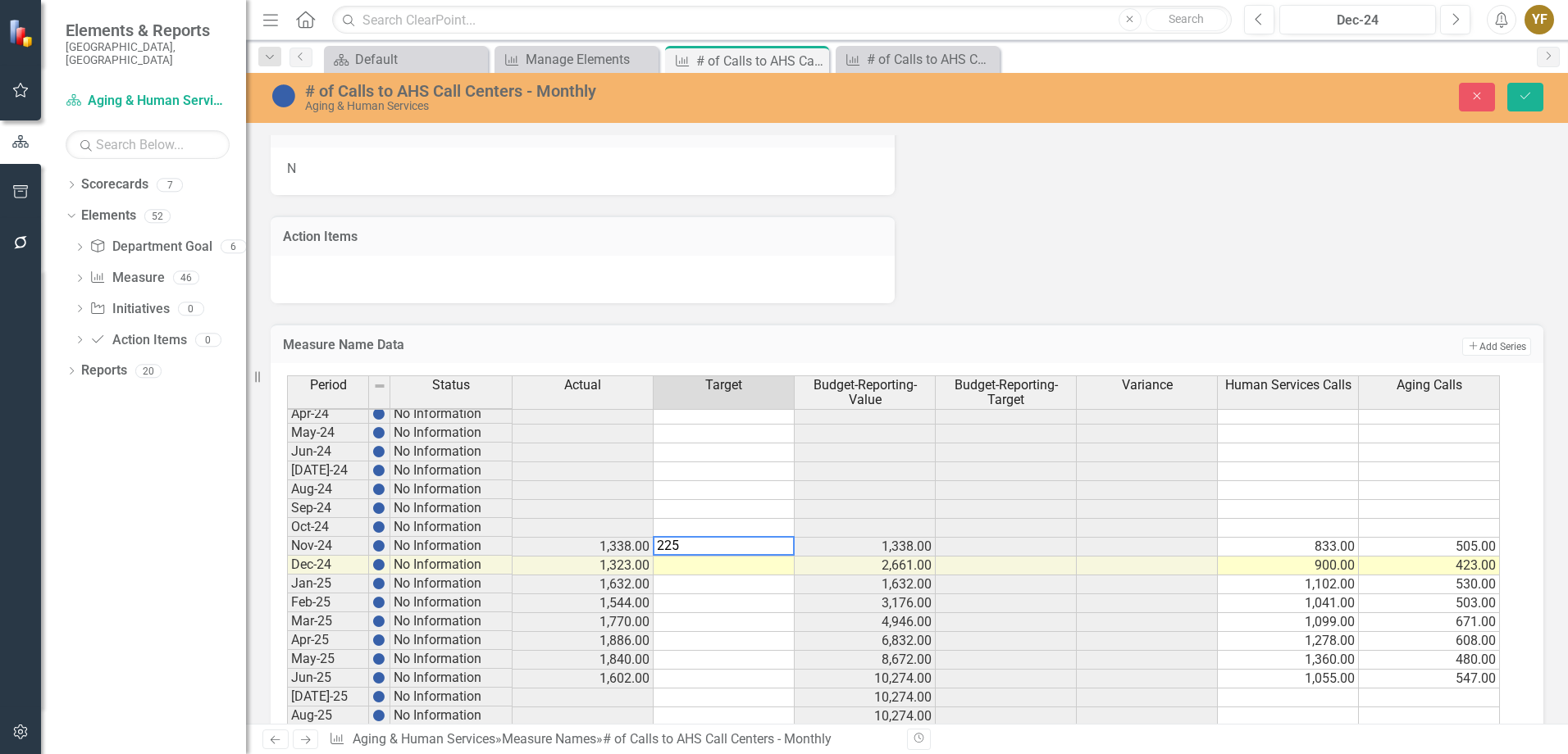 type on "2250" 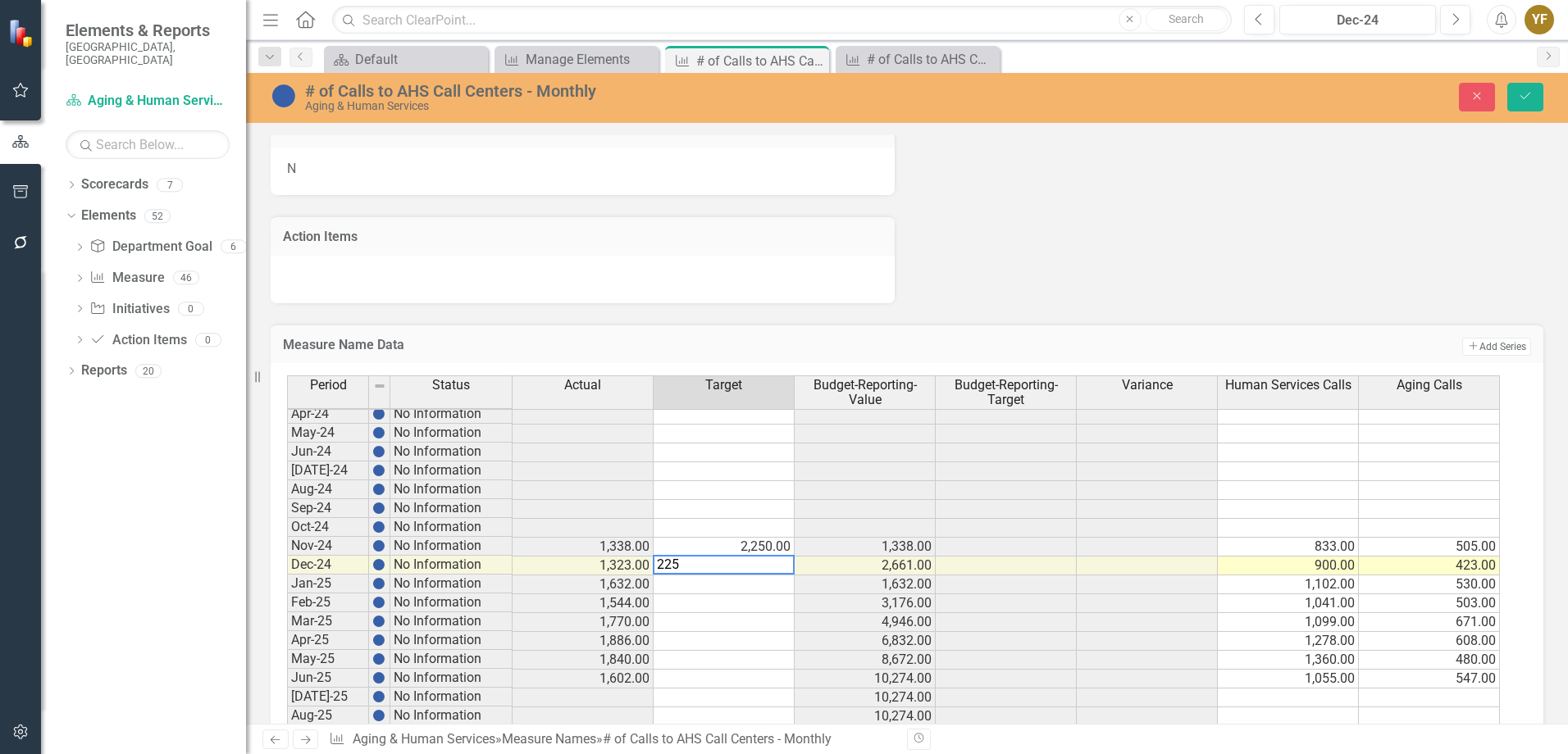type on "2250" 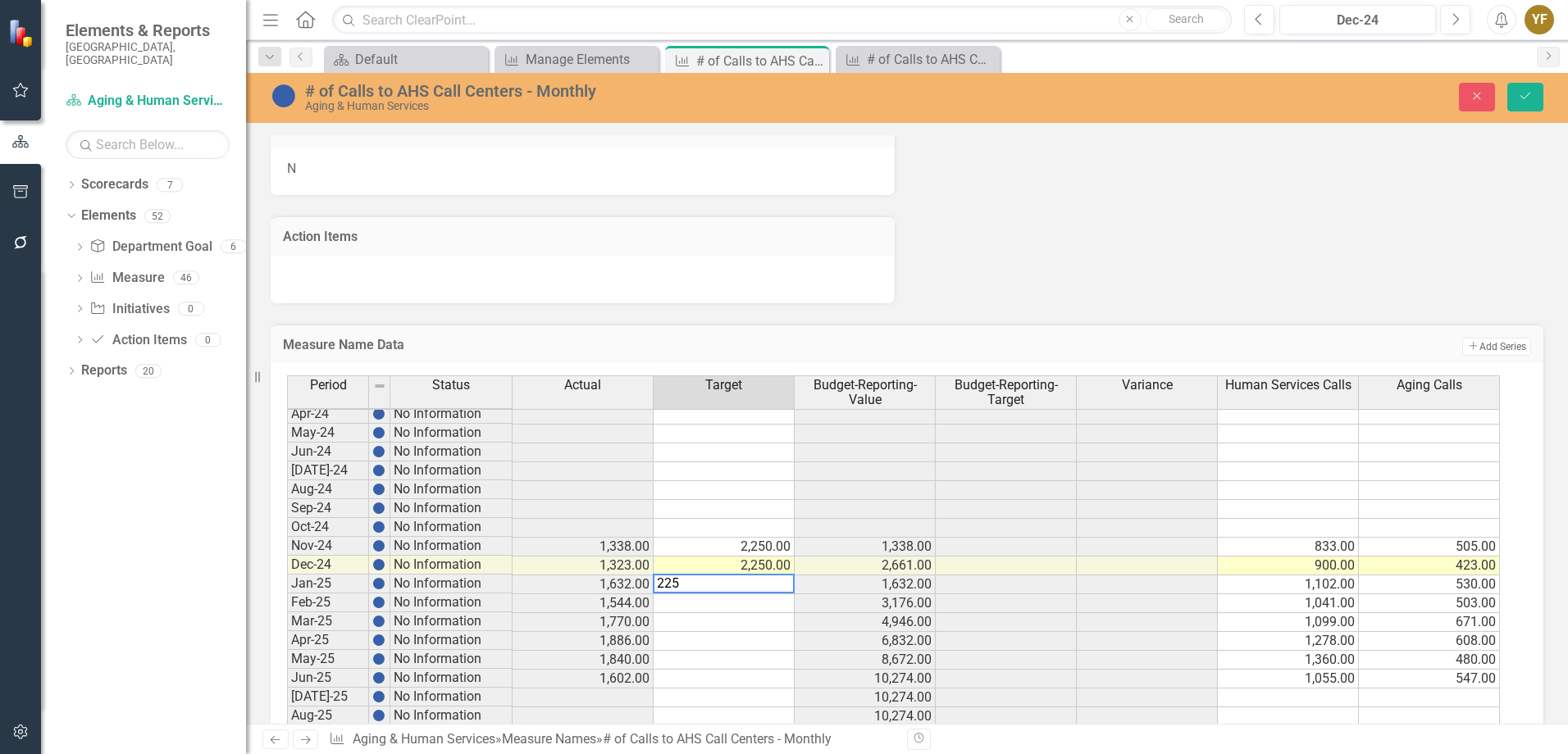 type on "2250" 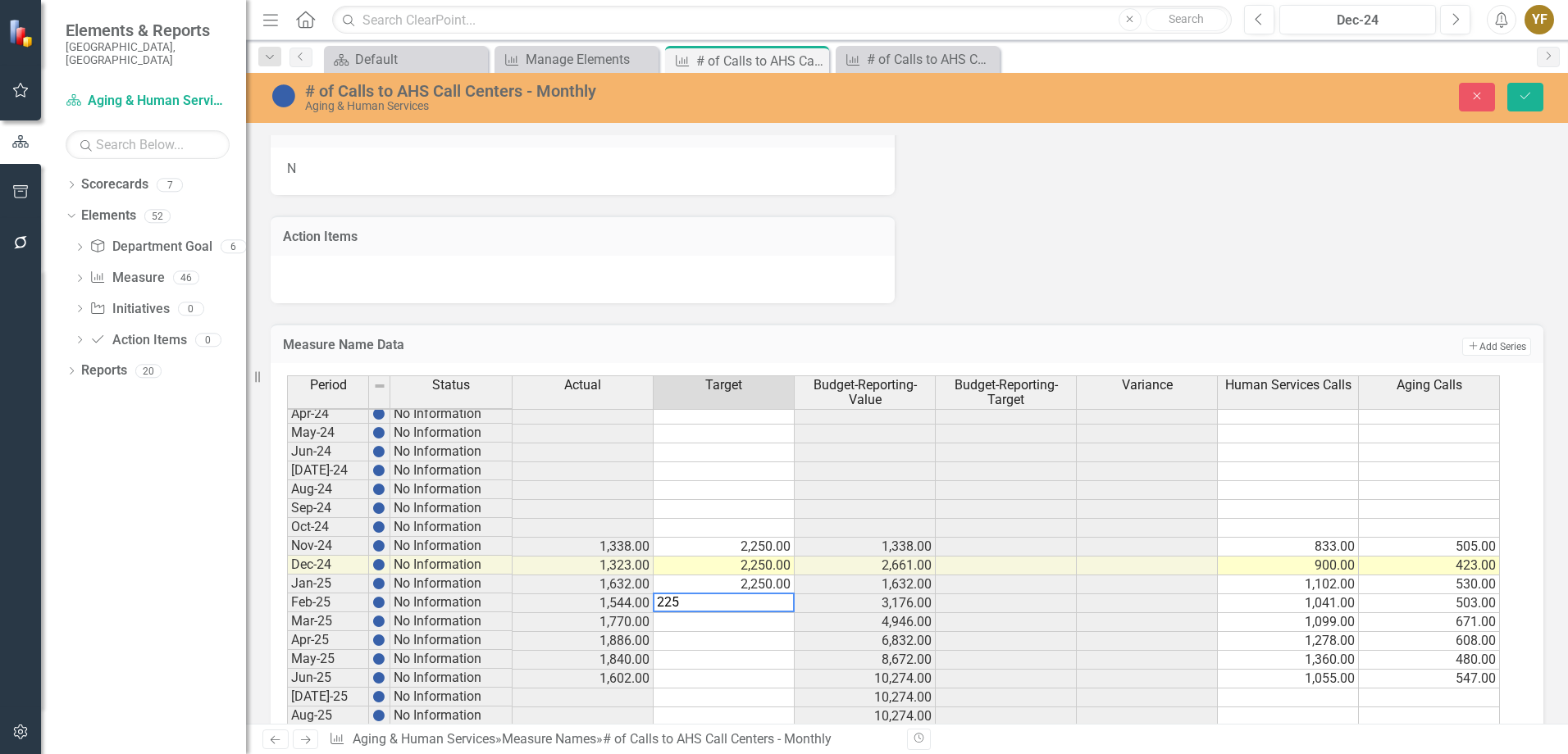 type on "2250" 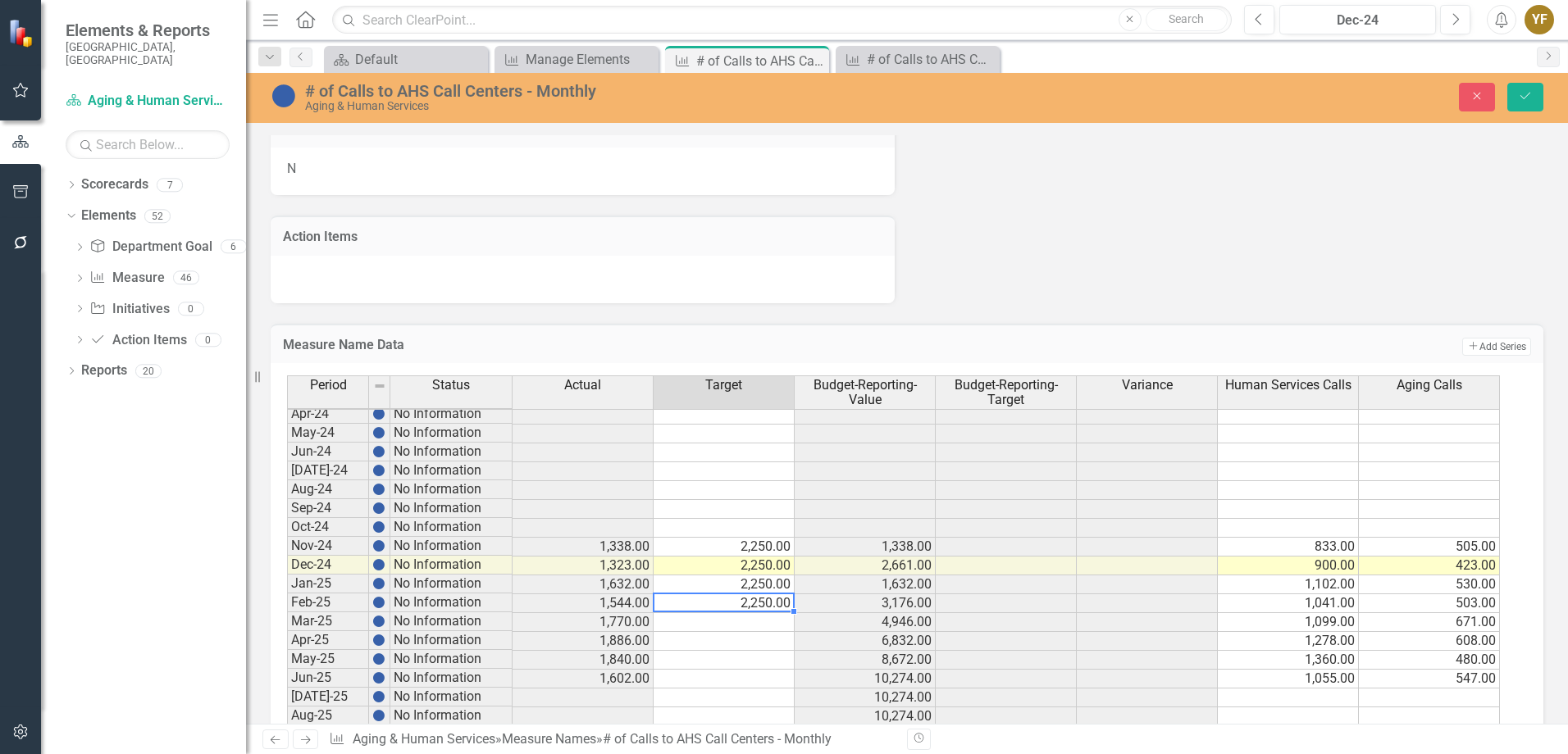 click on "2,250.00" at bounding box center [724, 603] 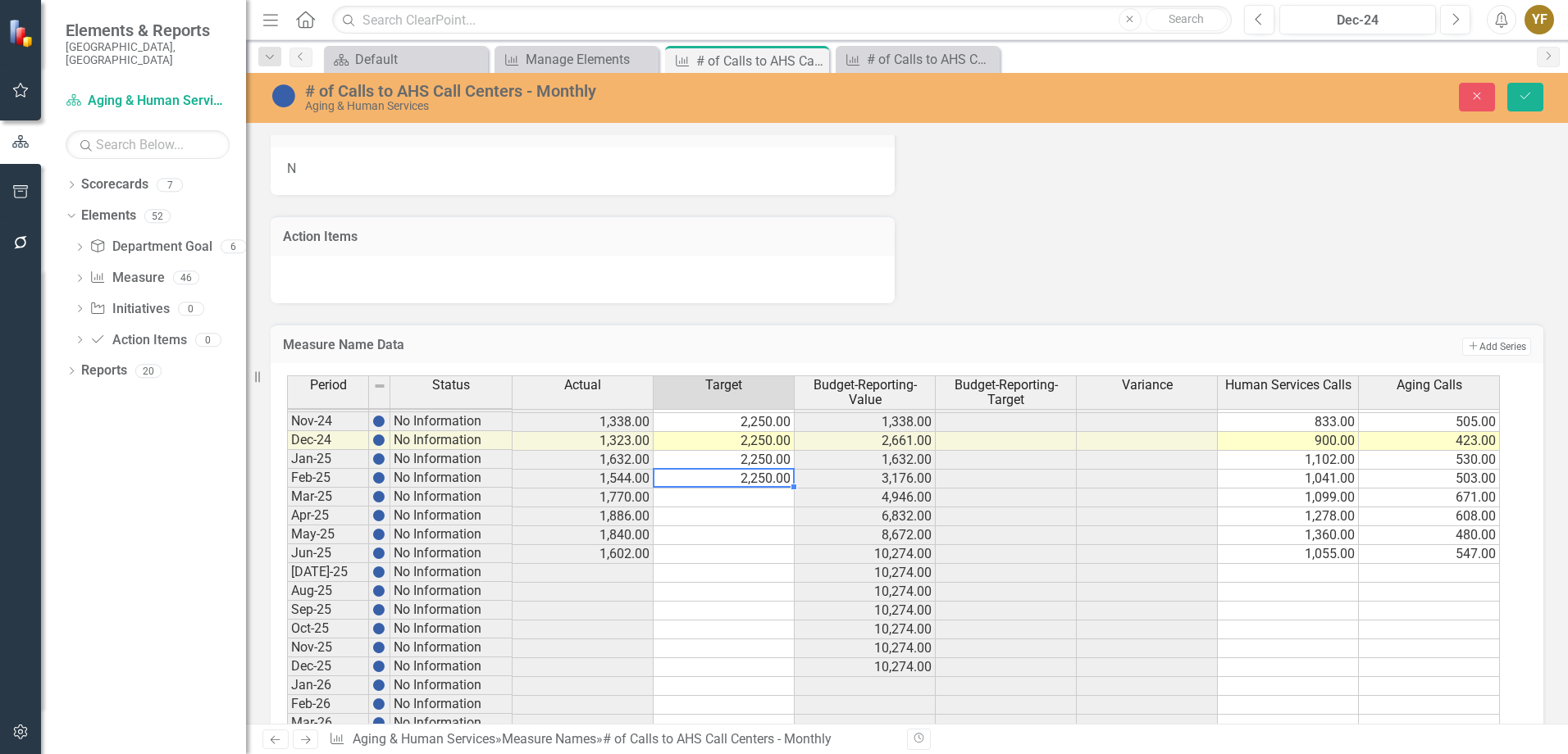 scroll, scrollTop: 2261, scrollLeft: 0, axis: vertical 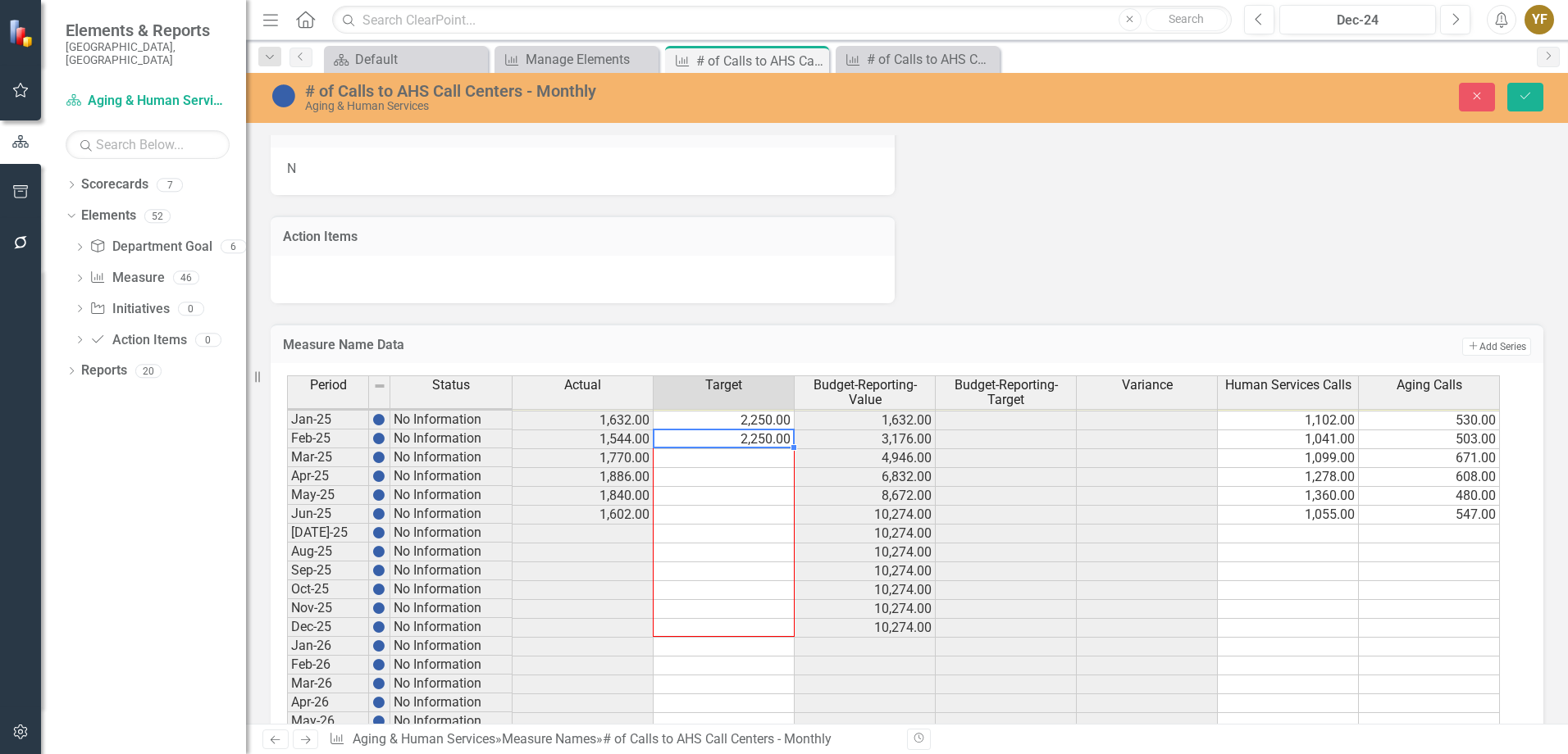 drag, startPoint x: 793, startPoint y: 467, endPoint x: 771, endPoint y: 641, distance: 175.38529 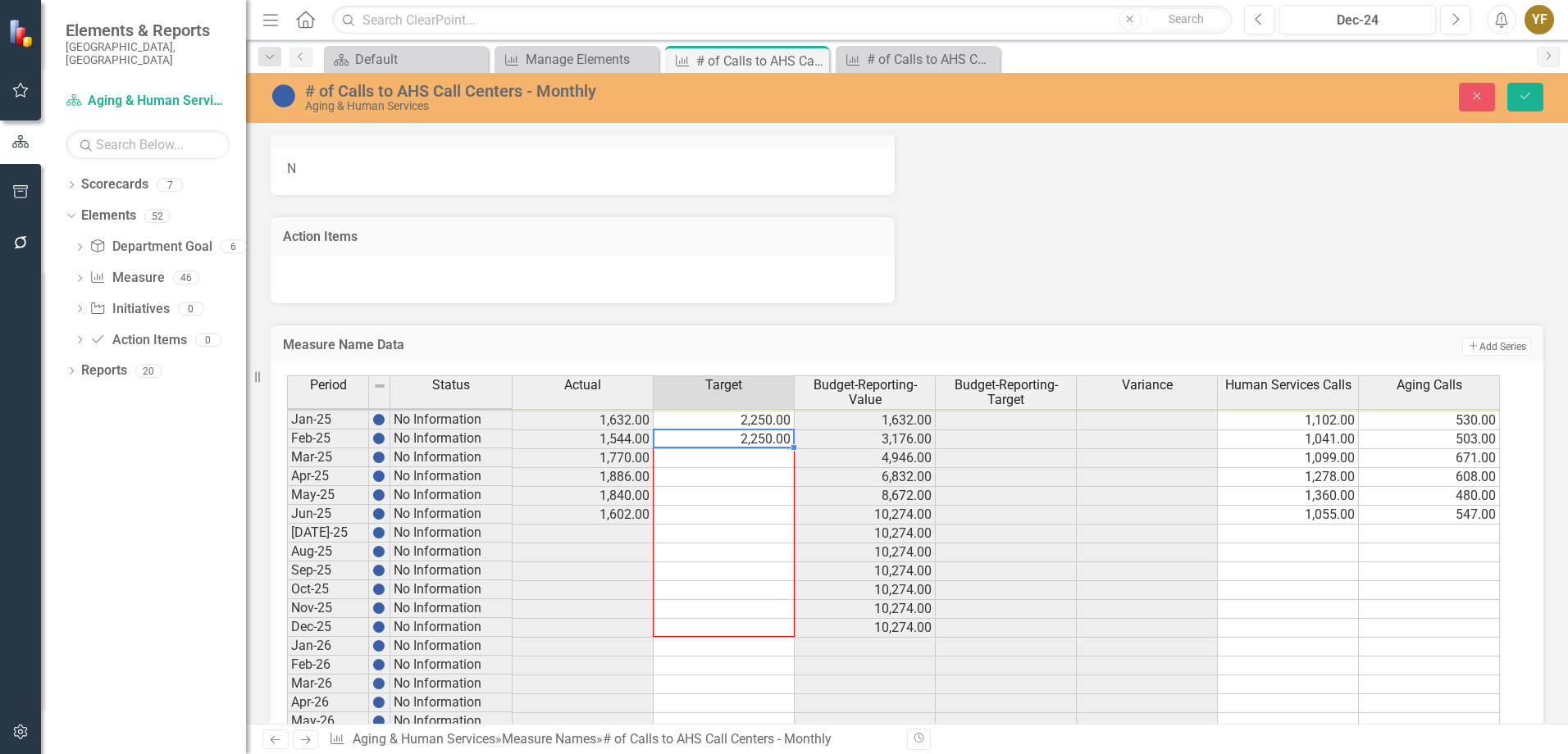 click on "Period Status Actual Target Budget-Reporting-Value Budget-Reporting-Target Variance Human Services Calls Aging Calls Apr-23 No Information May-23 No Information Jun-23 No Information Jul-23 No Information Aug-23 No Information Sep-23 No Information Oct-23 No Information Nov-23 No Information Dec-23 No Information Jan-24 No Information Feb-24 No Information Mar-24 No Information Apr-24 No Information May-24 No Information Jun-24 No Information Jul-24 No Information Aug-24 No Information Sep-24 No Information Oct-24 No Information Nov-24 No Information 1,338.00 2,250.00 1,338.00 833.00 505.00 Dec-24 No Information 1,323.00 2,250.00 2,661.00 900.00 423.00 Jan-25 No Information 1,632.00 2,250.00 1,632.00 1,102.00 530.00 Feb-25 No Information 1,544.00 2,250.00 3,176.00 1,041.00 503.00 Mar-25 No Information 1,770.00 4,946.00 1,099.00 671.00 Apr-25 No Information 1,886.00 6,832.00 1,278.00 608.00 May-25 No Information 1,840.00 8,672.00 1,360.00 480.00 Jun-25 No Information 1,602.00 10,274.00 1,055.00 547.00 Jul-25" at bounding box center (287, 421) 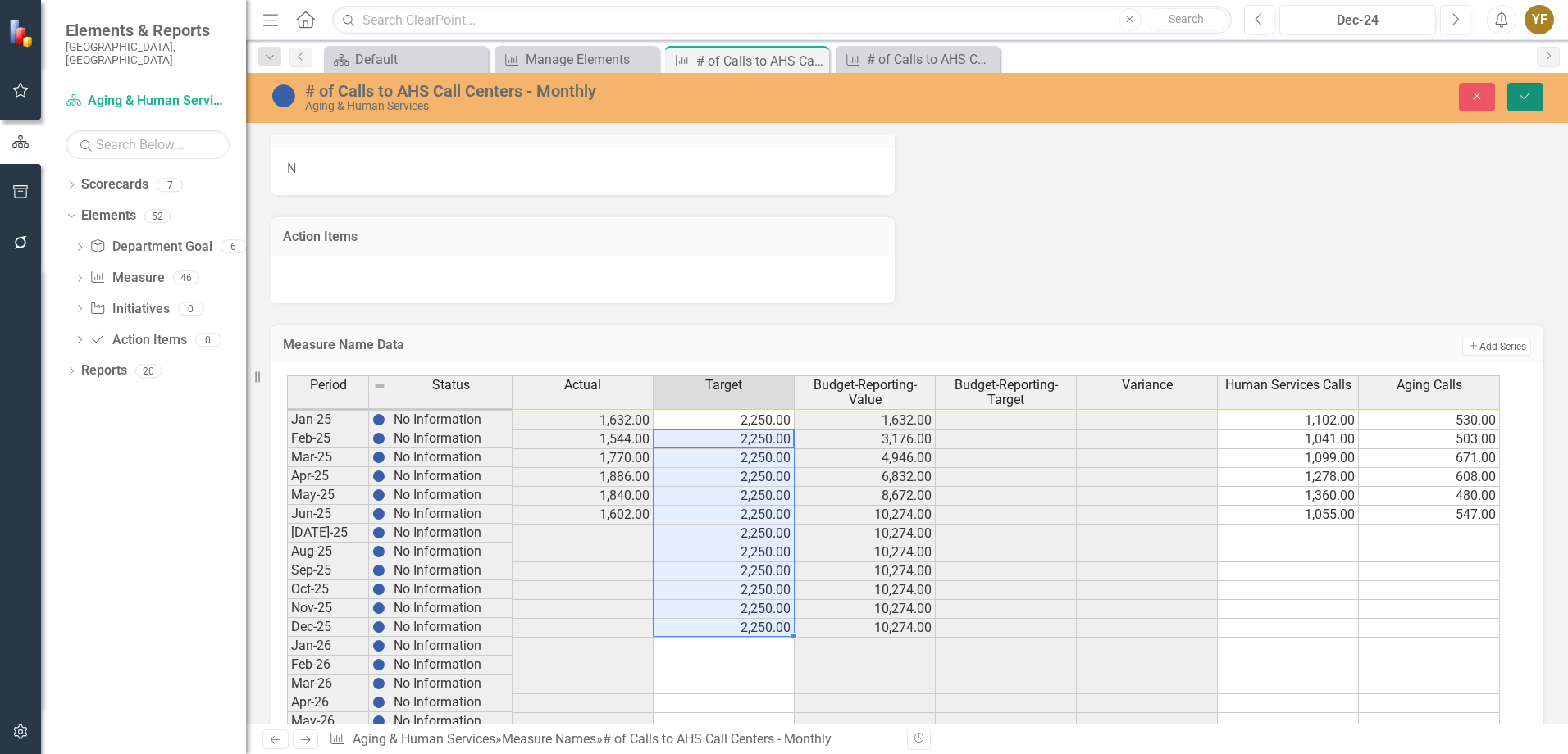 click on "Save" 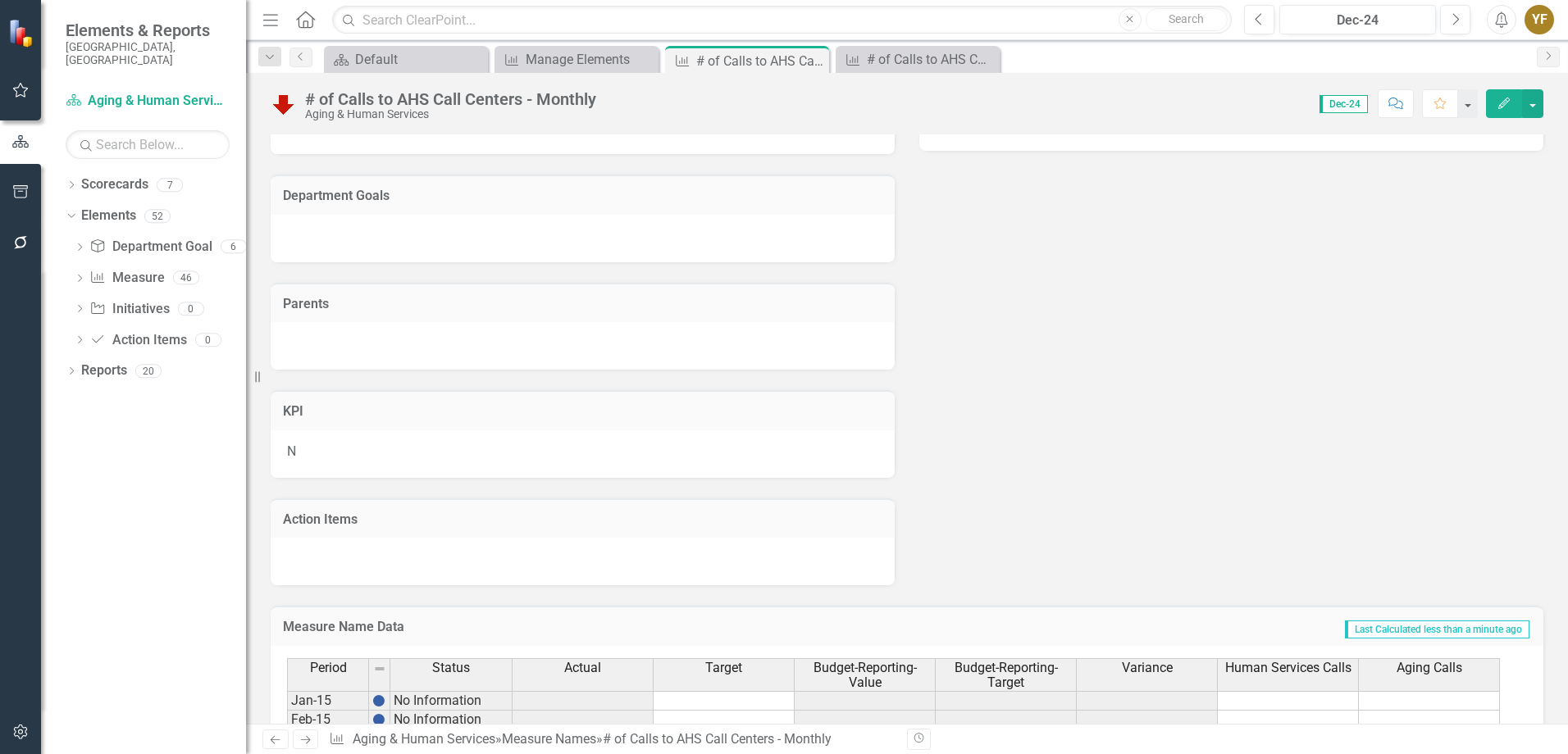 scroll, scrollTop: 820, scrollLeft: 0, axis: vertical 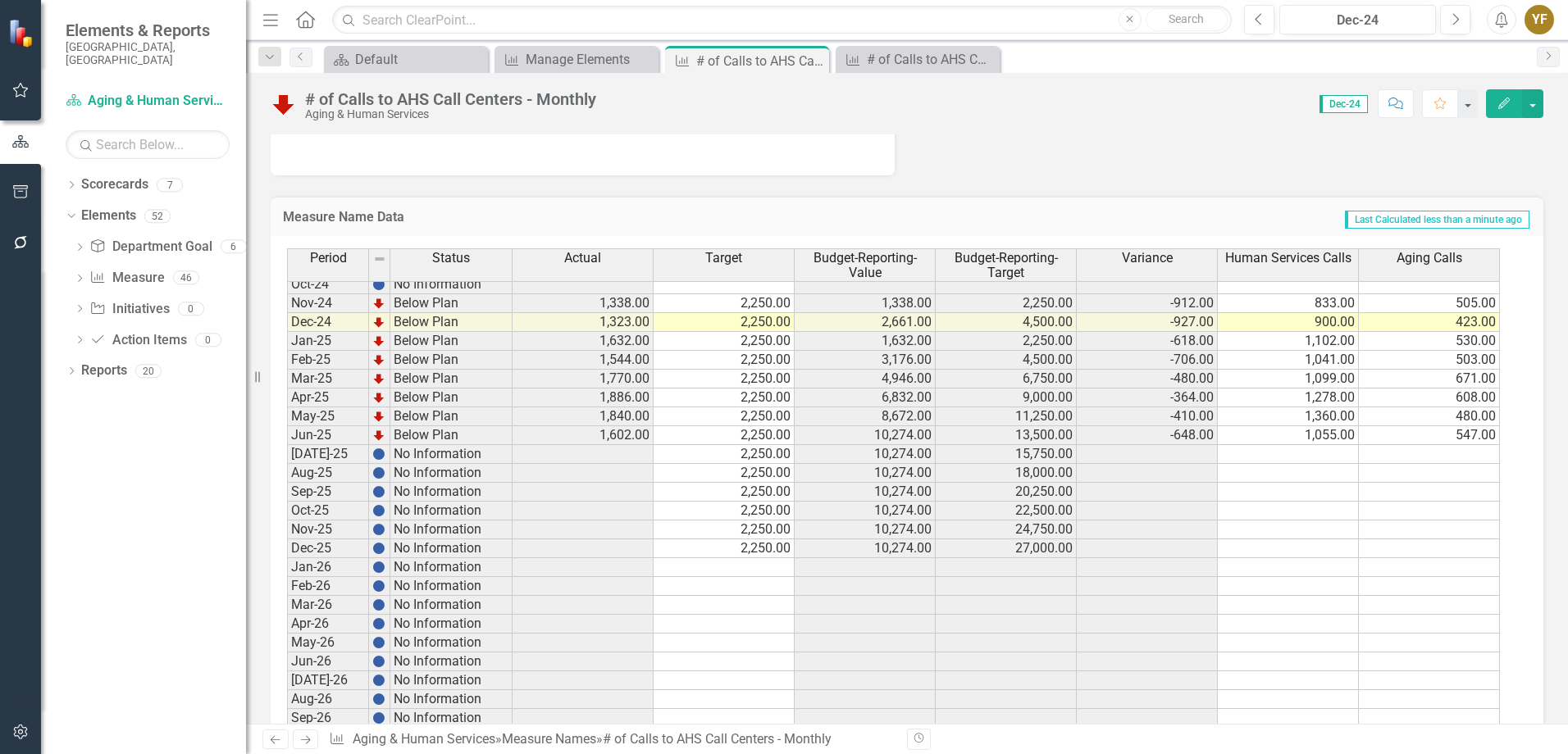 click on "Aug-23 No Information Sep-23 No Information Oct-23 No Information Nov-23 No Information Dec-23 No Information Jan-24 No Information Feb-24 No Information Mar-24 No Information Apr-24 No Information May-24 No Information Jun-24 No Information Jul-24 No Information Aug-24 No Information Sep-24 No Information Oct-24 No Information Nov-24 Below Plan 1,338.00 2,250.00 1,338.00 2,250.00 -912.00 833.00 505.00 Dec-24 Below Plan 1,323.00 2,250.00 2,661.00 4,500.00 -927.00 900.00 423.00 Jan-25 Below Plan 1,632.00 2,250.00 1,632.00 2,250.00 -618.00 1,102.00 530.00 Feb-25 Below Plan 1,544.00 2,250.00 3,176.00 4,500.00 -706.00 1,041.00 503.00 Mar-25 Below Plan 1,770.00 2,250.00 4,946.00 6,750.00 -480.00 1,099.00 671.00 Apr-25 Below Plan 1,886.00 2,250.00 6,832.00 9,000.00 -364.00 1,278.00 608.00 May-25 Below Plan 1,840.00 2,250.00 8,672.00 11,250.00 -410.00 1,360.00 480.00 Jun-25 Below Plan 1,602.00 2,250.00 10,274.00 13,500.00 -648.00 1,055.00 547.00 Jul-25 No Information 2,250.00 10,274.00 15,750.00 Aug-25 2,250.00" at bounding box center (893, 397) 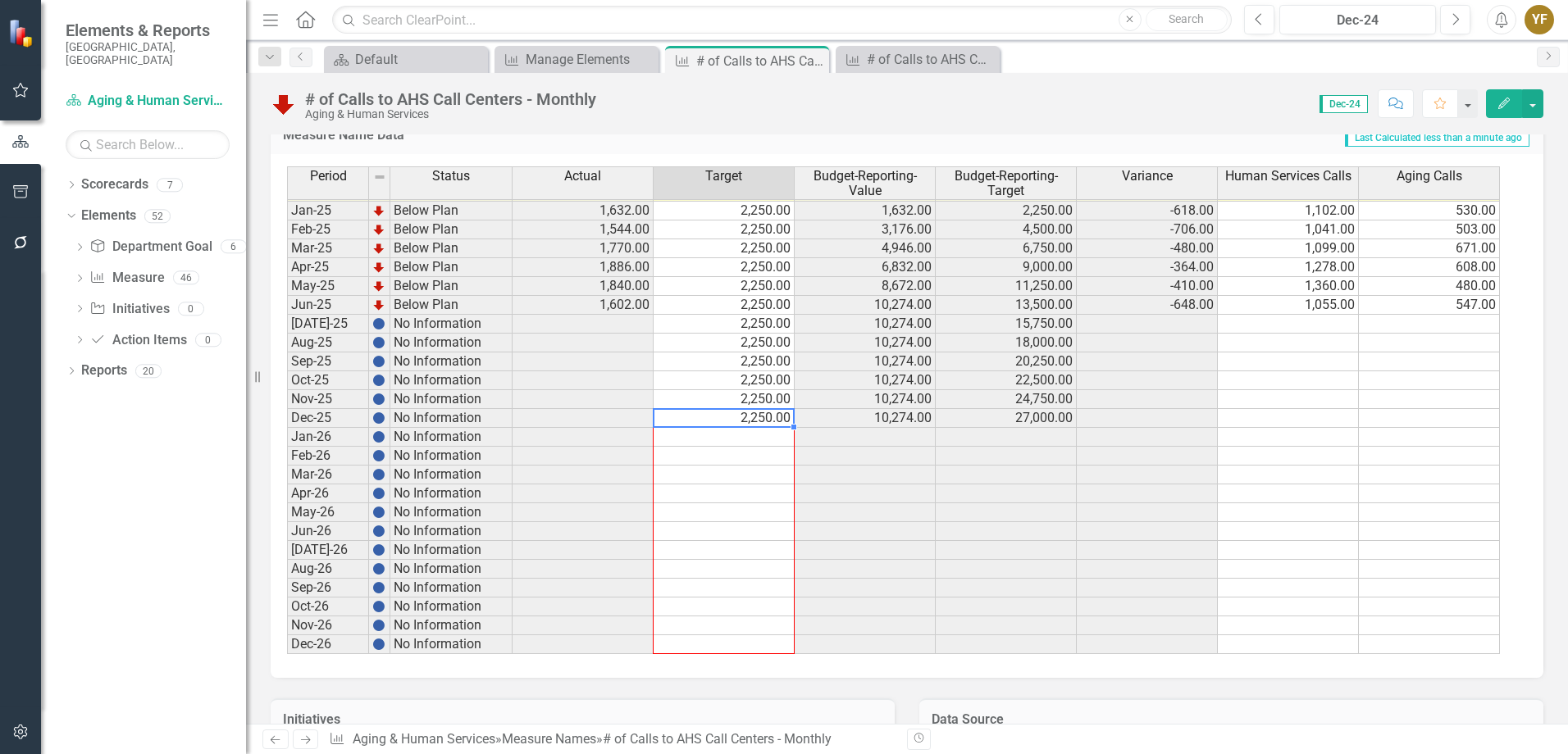 drag, startPoint x: 792, startPoint y: 444, endPoint x: 865, endPoint y: 611, distance: 182.25806 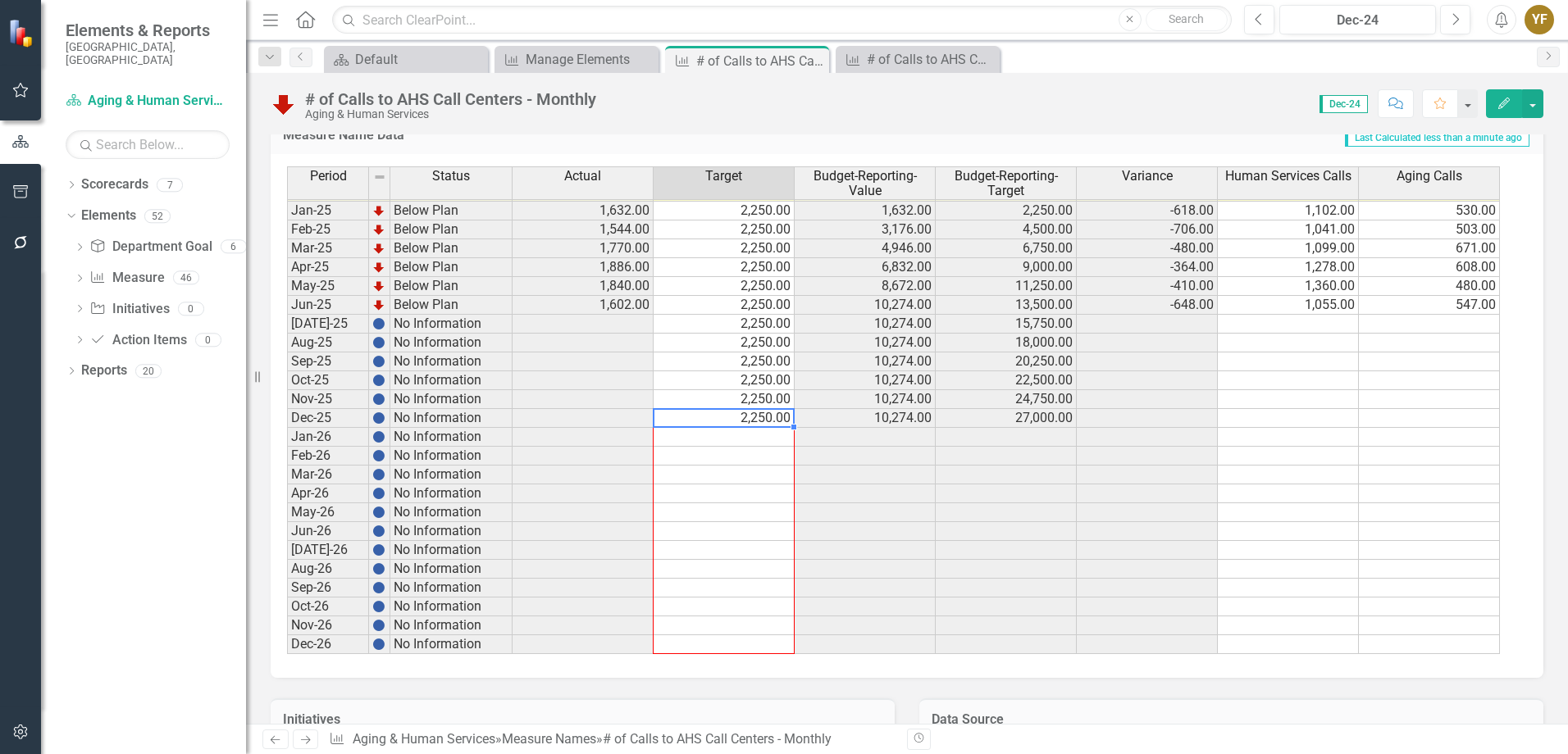 click on "Period Status Actual Target Budget-Reporting-Value Budget-Reporting-Target Variance Human Services Calls Aging Calls Dec-23 No Information Jan-24 No Information Feb-24 No Information Mar-24 No Information Apr-24 No Information May-24 No Information Jun-24 No Information Jul-24 No Information Aug-24 No Information Sep-24 No Information Oct-24 No Information Nov-24 Below Plan 1,338.00 2,250.00 1,338.00 2,250.00 -912.00 833.00 505.00 Dec-24 Below Plan 1,323.00 2,250.00 2,661.00 4,500.00 -927.00 900.00 423.00 Jan-25 Below Plan 1,632.00 2,250.00 1,632.00 2,250.00 -618.00 1,102.00 530.00 Feb-25 Below Plan 1,544.00 2,250.00 3,176.00 4,500.00 -706.00 1,041.00 503.00 Mar-25 Below Plan 1,770.00 2,250.00 4,946.00 6,750.00 -480.00 1,099.00 671.00 Apr-25 Below Plan 1,886.00 2,250.00 6,832.00 9,000.00 -364.00 1,278.00 608.00 May-25 Below Plan 1,840.00 2,250.00 8,672.00 11,250.00 -410.00 1,360.00 480.00 Jun-25 Below Plan 1,602.00 2,250.00 10,274.00 13,500.00 -648.00 1,055.00 547.00 Jul-25 No Information 2,250.00 10,274.00" at bounding box center (287, 298) 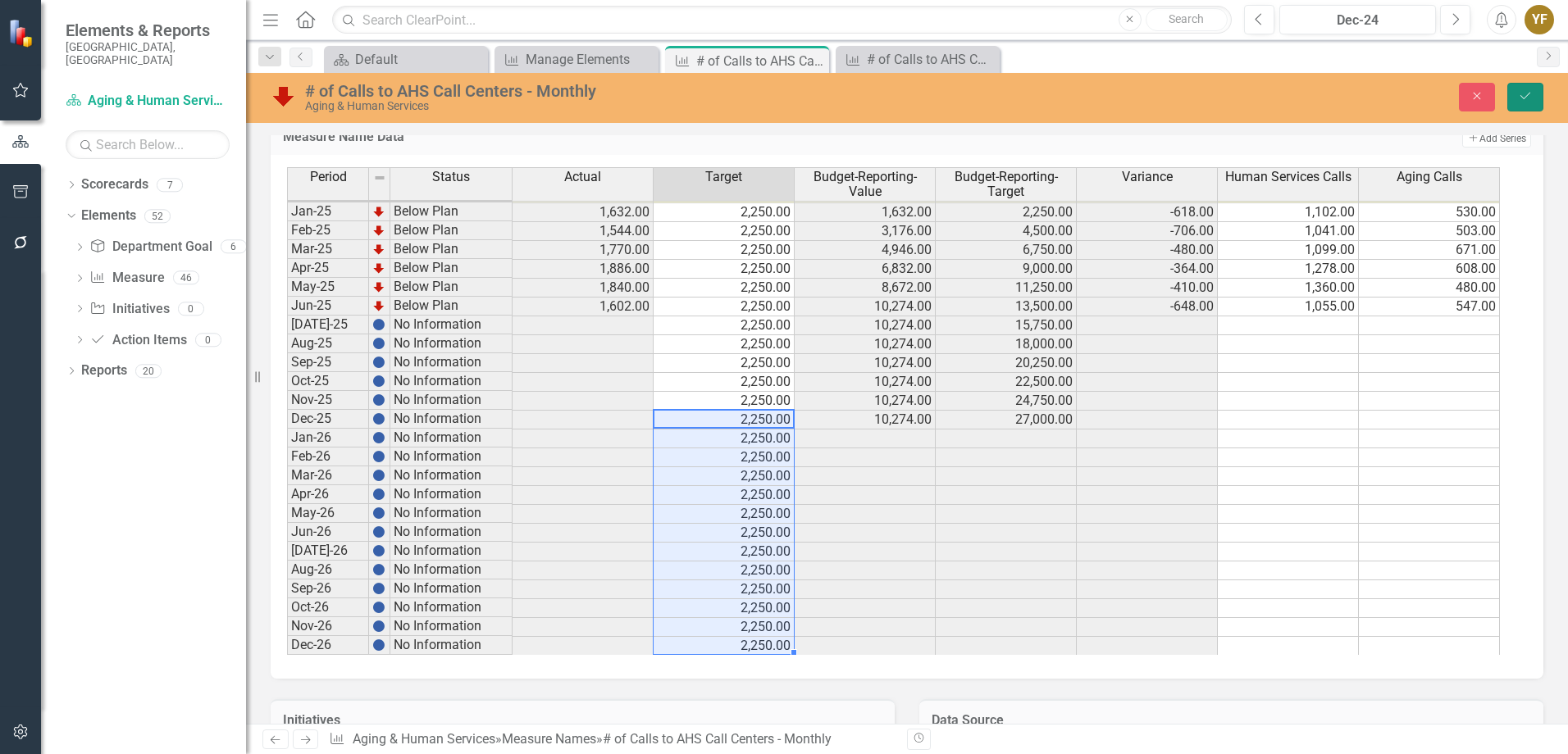 click on "Save" 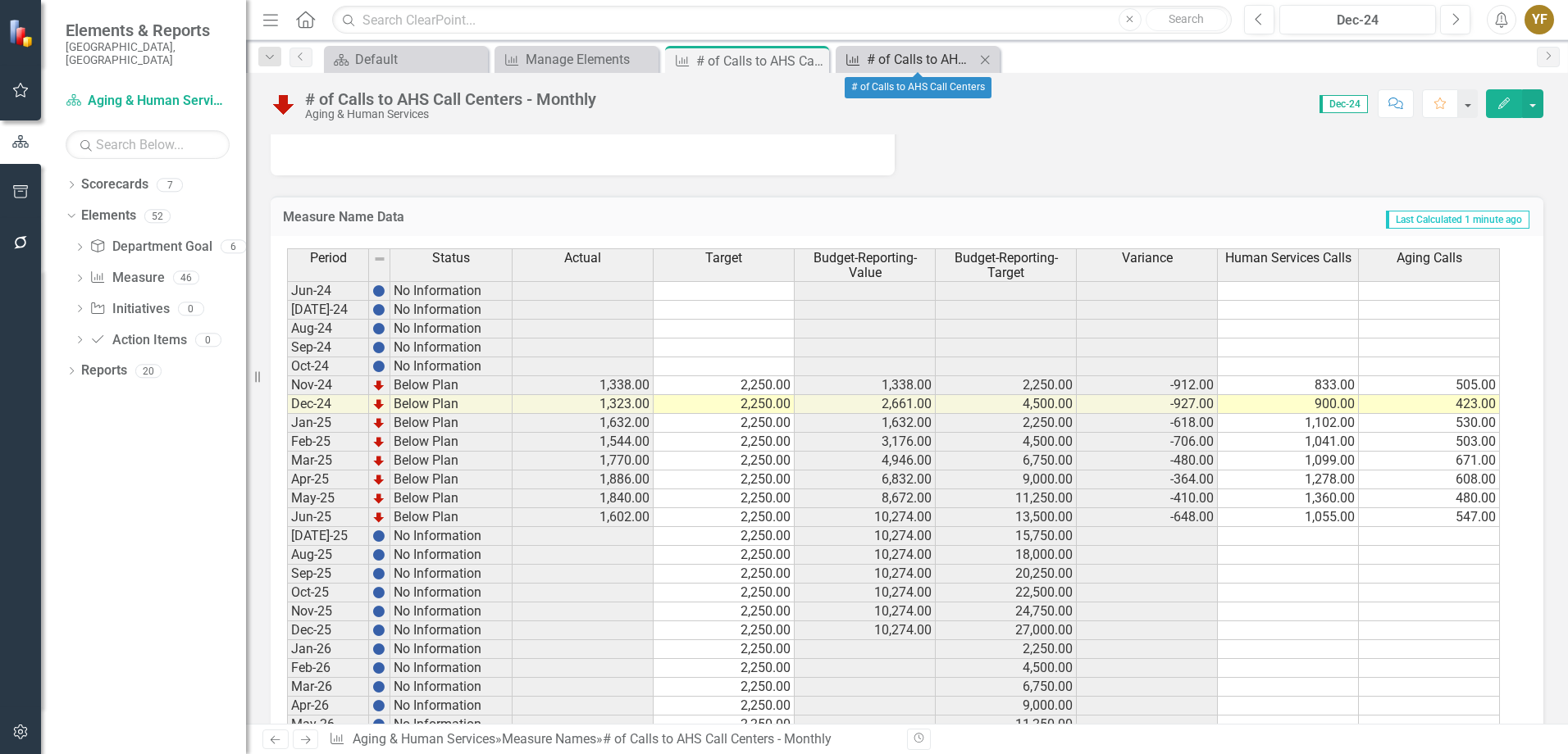 click on "# of Calls to AHS Call Centers" at bounding box center (921, 59) 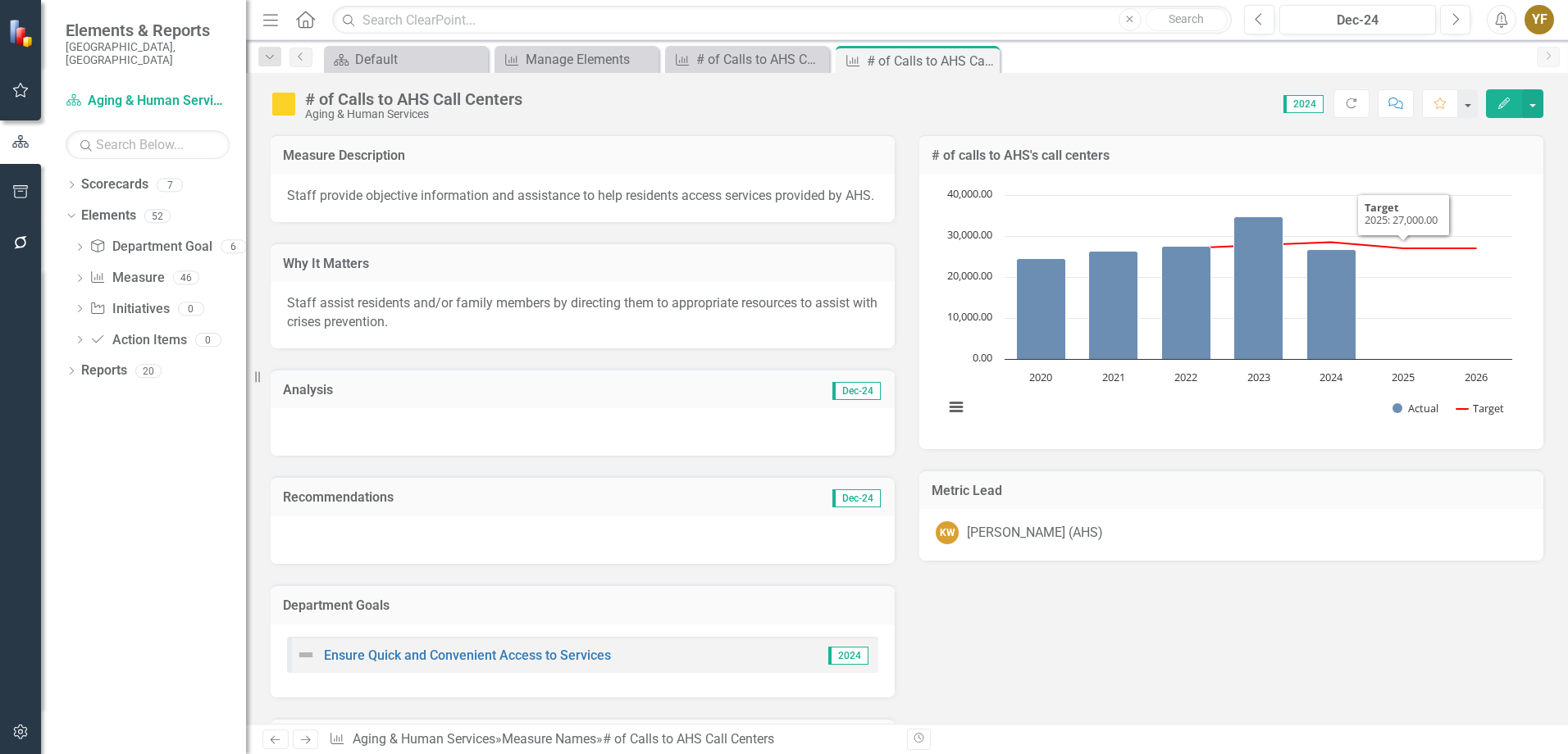 click on "Edit" 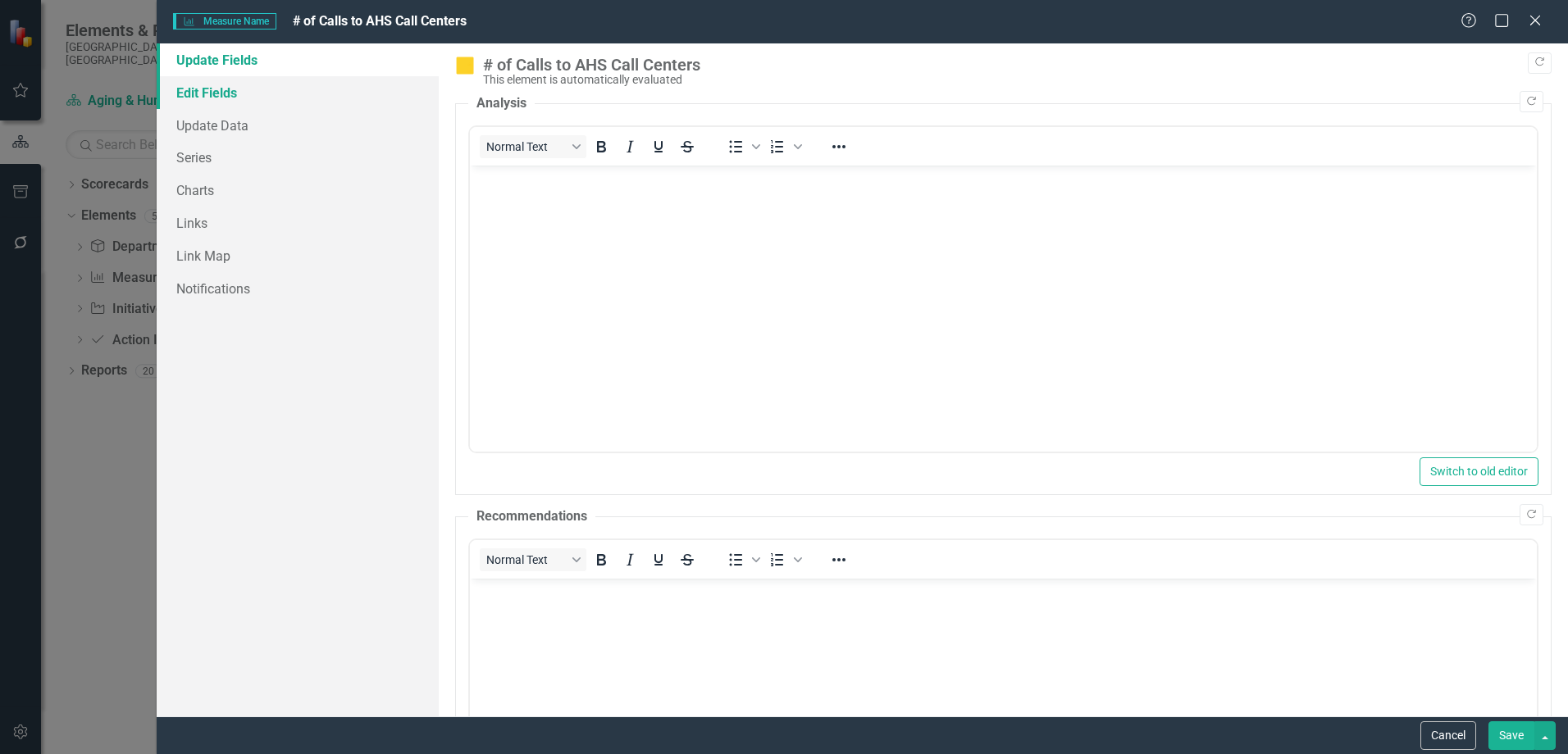 click on "Edit Fields" at bounding box center [298, 93] 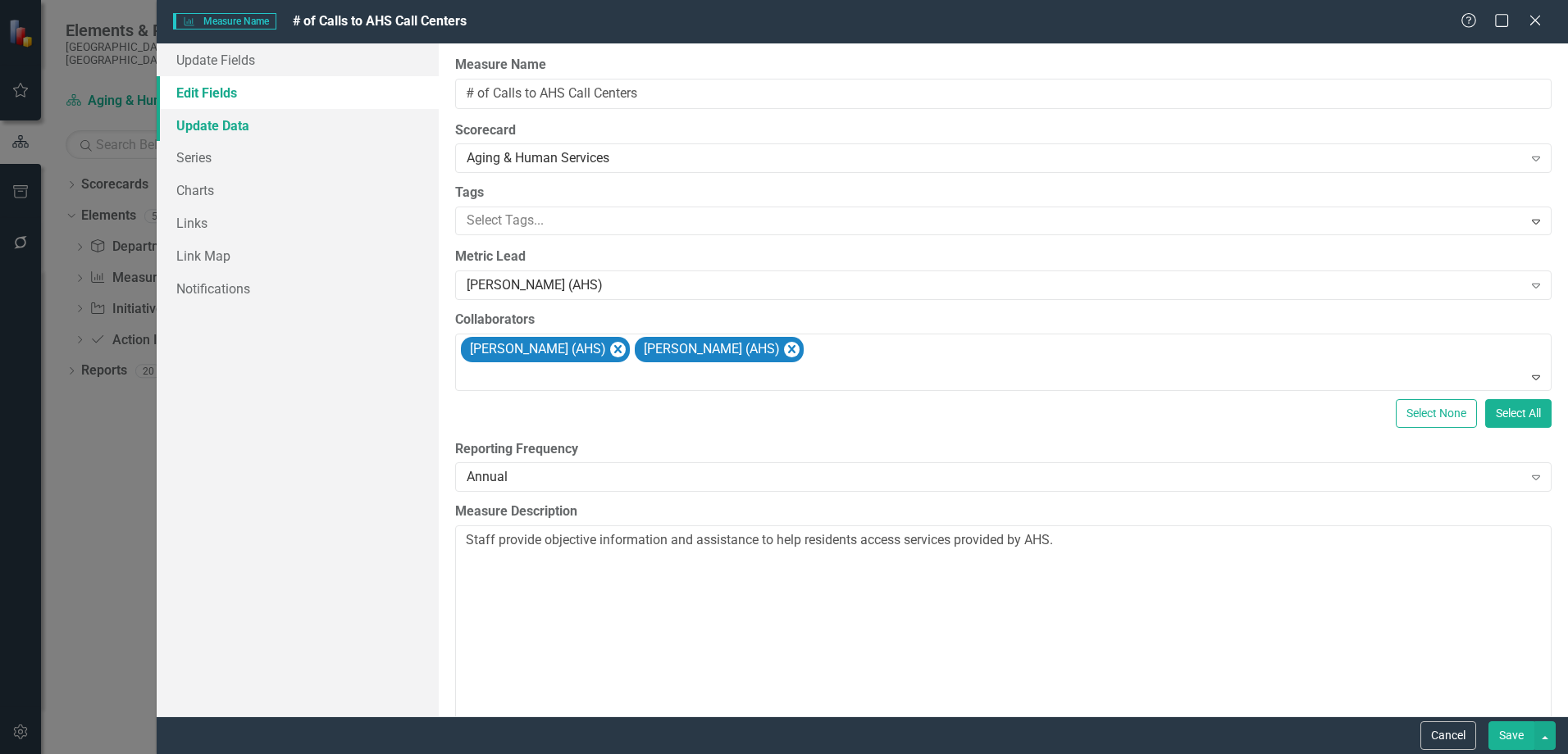 click on "Update  Data" at bounding box center [298, 125] 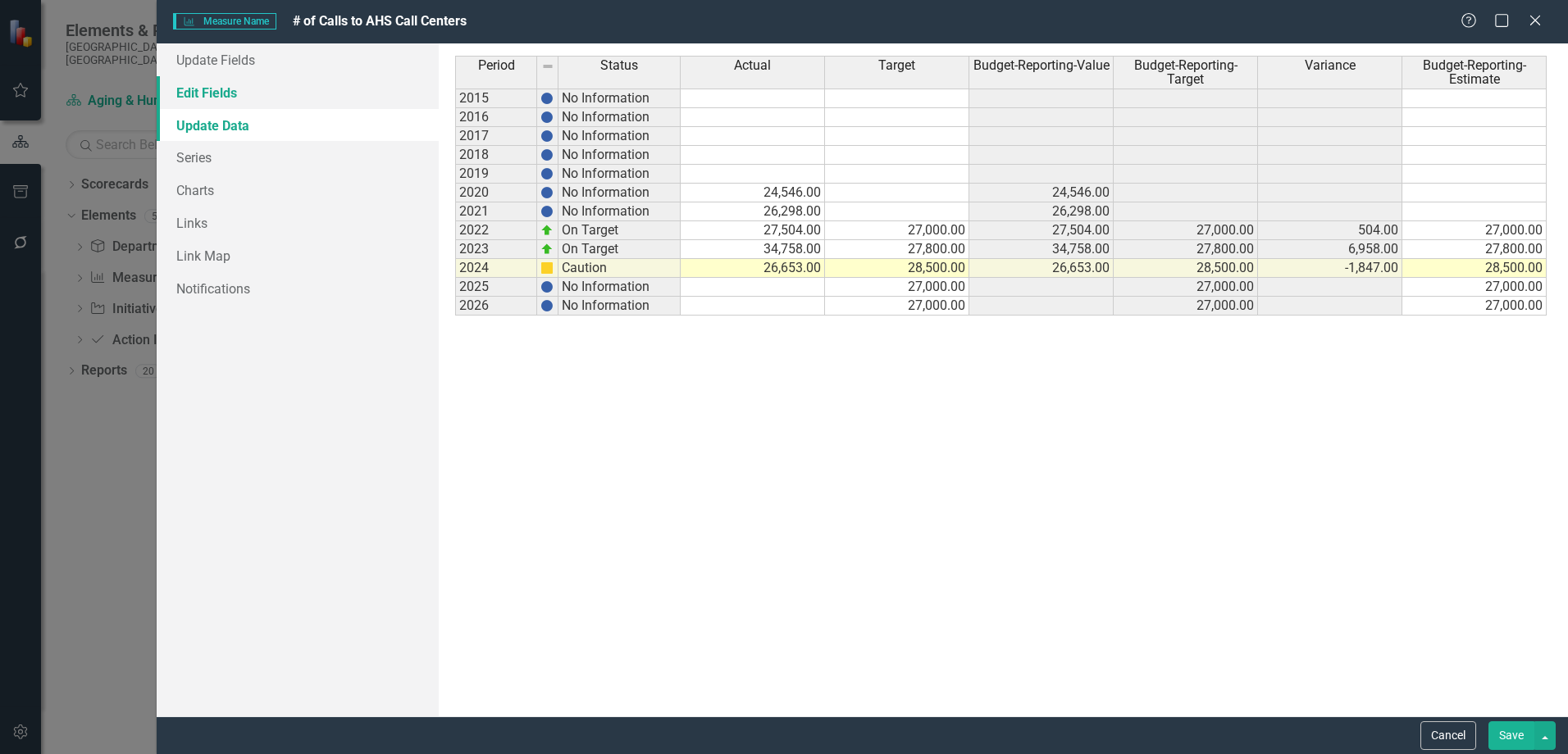 click on "Edit Fields" at bounding box center [298, 93] 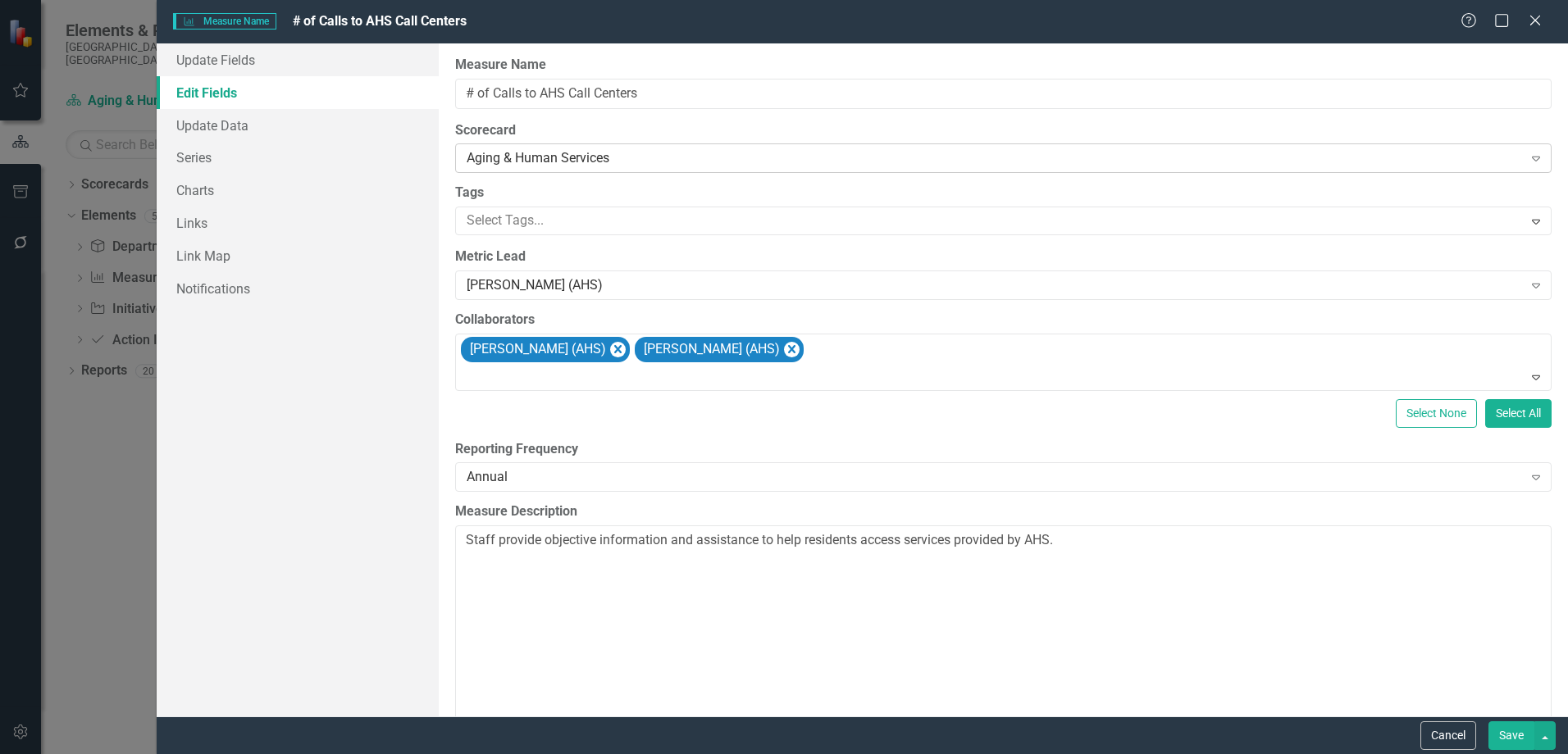 click on "Aging & Human Services" at bounding box center (994, 158) 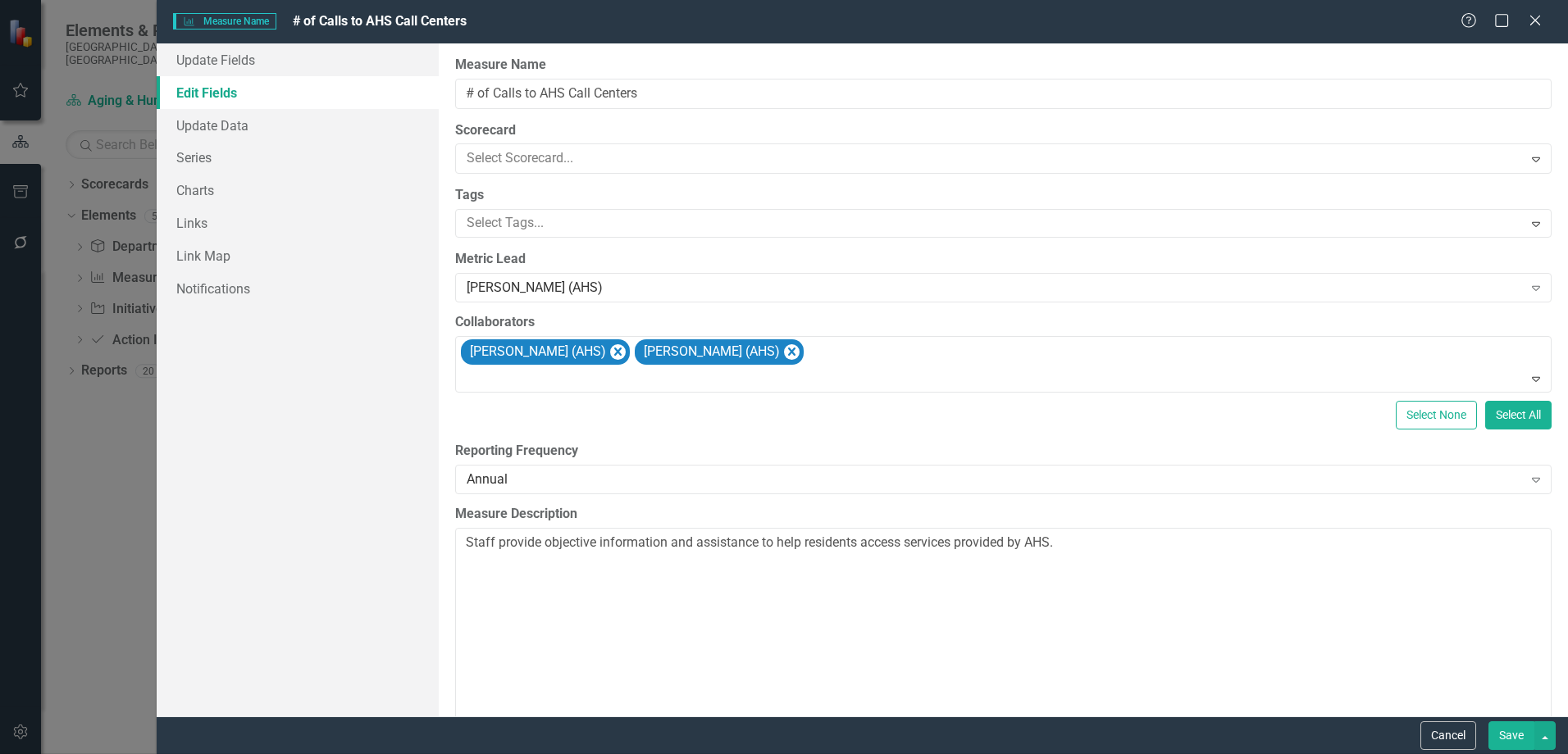 click on "AHS Archive" at bounding box center (787, 794) 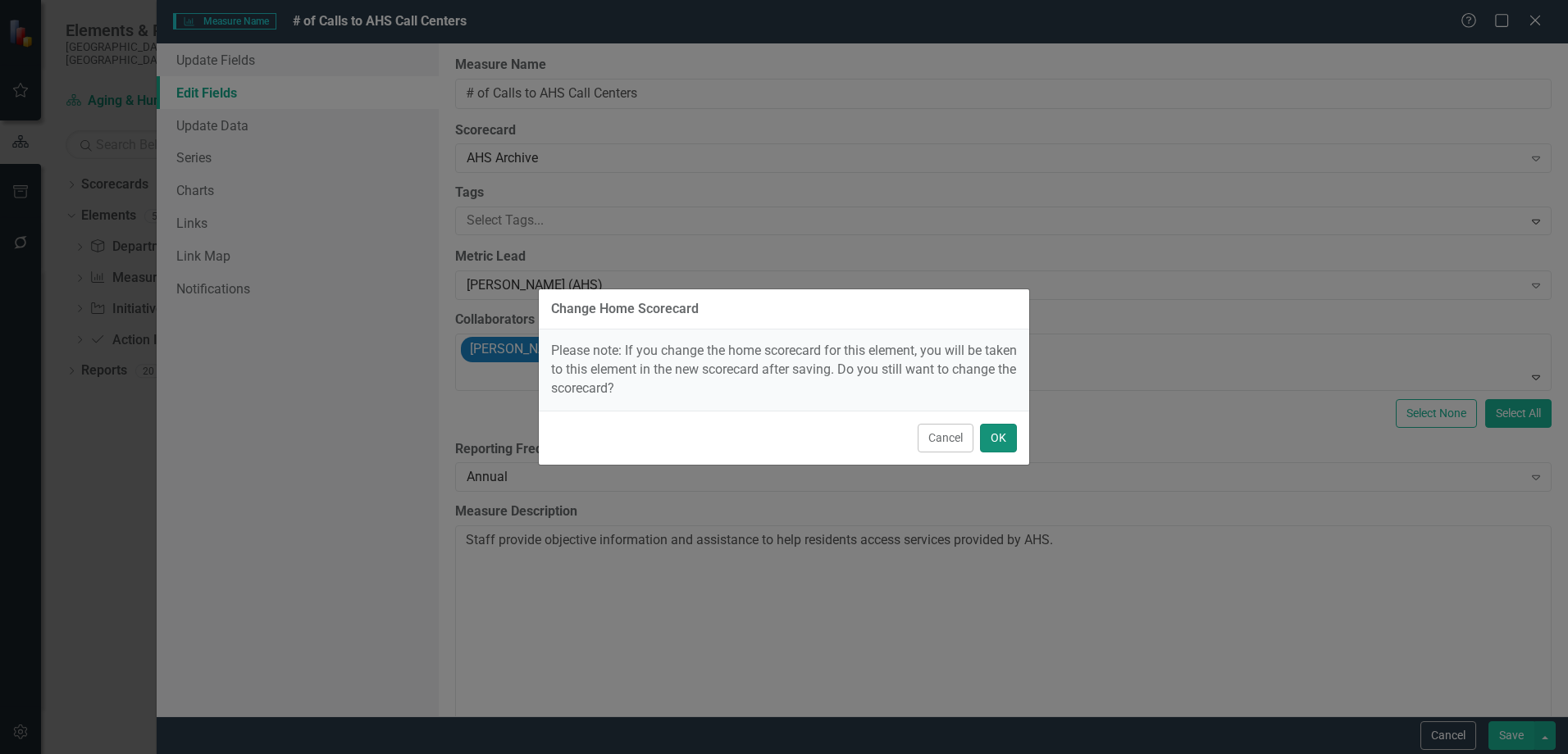 click on "OK" at bounding box center (998, 438) 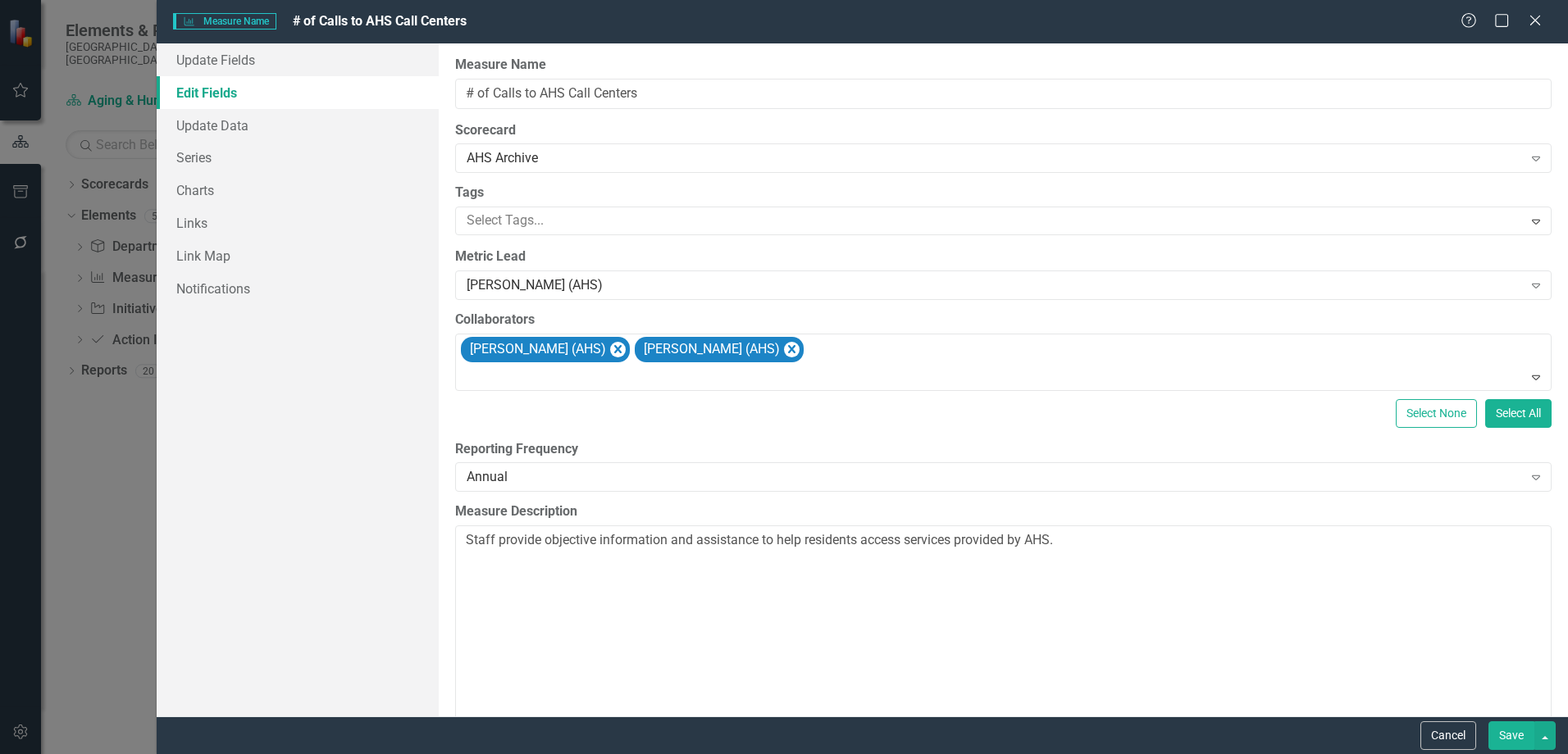 click on "Save" at bounding box center (1511, 735) 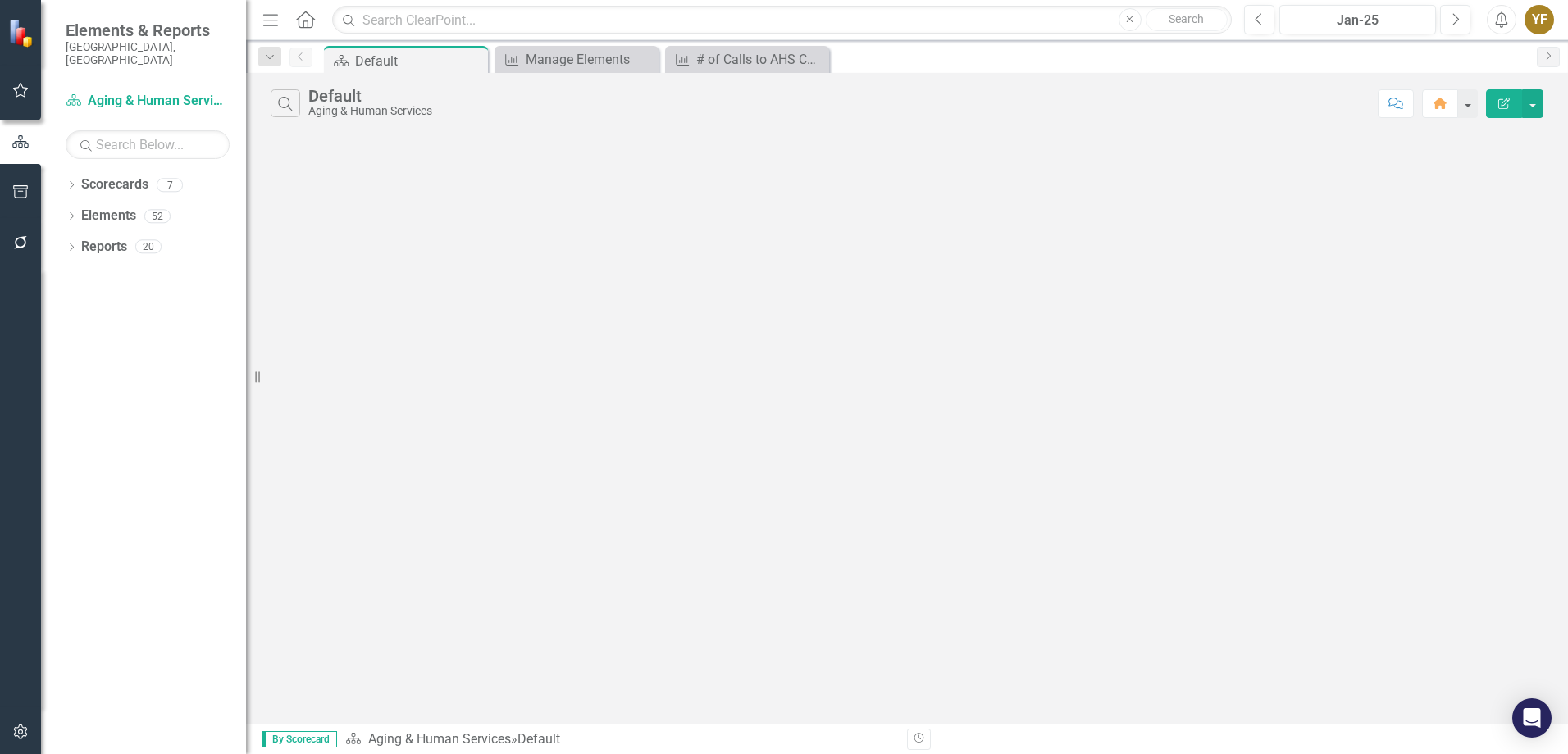 scroll, scrollTop: 0, scrollLeft: 0, axis: both 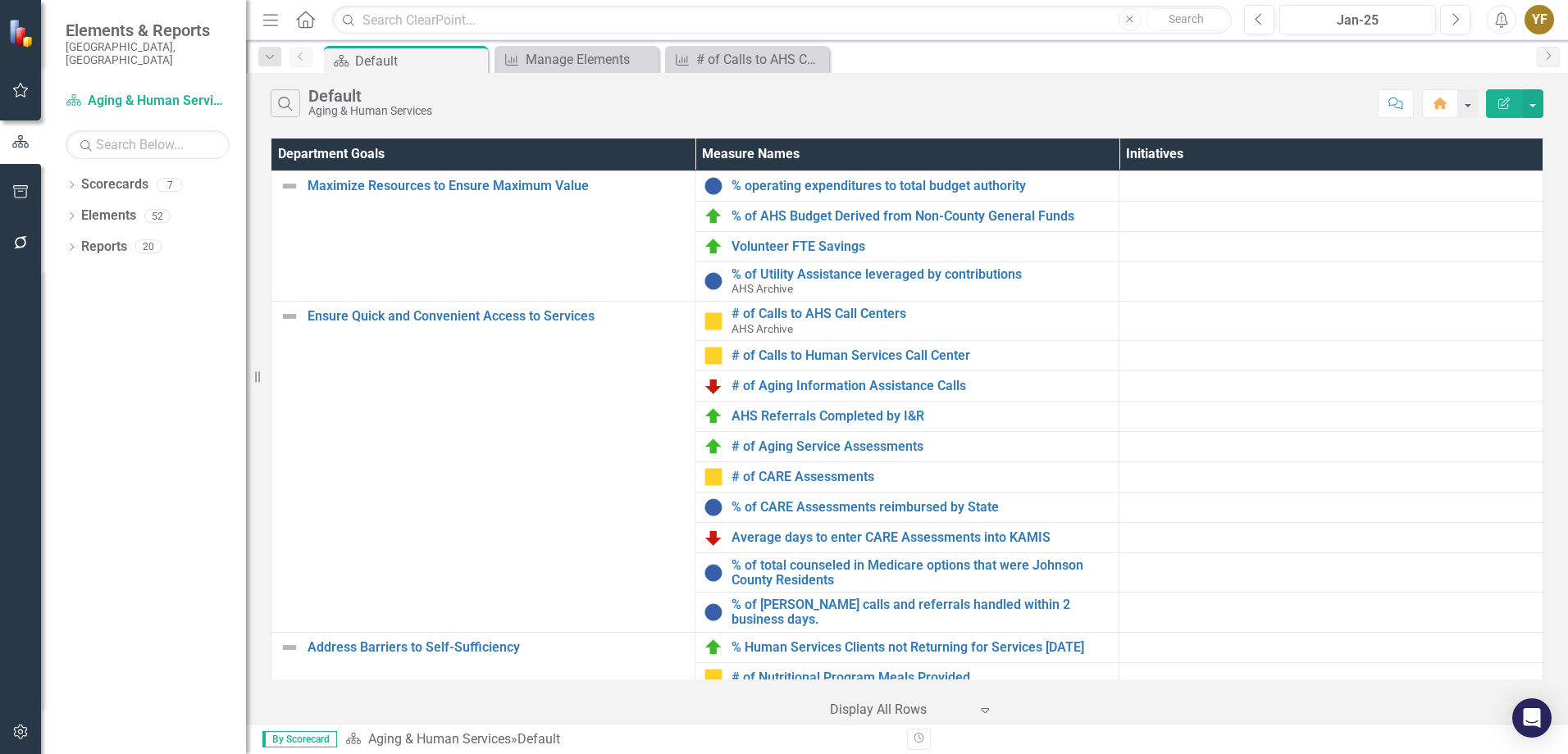 click on "Expand" 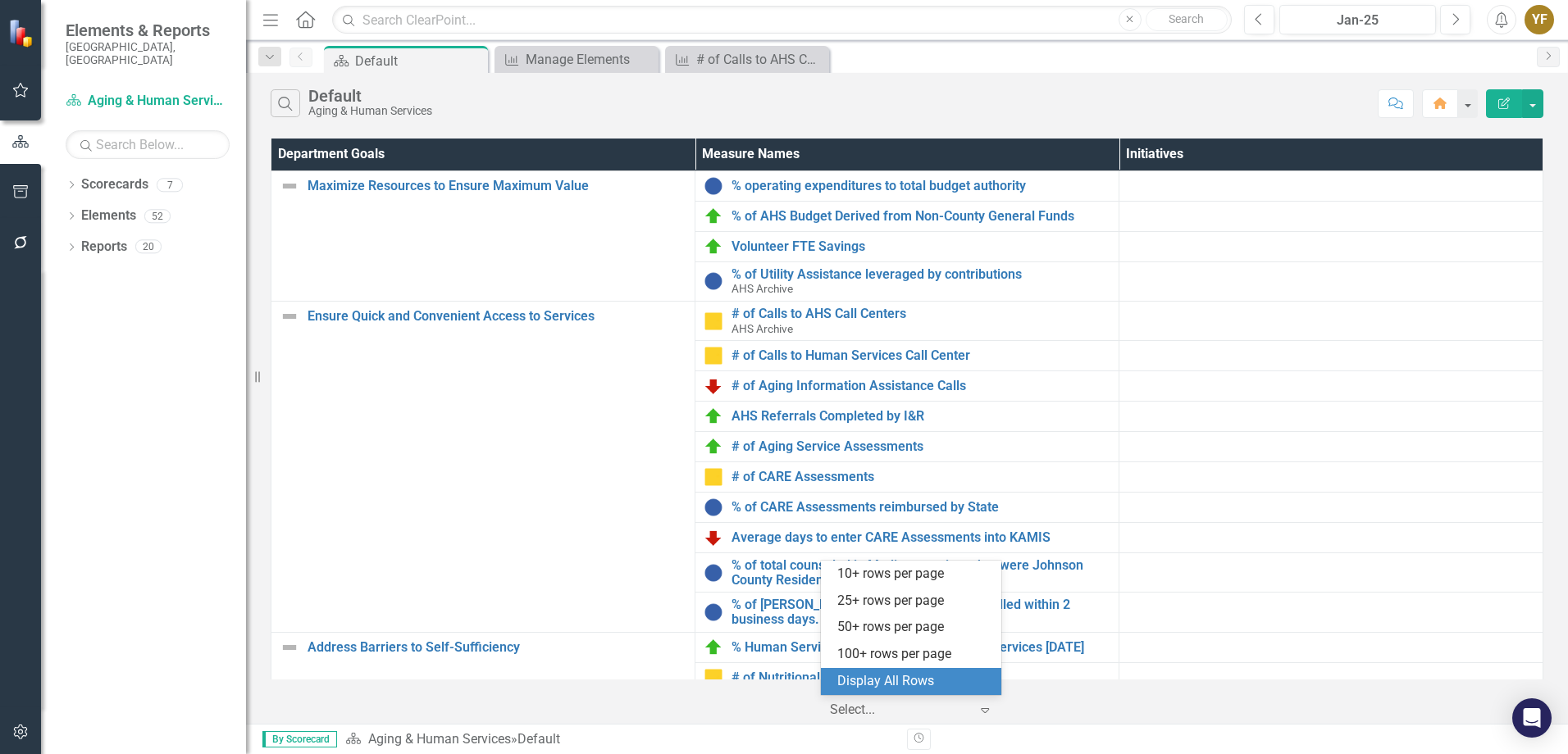 click on "Display All Rows" at bounding box center [911, 681] 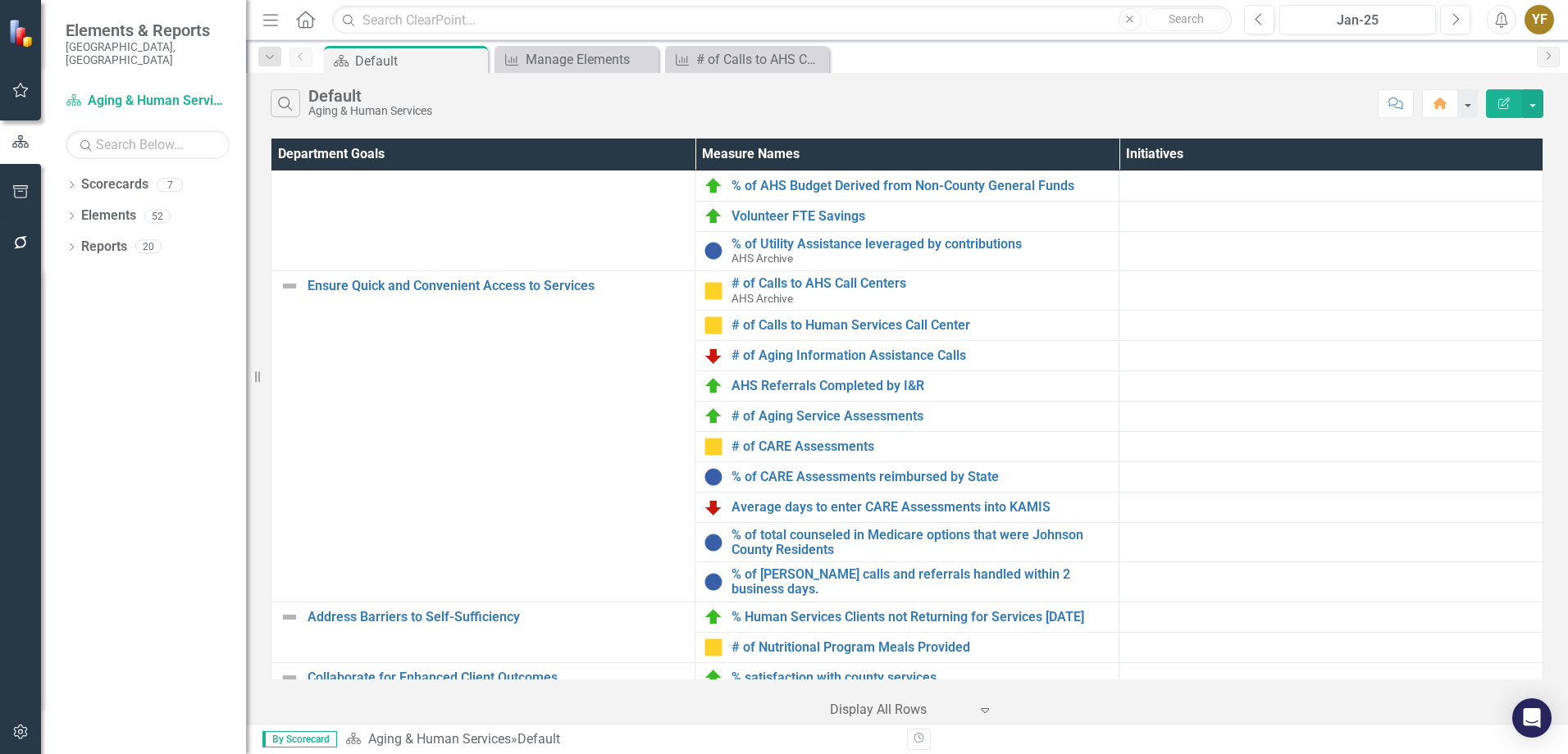 scroll, scrollTop: 0, scrollLeft: 0, axis: both 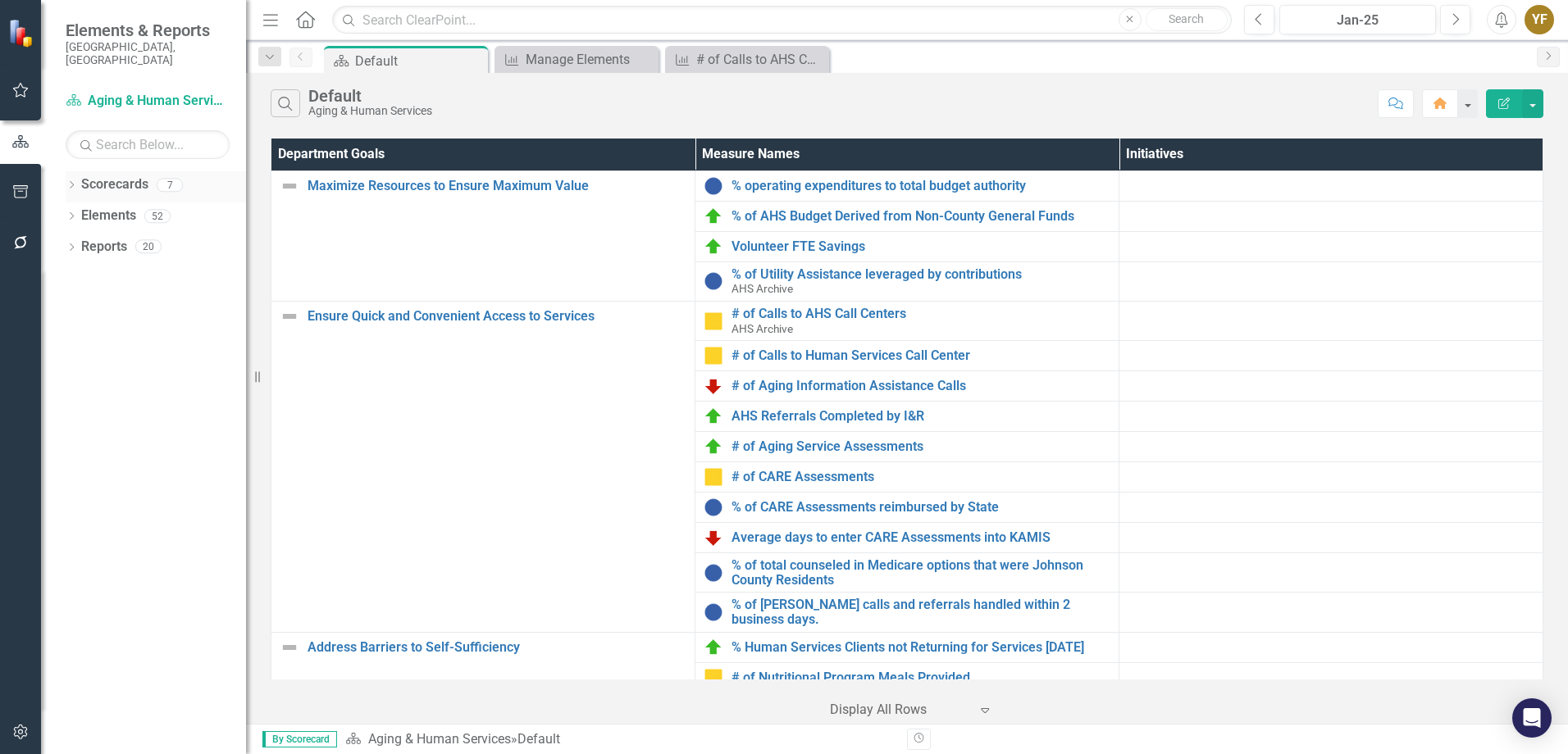 click on "Dropdown" 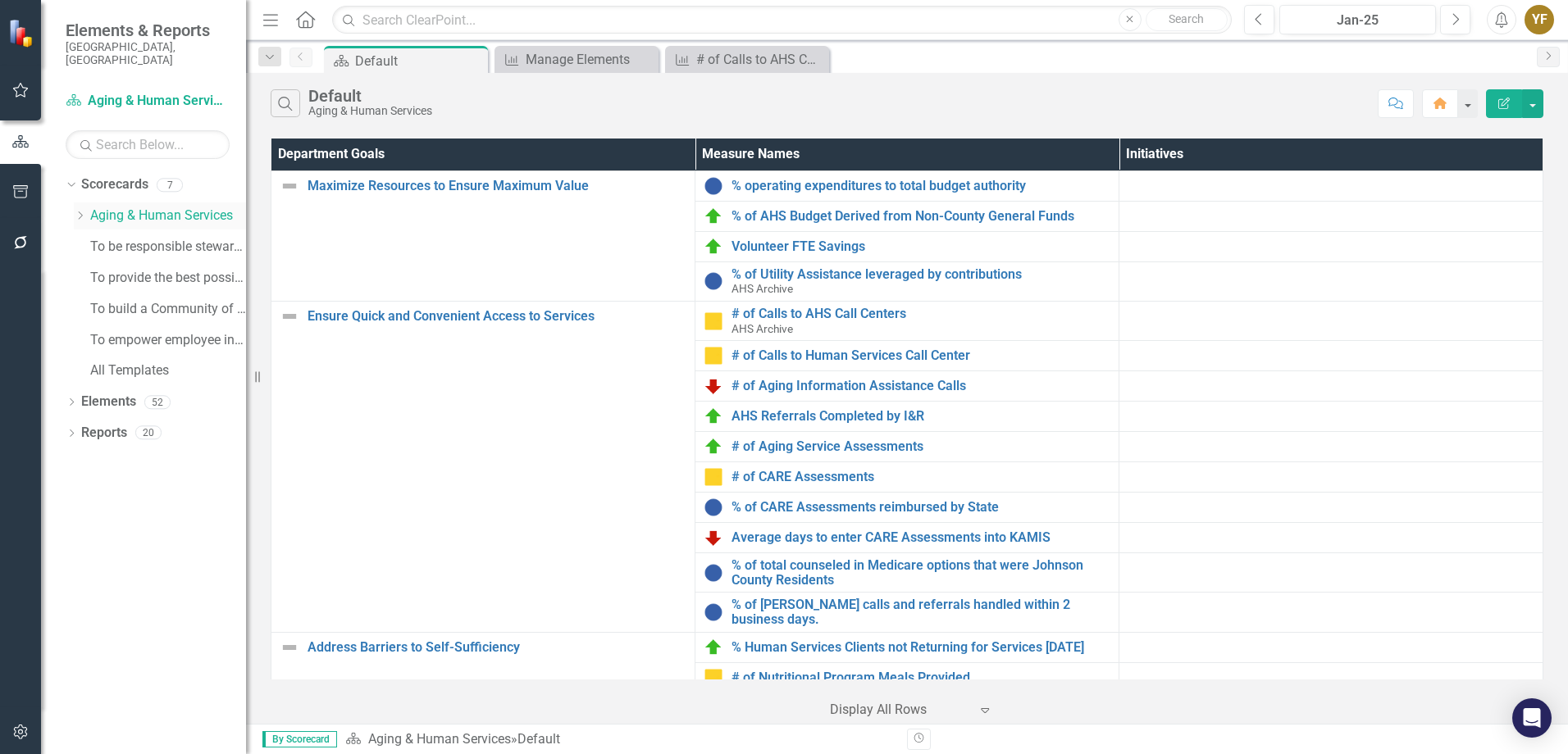 click on "Aging & Human Services" at bounding box center (168, 216) 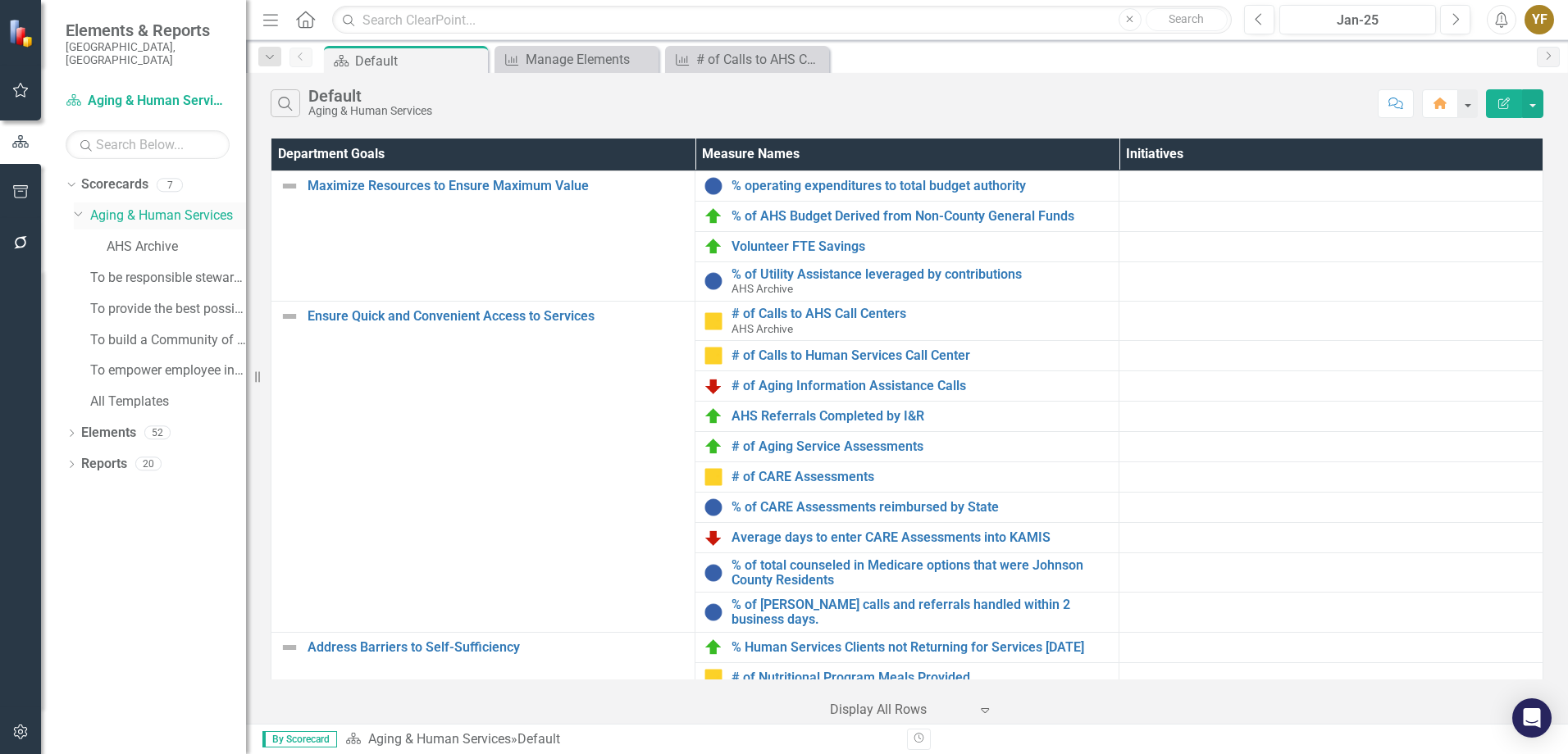 click on "Aging & Human Services" at bounding box center (168, 216) 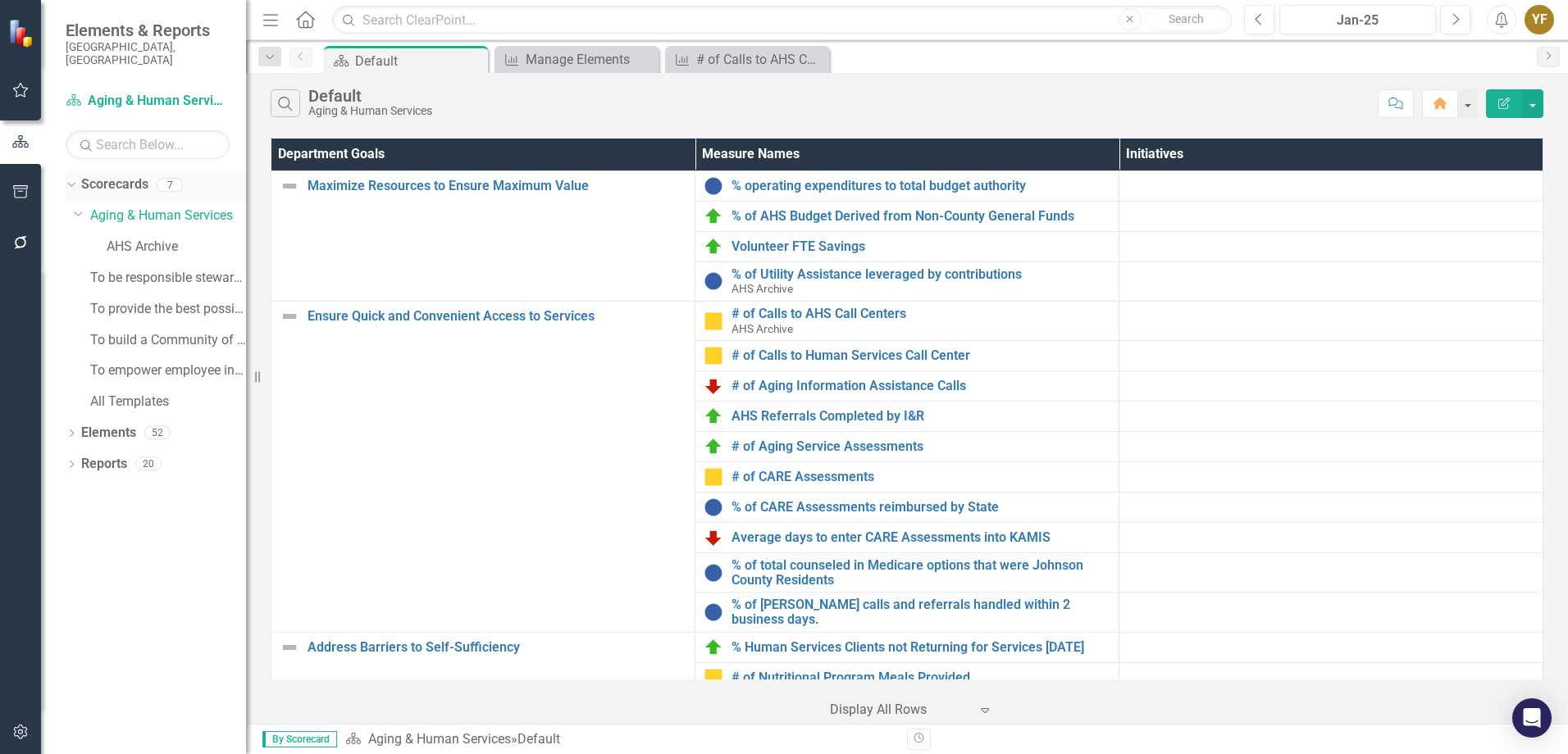 click on "Scorecards" at bounding box center (115, 184) 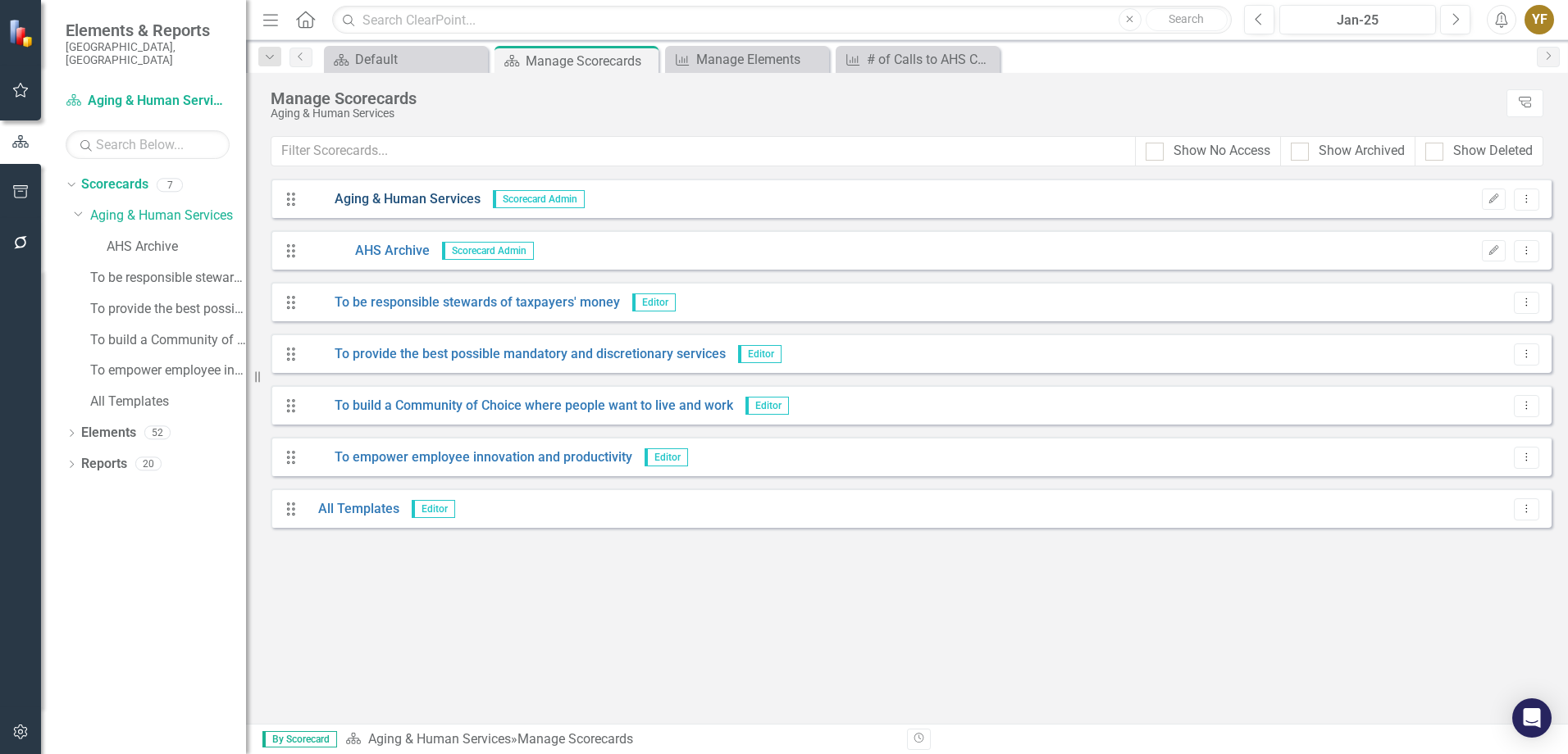 click on "Aging & Human Services" at bounding box center [393, 199] 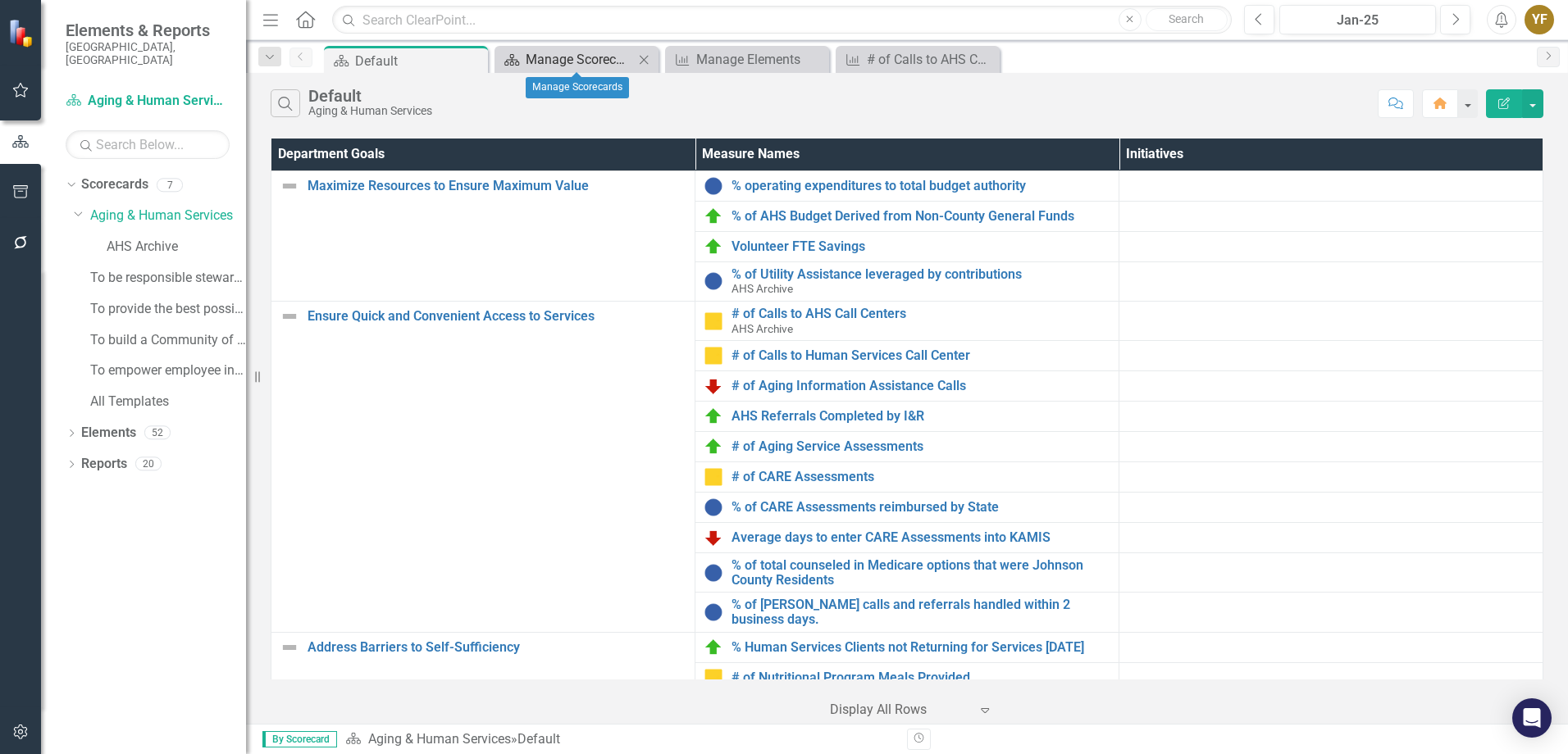 click on "Manage Scorecards" at bounding box center (580, 59) 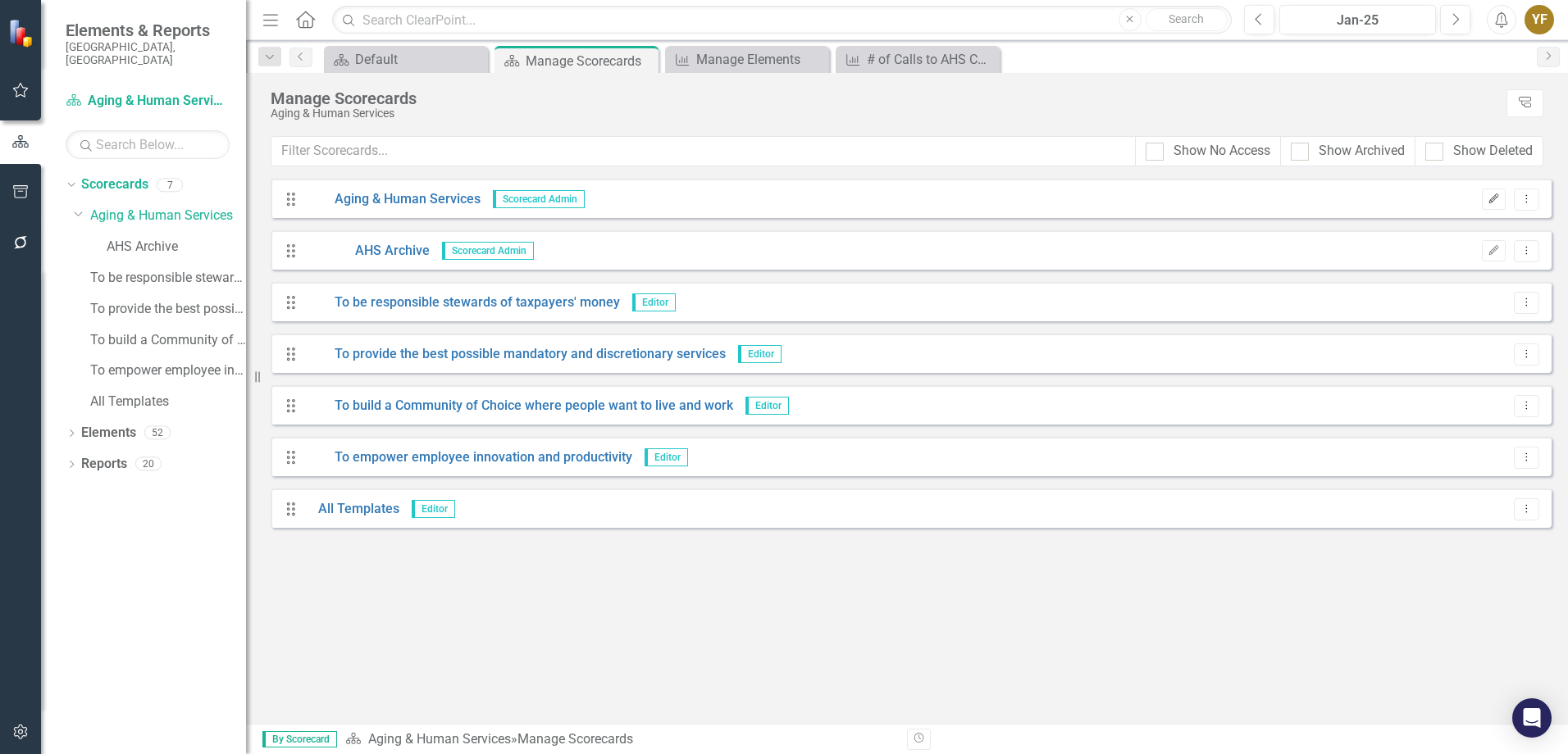 click on "Edit" 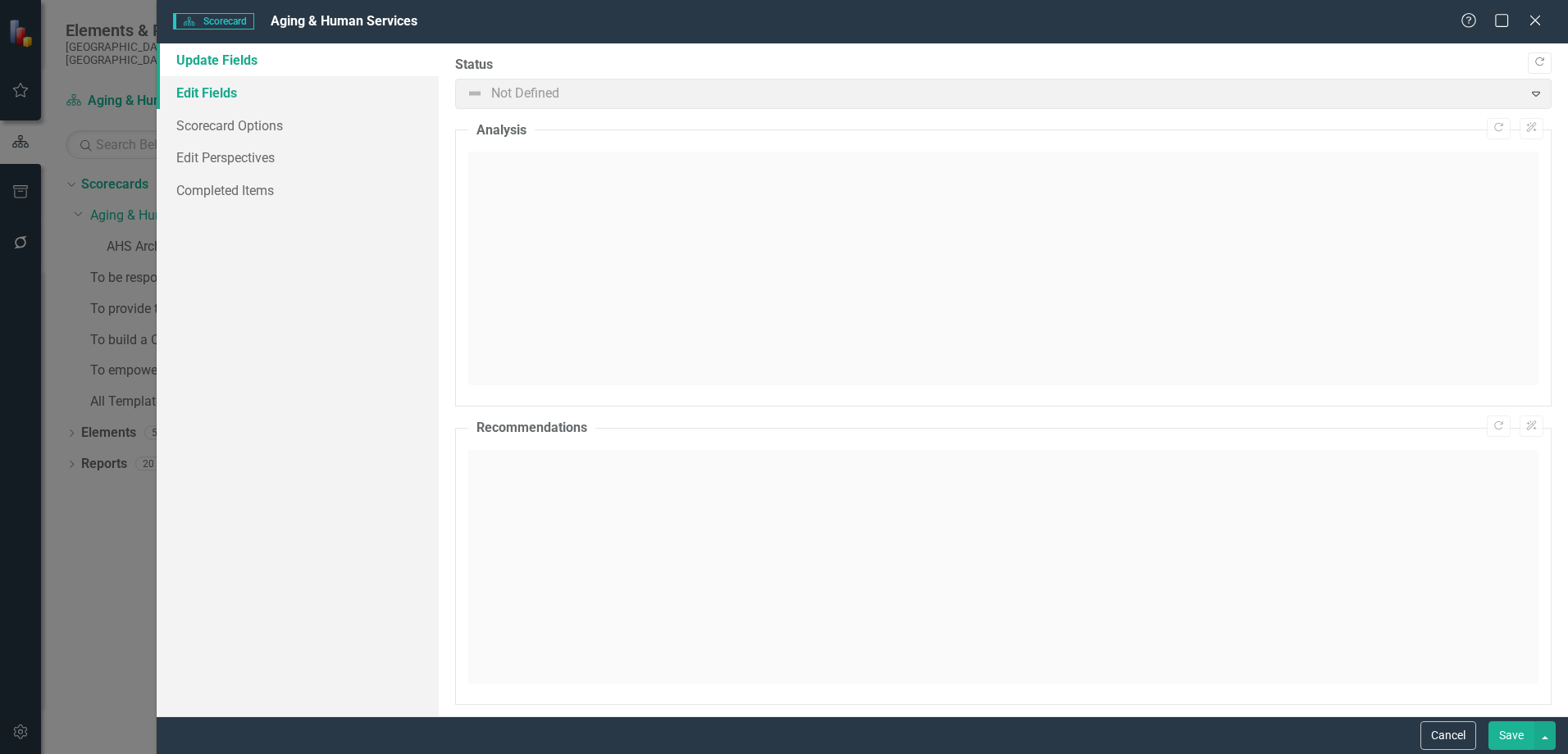click on "Edit Fields" at bounding box center (298, 93) 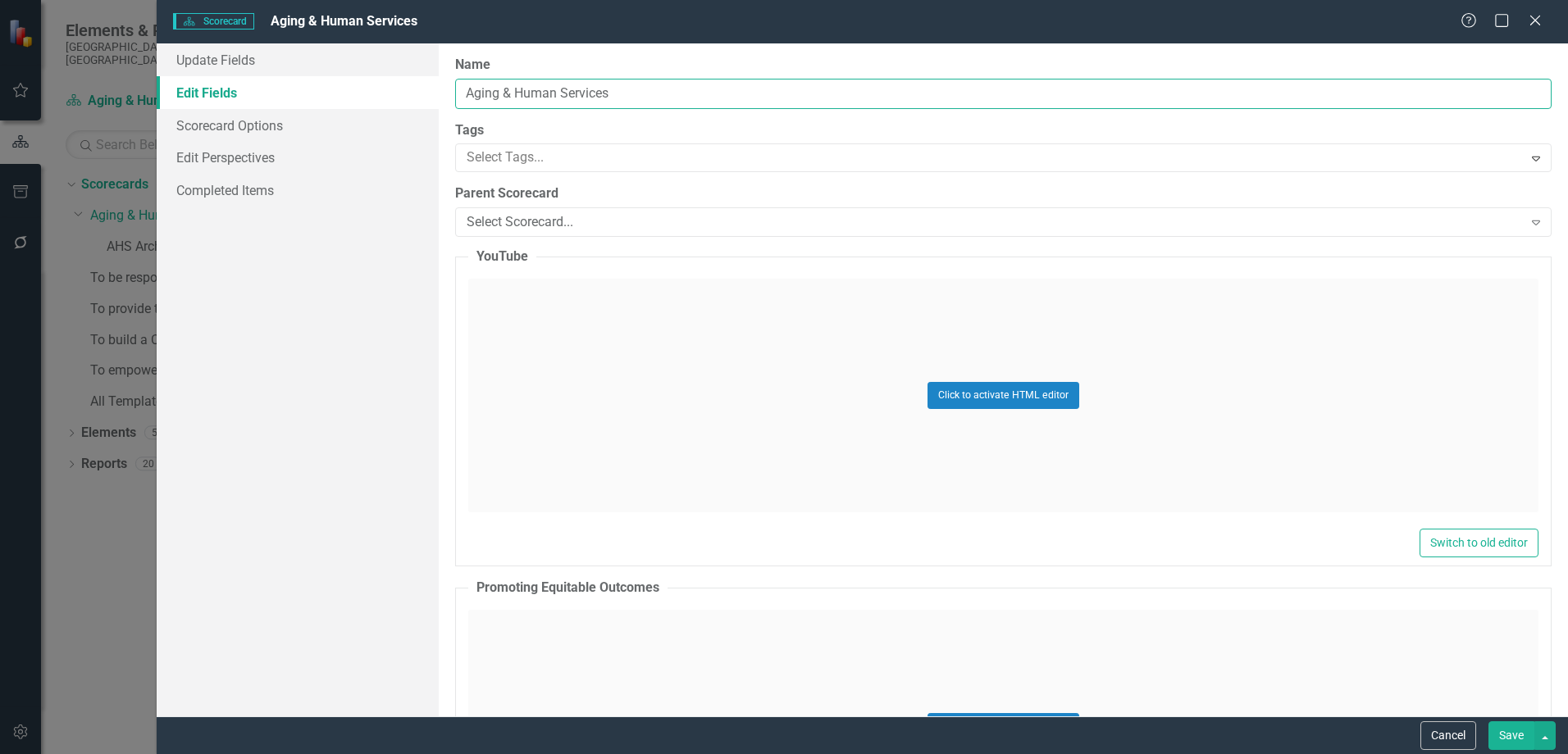 click on "Aging & Human Services" at bounding box center [1003, 93] 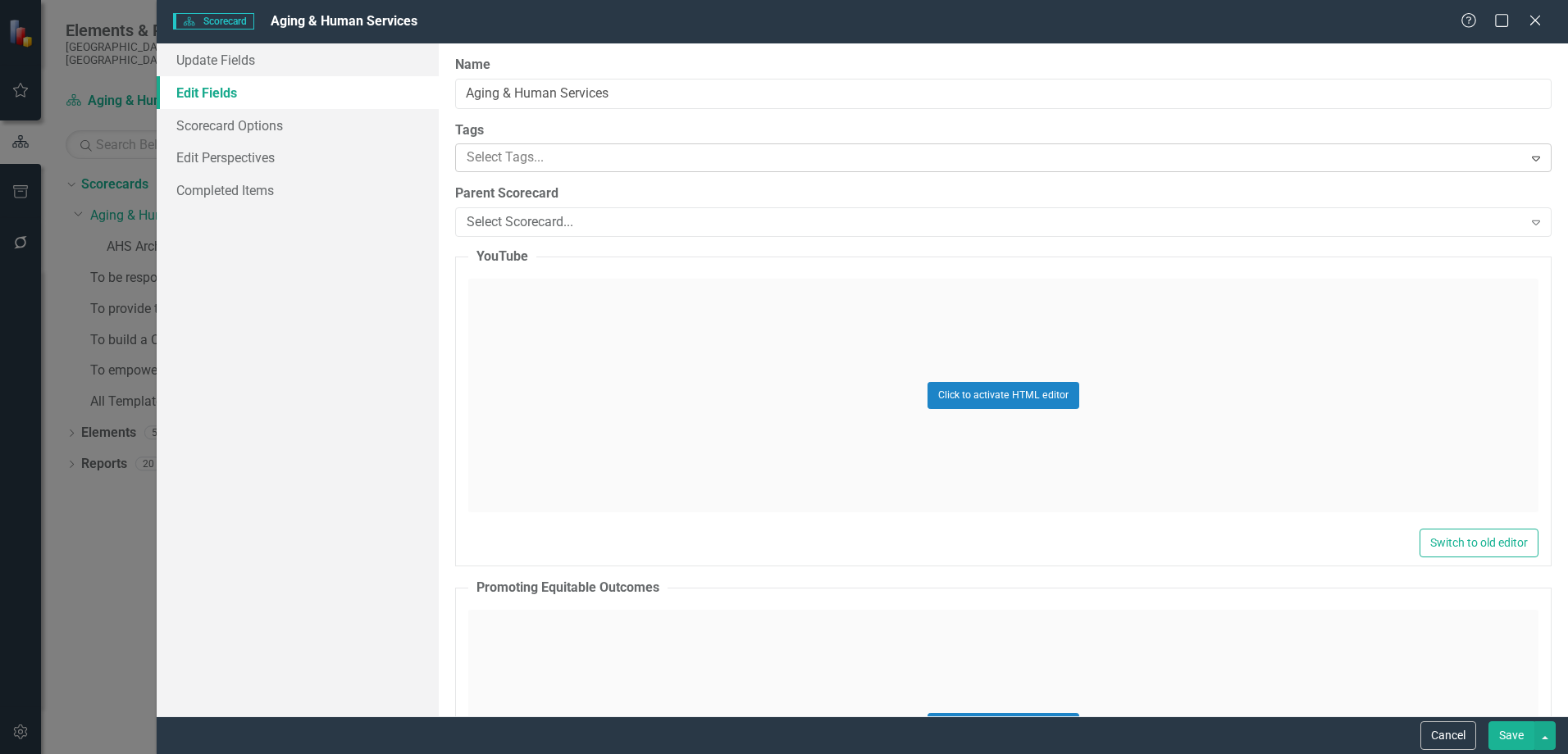 click at bounding box center (991, 157) 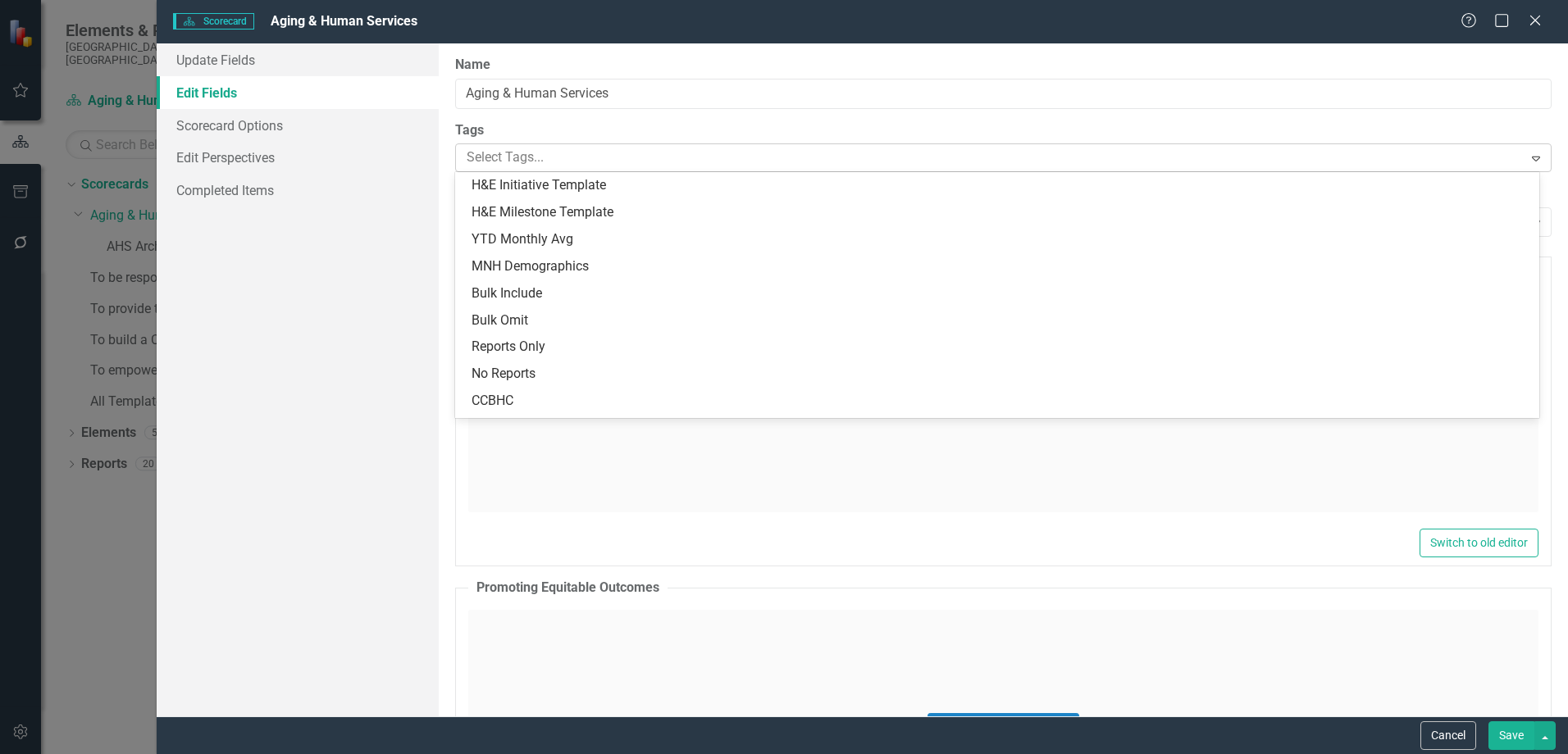 click at bounding box center [991, 157] 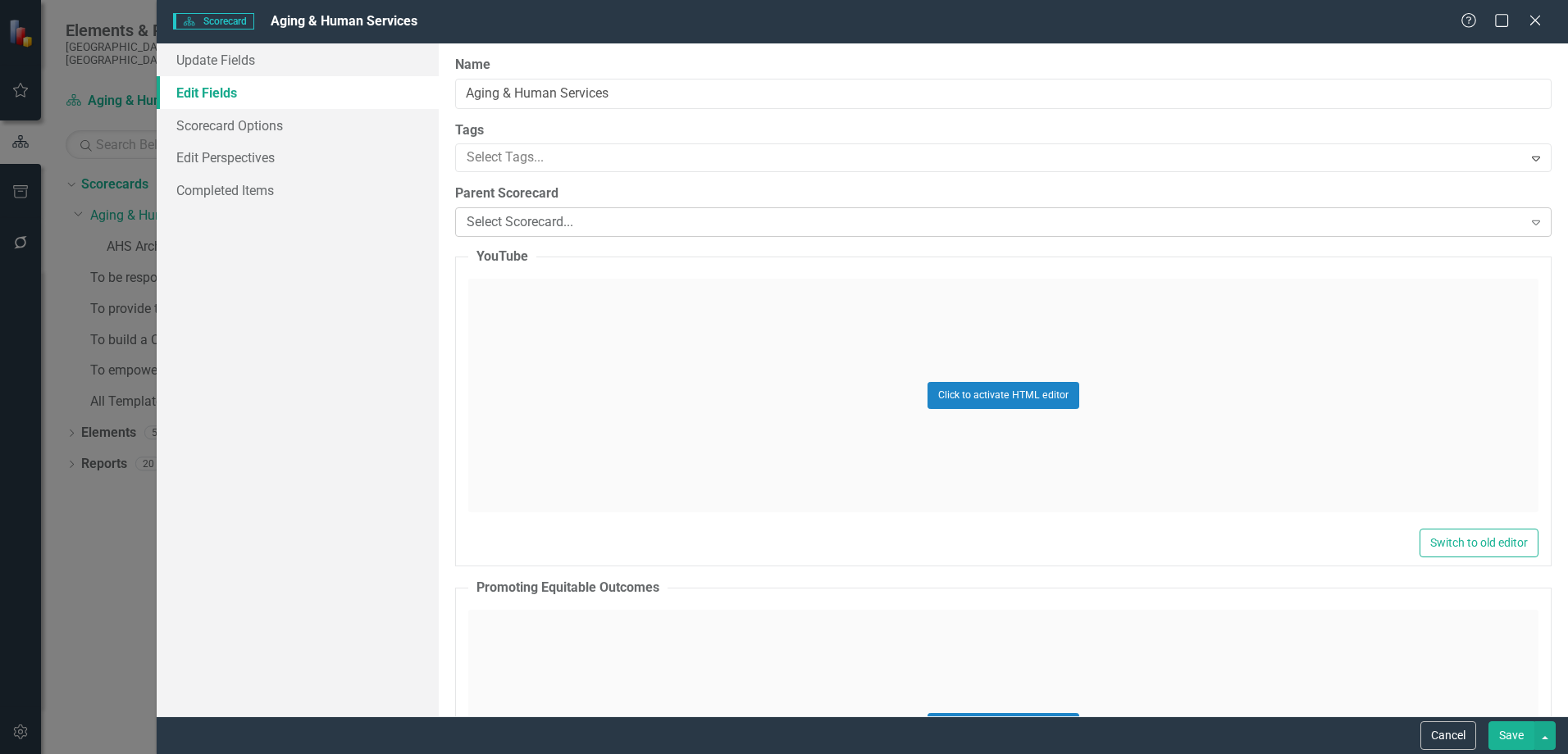 click on "Select Scorecard..." at bounding box center (994, 222) 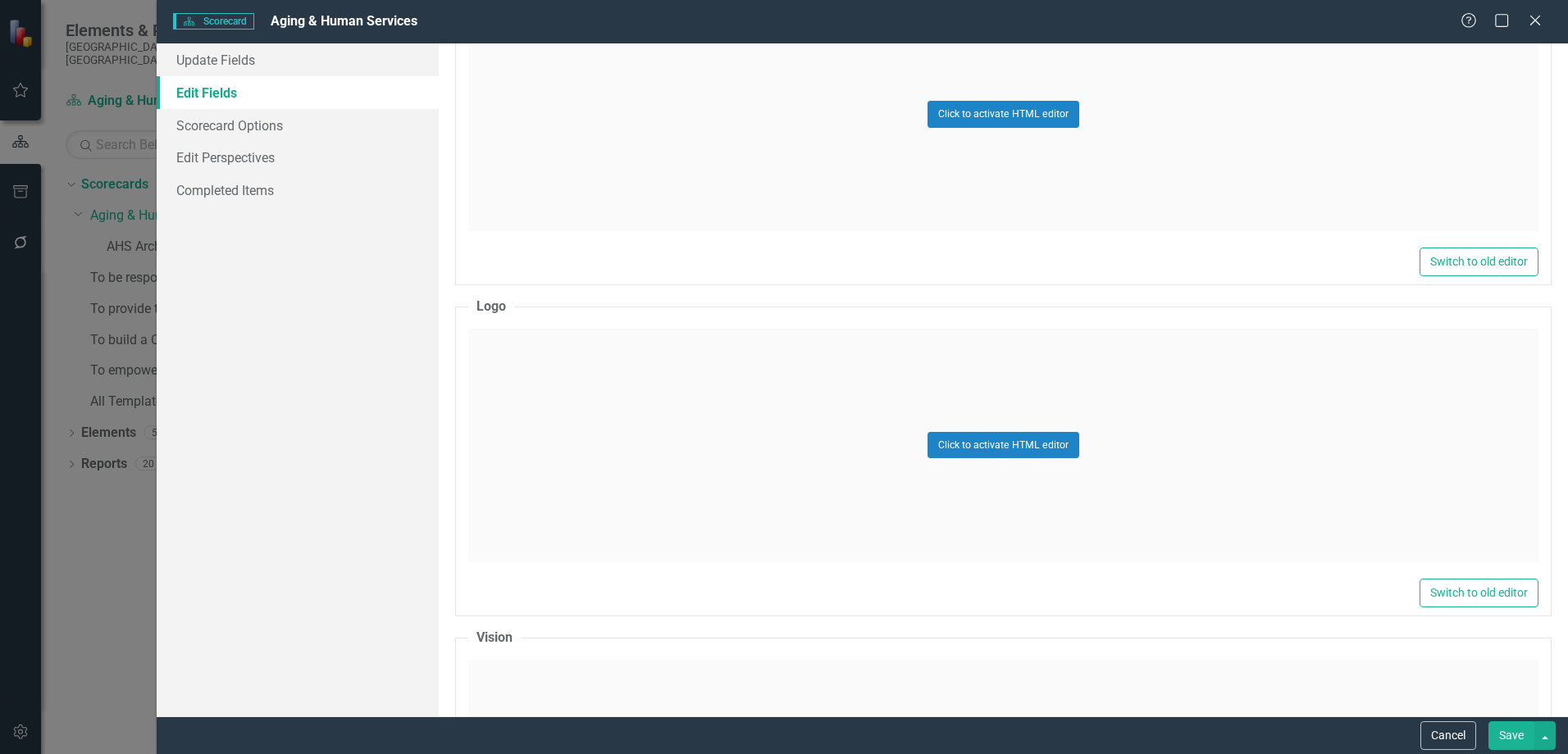 scroll, scrollTop: 738, scrollLeft: 0, axis: vertical 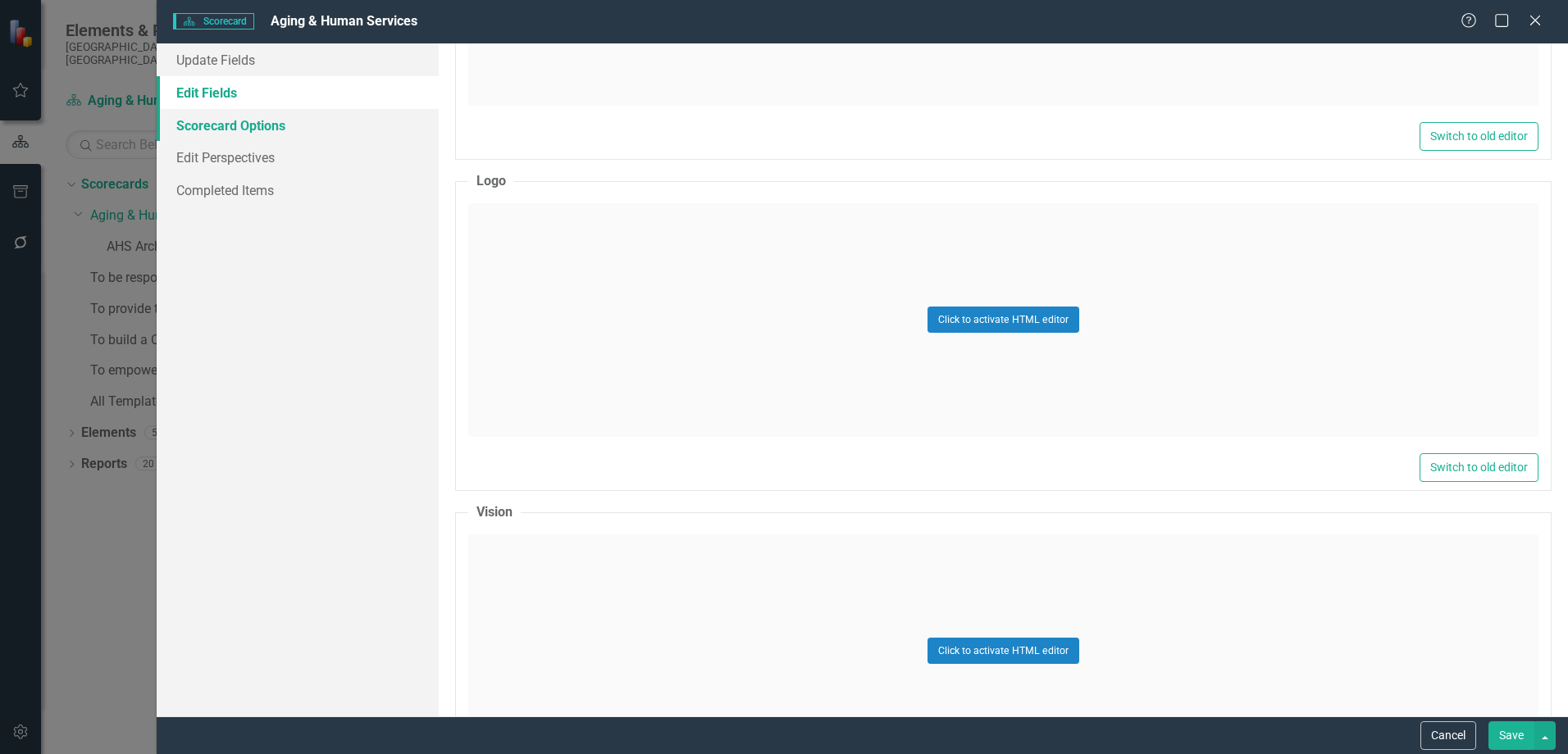 click on "Scorecard Options" at bounding box center (298, 125) 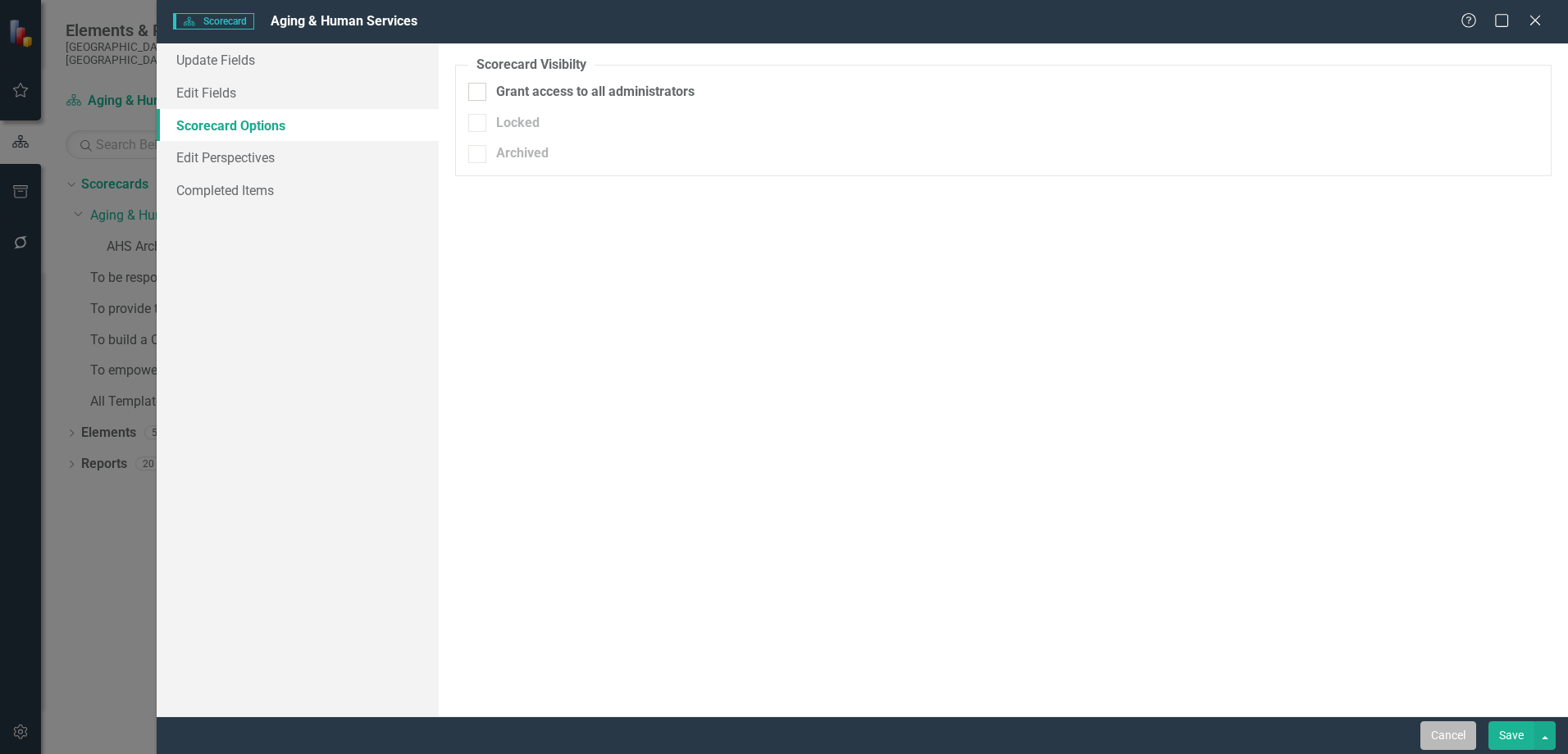 click on "Cancel" at bounding box center [1448, 735] 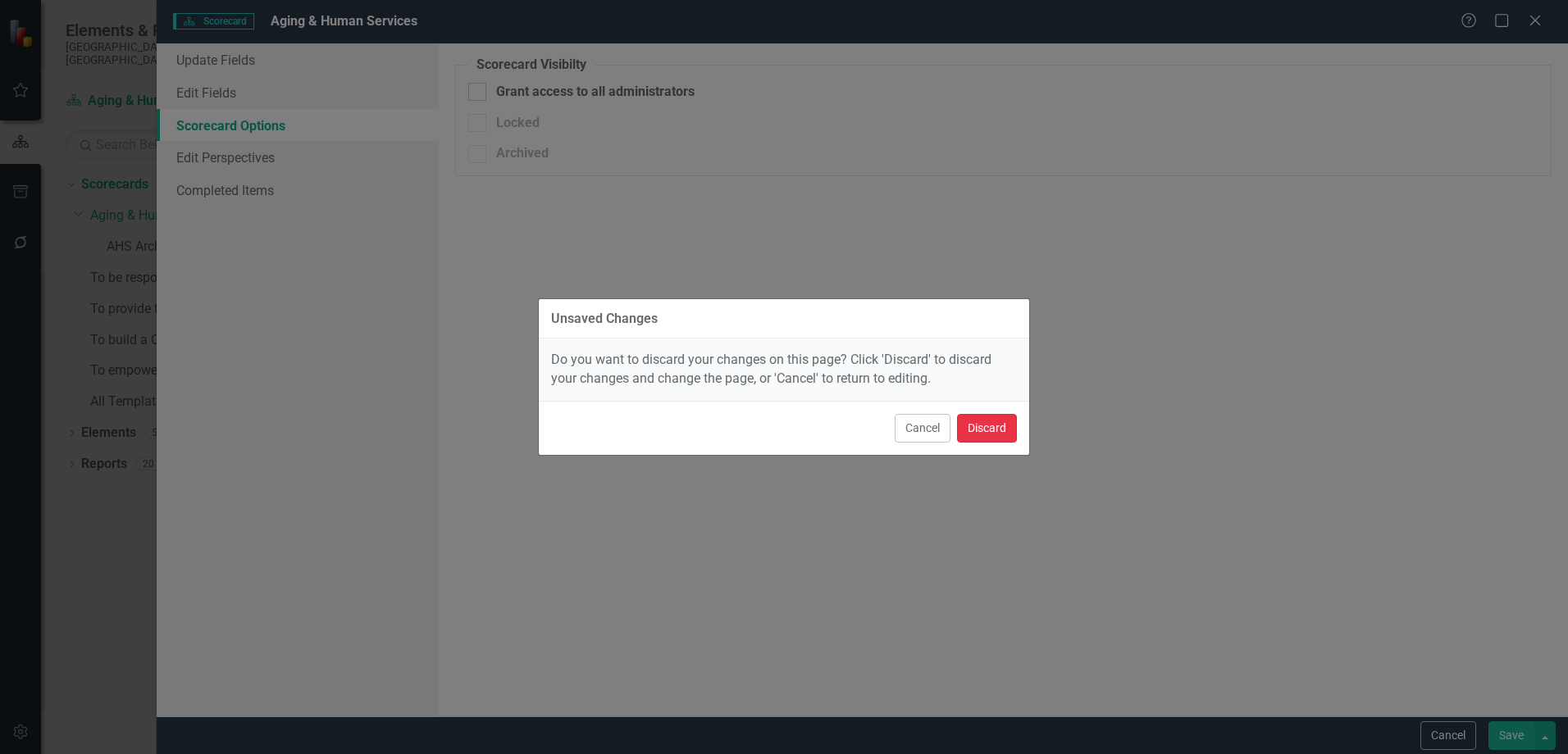 click on "Discard" at bounding box center (987, 428) 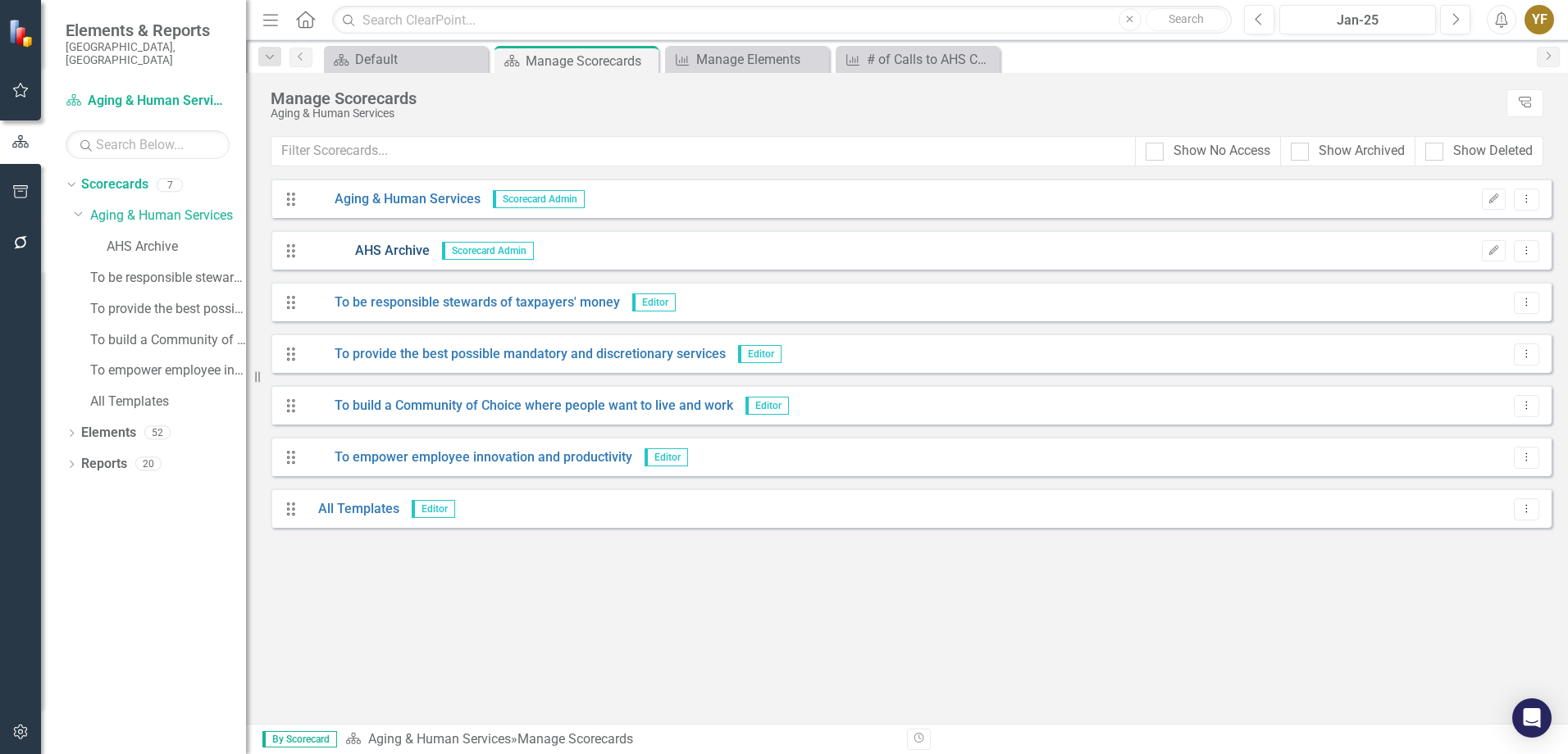 click on "AHS Archive" at bounding box center [367, 251] 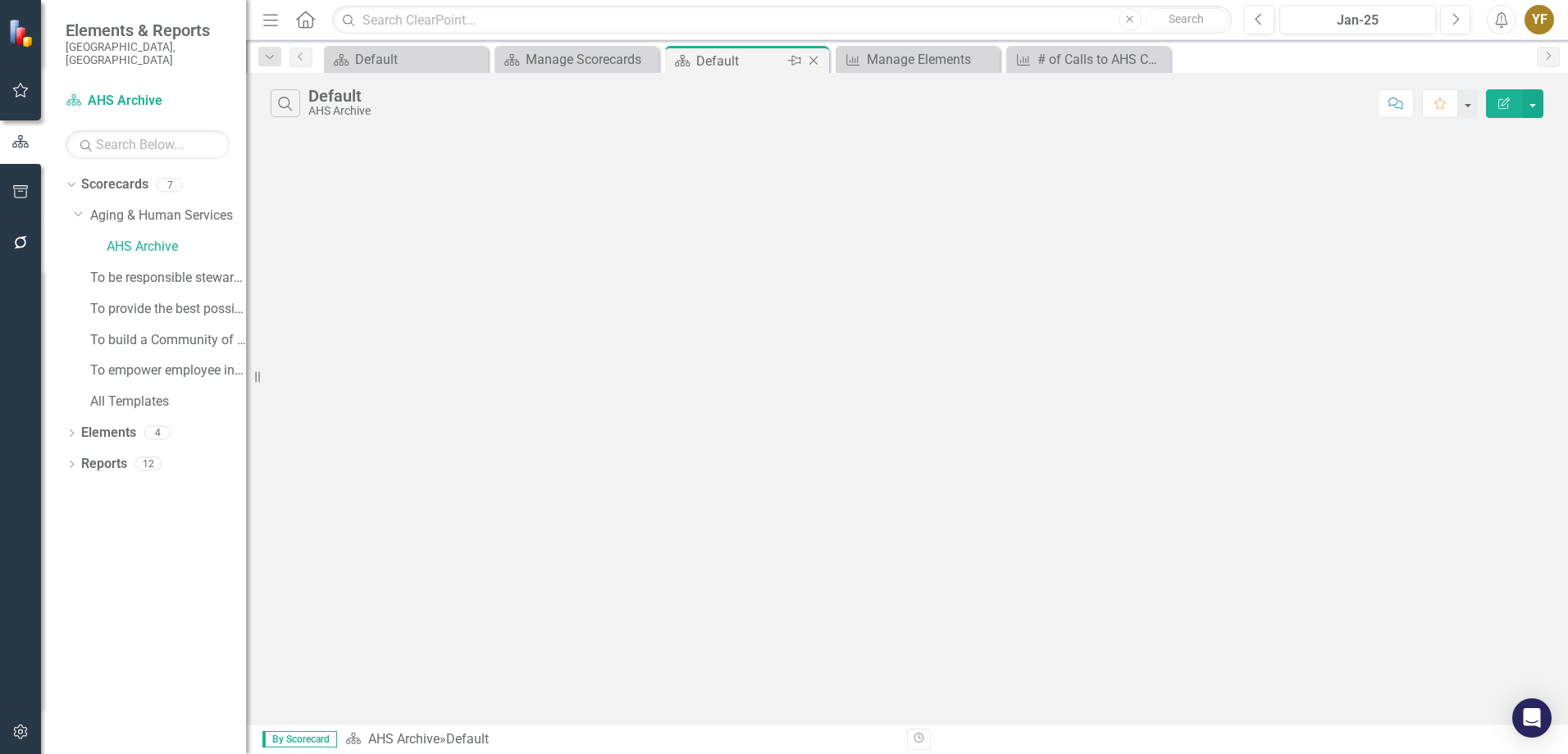 click on "Close" 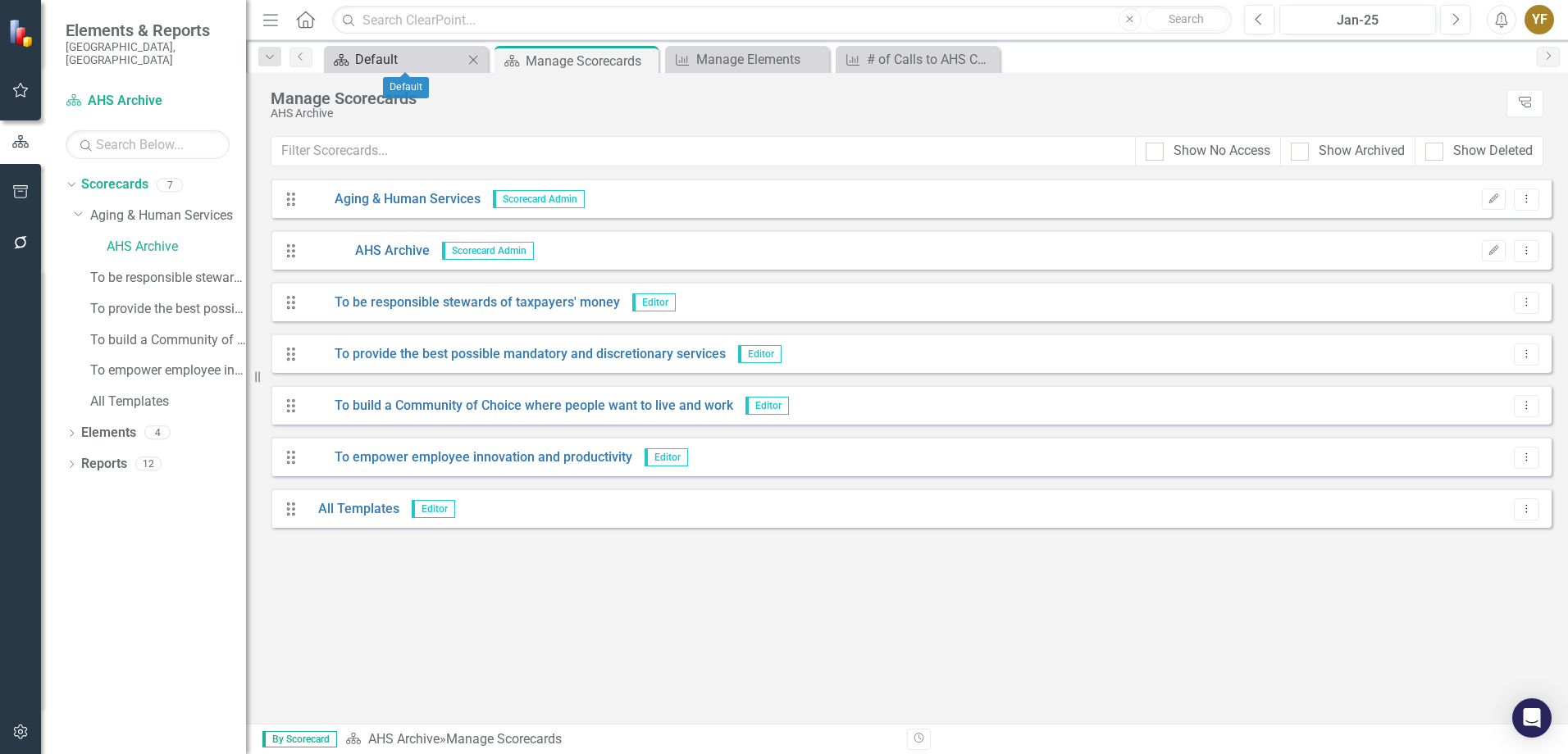 click on "Default" at bounding box center (409, 59) 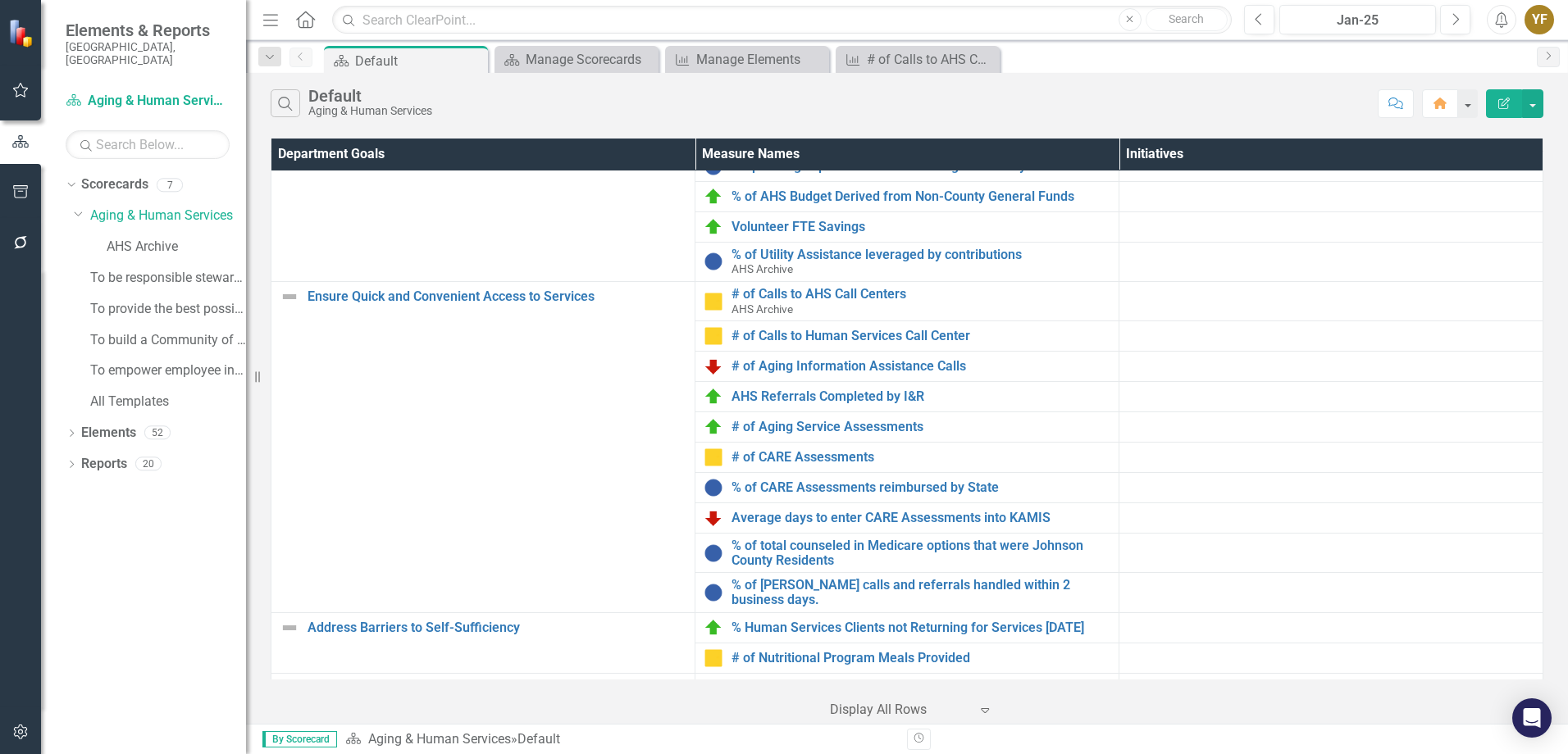 scroll, scrollTop: 0, scrollLeft: 0, axis: both 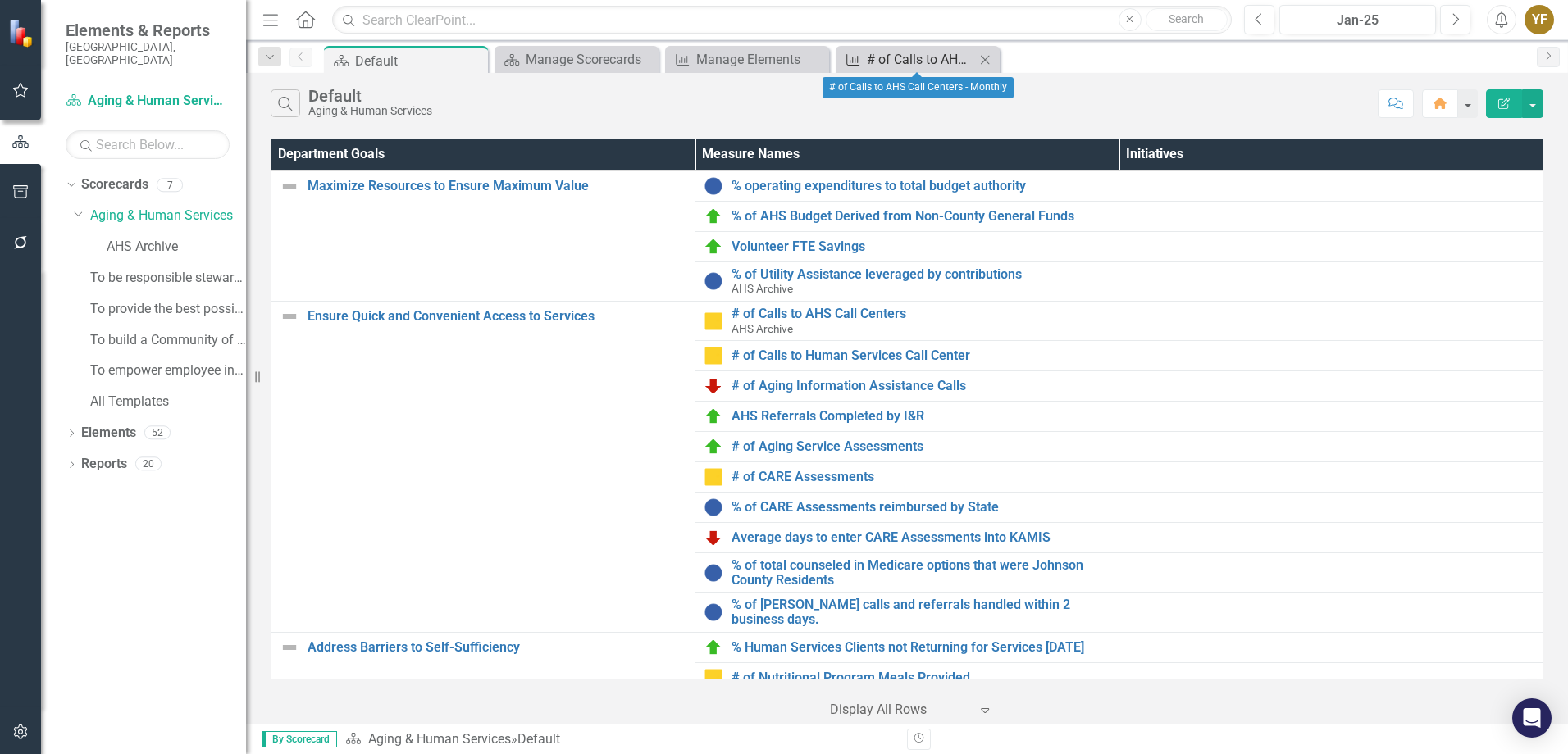 click on "# of Calls to AHS Call Centers - Monthly" at bounding box center (921, 59) 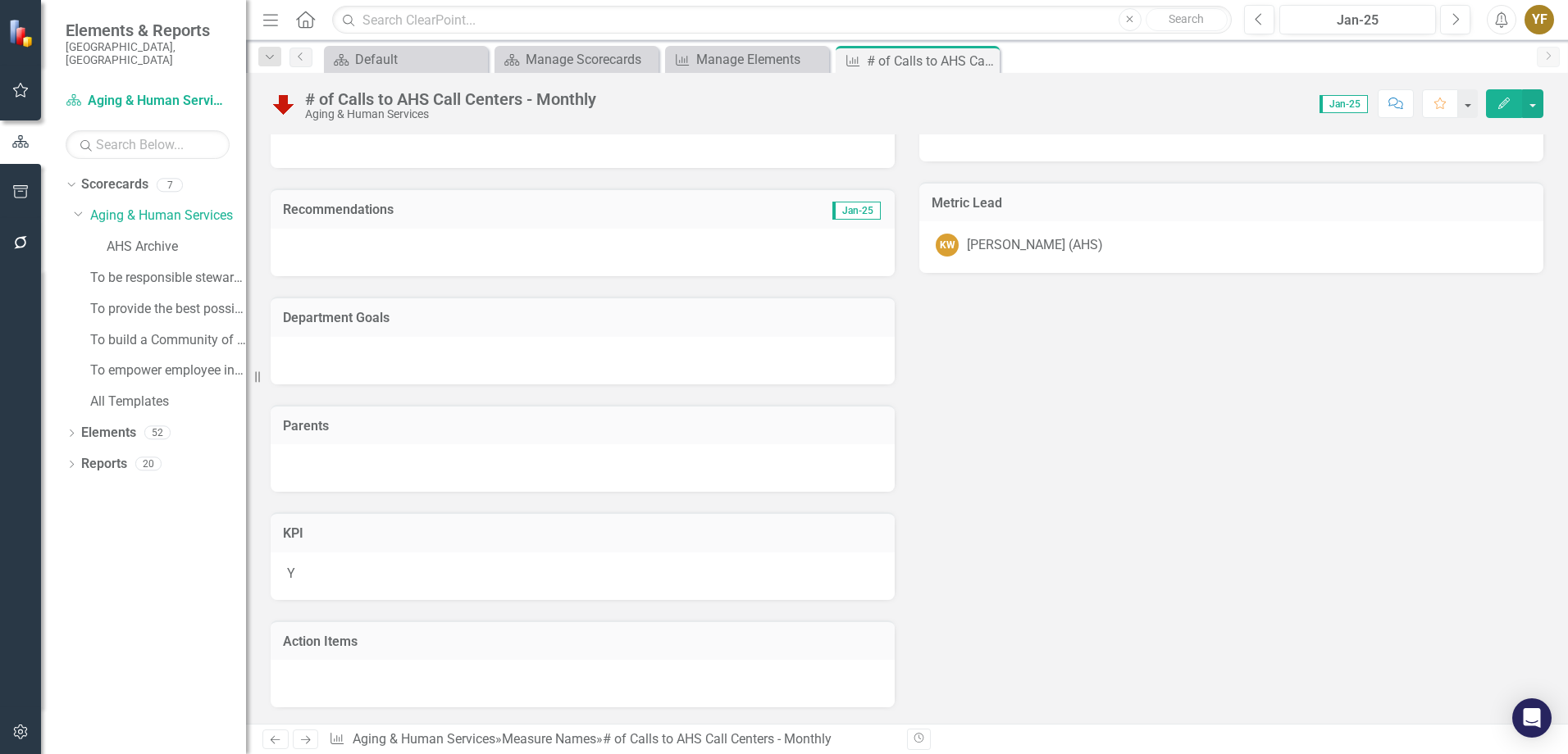 scroll, scrollTop: 328, scrollLeft: 0, axis: vertical 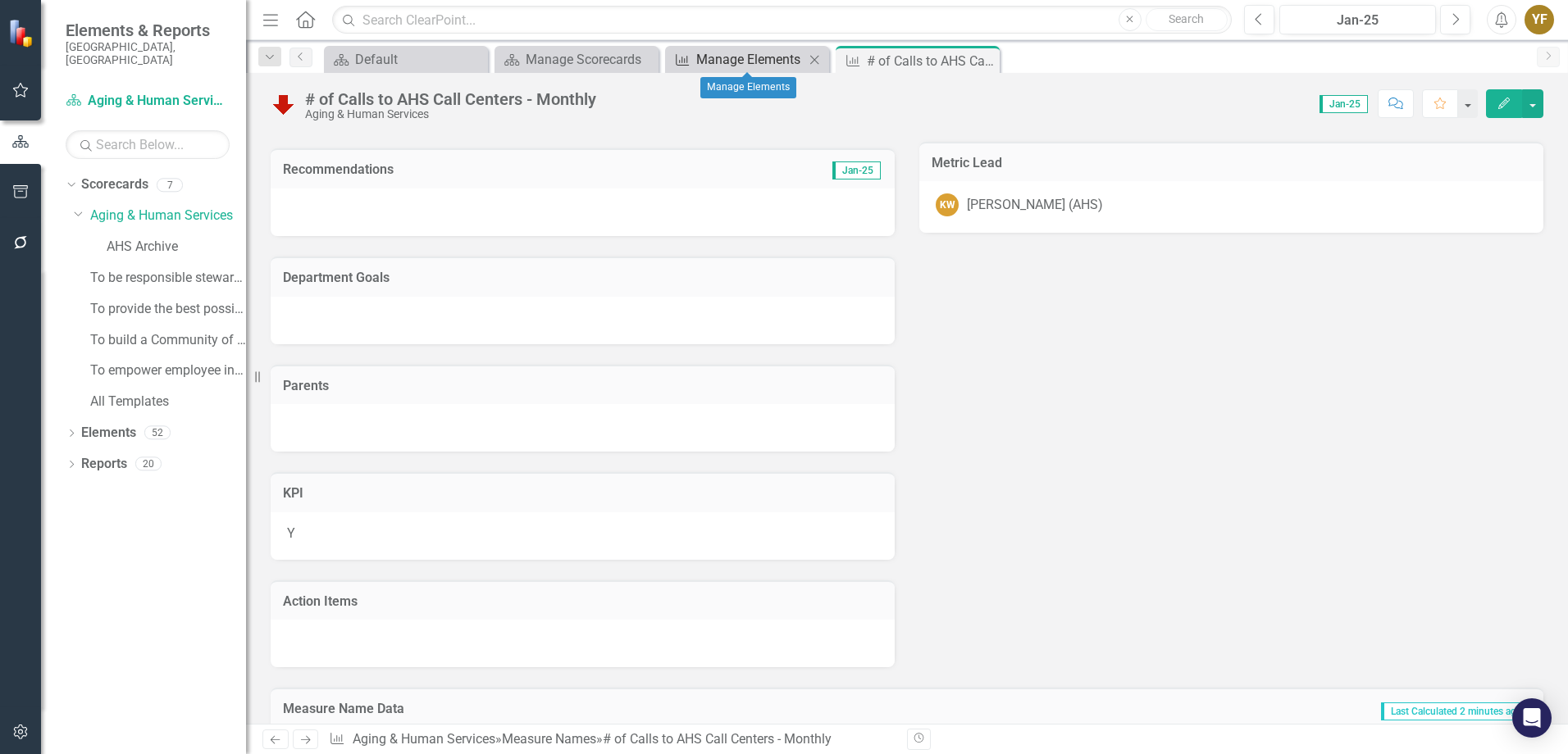 click on "Manage Elements" at bounding box center (750, 59) 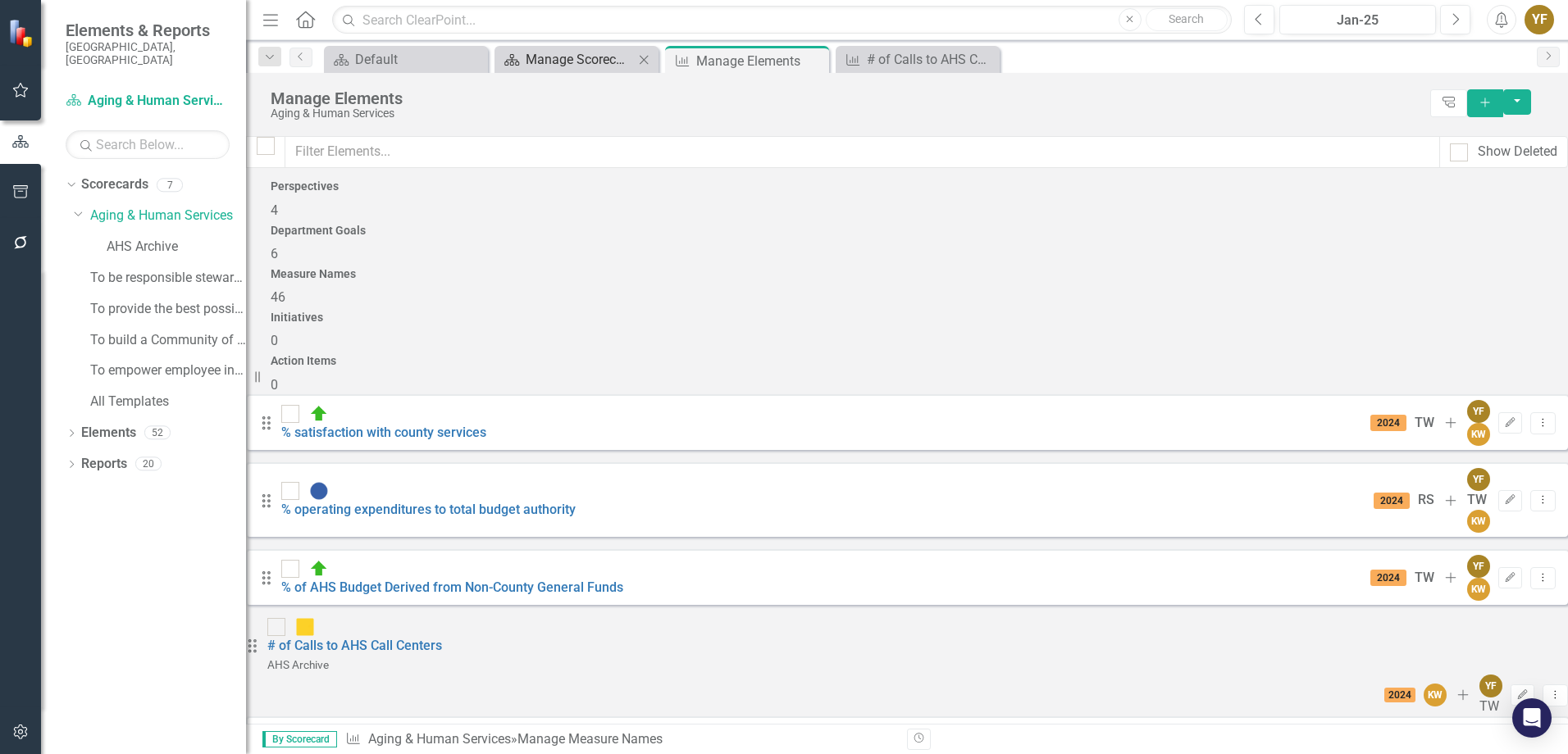 click on "Manage Scorecards" at bounding box center [580, 59] 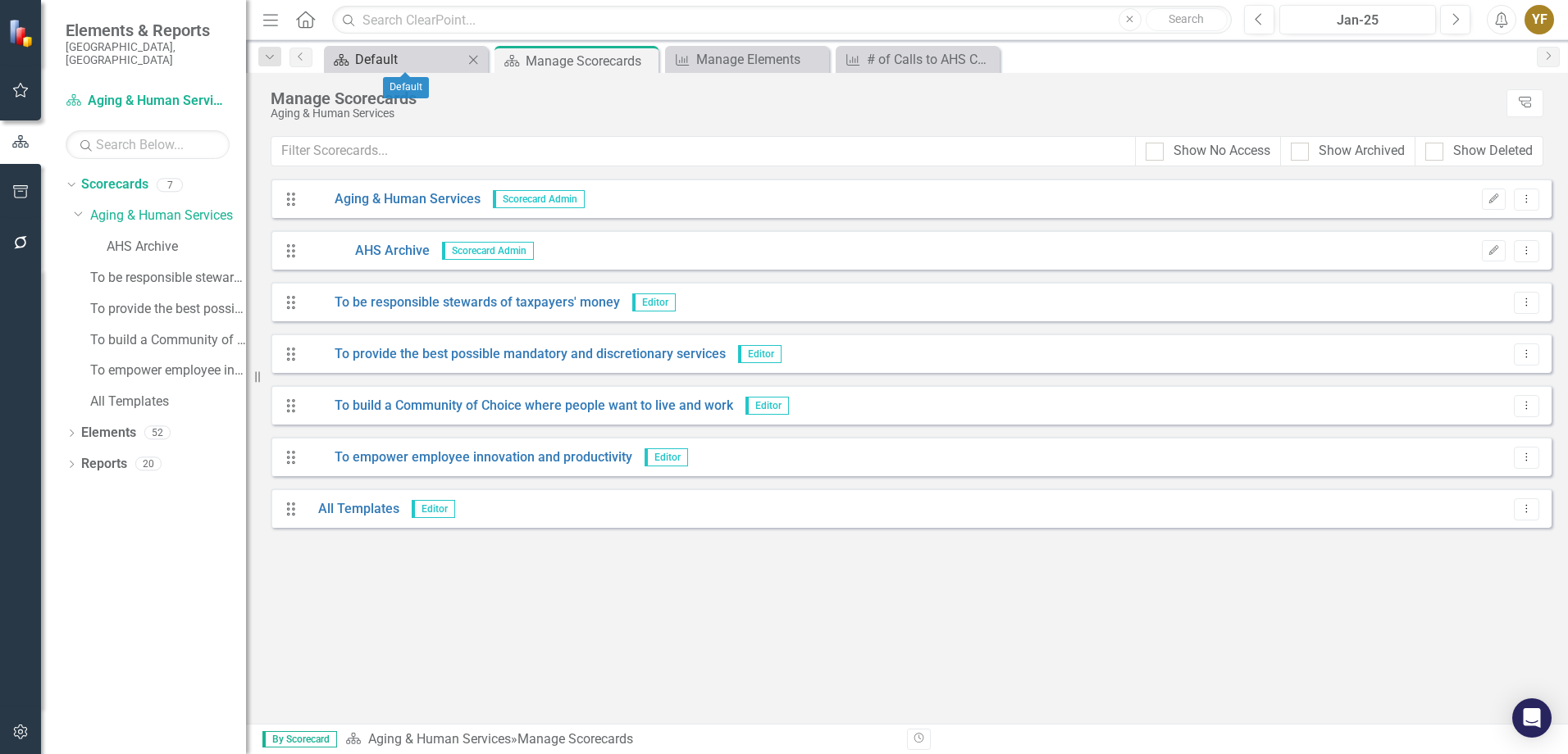 click on "Default" at bounding box center [409, 59] 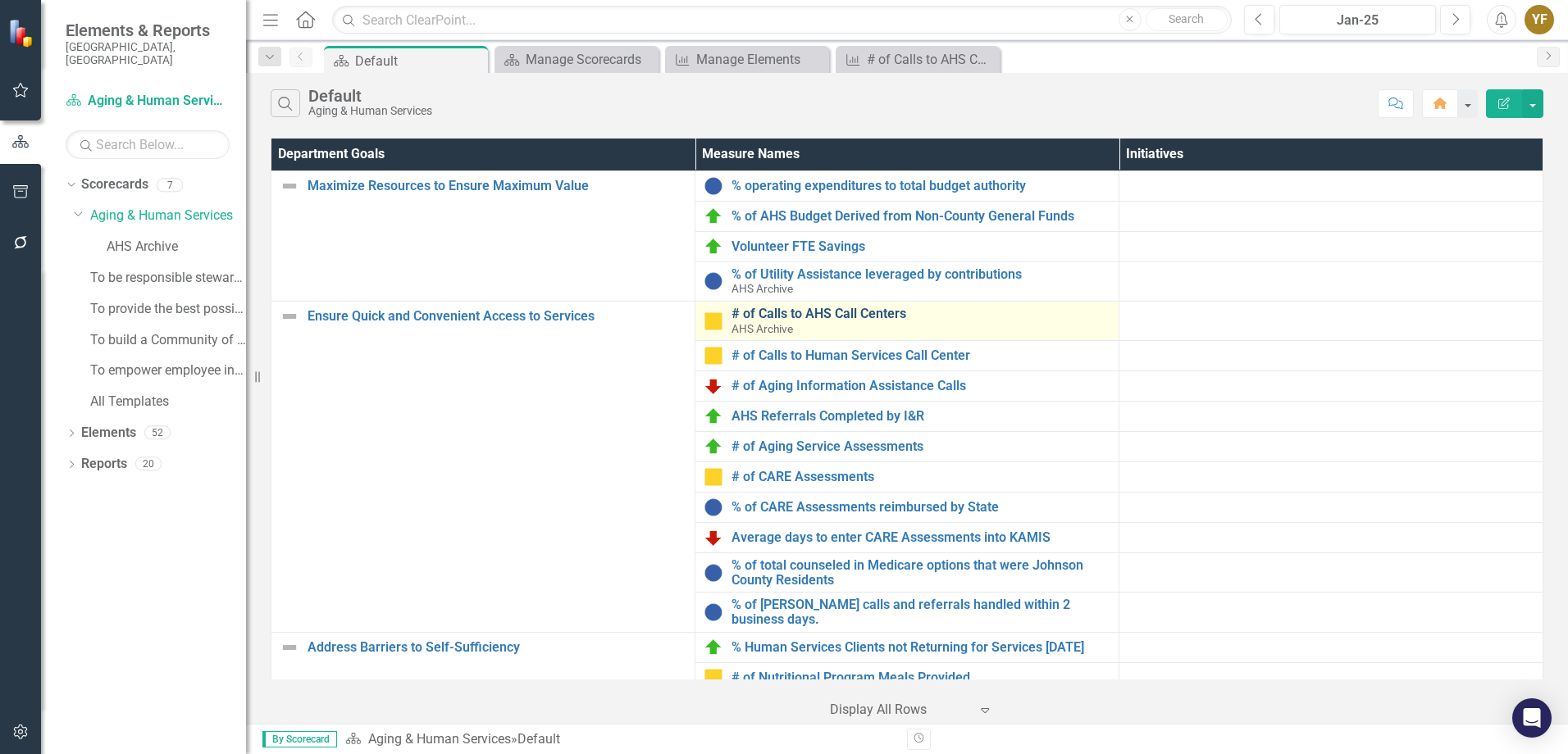 click on "# of Calls to AHS Call Centers" at bounding box center (921, 314) 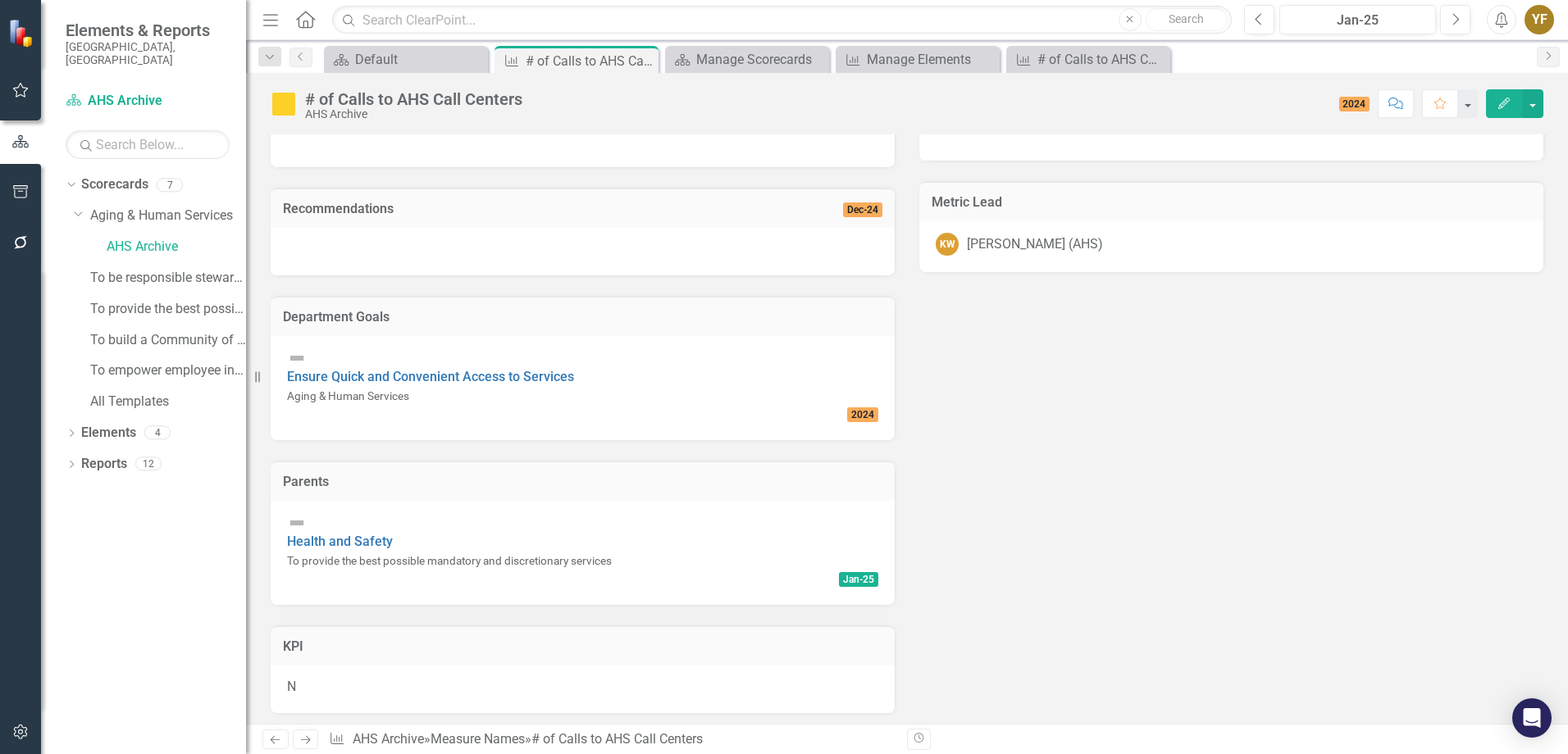 scroll, scrollTop: 328, scrollLeft: 0, axis: vertical 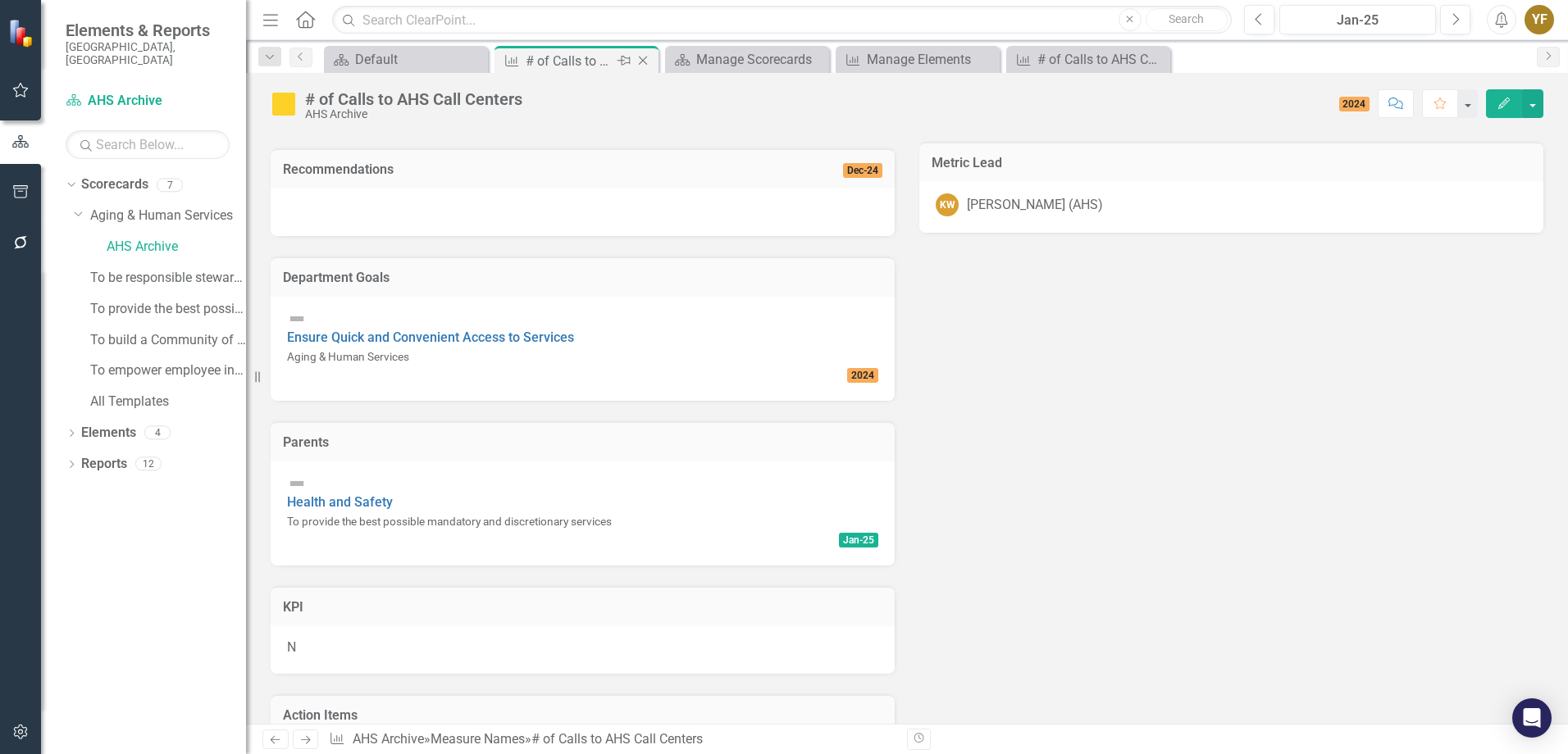 click on "Close" 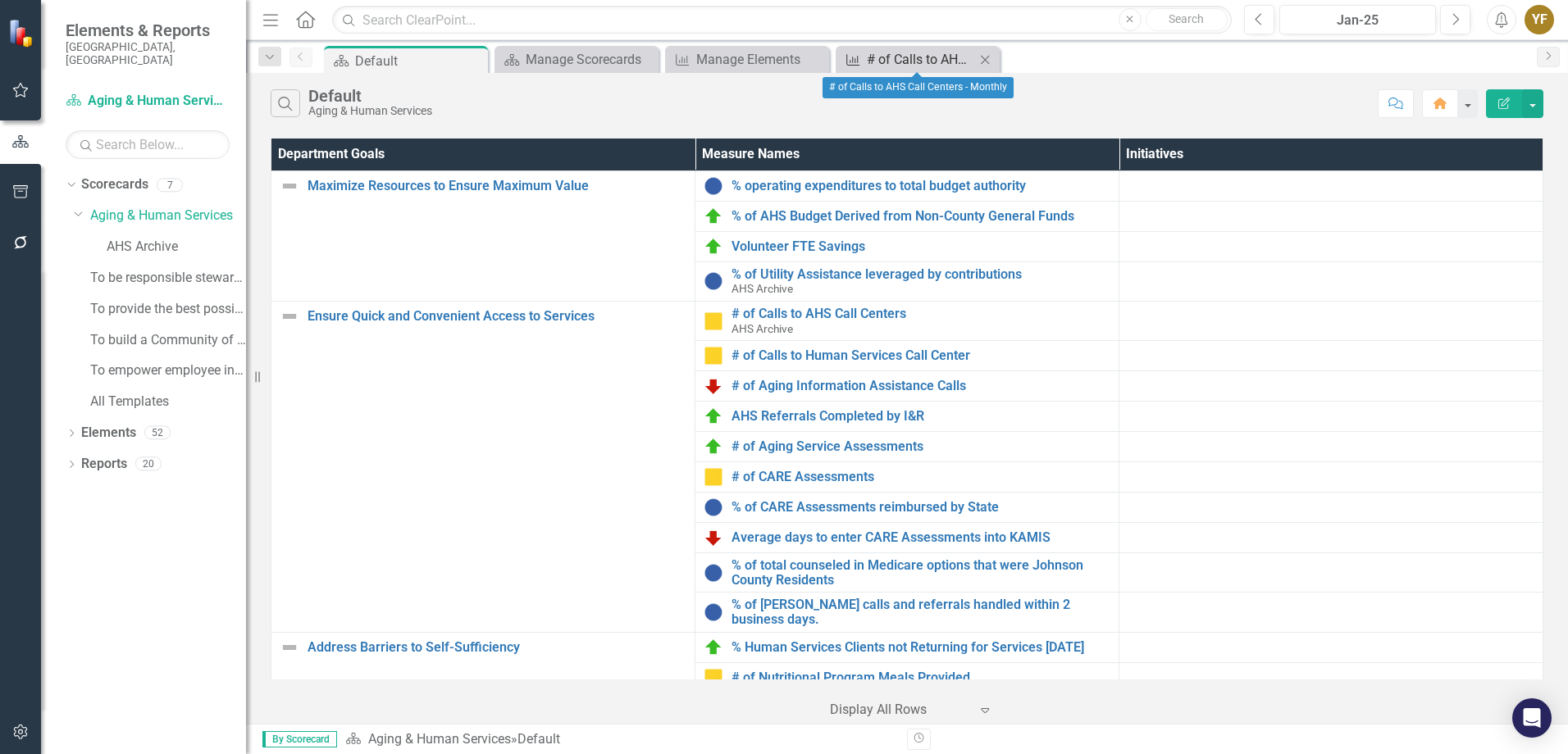 click on "# of Calls to AHS Call Centers - Monthly" at bounding box center [921, 59] 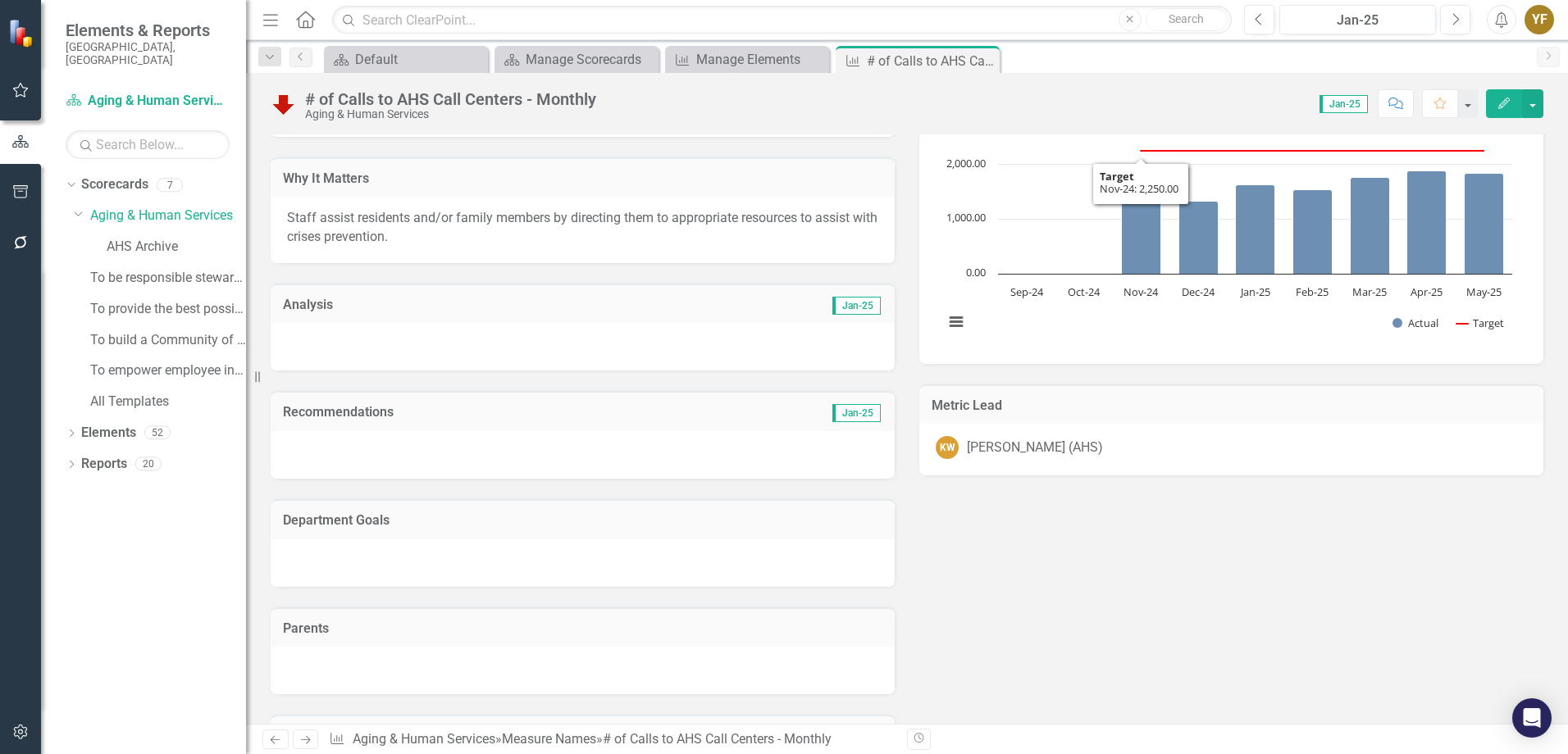 scroll, scrollTop: 164, scrollLeft: 0, axis: vertical 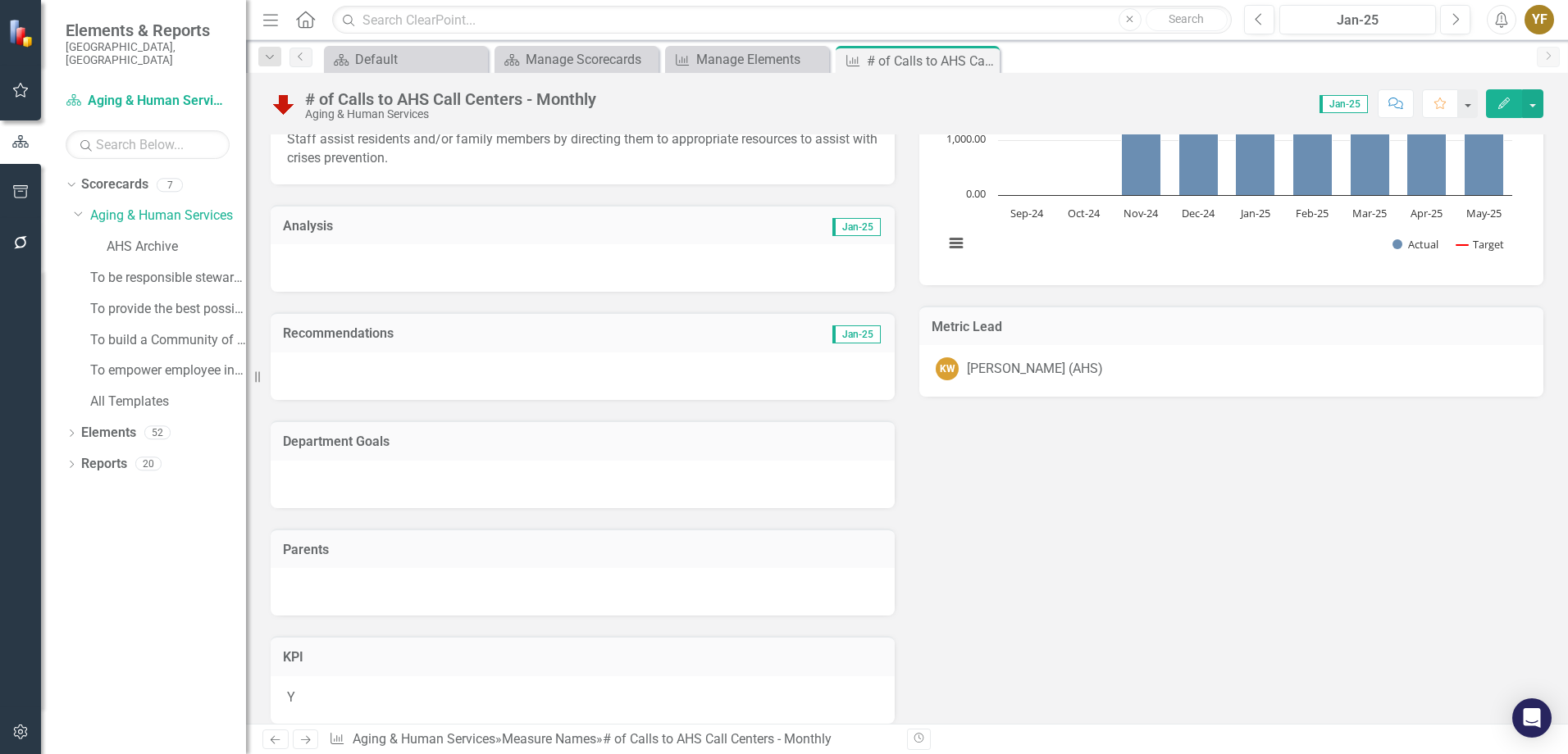 click at bounding box center (582, 484) 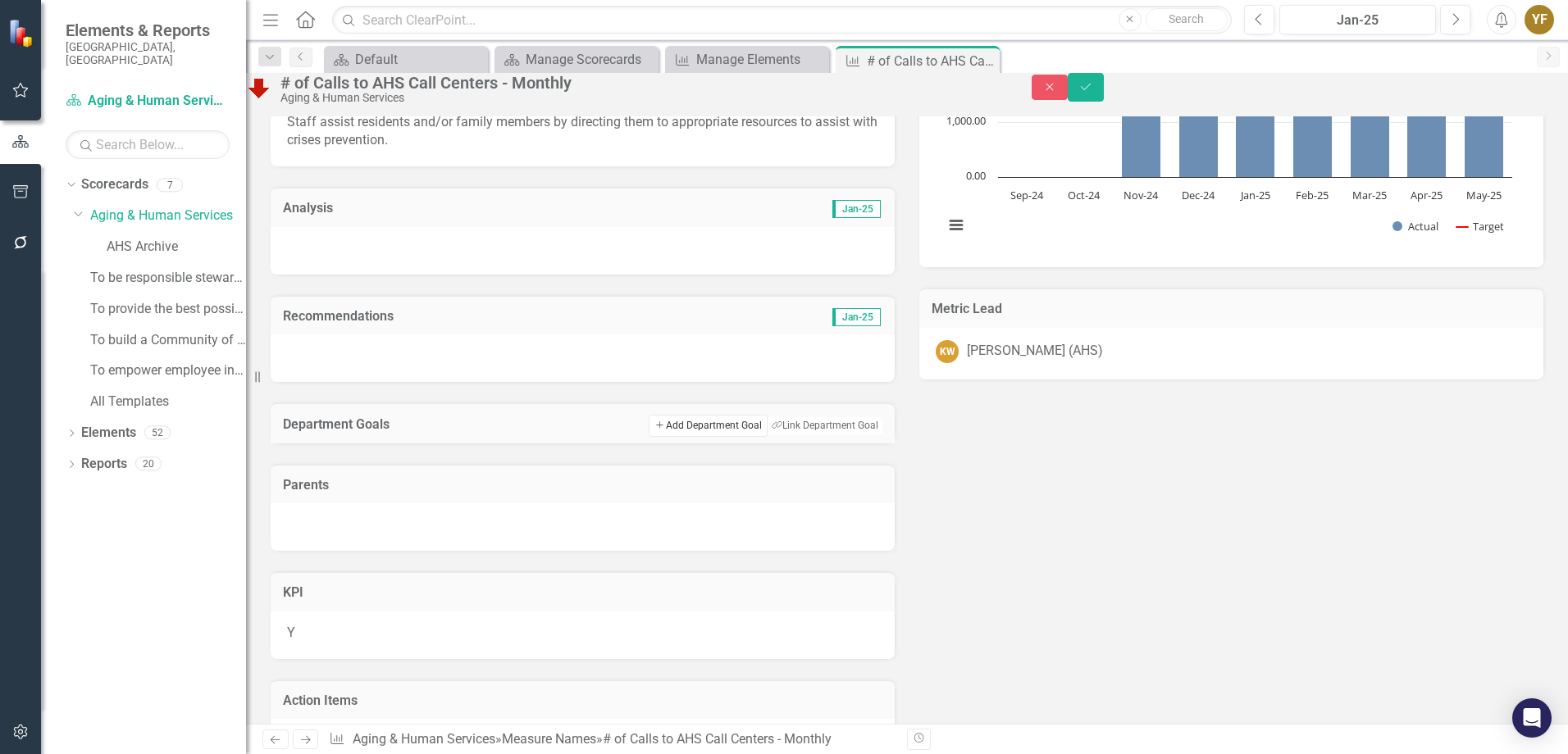 click on "Add  Add Department Goal" at bounding box center (708, 425) 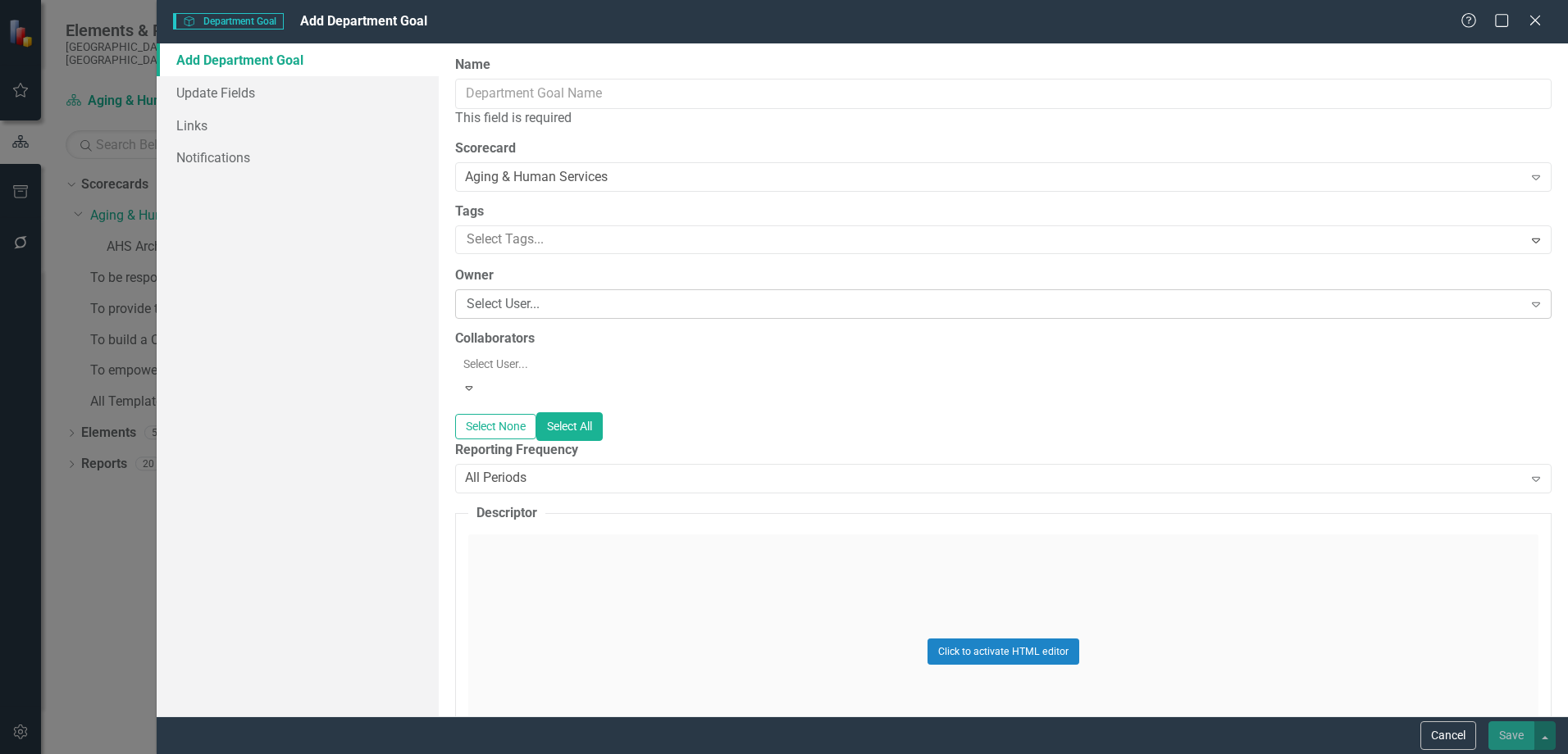 click on "Select User..." at bounding box center [994, 304] 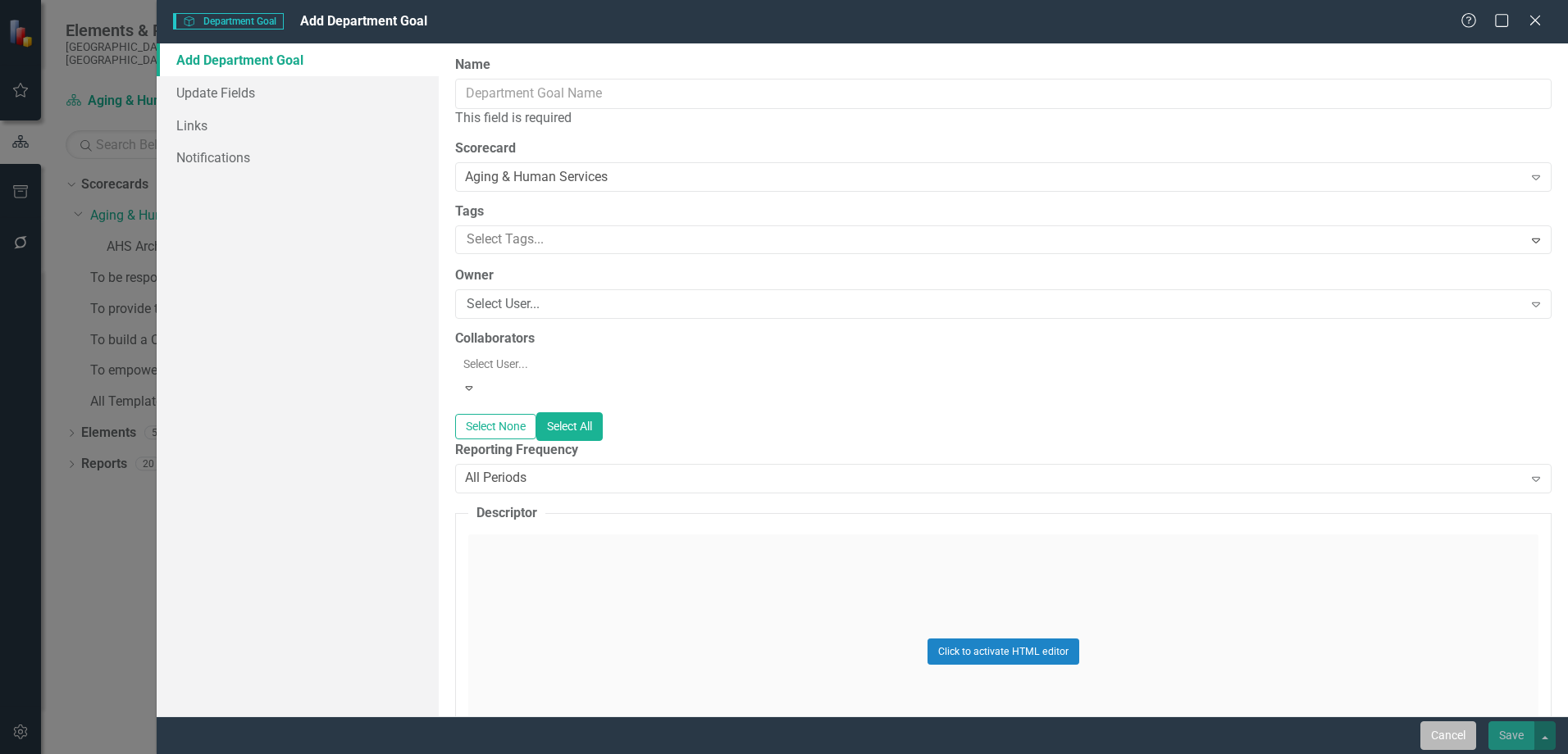 click on "Cancel" at bounding box center [1448, 735] 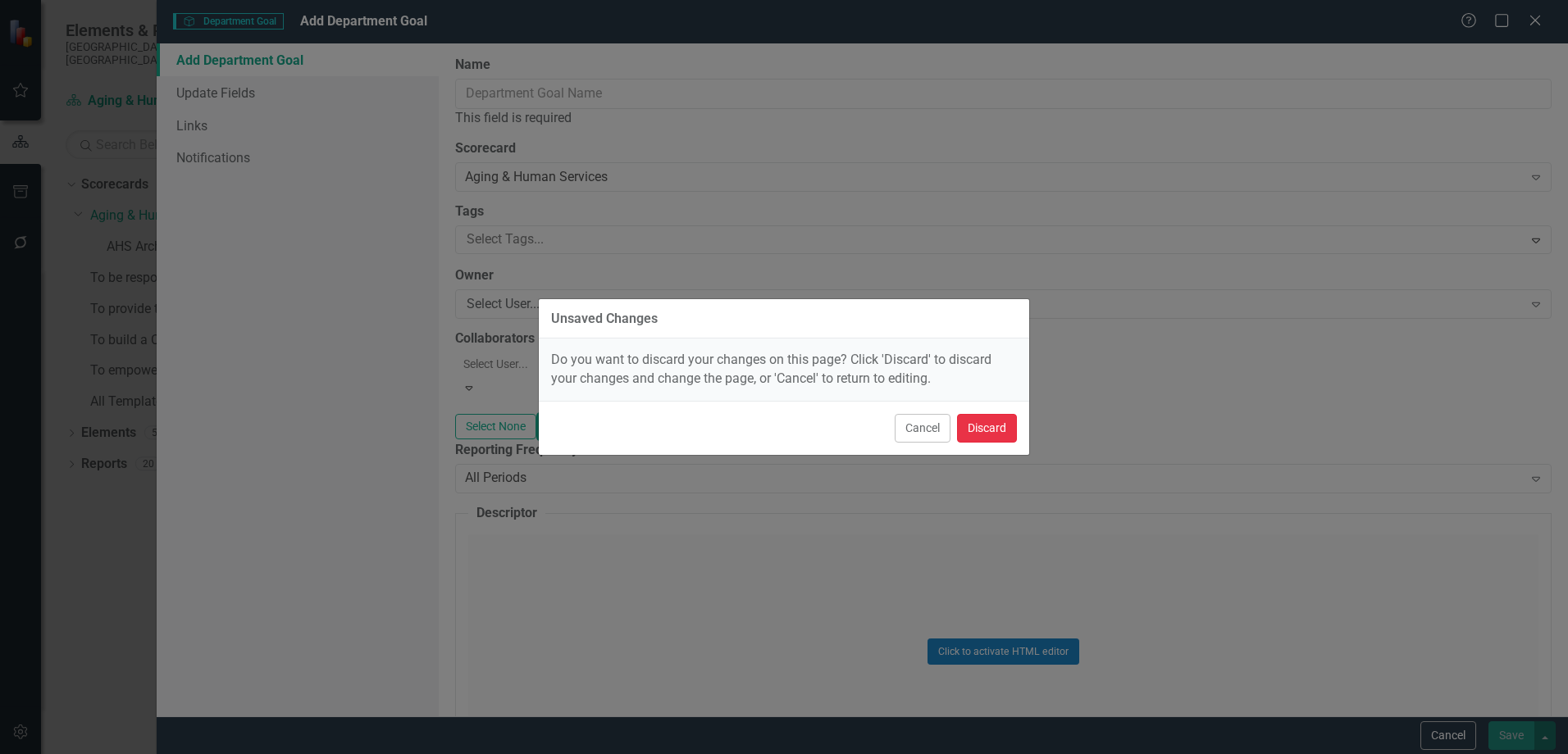 click on "Discard" at bounding box center [987, 428] 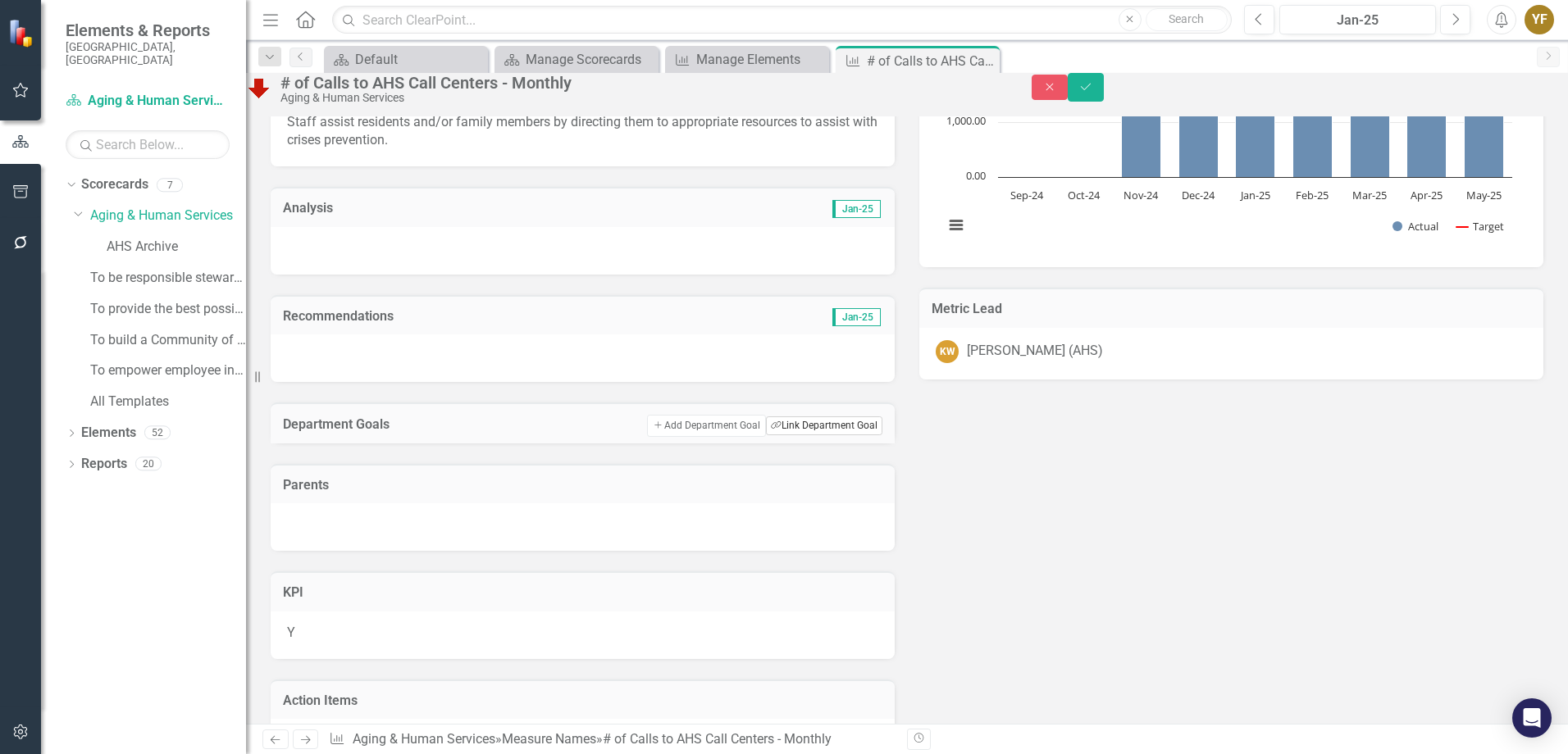 click on "Link Tag  Link Department Goal" at bounding box center [824, 425] 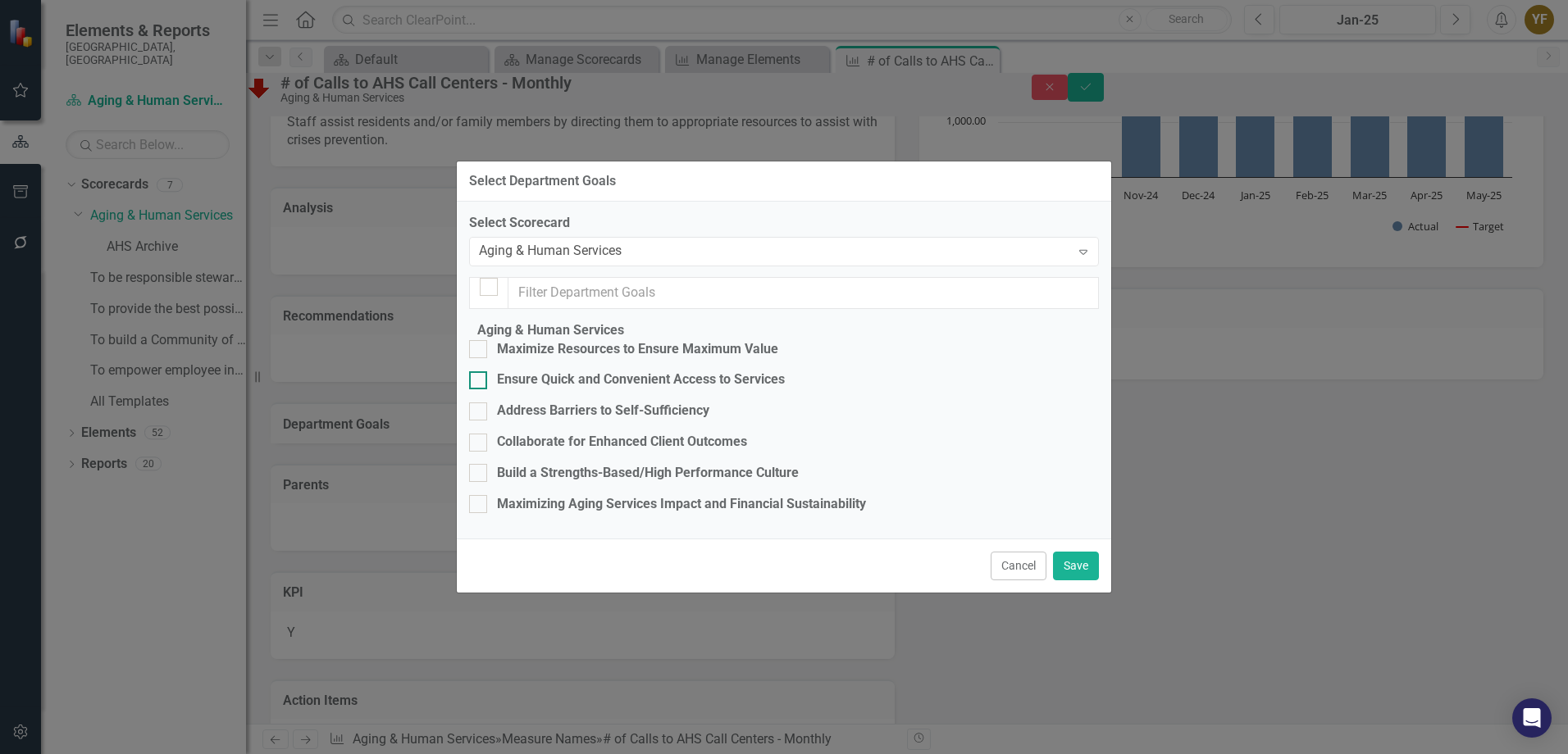 click on "Ensure Quick and Convenient Access to Services" at bounding box center [474, 376] 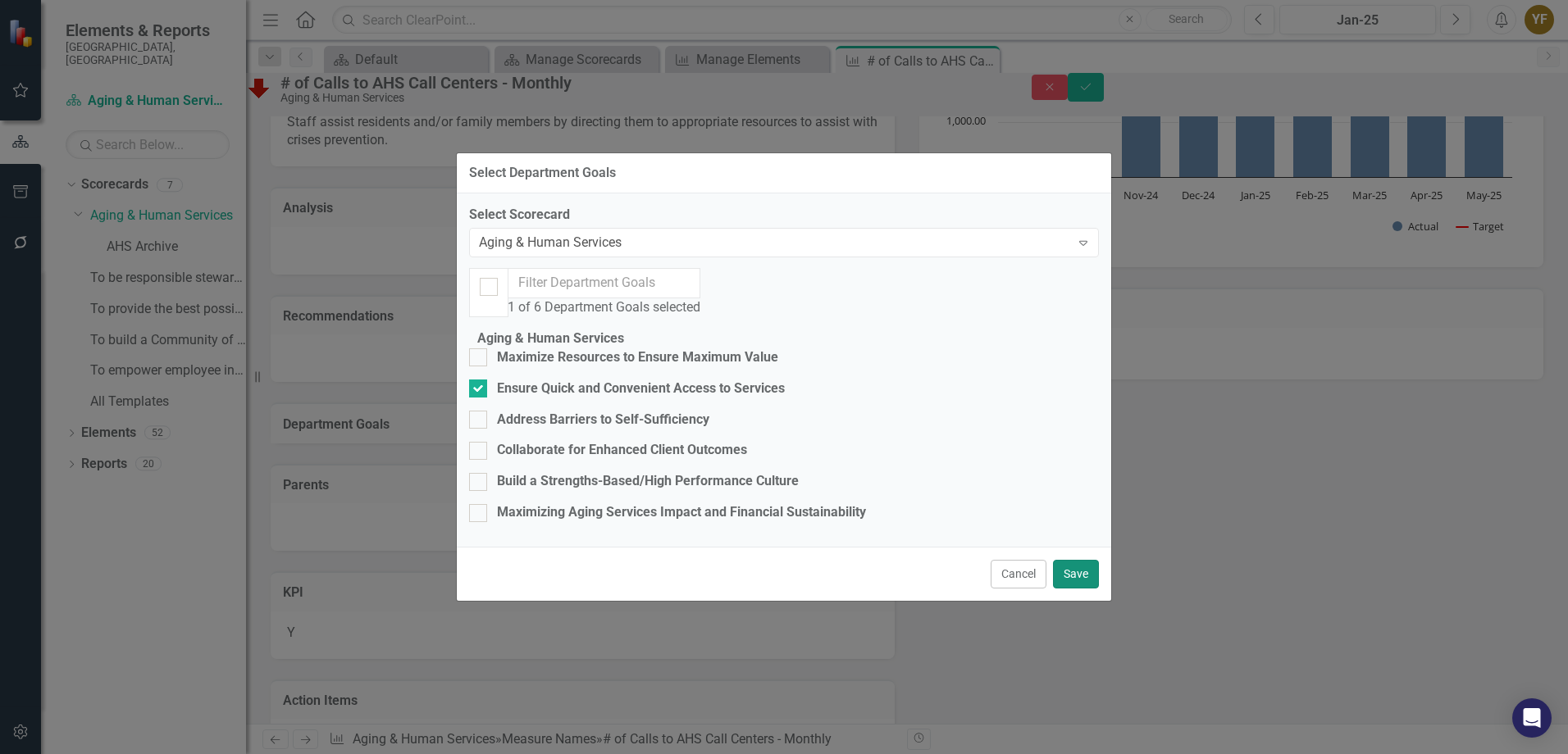 click on "Save" at bounding box center (1076, 574) 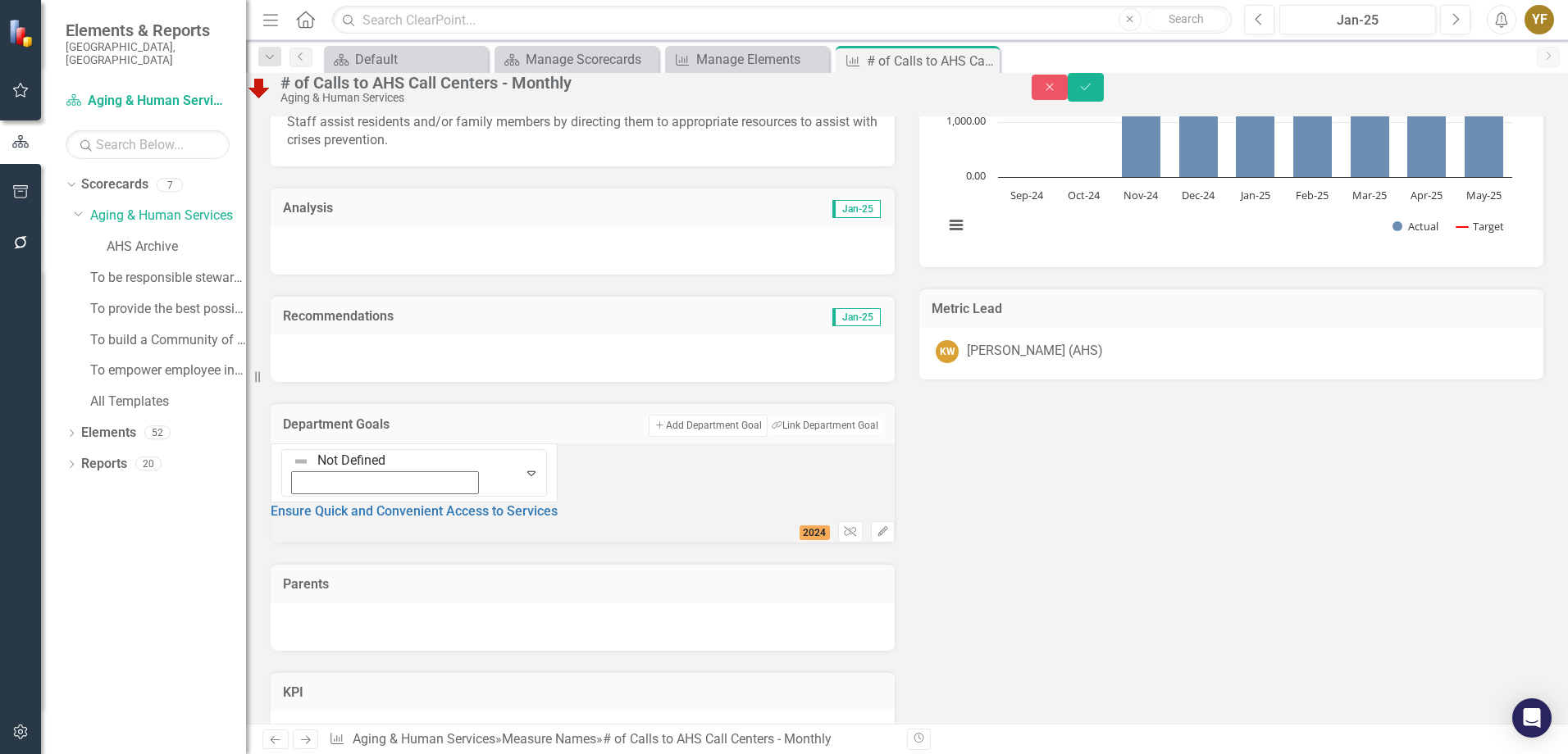 click at bounding box center [582, 627] 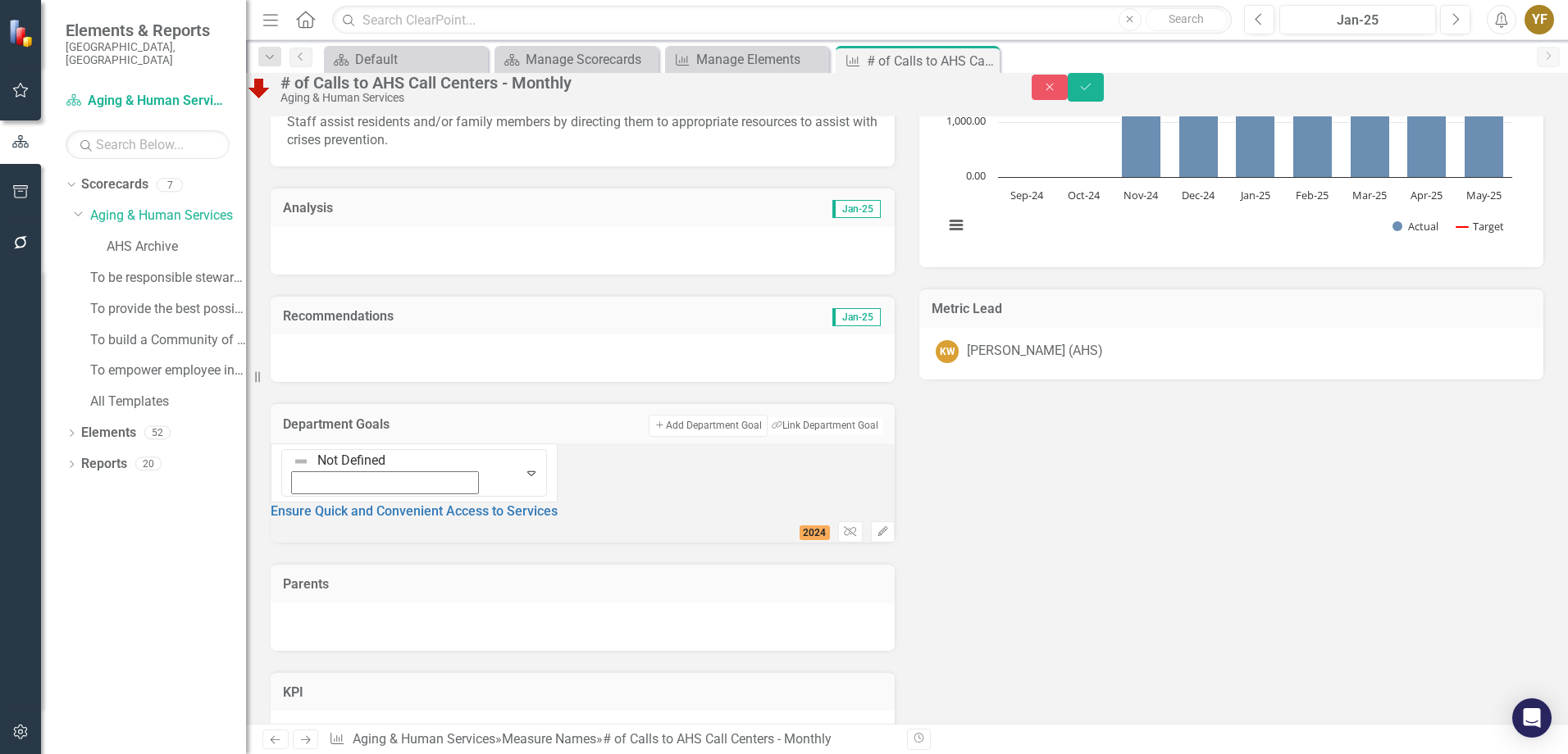 click on "Parents" at bounding box center (582, 584) 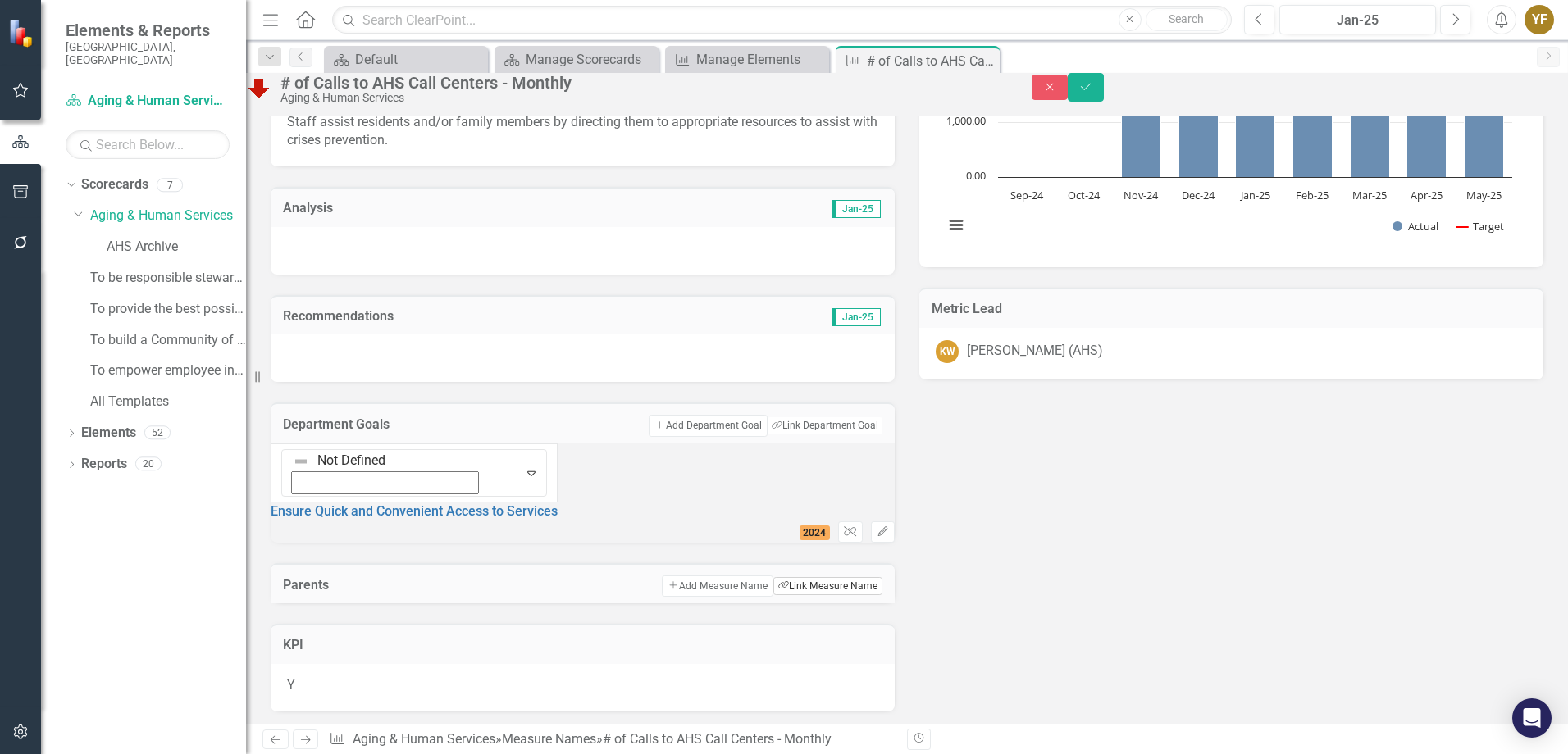 click on "Link Tag  Link Measure Name" at bounding box center [827, 586] 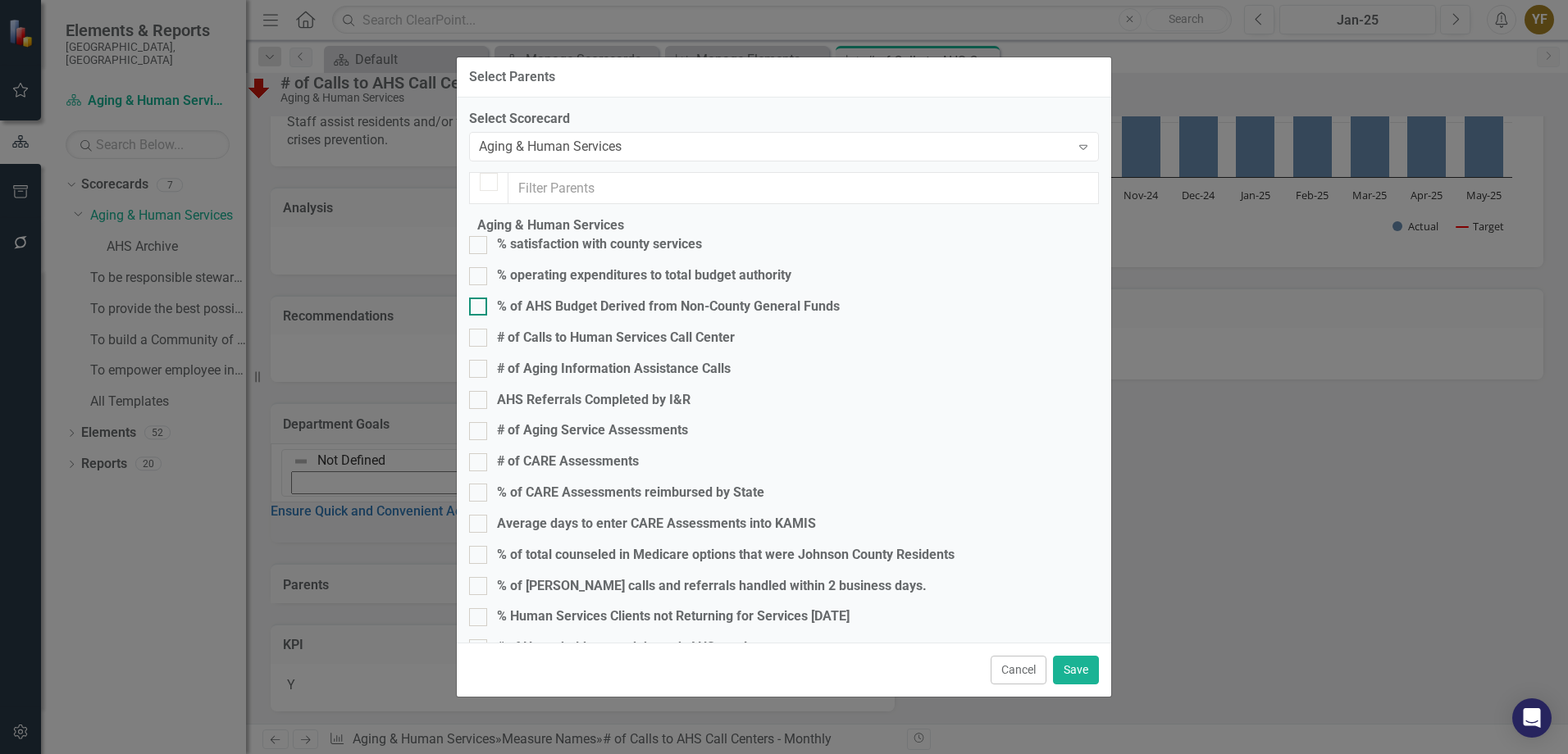 checkbox on "false" 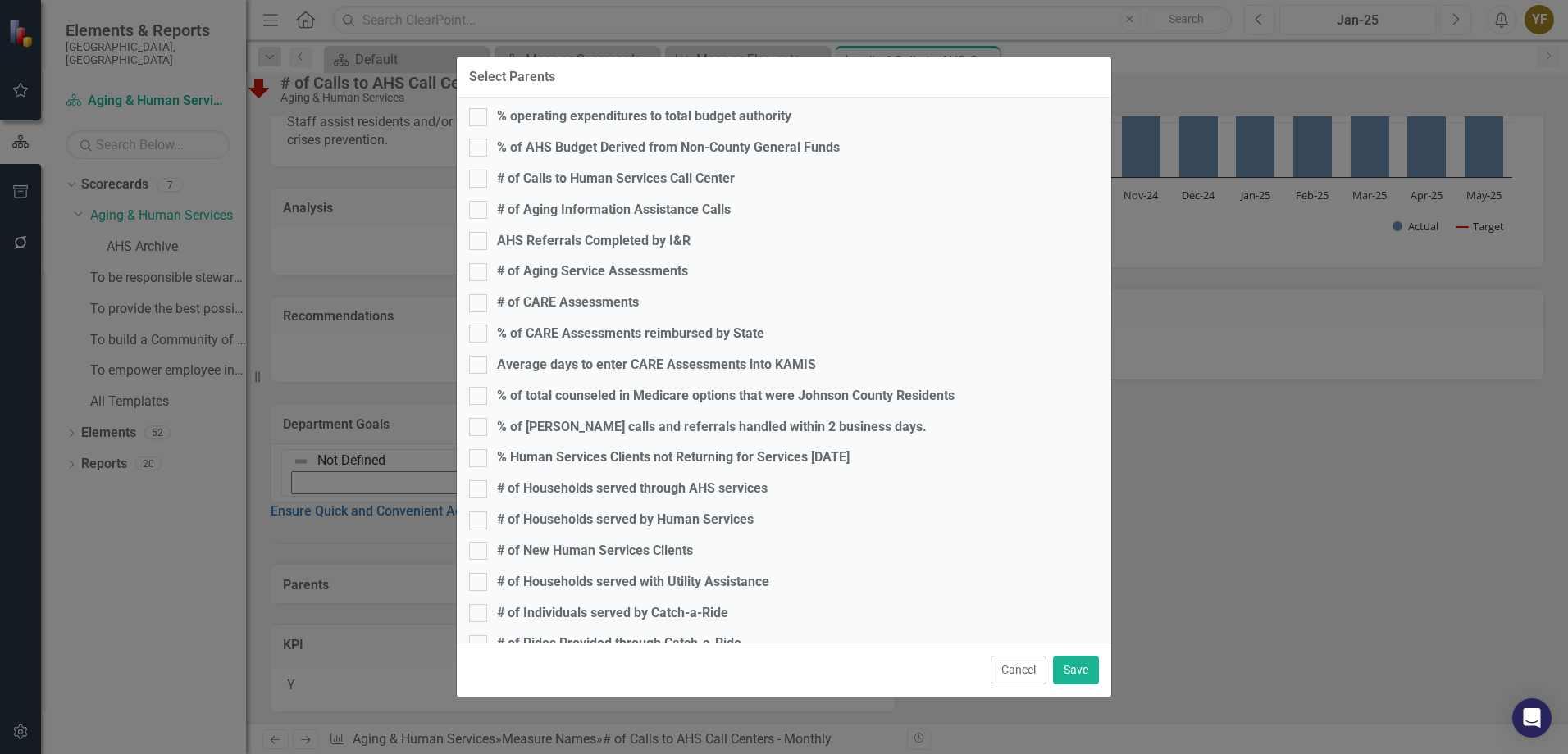 scroll, scrollTop: 0, scrollLeft: 0, axis: both 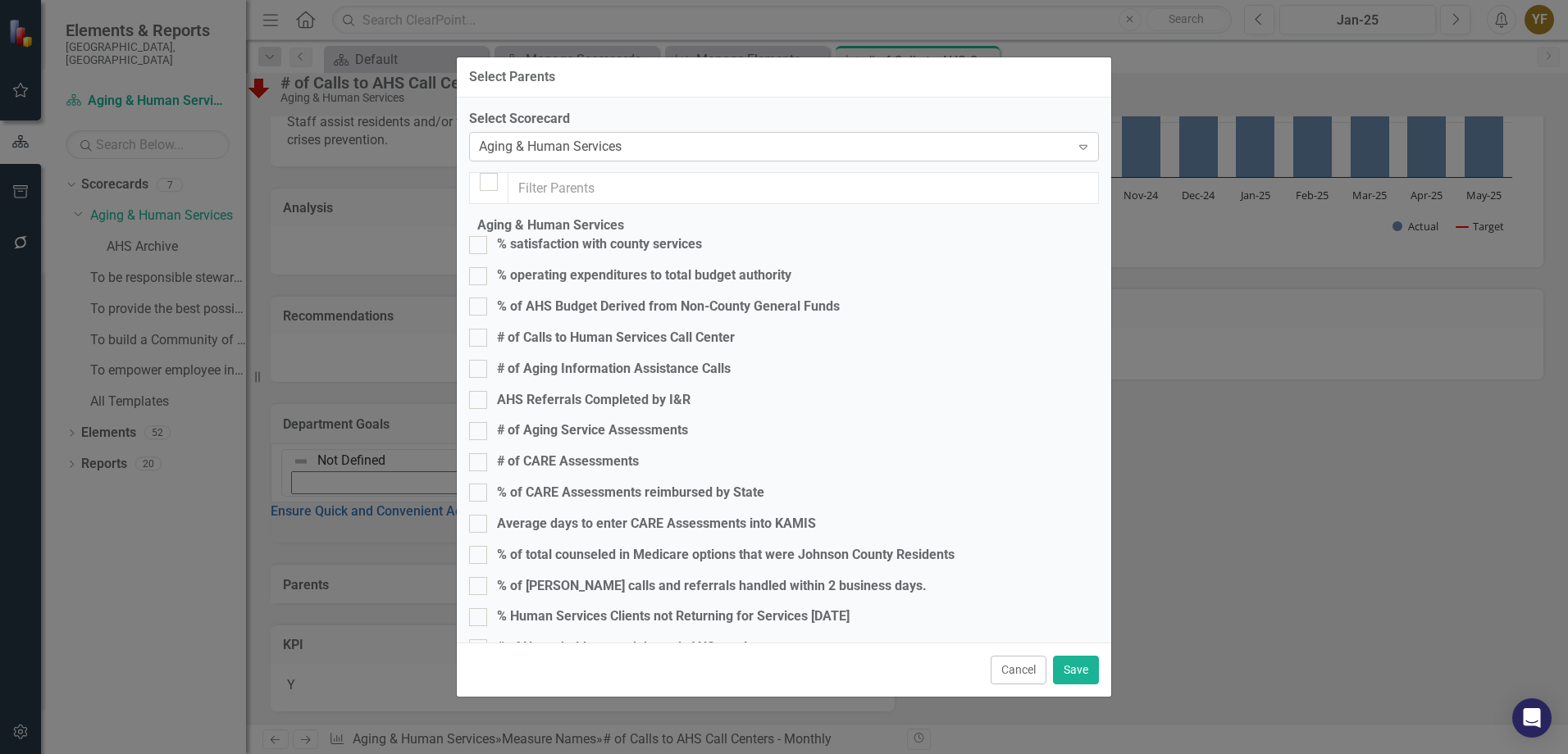 click on "Aging & Human Services" at bounding box center [550, 147] 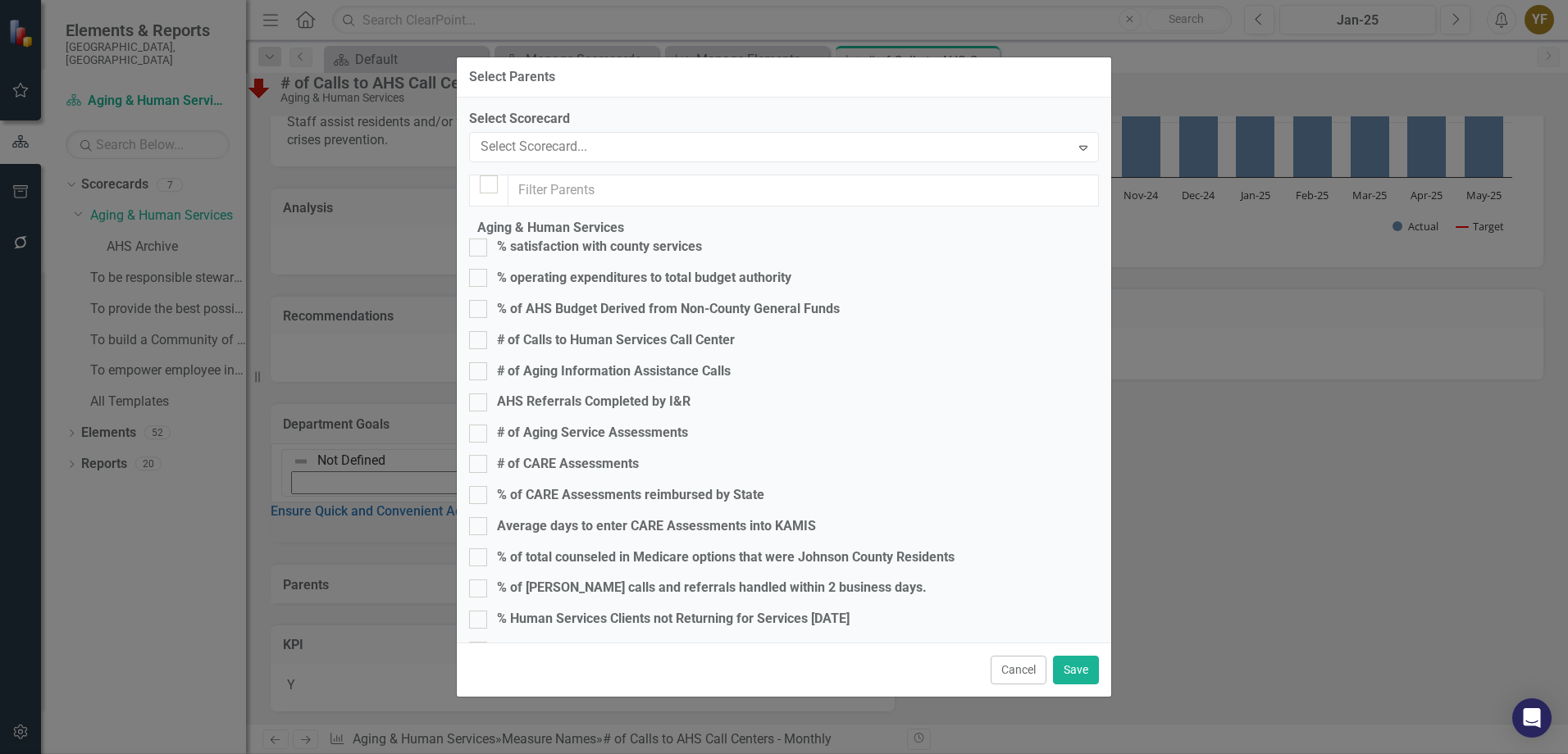 click on "To provide the best possible mandatory and discretionary services" at bounding box center [787, 848] 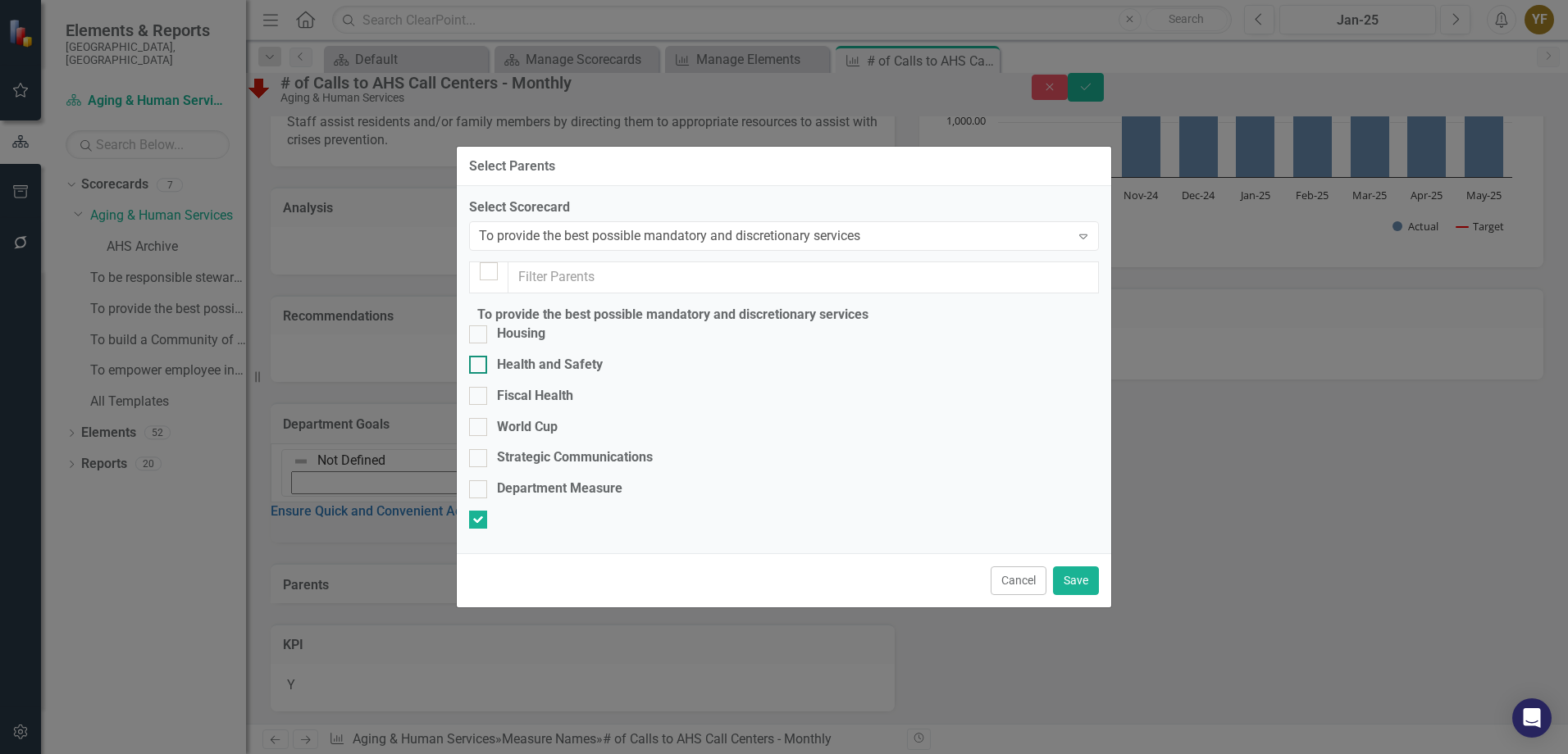 click at bounding box center [478, 365] 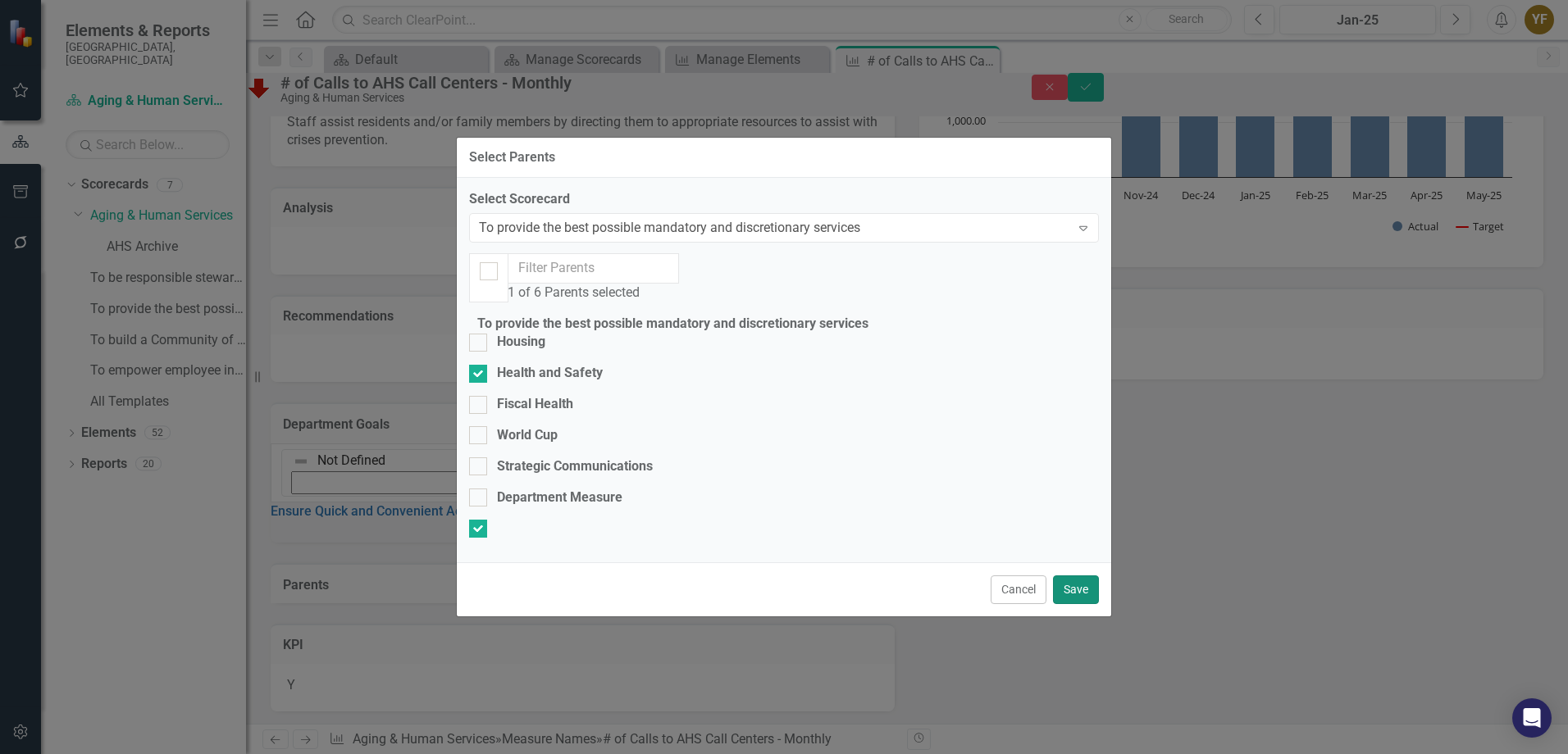 click on "Save" at bounding box center (1076, 589) 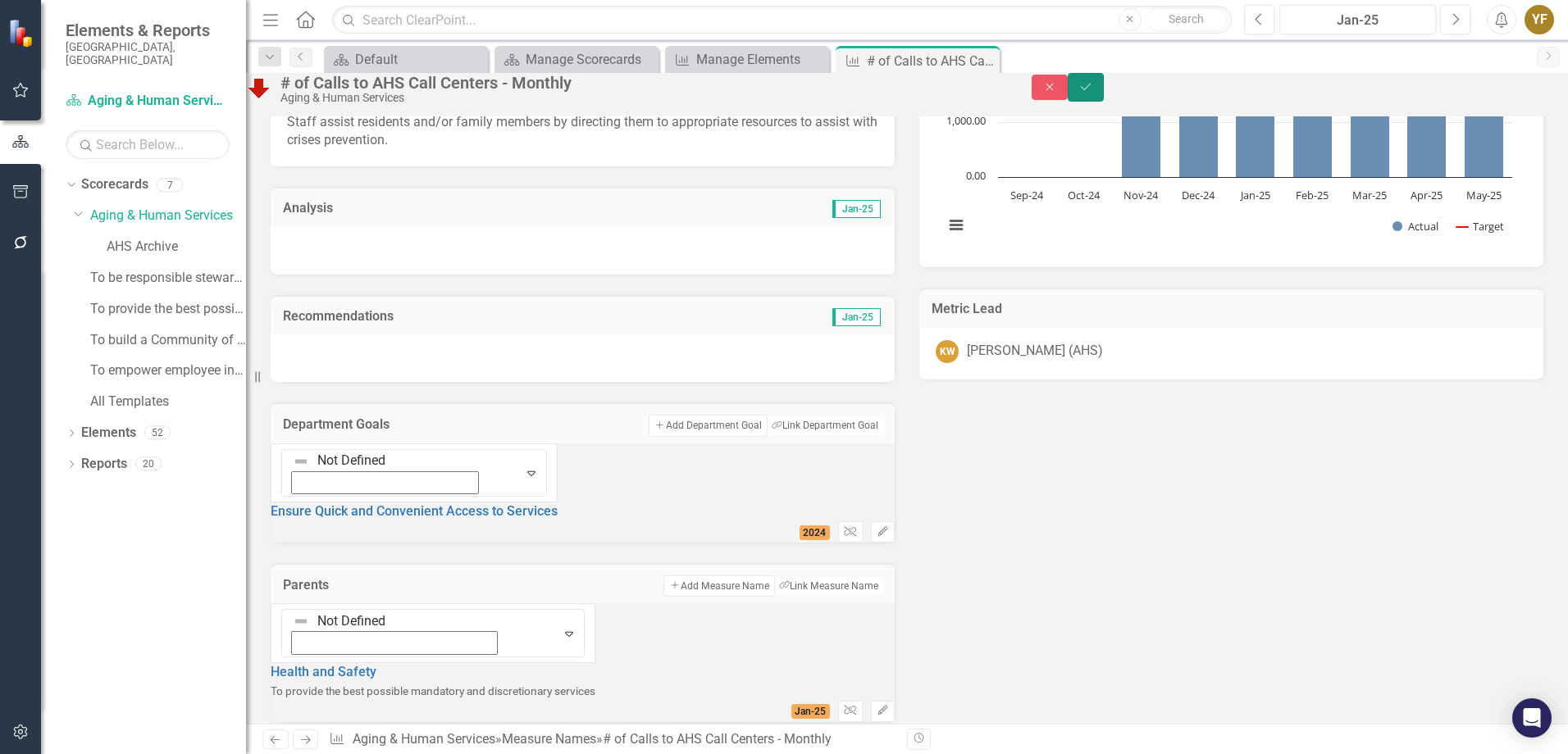 click on "Save" 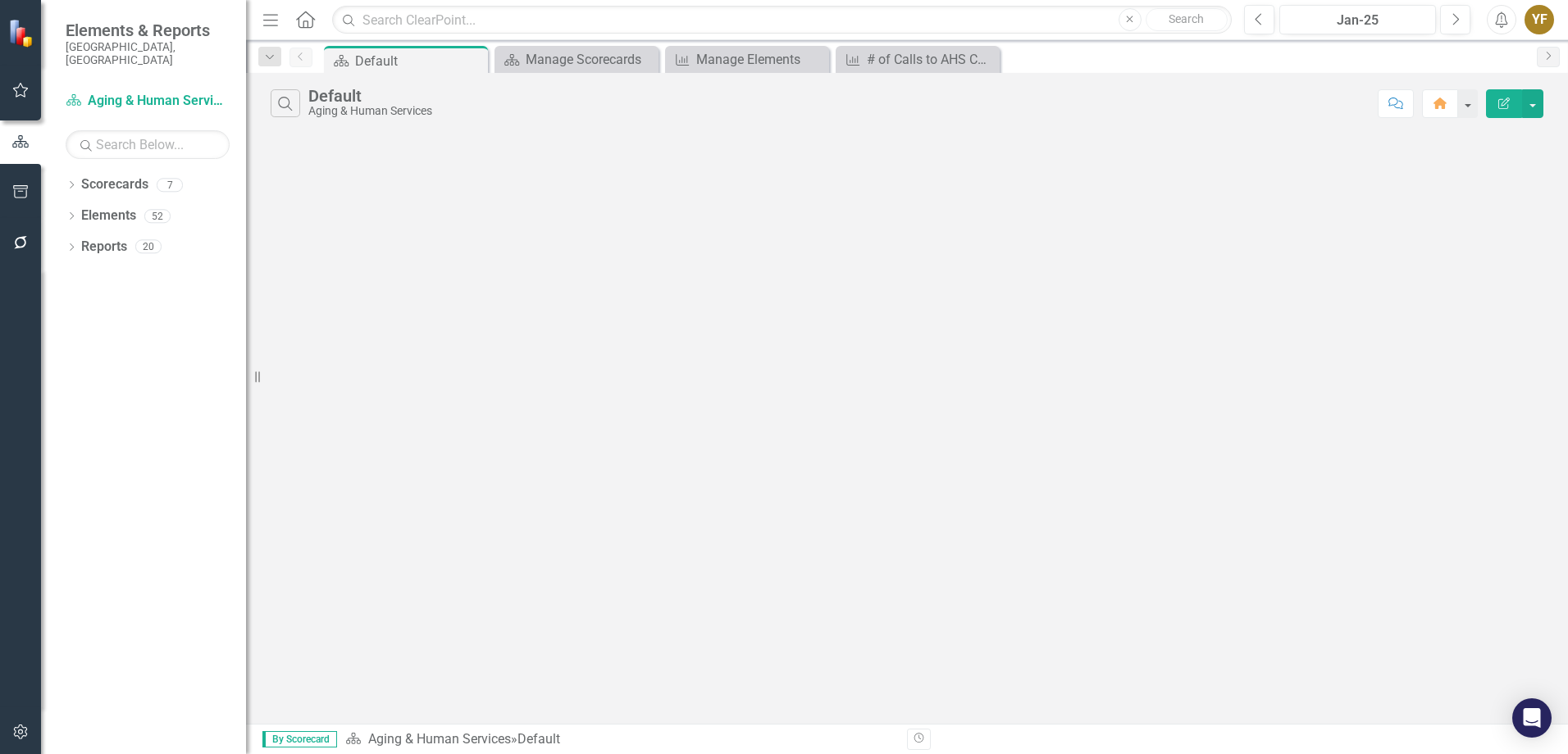 scroll, scrollTop: 0, scrollLeft: 0, axis: both 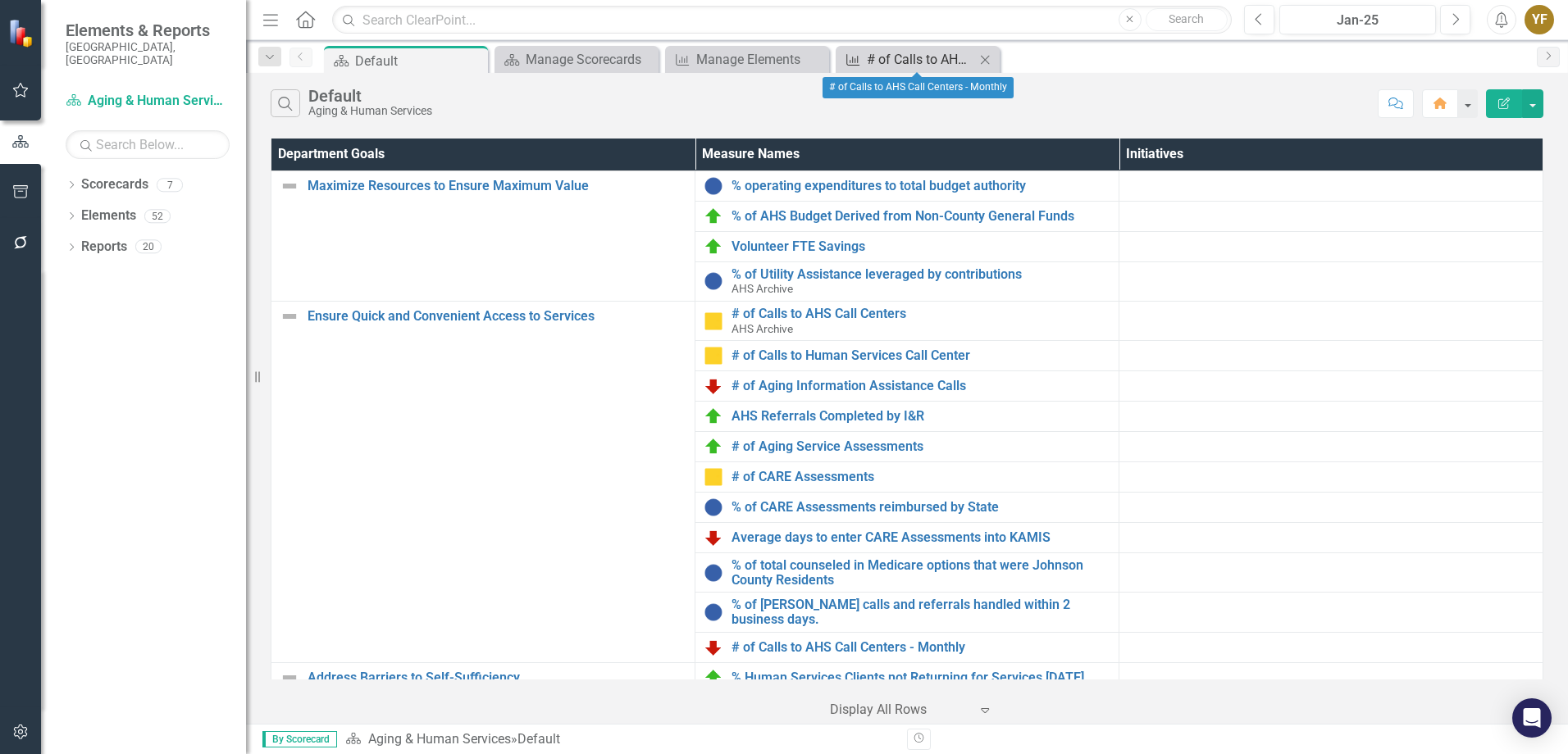 click on "# of Calls to AHS Call Centers - Monthly" at bounding box center (921, 59) 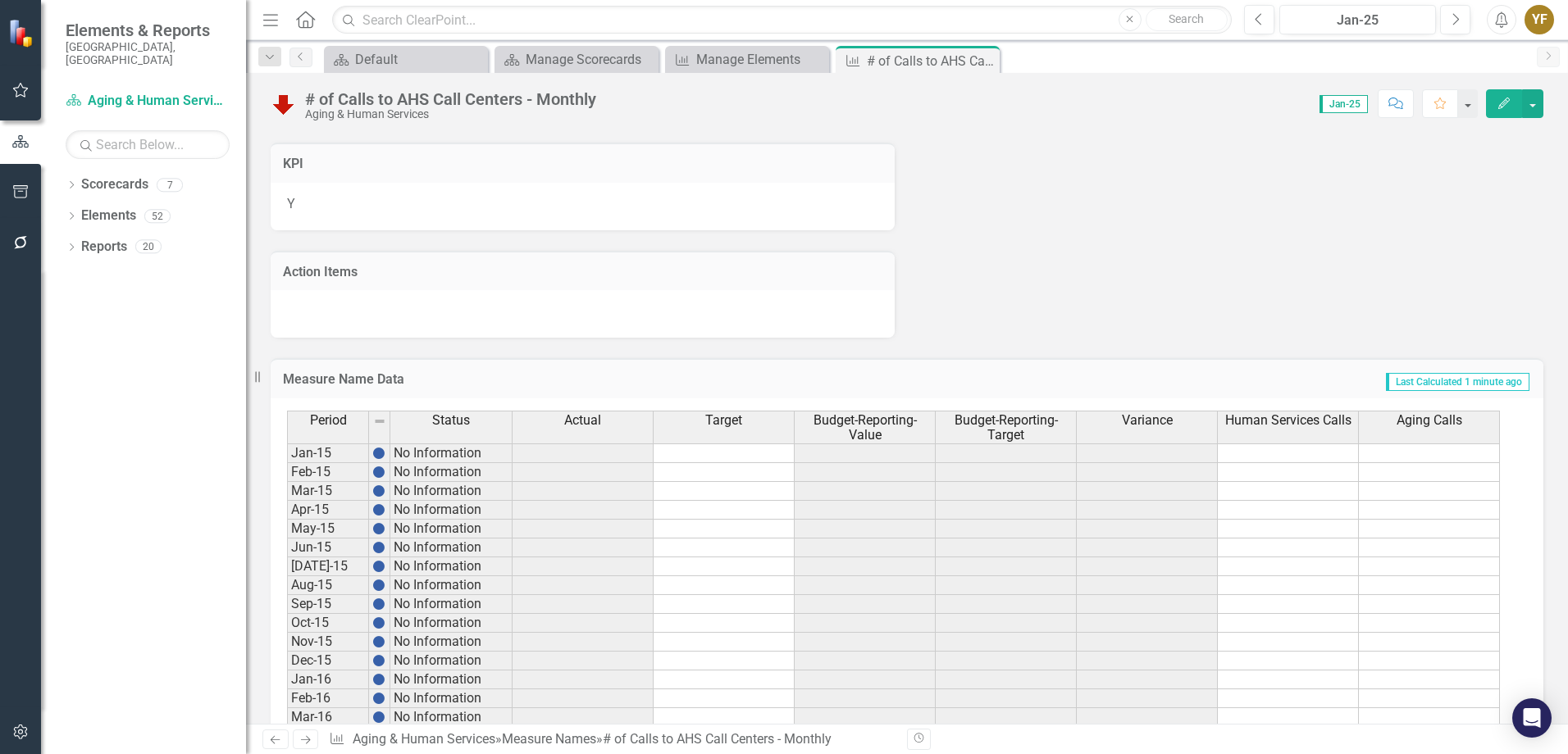 scroll, scrollTop: 738, scrollLeft: 0, axis: vertical 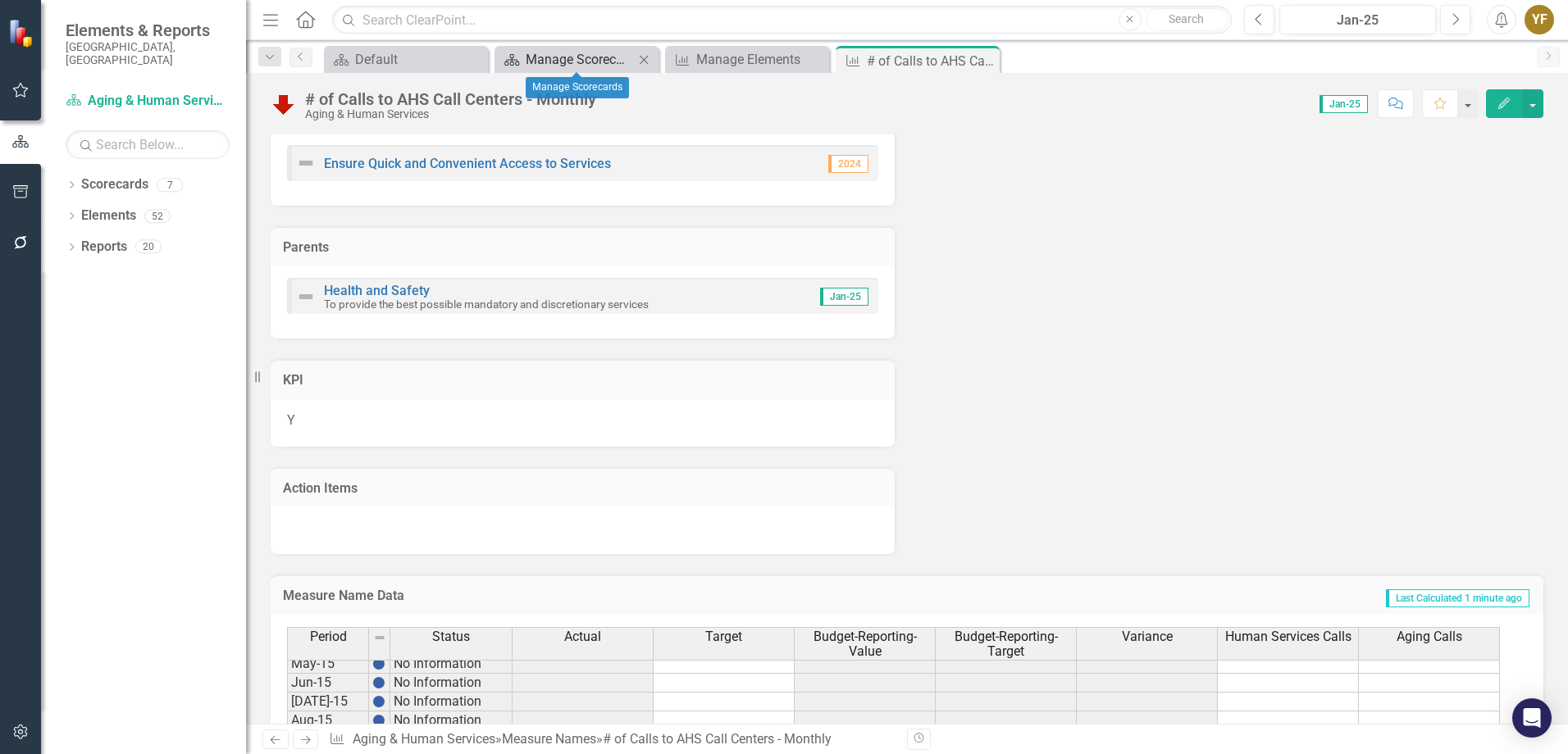 click on "Manage Scorecards" at bounding box center (580, 59) 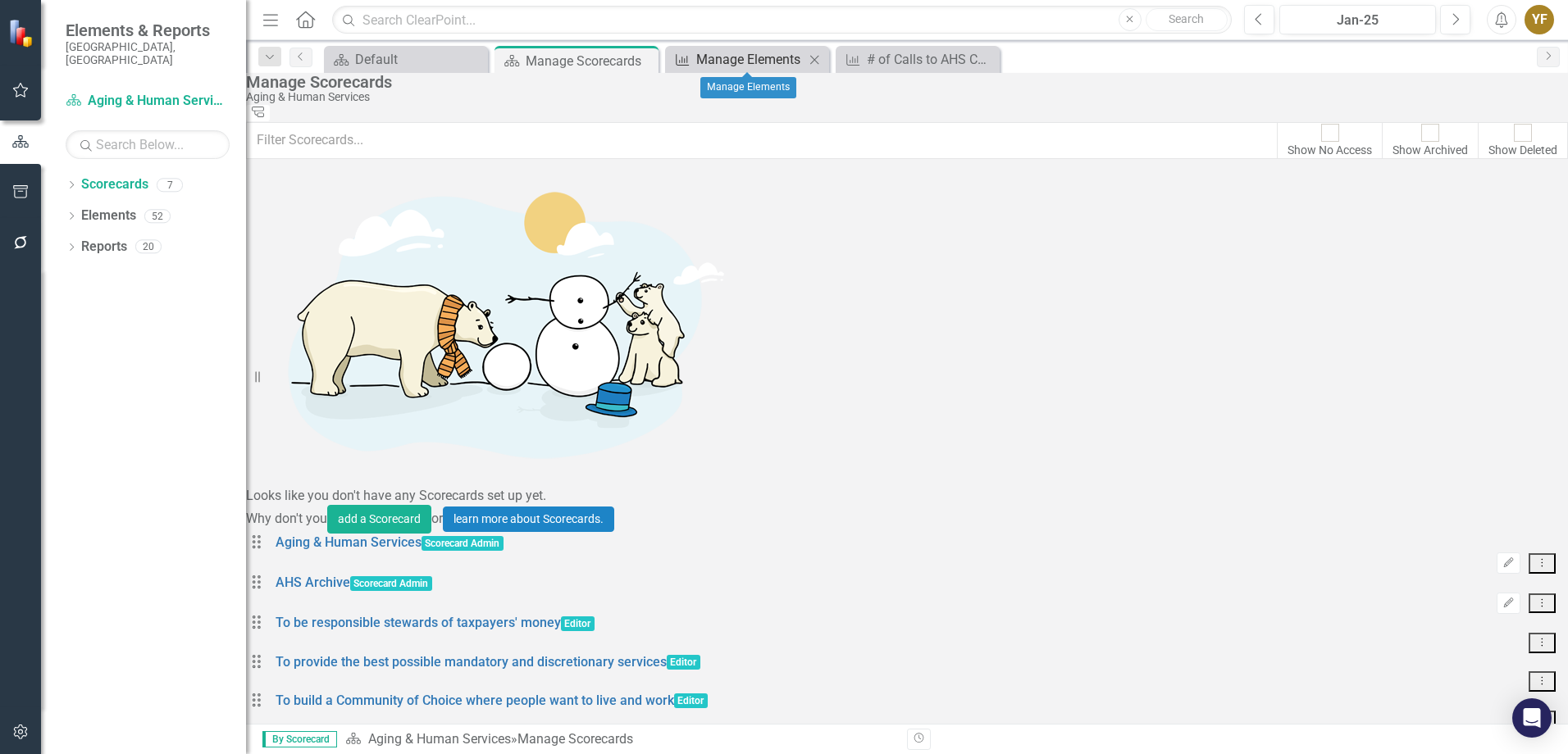 click on "Manage Elements" at bounding box center (750, 59) 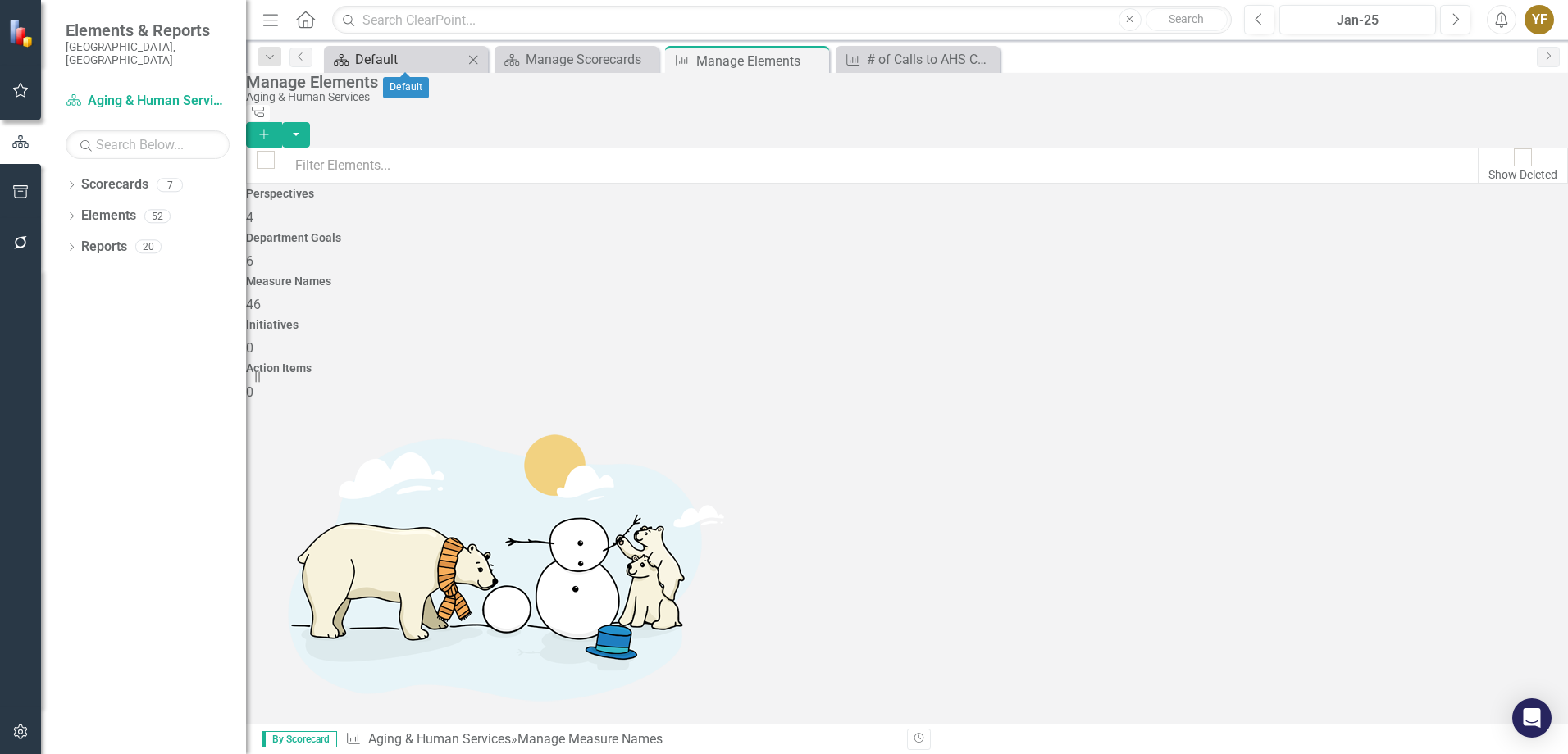 click on "Default" at bounding box center [409, 59] 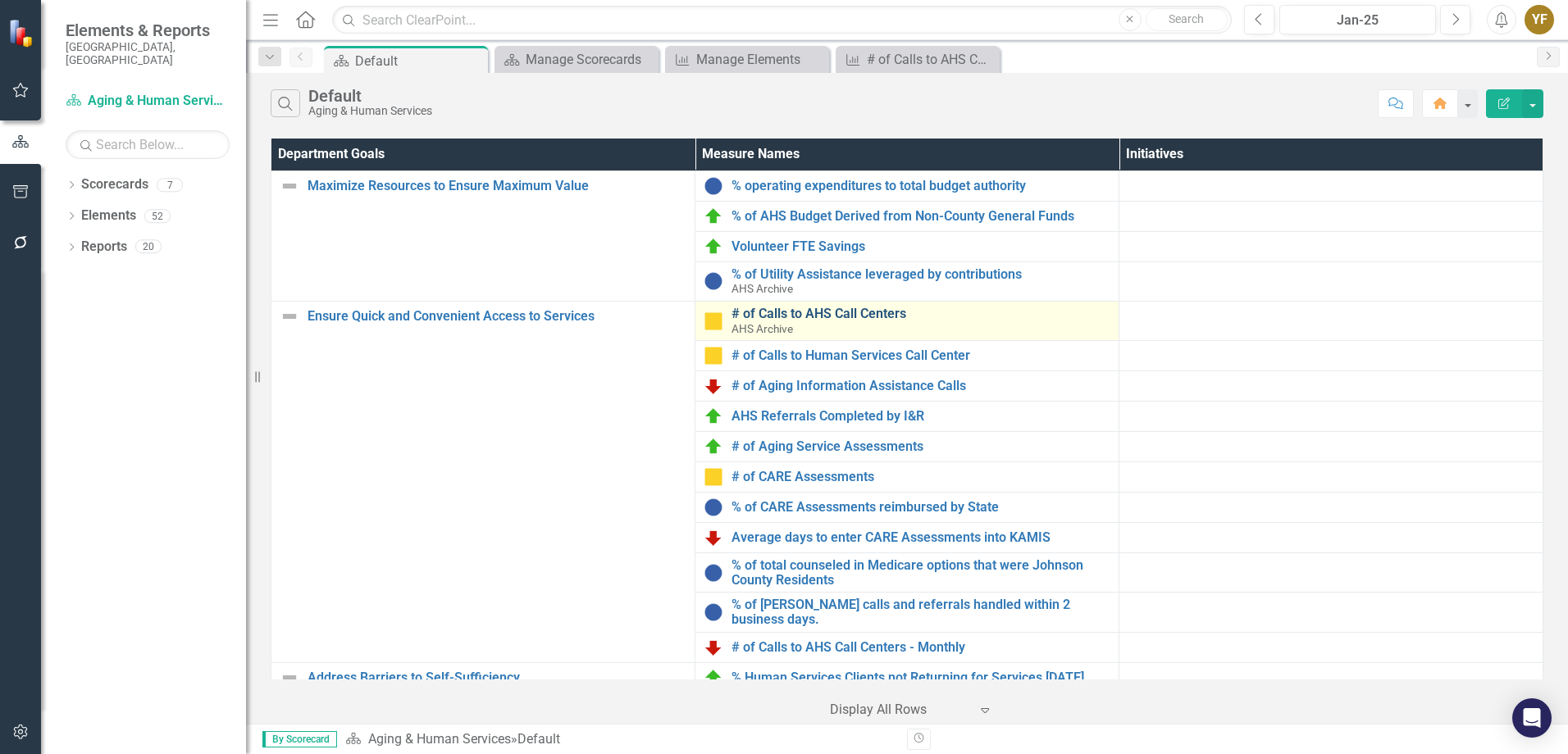 click on "# of Calls to AHS Call Centers" at bounding box center [921, 314] 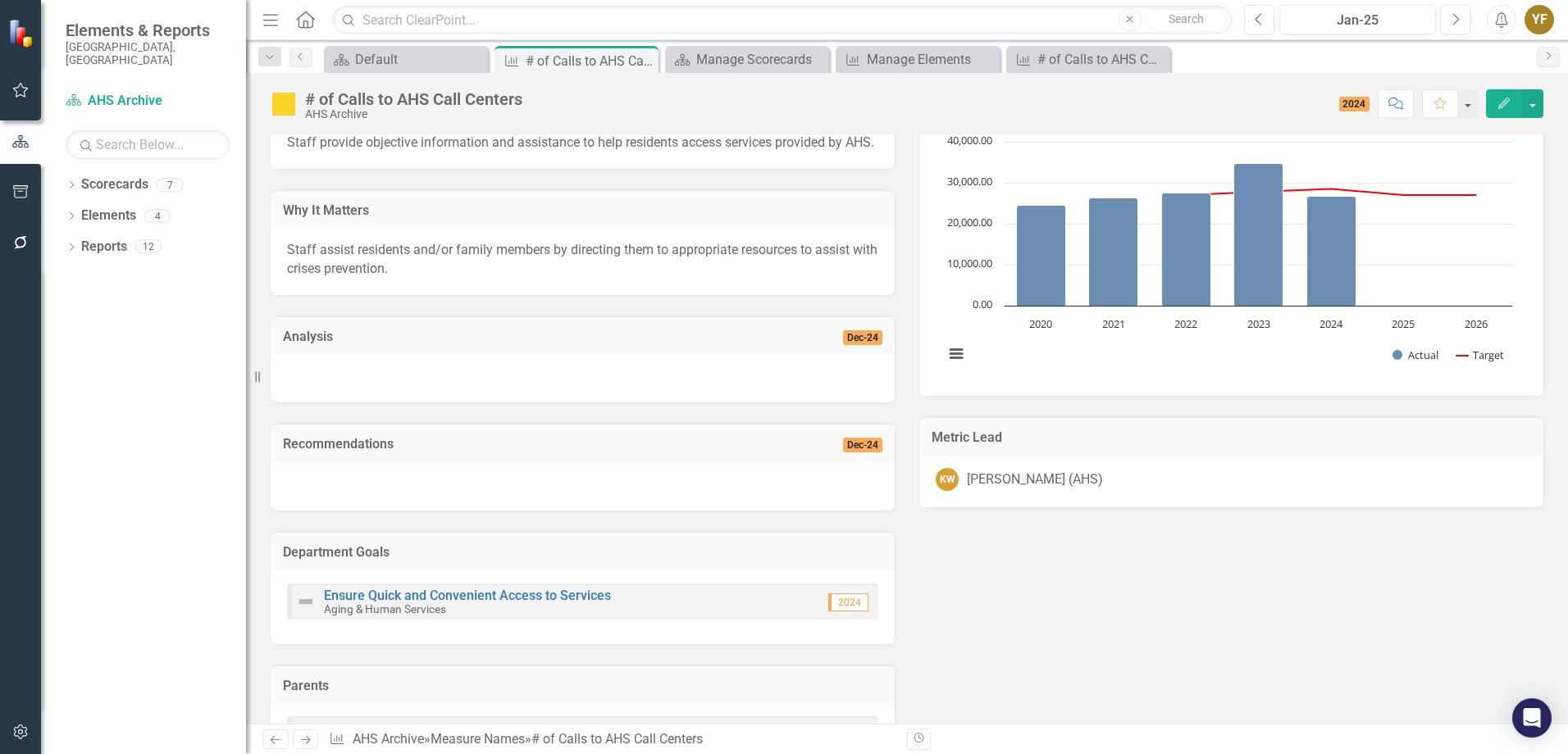 scroll, scrollTop: 82, scrollLeft: 0, axis: vertical 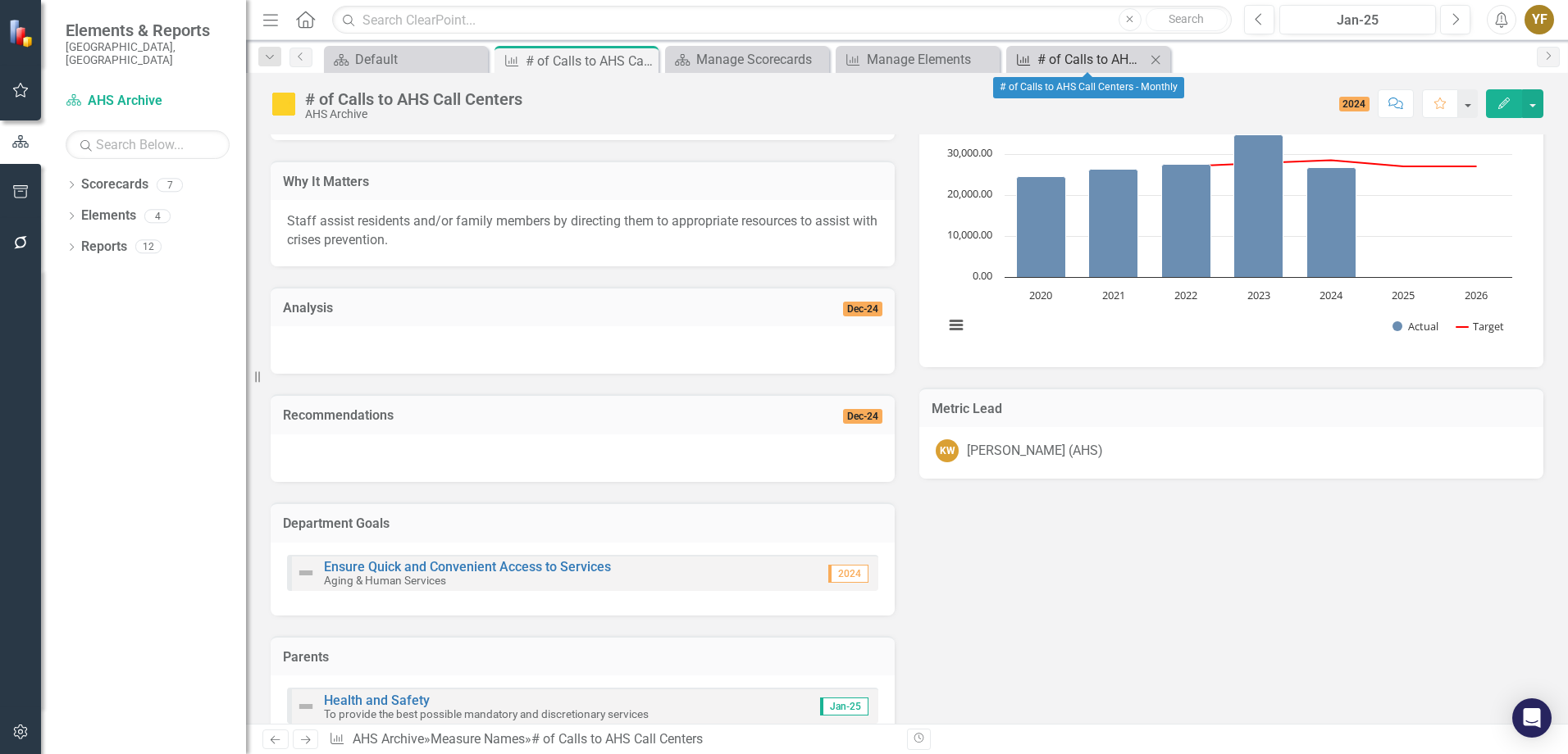 click on "# of Calls to AHS Call Centers - Monthly" at bounding box center [1092, 59] 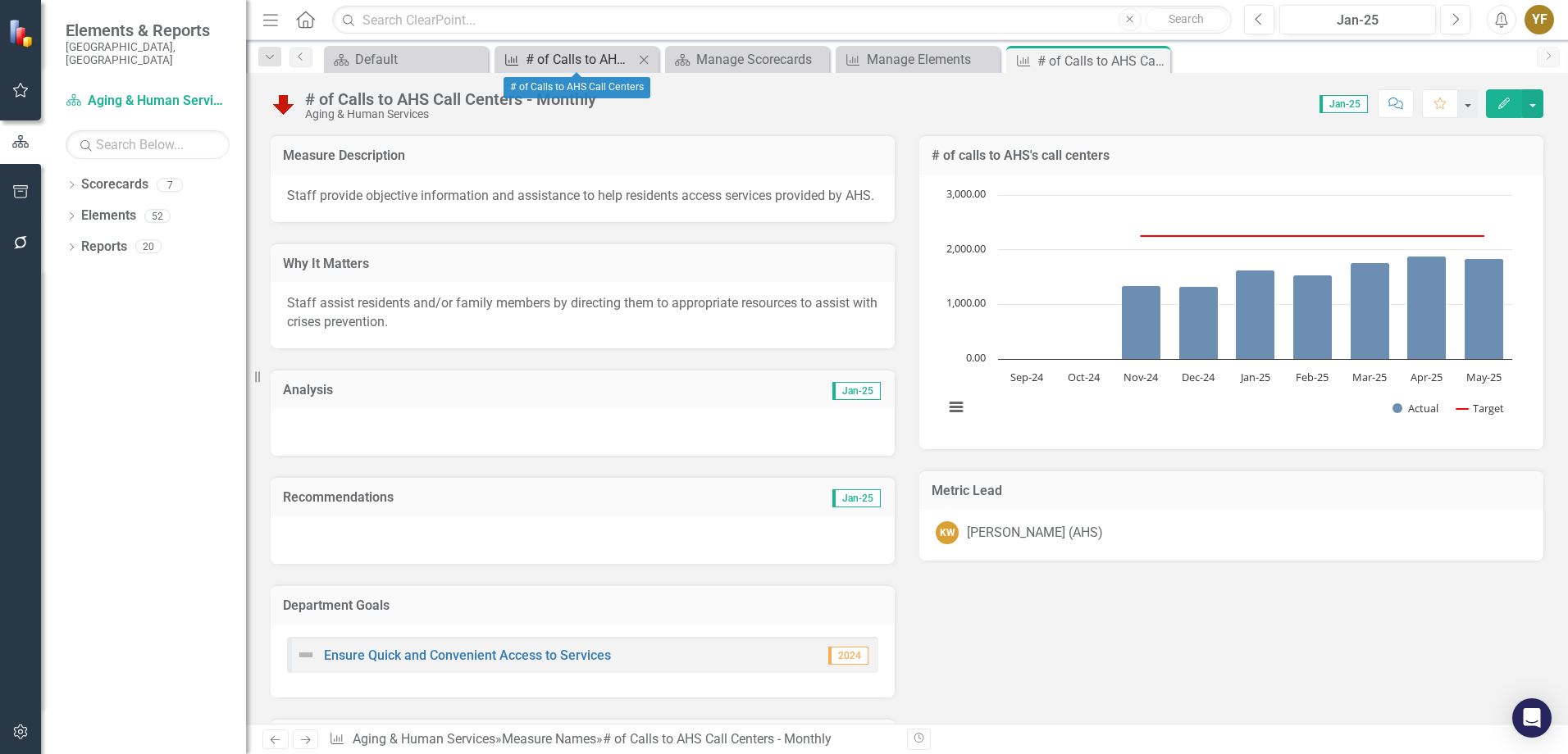 click on "# of Calls to AHS Call Centers" at bounding box center (580, 59) 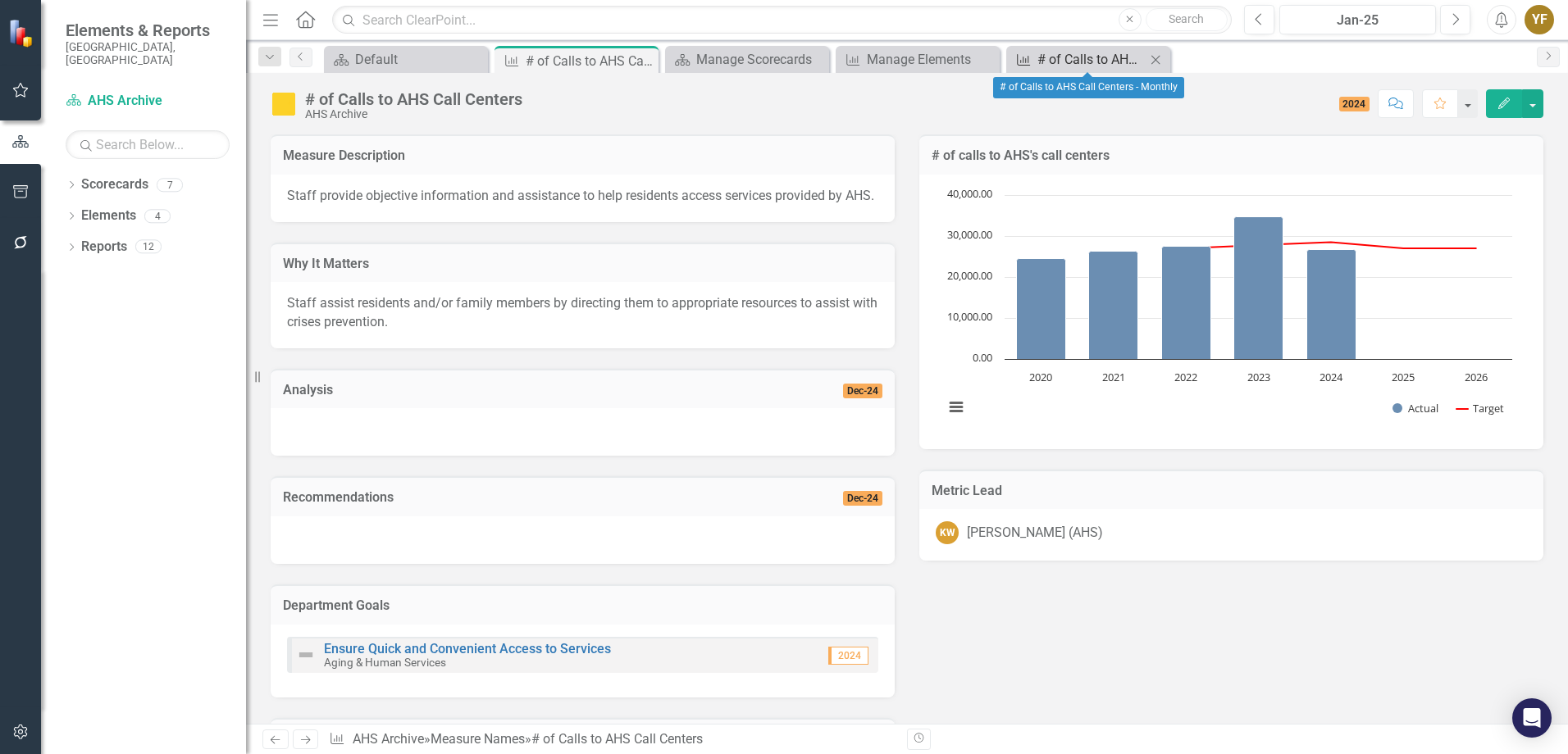 click on "# of Calls to AHS Call Centers - Monthly" at bounding box center (1092, 59) 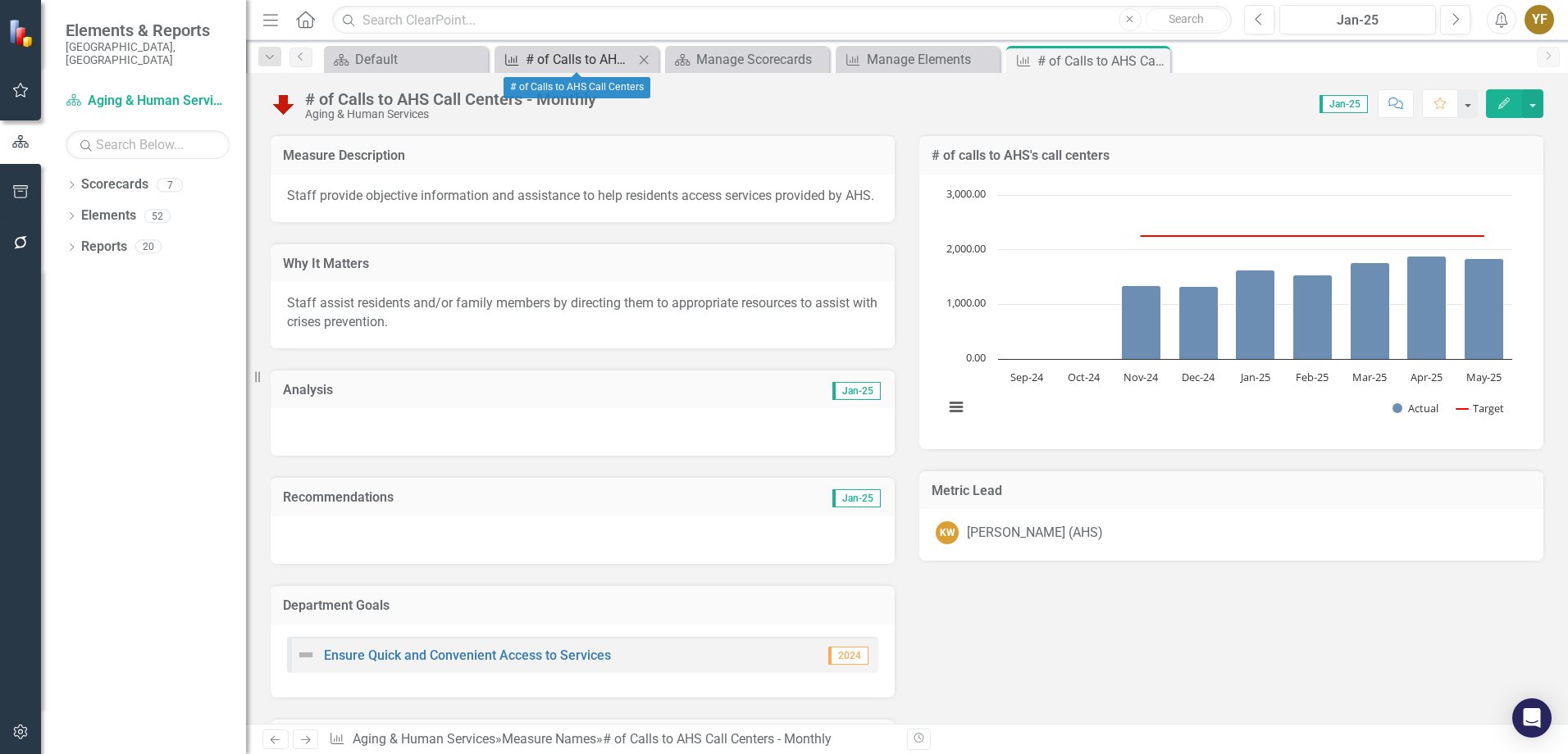 click on "# of Calls to AHS Call Centers" at bounding box center [580, 59] 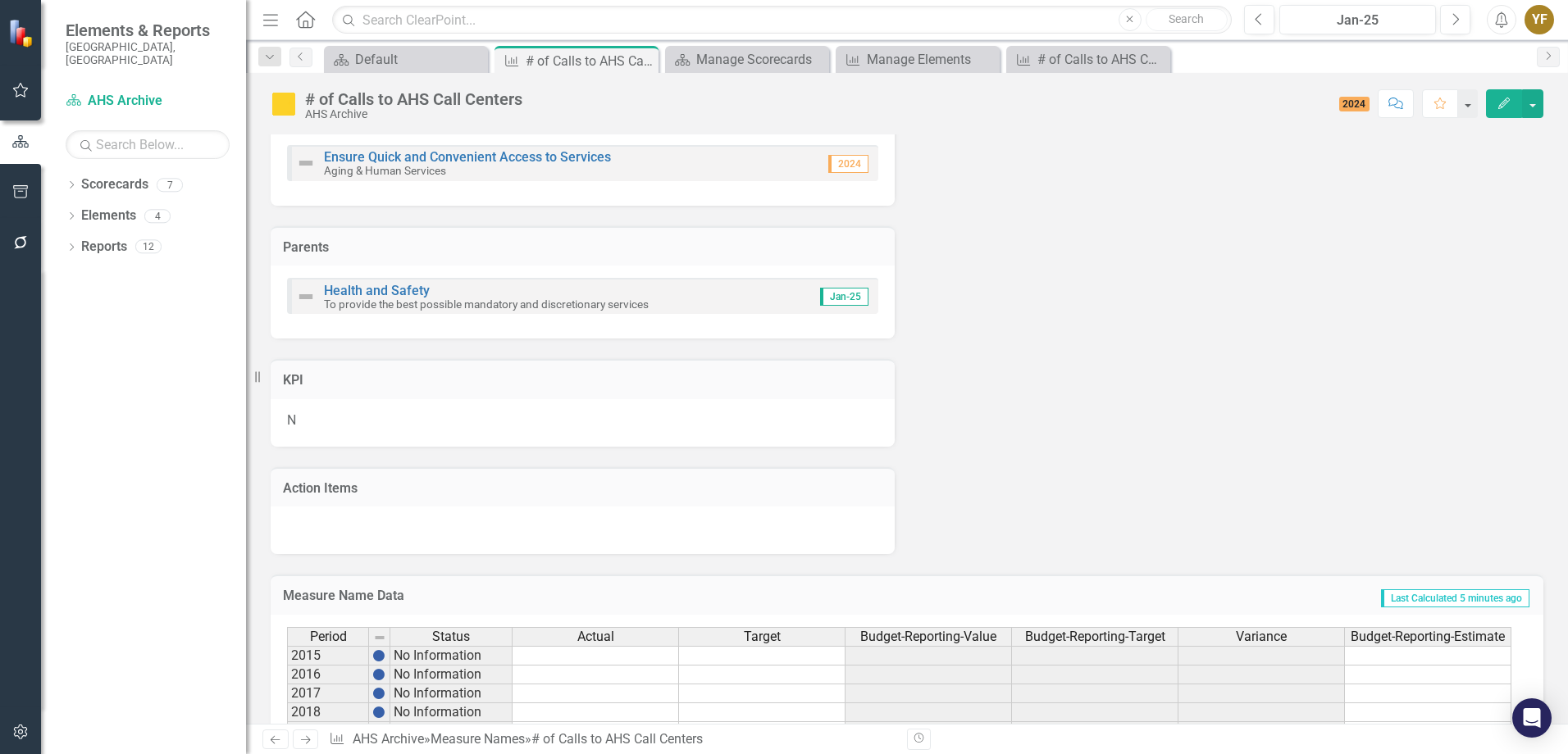 scroll, scrollTop: 410, scrollLeft: 0, axis: vertical 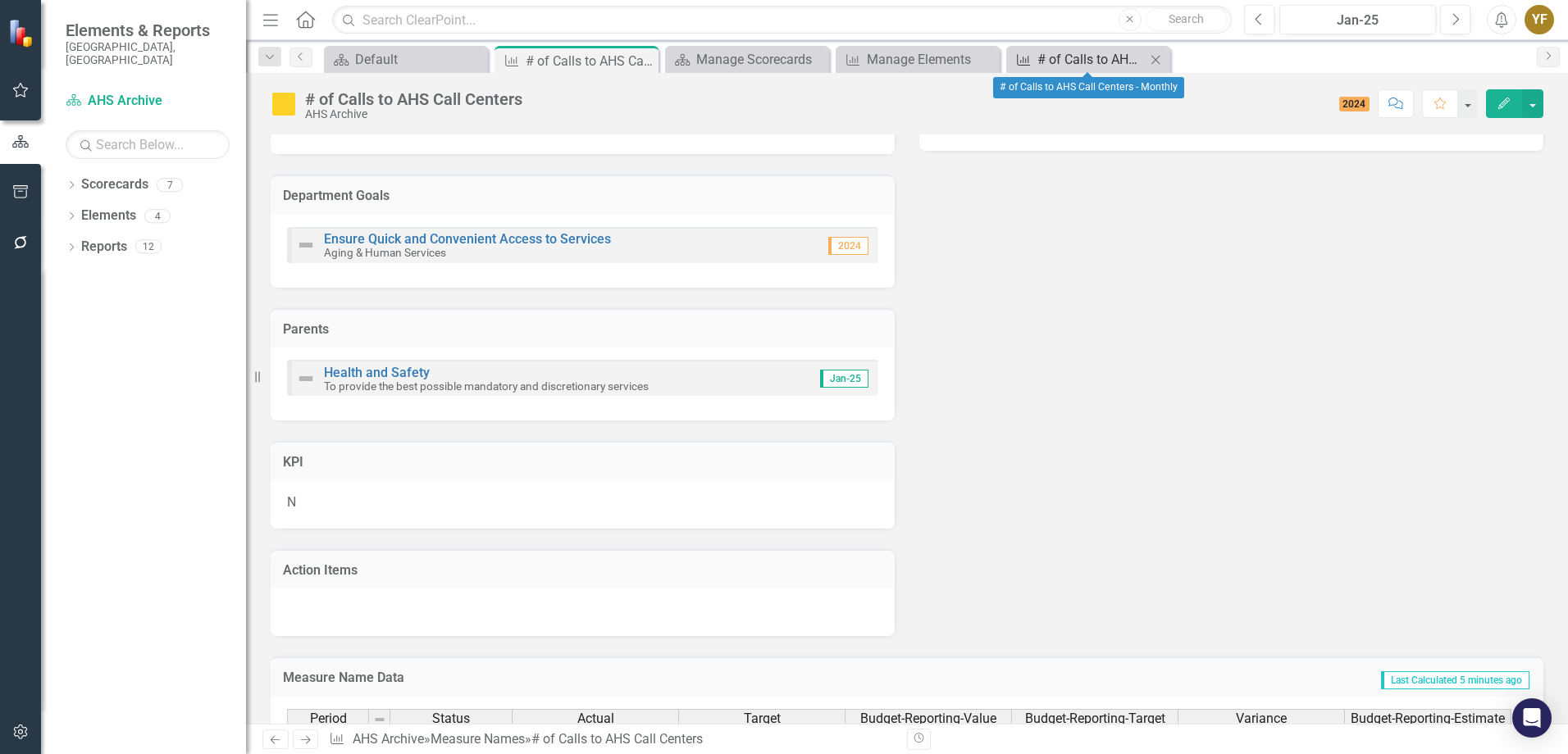 click on "# of Calls to AHS Call Centers - Monthly" at bounding box center [1092, 59] 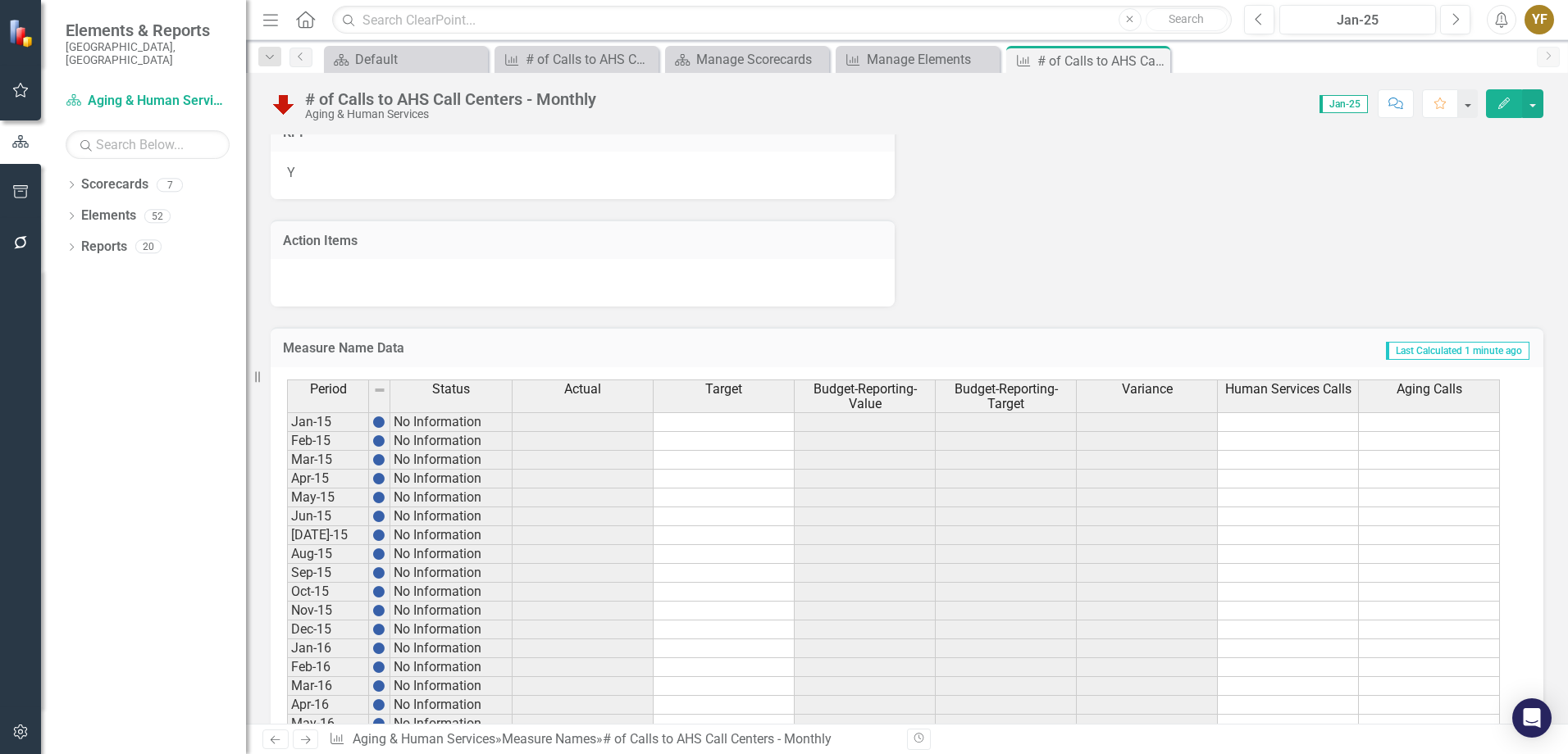 scroll, scrollTop: 983, scrollLeft: 0, axis: vertical 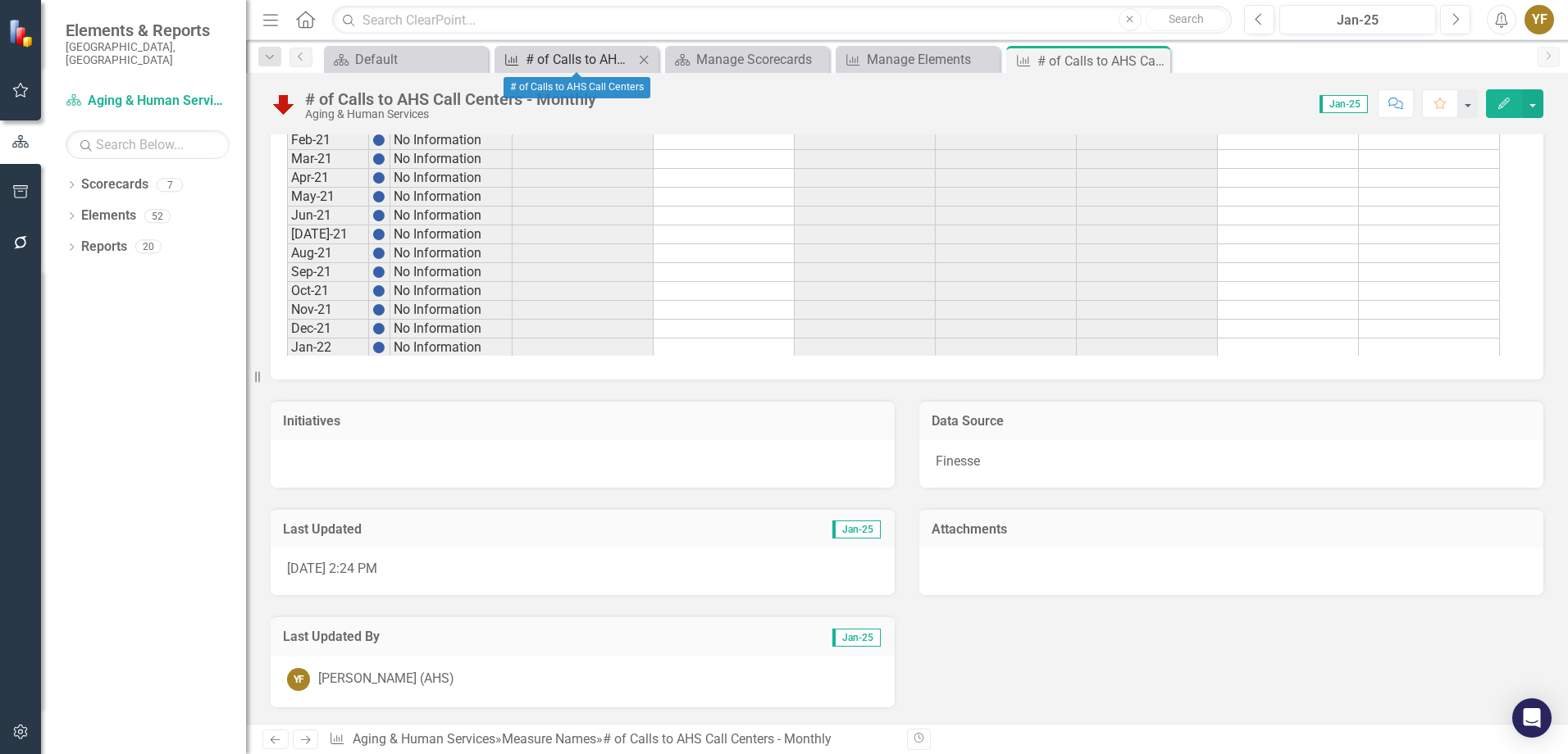 click on "# of Calls to AHS Call Centers" at bounding box center [580, 59] 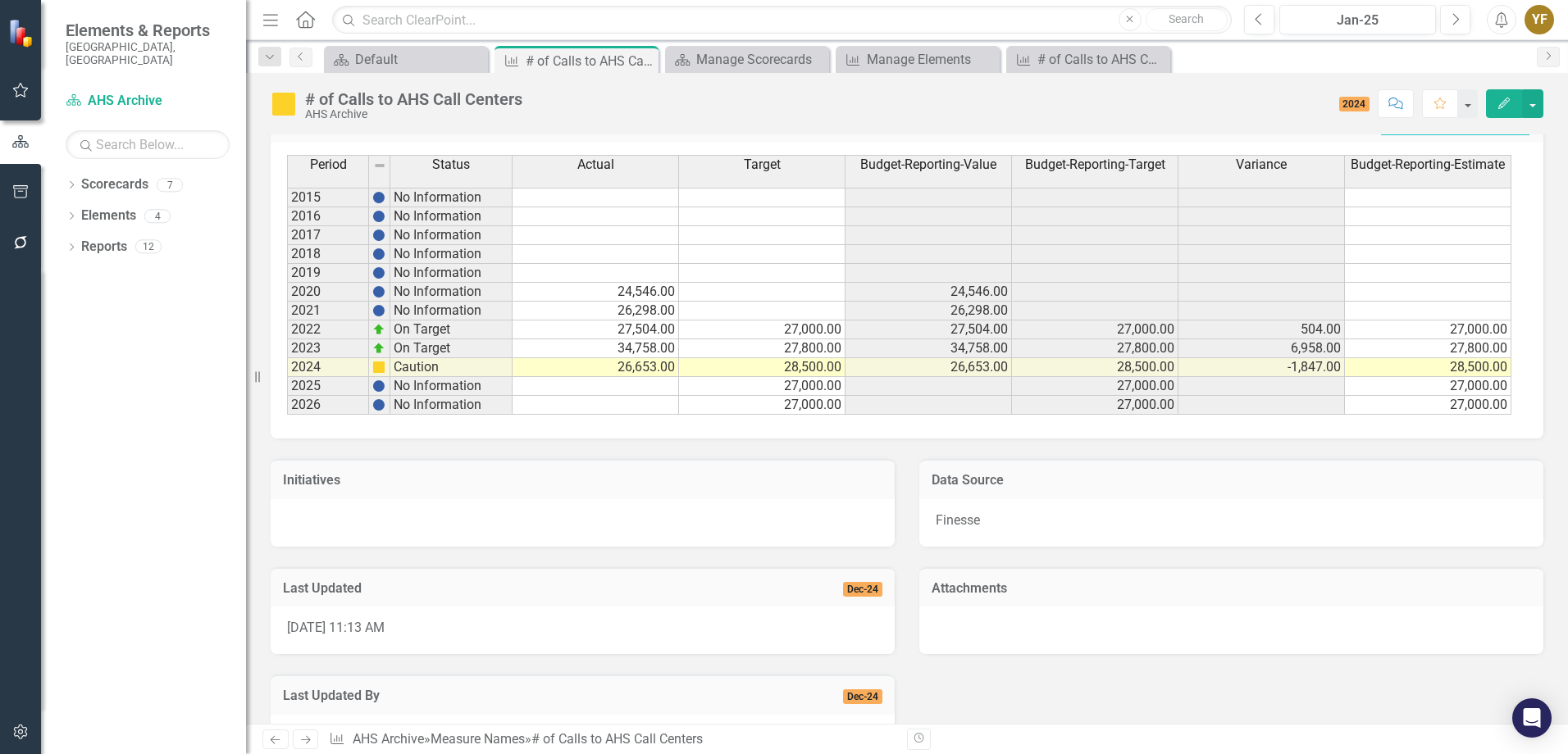 scroll, scrollTop: 1042, scrollLeft: 0, axis: vertical 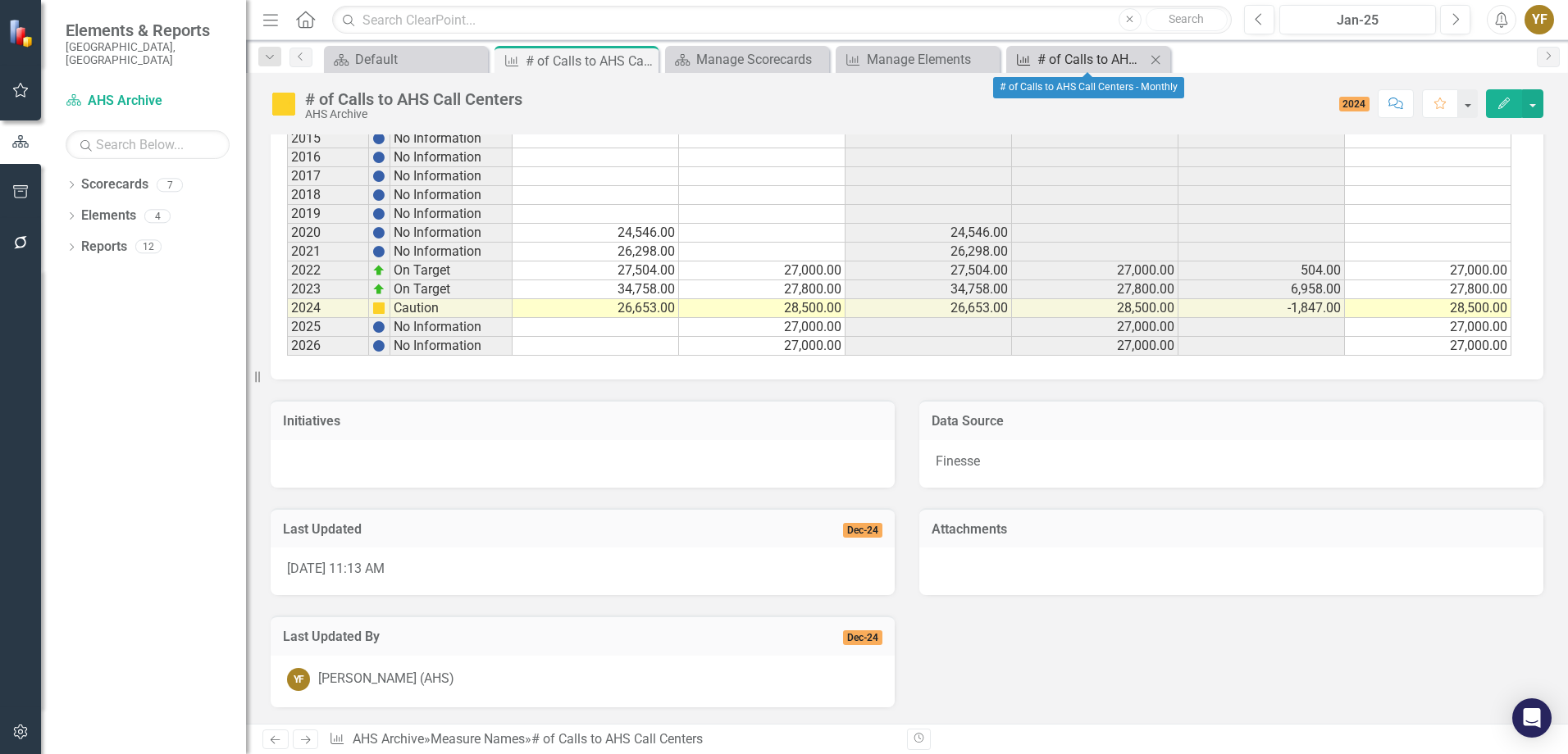 click on "# of Calls to AHS Call Centers - Monthly" at bounding box center [1092, 59] 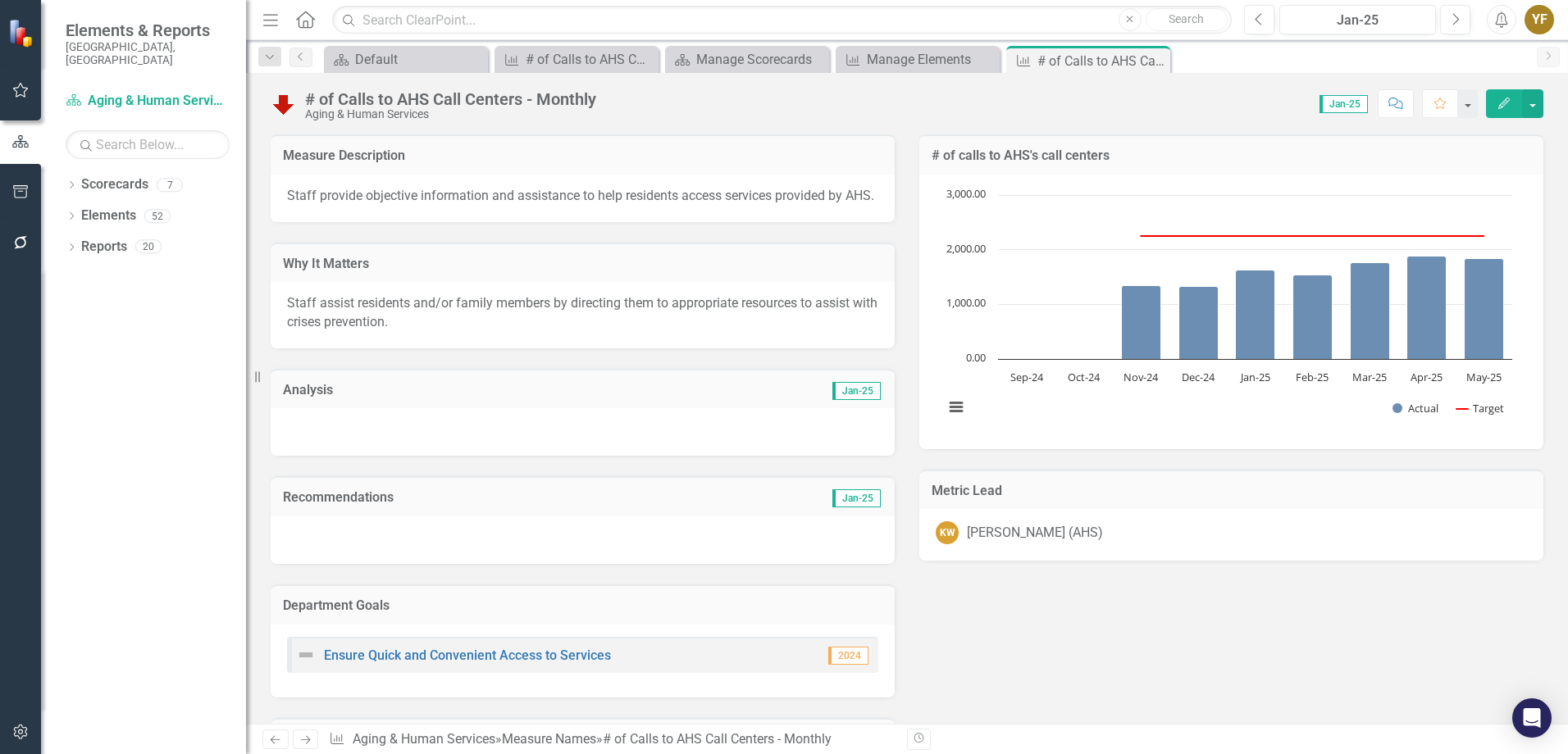 click on "Edit" 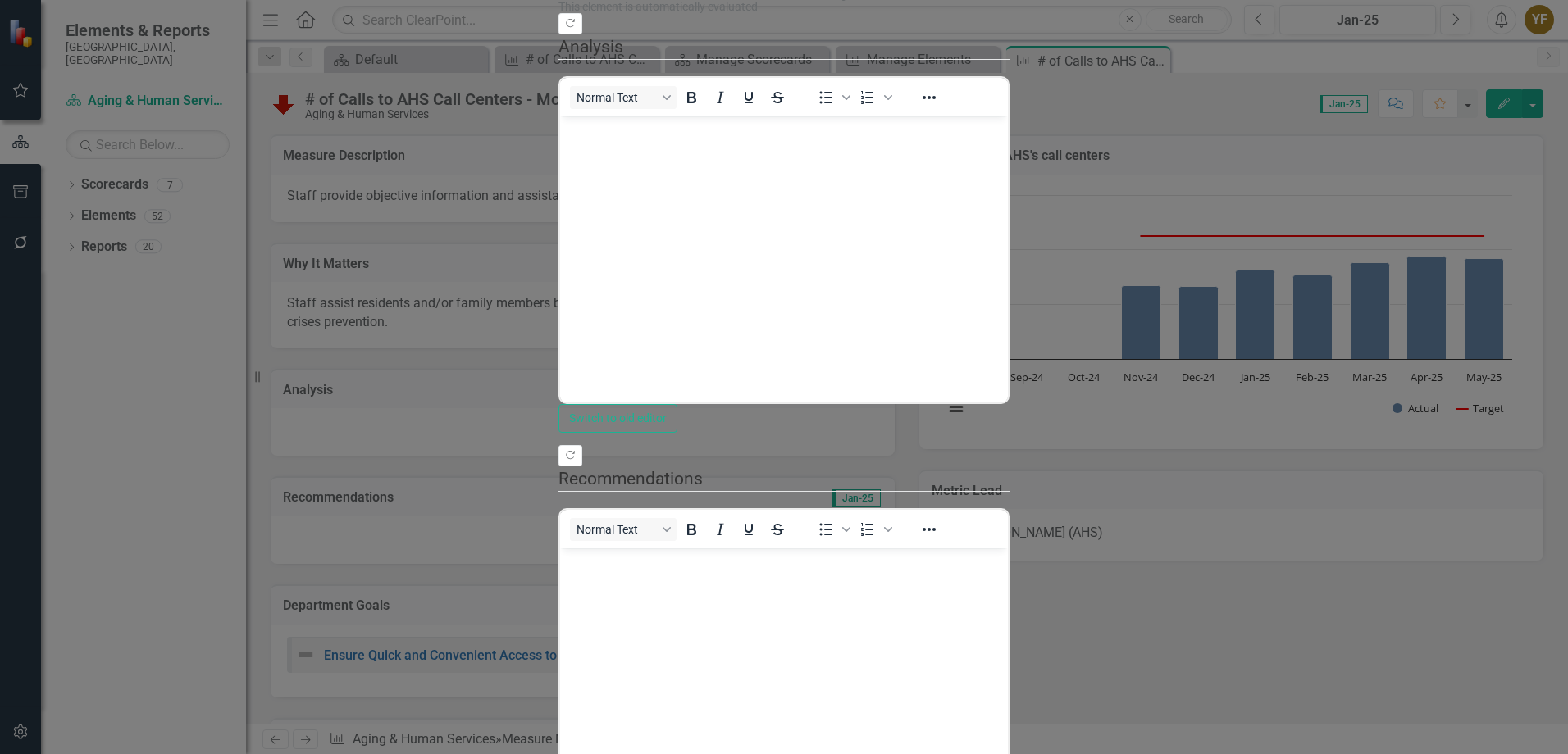 scroll, scrollTop: 0, scrollLeft: 0, axis: both 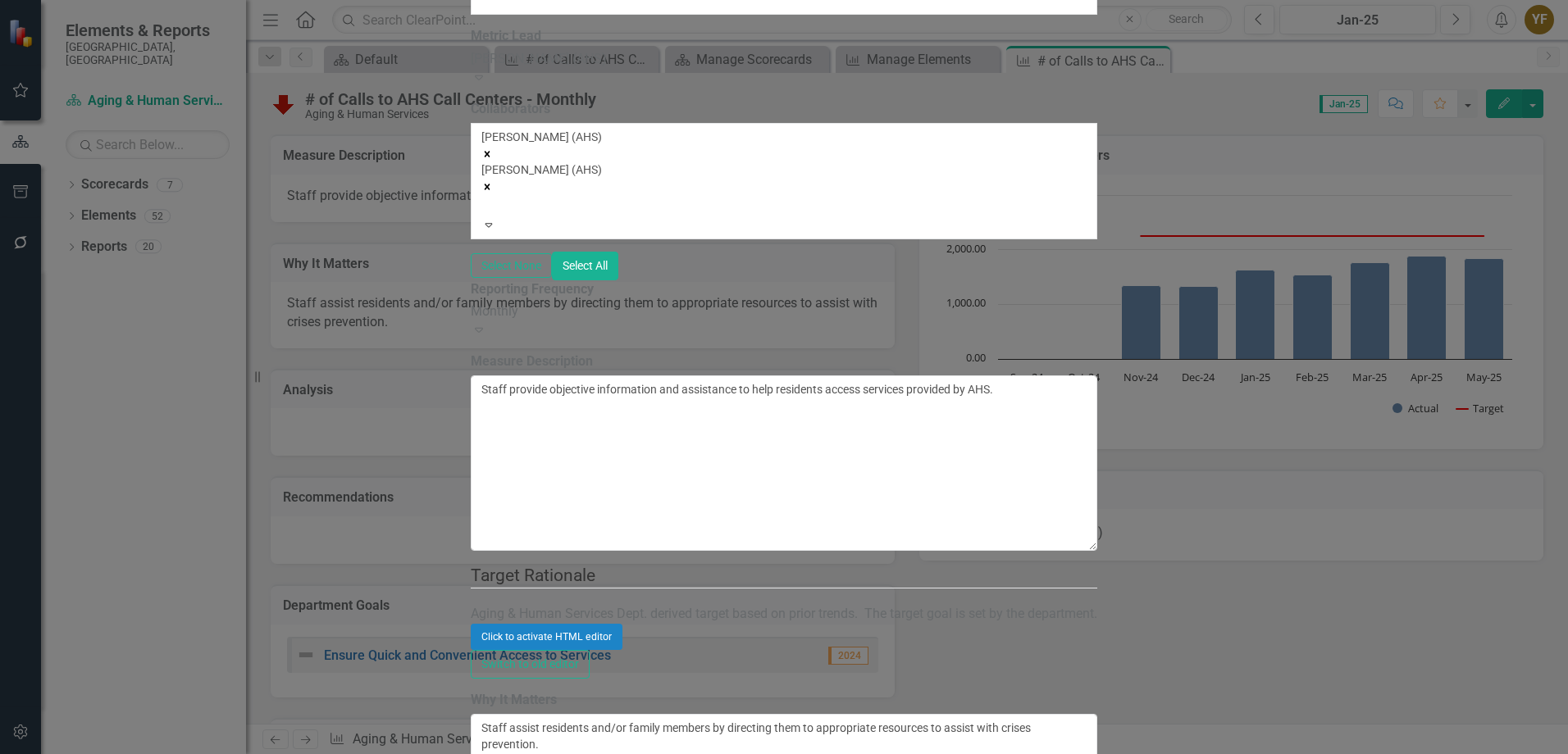 click on "Update  Data" at bounding box center (649, -1165) 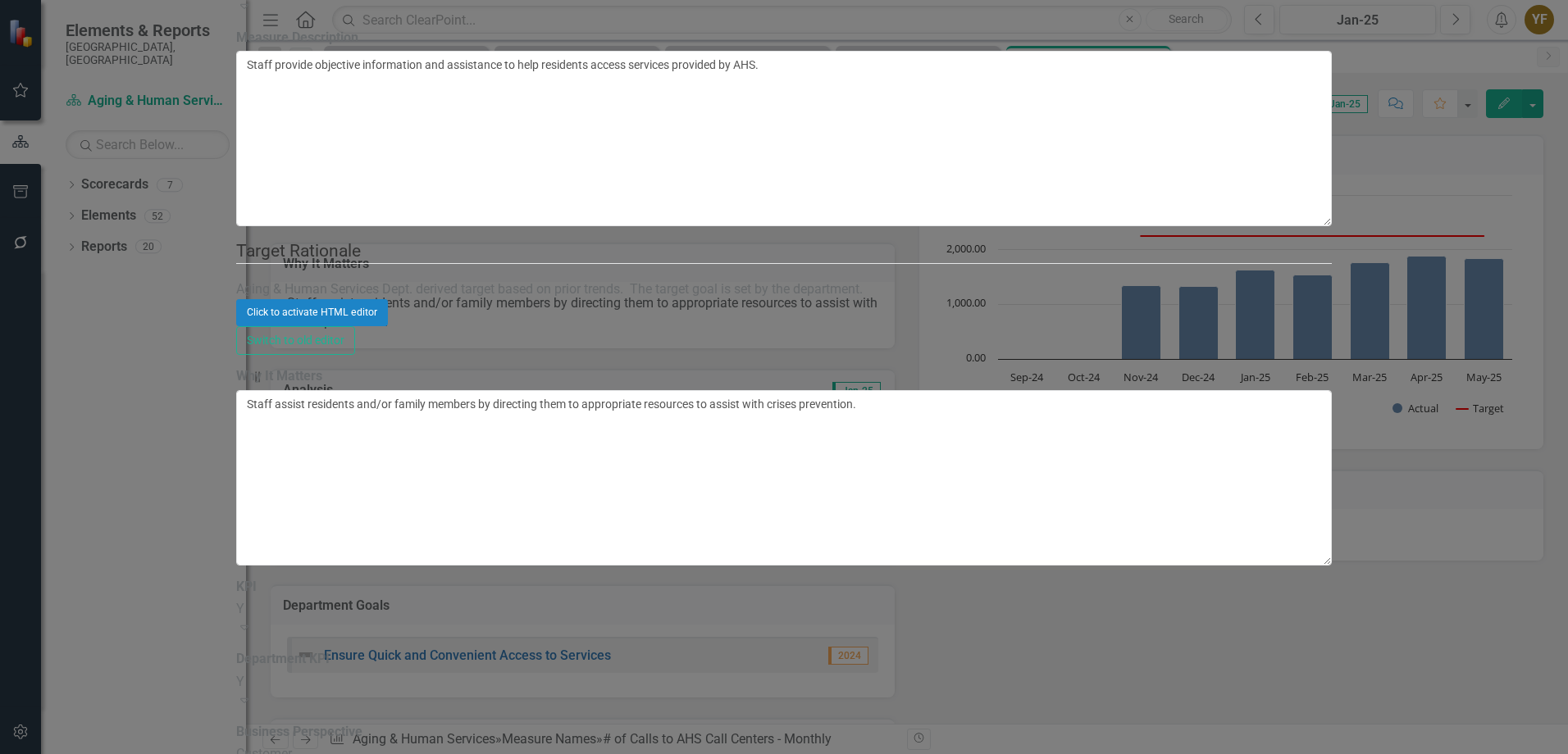 click on "Series" at bounding box center [470, -1489] 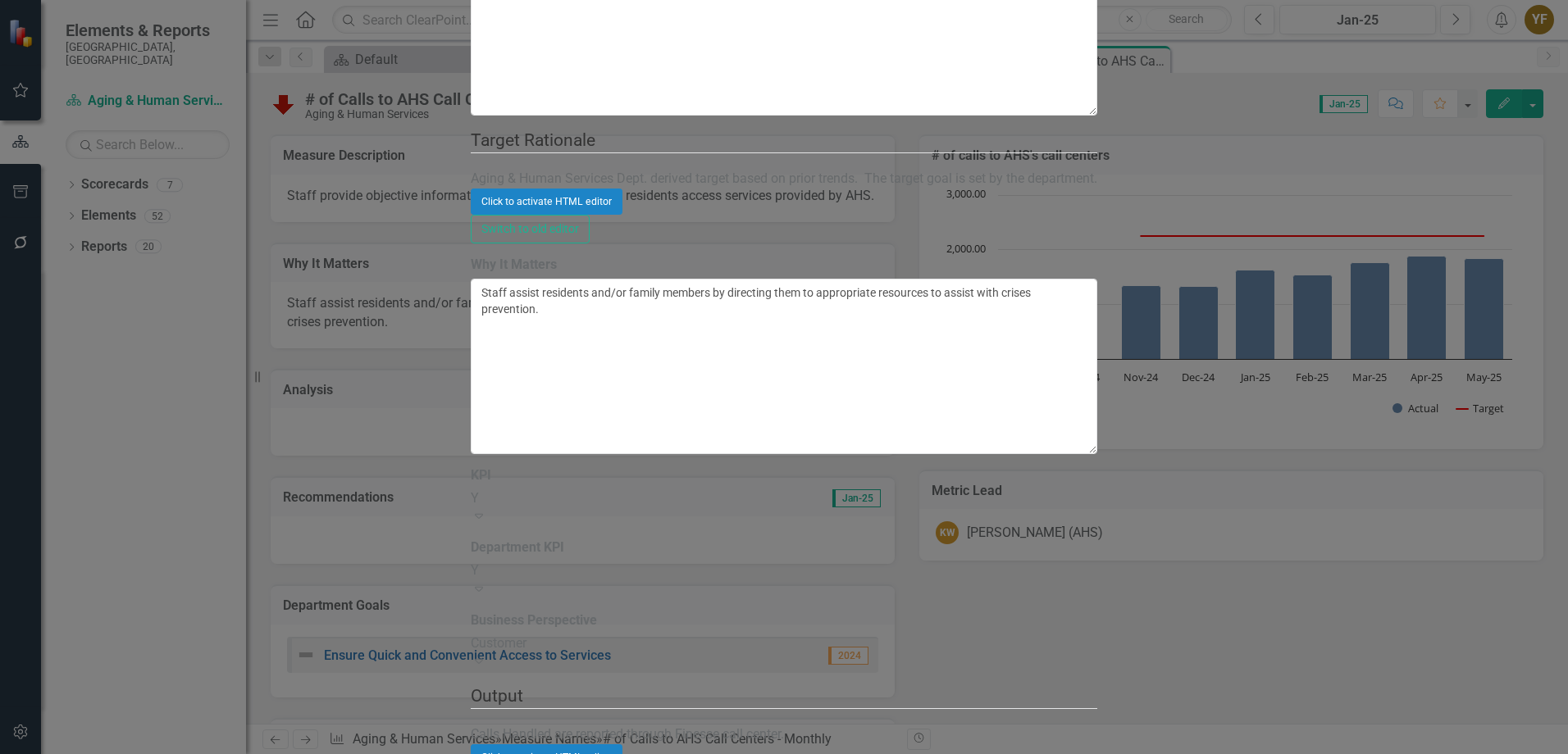 click on "Charts" at bounding box center (742, -1601) 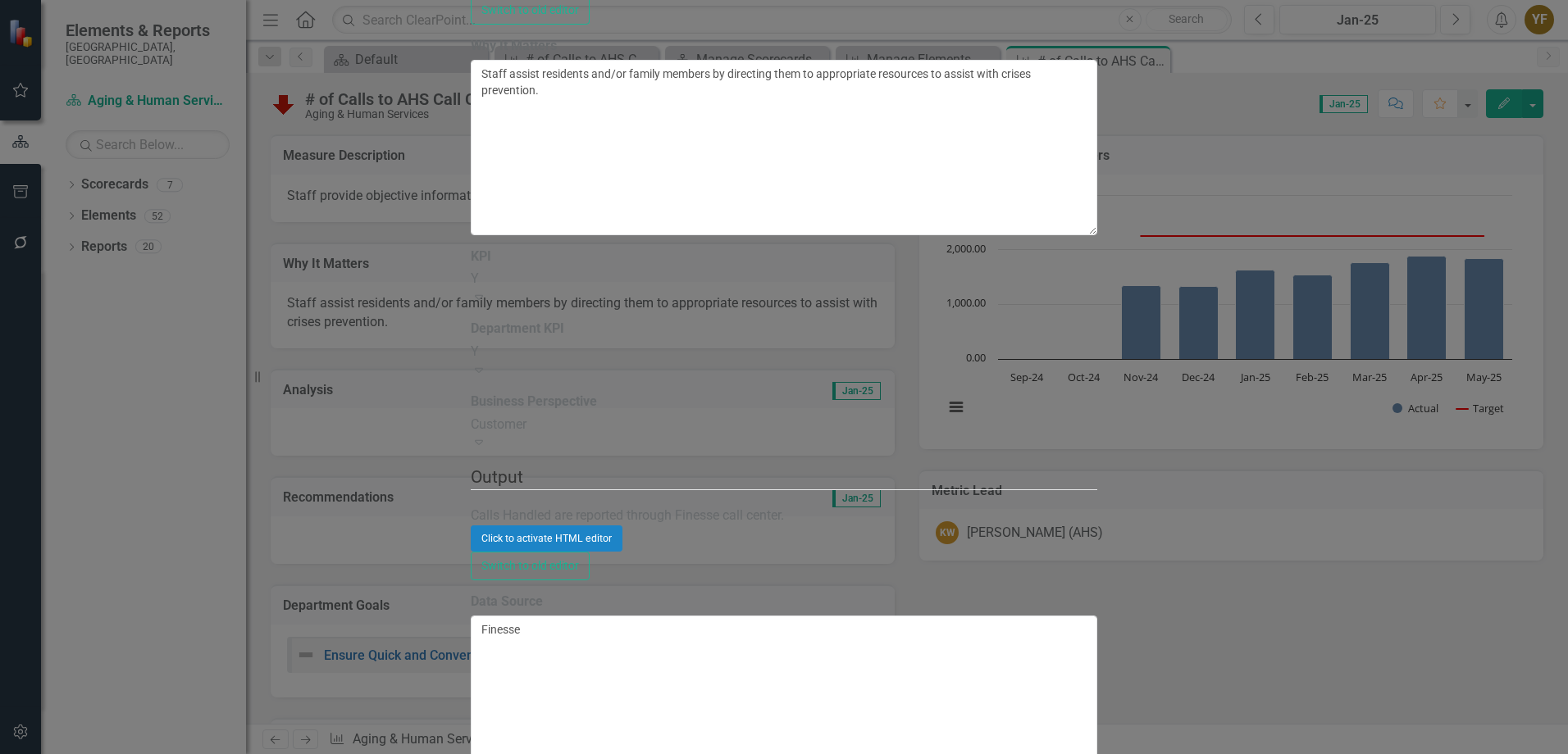 click on "Links" at bounding box center [777, -1819] 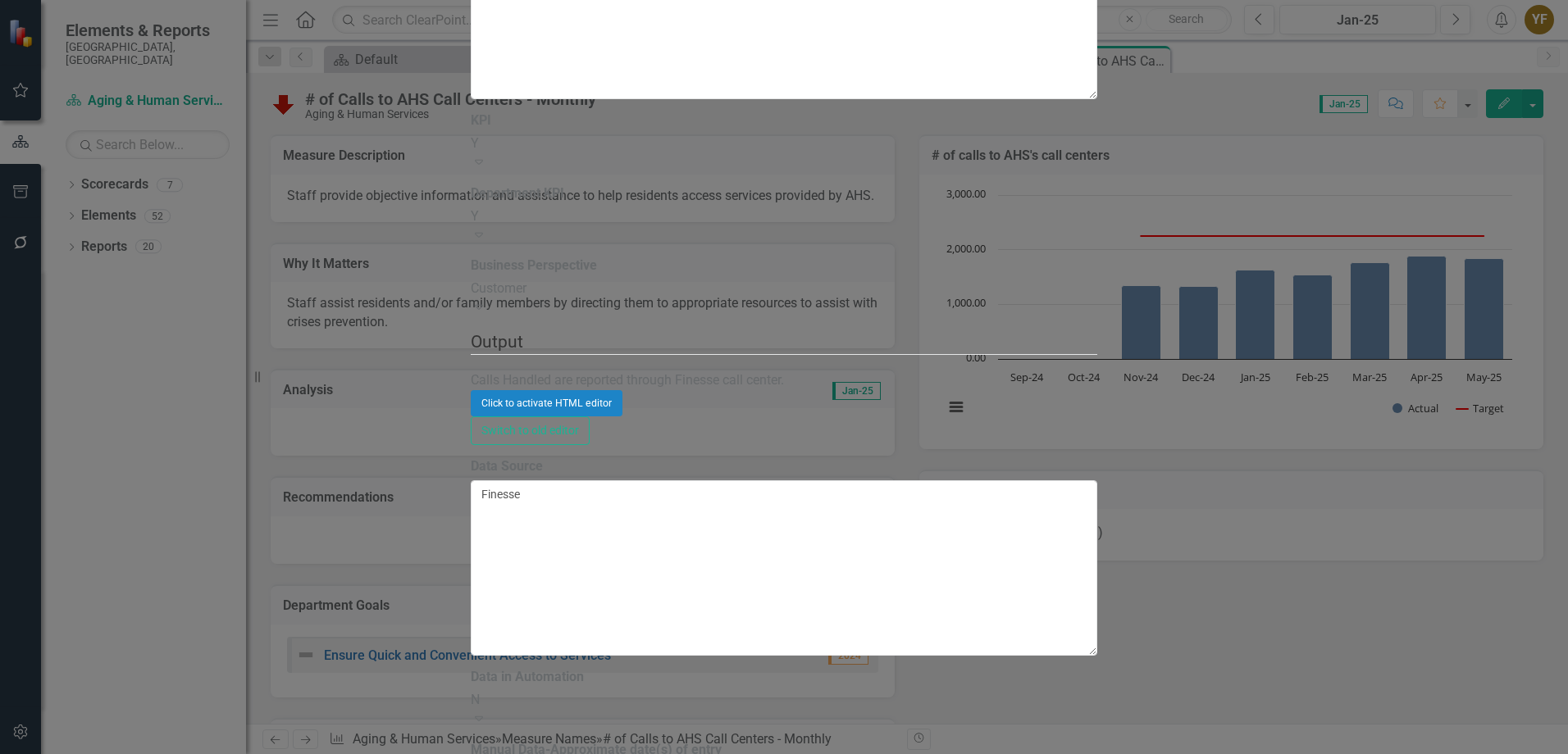 click on "Link Map" at bounding box center (820, -1955) 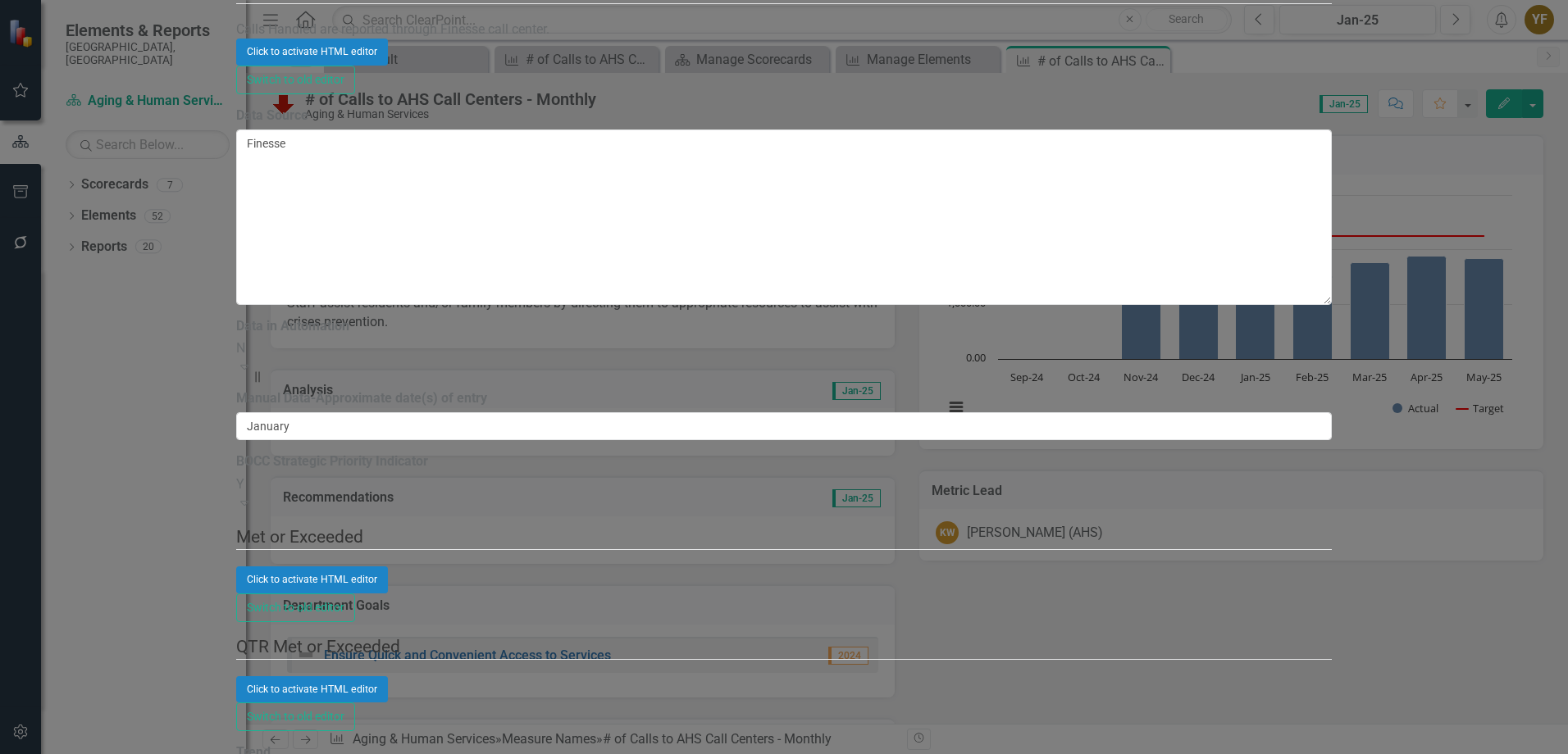 click on "Notifications" at bounding box center (650, -2306) 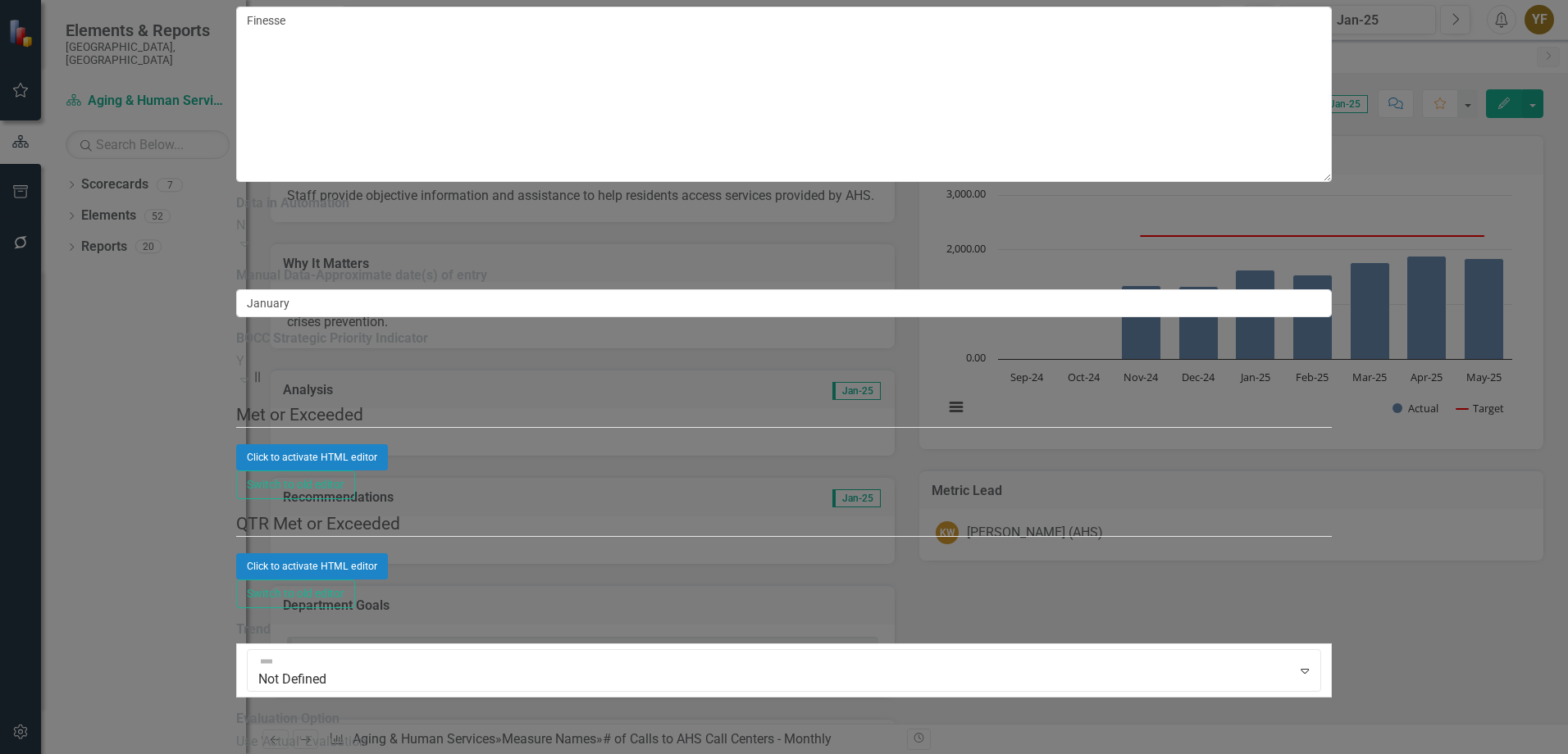 drag, startPoint x: 209, startPoint y: 256, endPoint x: 202, endPoint y: 239, distance: 18.384776 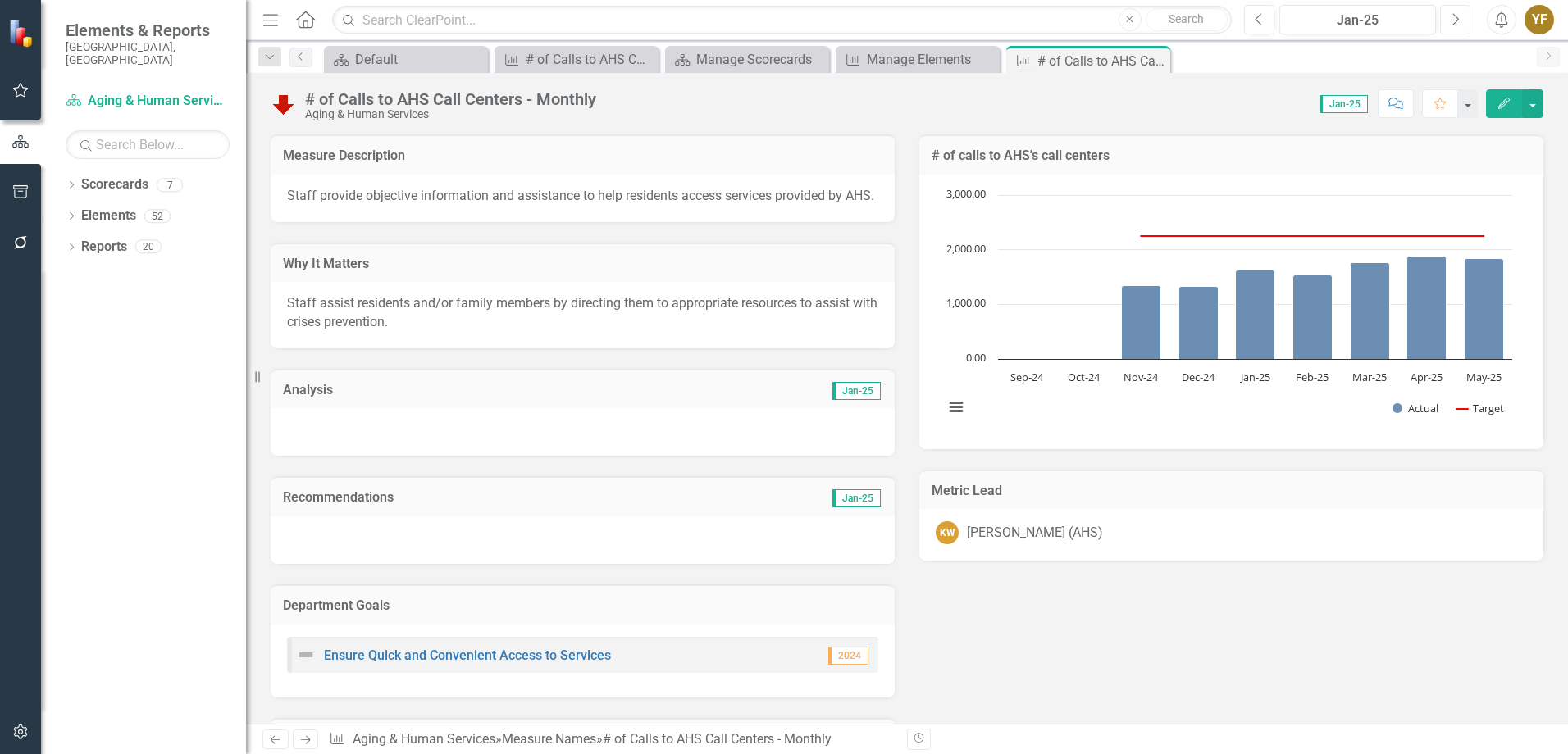 click on "Next" 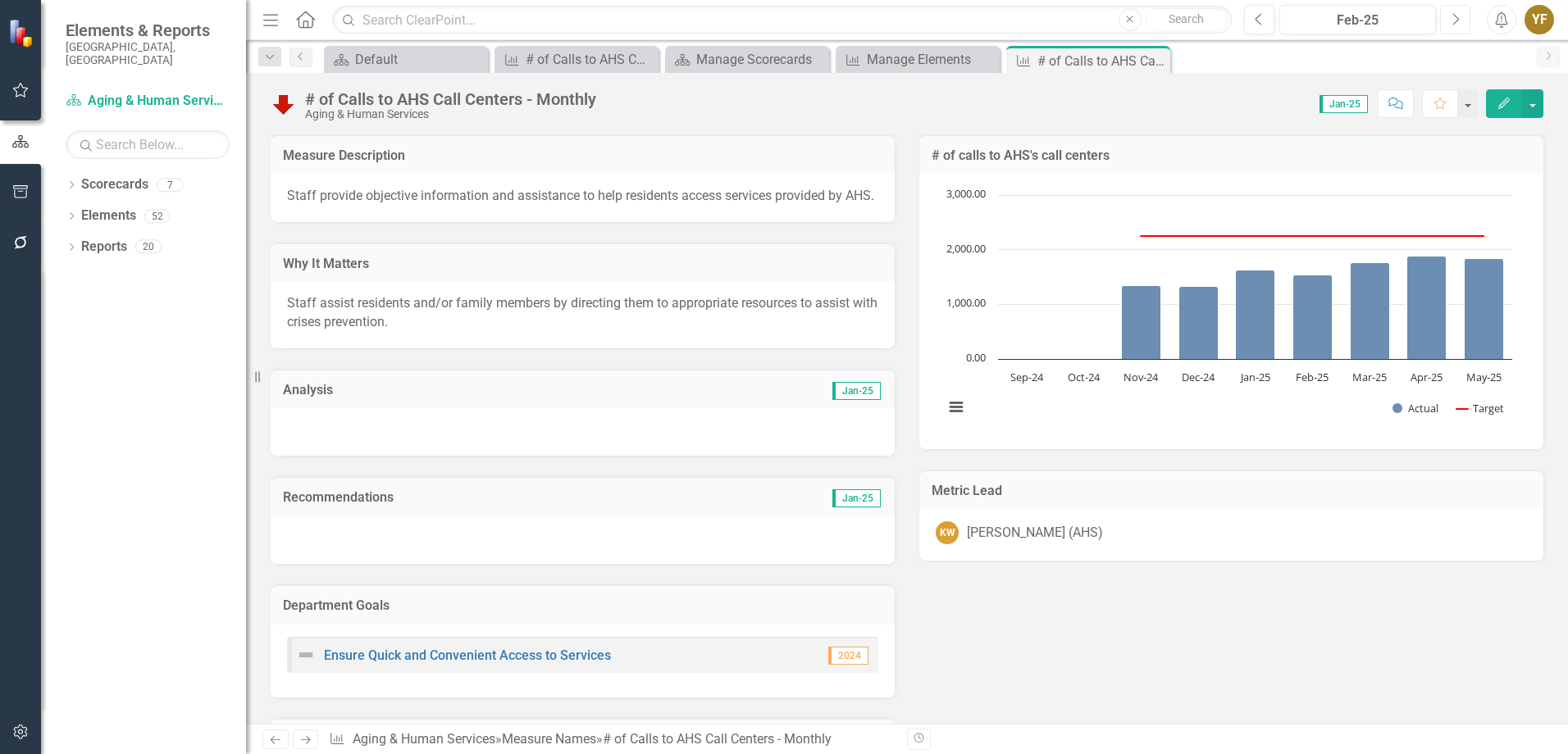 click on "Next" 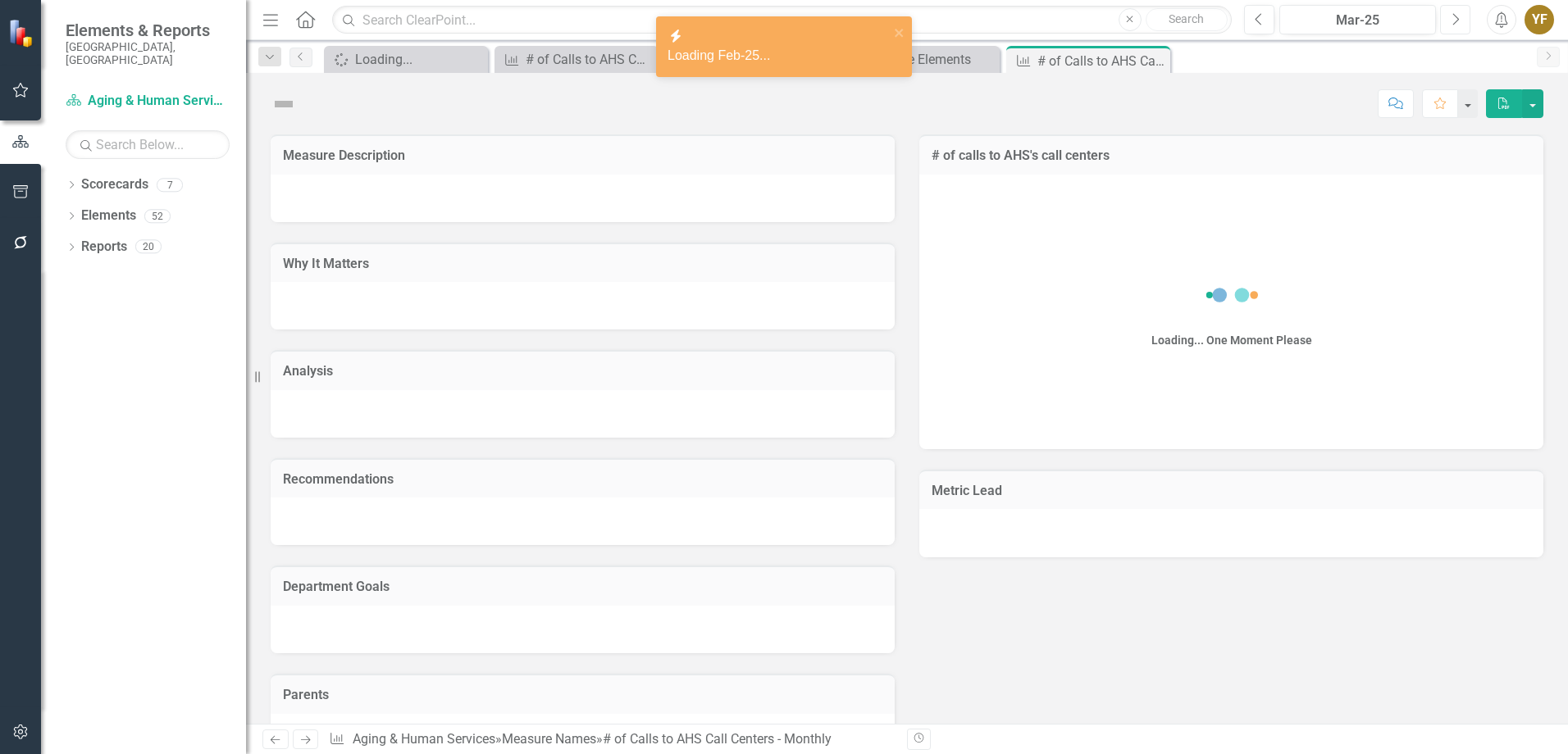 click on "Next" 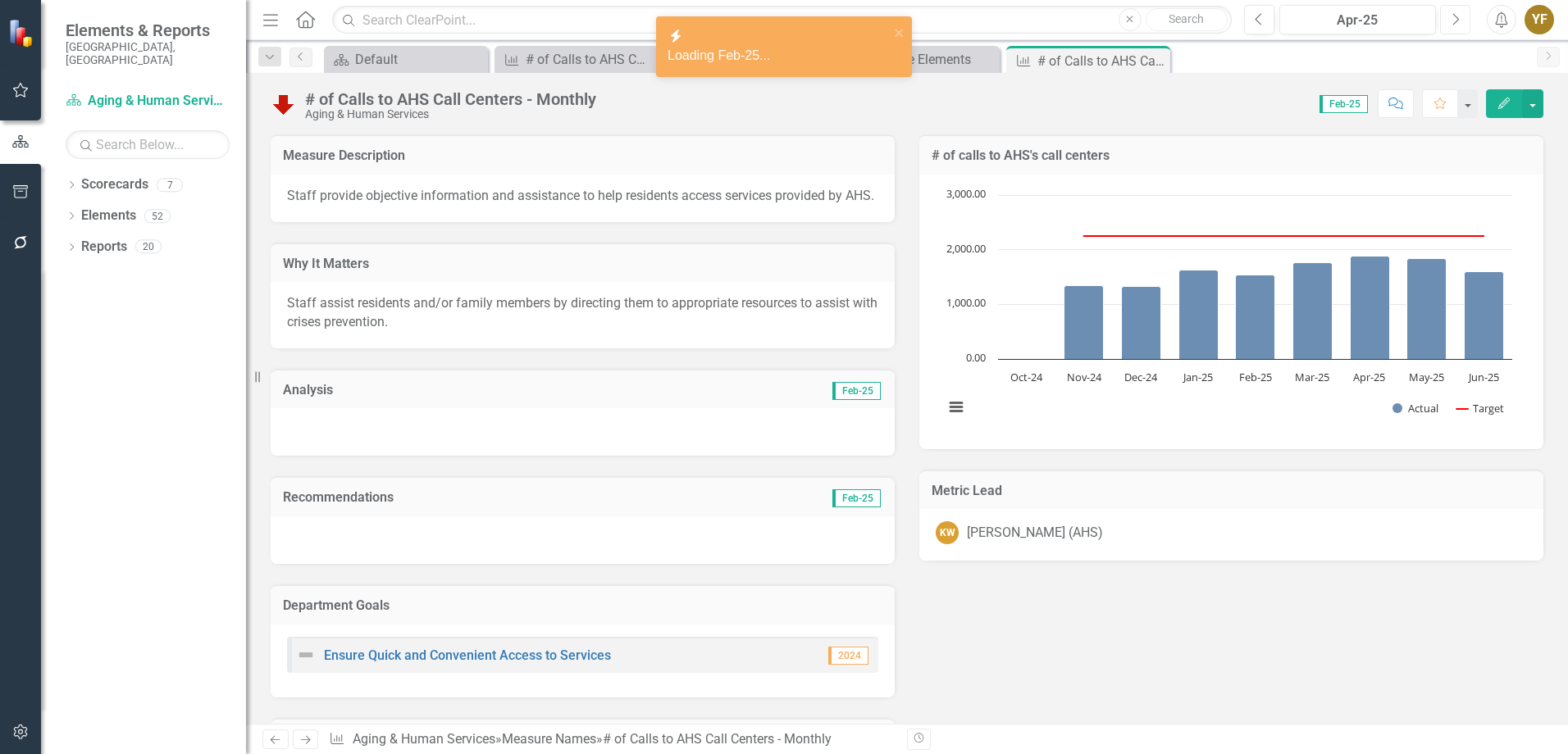 click on "Next" 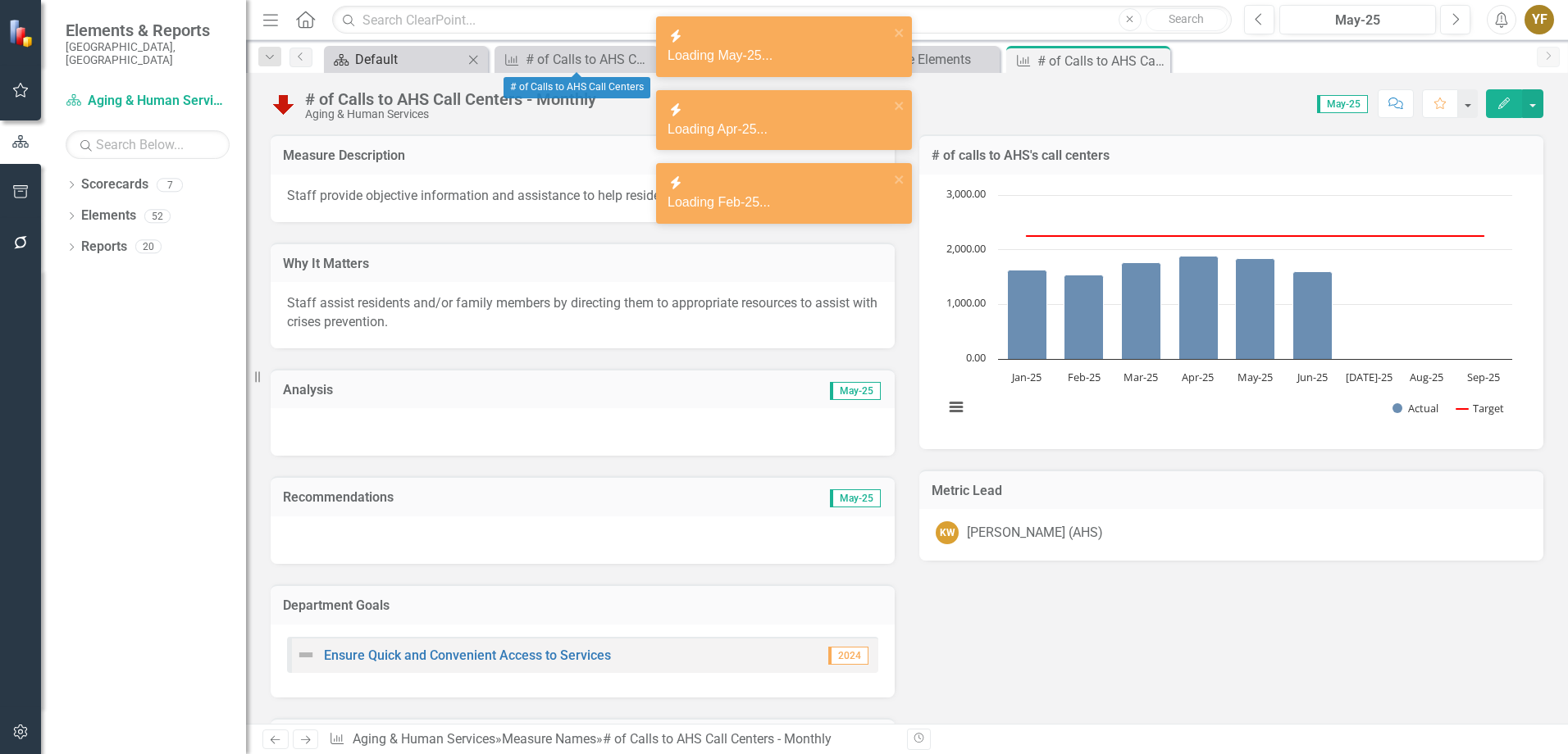 click on "Default" at bounding box center [409, 59] 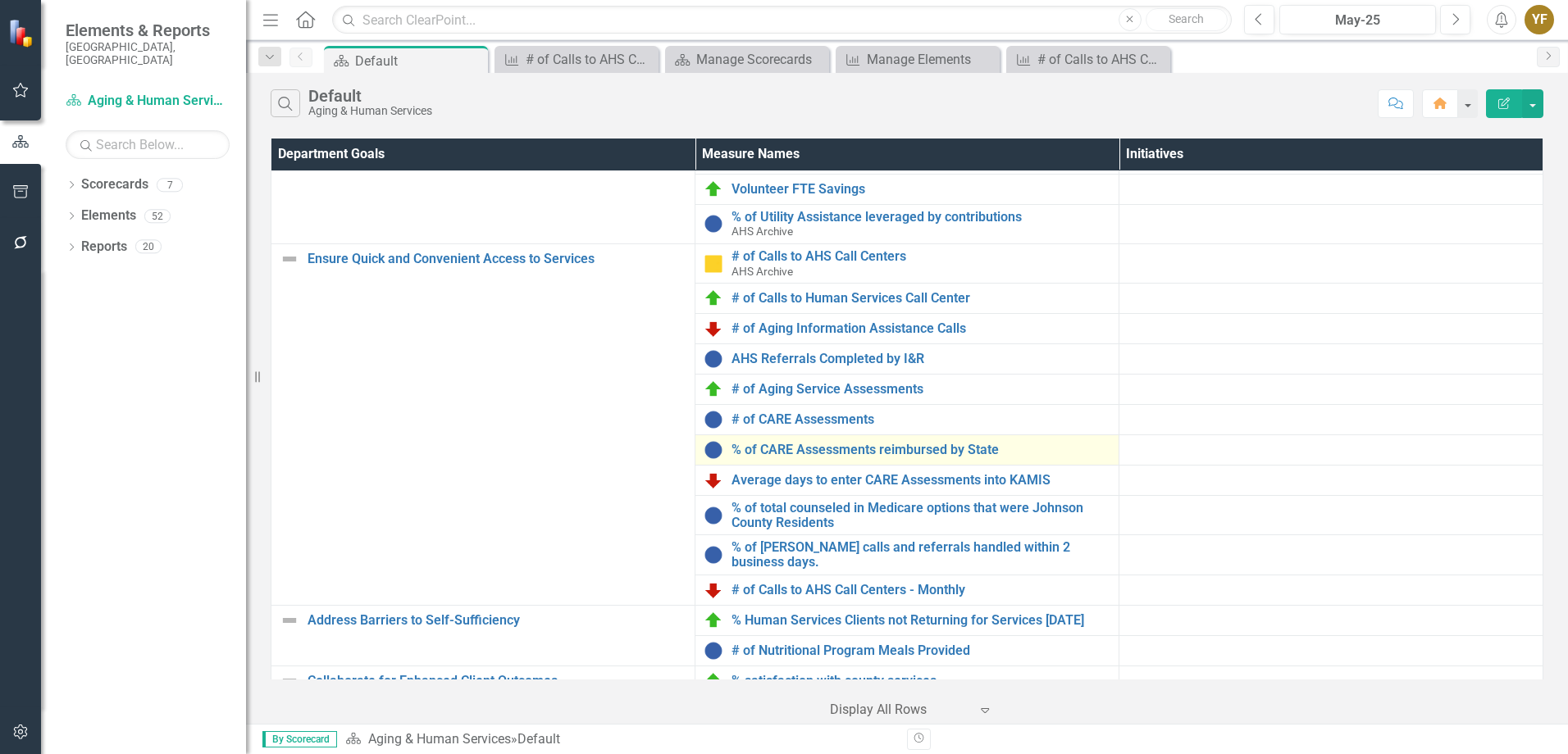 scroll, scrollTop: 82, scrollLeft: 0, axis: vertical 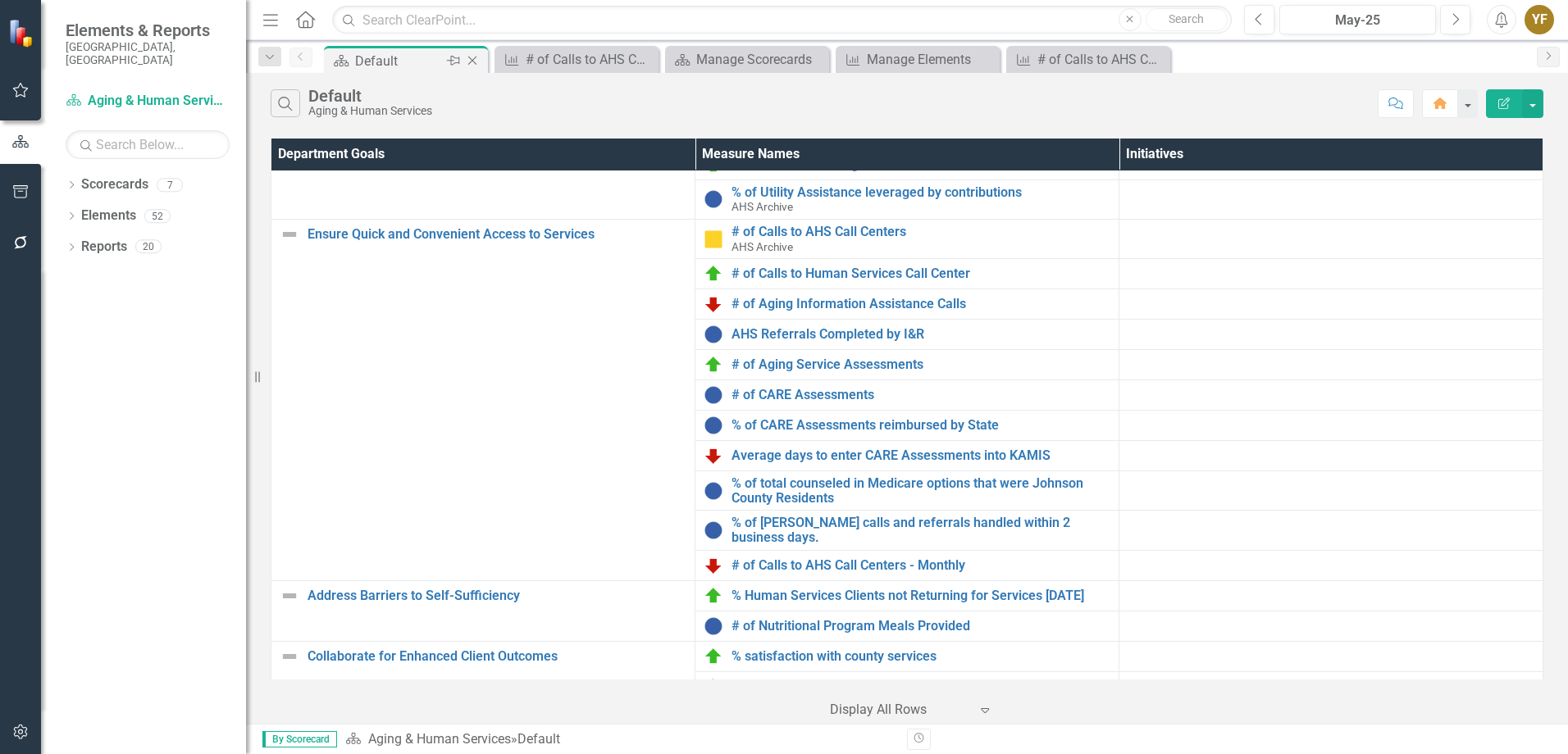 click on "Close" 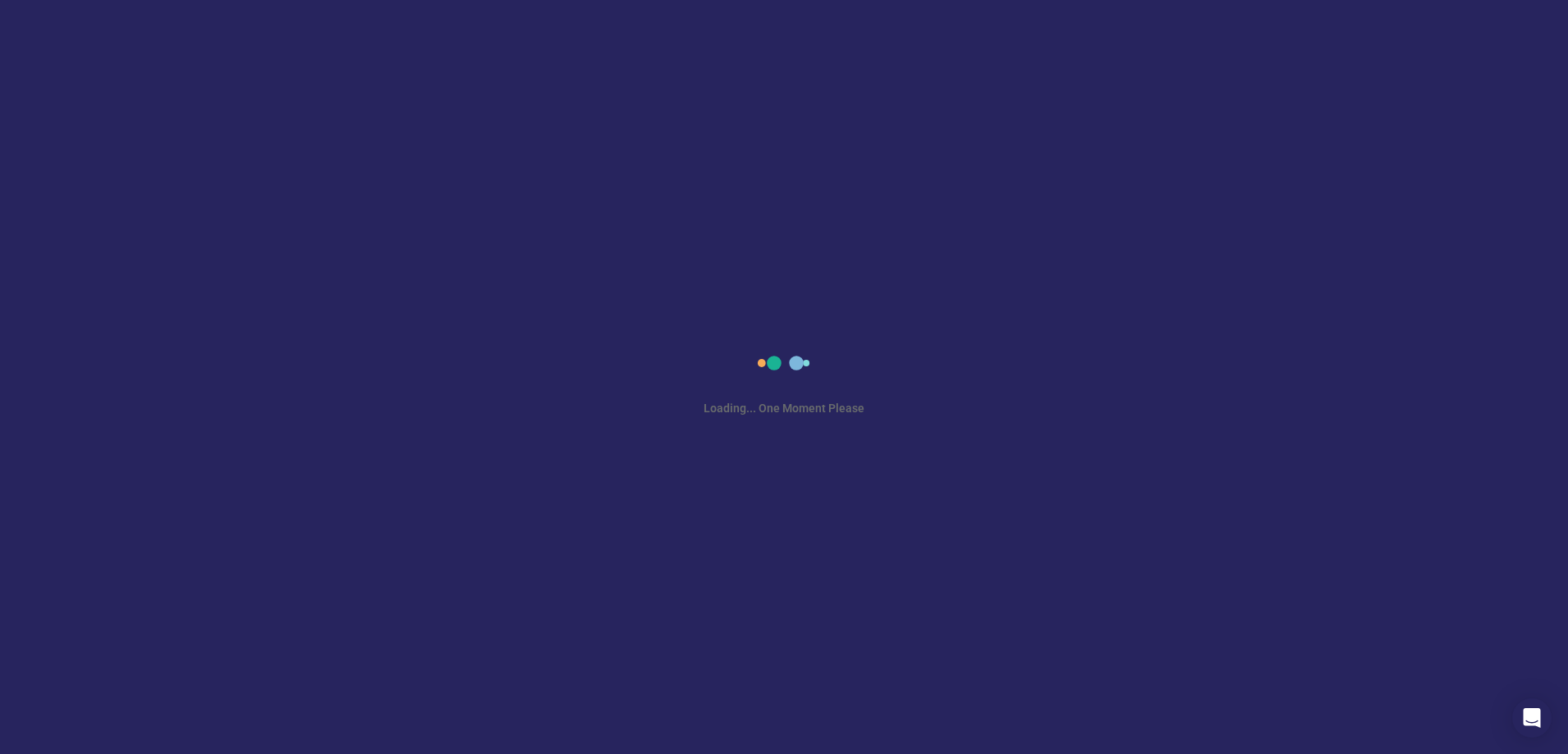 scroll, scrollTop: 0, scrollLeft: 0, axis: both 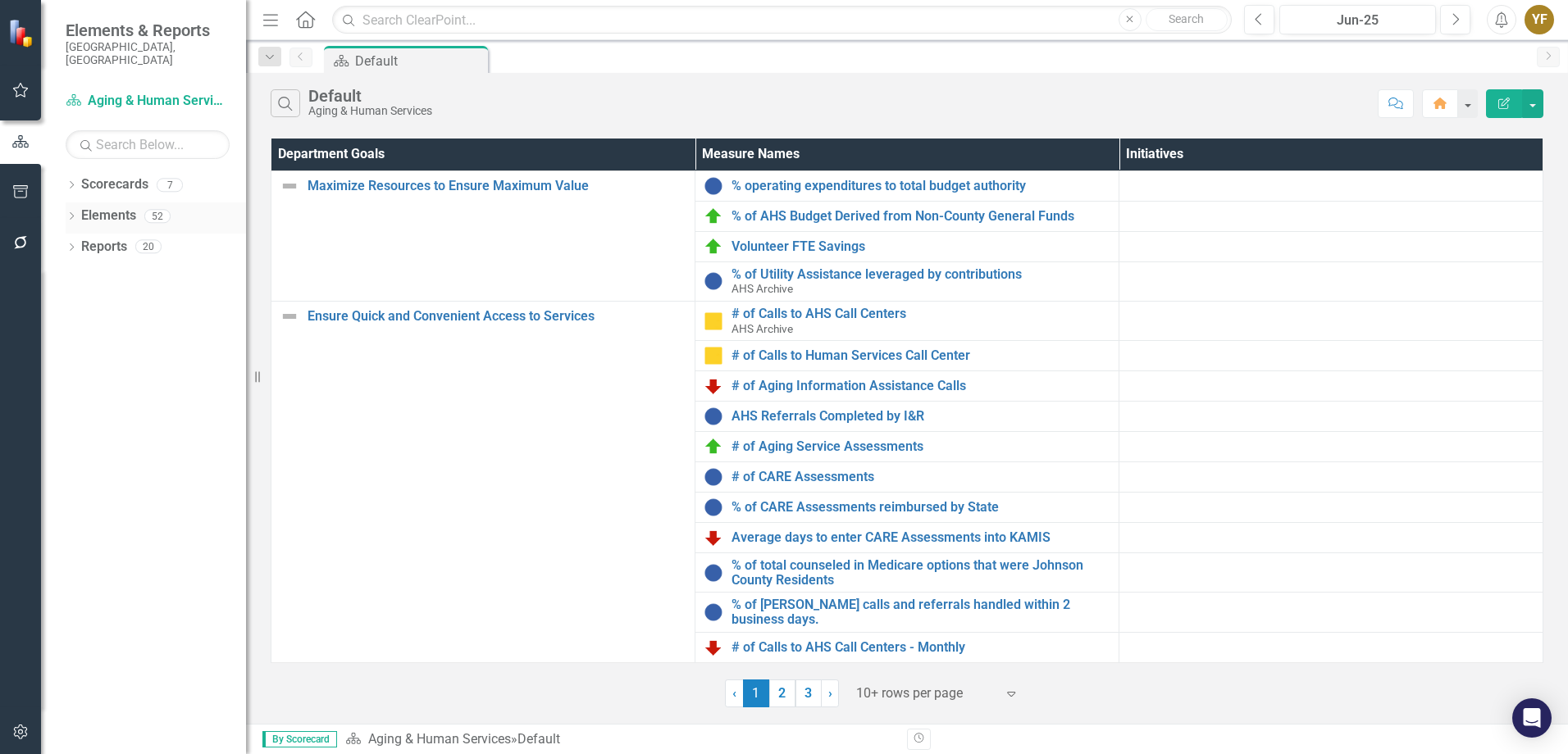 click on "Dropdown" 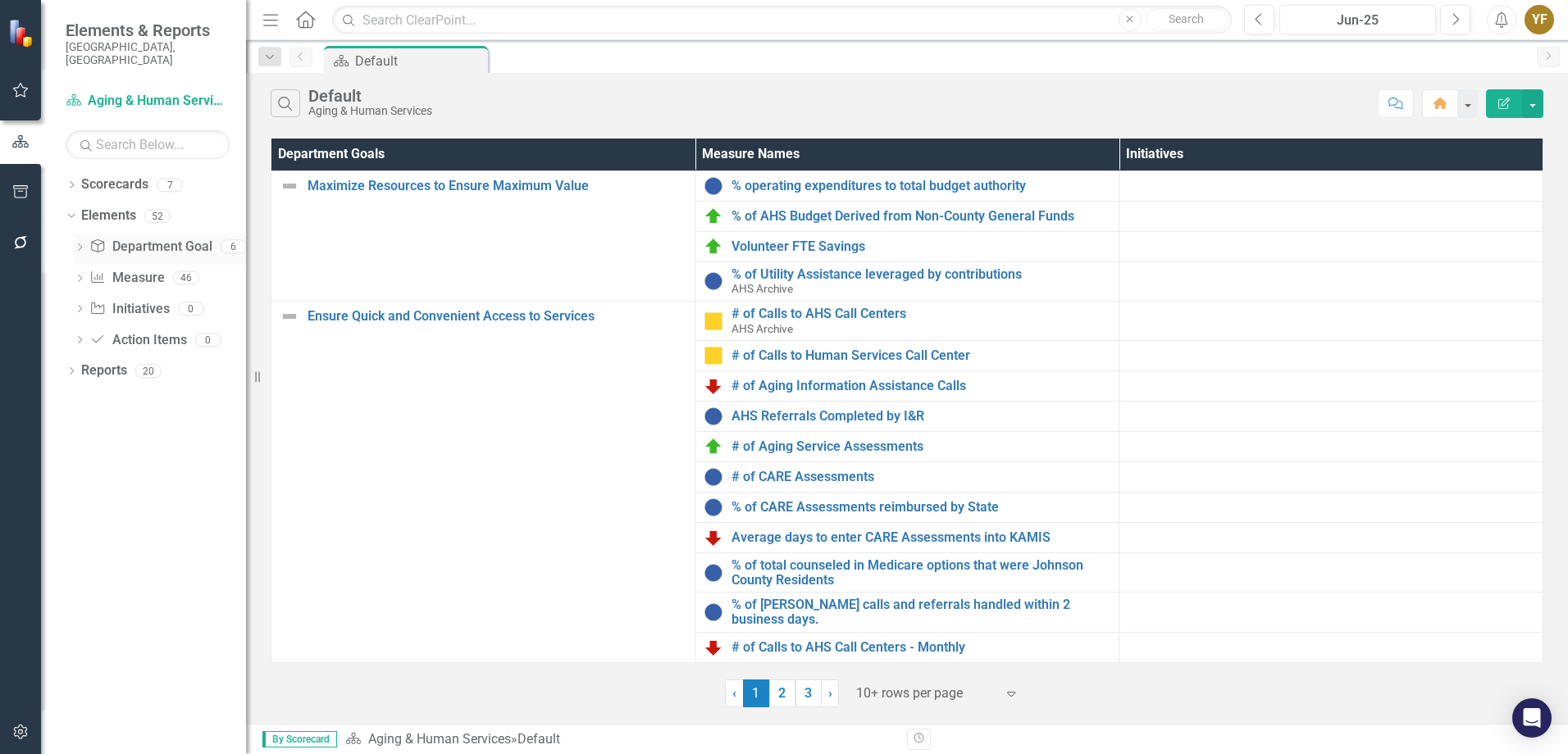 click on "Dropdown" 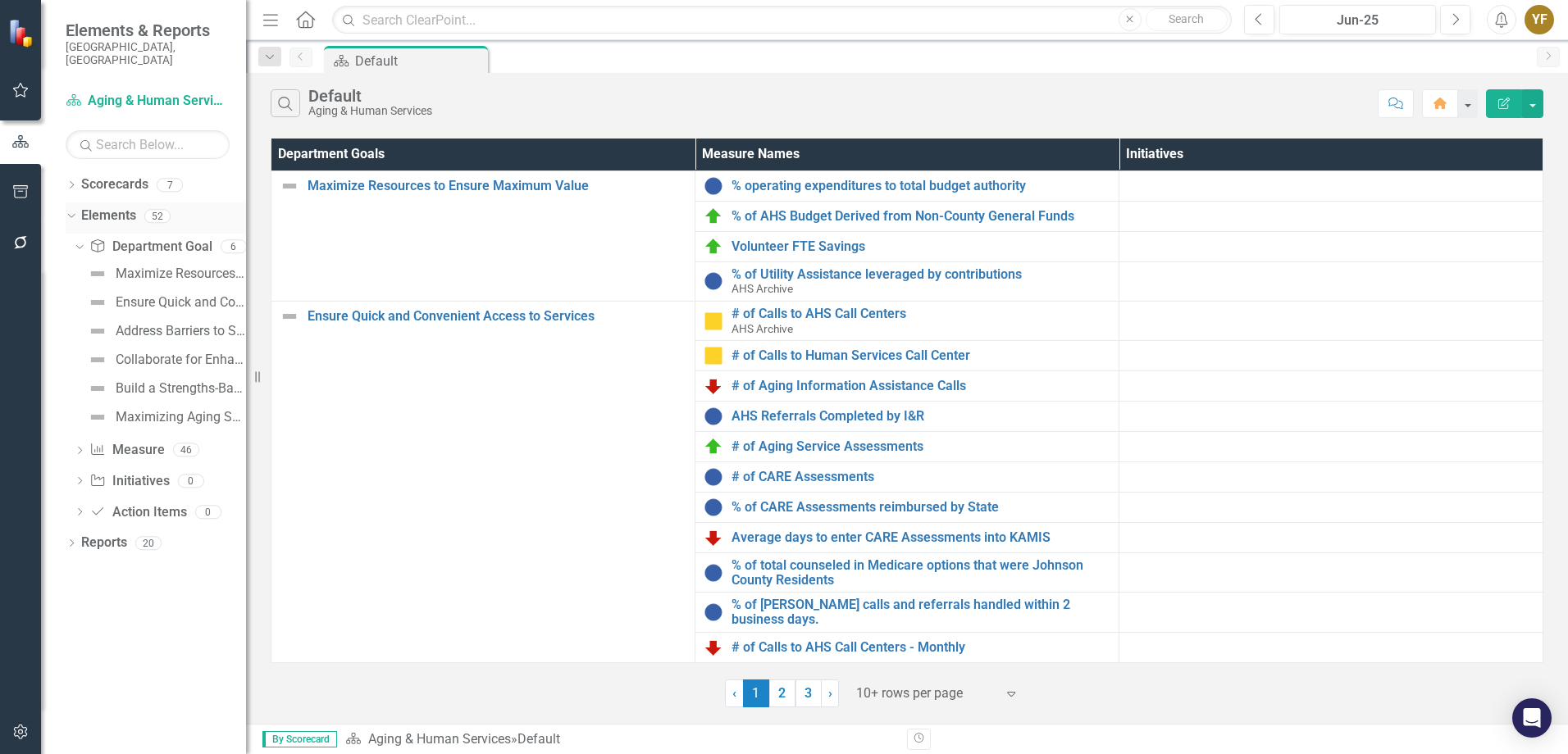 click on "Dropdown" 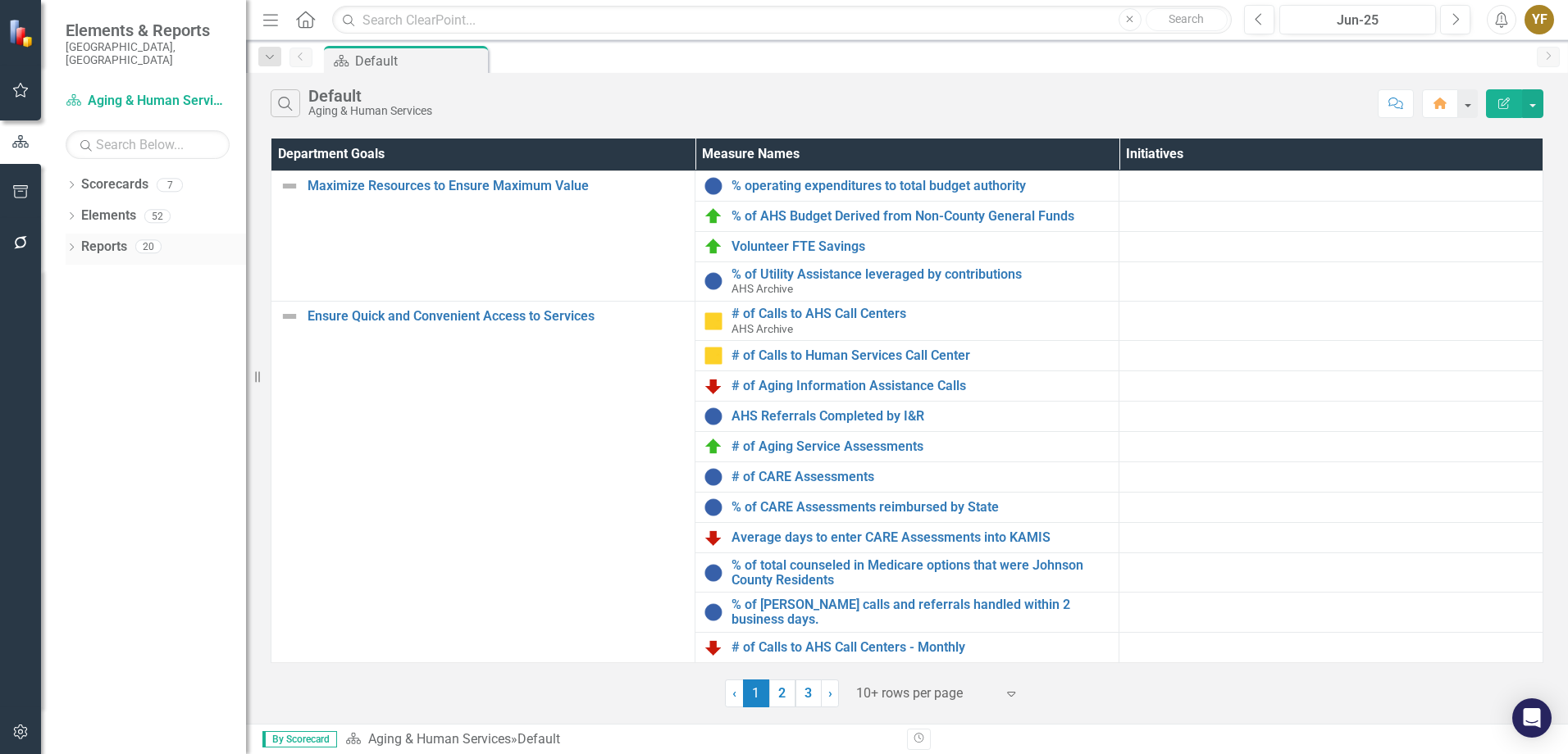 click on "Dropdown" 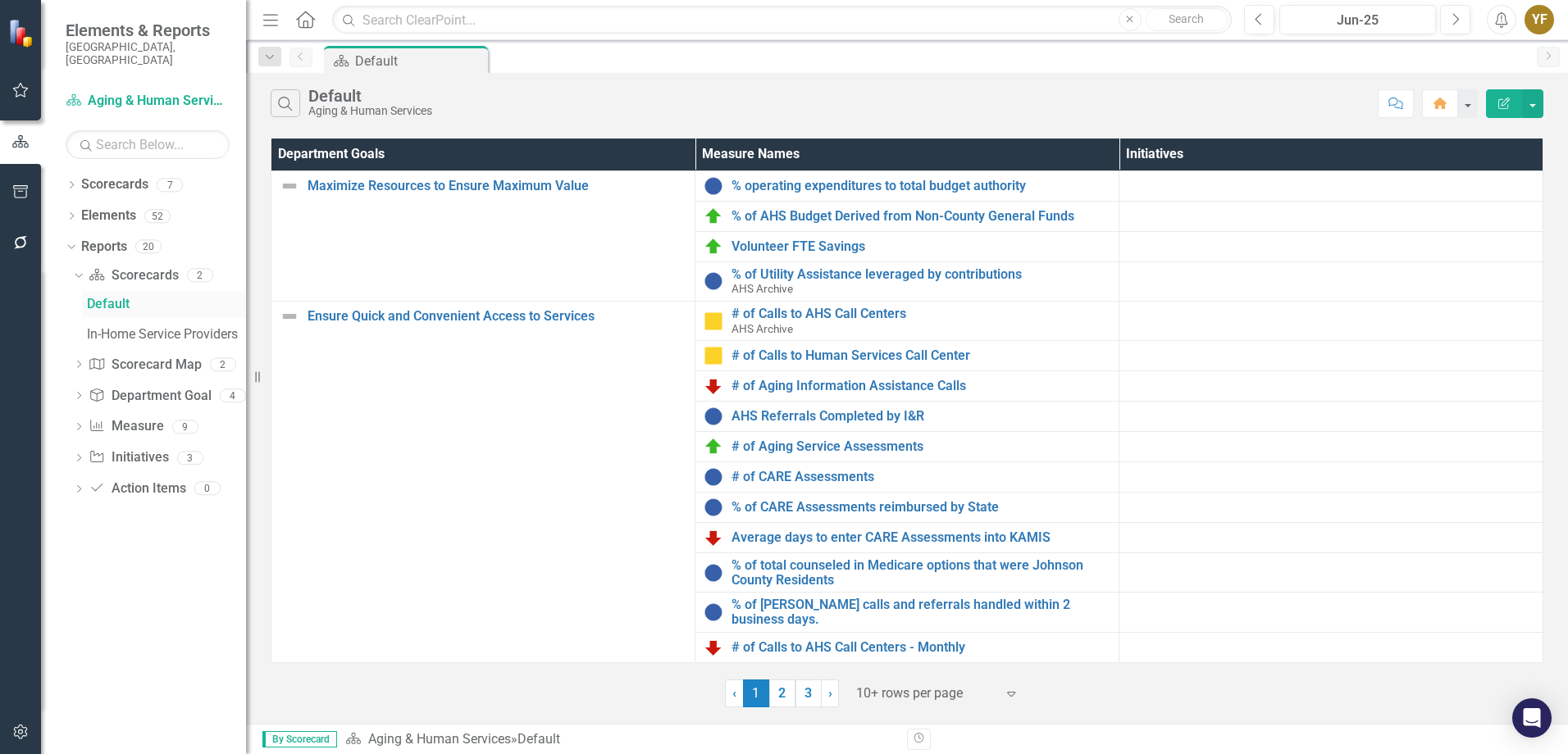 click on "Default" at bounding box center [166, 304] 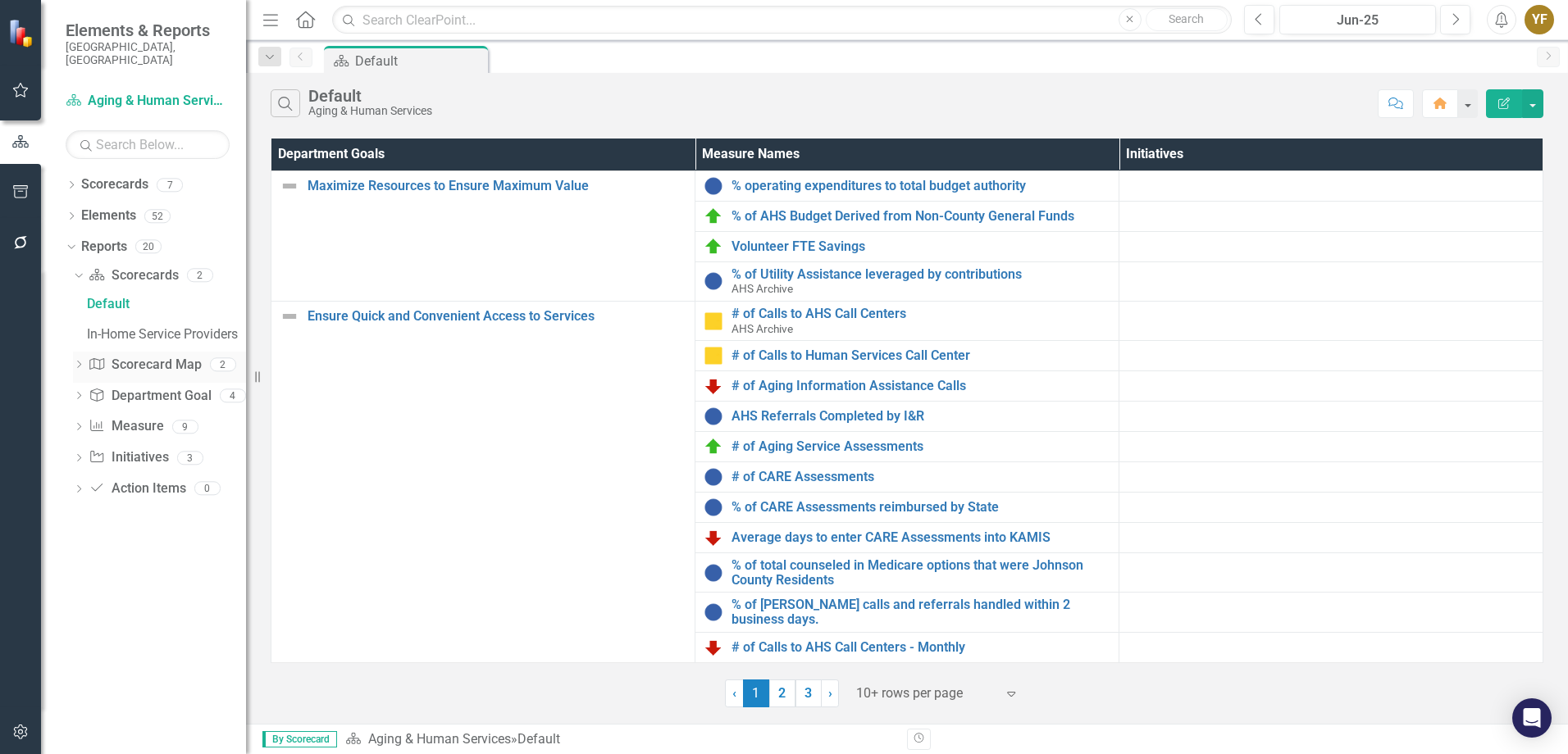 click on "Scorecard Map Scorecard Map" at bounding box center (144, 365) 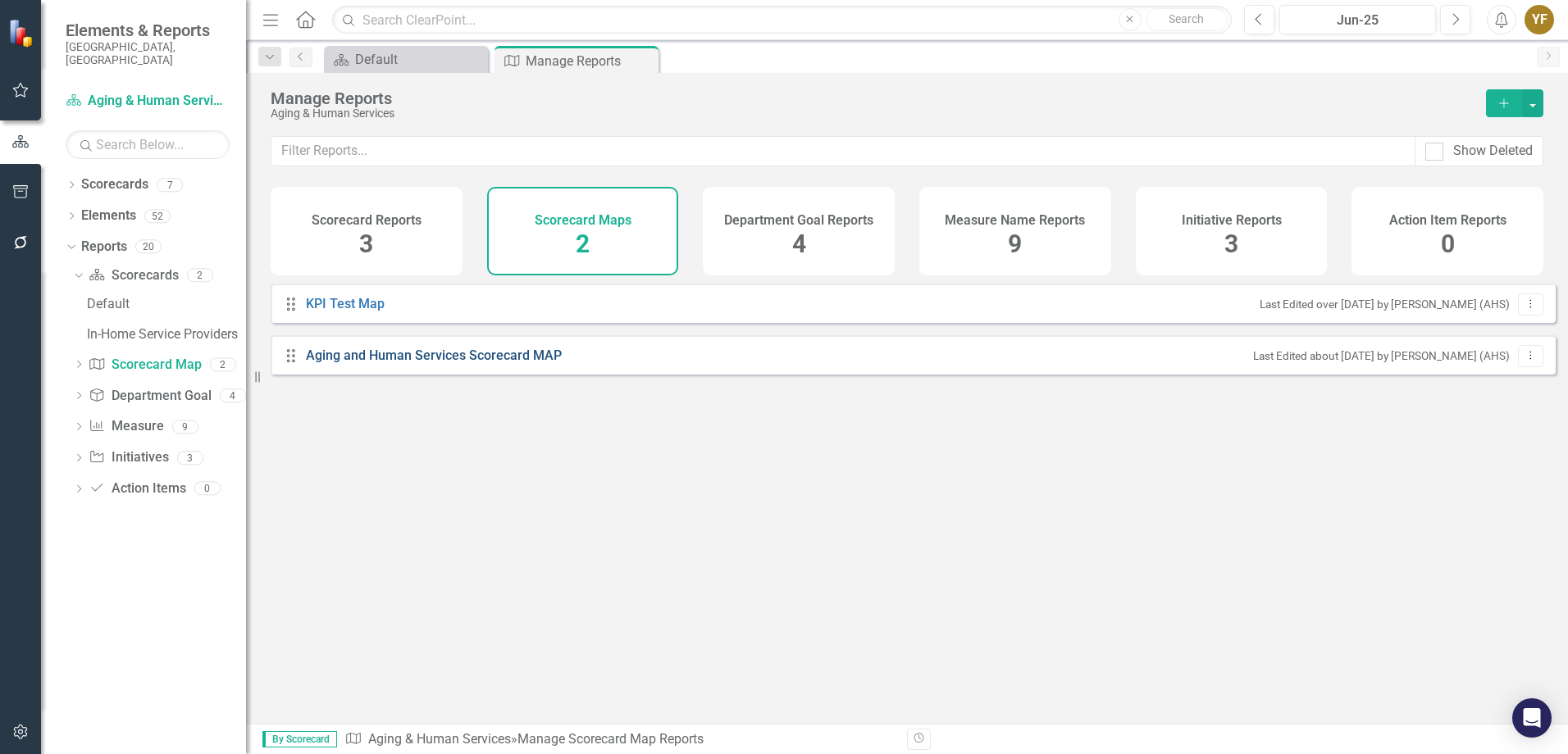 click on "Aging and Human Services Scorecard MAP" at bounding box center (435, 356) 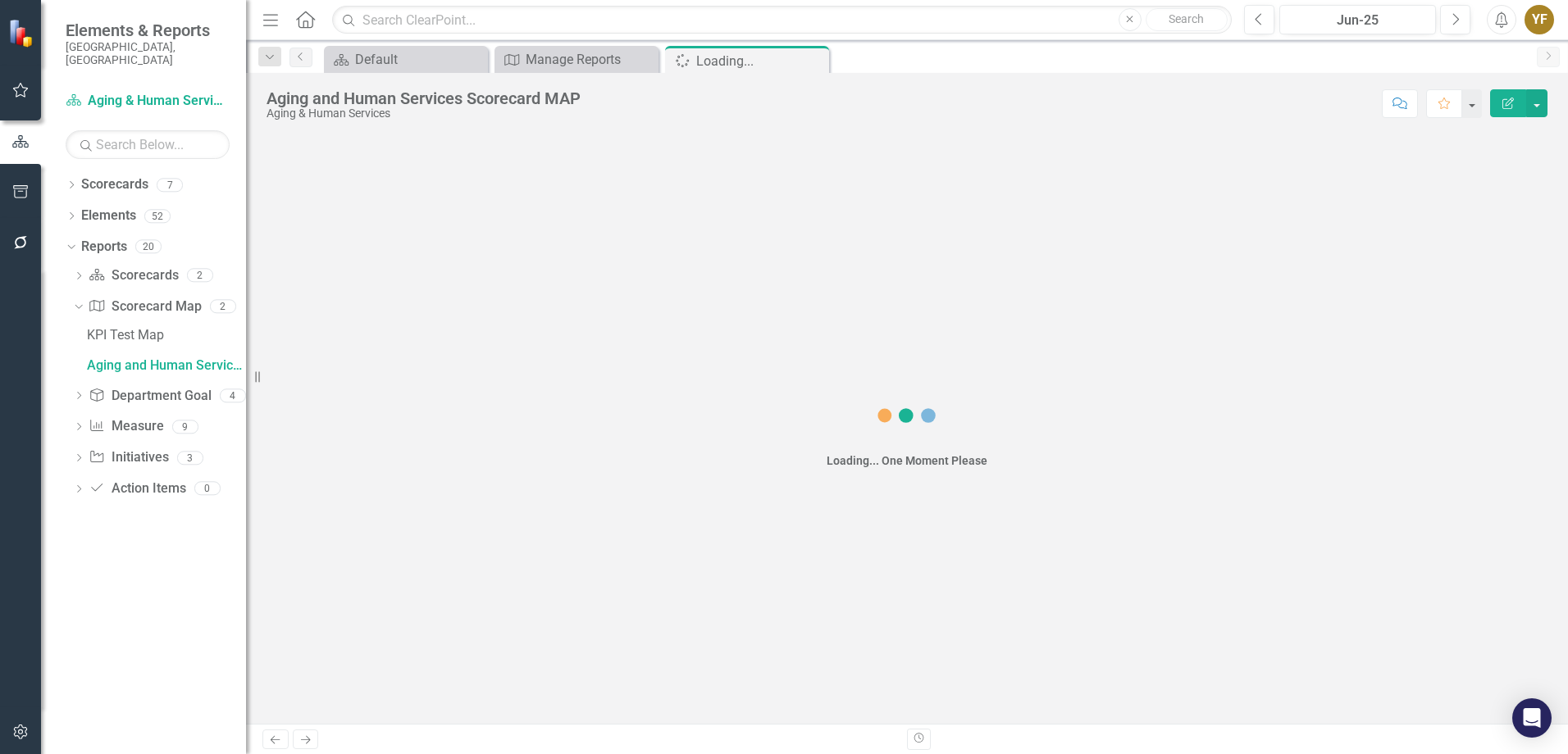 scroll, scrollTop: 0, scrollLeft: 0, axis: both 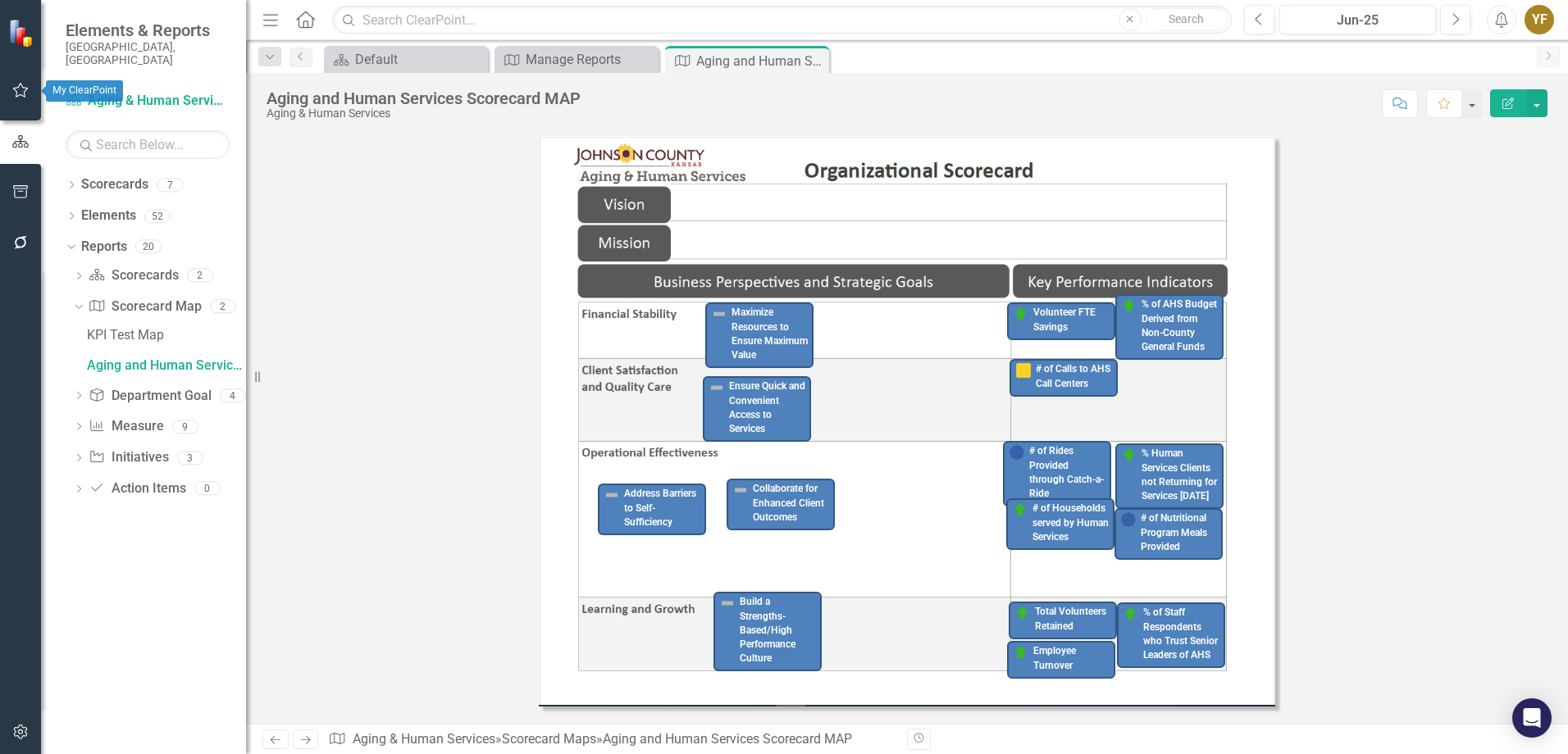 click 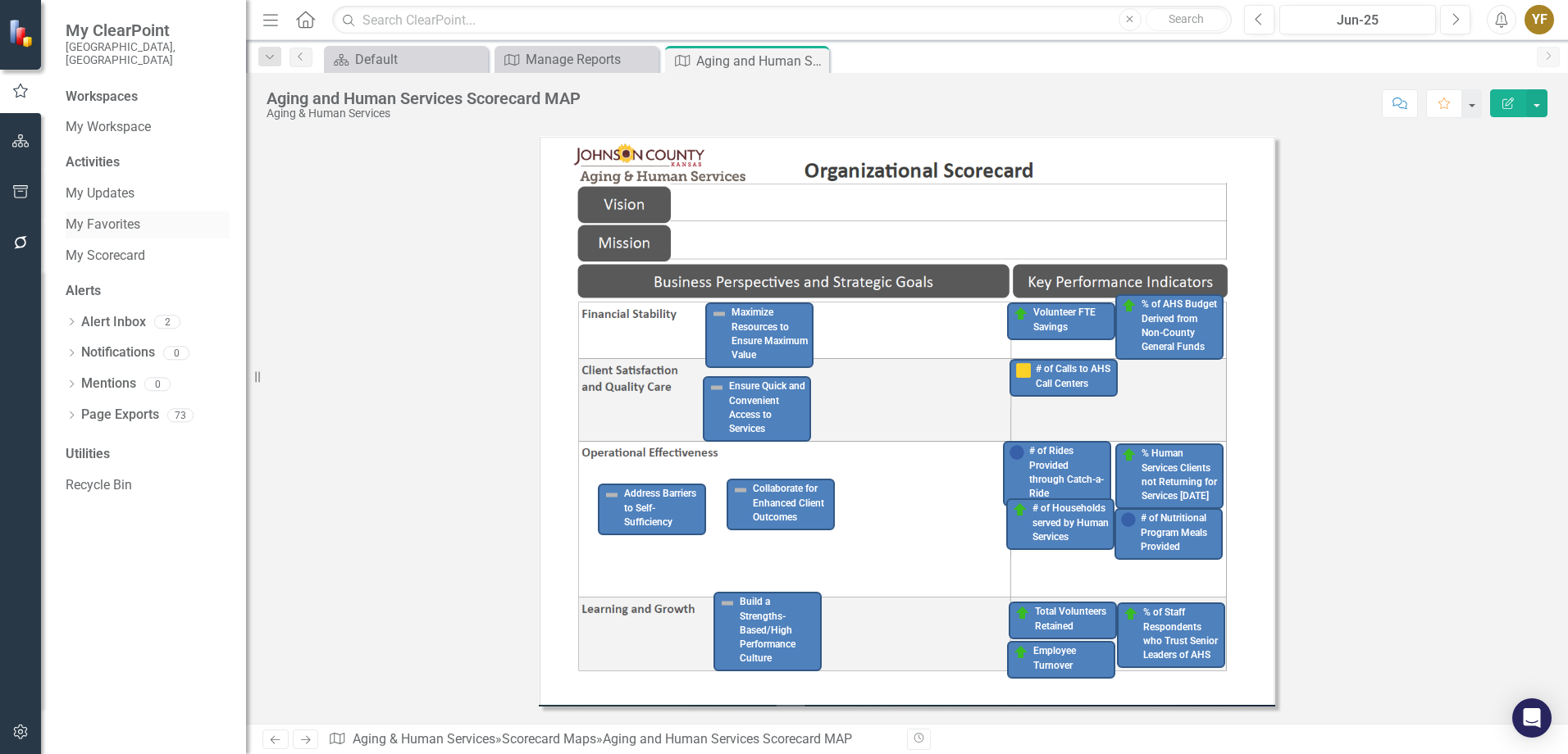 click on "My Favorites" at bounding box center (148, 225) 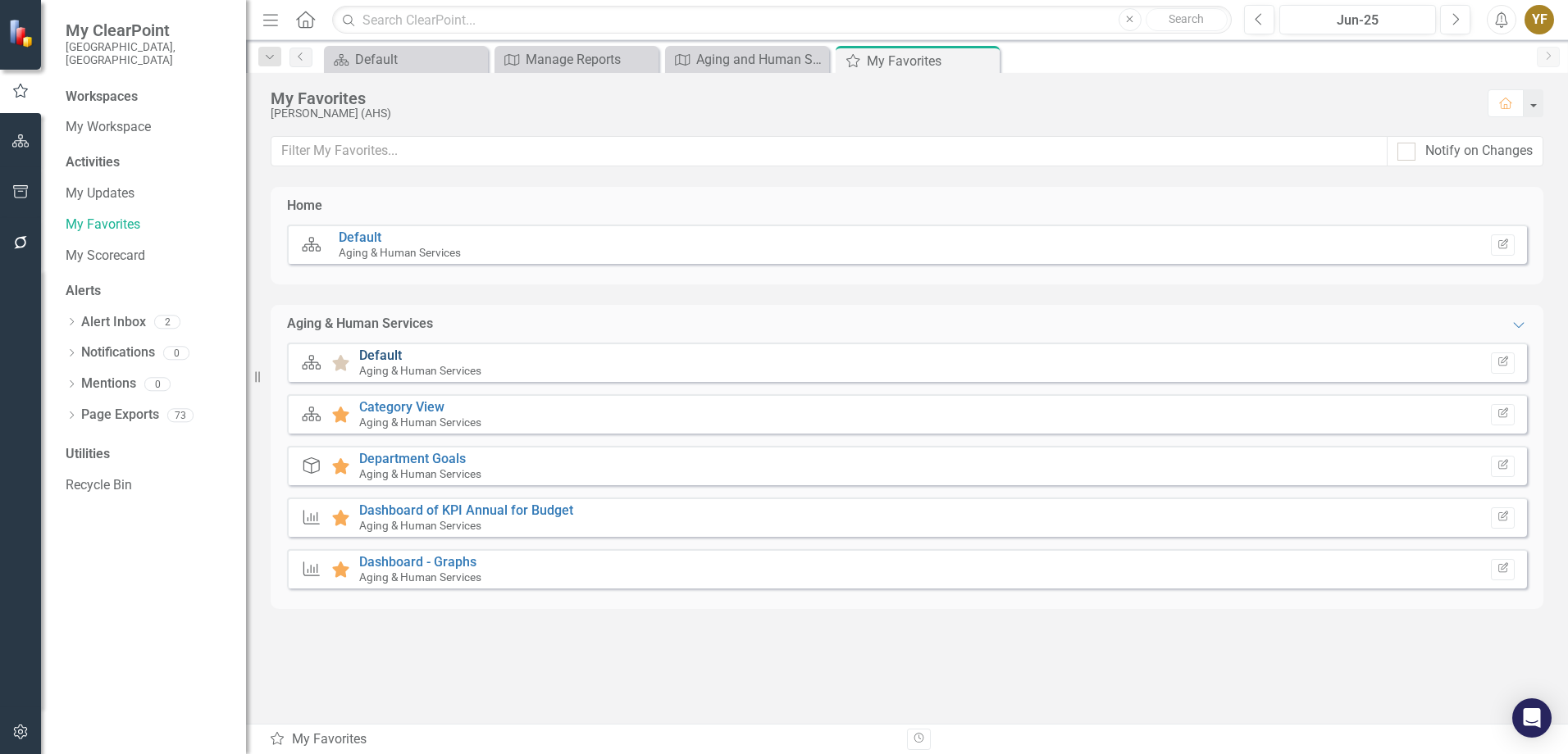 click on "Default" at bounding box center [381, 355] 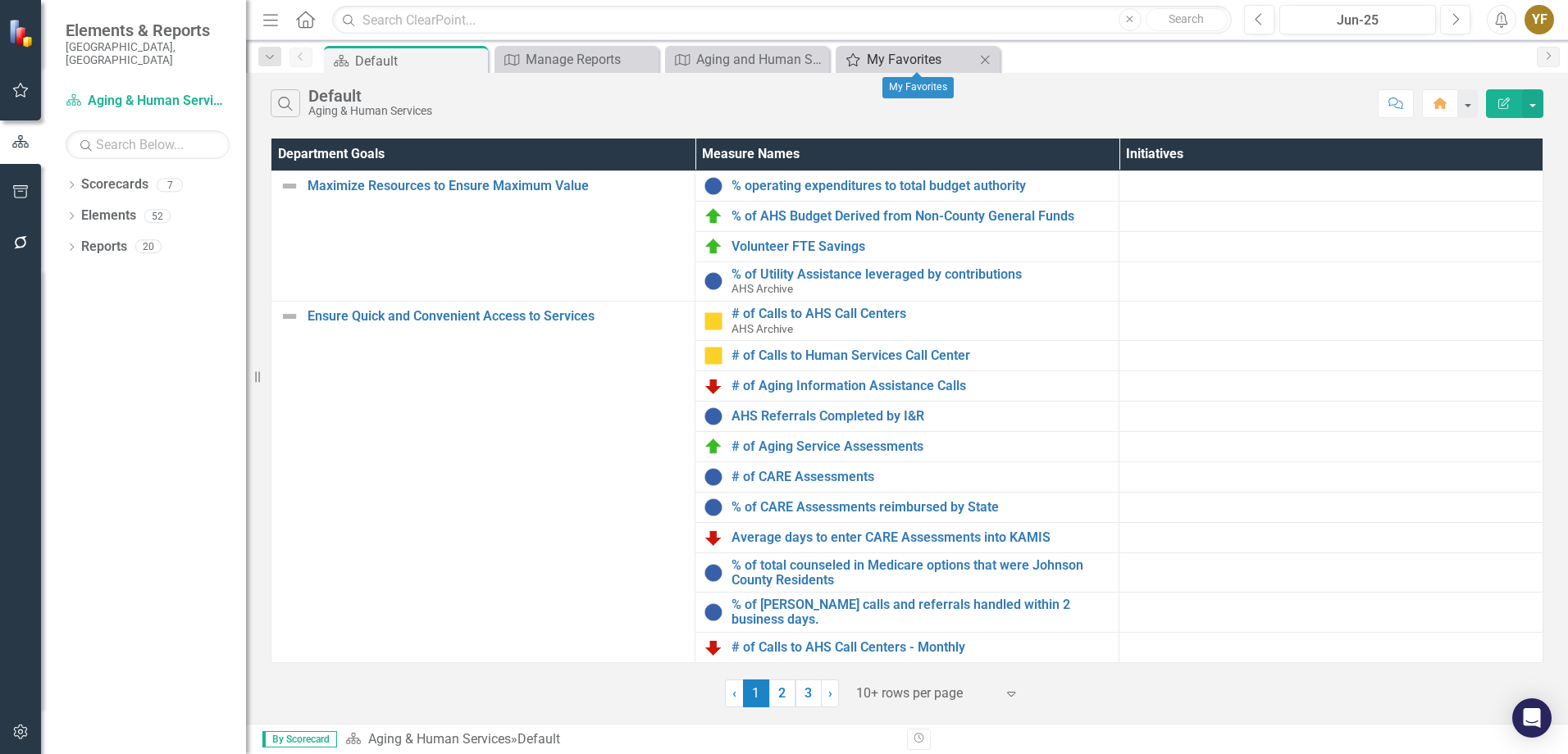 click on "My Favorites" at bounding box center (921, 59) 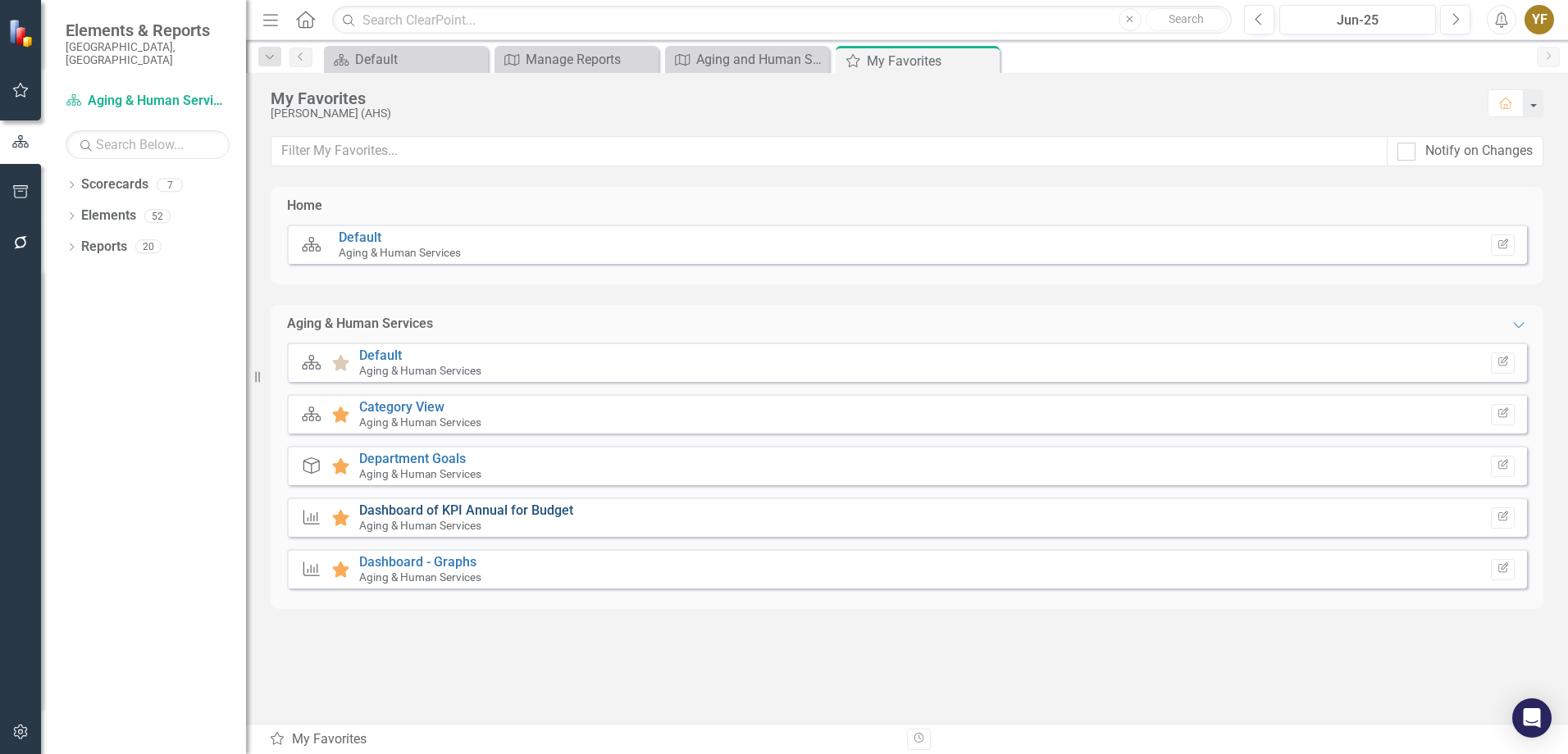 click on "Dashboard of KPI Annual for Budget" at bounding box center [466, 510] 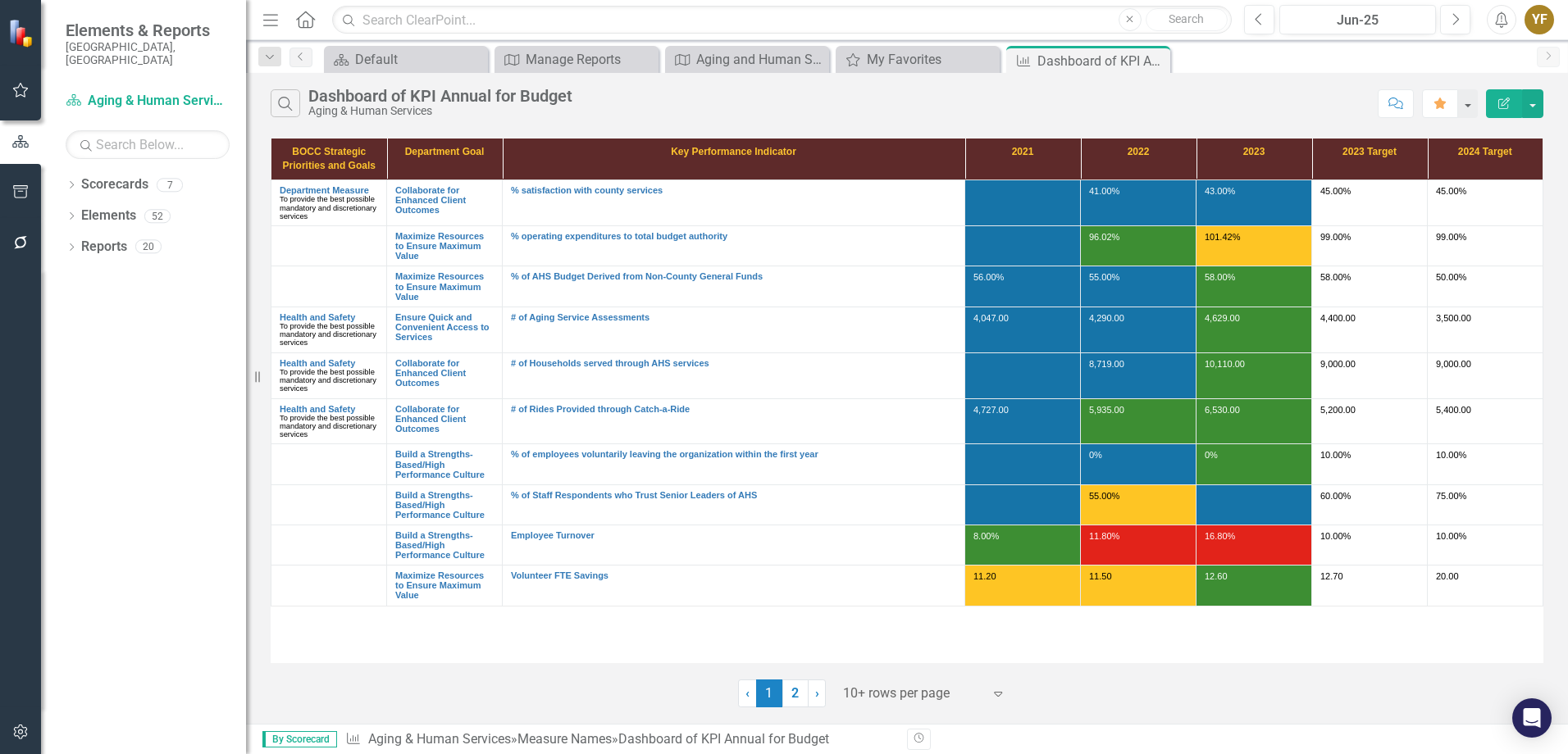 click at bounding box center [913, 693] 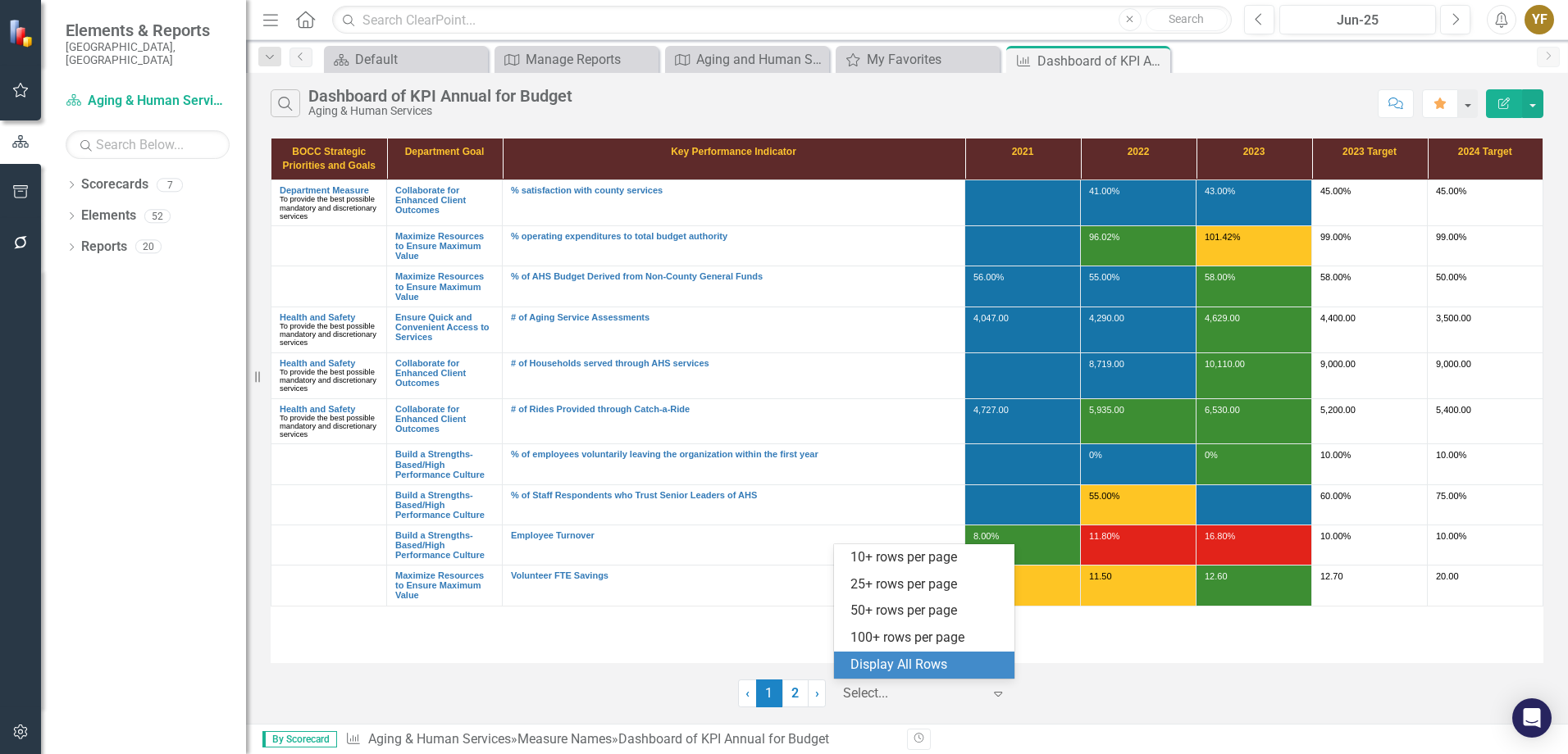 click on "Display All Rows" at bounding box center (928, 665) 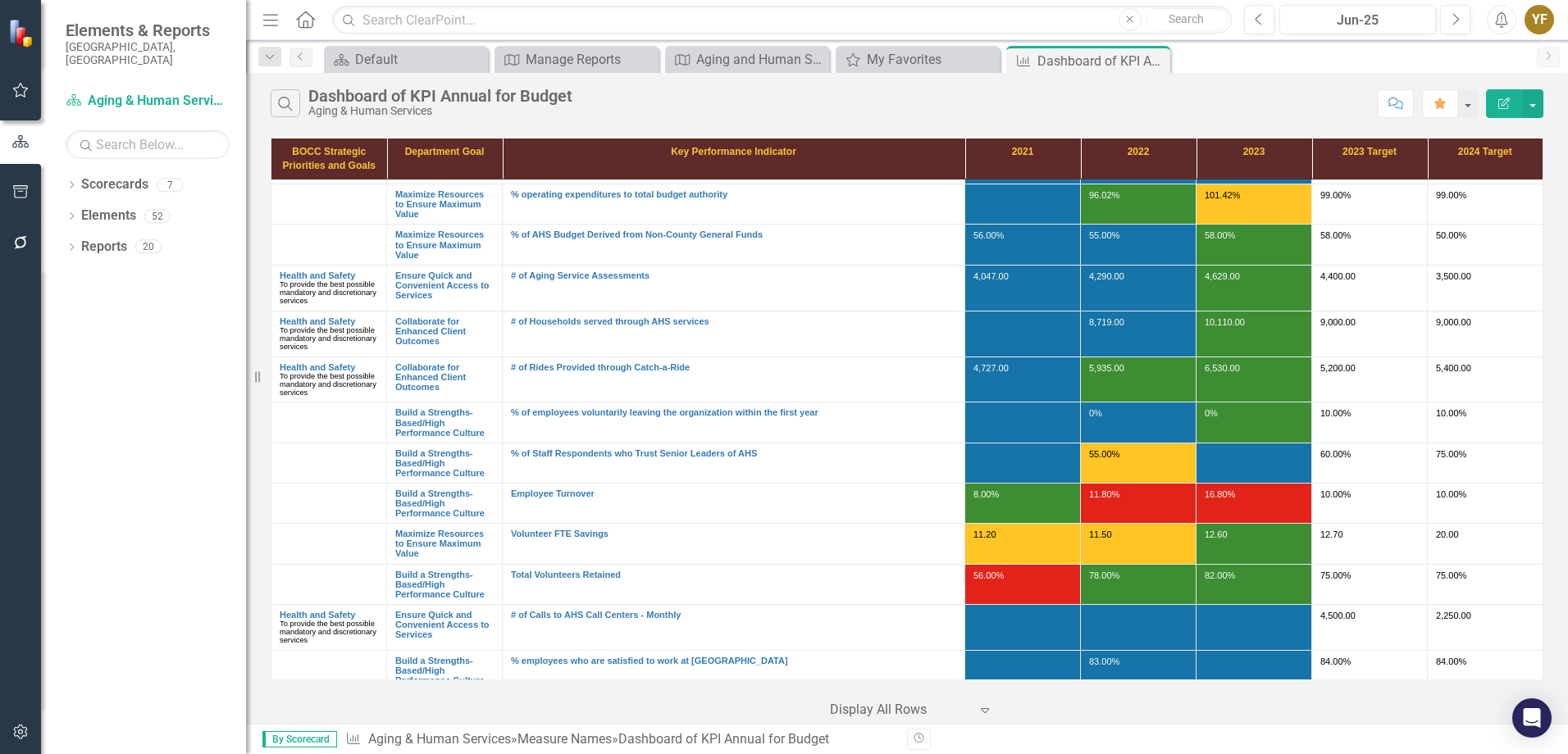 scroll, scrollTop: 66, scrollLeft: 0, axis: vertical 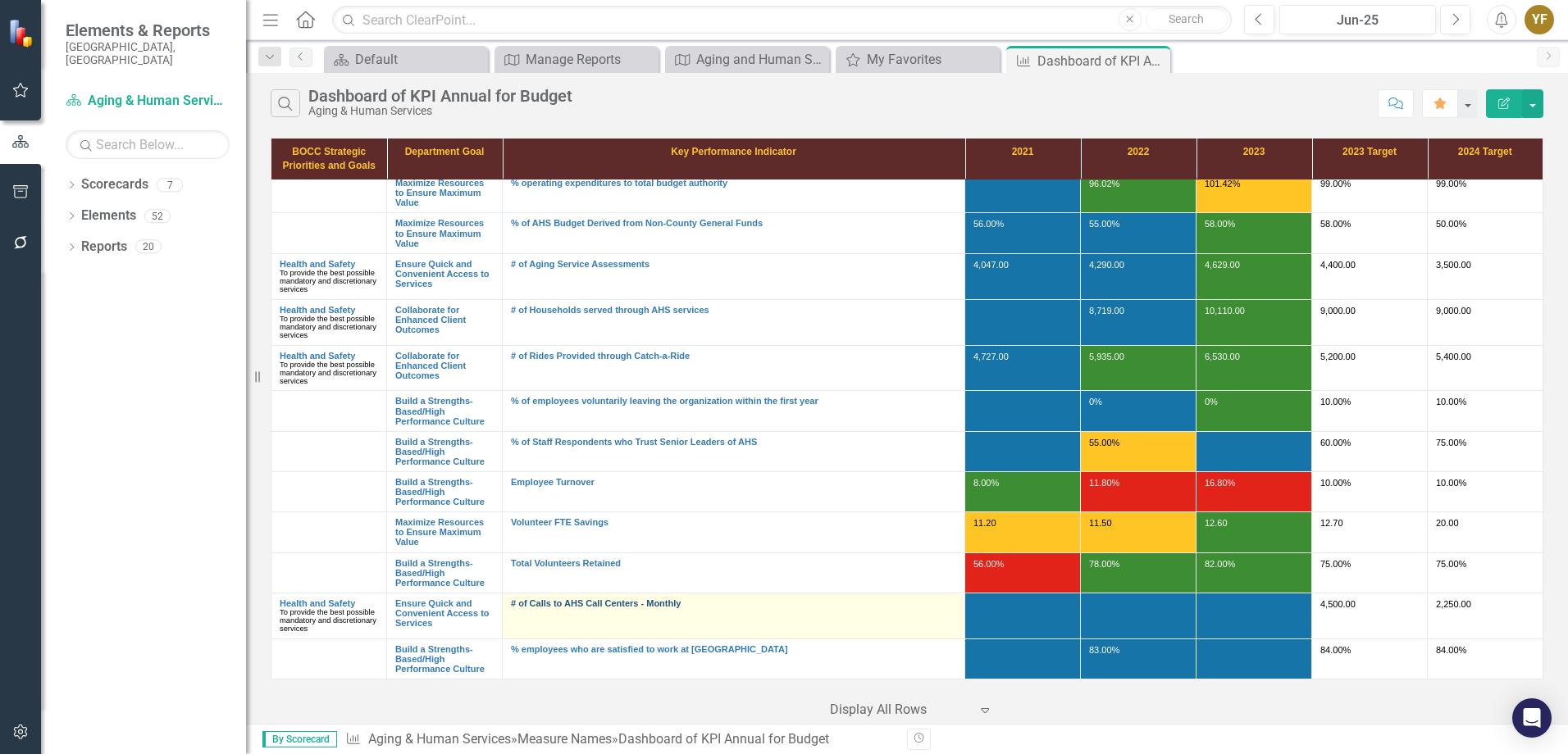 click on "# of Calls to AHS Call Centers - Monthly" at bounding box center (733, 603) 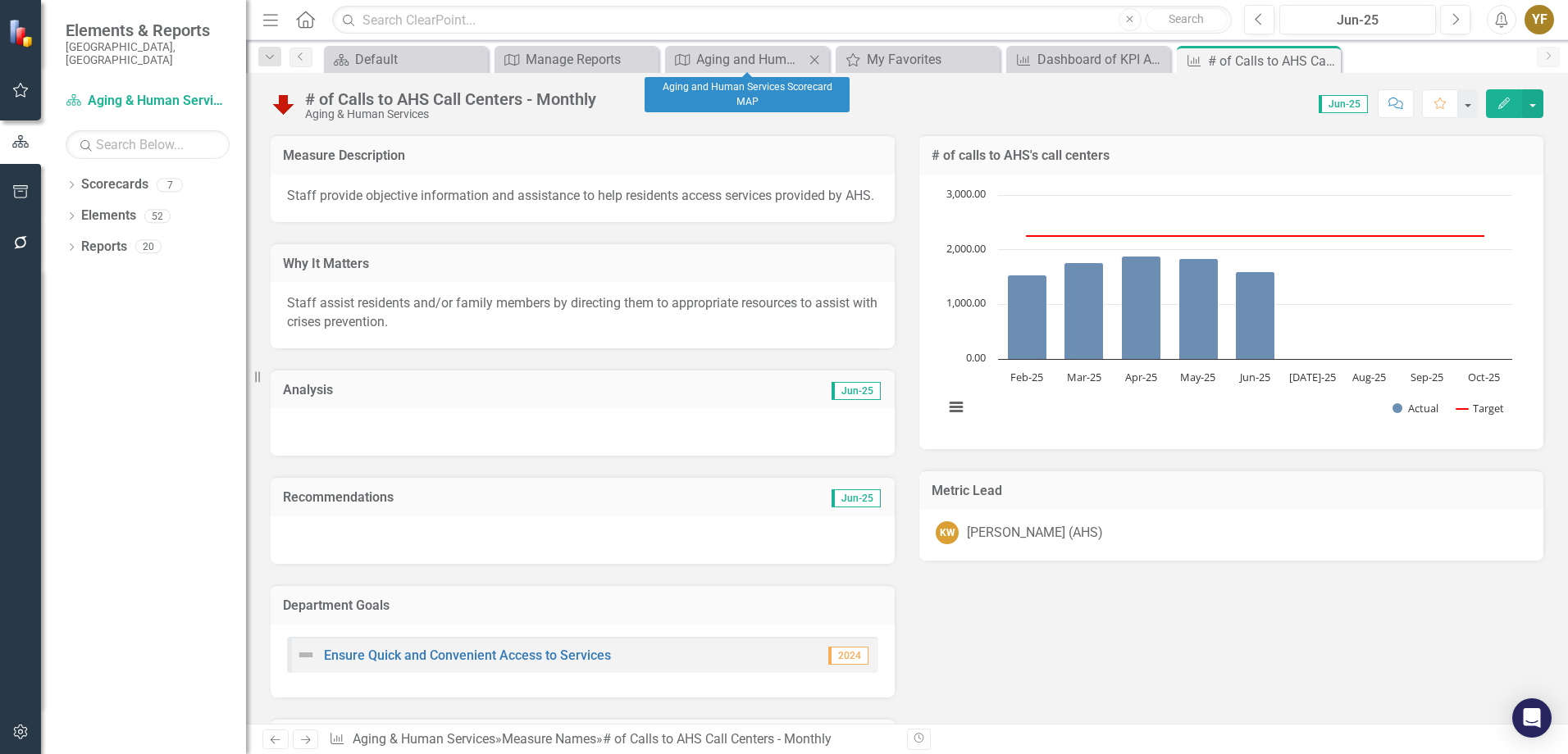 click on "Close" 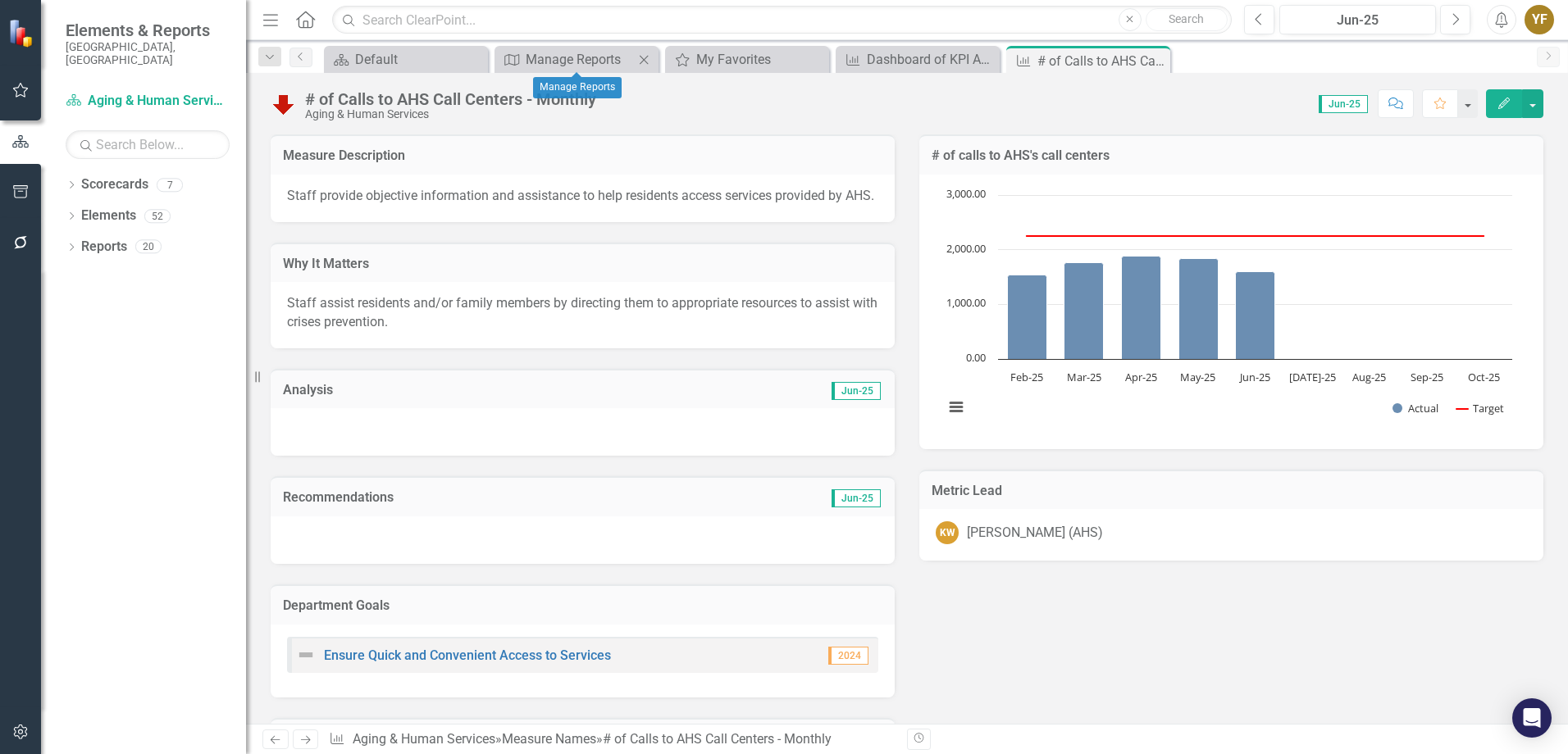 click on "Close" 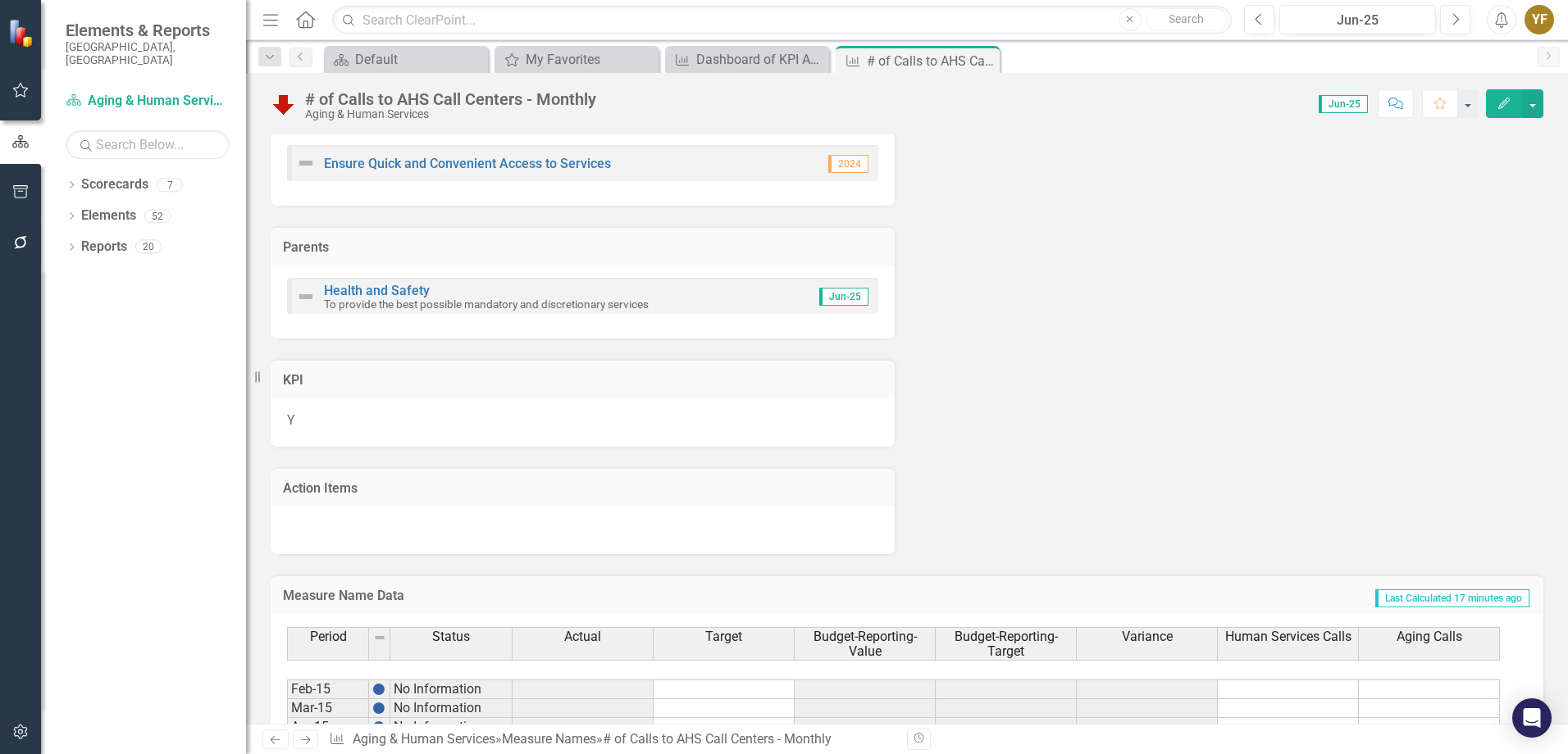 scroll, scrollTop: 802, scrollLeft: 0, axis: vertical 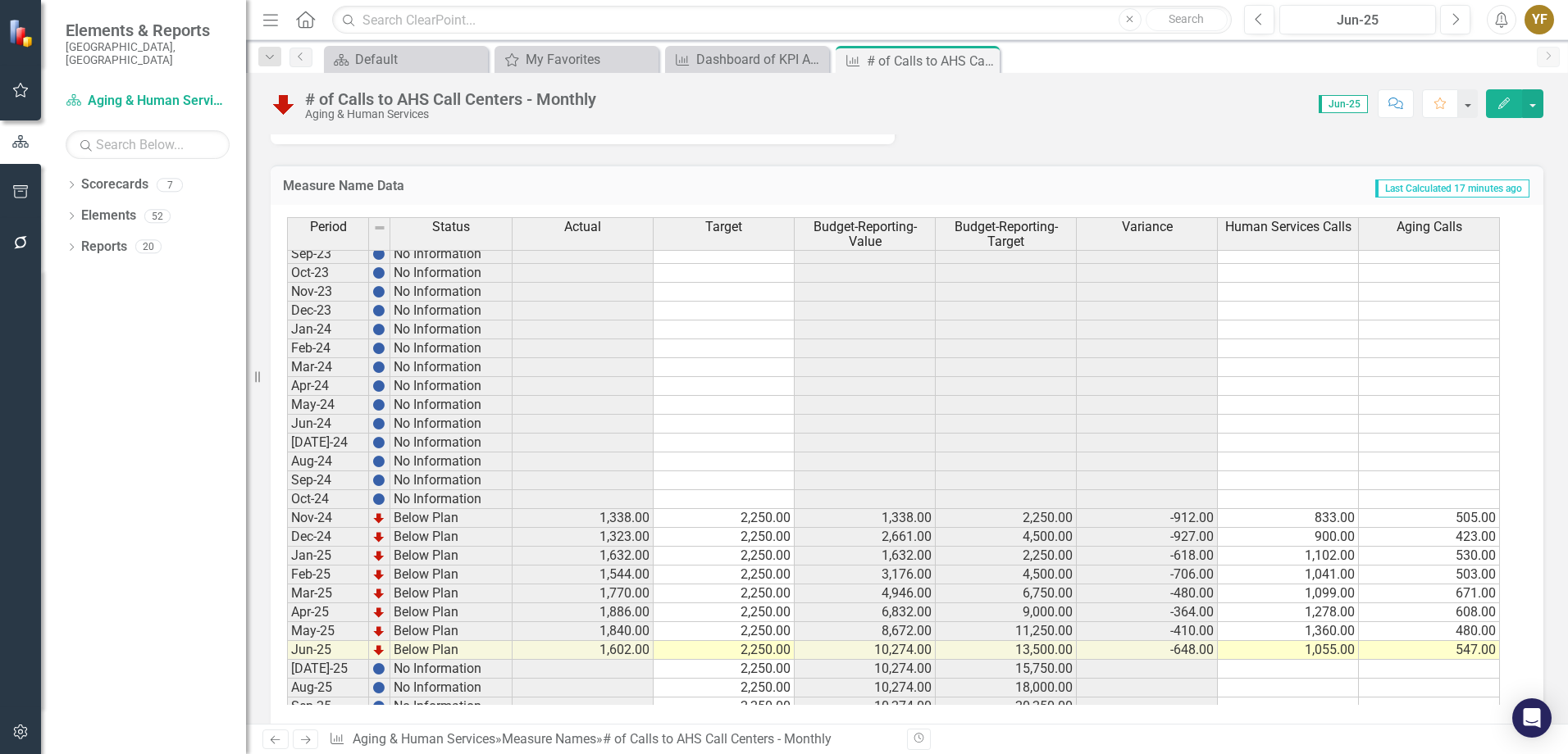 click 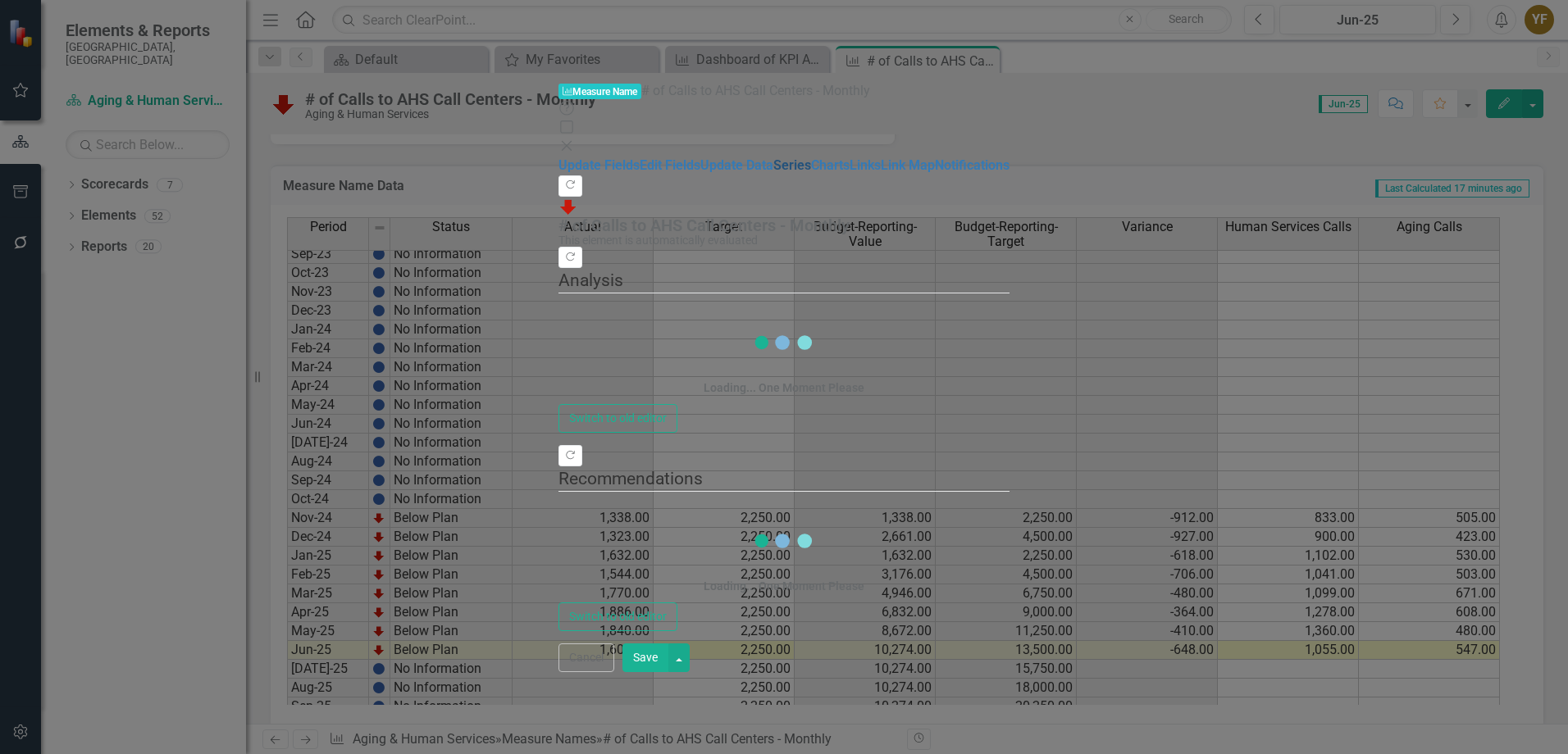 click on "Series" at bounding box center (792, 165) 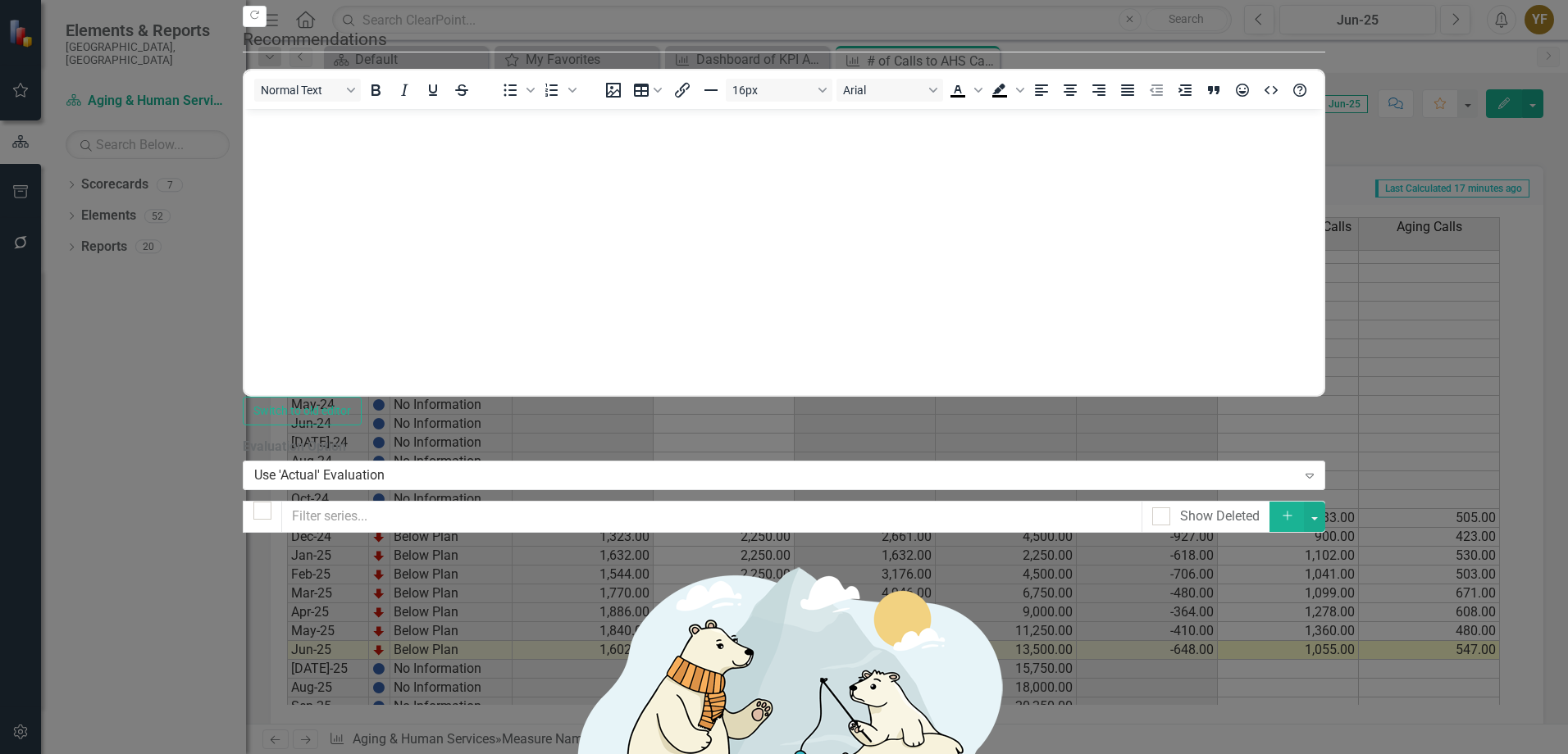 scroll, scrollTop: 0, scrollLeft: 0, axis: both 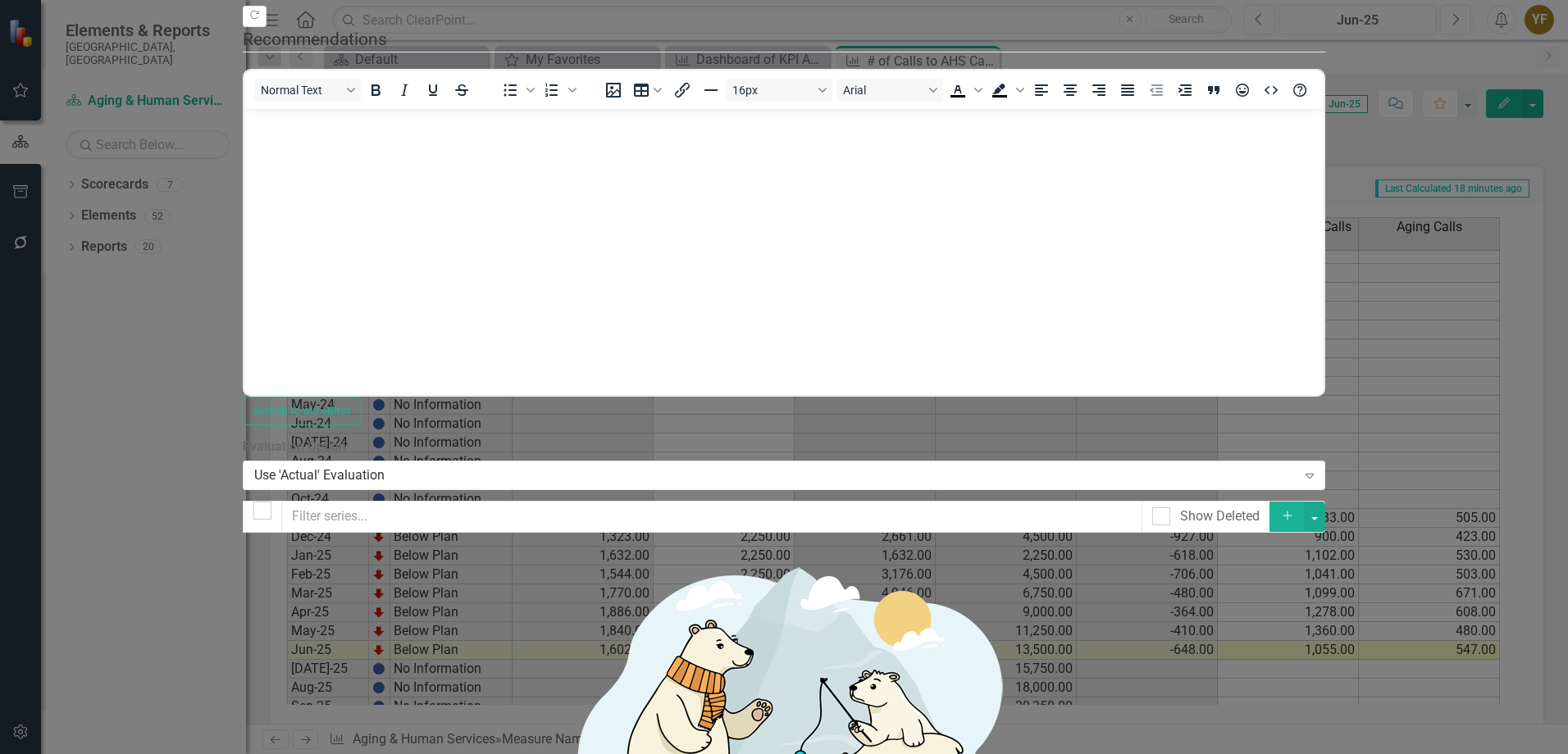 click on "Drag Actual Calculated Evaluated Element Evaluation Trash Dropdown Menu" at bounding box center [784, 933] 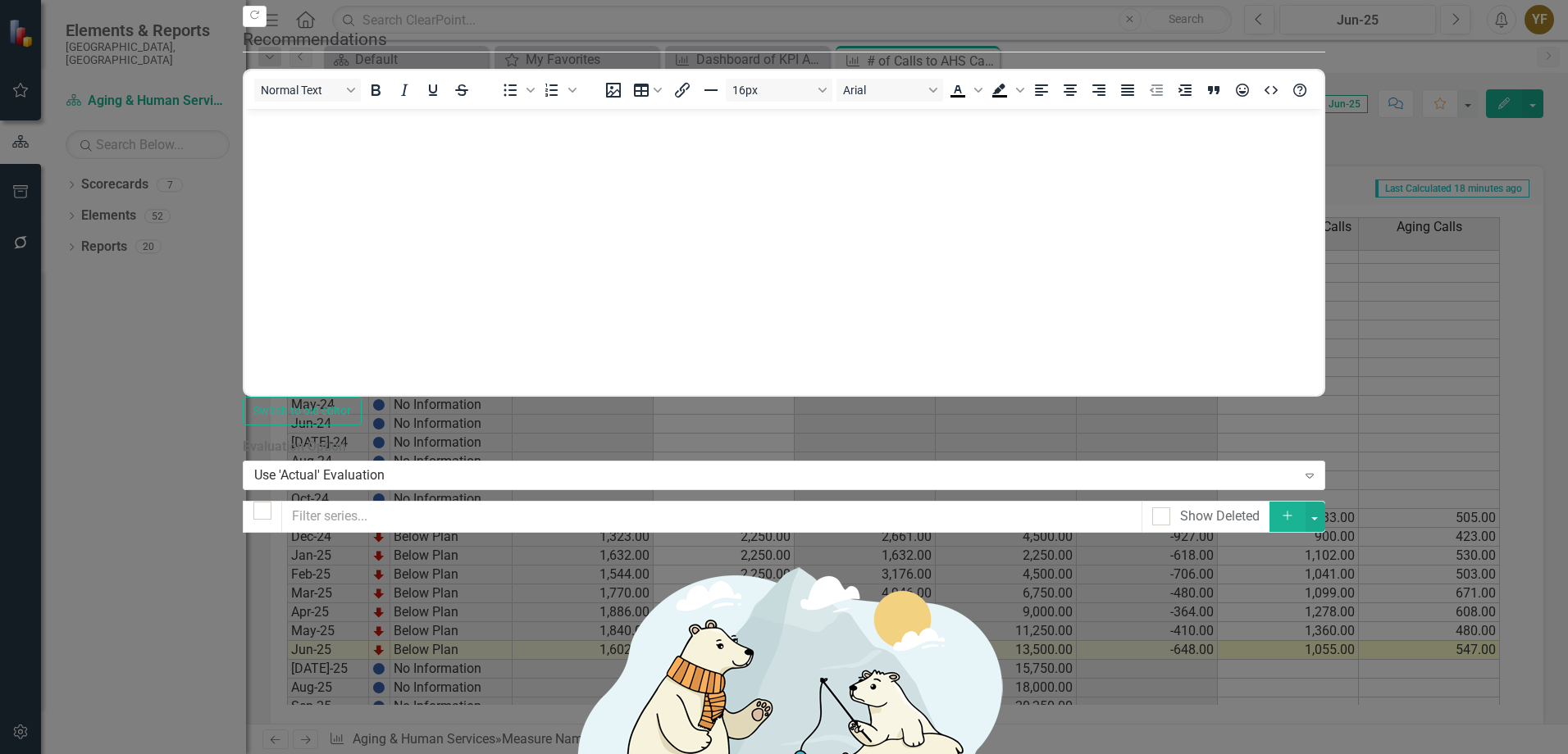 click on "Add" at bounding box center (1288, 516) 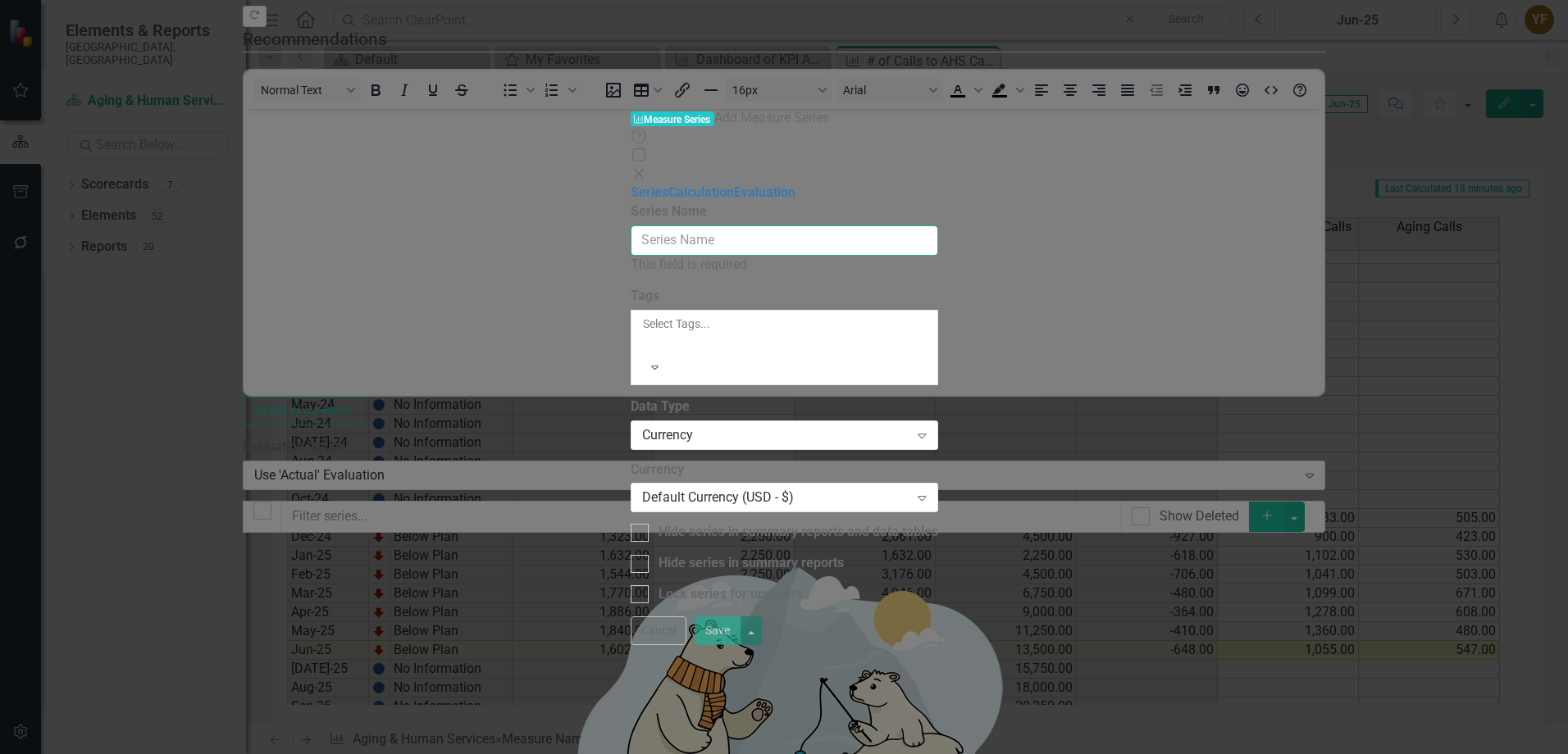 click on "Series Name" at bounding box center (784, 240) 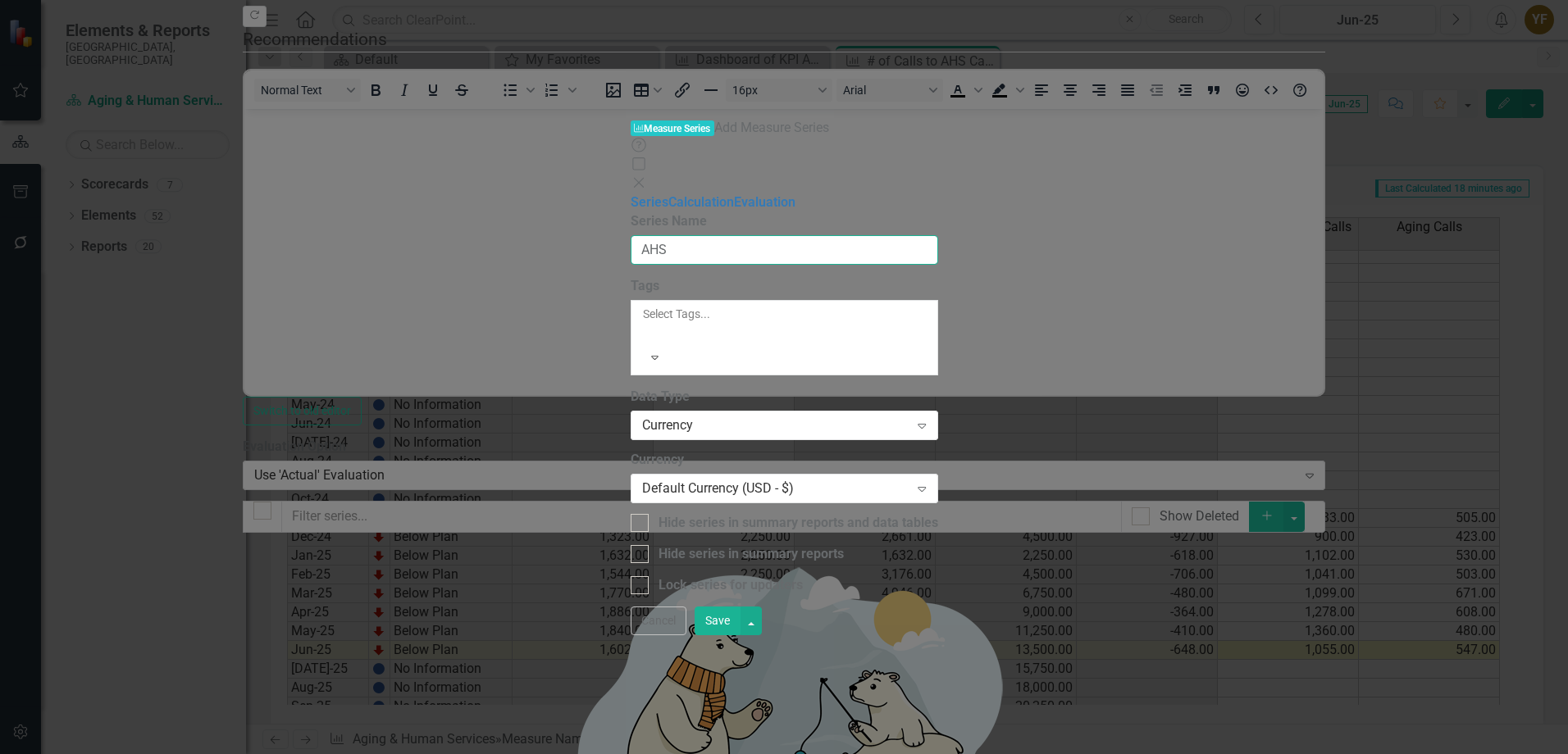 type on "AHS prior to 2025" 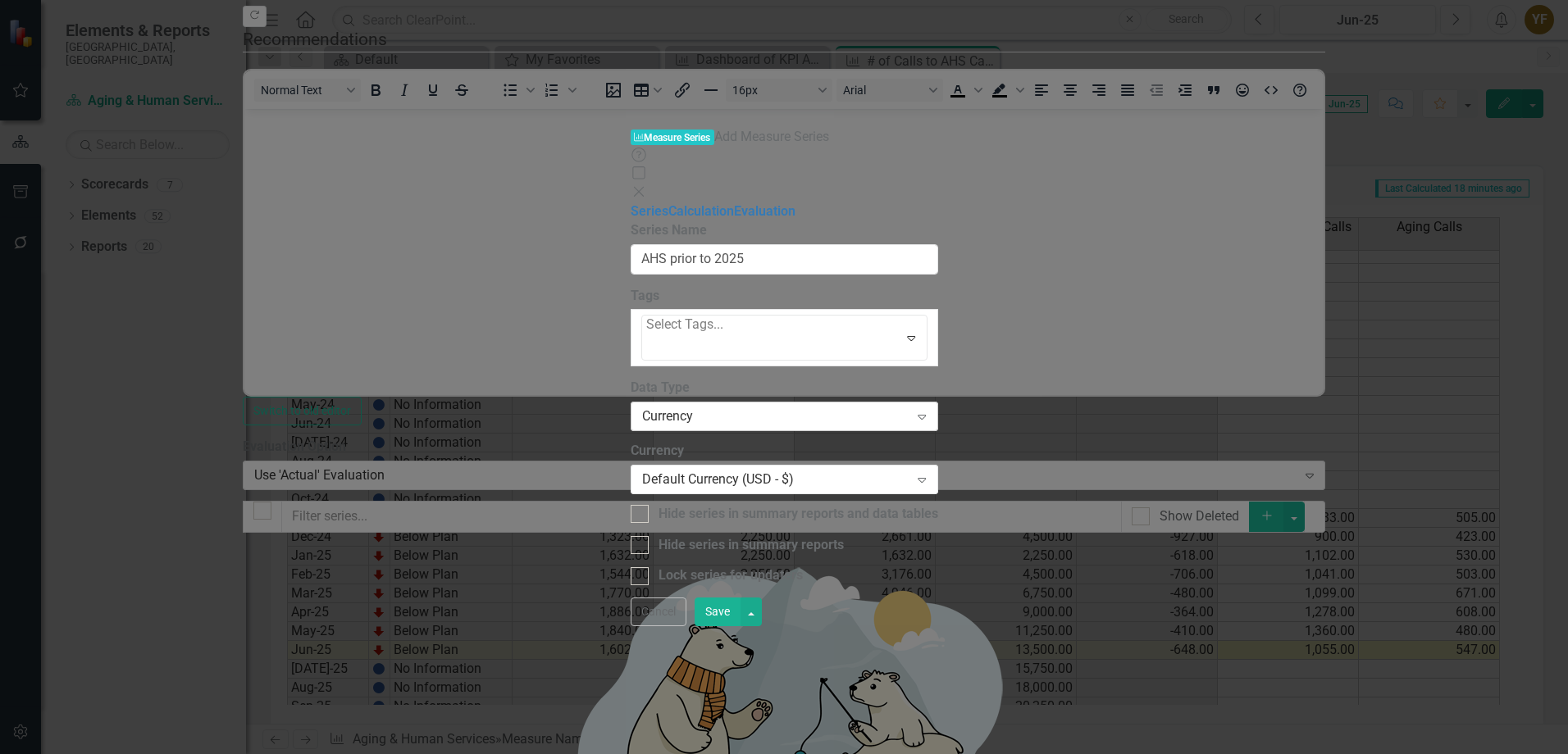 click on "Currency" at bounding box center (776, 416) 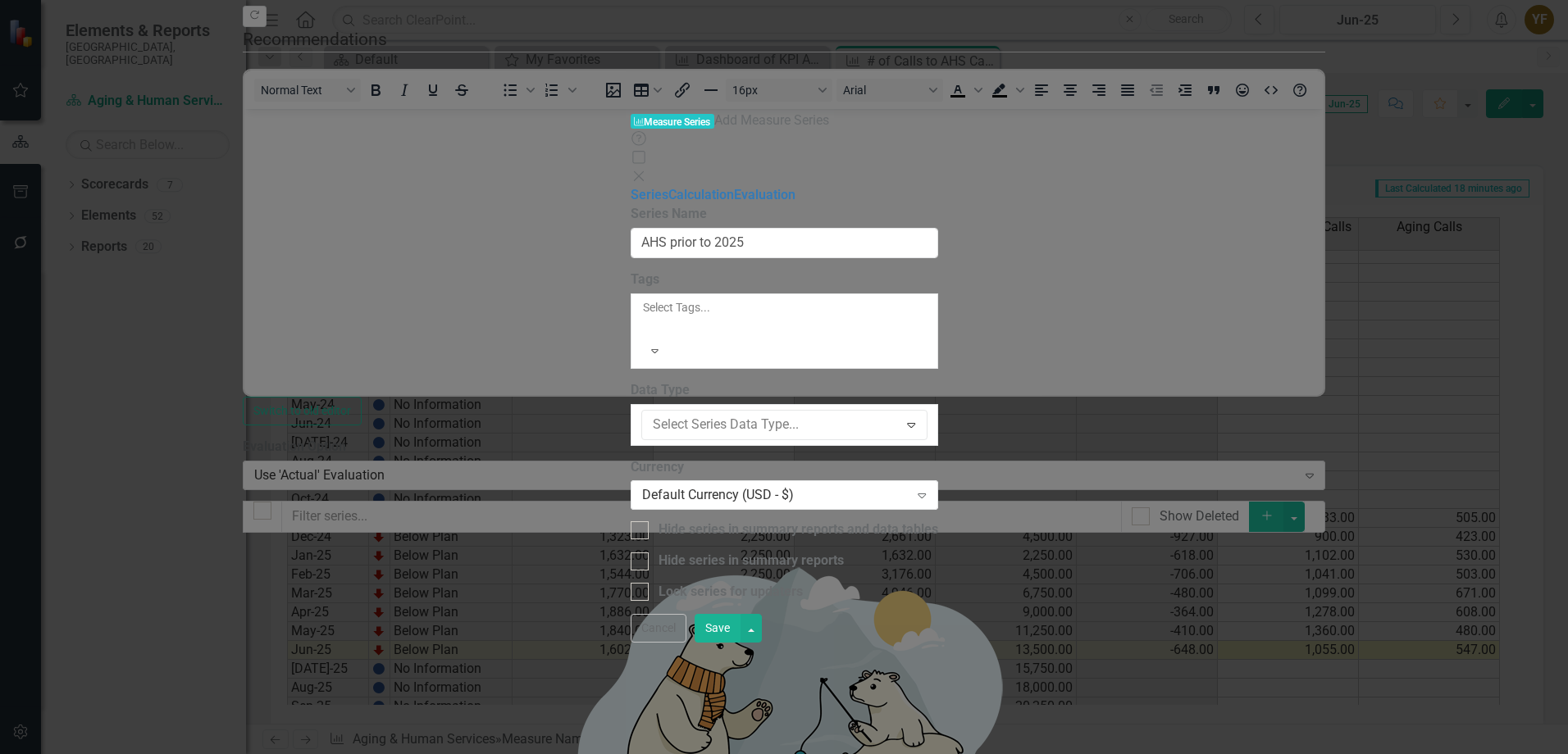 click on "Number" at bounding box center (787, 794) 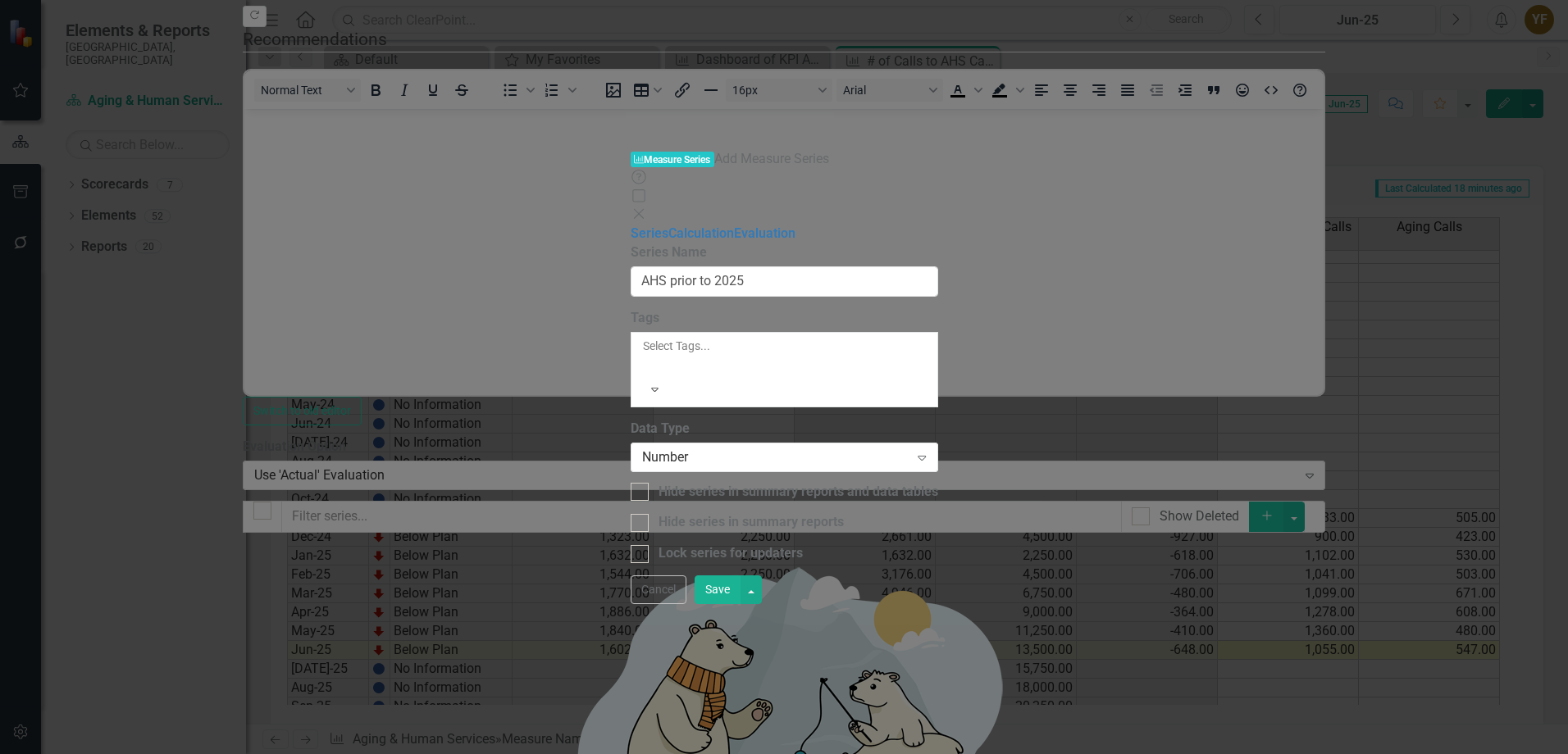 click on "Save" at bounding box center (718, 589) 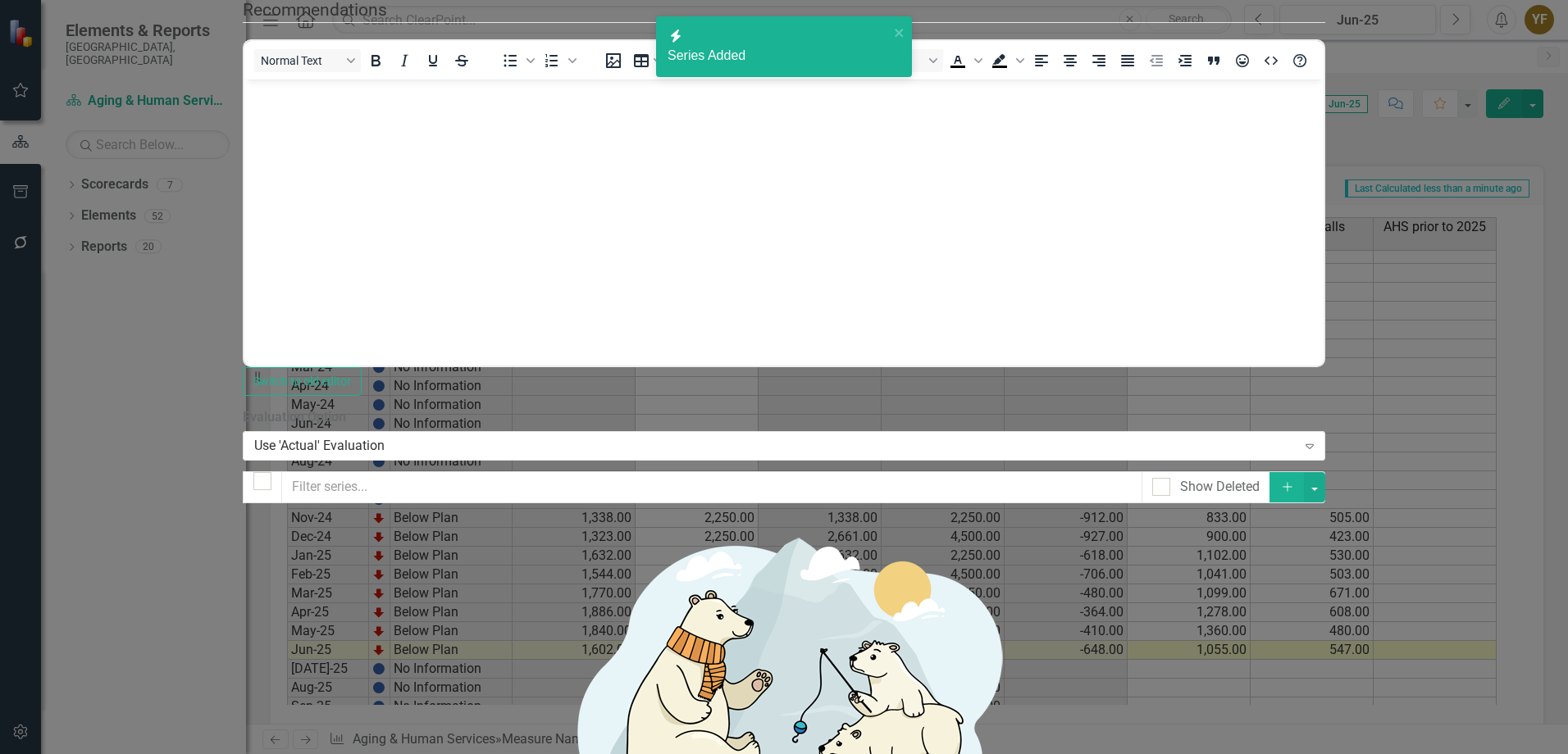 click on "Actual" at bounding box center (283, 902) 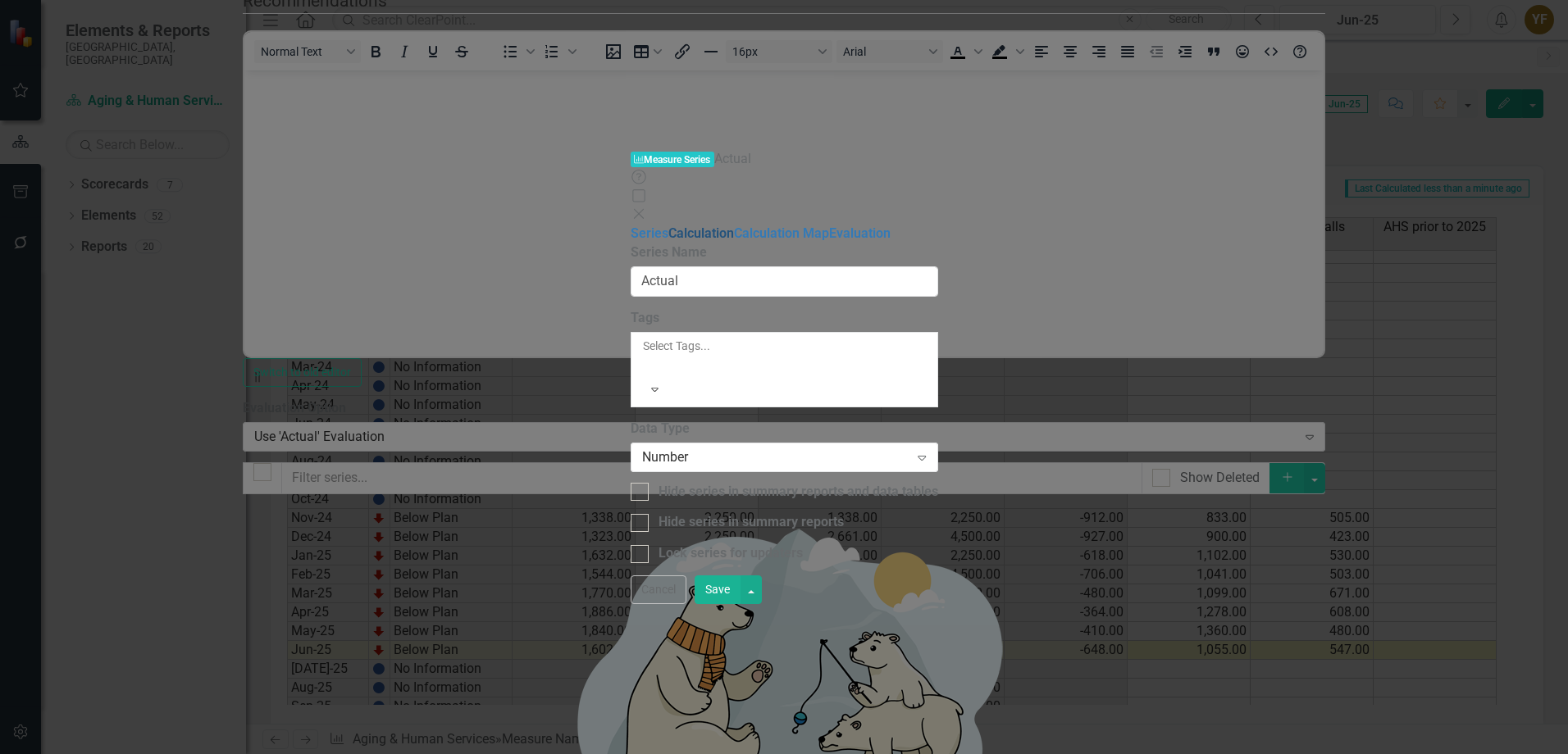 click on "Calculation" at bounding box center [701, 233] 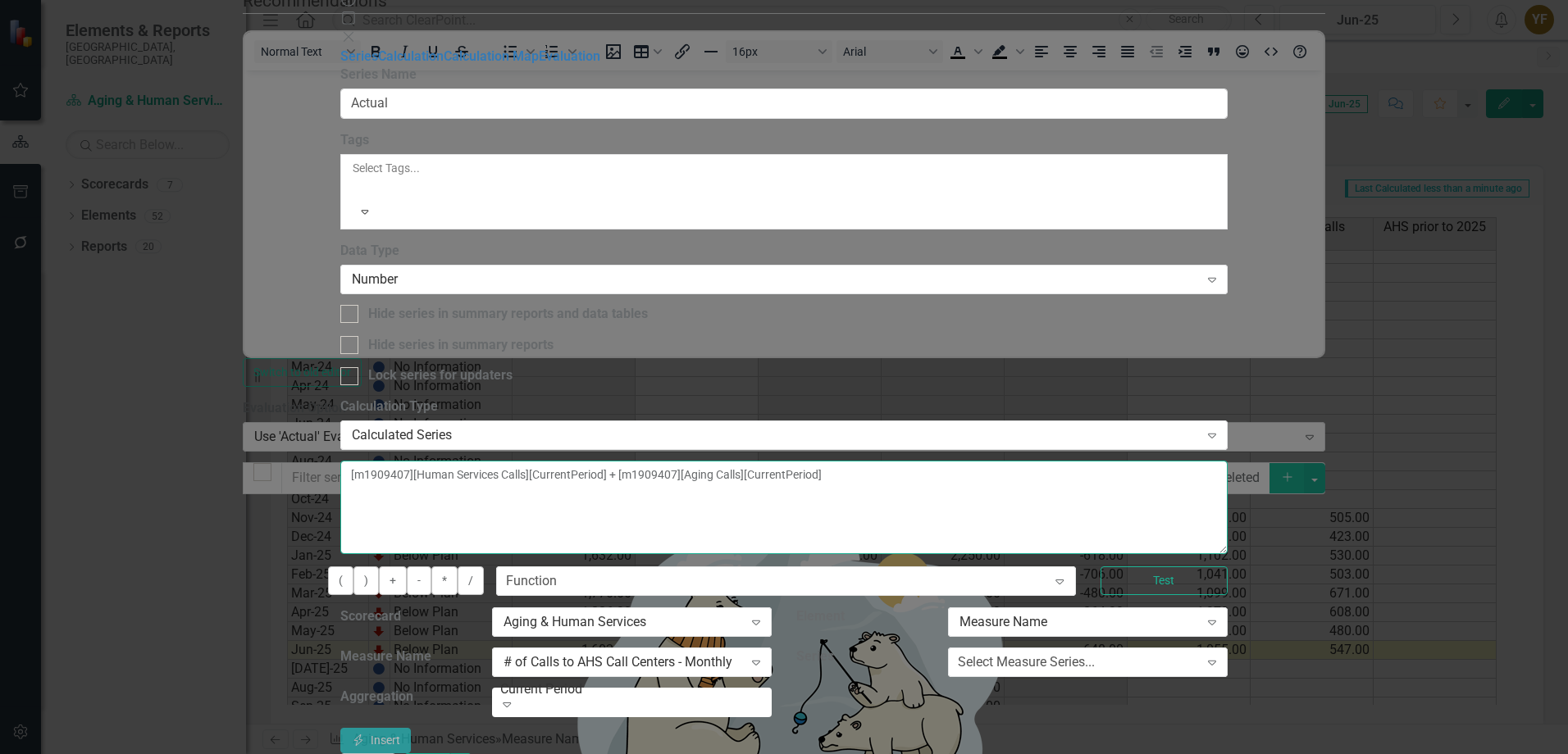 click on "[m1909407][Human Services Calls][CurrentPeriod] + [m1909407][Aging Calls][CurrentPeriod]" at bounding box center [784, 507] 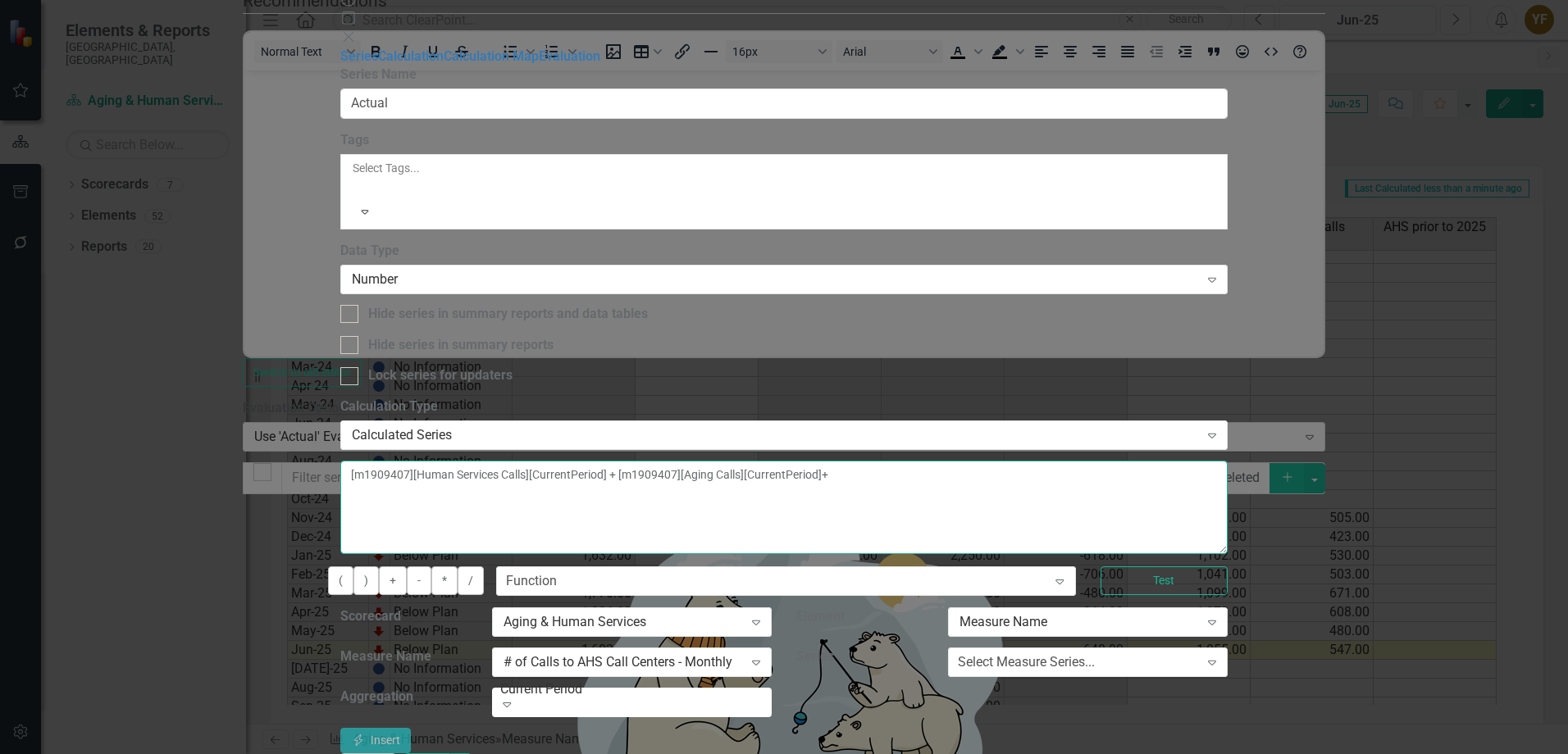 type on "[m1909407][Human Services Calls][CurrentPeriod] + [m1909407][Aging Calls][CurrentPeriod]" 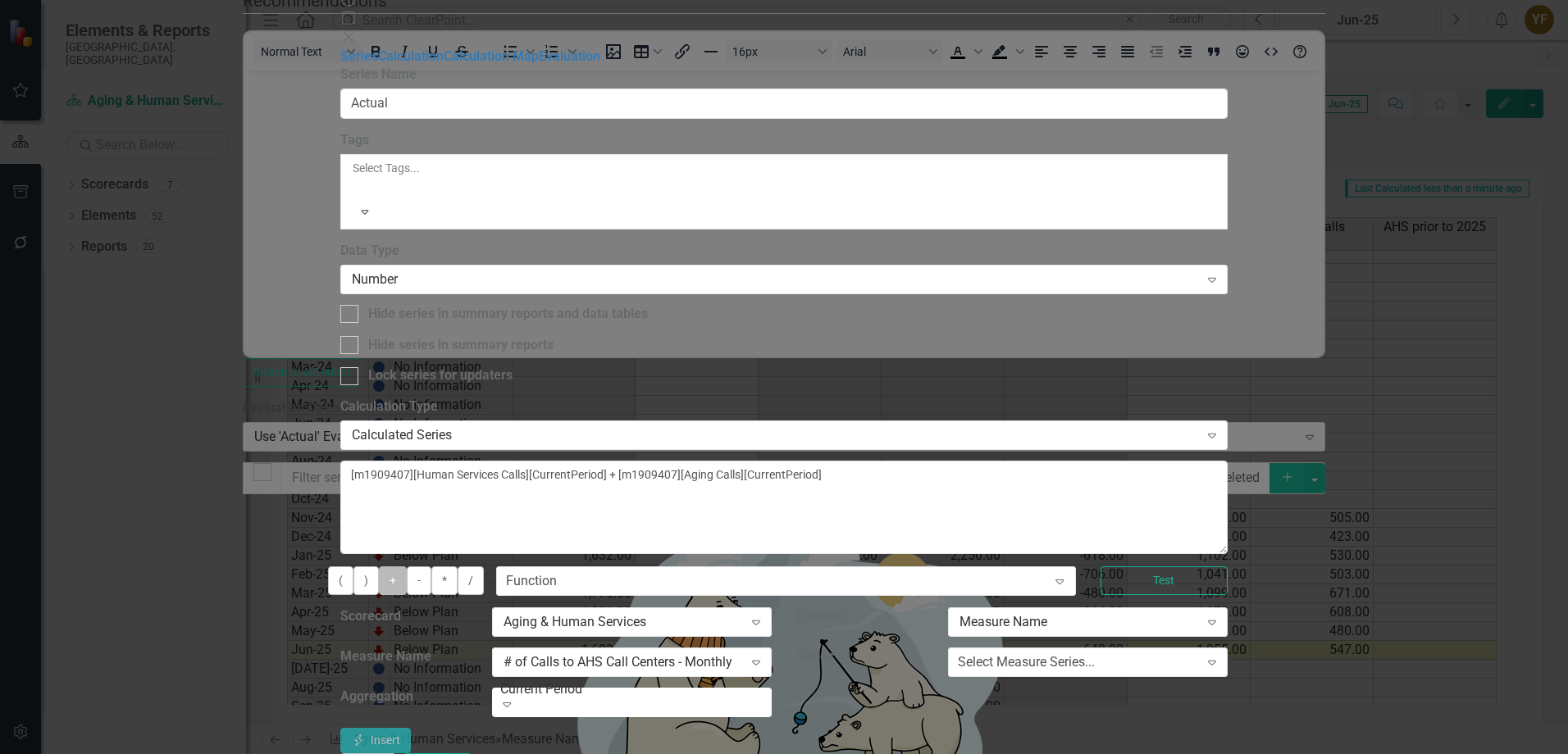 click on "+" at bounding box center [393, 580] 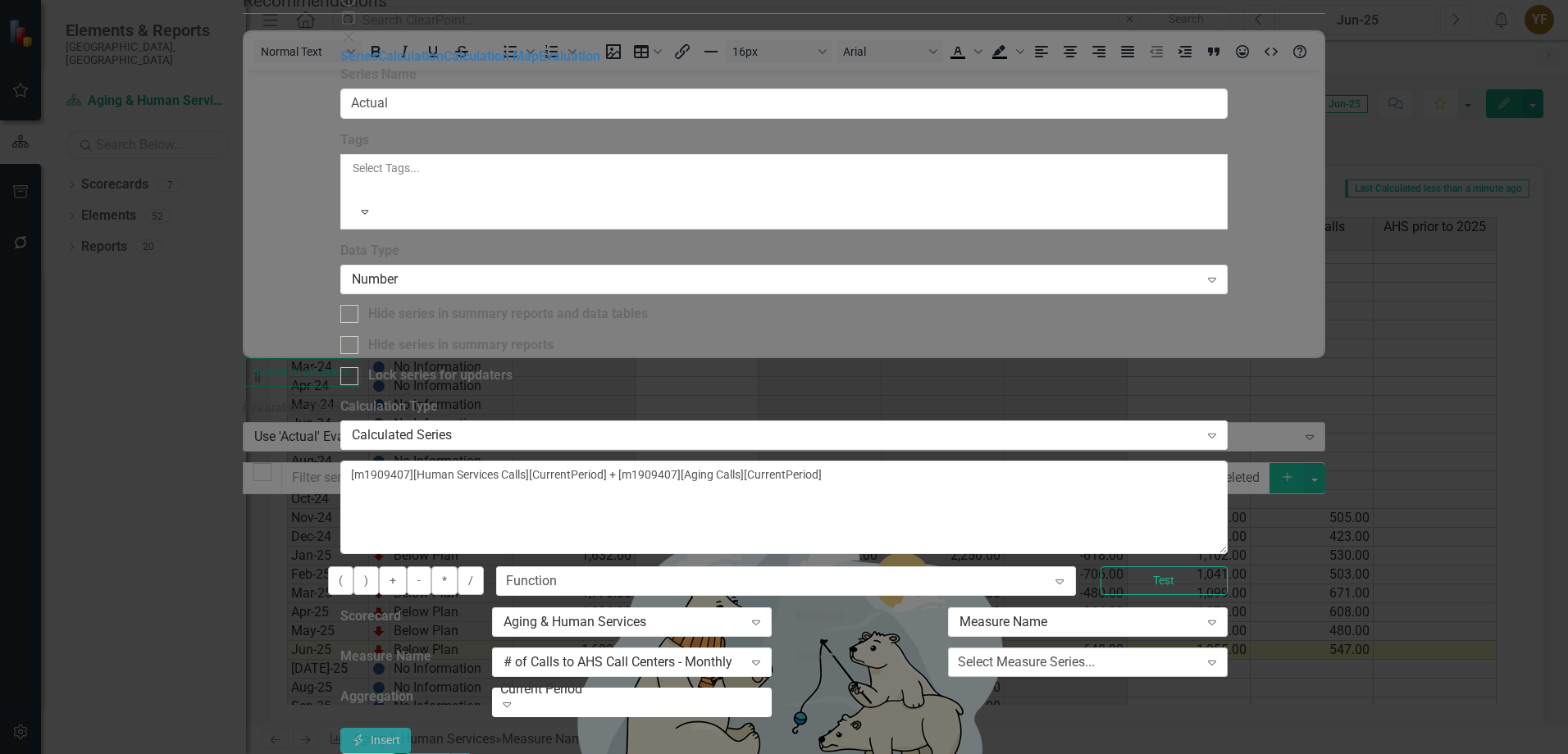 click on "Select Measure Series..." at bounding box center (1026, 662) 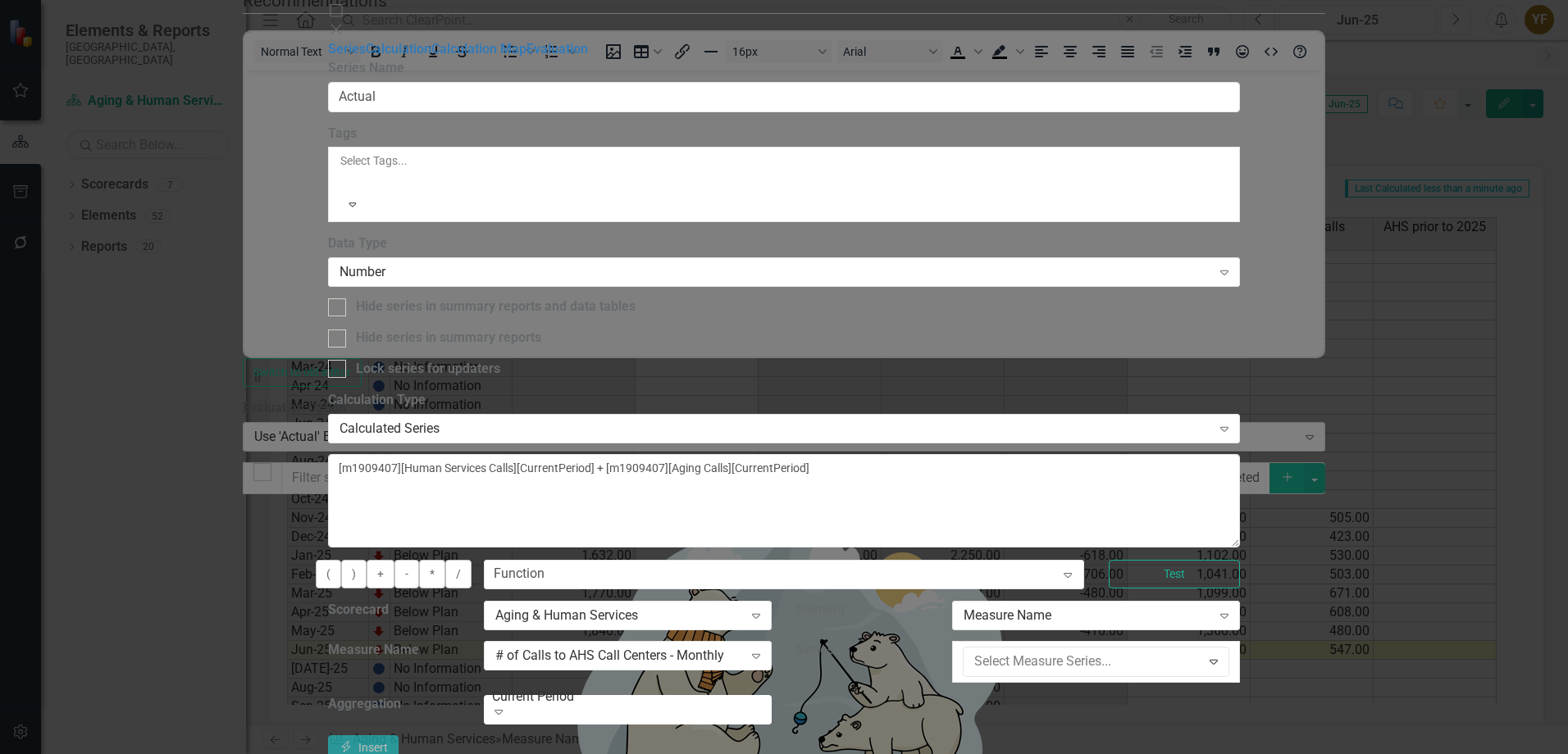 click on "AHS prior to 2025" at bounding box center [787, 956] 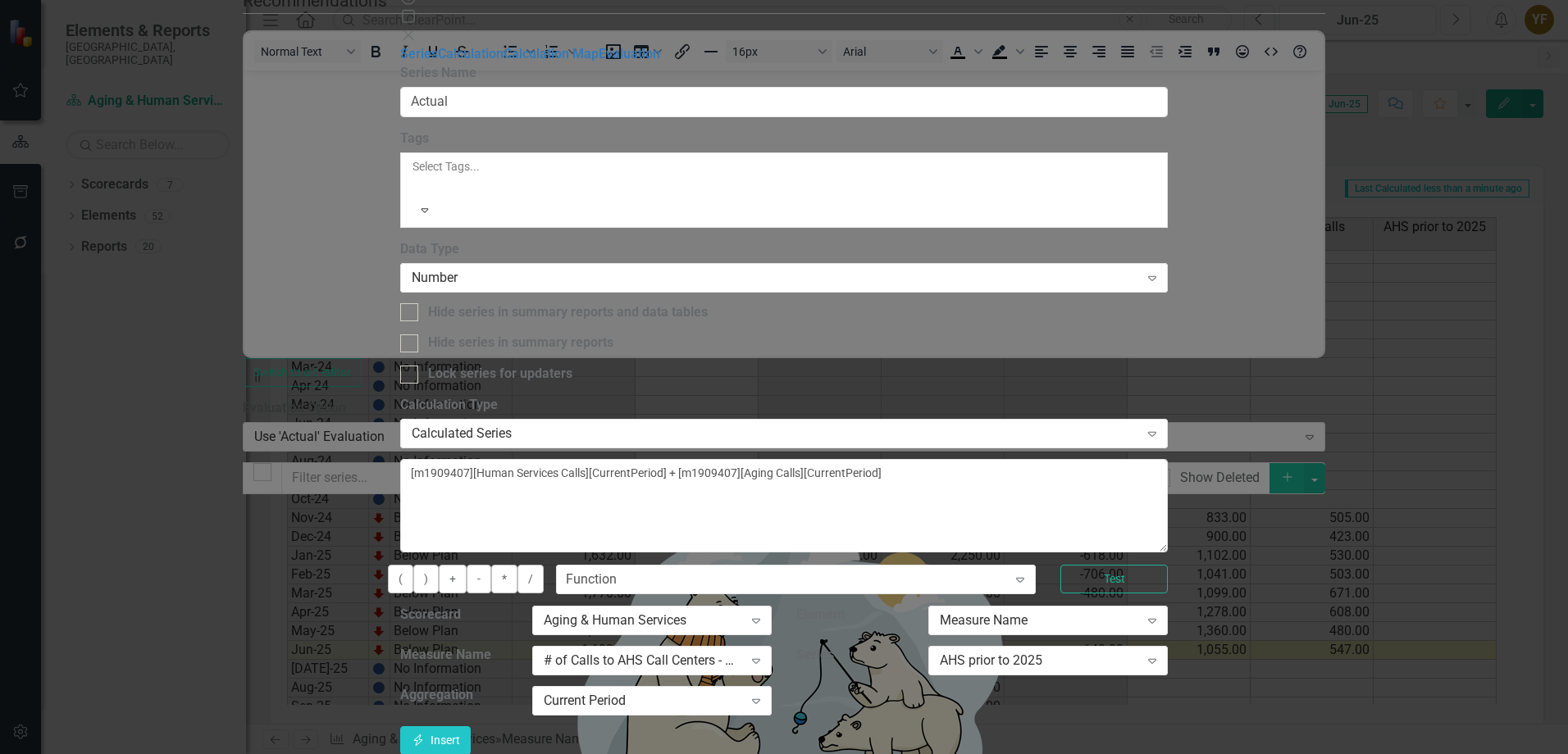 click on "Save" at bounding box center [487, 769] 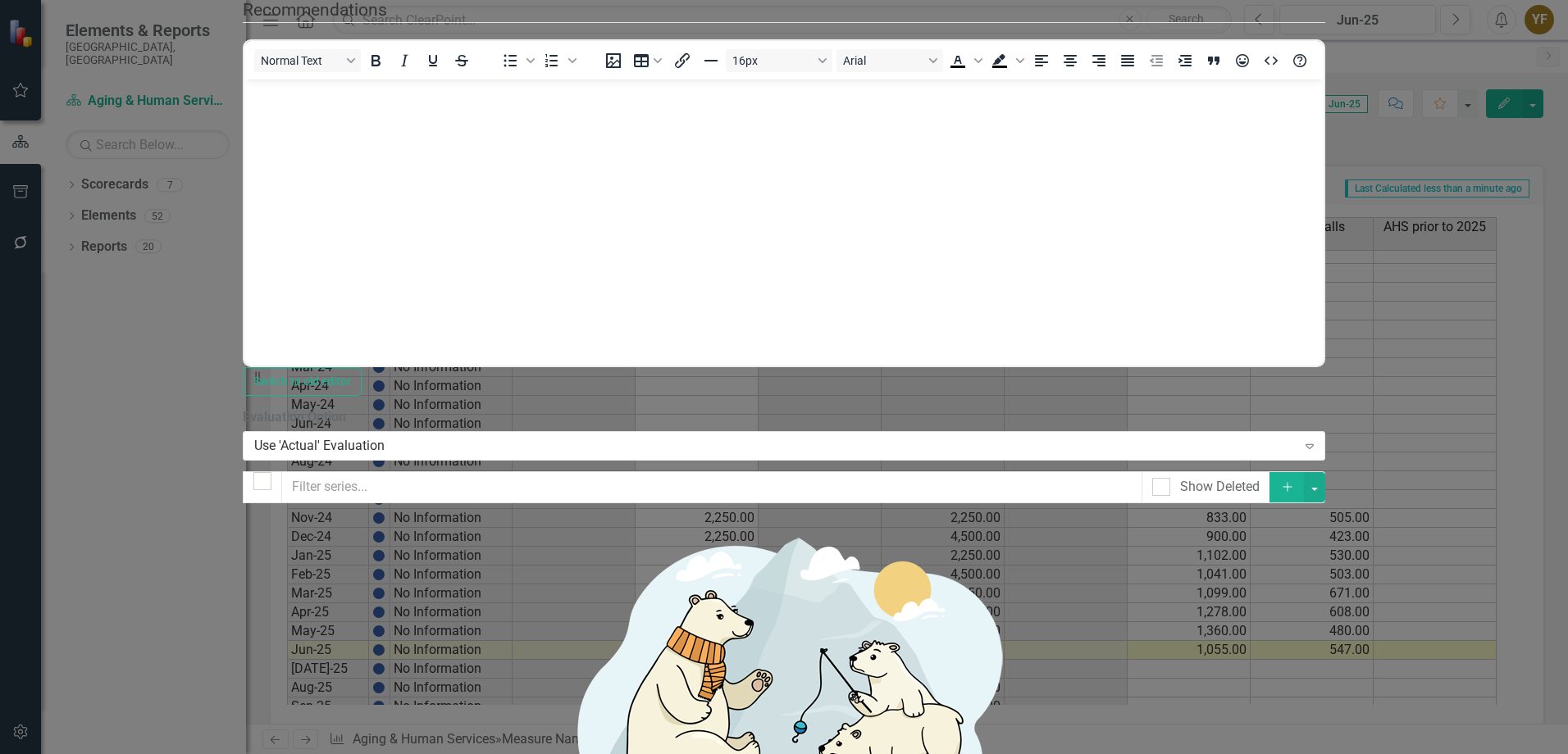 click on "Save" at bounding box center (330, 1360) 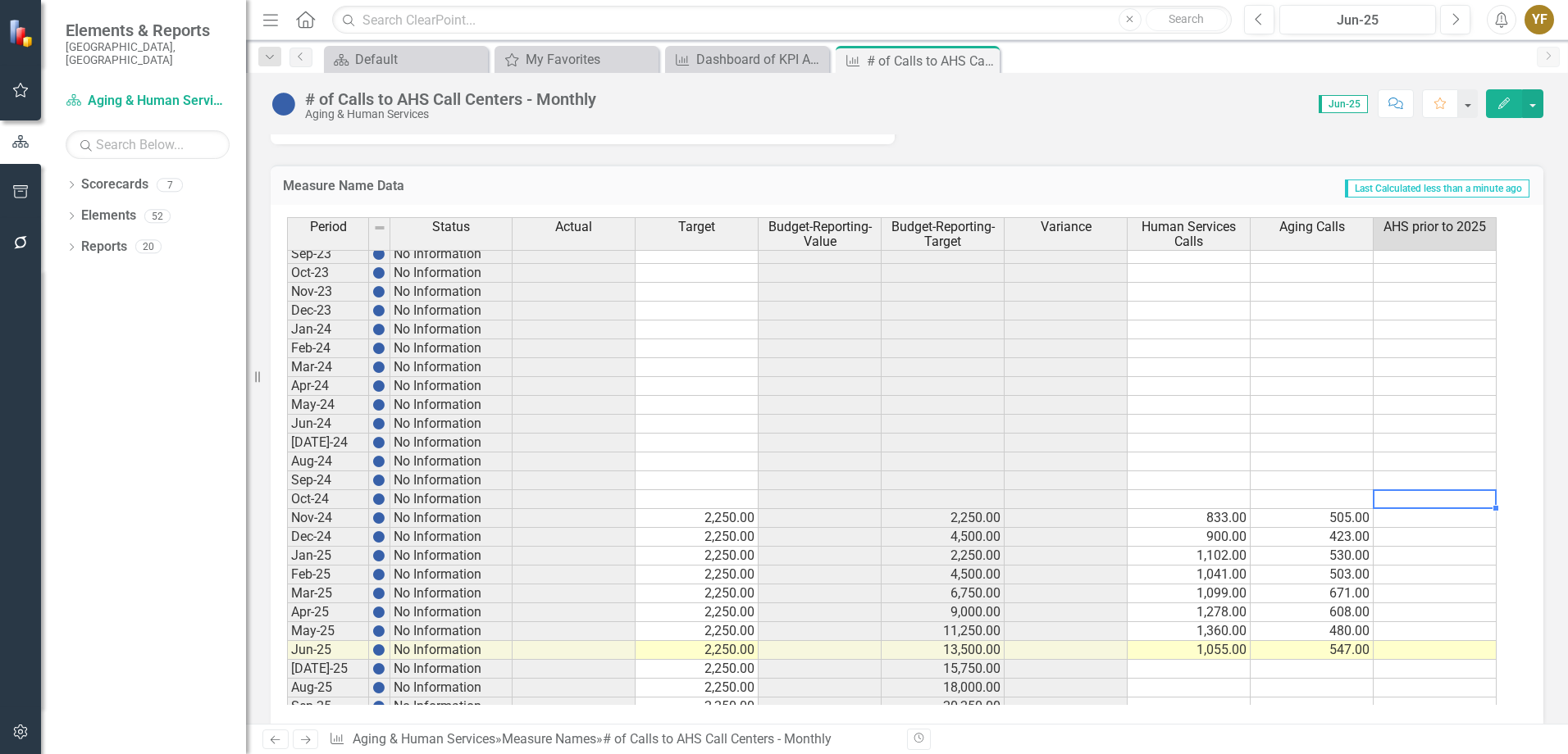 click at bounding box center [1435, 499] 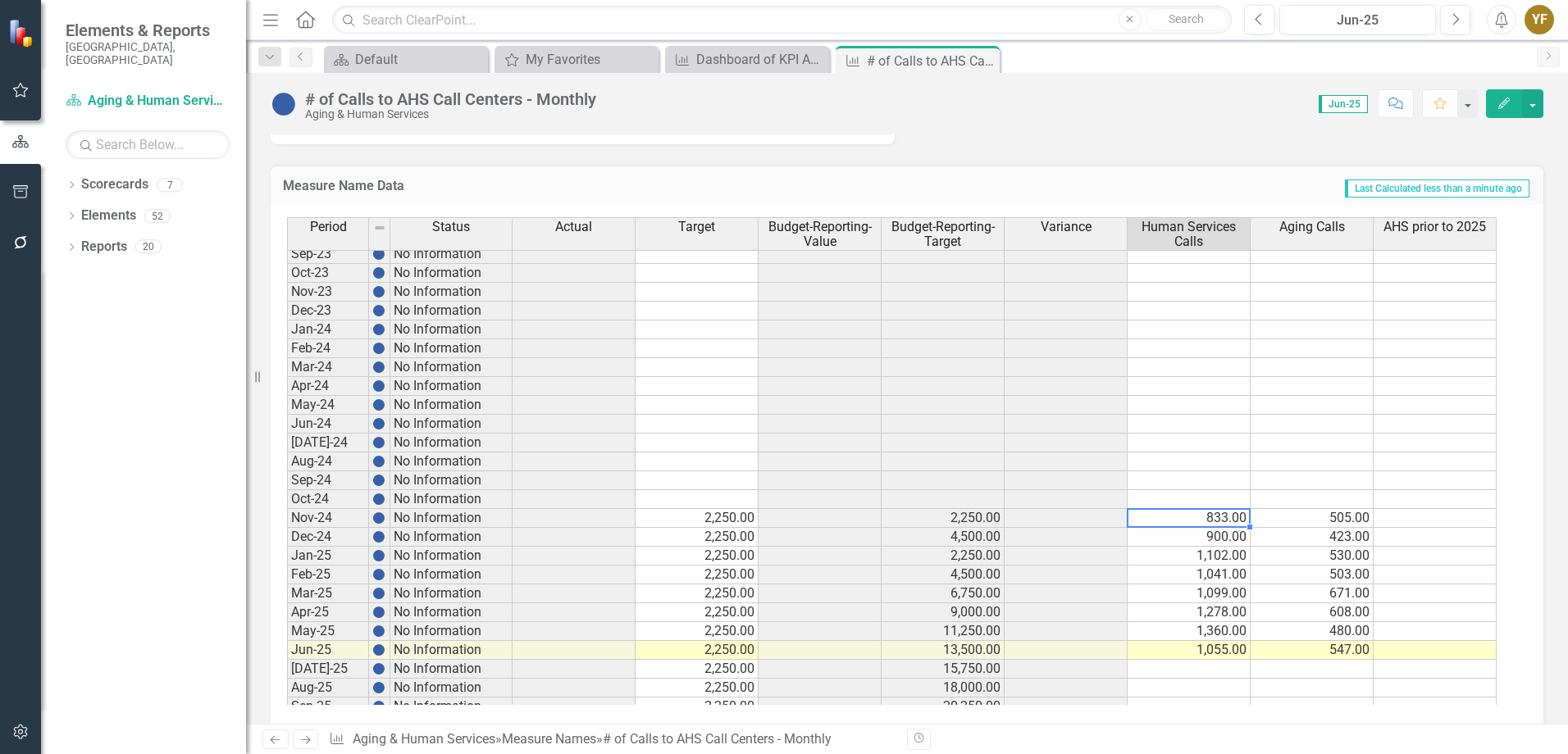scroll, scrollTop: 2042, scrollLeft: 0, axis: vertical 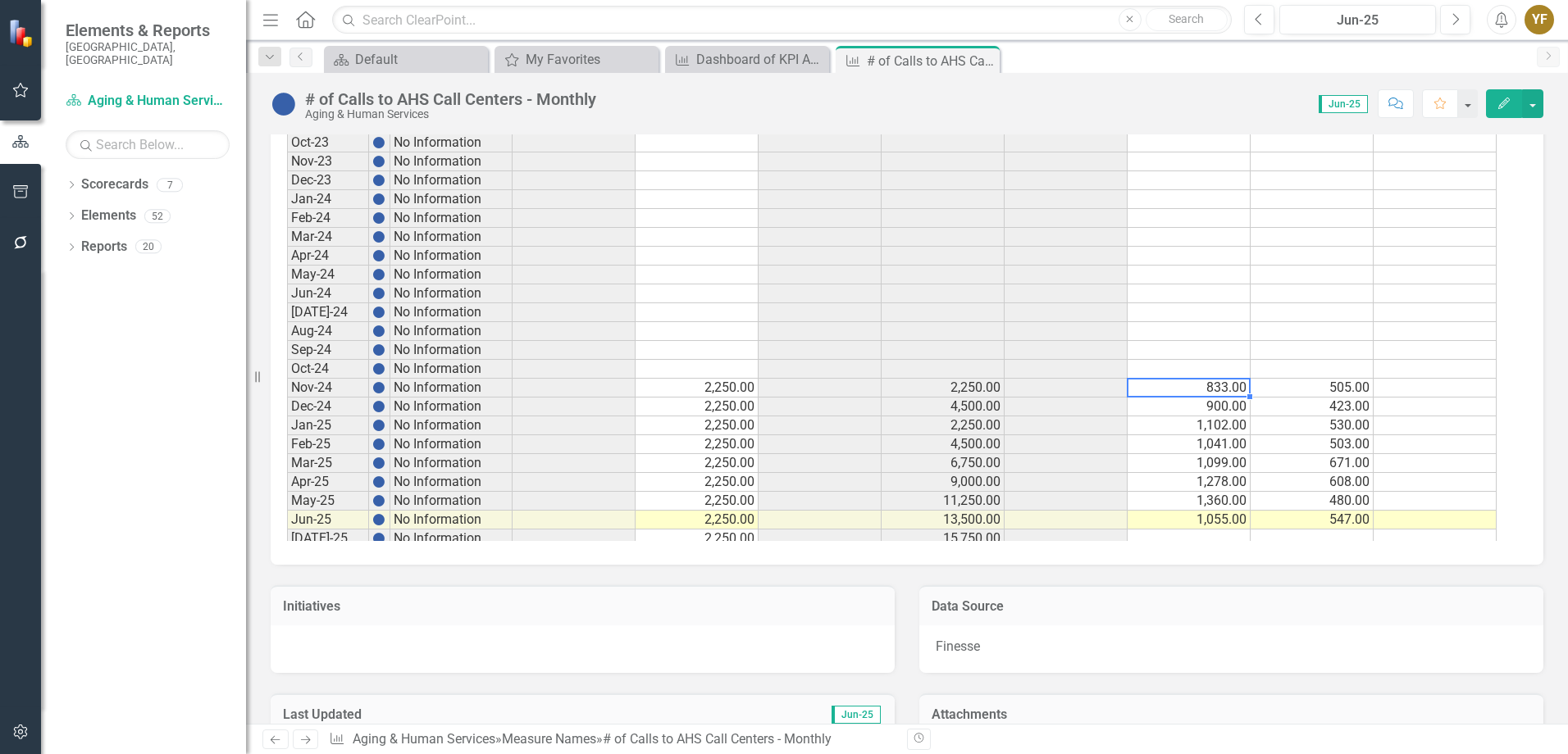 click 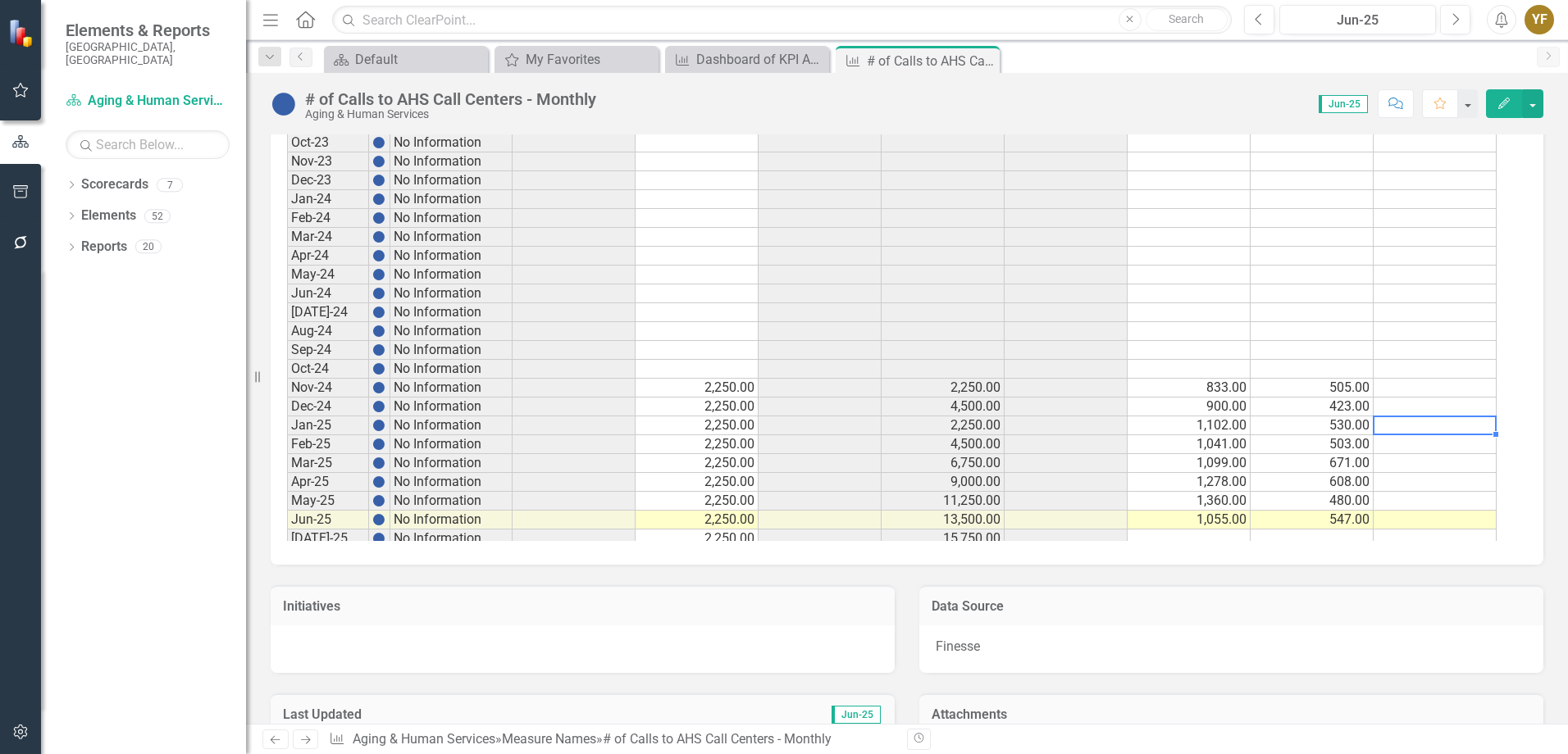 click 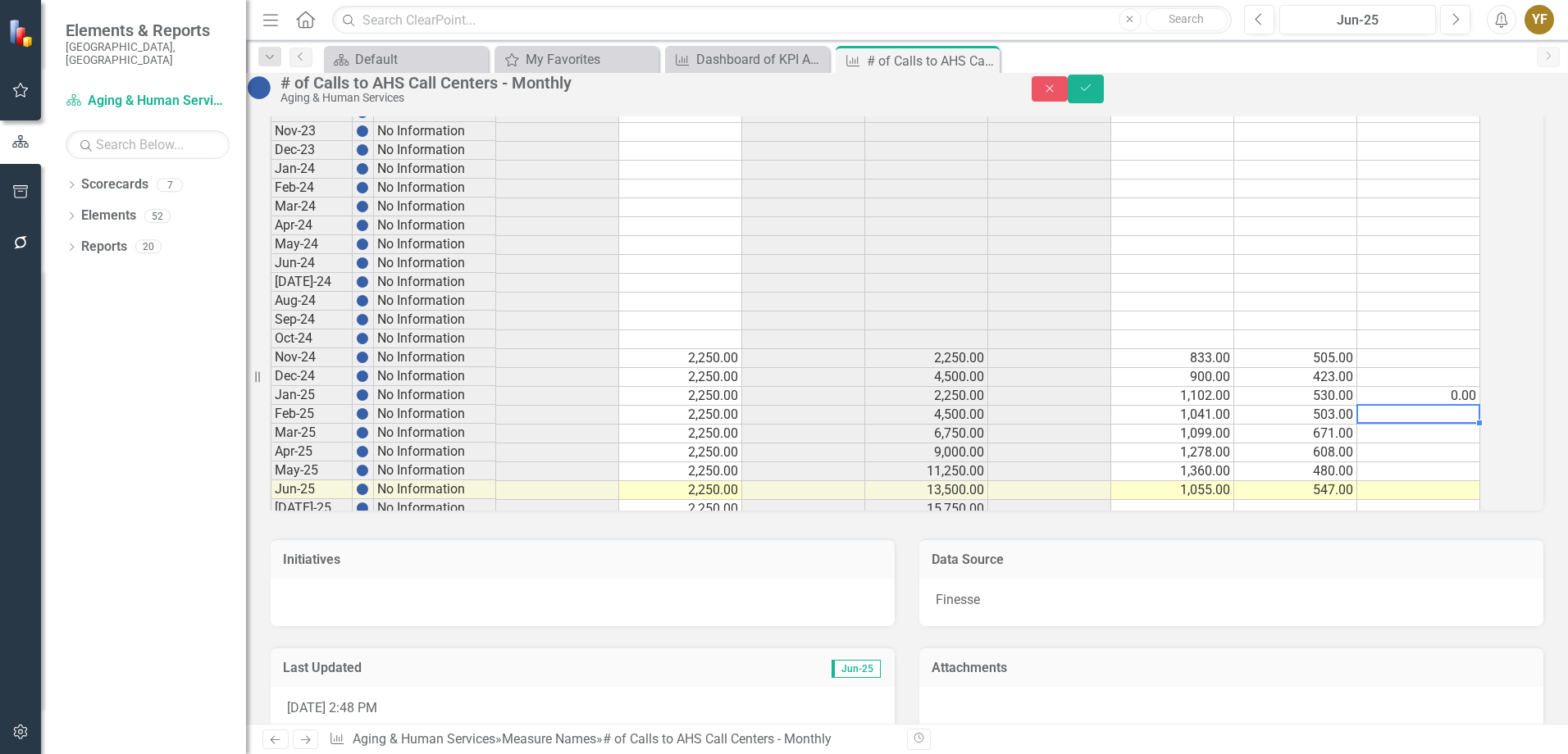 click 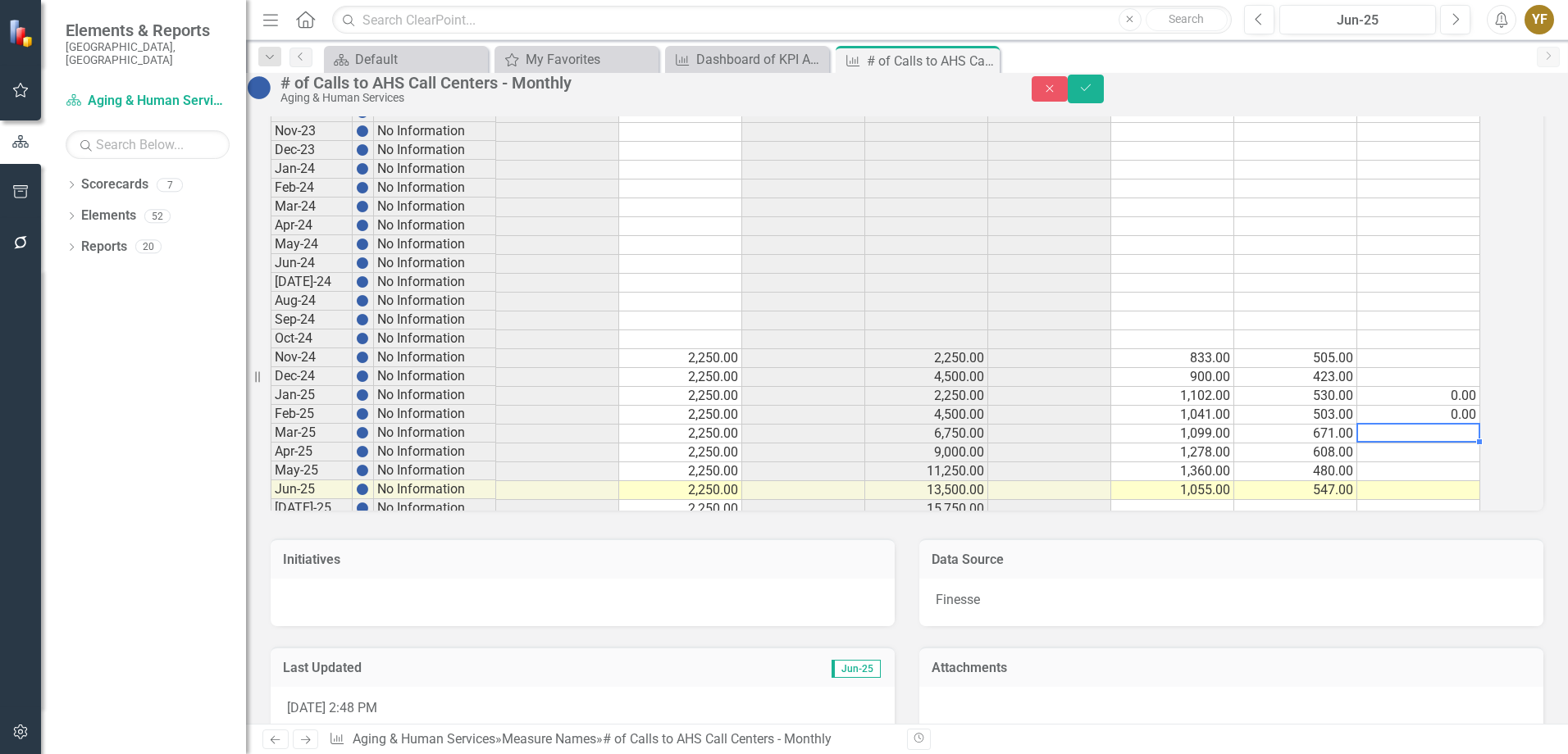 click 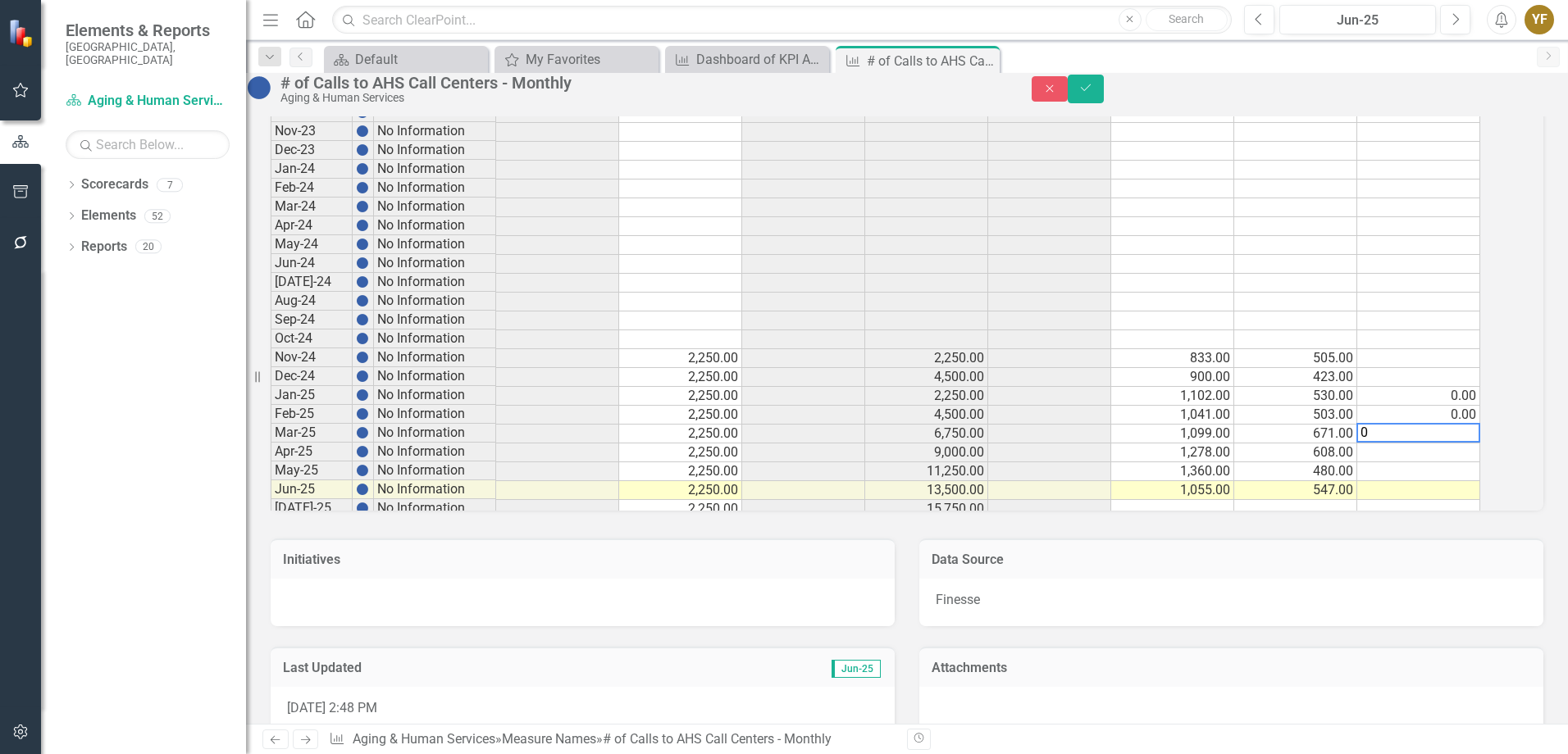 click 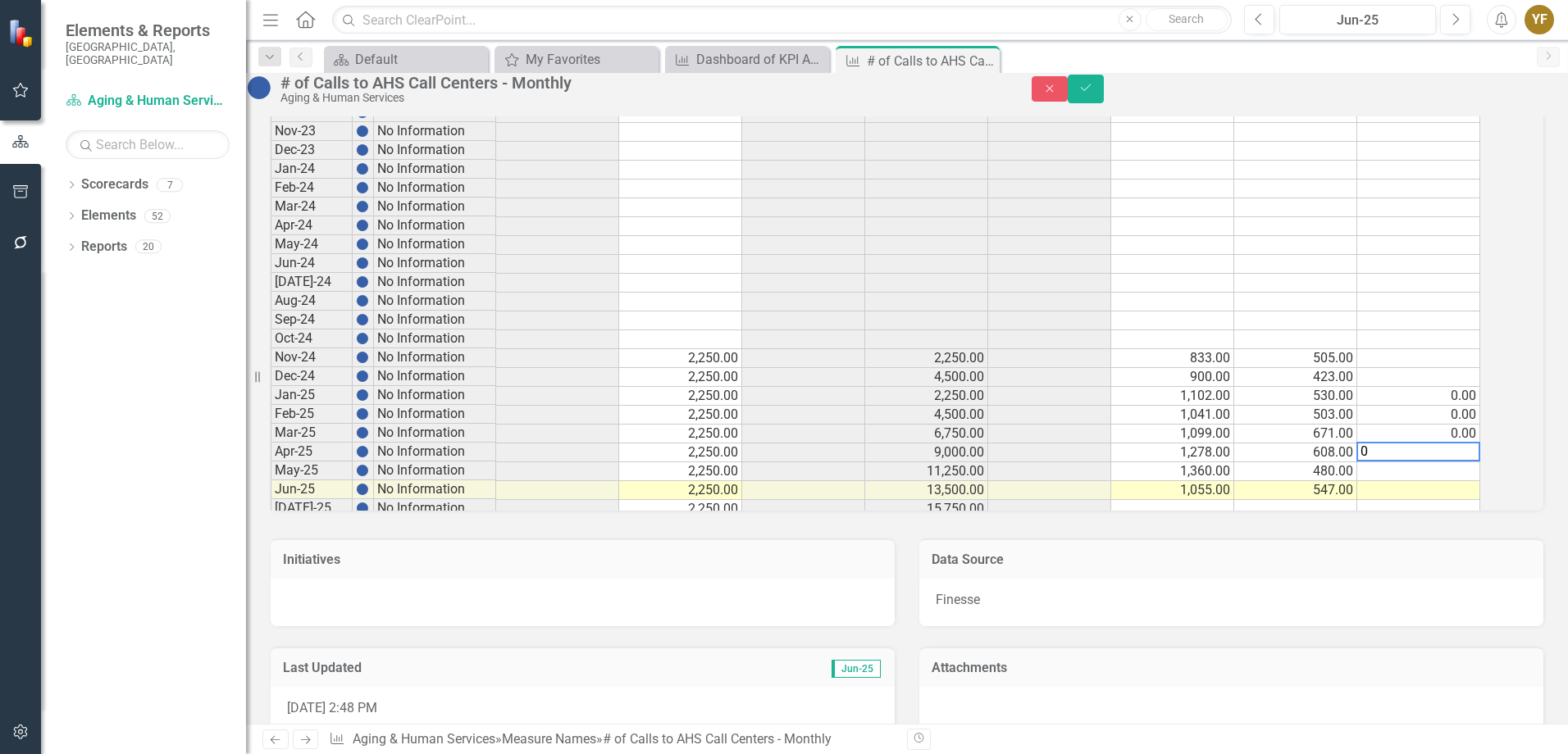 click 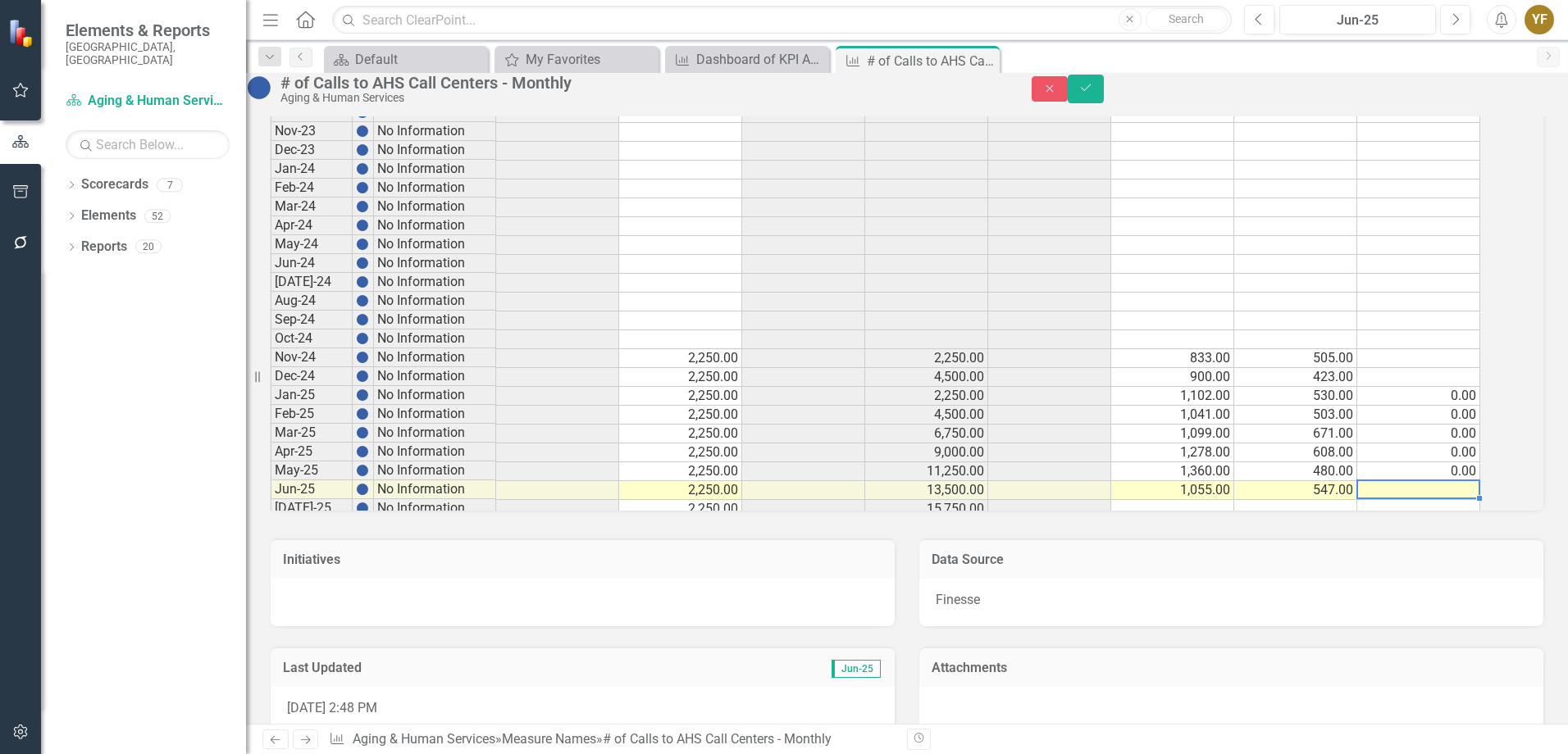 click 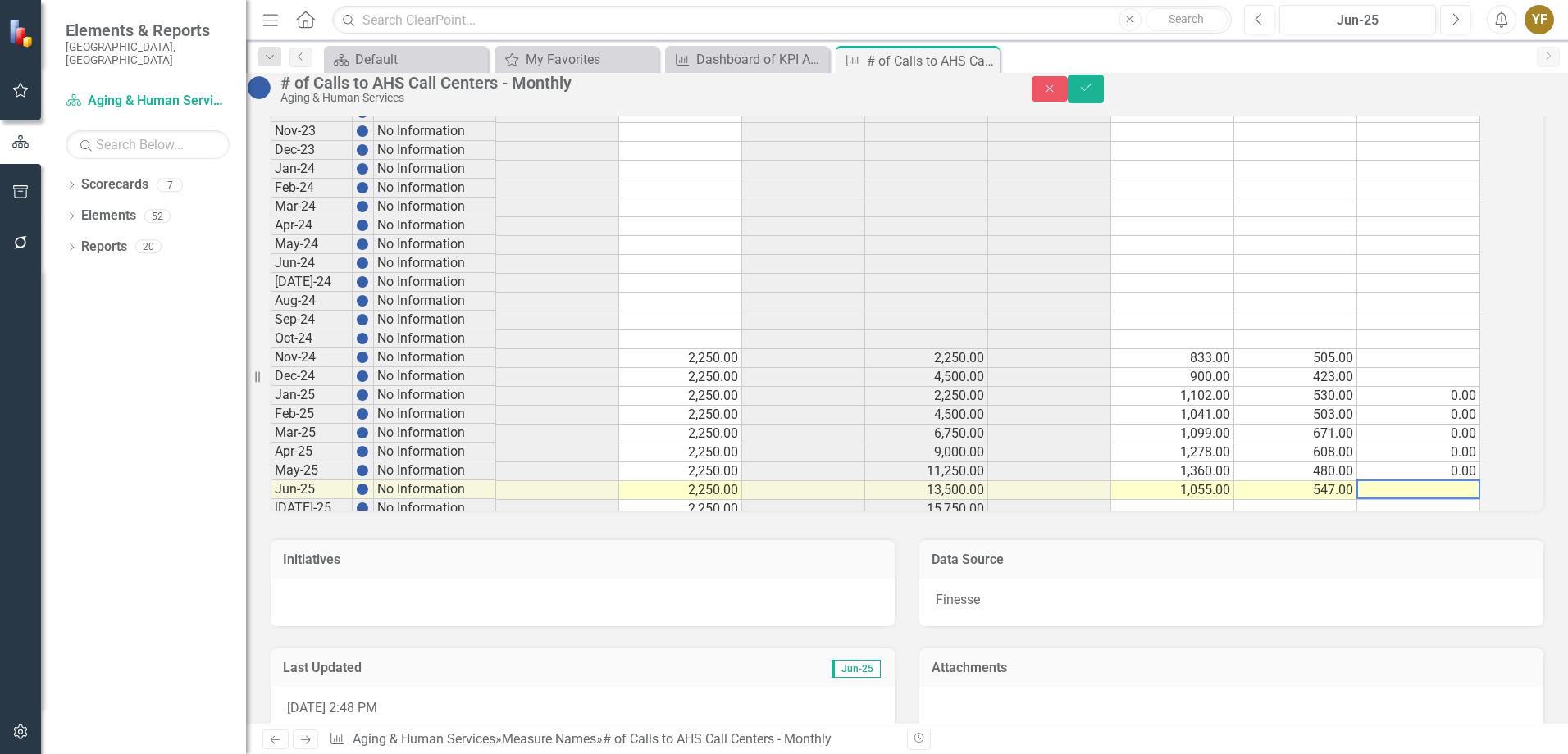 scroll, scrollTop: 1506, scrollLeft: 0, axis: vertical 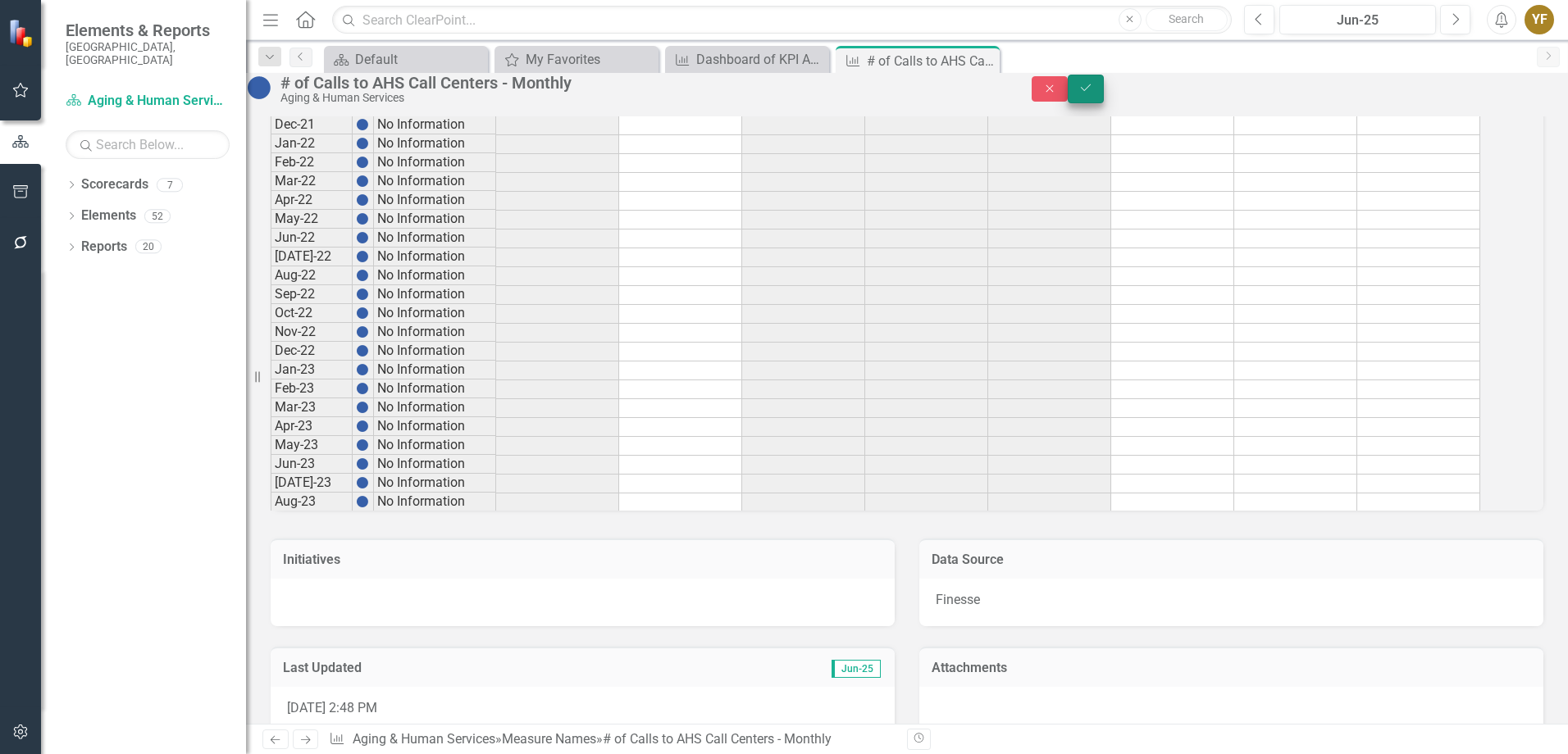 type on "0" 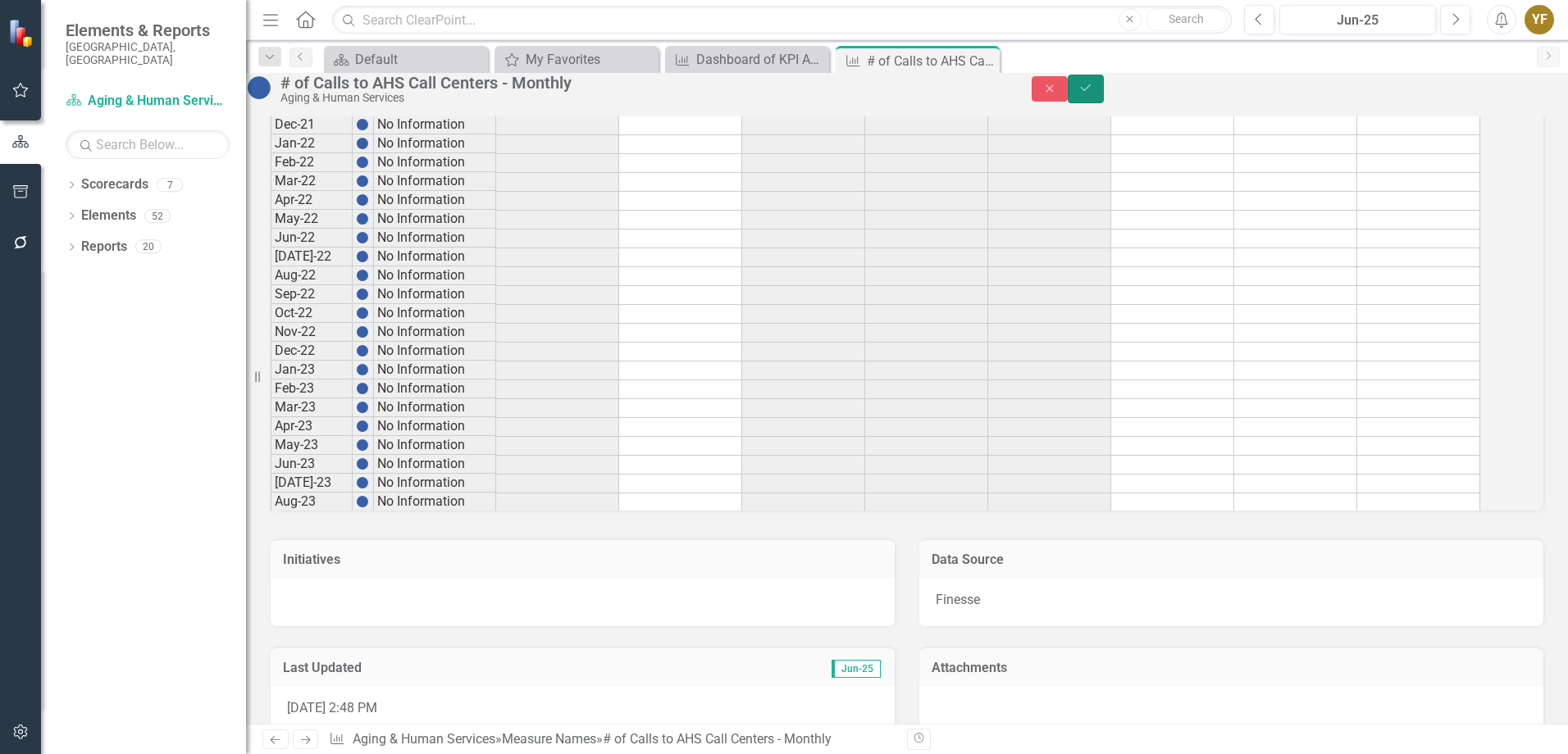 click on "Save" 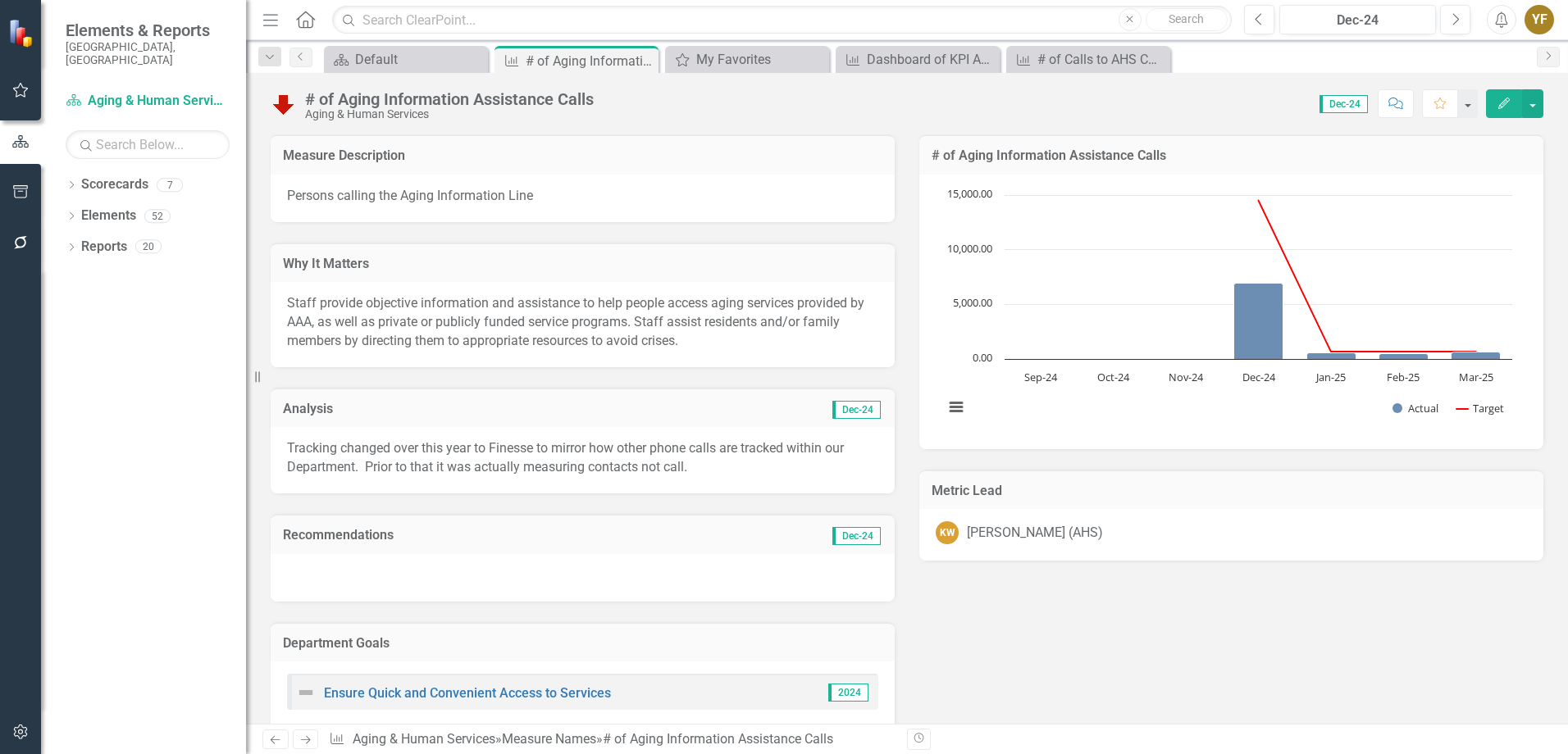 scroll, scrollTop: 0, scrollLeft: 0, axis: both 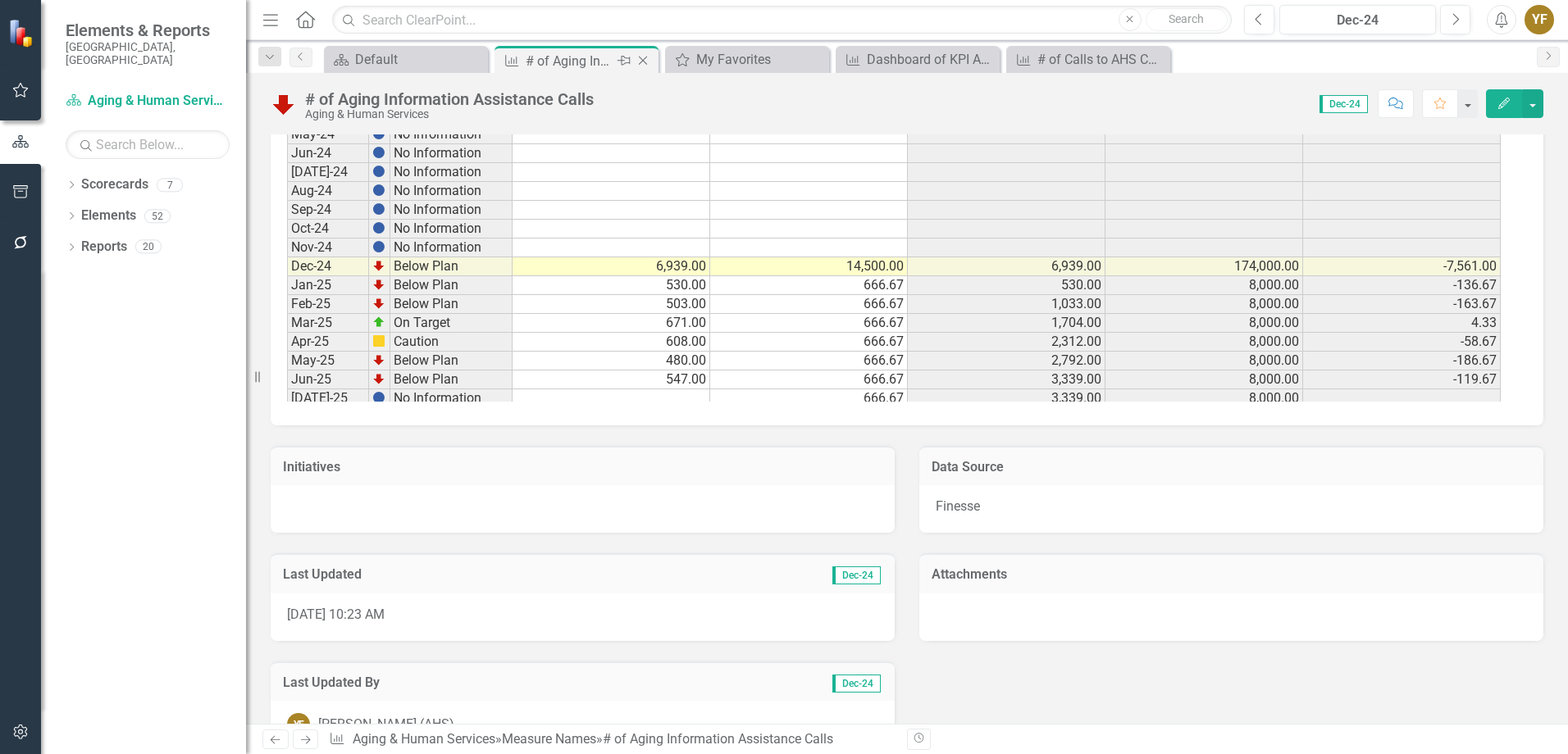 click on "Close" 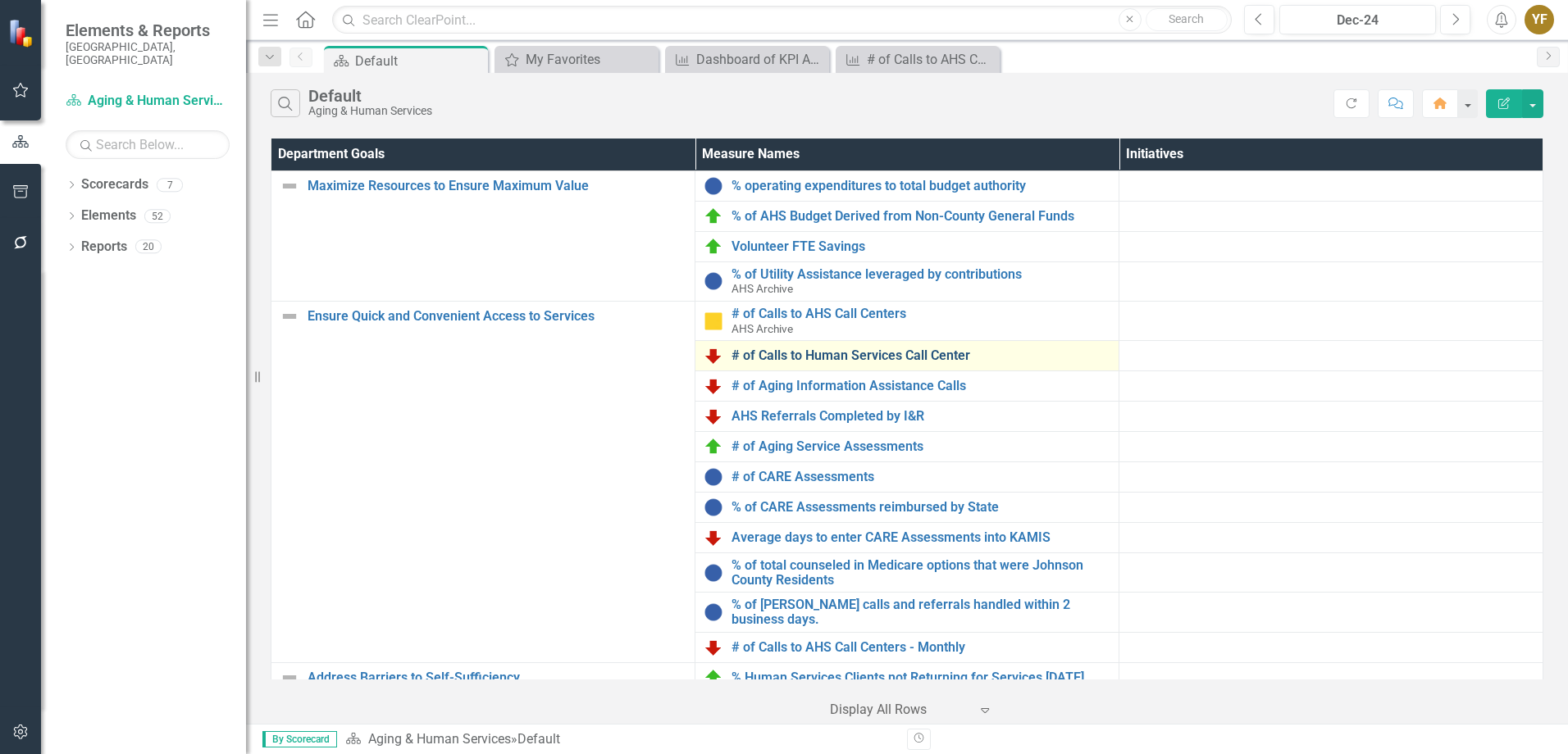 click on "# of Calls to Human Services Call Center" at bounding box center [921, 356] 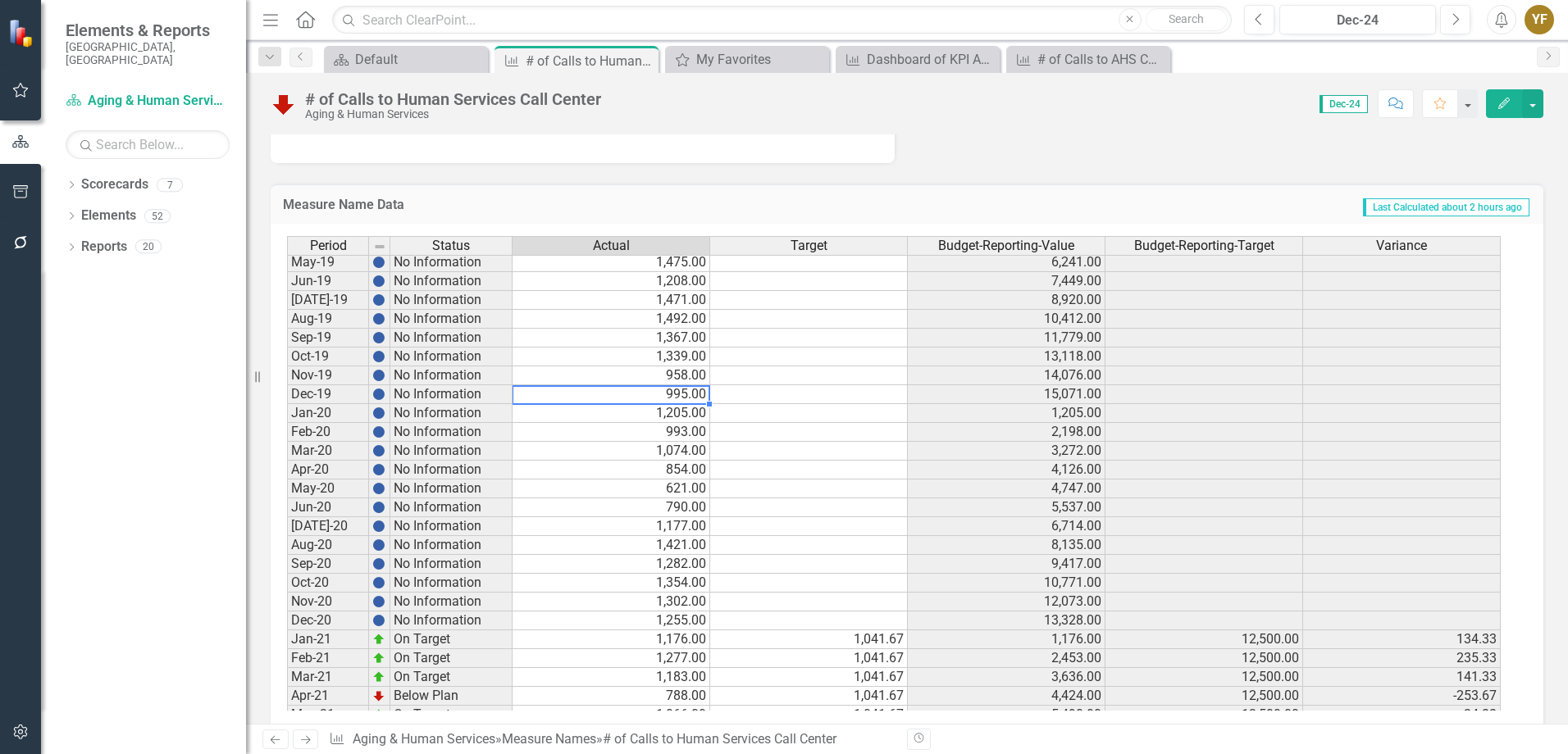 click on "May-19 No Information 1,475.00 6,241.00 Jun-19 No Information 1,208.00 7,449.00 Jul-19 No Information 1,471.00 8,920.00 Aug-19 No Information 1,492.00 10,412.00 Sep-19 No Information 1,367.00 11,779.00 Oct-19 No Information 1,339.00 13,118.00 Nov-19 No Information 958.00 14,076.00 Dec-19 No Information 995.00 15,071.00 Jan-20 No Information 1,205.00 1,205.00 Feb-20 No Information 993.00 2,198.00 Mar-20 No Information 1,074.00 3,272.00 Apr-20 No Information 854.00 4,126.00 May-20 No Information 621.00 4,747.00 Jun-20 No Information 790.00 5,537.00 Jul-20 No Information 1,177.00 6,714.00 Aug-20 No Information 1,421.00 8,135.00 Sep-20 No Information 1,282.00 9,417.00 Oct-20 No Information 1,354.00 10,771.00 Nov-20 No Information 1,302.00 12,073.00 Dec-20 No Information 1,255.00 13,328.00 Jan-21 On Target 1,176.00 1,041.67 1,176.00 12,500.00 134.33 Feb-21 On Target 1,277.00 1,041.67 2,453.00 12,500.00 235.33 Mar-21 On Target 1,183.00 1,041.67 3,636.00 12,500.00 141.33 Apr-21 Below Plan 788.00 1,041.67 4,424.00" at bounding box center [894, 620] 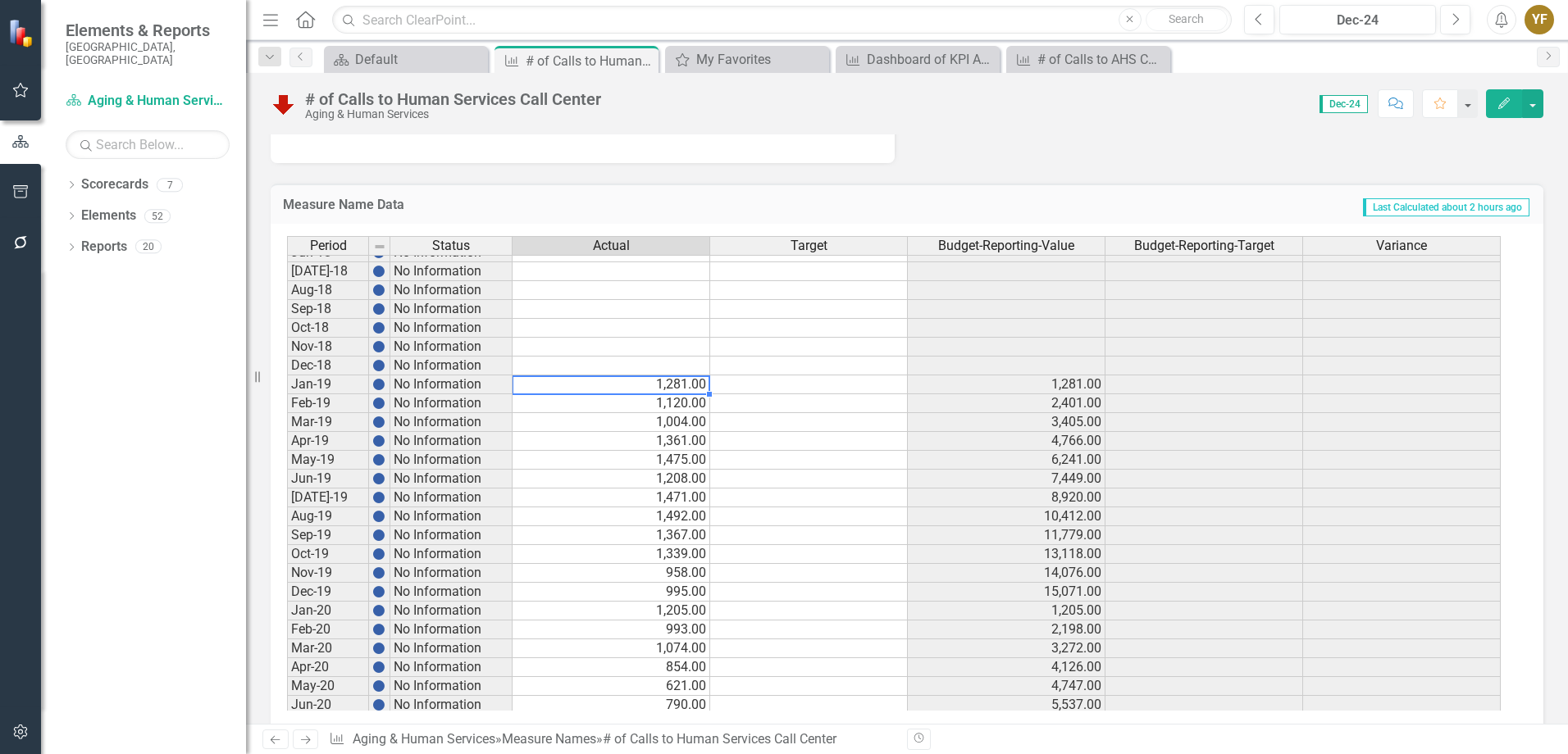 click on "1,281.00" at bounding box center (611, 384) 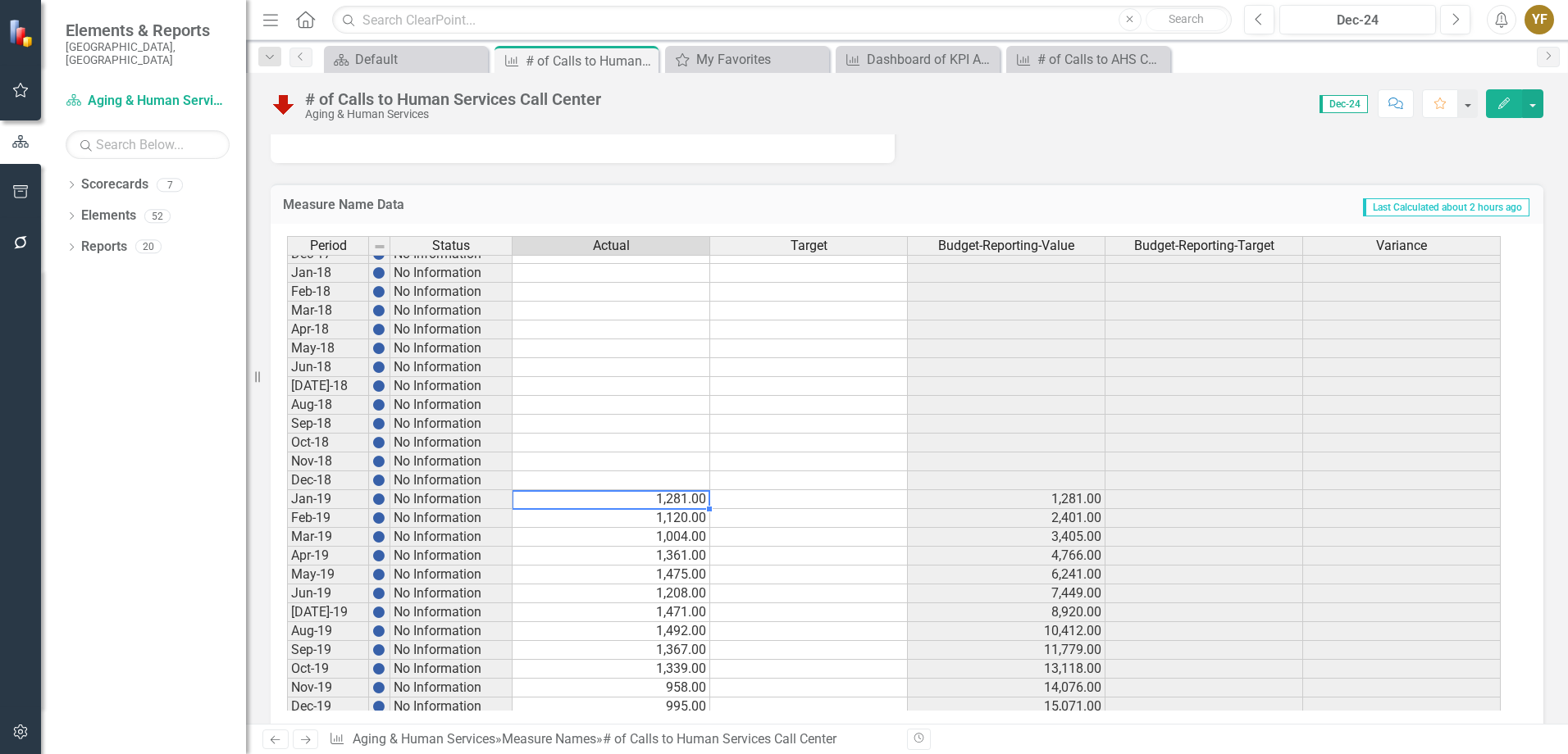drag, startPoint x: 708, startPoint y: 393, endPoint x: 707, endPoint y: 502, distance: 109.00459 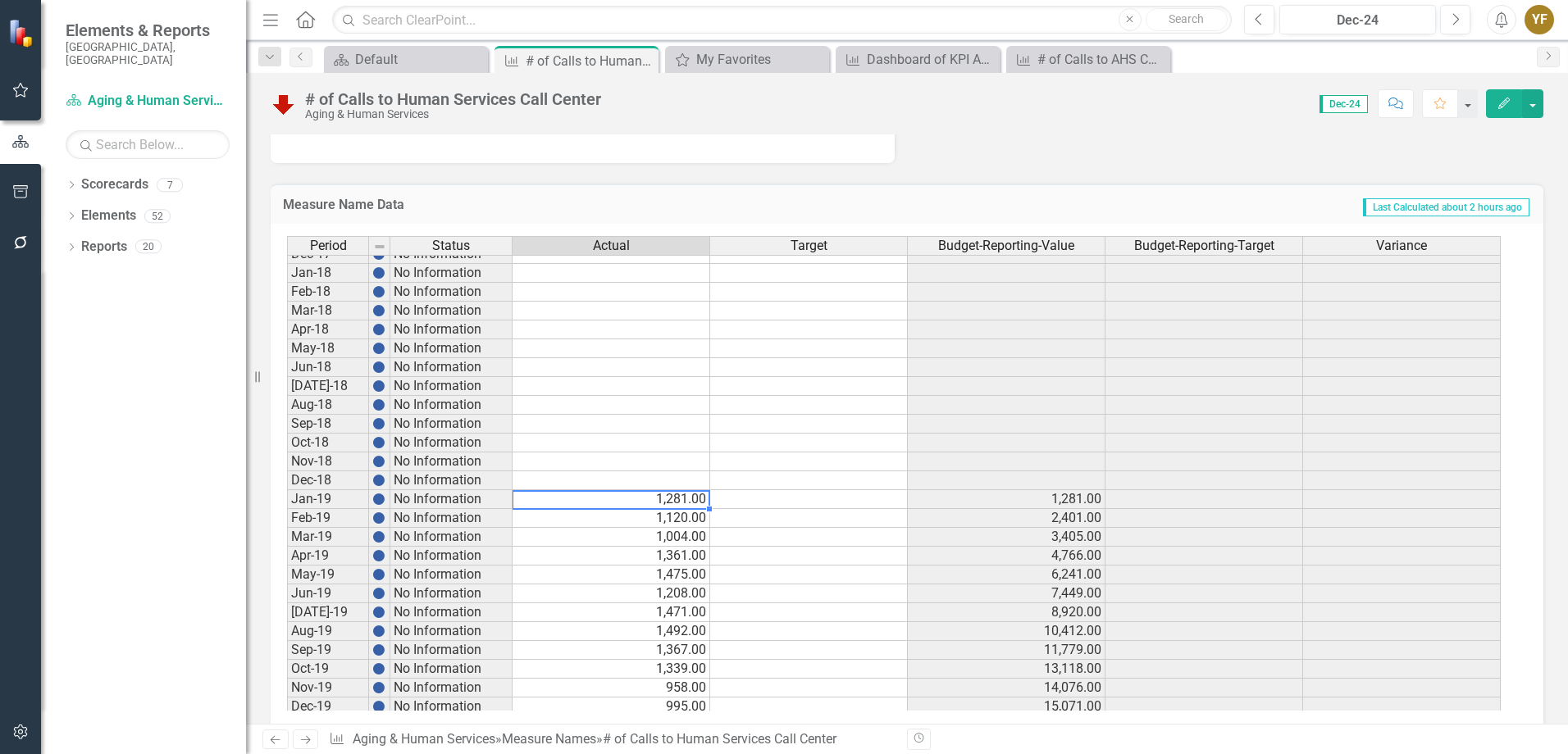 click on "Period Status Actual Target Budget-Reporting-Value Budget-Reporting-Target Variance Aug-17 No Information Sep-17 No Information Oct-17 No Information Nov-17 No Information Dec-17 No Information Jan-18 No Information Feb-18 No Information Mar-18 No Information Apr-18 No Information May-18 No Information Jun-18 No Information Jul-18 No Information Aug-18 No Information Sep-18 No Information Oct-18 No Information Nov-18 No Information Dec-18 No Information Jan-19 No Information 1,281.00 1,281.00 Feb-19 No Information 1,120.00 2,401.00 Mar-19 No Information 1,004.00 3,405.00 Apr-19 No Information 1,361.00 4,766.00 May-19 No Information 1,475.00 6,241.00 Jun-19 No Information 1,208.00 7,449.00 Jul-19 No Information 1,471.00 8,920.00 Aug-19 No Information 1,492.00 10,412.00 Sep-19 No Information 1,367.00 11,779.00 Oct-19 No Information 1,339.00 13,118.00 Nov-19 No Information 958.00 14,076.00 Dec-19 No Information 995.00 15,071.00 Jan-20 No Information 1,205.00 1,205.00 Feb-20 No Information 993.00 2,198.00 Mar-20" at bounding box center (287, 489) 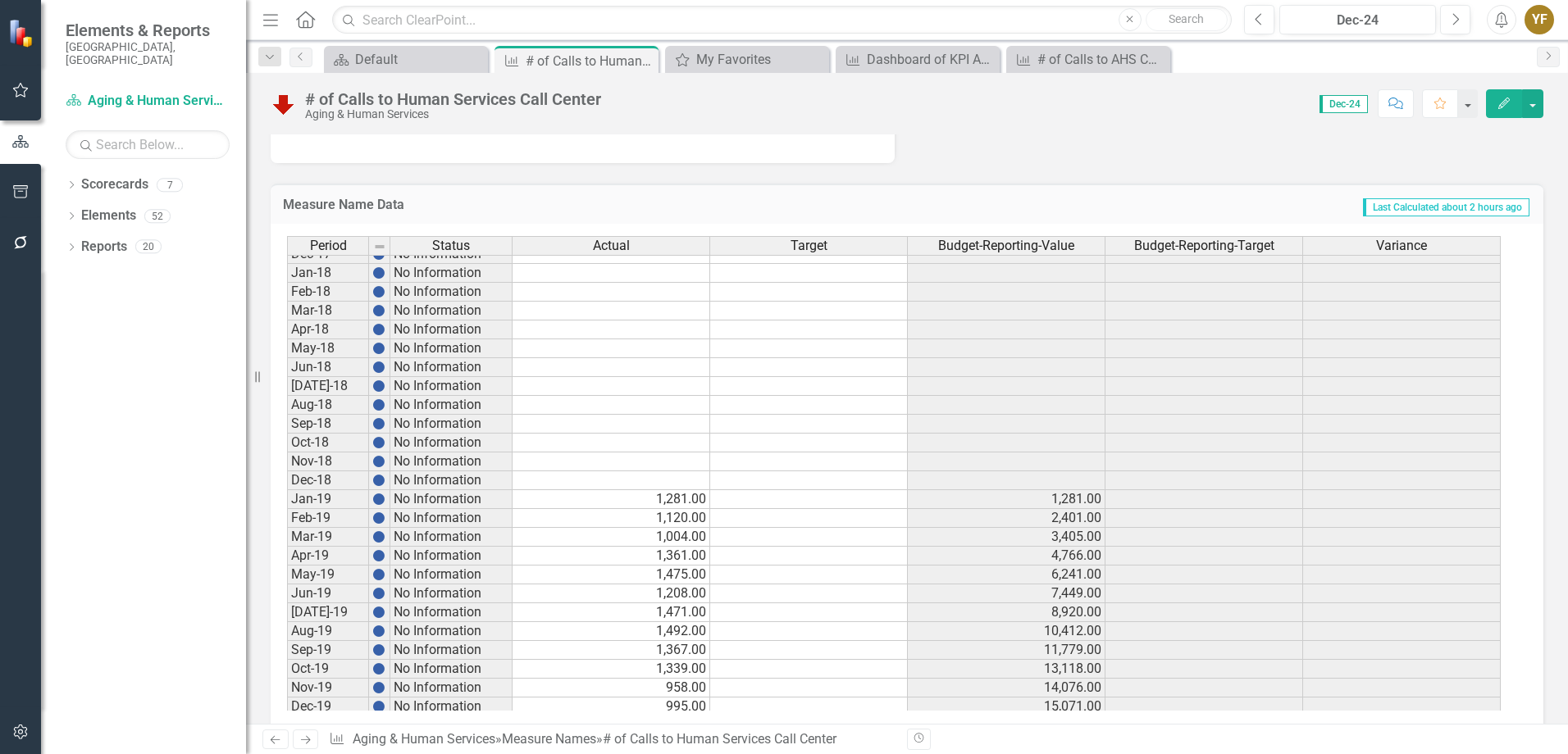 click on "1,281.00" at bounding box center [611, 499] 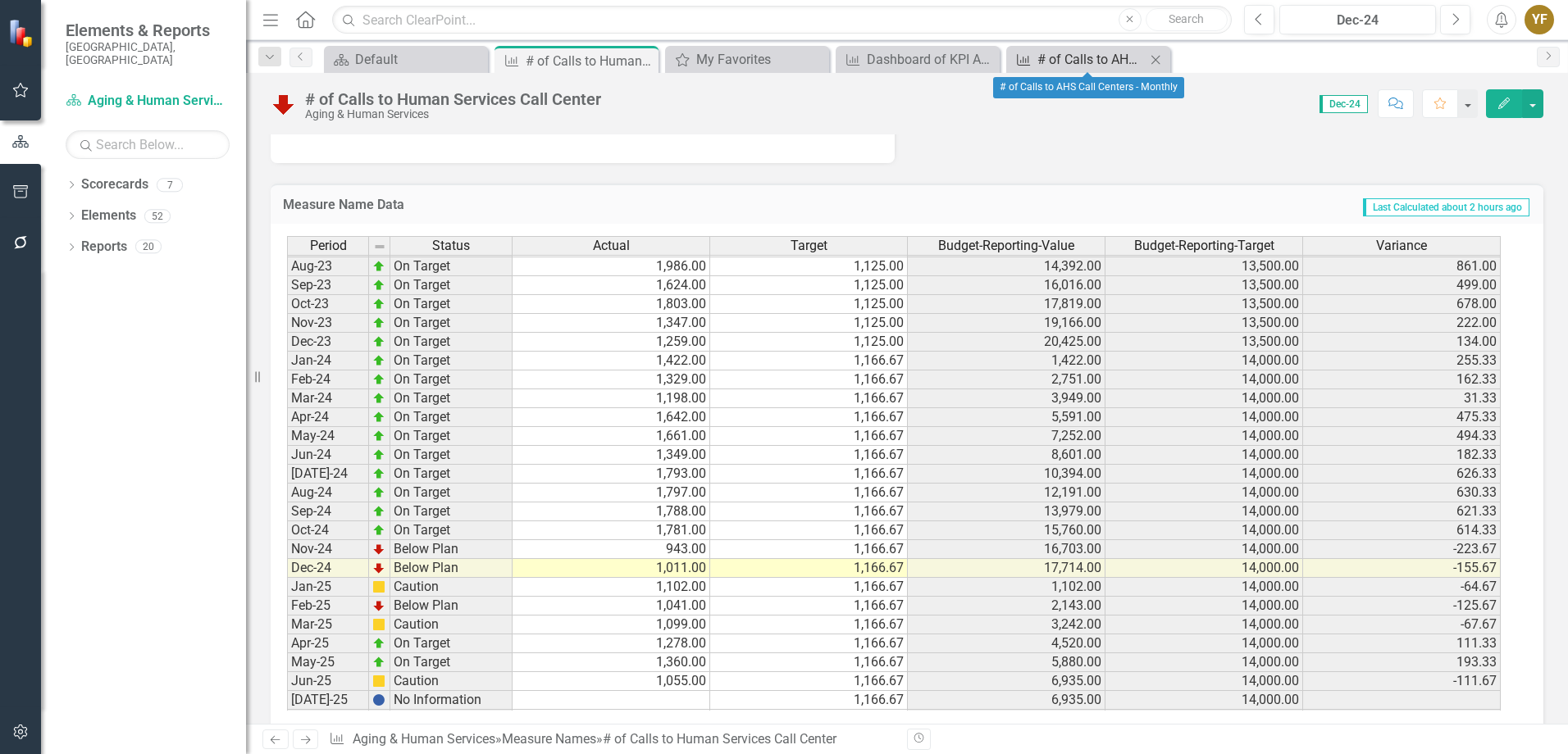 click on "# of Calls to AHS Call Centers - Monthly" at bounding box center (1092, 59) 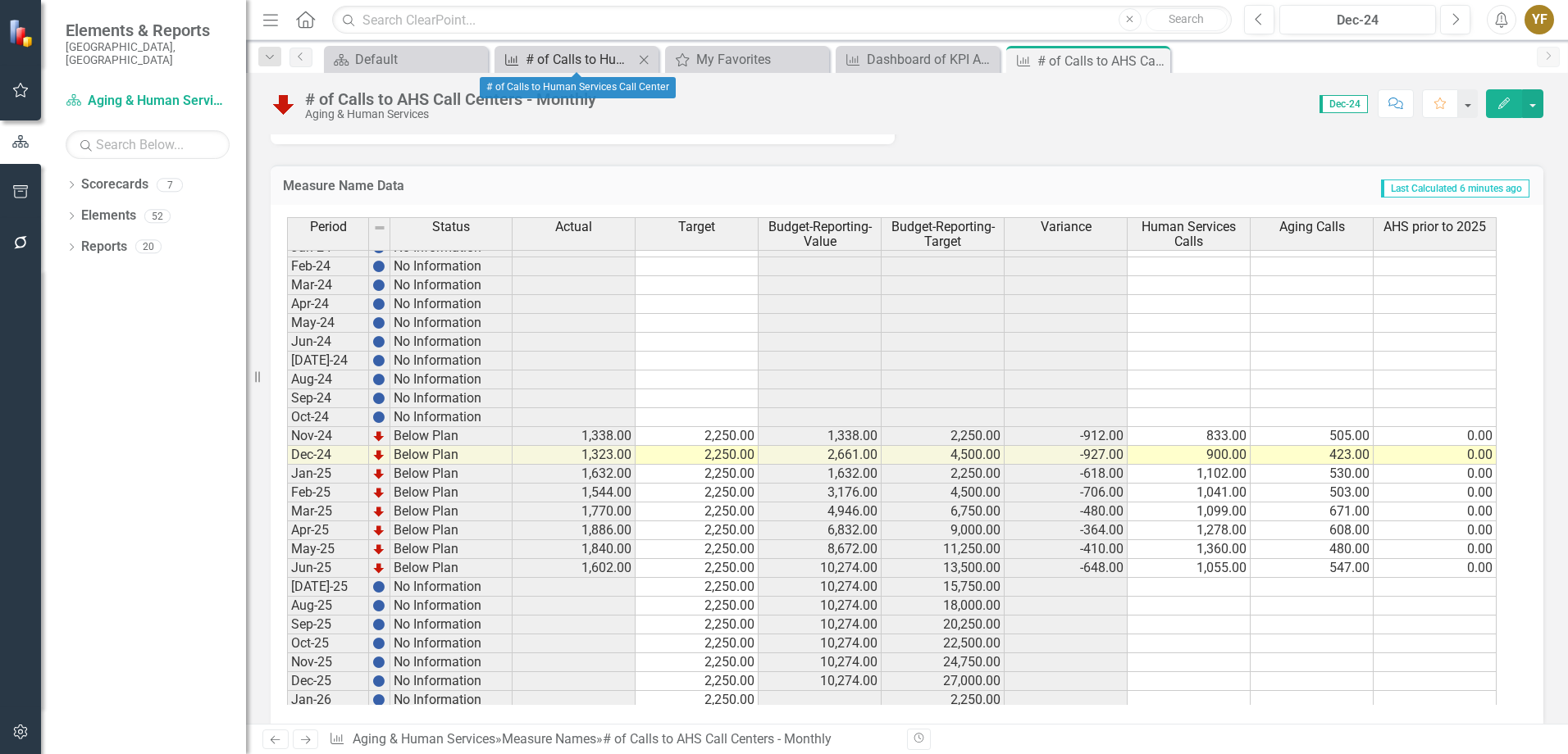 click on "# of Calls to Human Services Call Center" at bounding box center [580, 59] 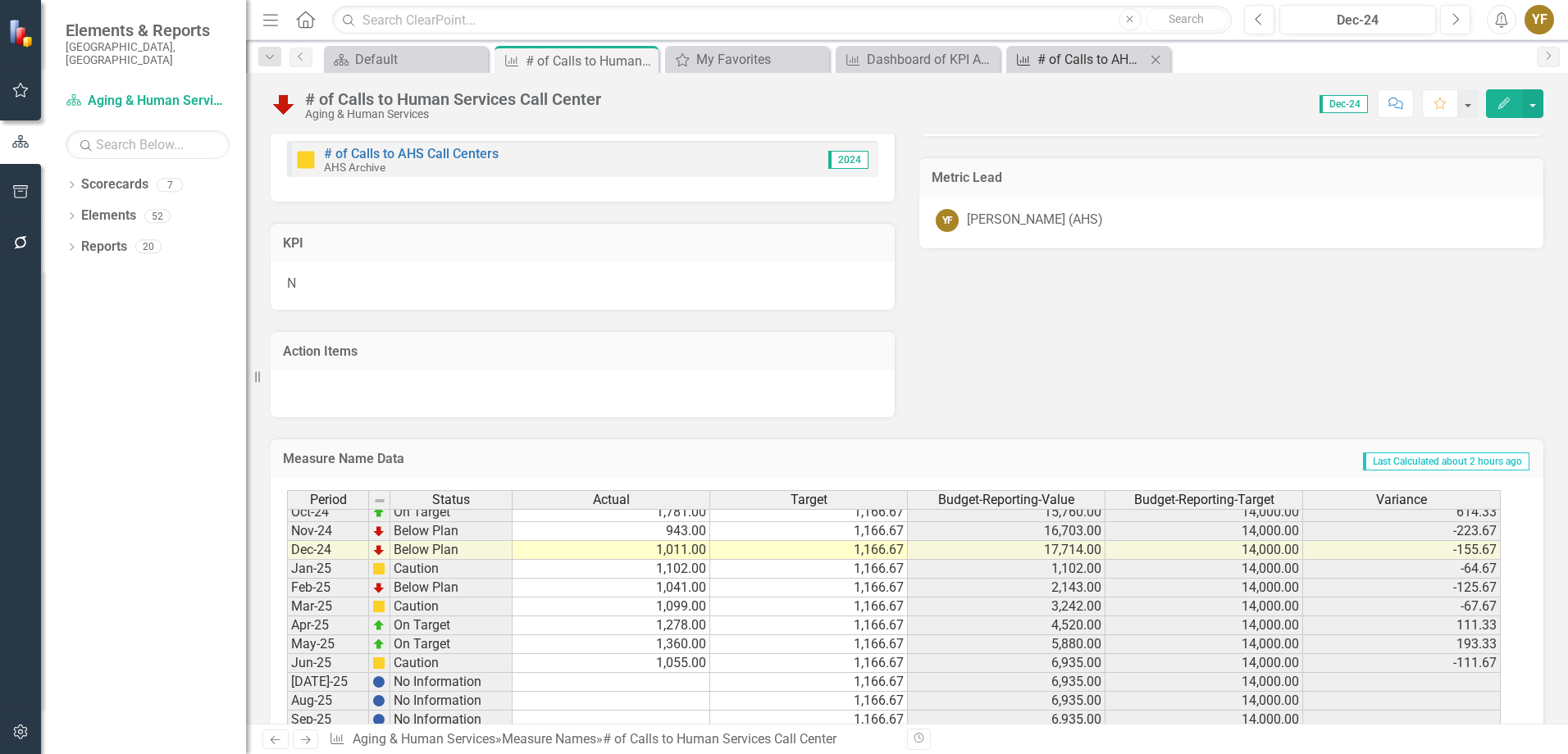 click on "# of Calls to AHS Call Centers - Monthly" at bounding box center (1092, 59) 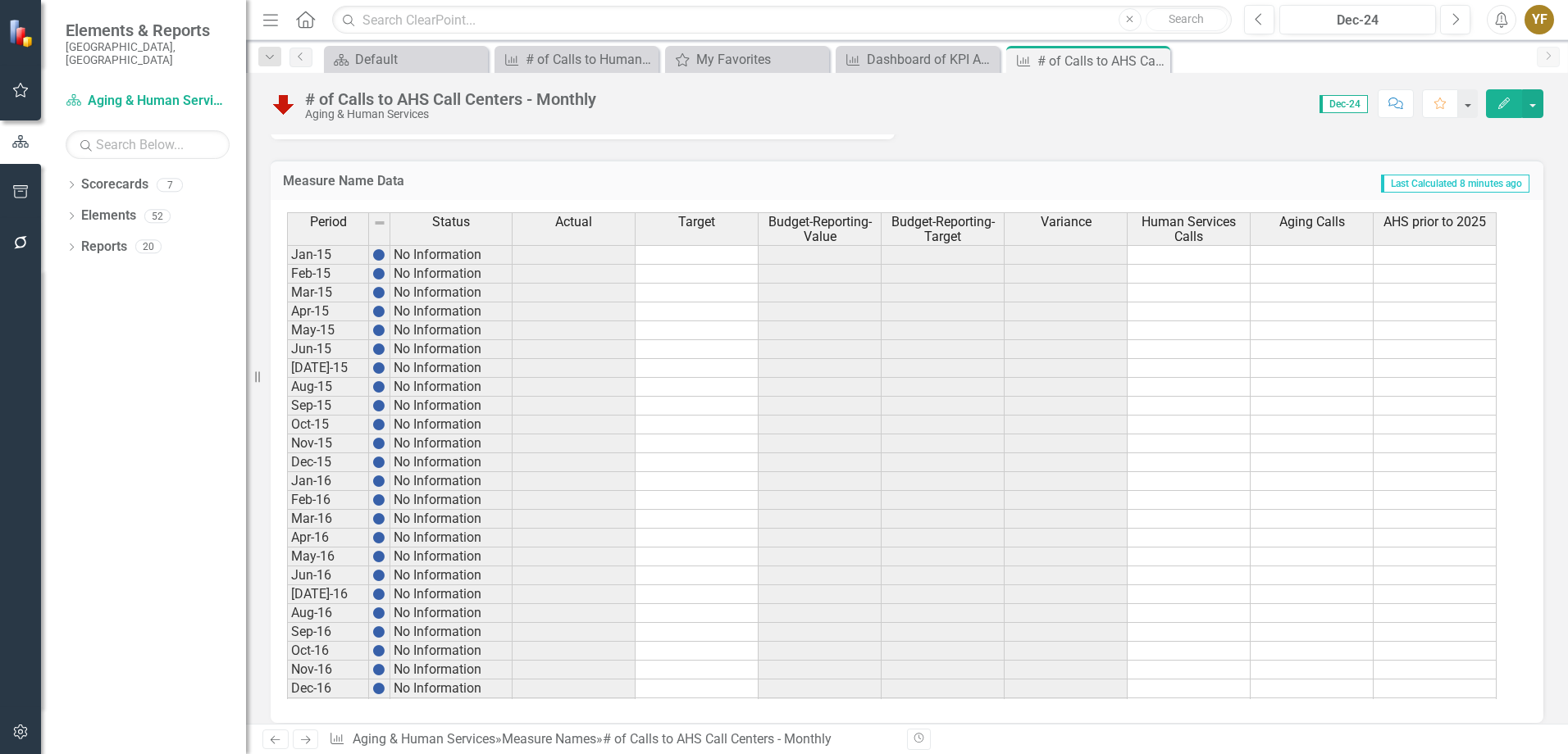 scroll, scrollTop: 902, scrollLeft: 0, axis: vertical 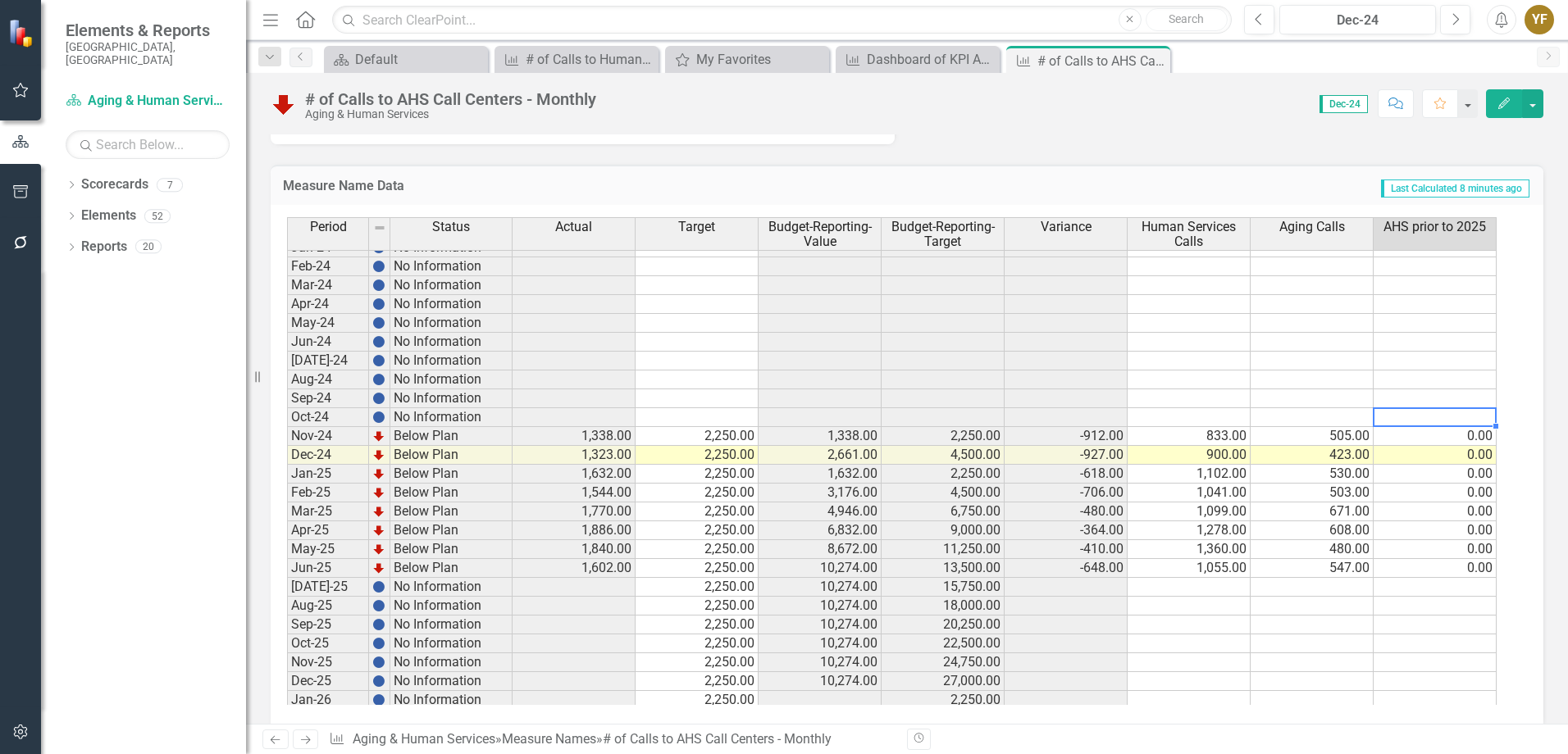click on "Feb-23 No Information Mar-23 No Information Apr-23 No Information May-23 No Information Jun-23 No Information Jul-23 No Information Aug-23 No Information Sep-23 No Information Oct-23 No Information Nov-23 No Information Dec-23 No Information Jan-24 No Information Feb-24 No Information Mar-24 No Information Apr-24 No Information May-24 No Information Jun-24 No Information Jul-24 No Information Aug-24 No Information Sep-24 No Information Oct-24 No Information Nov-24 Below Plan 1,338.00 2,250.00 1,338.00 2,250.00 -912.00 833.00 505.00 0.00 Dec-24 Below Plan 1,323.00 2,250.00 2,661.00 4,500.00 -927.00 900.00 423.00 0.00 Jan-25 Below Plan 1,632.00 2,250.00 1,632.00 2,250.00 -618.00 1,102.00 530.00 0.00 Feb-25 Below Plan 1,544.00 2,250.00 3,176.00 4,500.00 -706.00 1,041.00 503.00 0.00 Mar-25 Below Plan 1,770.00 2,250.00 4,946.00 6,750.00 -480.00 1,099.00 671.00 0.00 Apr-25 Below Plan 1,886.00 2,250.00 6,832.00 9,000.00 -364.00 1,278.00 608.00 0.00 May-25 Below Plan 1,840.00 2,250.00 8,672.00 11,250.00 -410.00 0.00" at bounding box center [891, 474] 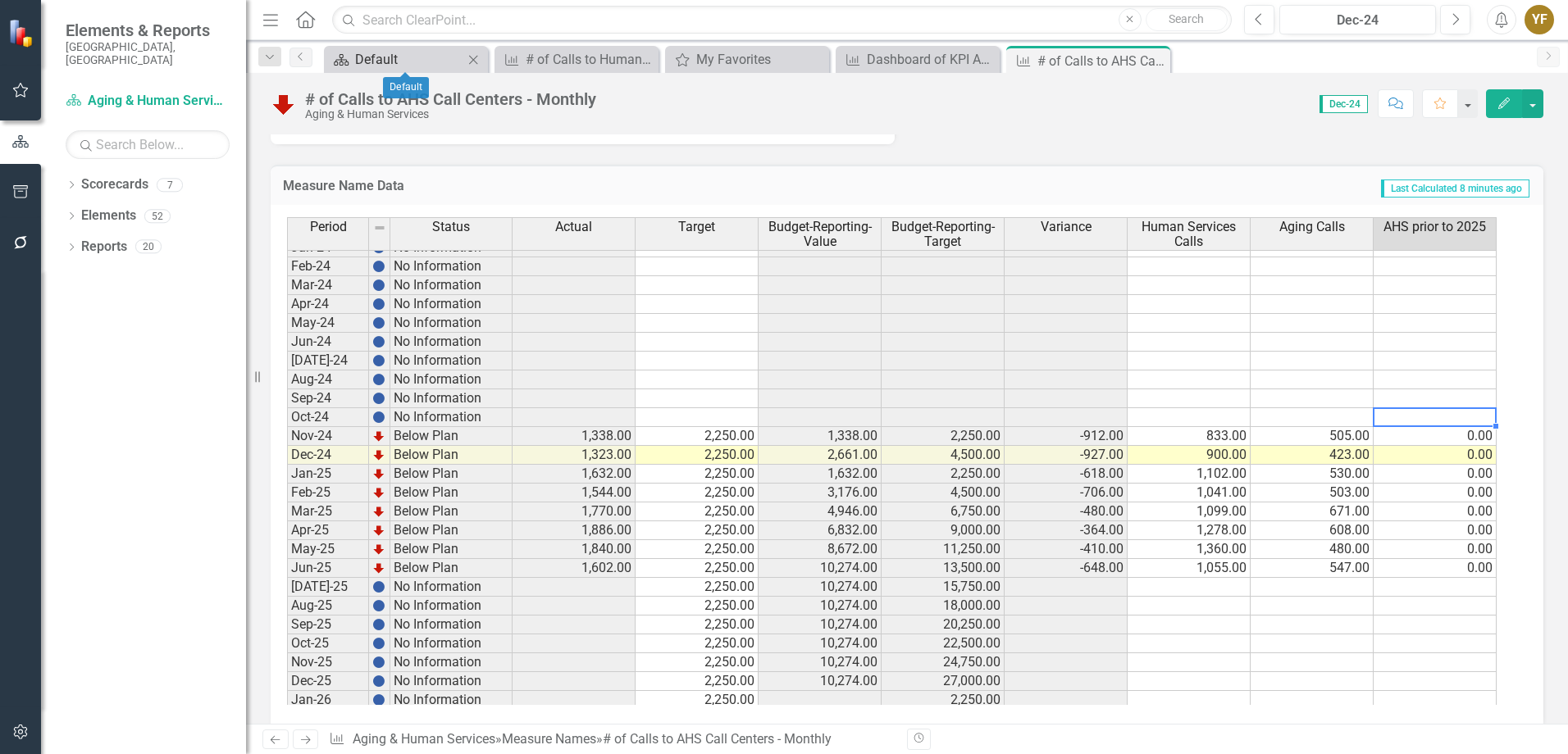 click on "Default" at bounding box center (409, 59) 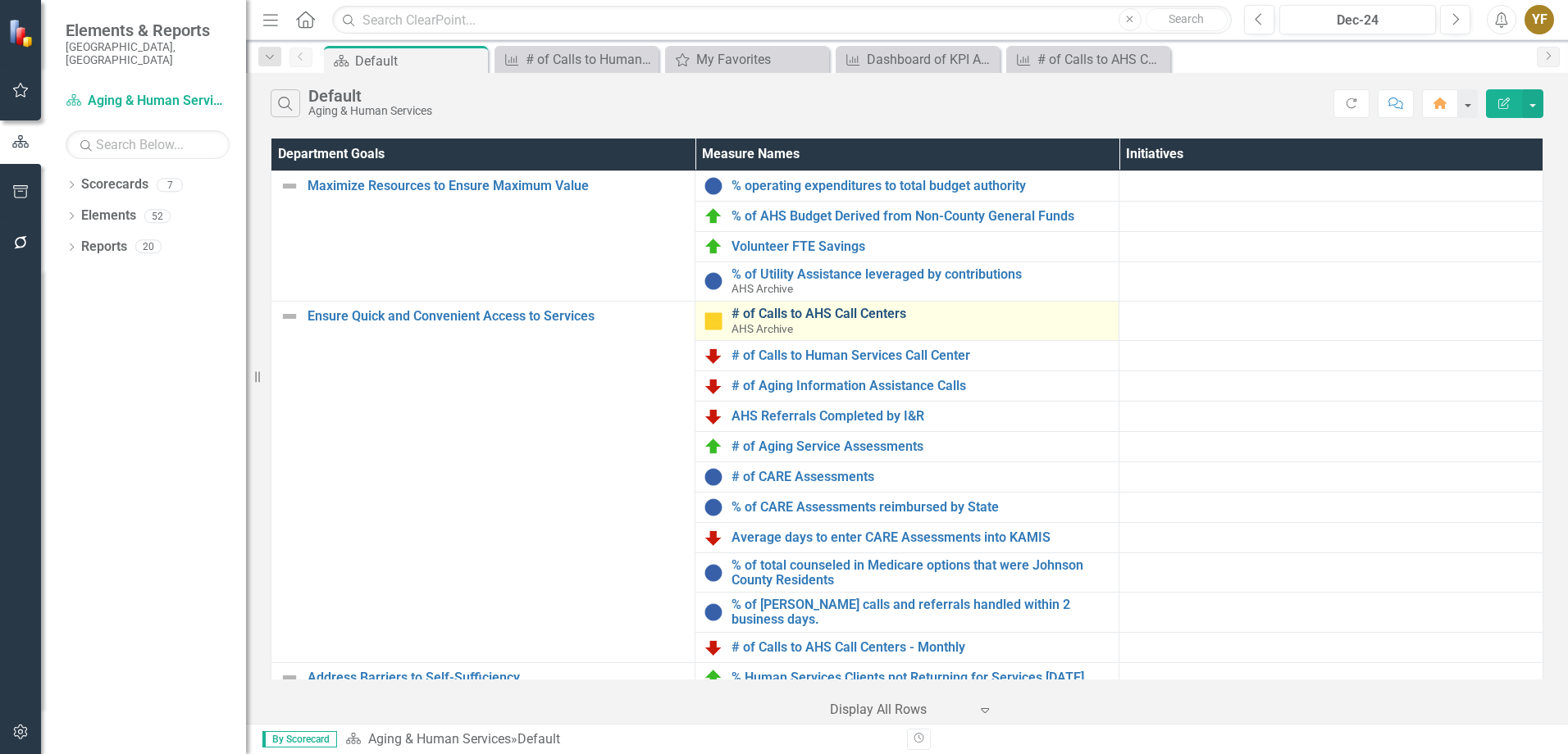 click on "# of Calls to AHS Call Centers" at bounding box center (921, 314) 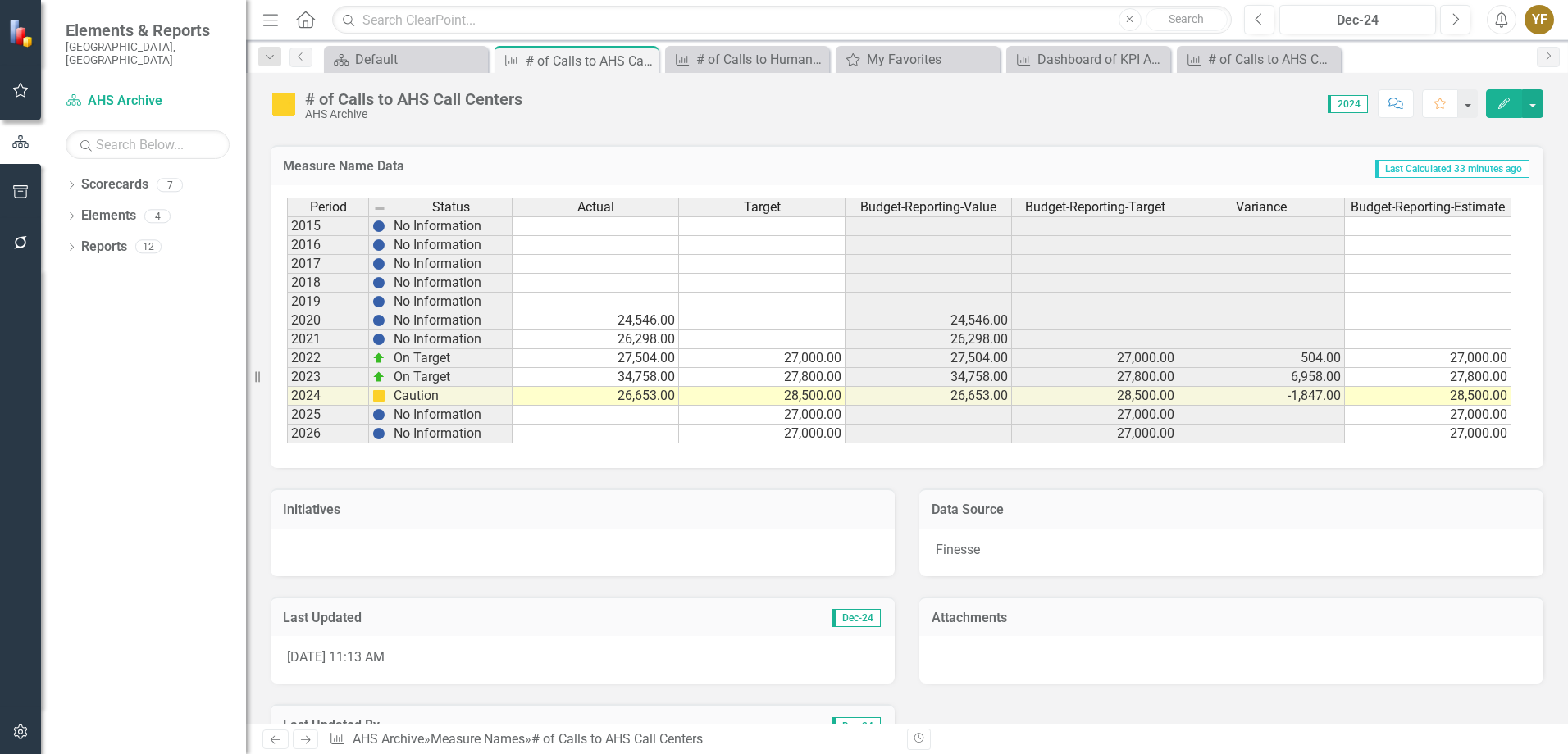 scroll, scrollTop: 820, scrollLeft: 0, axis: vertical 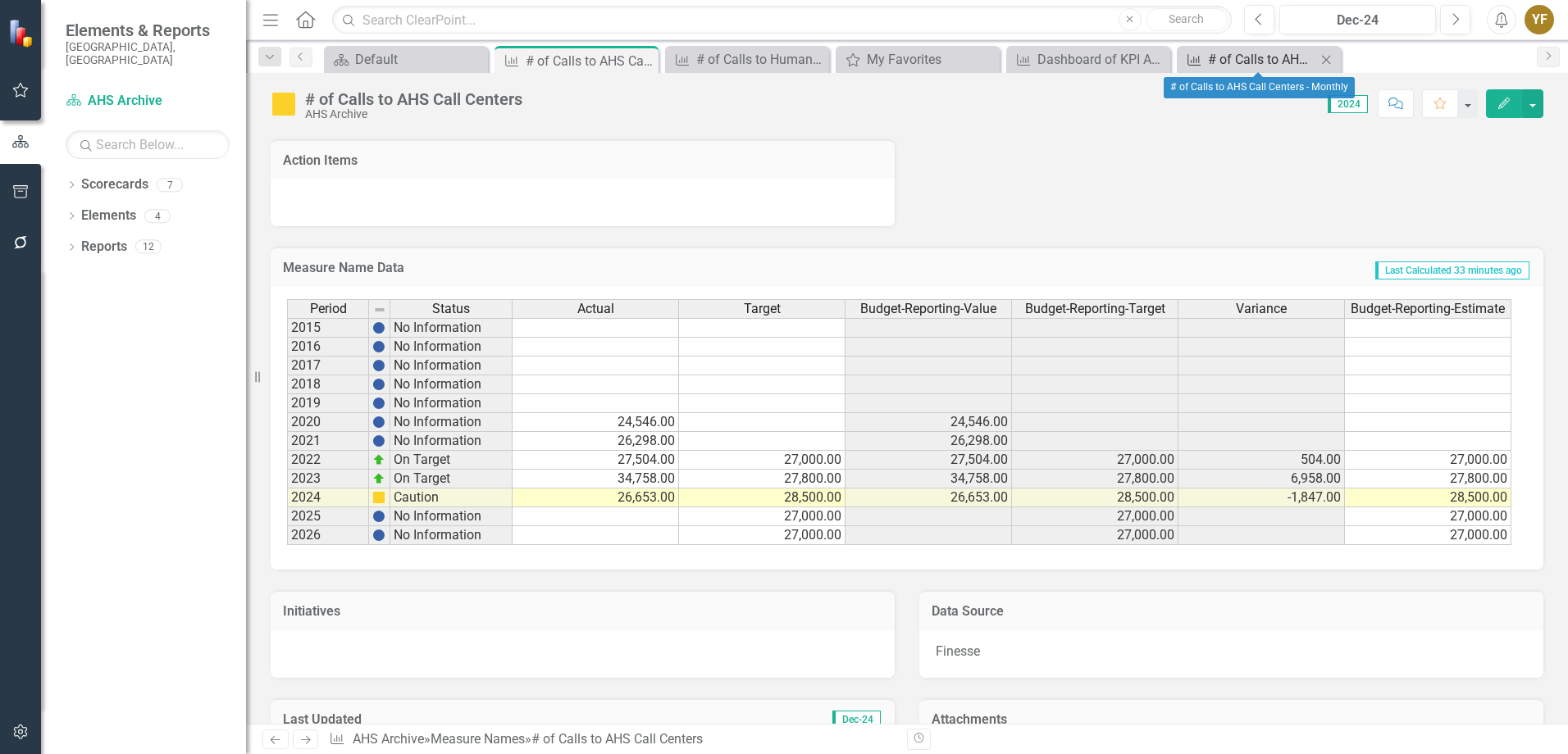 click on "# of Calls to AHS Call Centers - Monthly" at bounding box center (1262, 59) 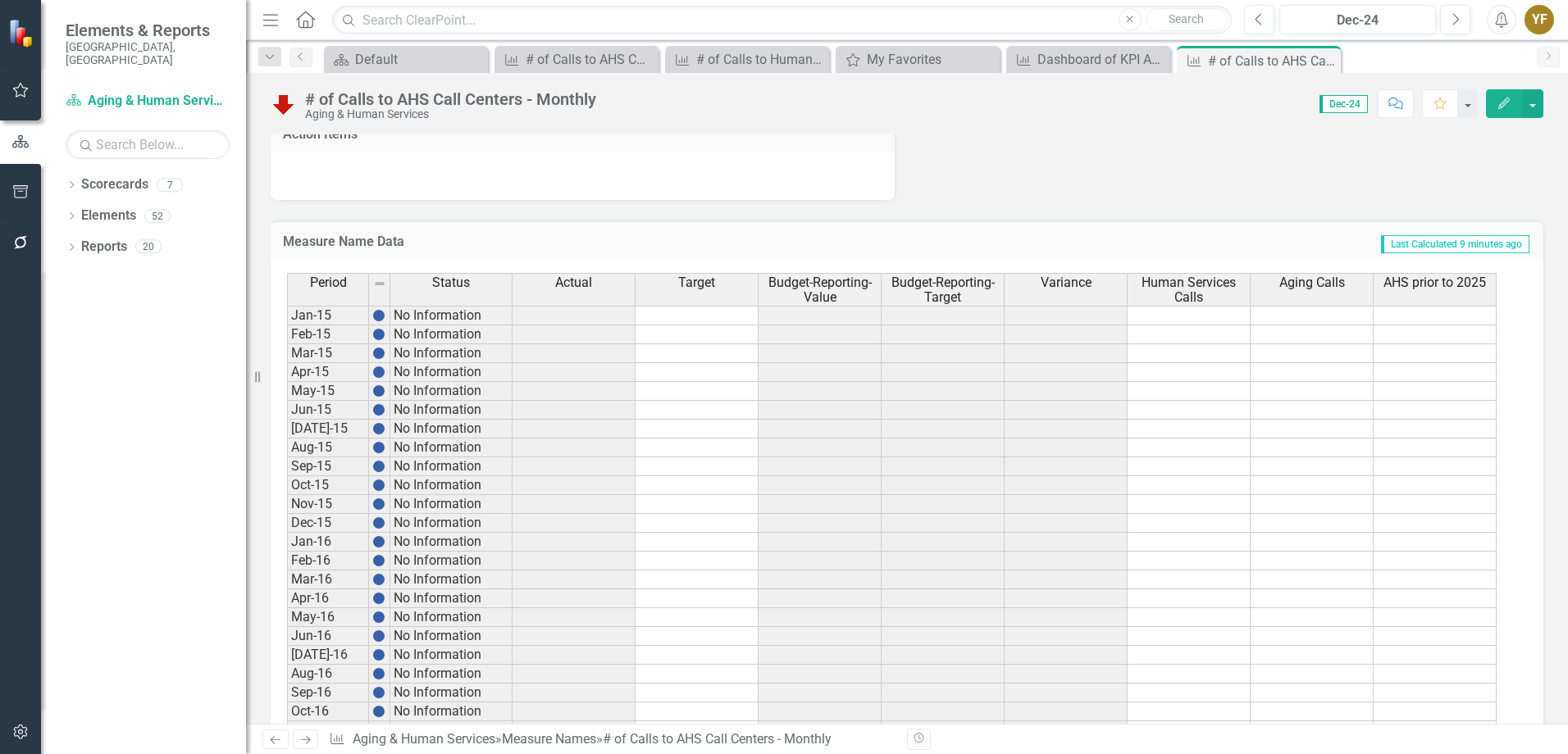 scroll, scrollTop: 820, scrollLeft: 0, axis: vertical 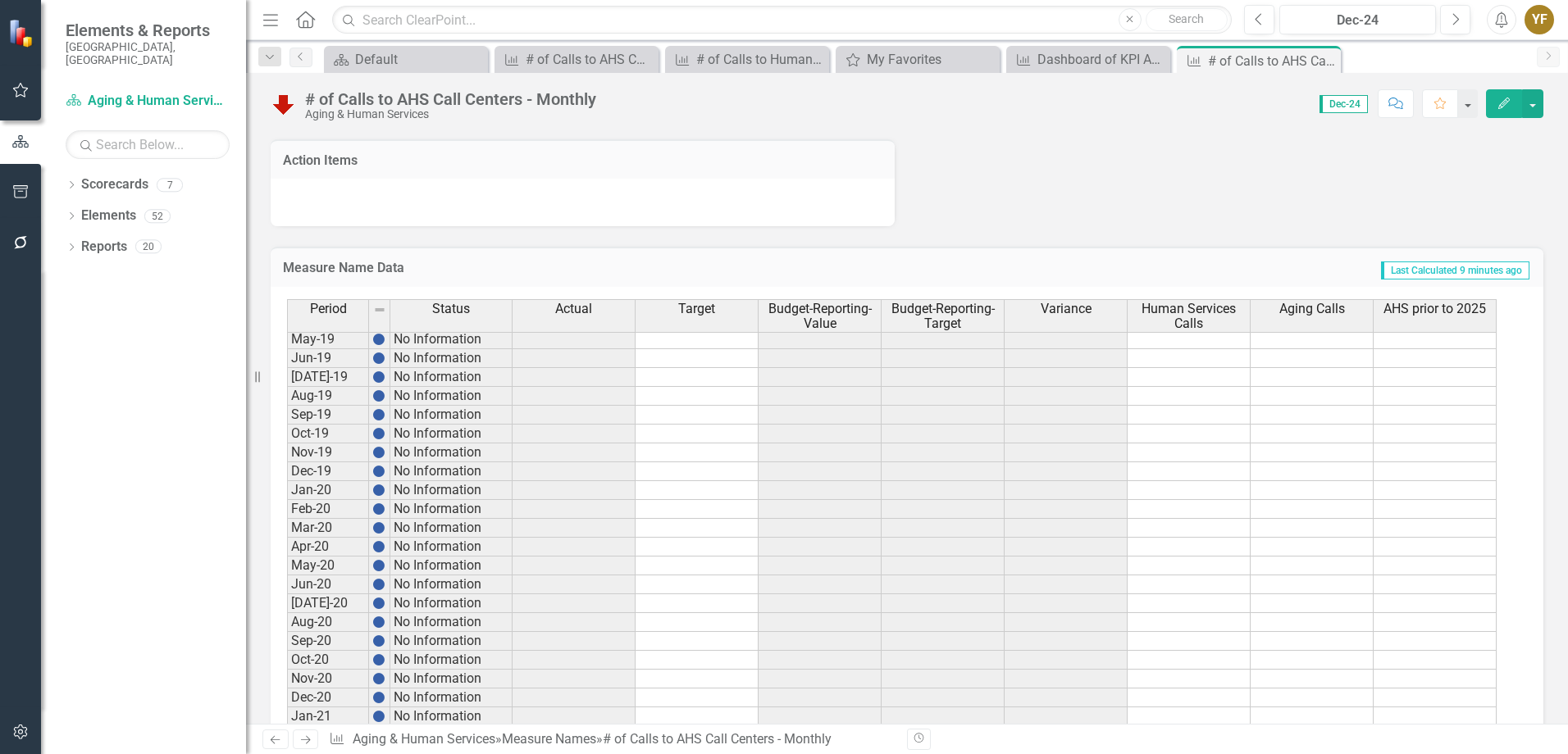 click on "Dec-18 No Information Jan-19 No Information Feb-19 No Information Mar-19 No Information Apr-19 No Information May-19 No Information Jun-19 No Information Jul-19 No Information Aug-19 No Information Sep-19 No Information Oct-19 No Information Nov-19 No Information Dec-19 No Information Jan-20 No Information Feb-20 No Information Mar-20 No Information Apr-20 No Information May-20 No Information Jun-20 No Information Jul-20 No Information Aug-20 No Information Sep-20 No Information Oct-20 No Information Nov-20 No Information Dec-20 No Information Jan-21 No Information Feb-21 No Information Mar-21 No Information Apr-21 No Information May-21 No Information Jun-21 No Information Jul-21 No Information Aug-21 No Information Sep-21 No Information Oct-21 No Information Nov-21 No Information Dec-21 No Information Jan-22 No Information Feb-22 No Information" at bounding box center [891, 603] 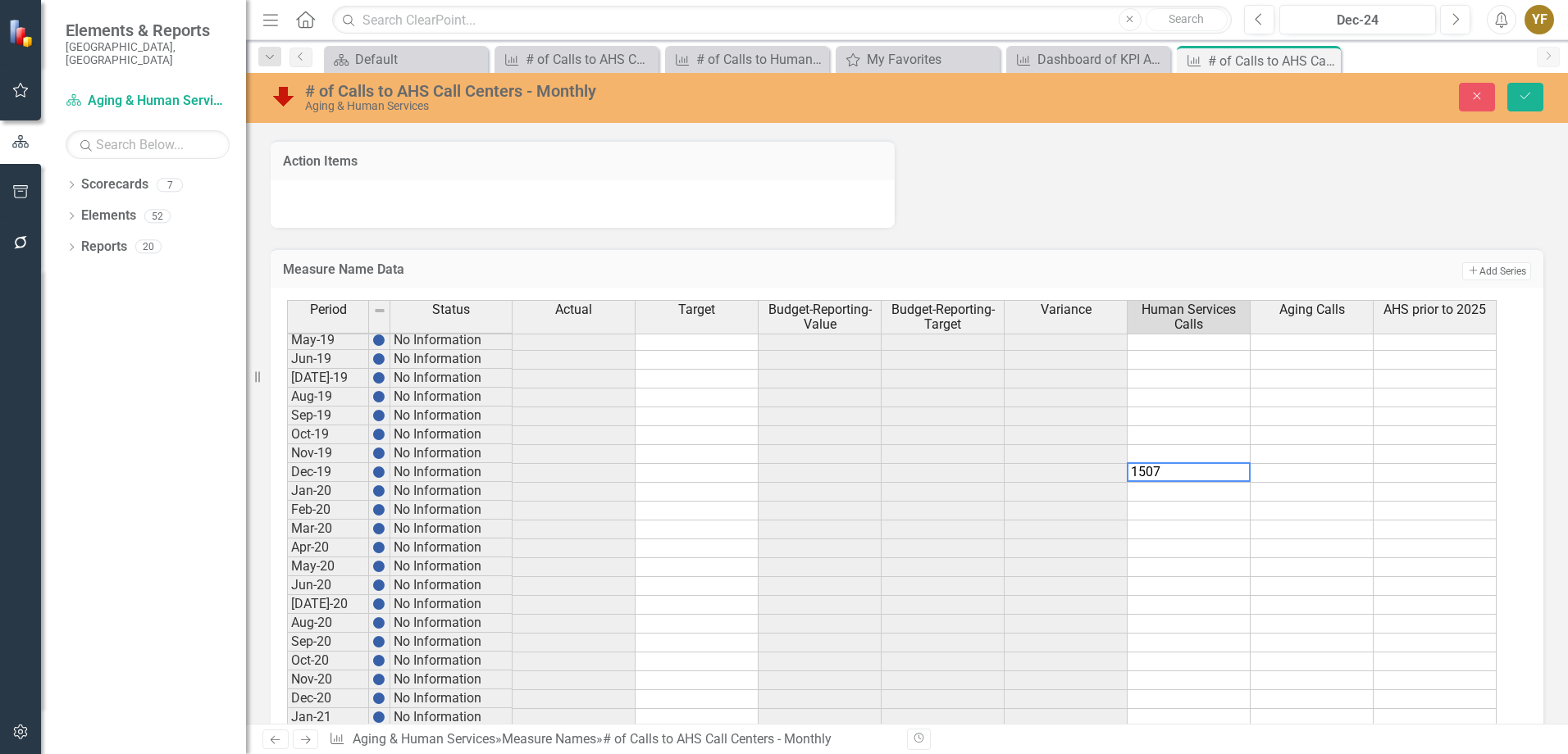 type on "15071" 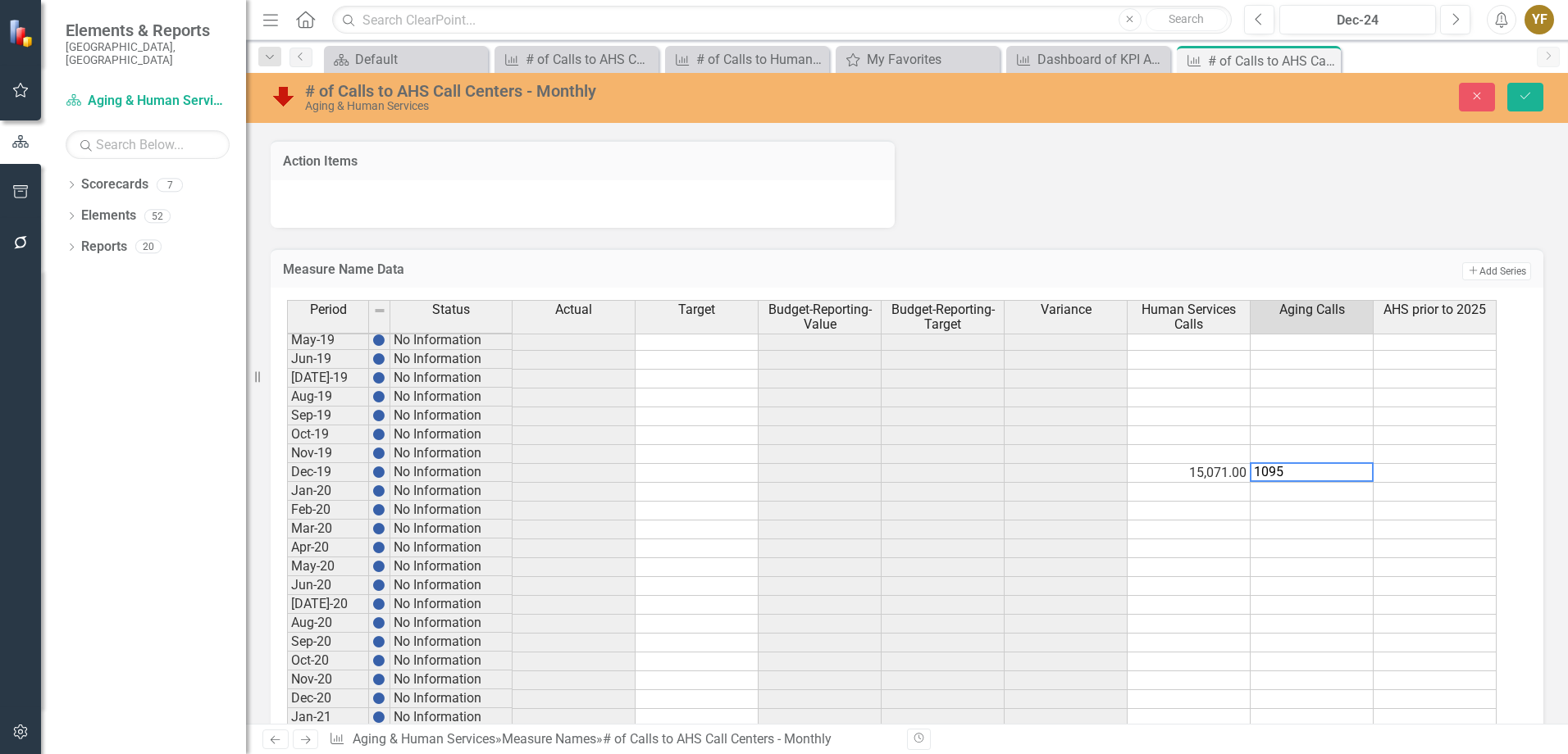 type on "10958" 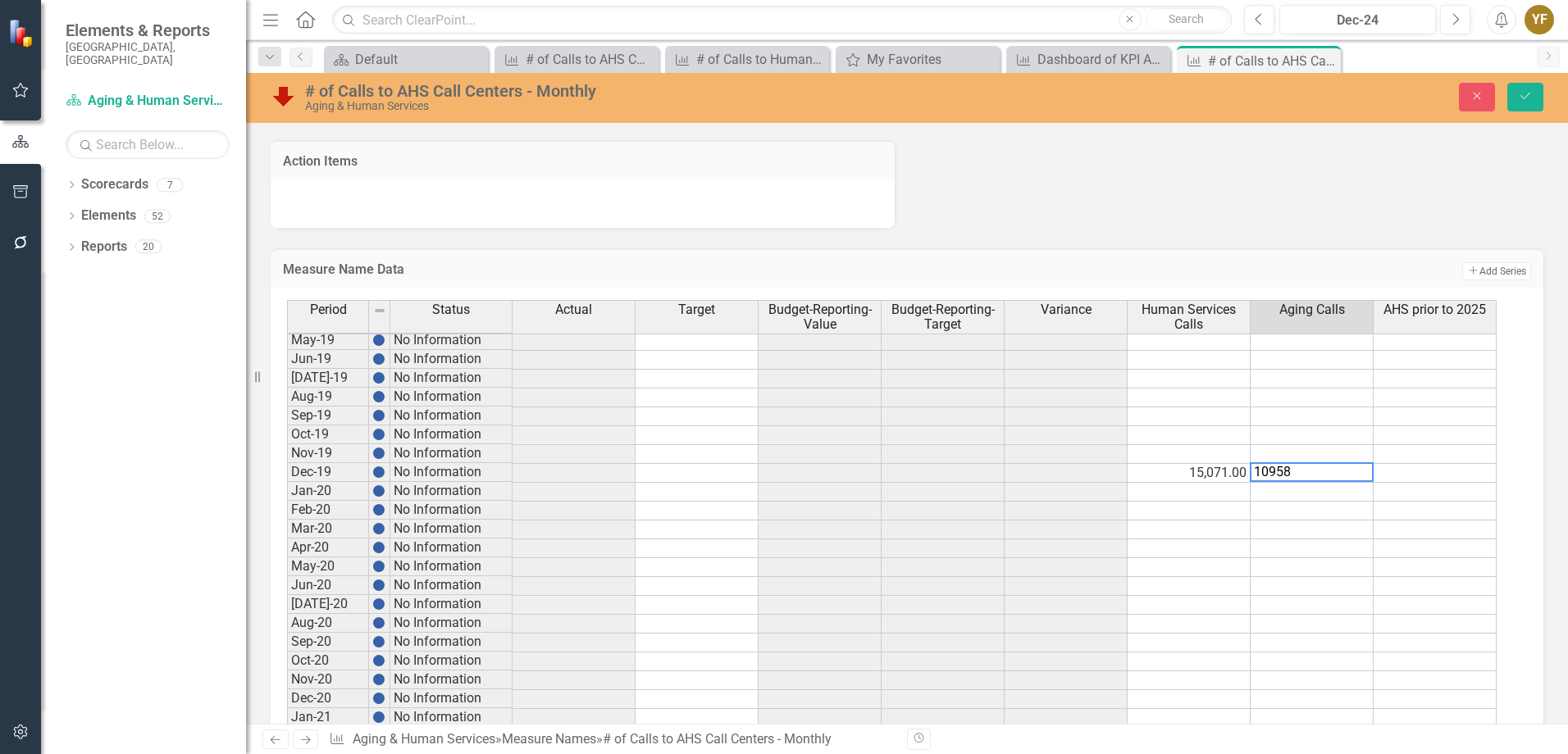 type 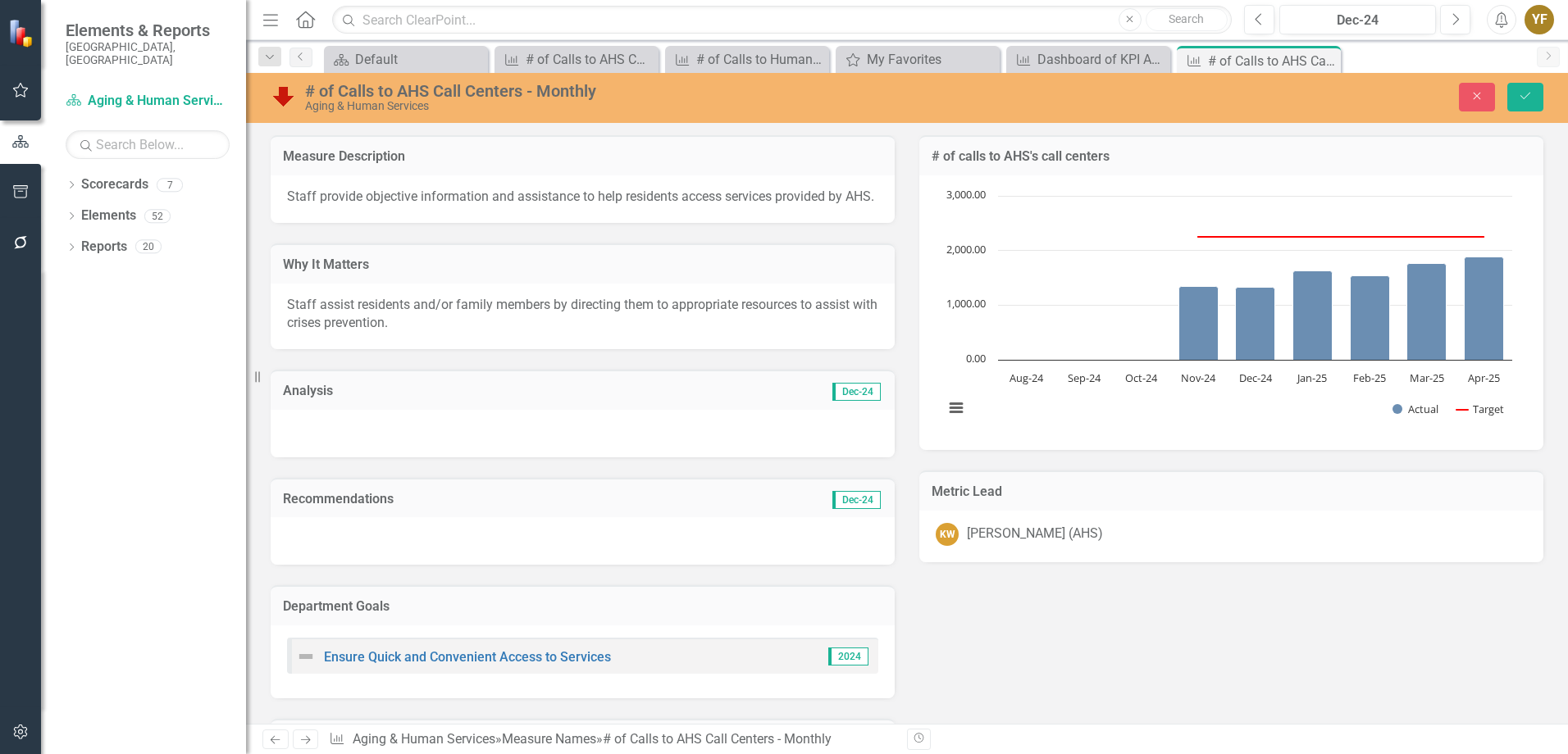 scroll, scrollTop: 0, scrollLeft: 0, axis: both 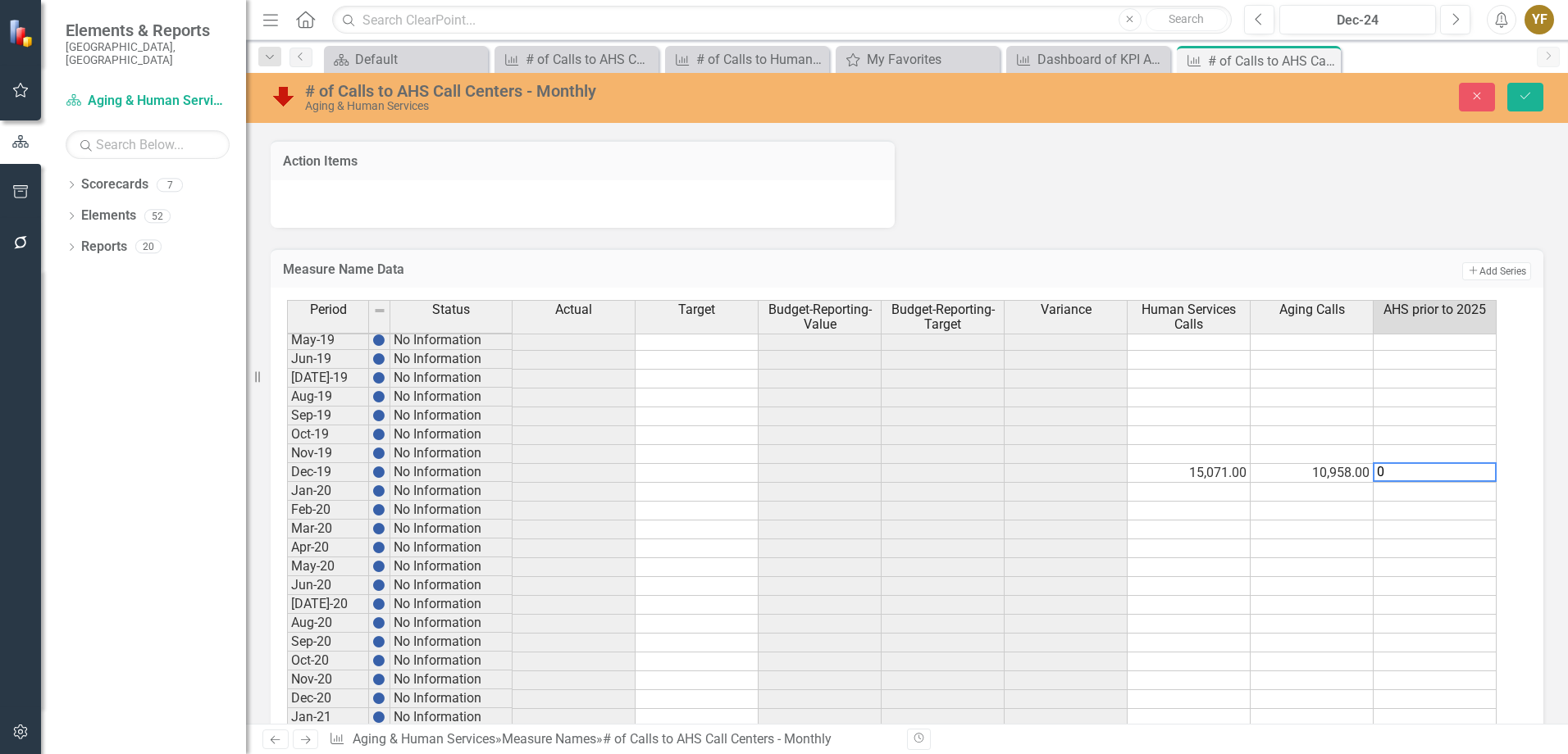 type on "0" 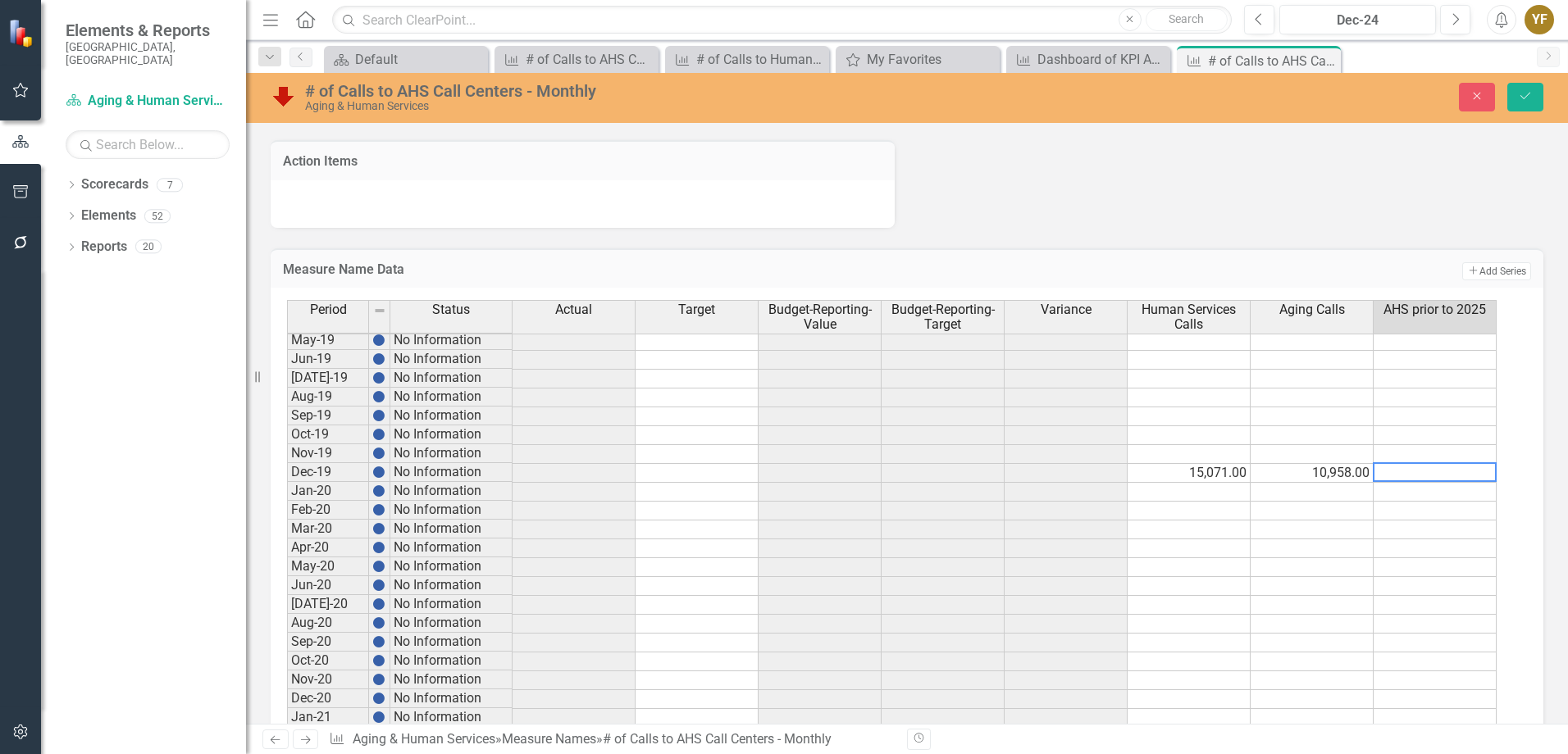 click at bounding box center [1312, 492] 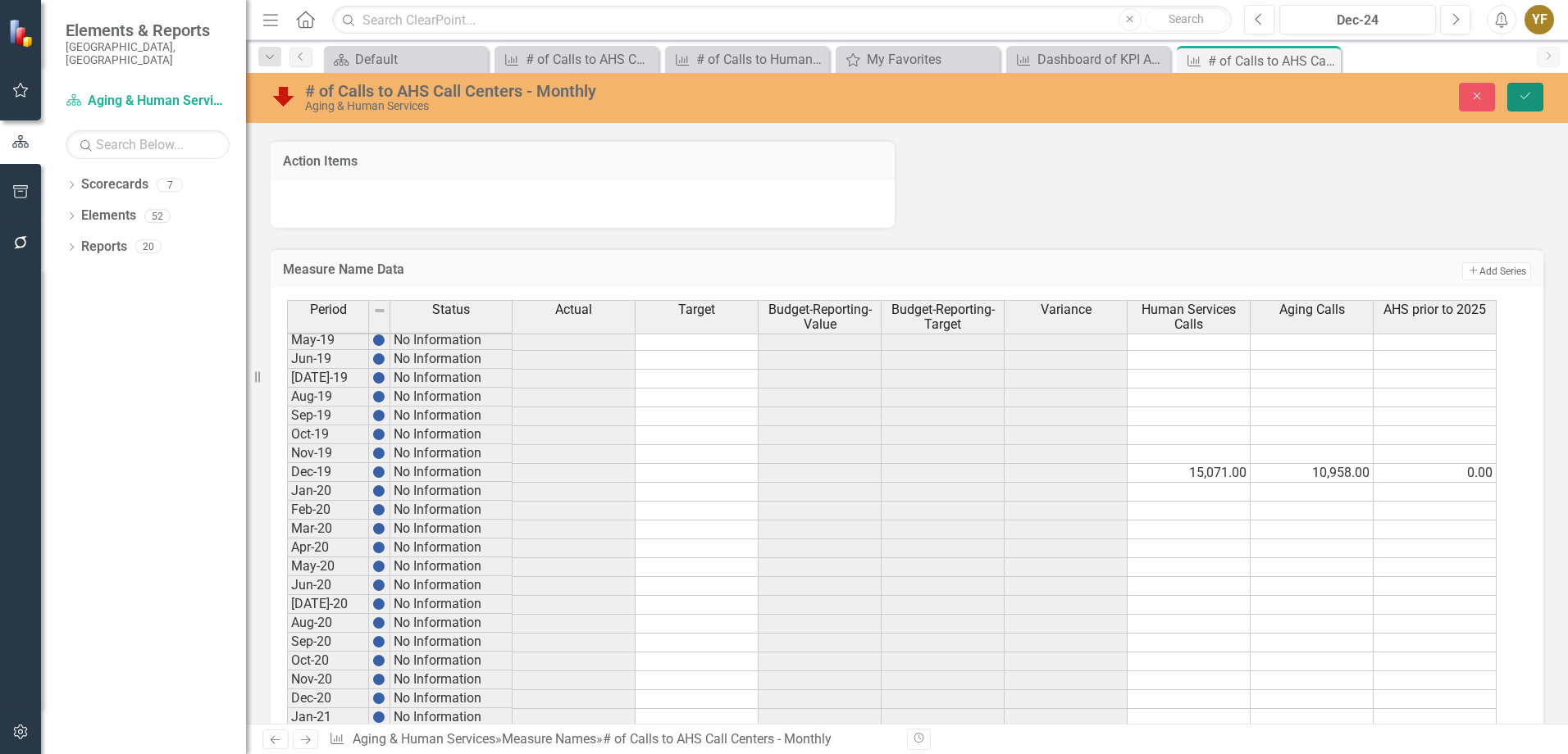 click on "Save" 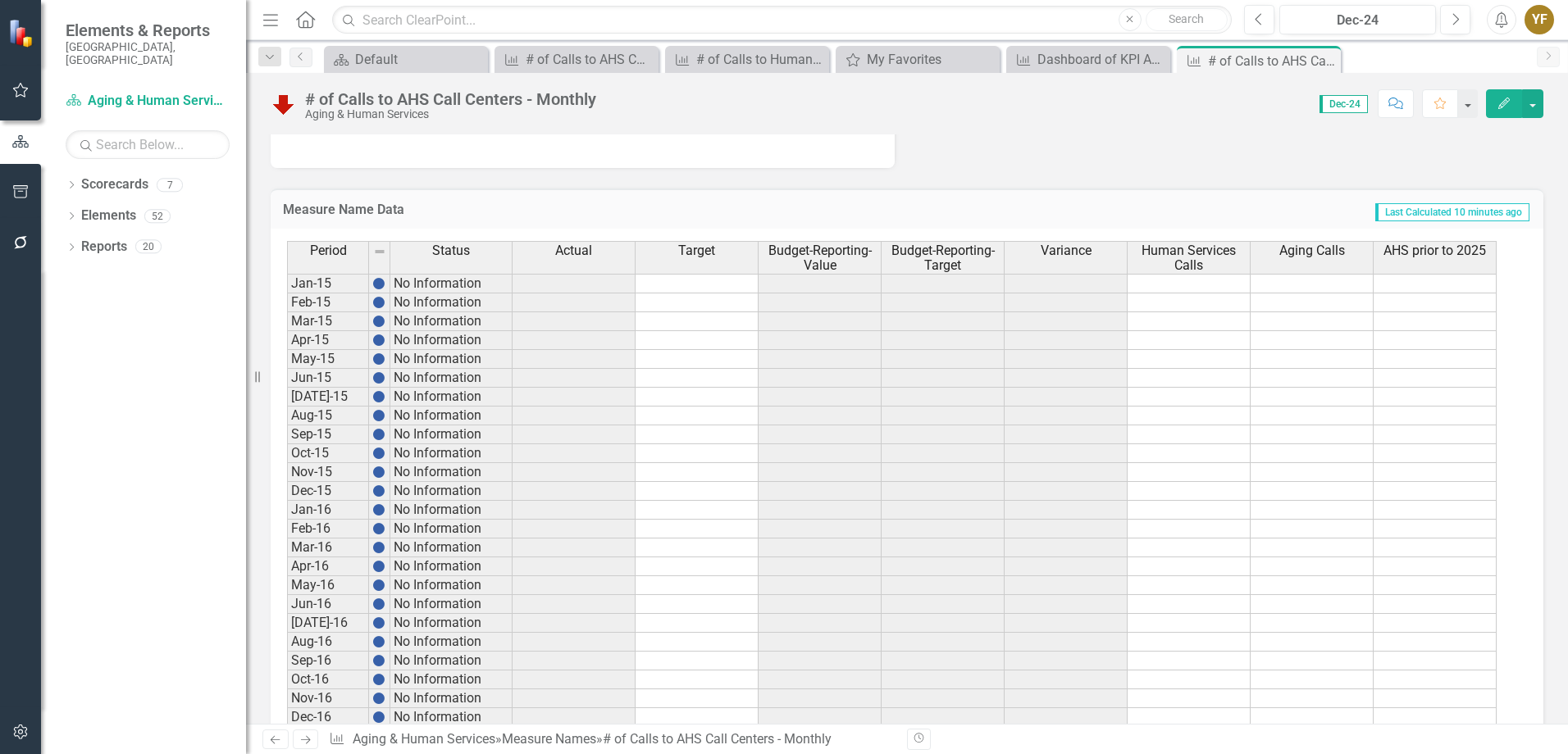 scroll, scrollTop: 946, scrollLeft: 0, axis: vertical 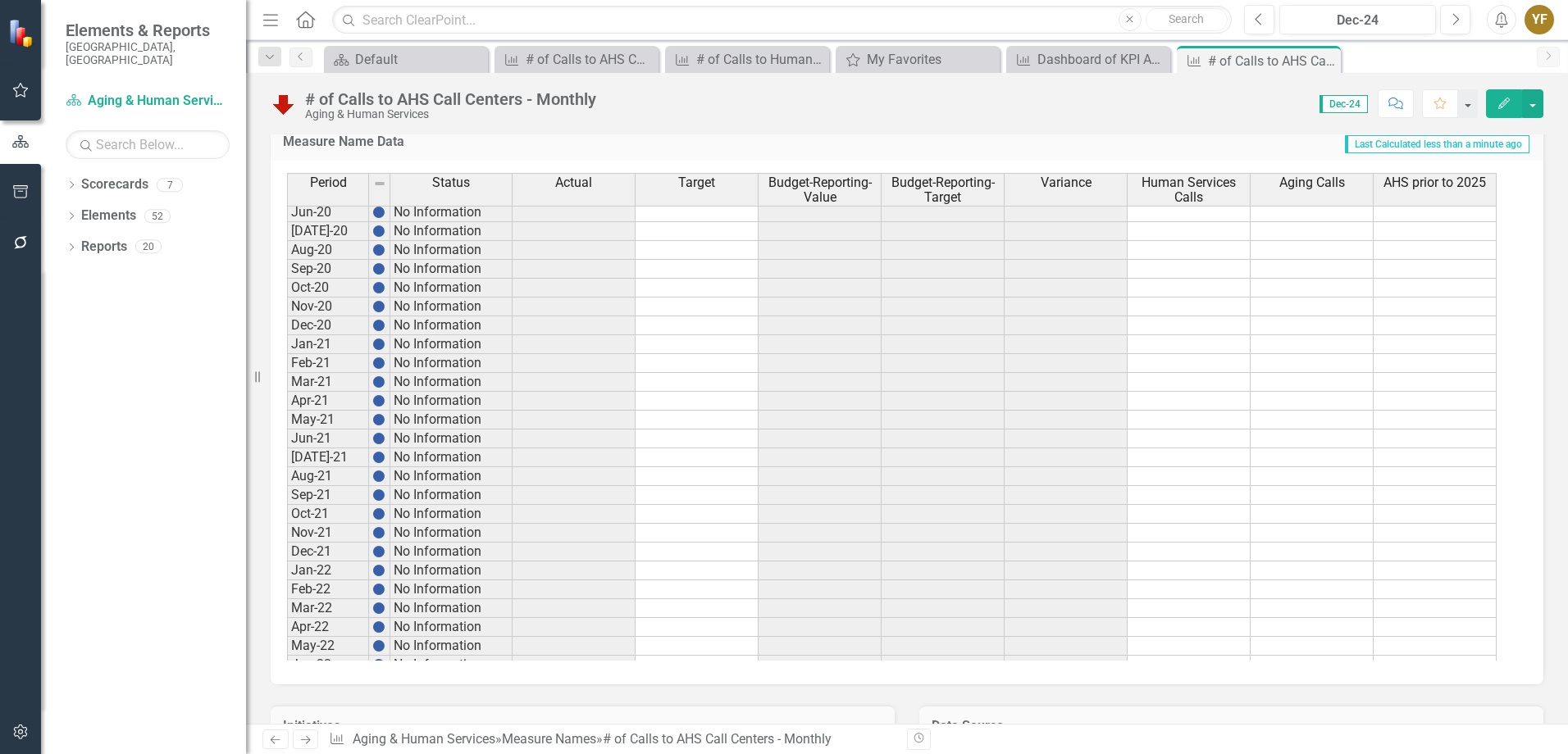 click on "[DATE]-19 No Information Aug-19 No Information Sep-19 No Information Oct-19 No Information Nov-19 No Information Dec-19 No Information 26,029.00 26,029.00 15,071.00 10,958.00 0.00 Jan-20 No Information Feb-20 No Information Mar-20 No Information Apr-20 No Information May-20 No Information Jun-20 No Information [DATE]-20 No Information Aug-20 No Information Sep-20 No Information Oct-20 No Information Nov-20 No Information Dec-20 No Information Jan-21 No Information Feb-21 No Information Mar-21 No Information Apr-21 No Information May-21 No Information Jun-21 No Information [DATE]-21 No Information Aug-21 No Information Sep-21 No Information Oct-21 No Information Nov-21 No Information Dec-21 No Information Jan-22 No Information Feb-22 No Information Mar-22 No Information Apr-22 No Information May-22 No Information Jun-22 No Information [DATE]-22 No Information Aug-22 No Information Sep-22 No Information Oct-22 No Information Nov-22 No Information" at bounding box center [891, 382] 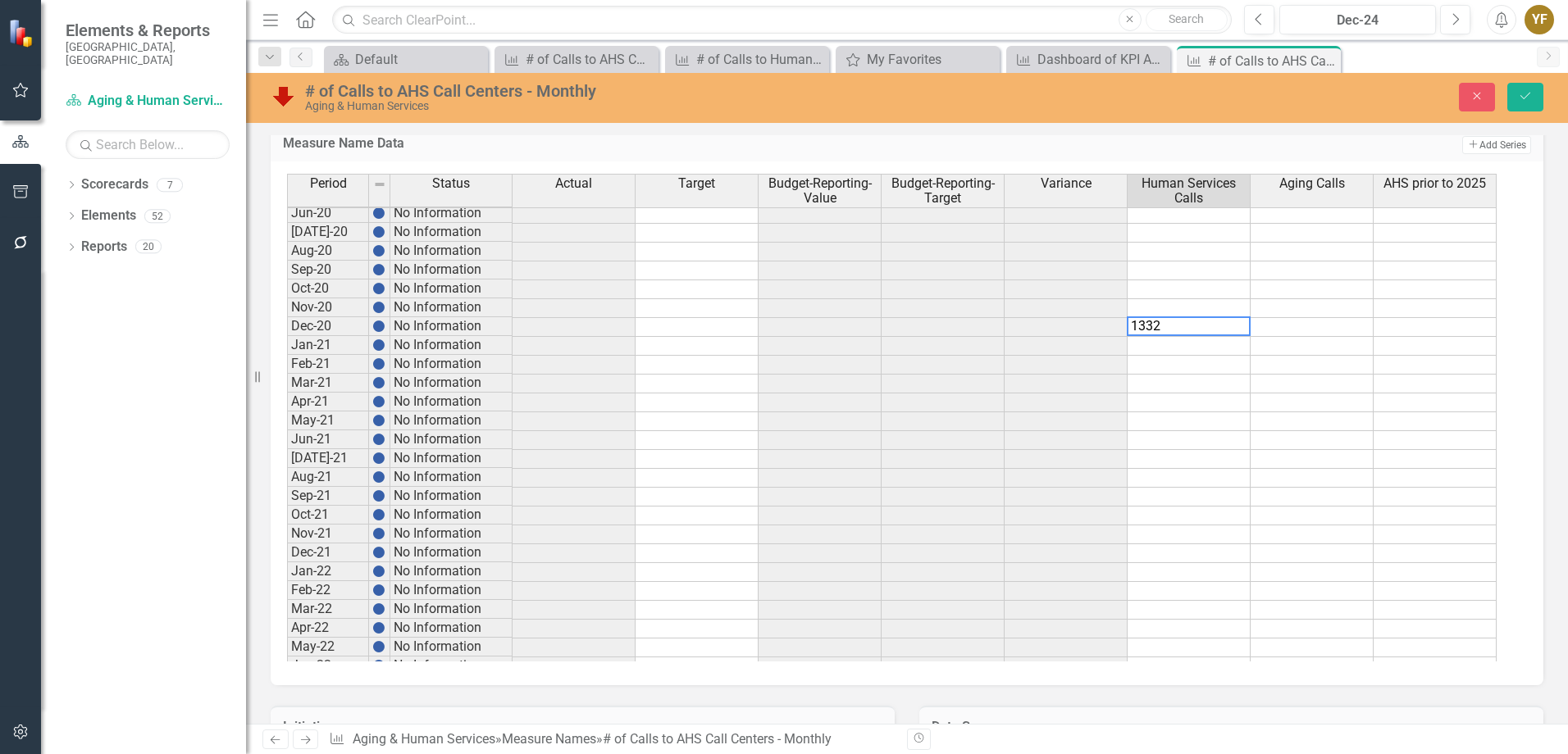 type on "13328" 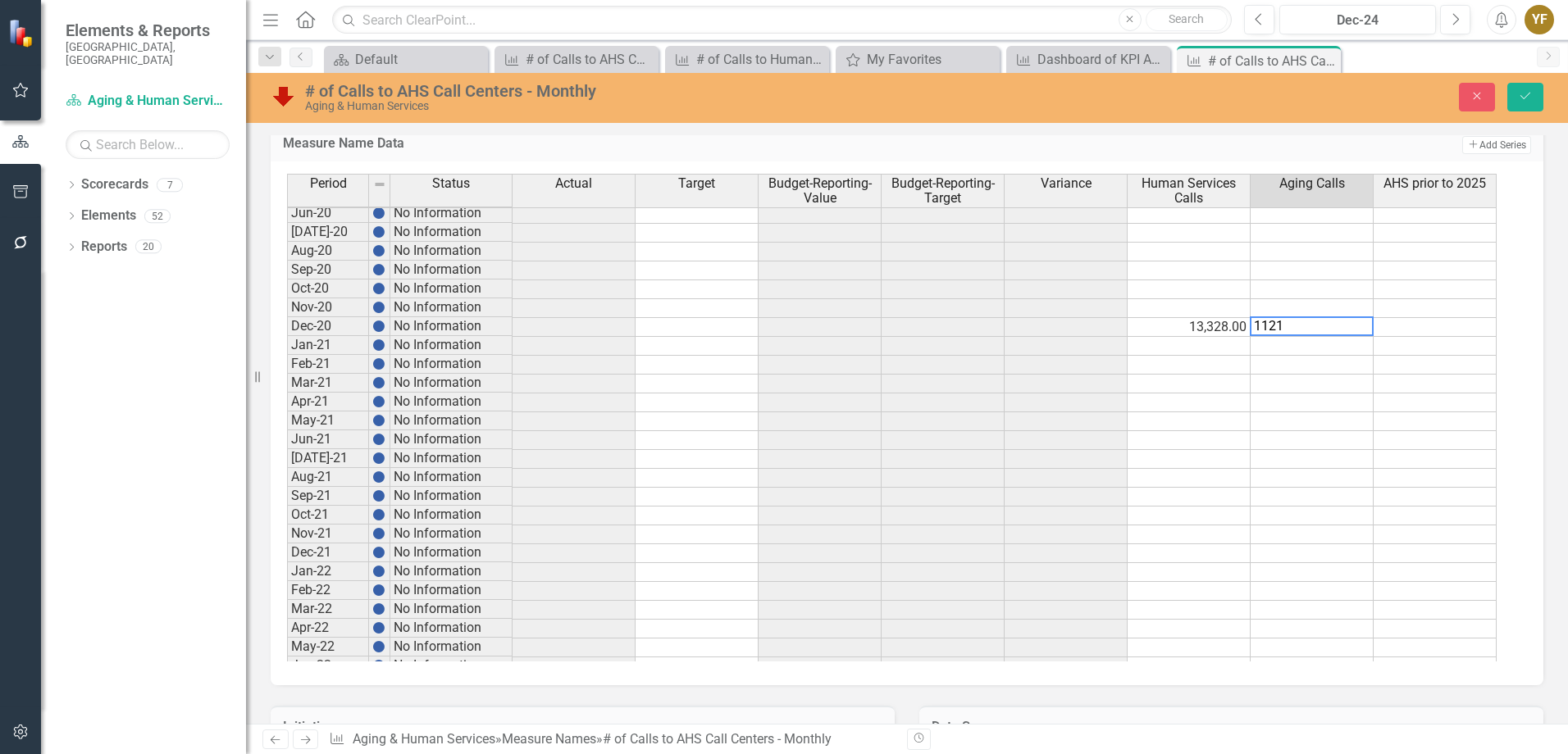 type on "11218" 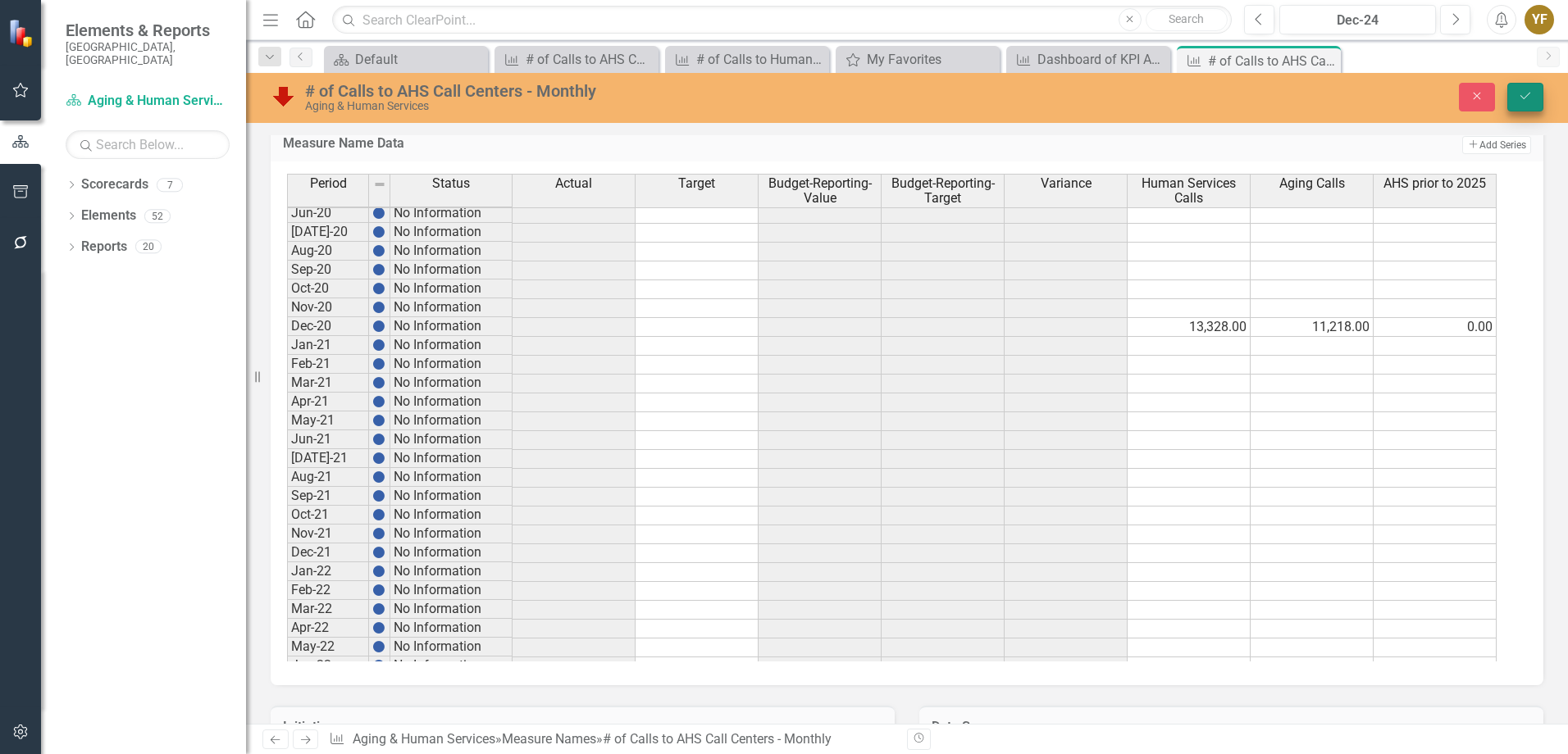 type on "0" 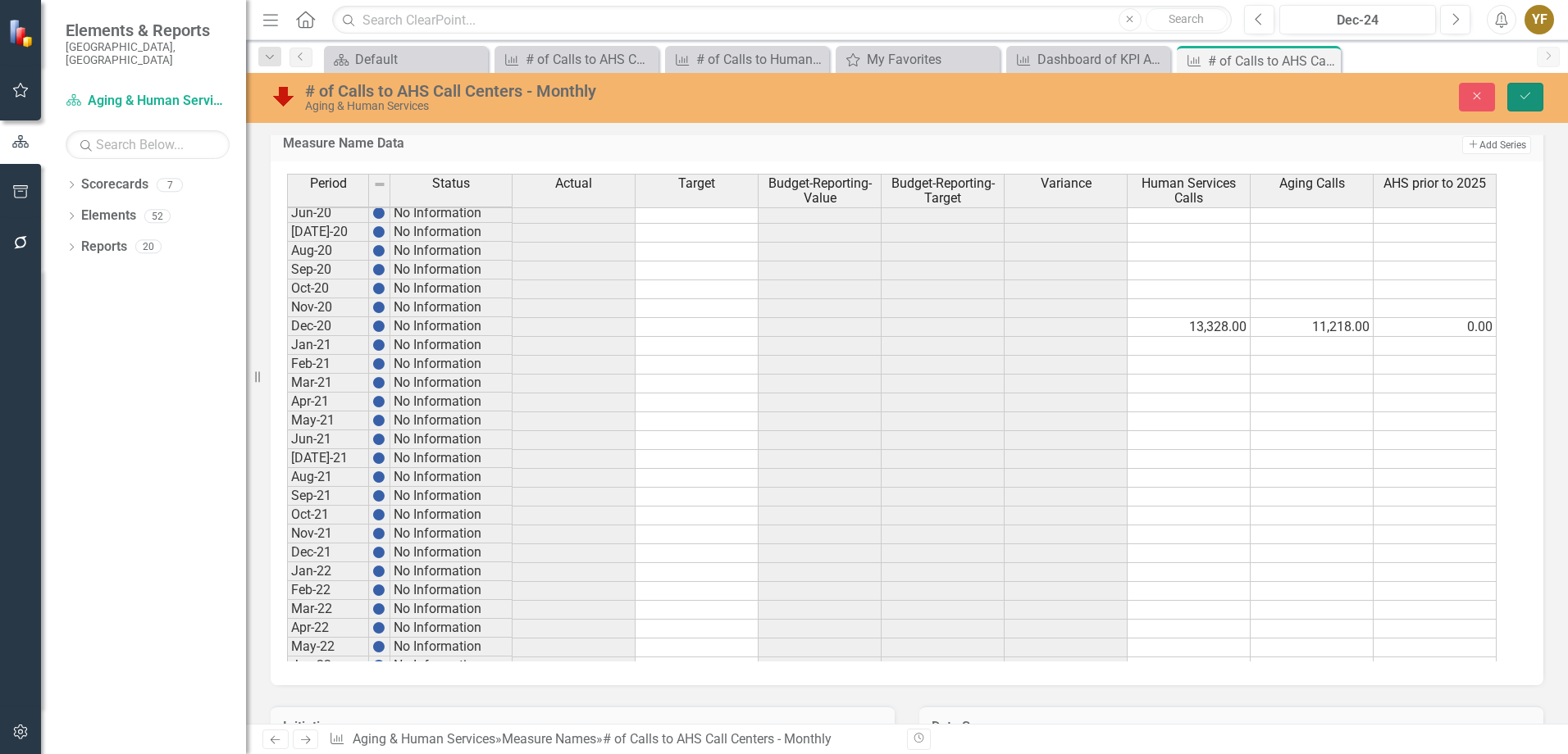 click on "Save" 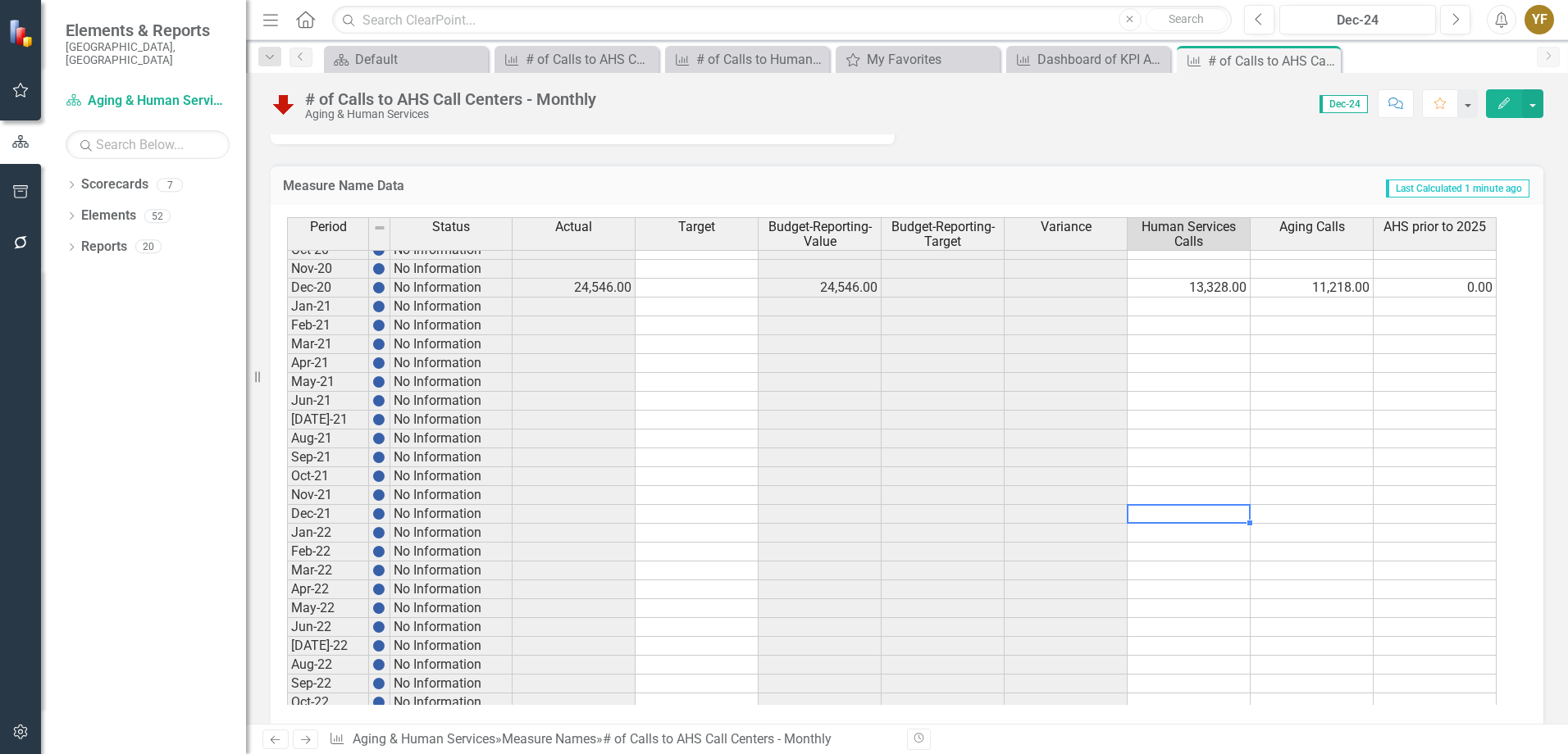 click at bounding box center (1189, 514) 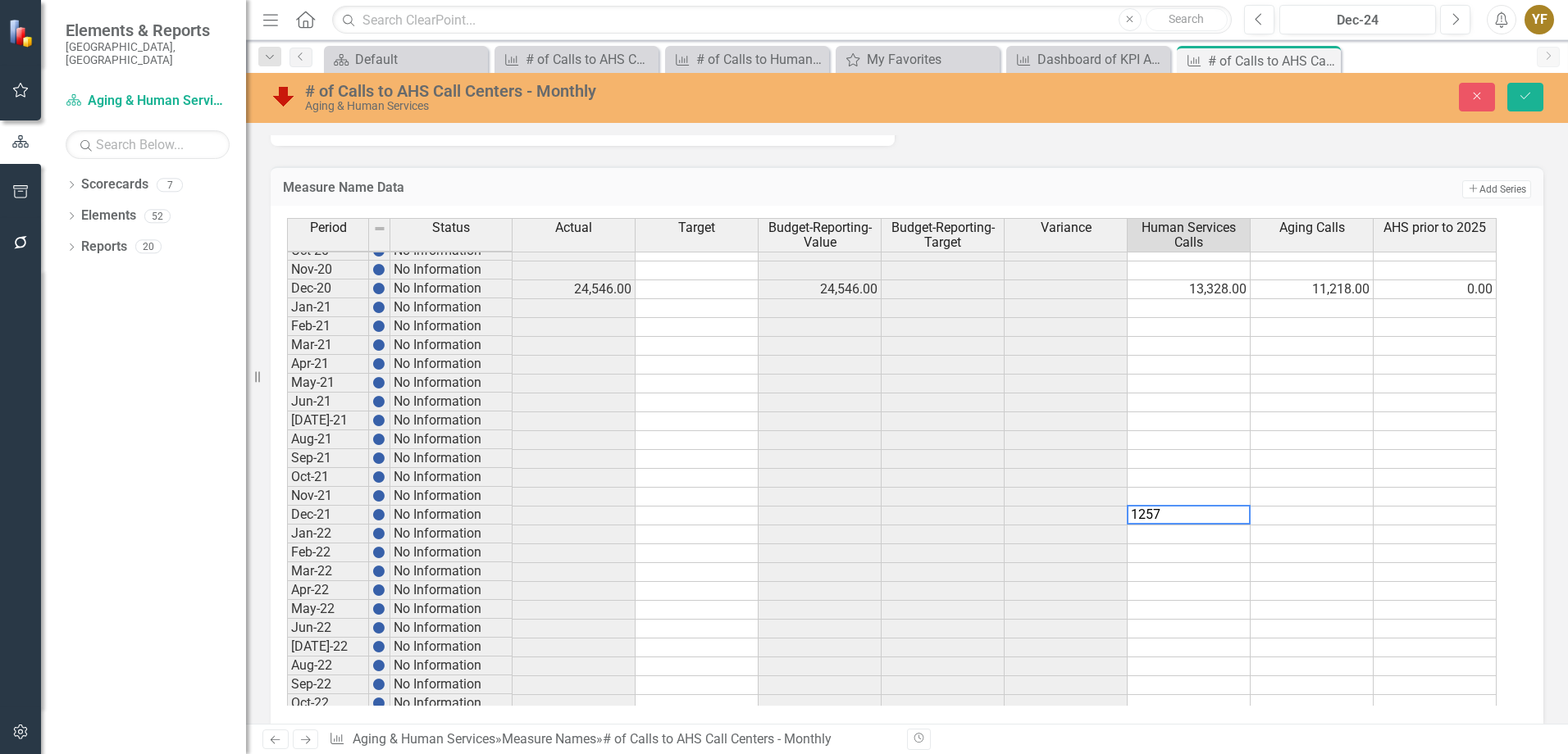 type on "12576" 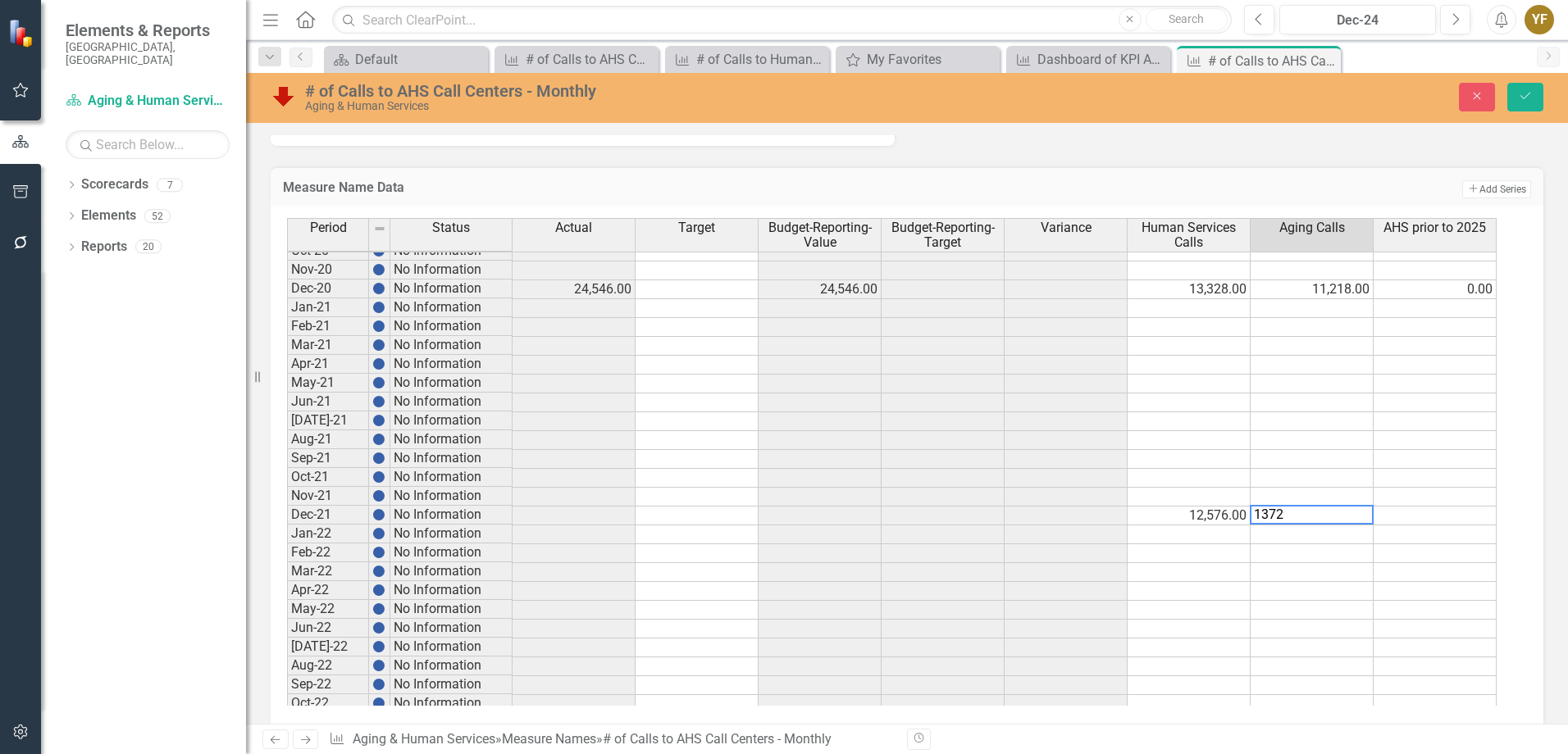 type on "13722" 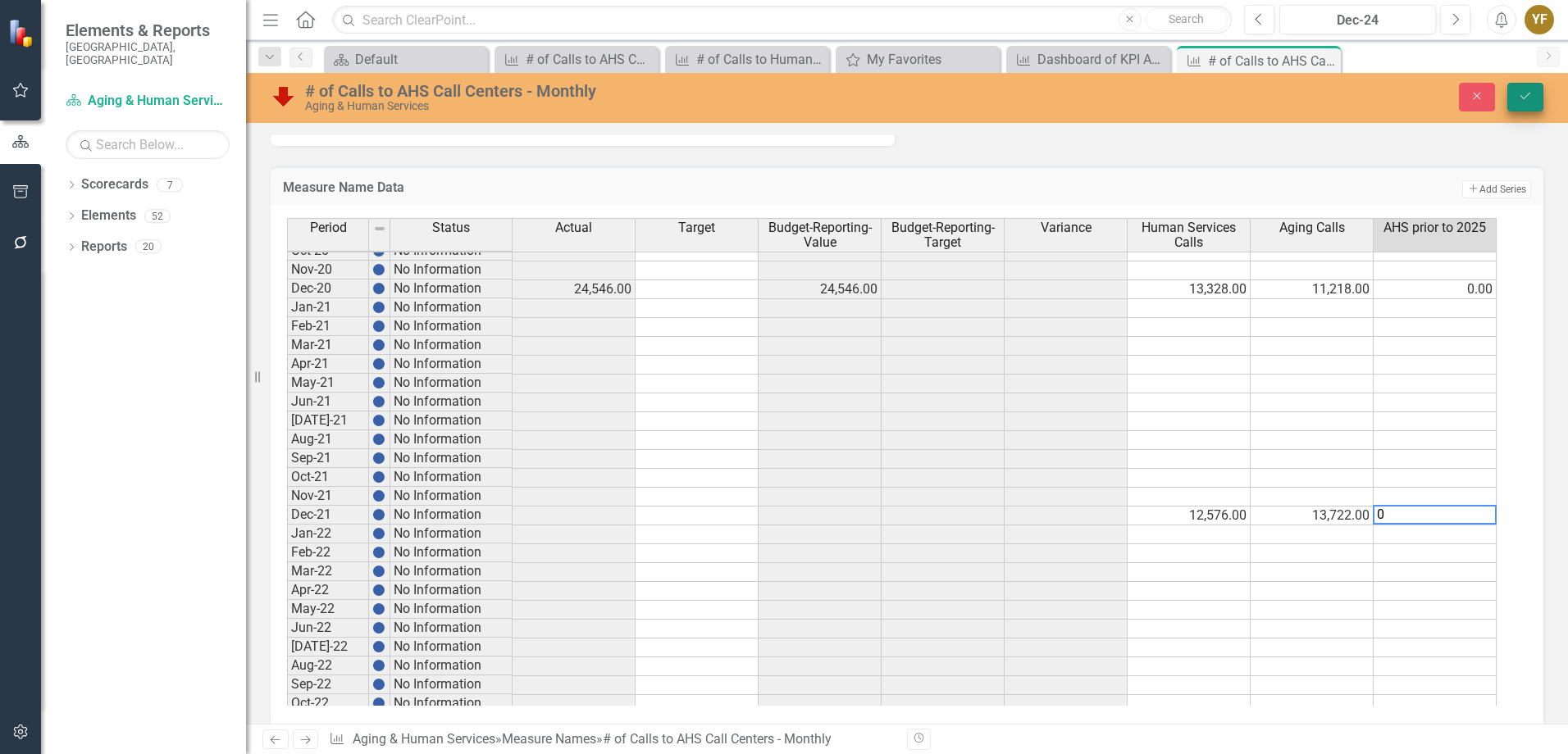 type on "0" 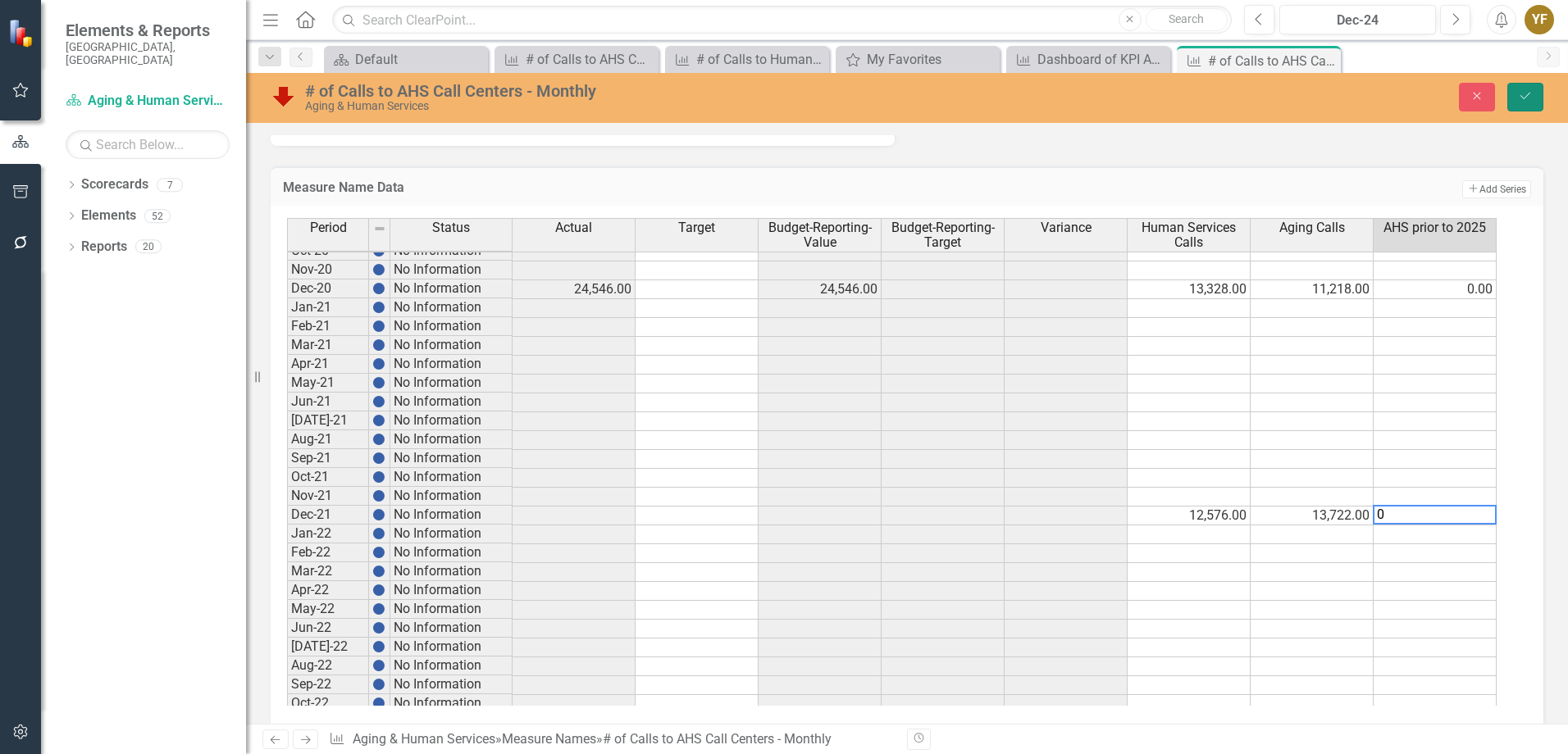 click on "Save" at bounding box center [1525, 97] 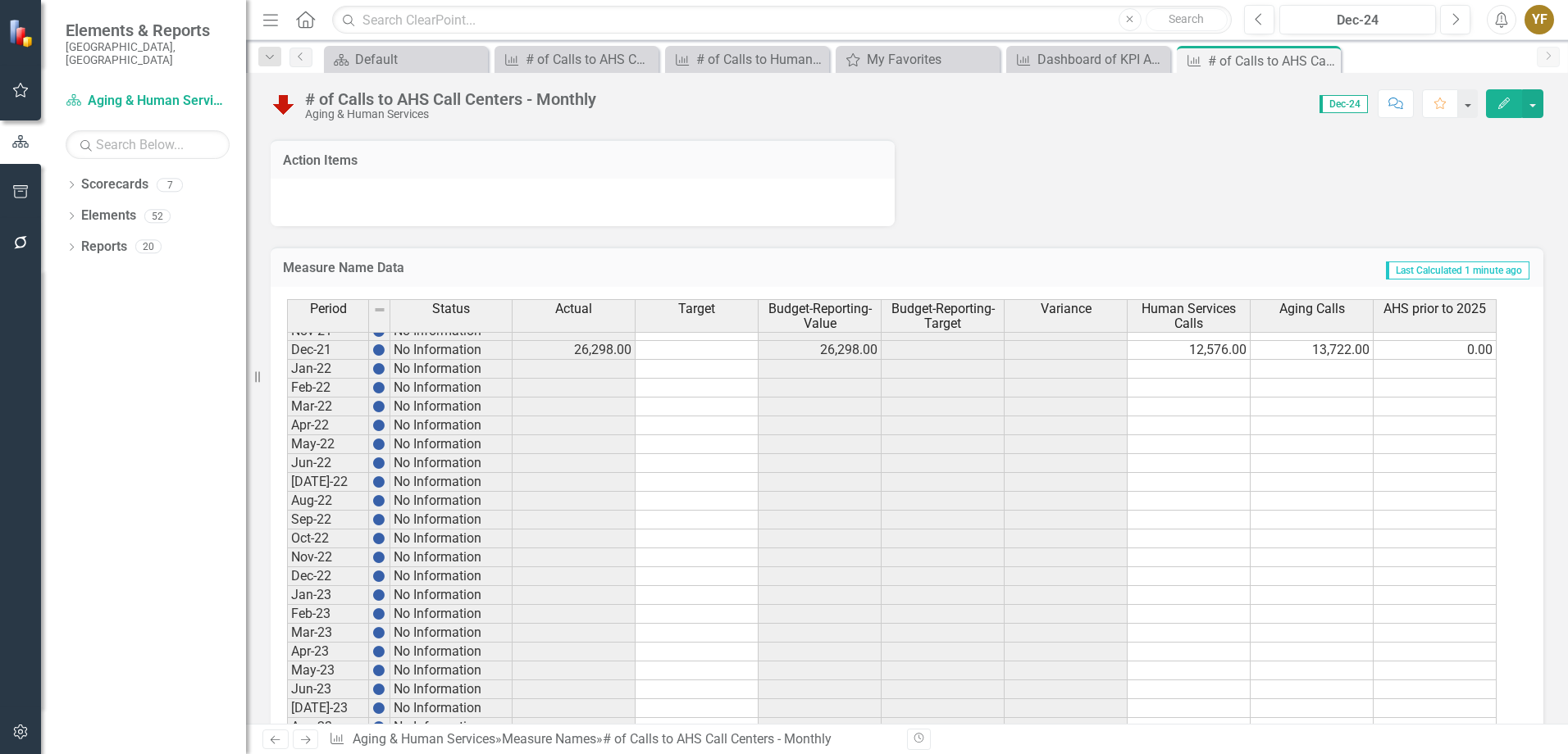 click on "Jan-21 No Information Feb-21 No Information Mar-21 No Information Apr-21 No Information May-21 No Information Jun-21 No Information Jul-21 No Information Aug-21 No Information Sep-21 No Information Oct-21 No Information Nov-21 No Information Dec-21 No Information 26,298.00 26,298.00 12,576.00 13,722.00 0.00 Jan-22 No Information Feb-22 No Information Mar-22 No Information Apr-22 No Information May-22 No Information Jun-22 No Information Jul-22 No Information Aug-22 No Information Sep-22 No Information Oct-22 No Information Nov-22 No Information Dec-22 No Information Jan-23 No Information Feb-23 No Information Mar-23 No Information Apr-23 No Information May-23 No Information Jun-23 No Information Jul-23 No Information Aug-23 No Information Sep-23 No Information Oct-23 No Information Nov-23 No Information Dec-23 No Information Jan-24 No Information Feb-24 No Information Mar-24 No Information Apr-24 No Information May-24 No Information Jun-24 No Information Jul-24 No Information" at bounding box center [891, 538] 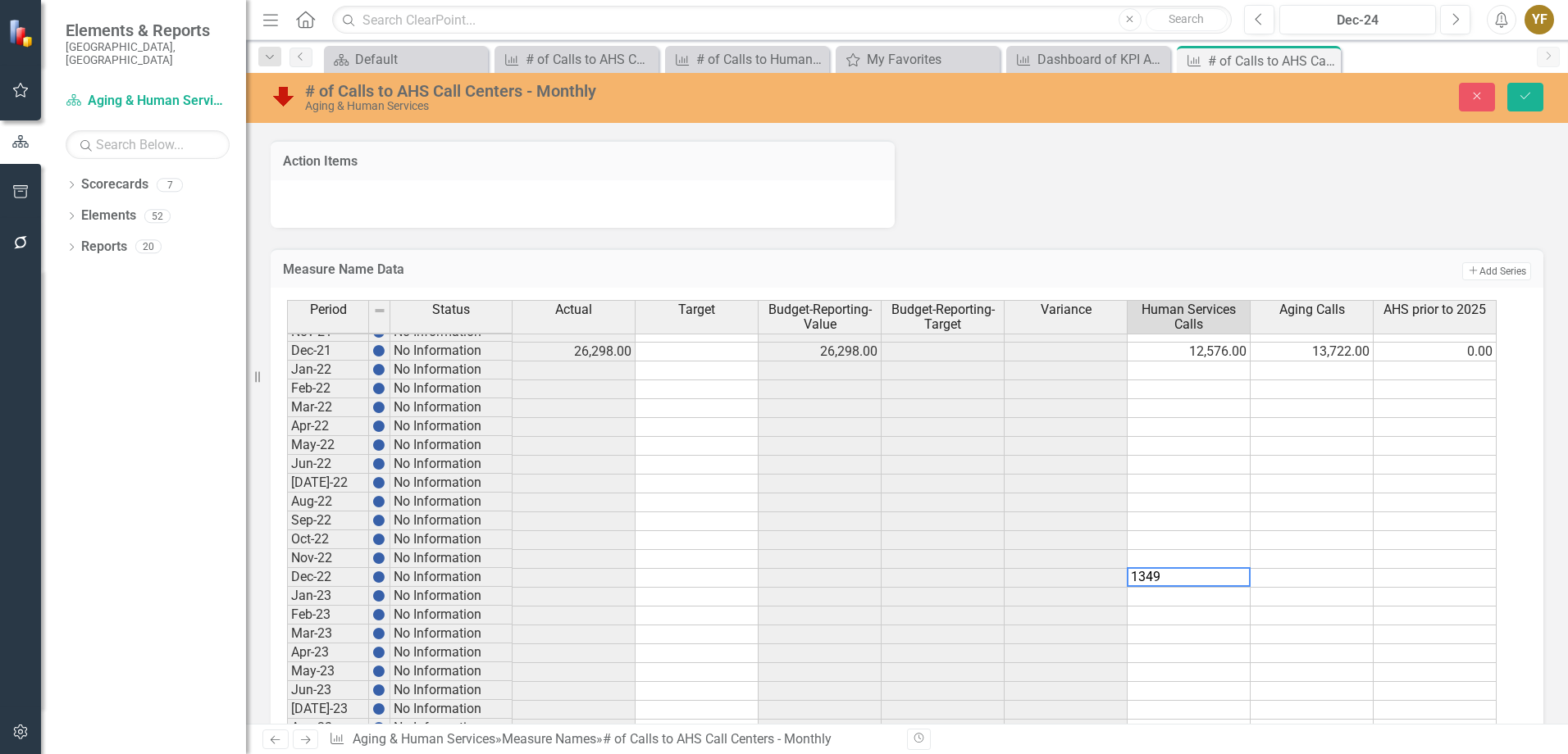 type on "13494" 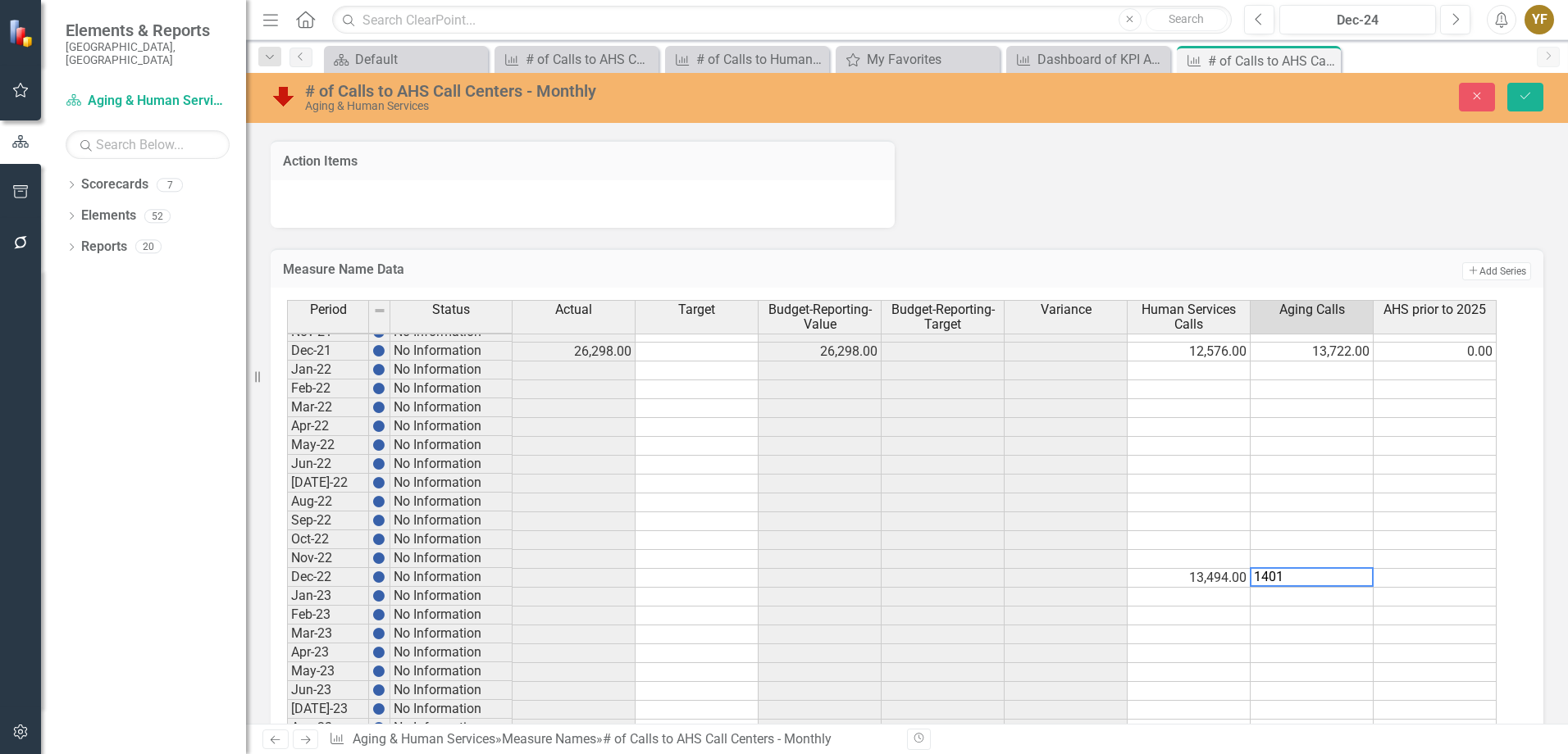 type on "14010" 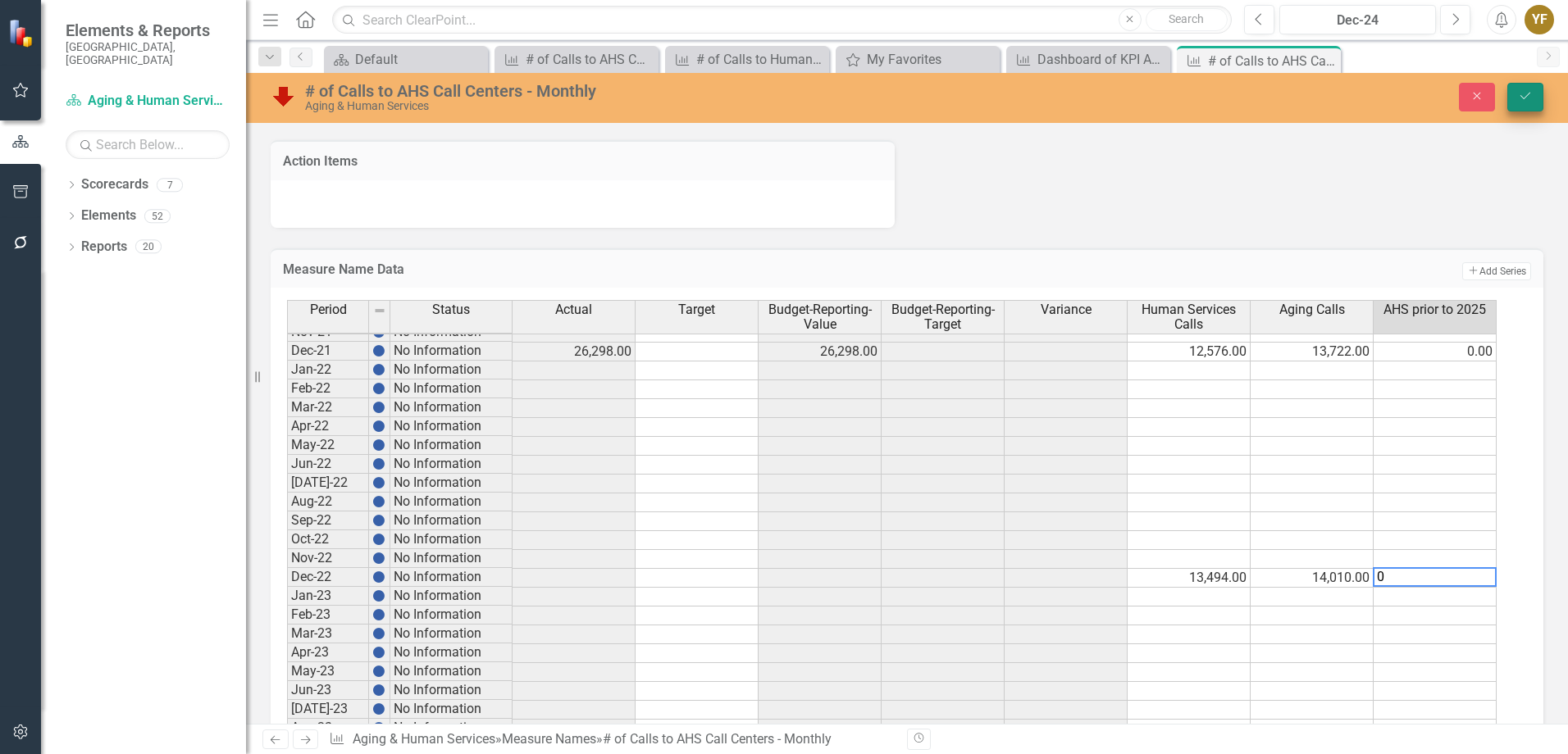 type on "0" 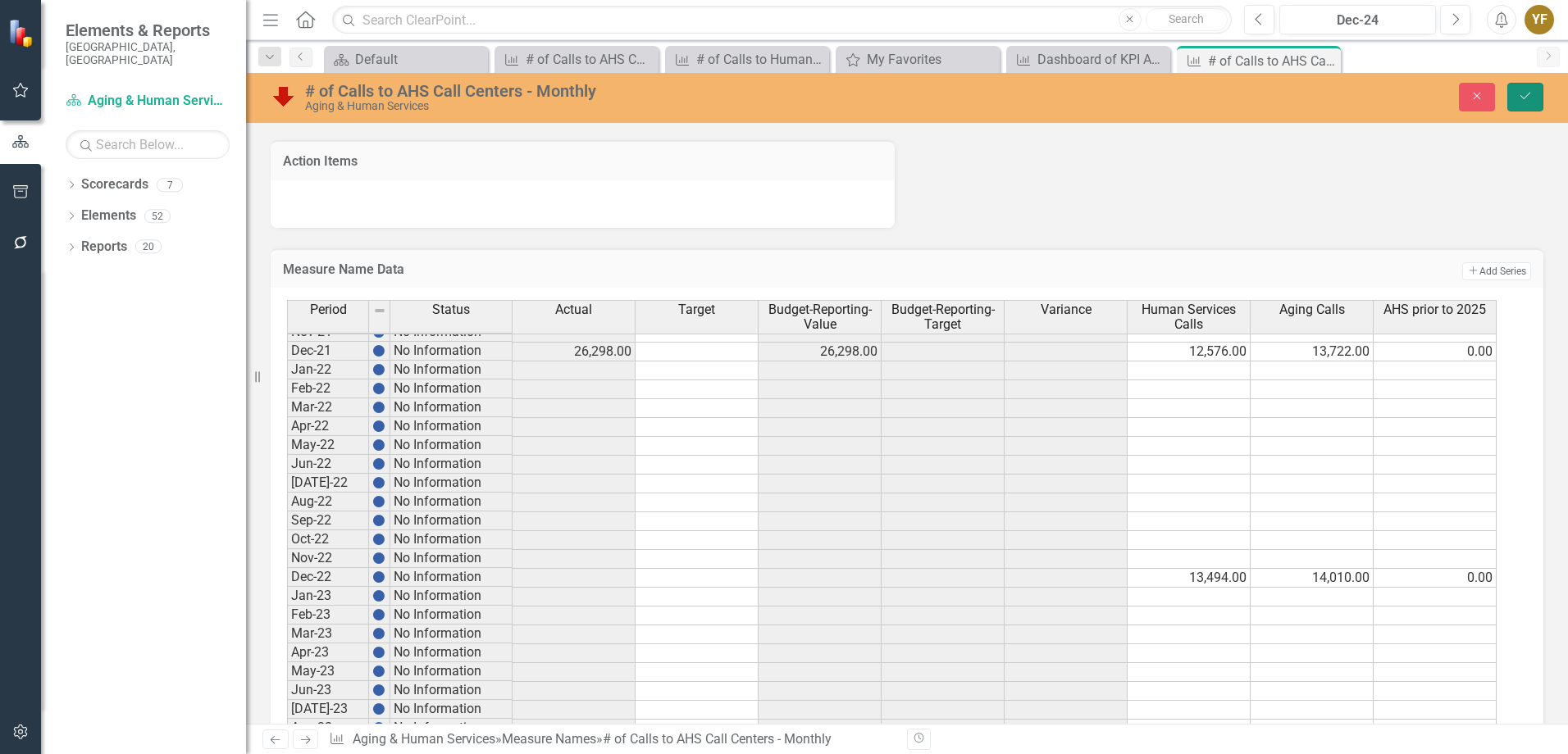drag, startPoint x: 1521, startPoint y: 98, endPoint x: 1543, endPoint y: 180, distance: 84.89994 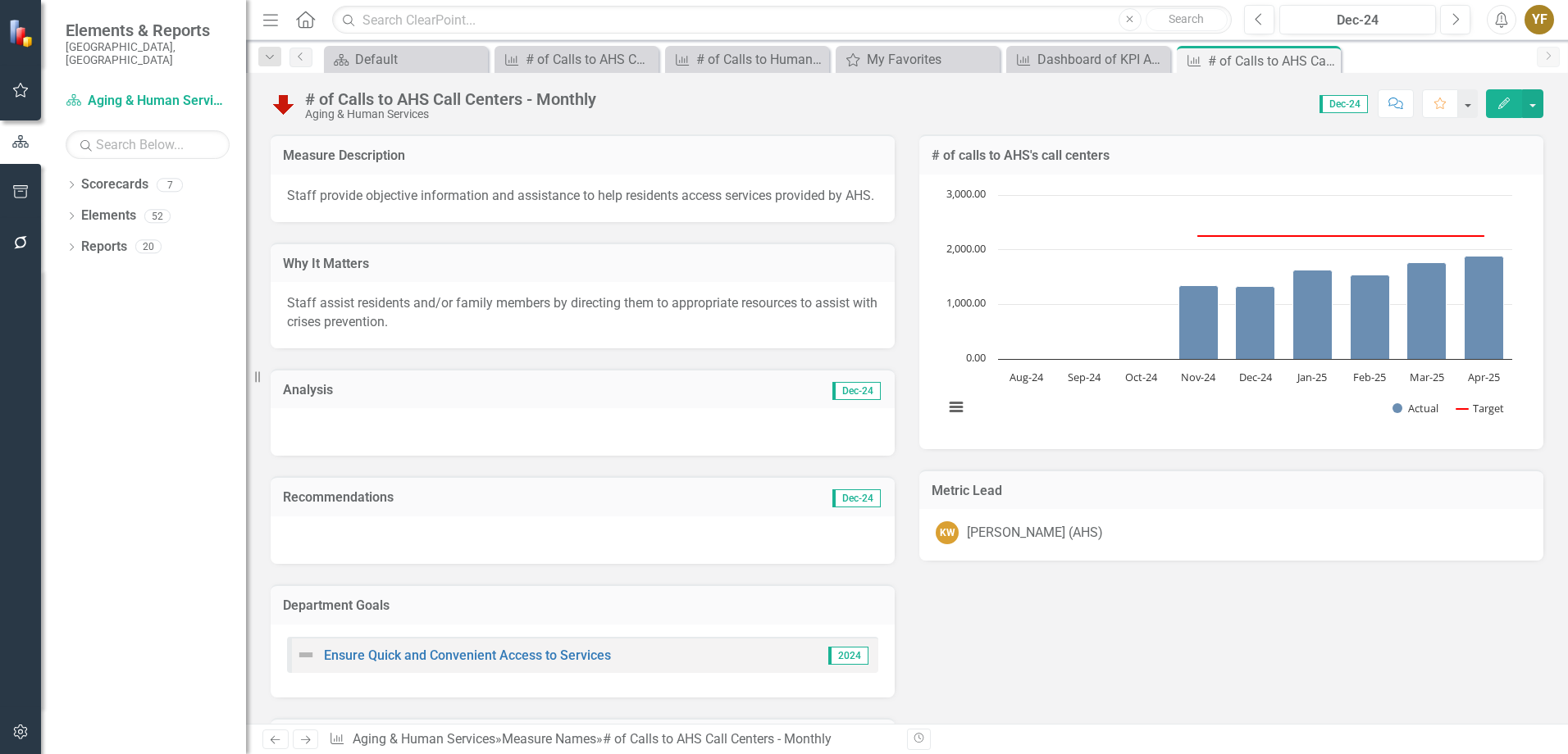 click on "Measure Description Staff provide objective information and assistance to help residents access services provided by AHS.   Why It Matters Staff assist residents and/or family members by directing them to appropriate resources to assist with crises prevention.   Analysis Dec-24 Recommendations Dec-24 Department Goals Ensure Quick and Convenient Access to Services 2024 Parents Health and Safety To provide the best possible mandatory and discretionary services Dec-24 KPI Y Action Items # of calls to AHS's call centers Chart Combination chart with 2 data series. # of calls to AHS's call centers (Chart Type: Column with Target Line)
Plot Bands
Aug-24
Actual: No Value	Target: No Value
Sep-24
Actual: No Value	Target: No Value
Oct-24
Actual: No Value	Target: No Value
Nov-24
Actual: 1,338.00	Target: 2,250.00
Dec-24
Actual: 1,323.00	Target: 2,250.00
Jan-25
Actual: 1,632.00	Target: 2,250.00
Feb-25
Actual: 1,544.00	Target: 2,250.00
Mar-25
Actual: 1,770.00	Target: 2,250.00
Apr-25
Actual: 1,886.00	Target: 2,250.00 0.00" at bounding box center [907, 579] 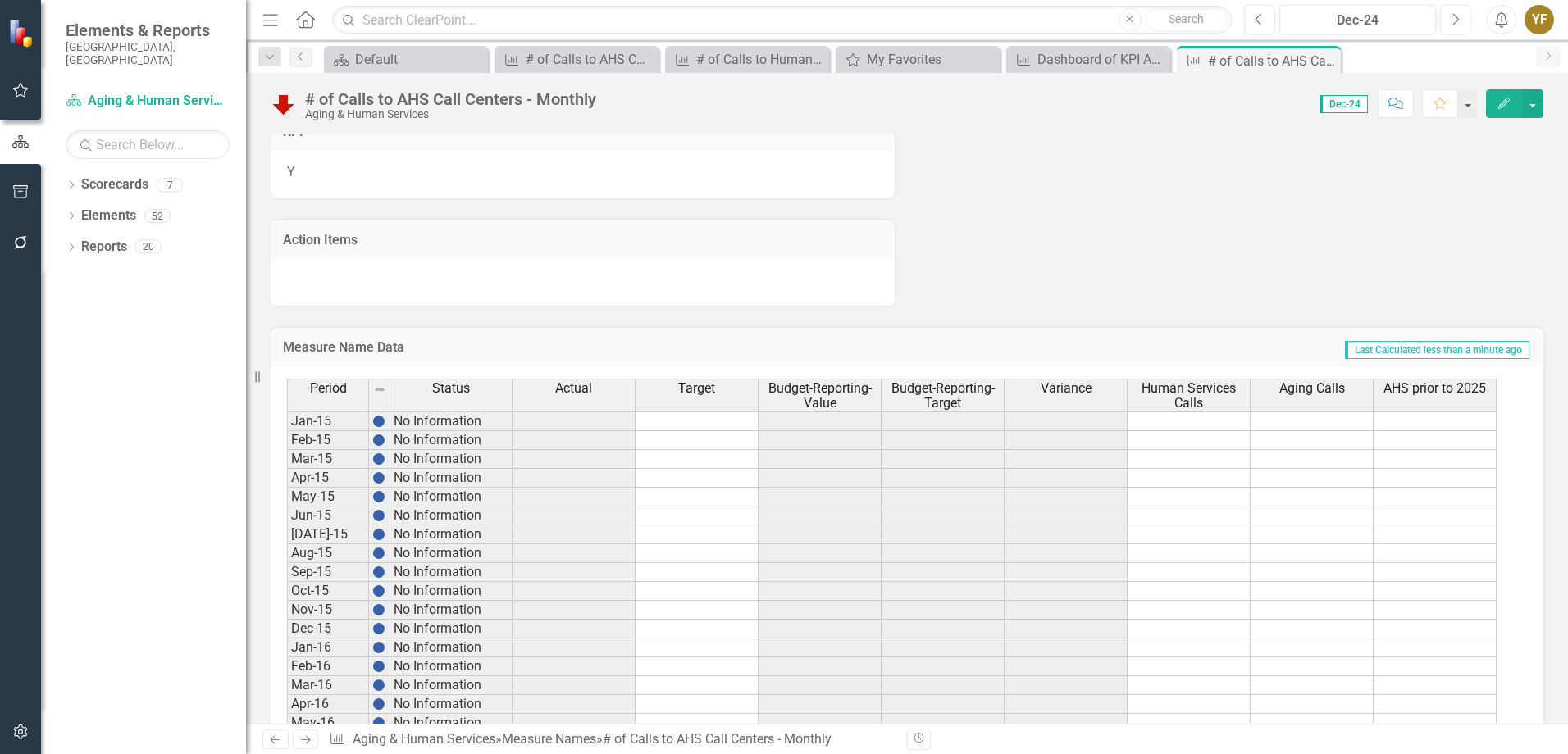 scroll, scrollTop: 820, scrollLeft: 0, axis: vertical 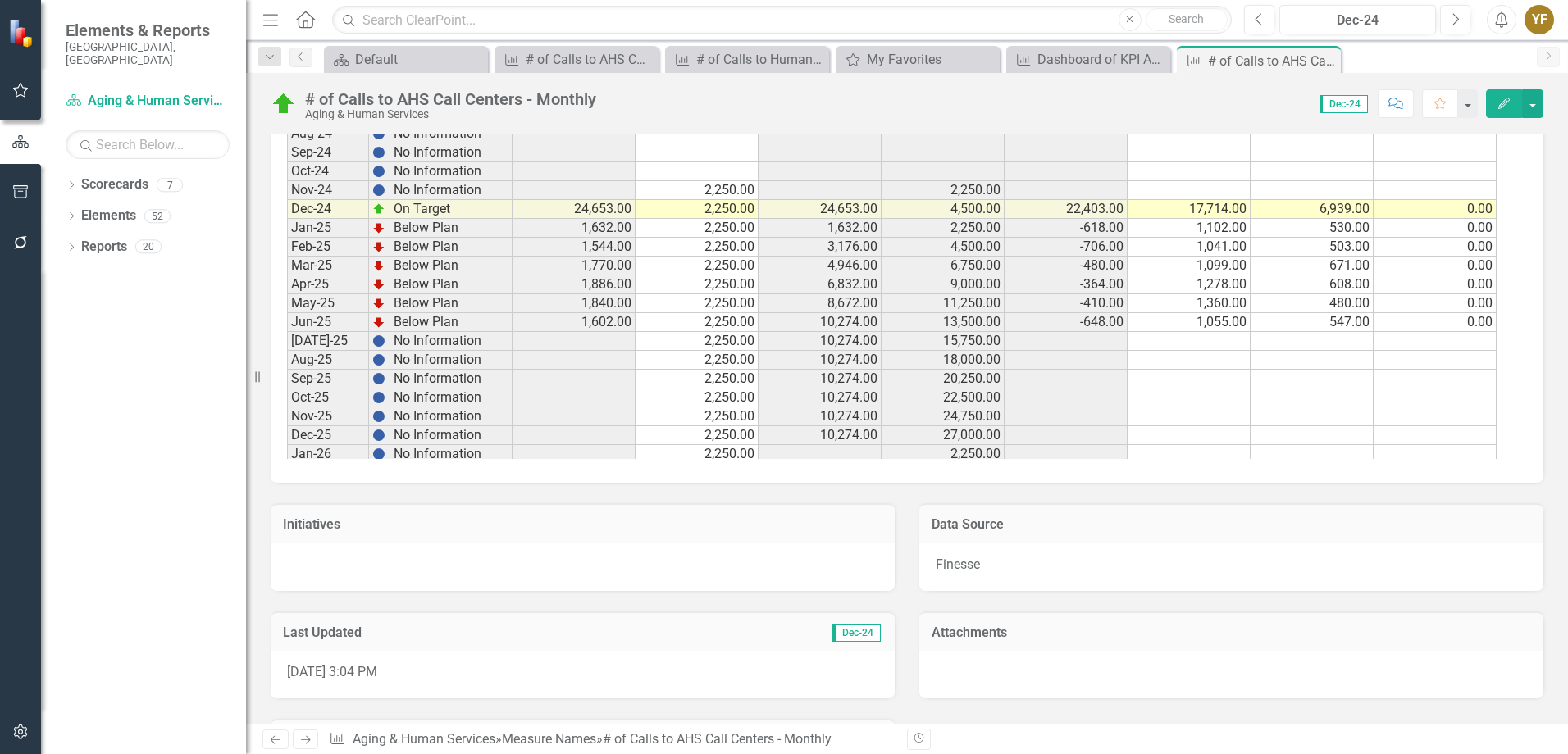 click on "Jan-23 No Information Feb-23 No Information Mar-23 No Information Apr-23 No Information May-23 No Information Jun-23 No Information [DATE]-23 No Information Aug-23 No Information Sep-23 No Information Oct-23 No Information Nov-23 No Information Dec-23 No Information 34,758.00 34,758.00 20,425.00 14,333.00 0.00 Jan-24 No Information Feb-24 No Information Mar-24 No Information Apr-24 No Information May-24 No Information Jun-24 No Information [DATE]-24 No Information Aug-24 No Information Sep-24 No Information Oct-24 No Information Nov-24 No Information 2,250.00 2,250.00 Dec-24 On Target 24,653.00 2,250.00 24,653.00 4,500.00 22,403.00 17,714.00 6,939.00 0.00 Jan-25 Below Plan 1,632.00 2,250.00 1,632.00 2,250.00 -618.00 1,102.00 530.00 0.00 Feb-25 Below Plan 1,544.00 2,250.00 3,176.00 4,500.00 -706.00 1,041.00 503.00 0.00 Mar-25 Below Plan 1,770.00 2,250.00 4,946.00 6,750.00 -480.00 1,099.00 671.00 0.00 Apr-25 Below Plan 1,886.00 2,250.00 6,832.00 9,000.00 -364.00 1,278.00 608.00 0.00 May-25 Below Plan 1,840.00 -410.00" at bounding box center [891, 209] 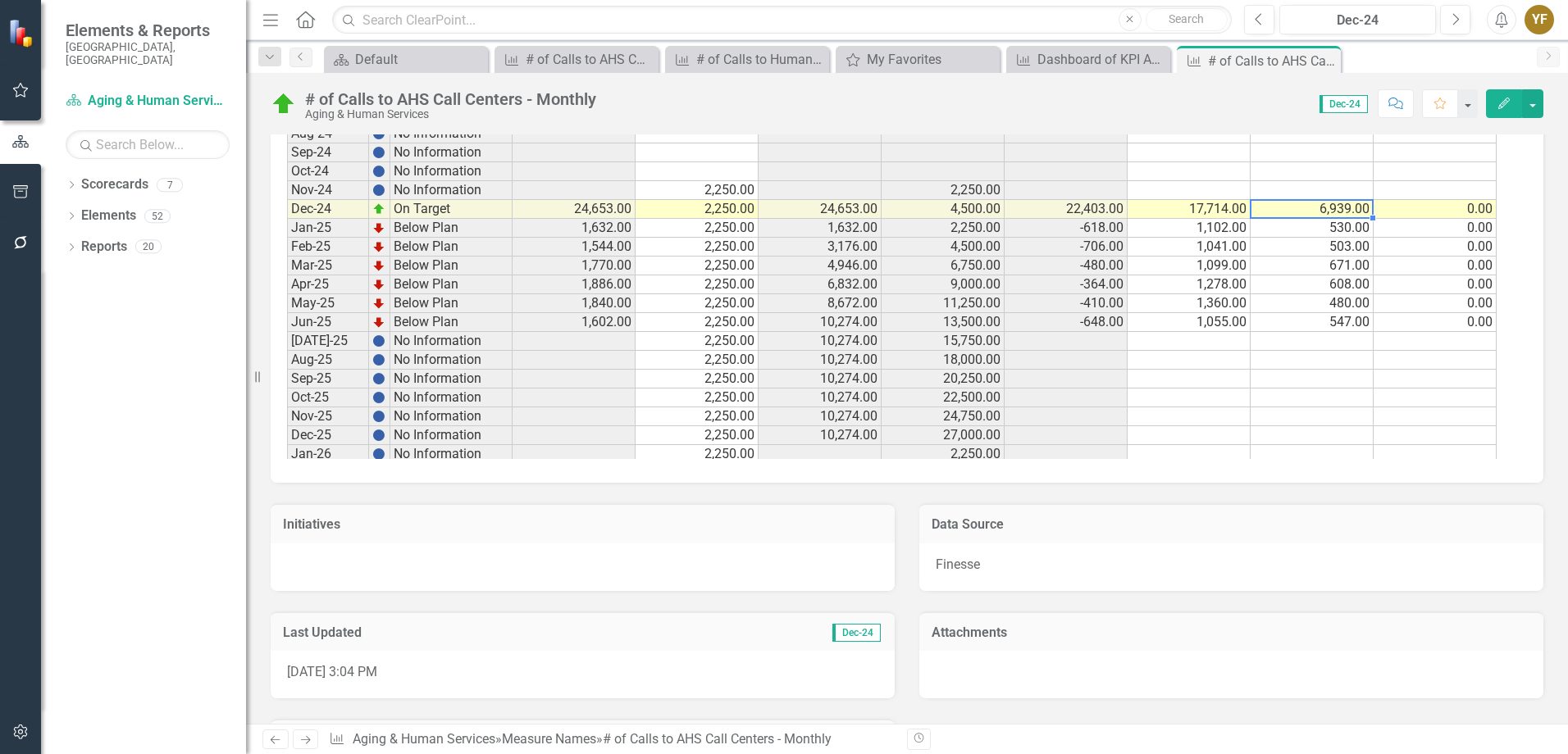 scroll, scrollTop: 2017, scrollLeft: 0, axis: vertical 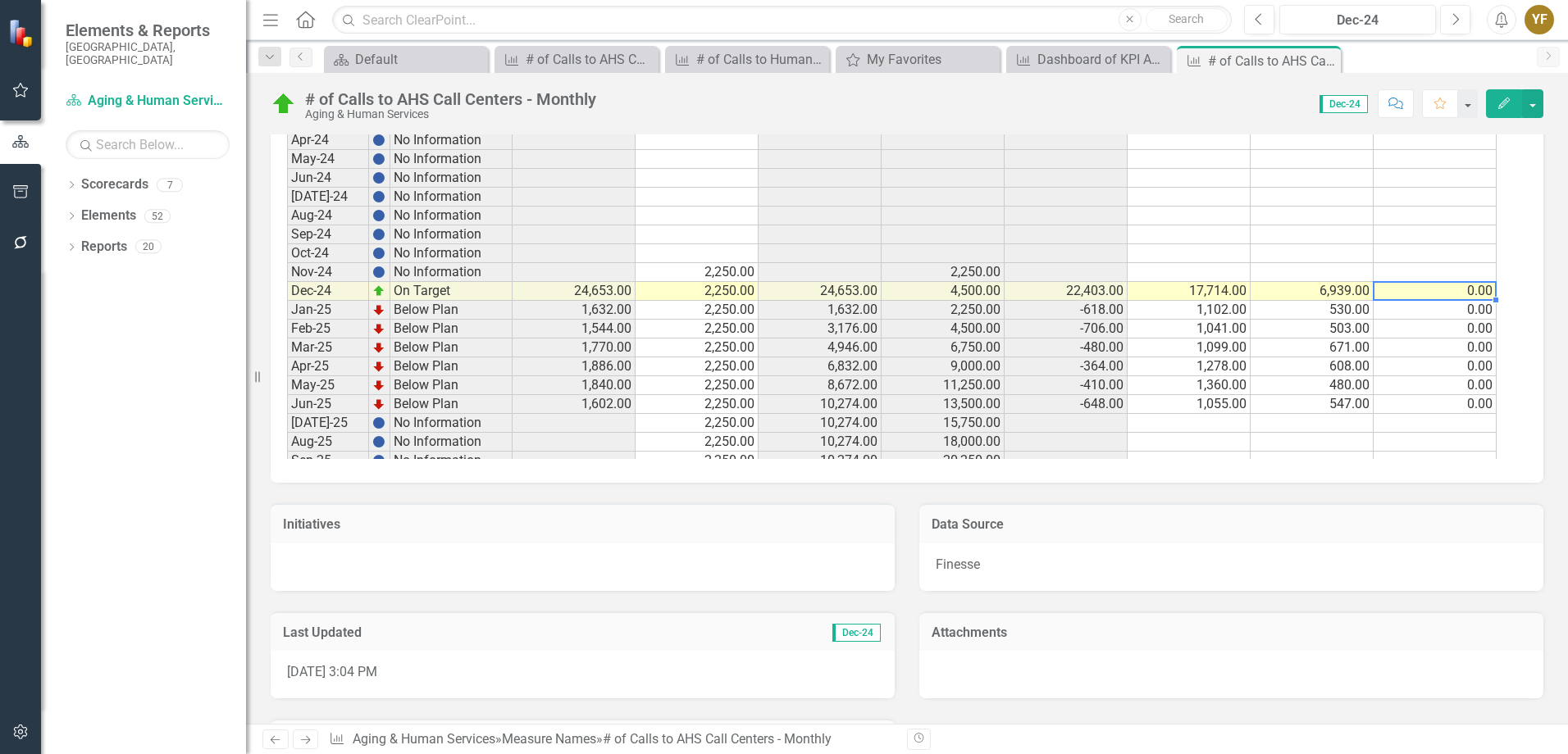 click on "0.00" at bounding box center (1435, 291) 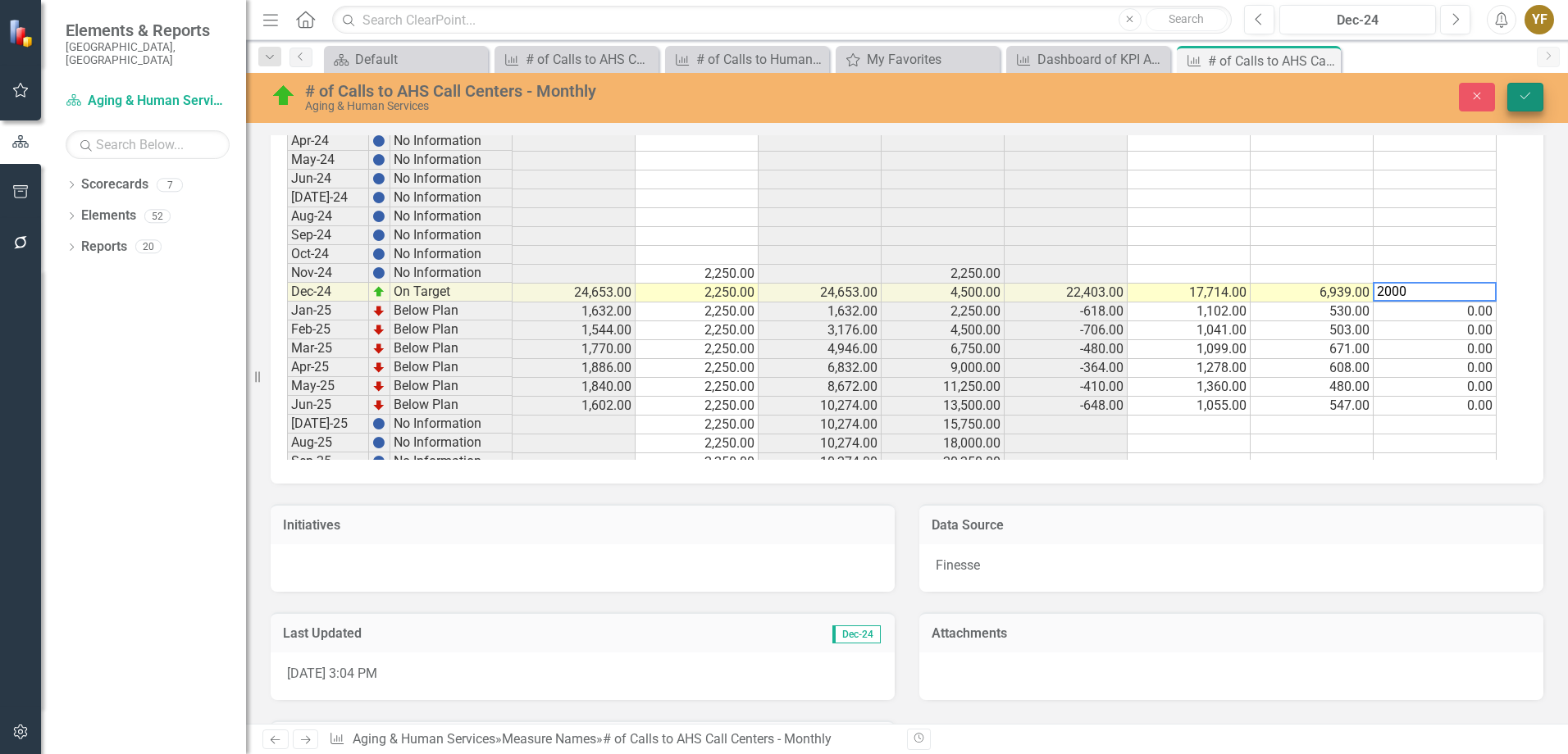 type on "2000" 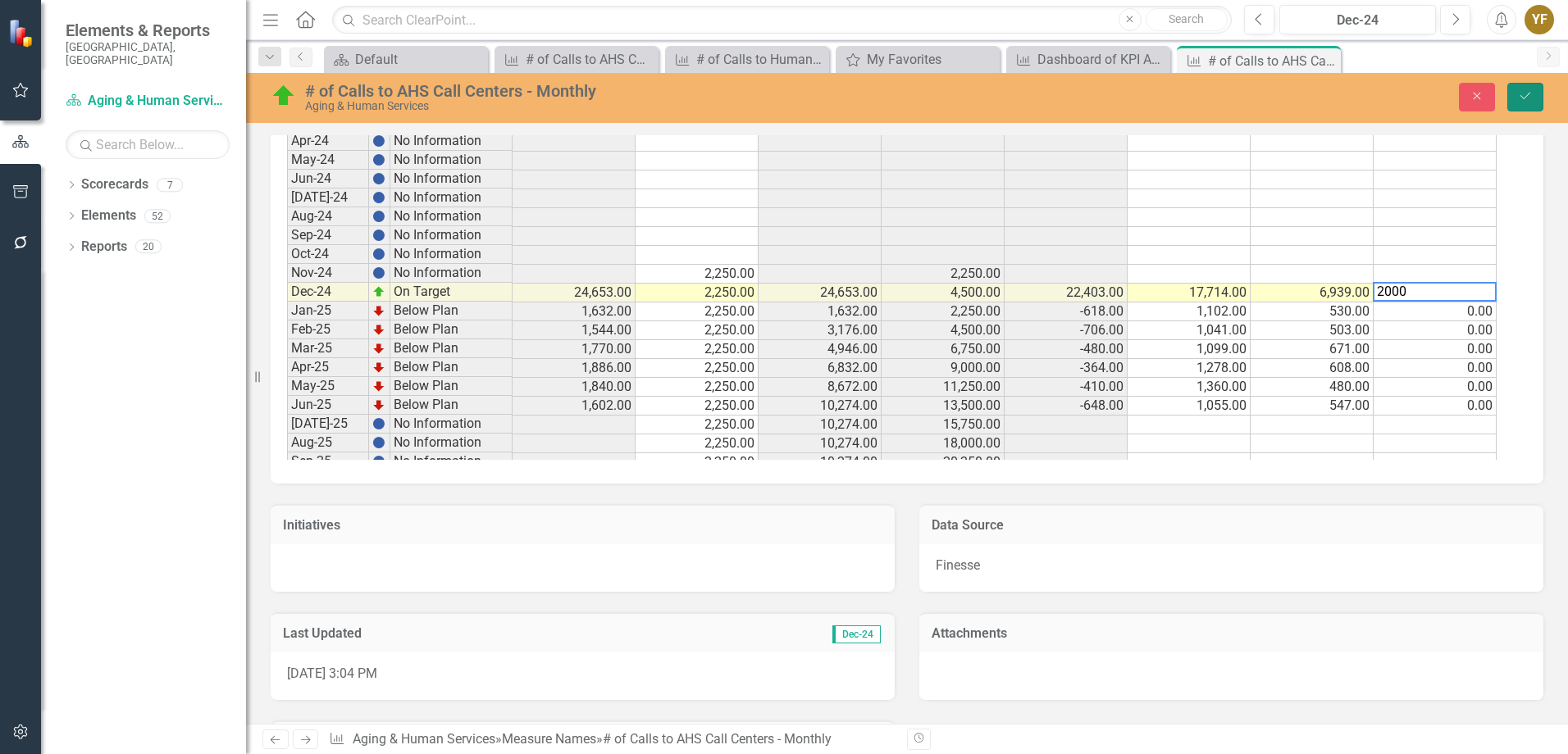 click on "Save" 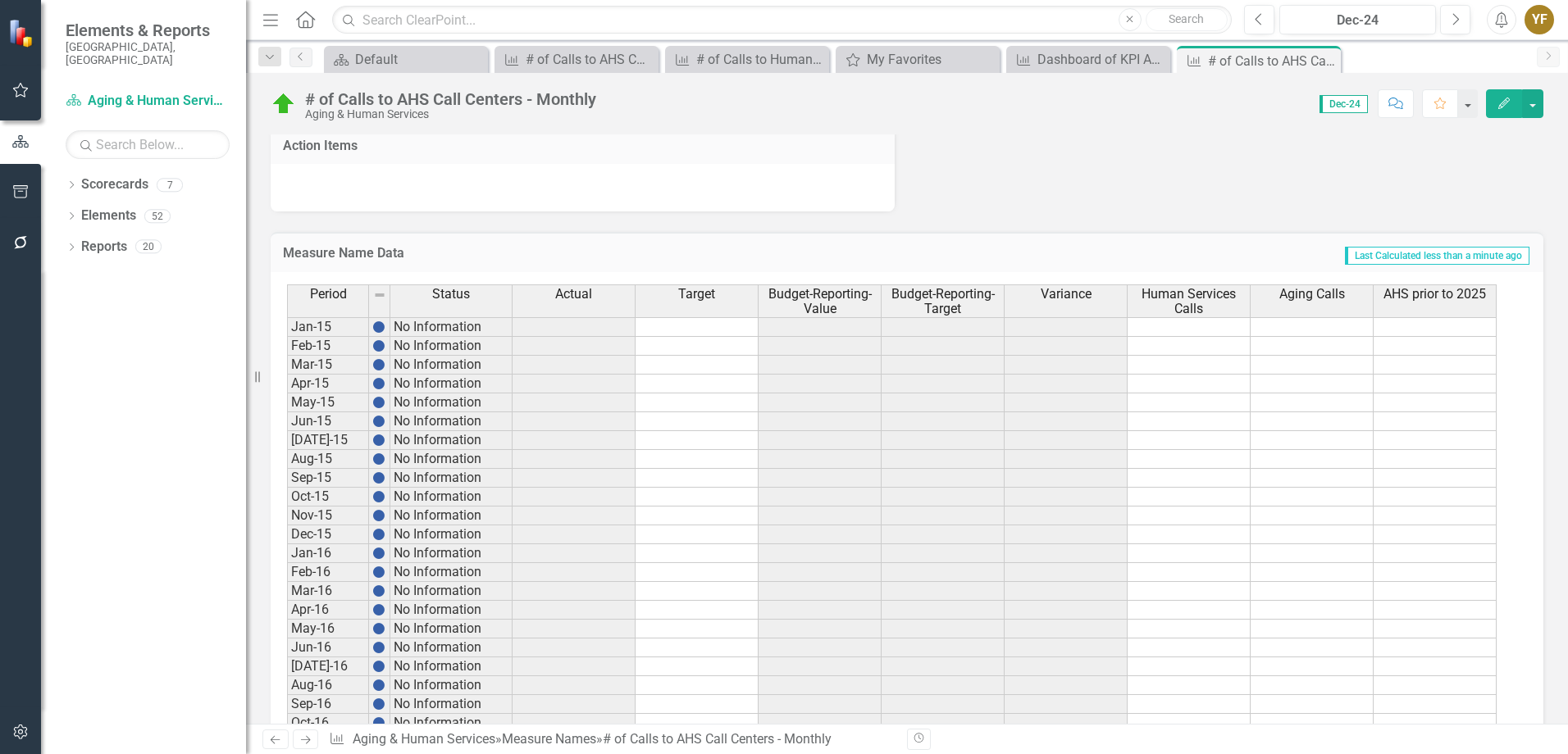 scroll, scrollTop: 695, scrollLeft: 0, axis: vertical 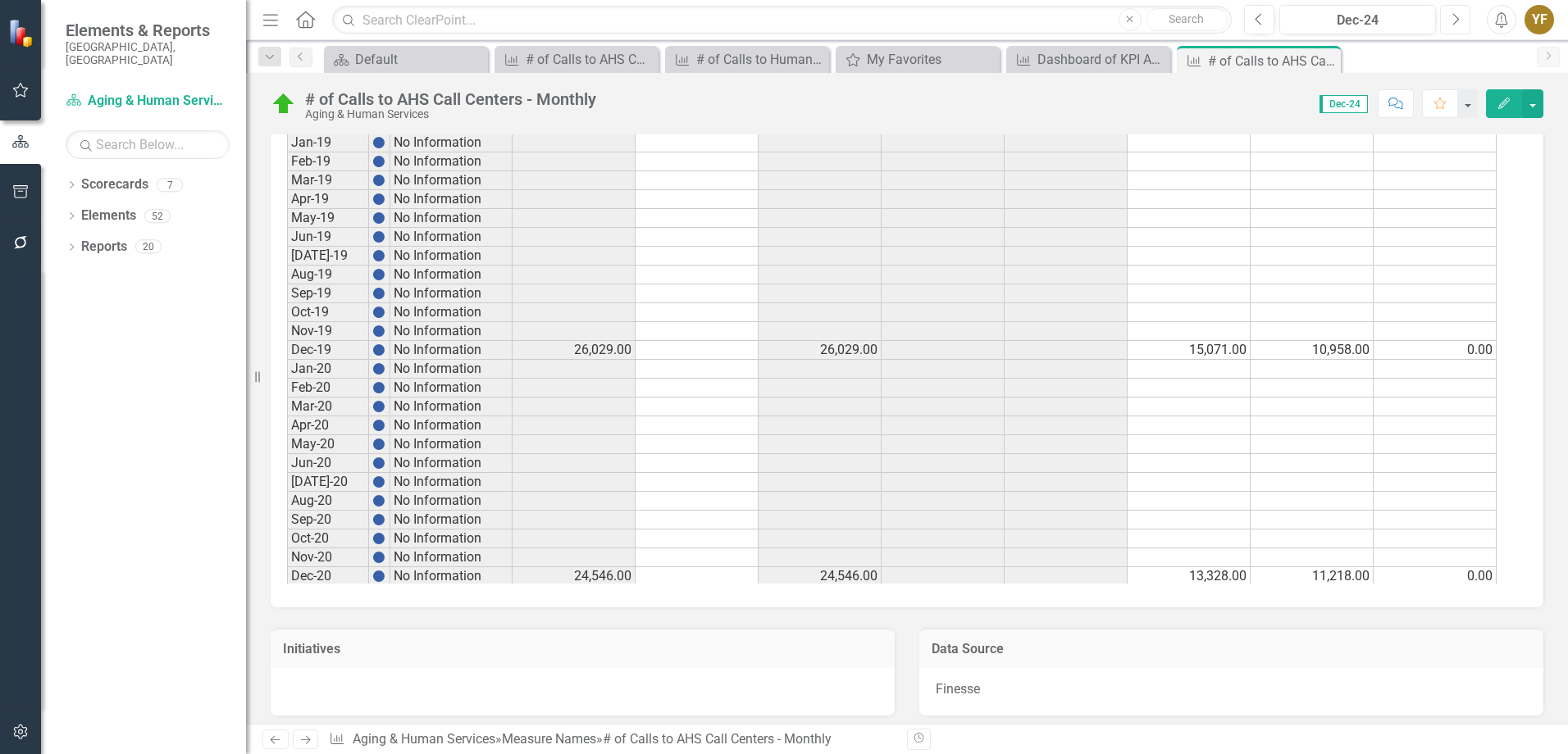 click on "Next" at bounding box center [1455, 20] 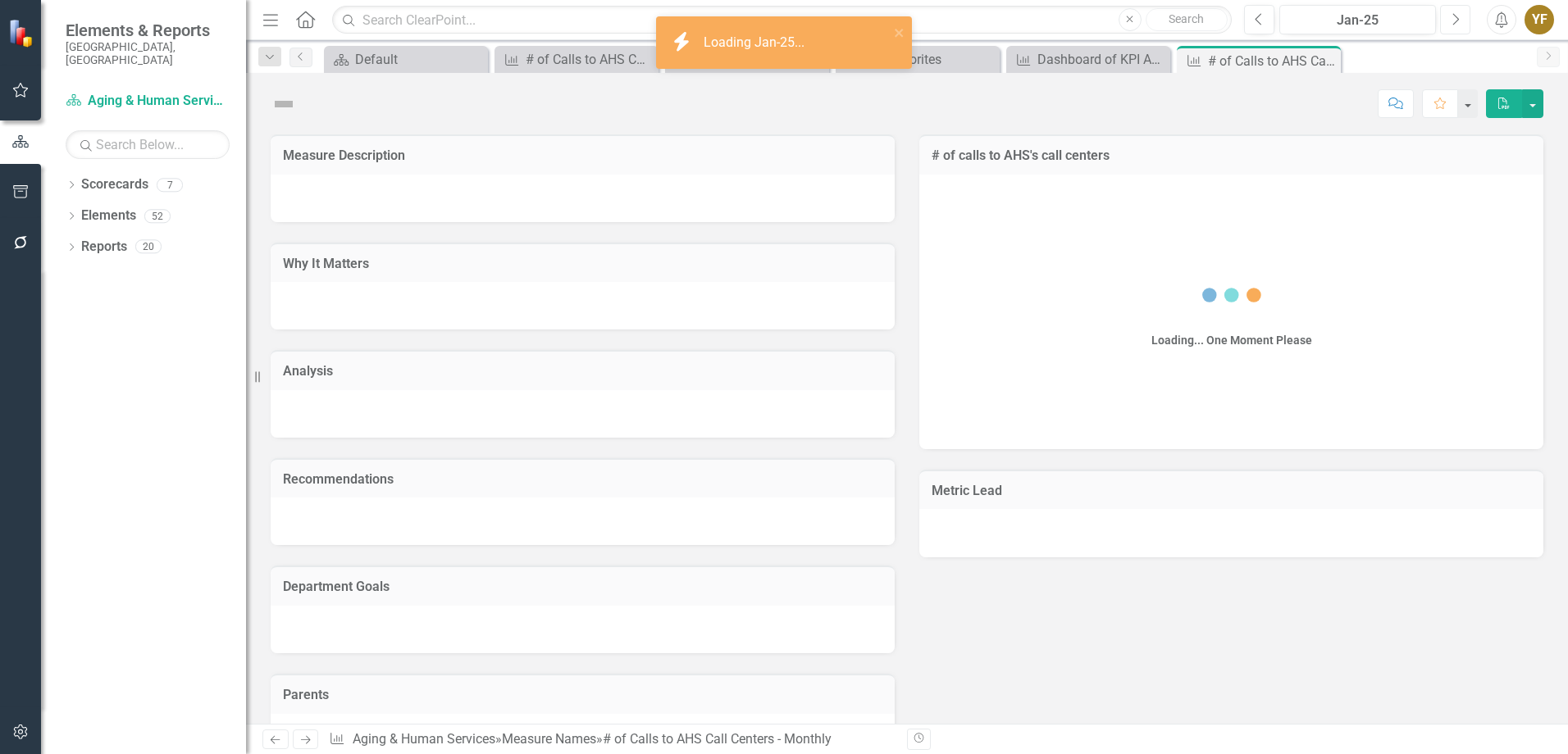 click on "Next" at bounding box center [1455, 20] 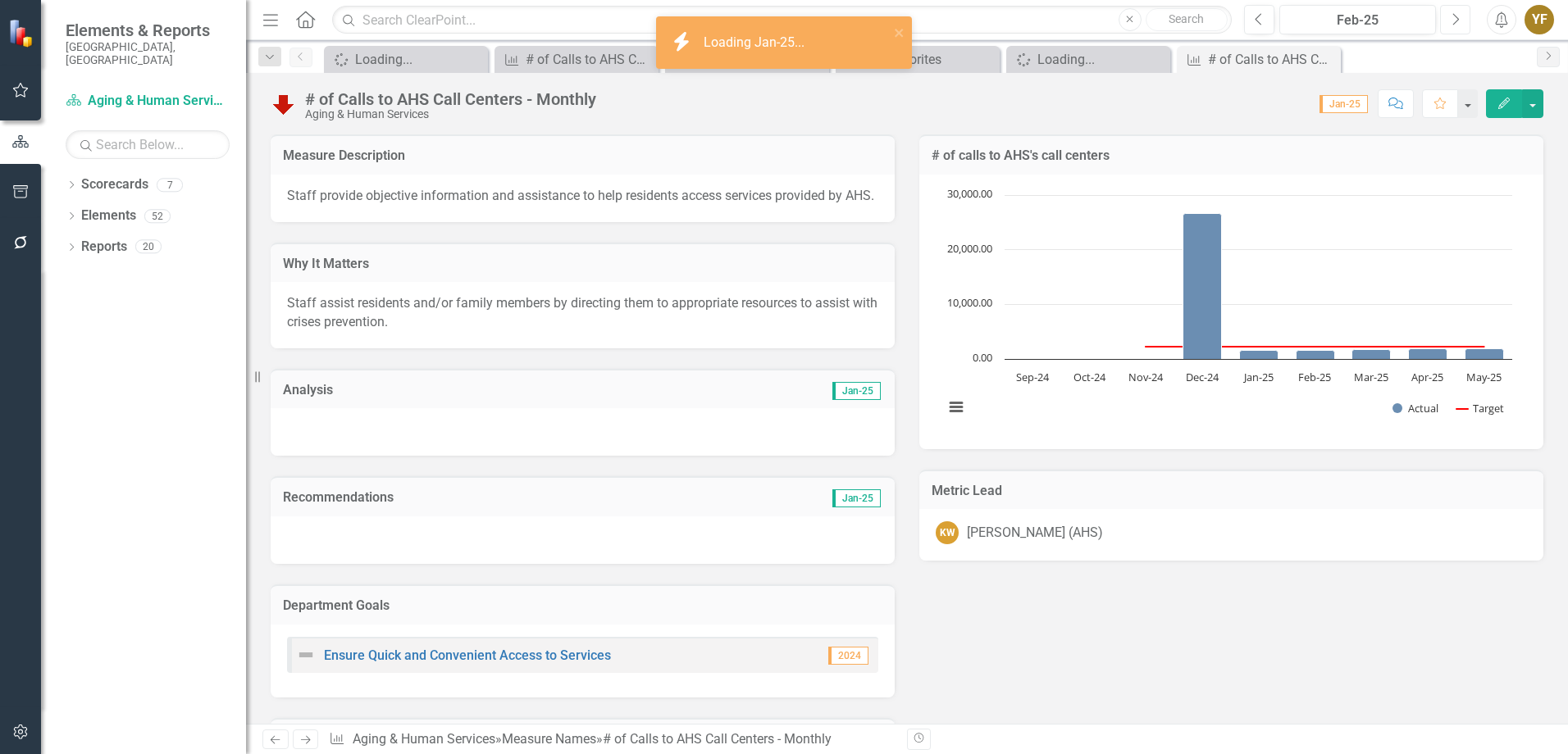click on "Next" at bounding box center (1455, 20) 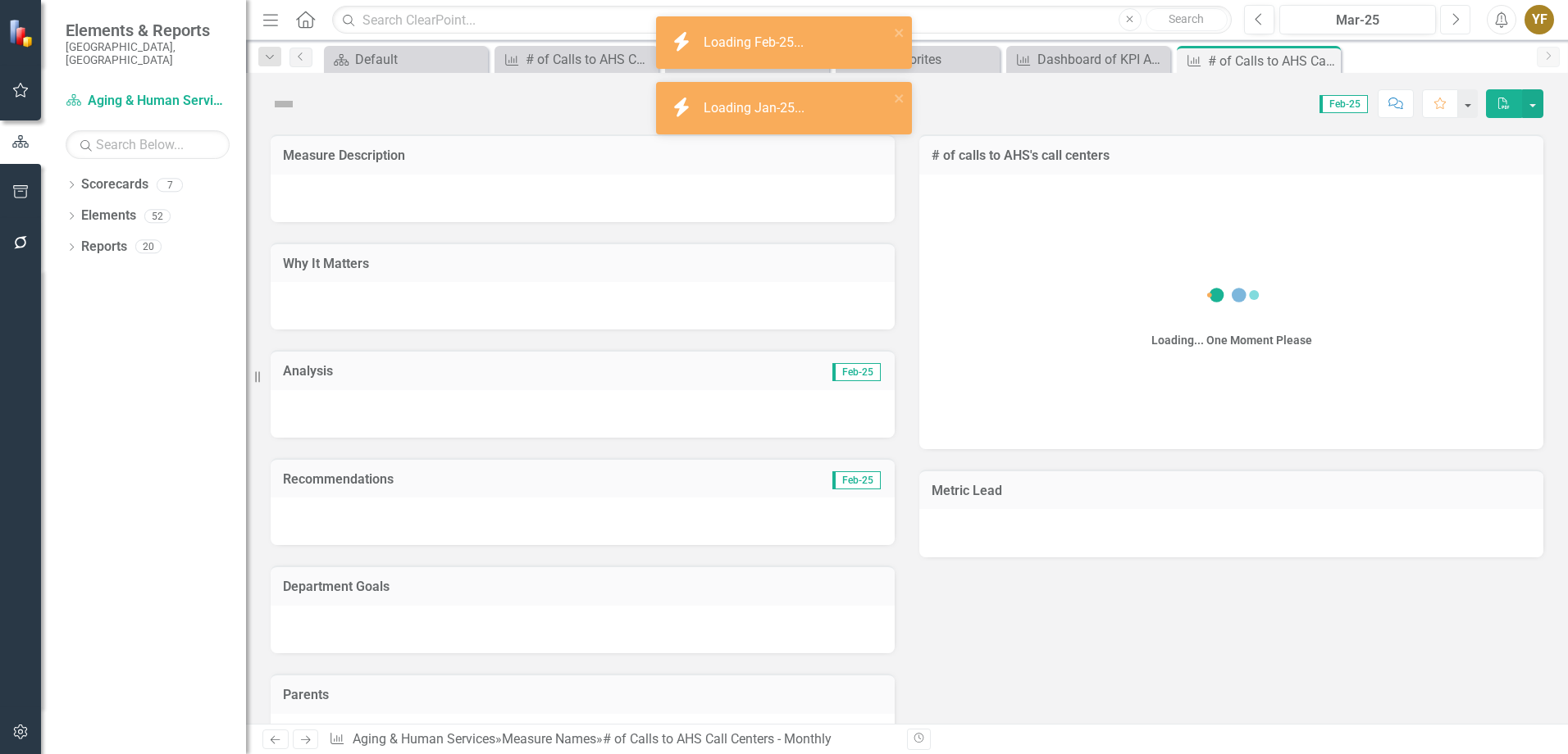 click on "Next" at bounding box center (1455, 20) 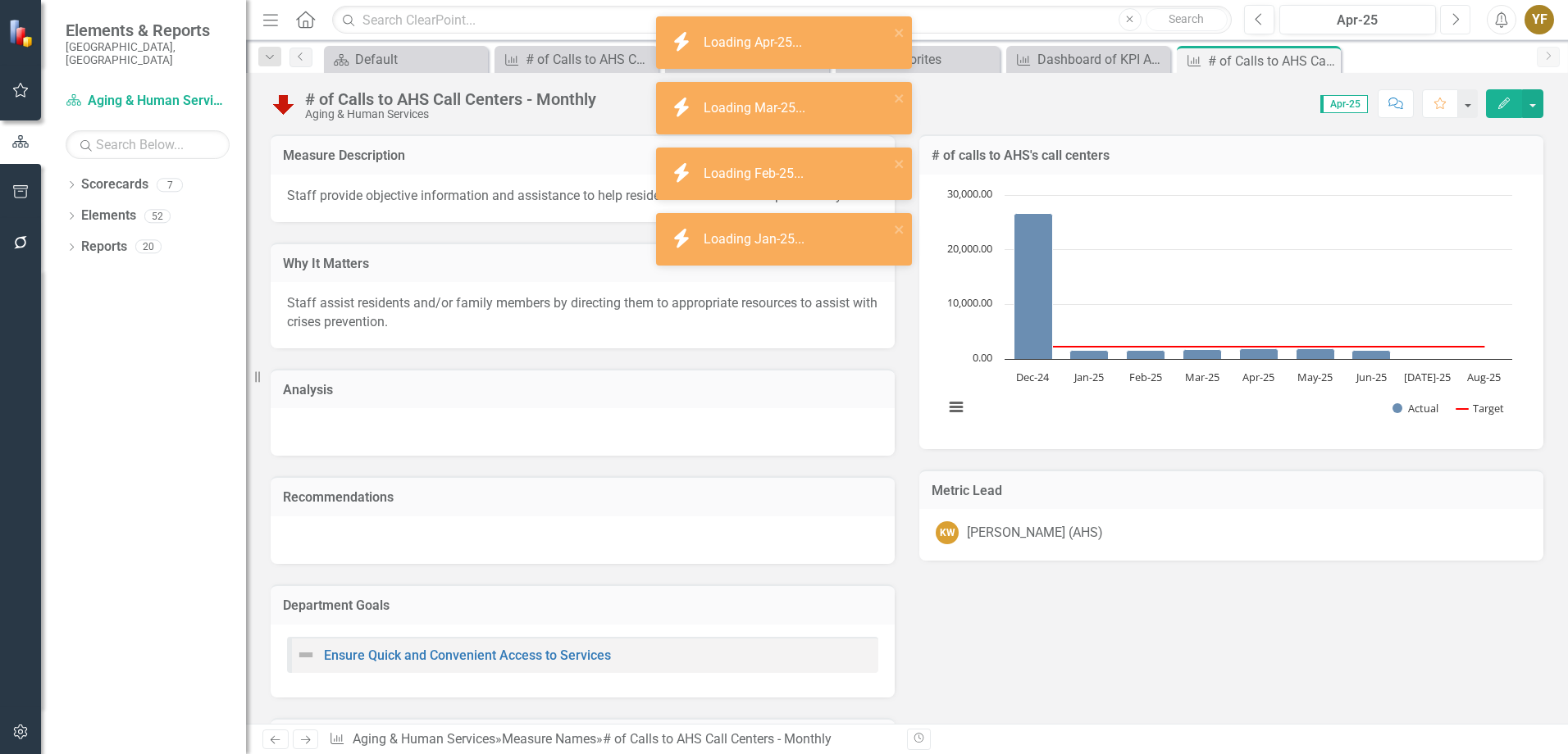 click on "Next" at bounding box center (1455, 20) 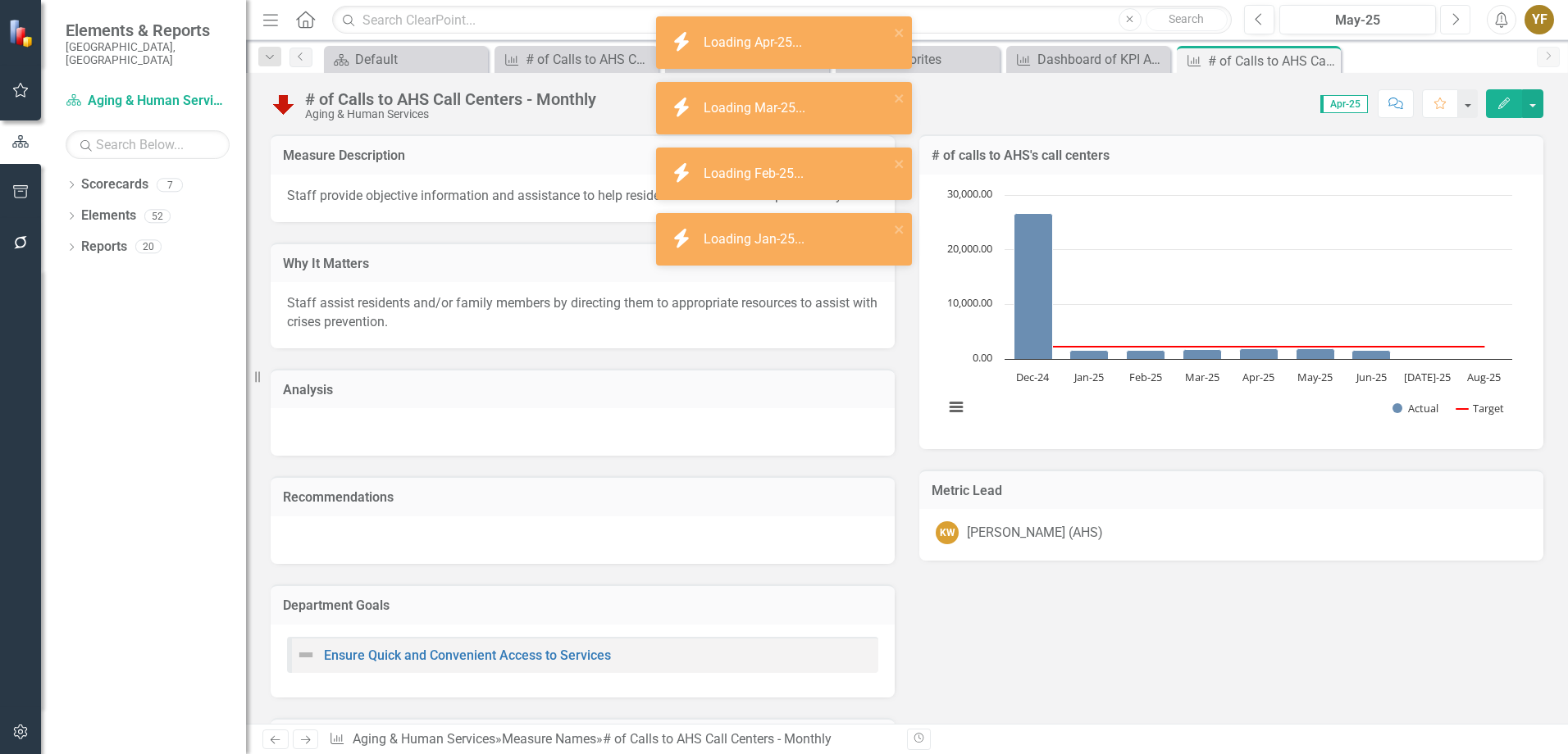click on "Next" at bounding box center [1455, 20] 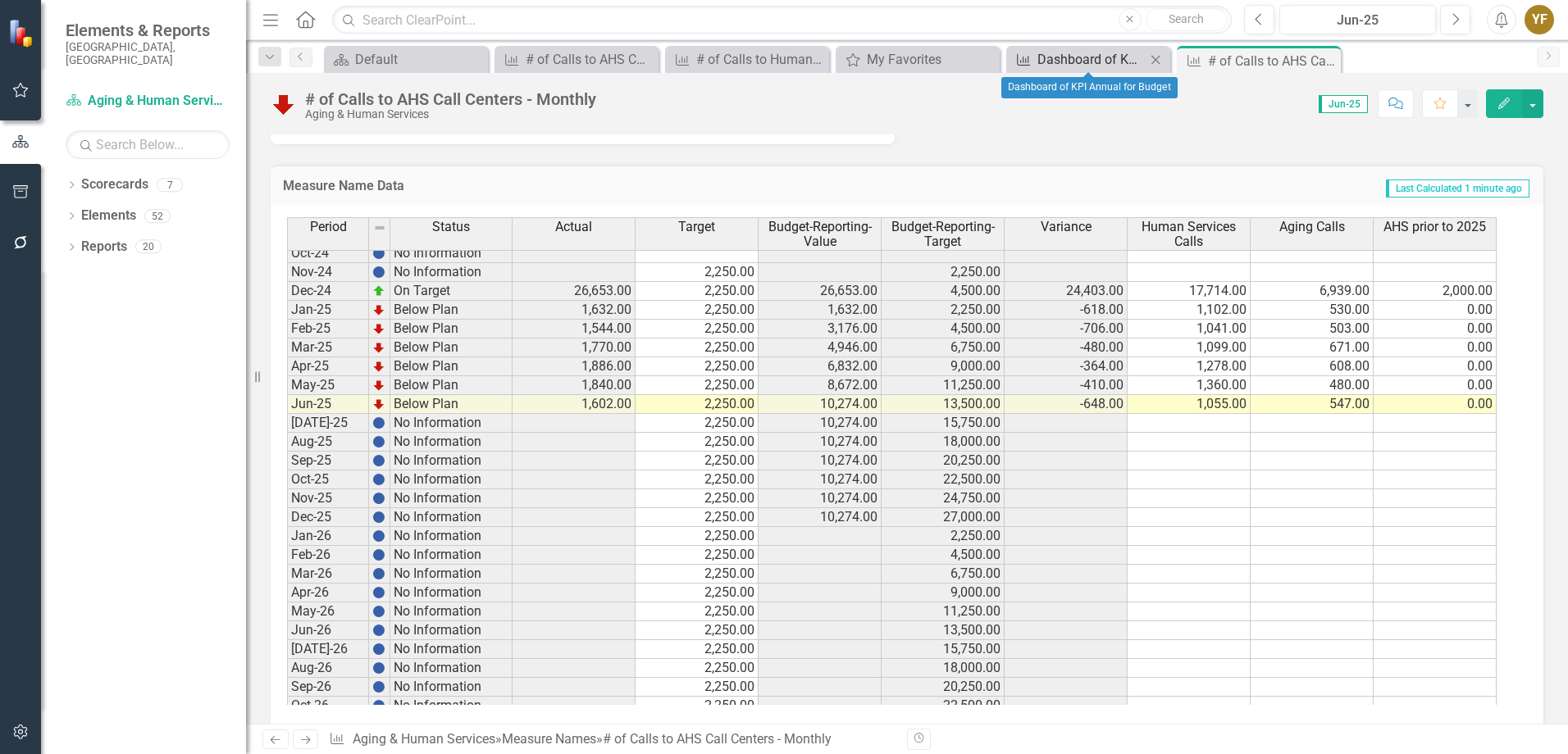 click on "Dashboard of KPI Annual for Budget" at bounding box center (1092, 59) 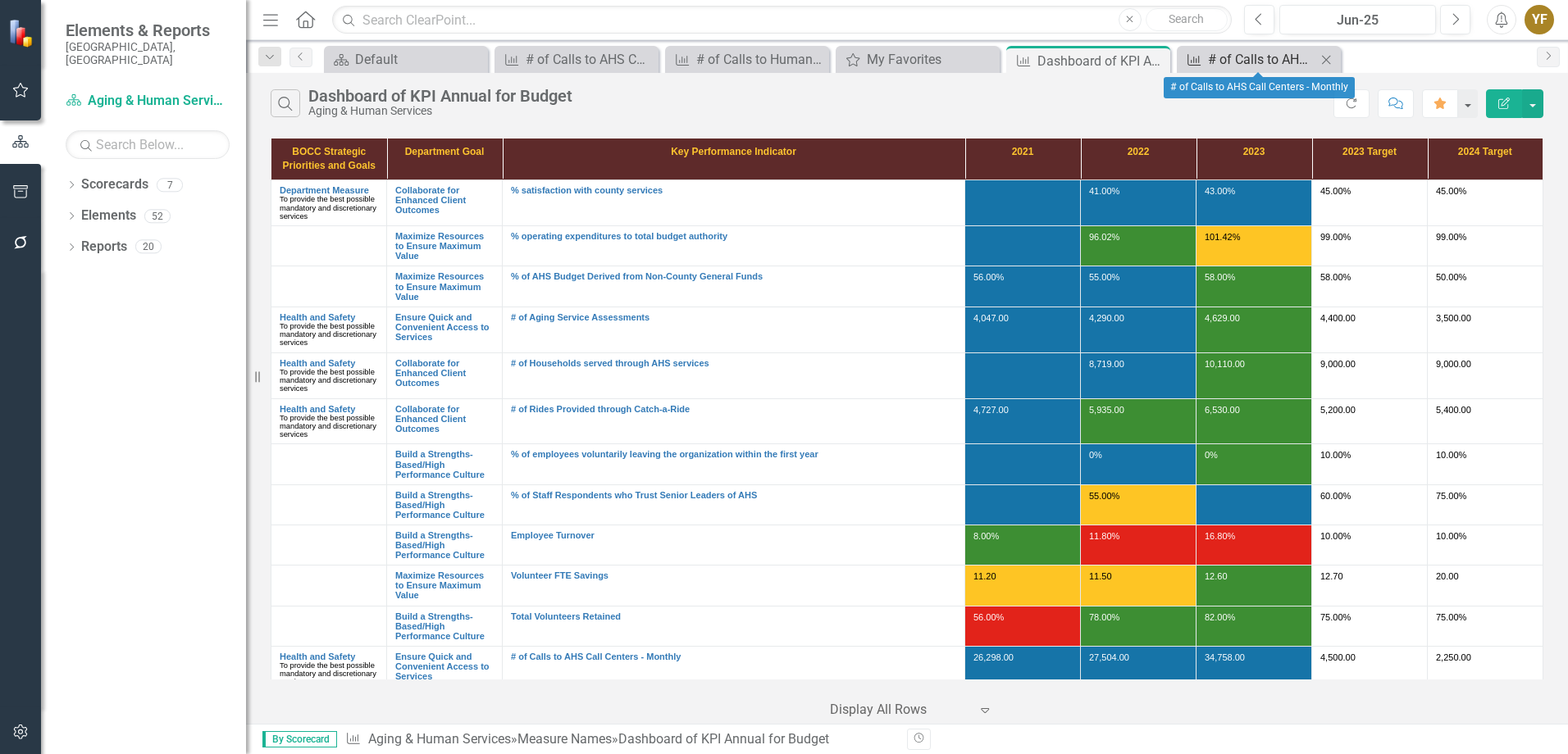 click on "# of Calls to AHS Call Centers - Monthly" at bounding box center (1262, 59) 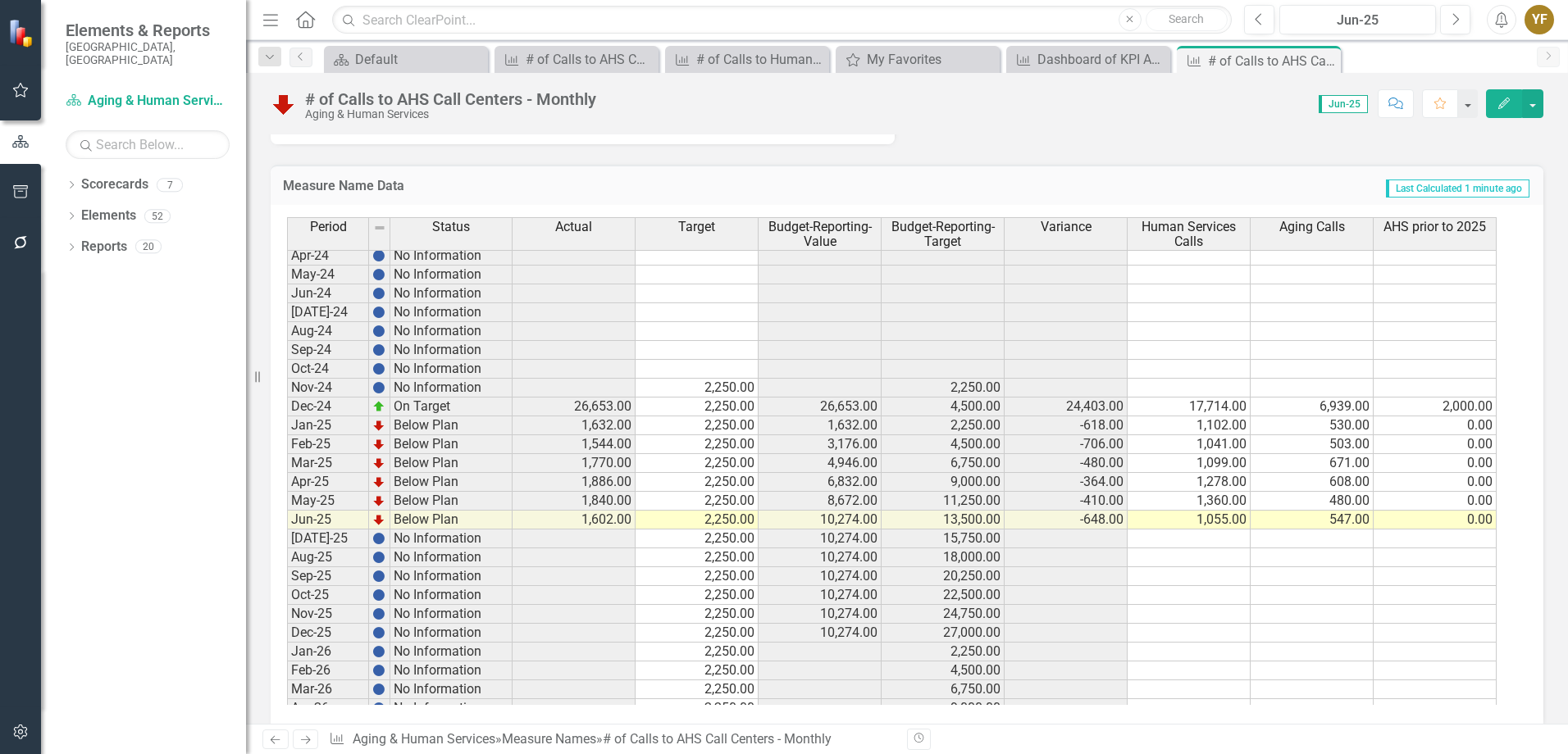 click on "Jan-23 No Information Feb-23 No Information Mar-23 No Information Apr-23 No Information May-23 No Information Jun-23 No Information Jul-23 No Information Aug-23 No Information Sep-23 No Information Oct-23 No Information Nov-23 No Information Dec-23 No Information 34,758.00 34,758.00 20,425.00 14,333.00 0.00 Jan-24 No Information Feb-24 No Information Mar-24 No Information Apr-24 No Information May-24 No Information Jun-24 No Information Jul-24 No Information Aug-24 No Information Sep-24 No Information Oct-24 No Information Nov-24 No Information 2,250.00 2,250.00 Dec-24 On Target 26,653.00 2,250.00 26,653.00 4,500.00 24,403.00 17,714.00 6,939.00 2,000.00 Jan-25 Below Plan 1,632.00 2,250.00 1,632.00 2,250.00 -618.00 1,102.00 530.00 0.00 Feb-25 Below Plan 1,544.00 2,250.00 3,176.00 4,500.00 -706.00 1,041.00 503.00 0.00 Mar-25 Below Plan 1,770.00 2,250.00 4,946.00 6,750.00 -480.00 1,099.00 671.00 0.00 Apr-25 Below Plan 1,886.00 2,250.00 6,832.00 9,000.00 -364.00 1,278.00 608.00 0.00 May-25 Below Plan 1,840.00" at bounding box center [891, 416] 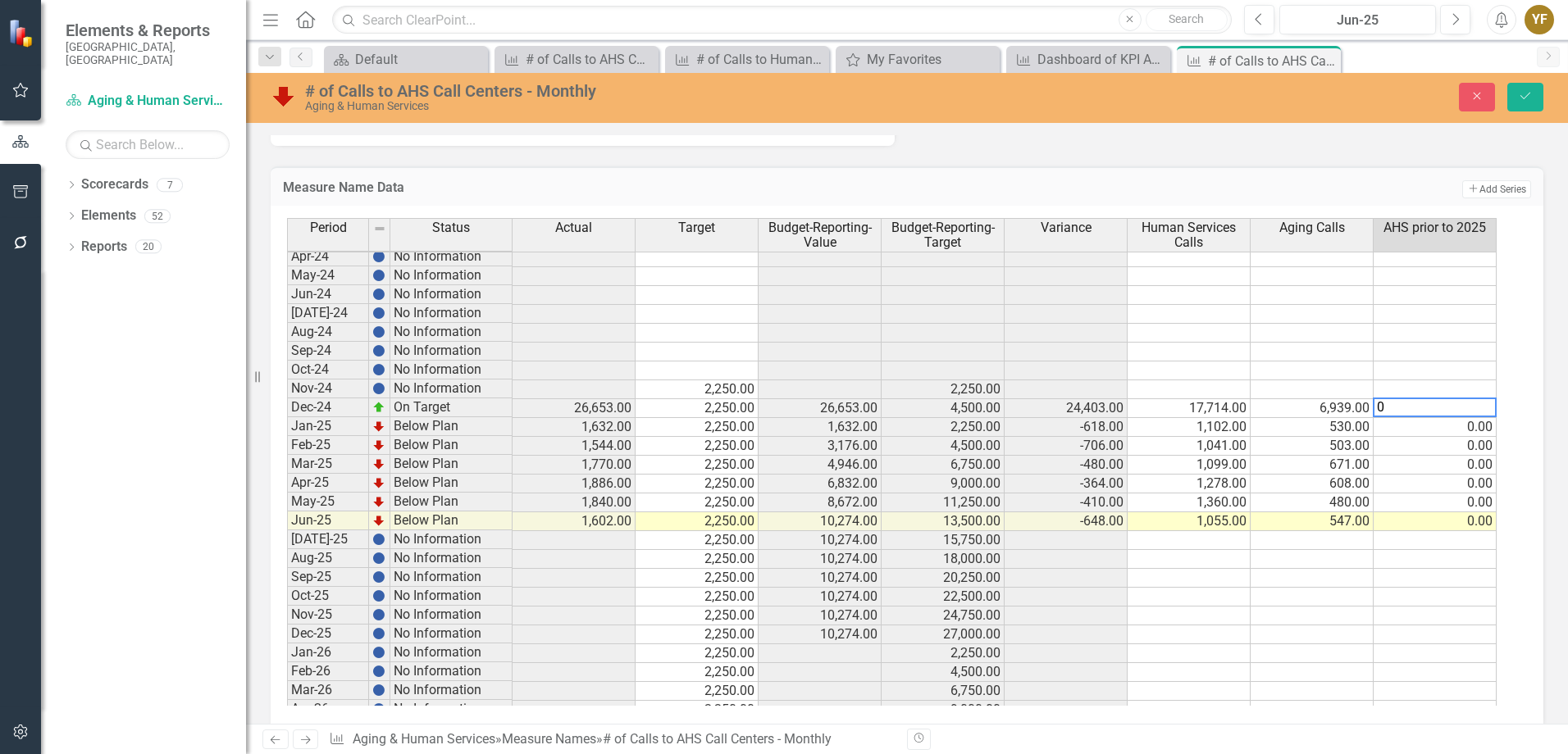 type on "6939" 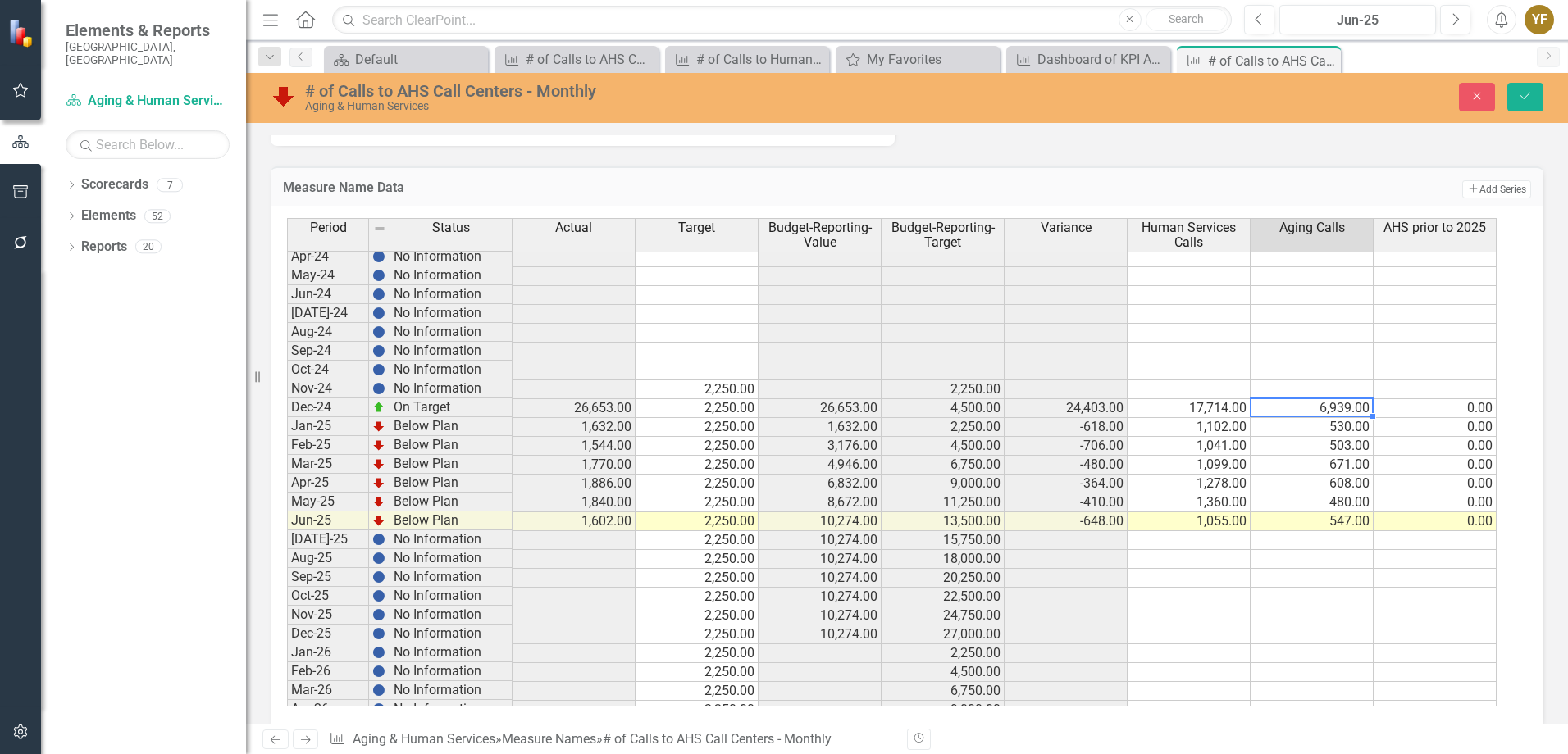 click on "6,939.00" at bounding box center (1312, 408) 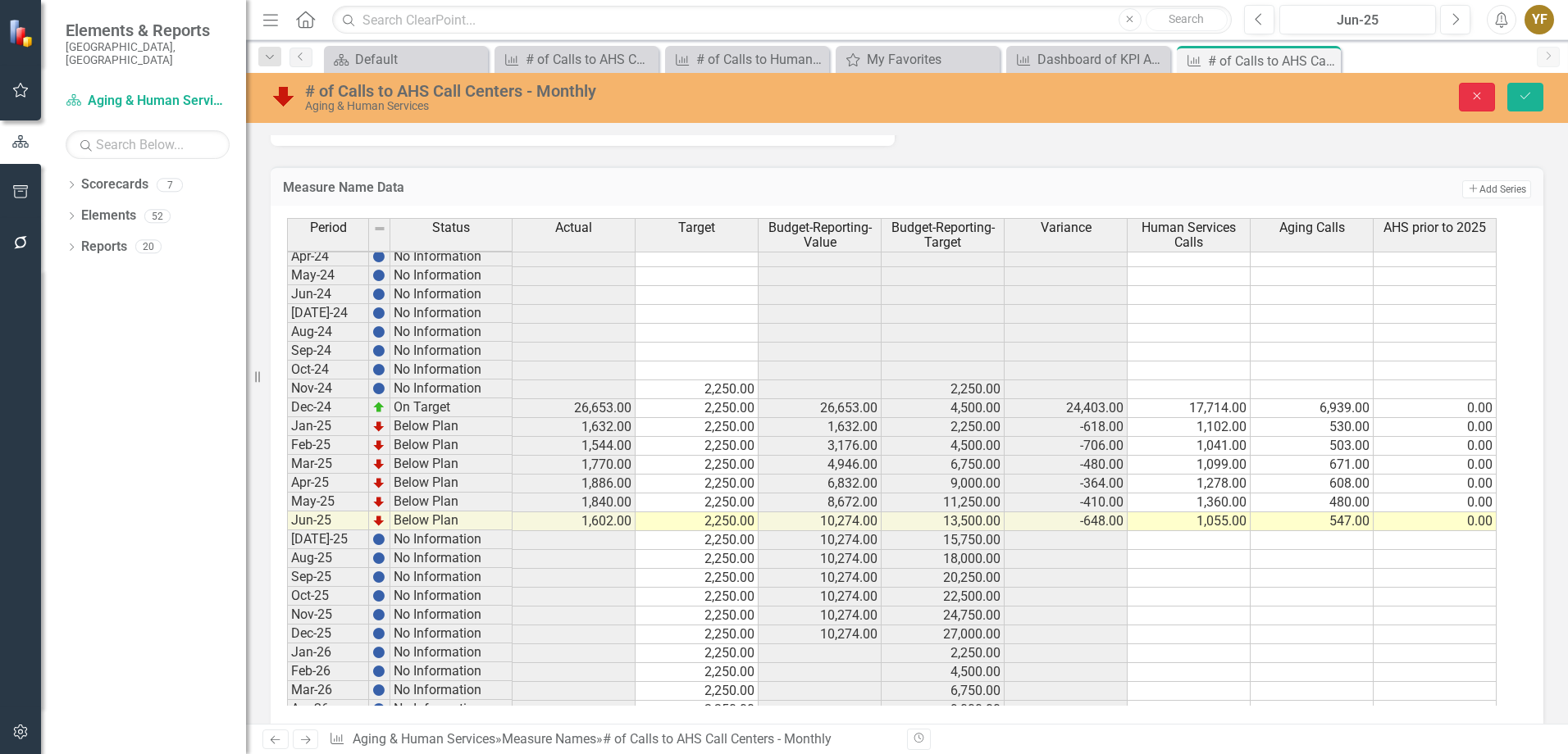click on "Close" 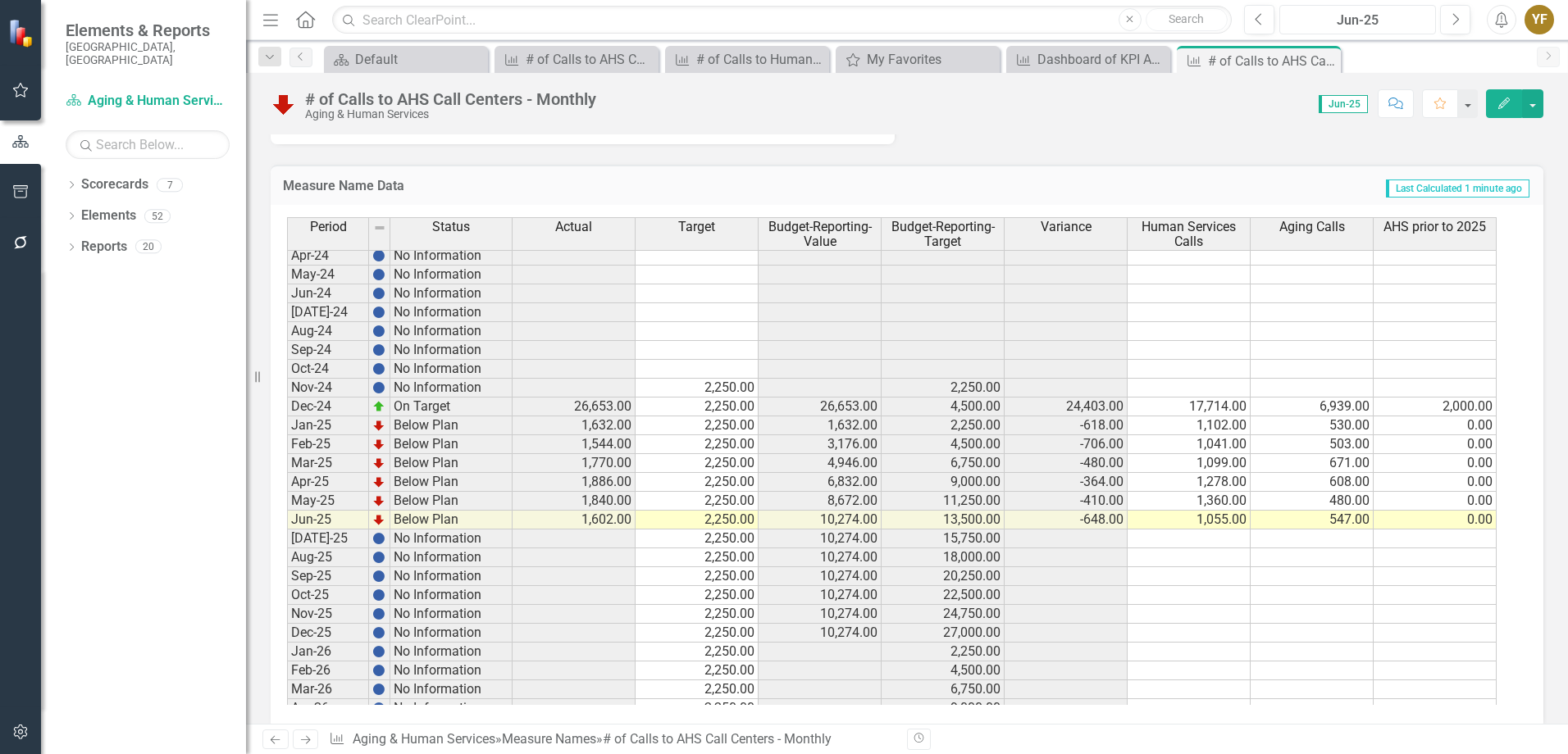 click on "Jun-25" at bounding box center [1357, 20] 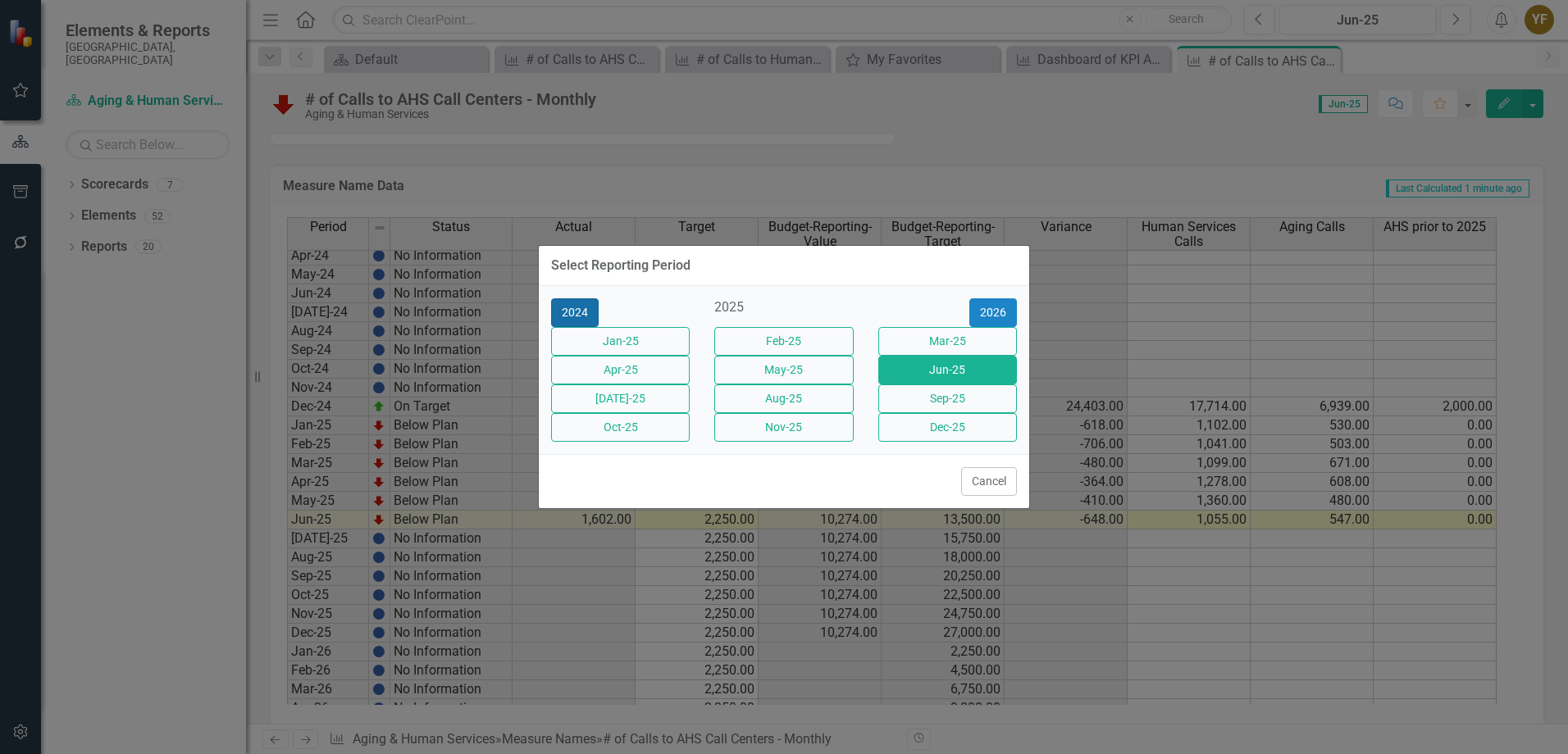 drag, startPoint x: 567, startPoint y: 294, endPoint x: 580, endPoint y: 295, distance: 13.0384 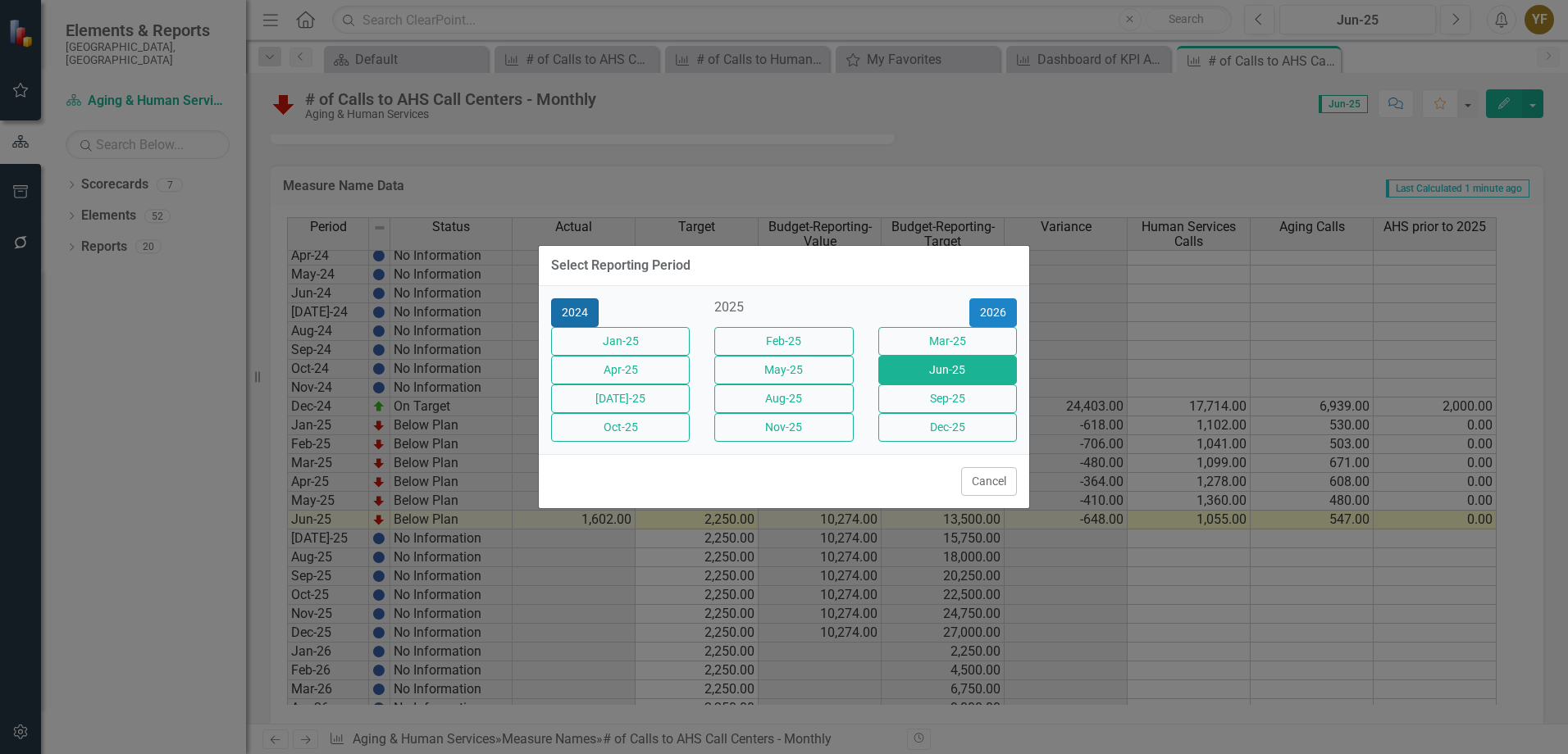 click on "2024" at bounding box center (575, 312) 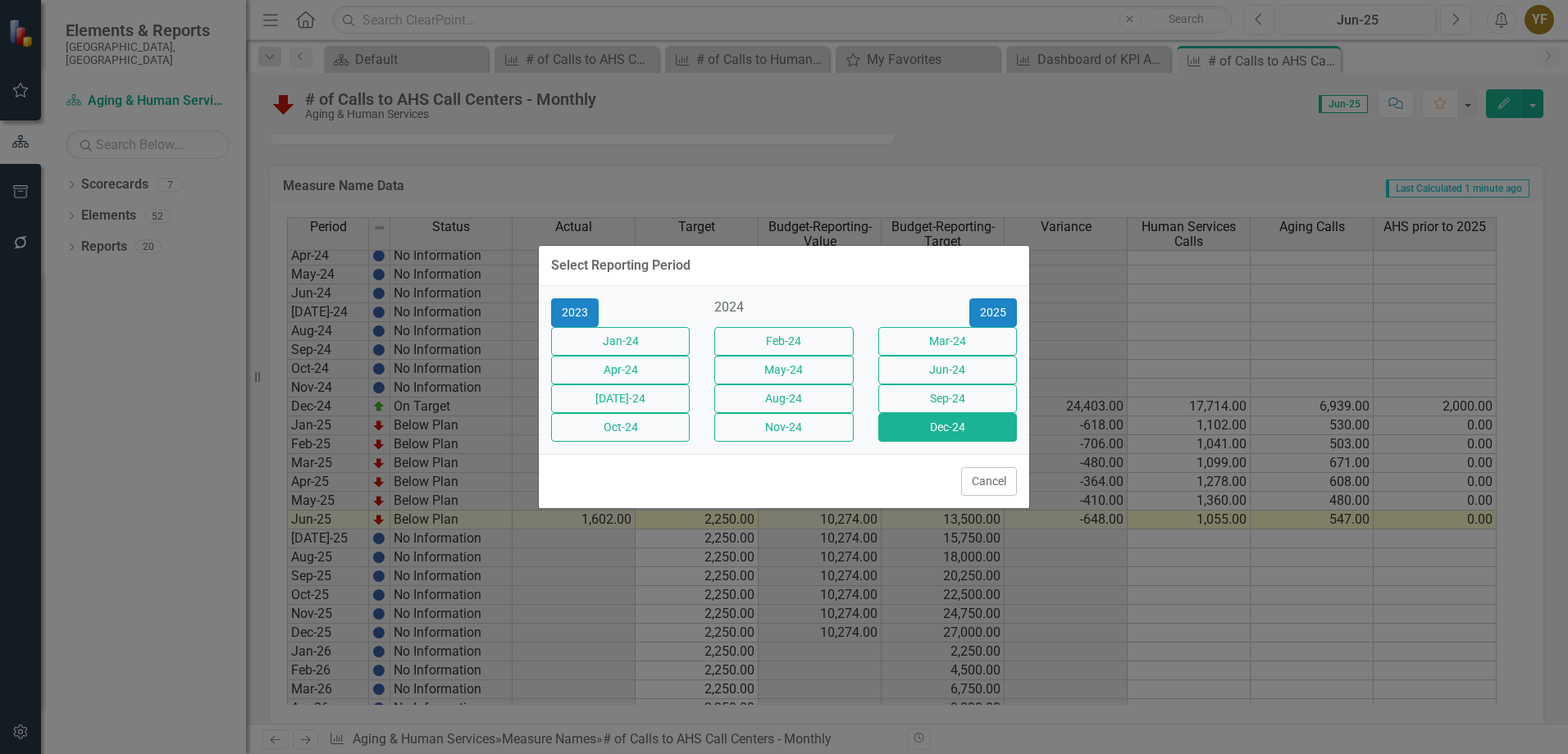 click on "Dec-24" at bounding box center (947, 427) 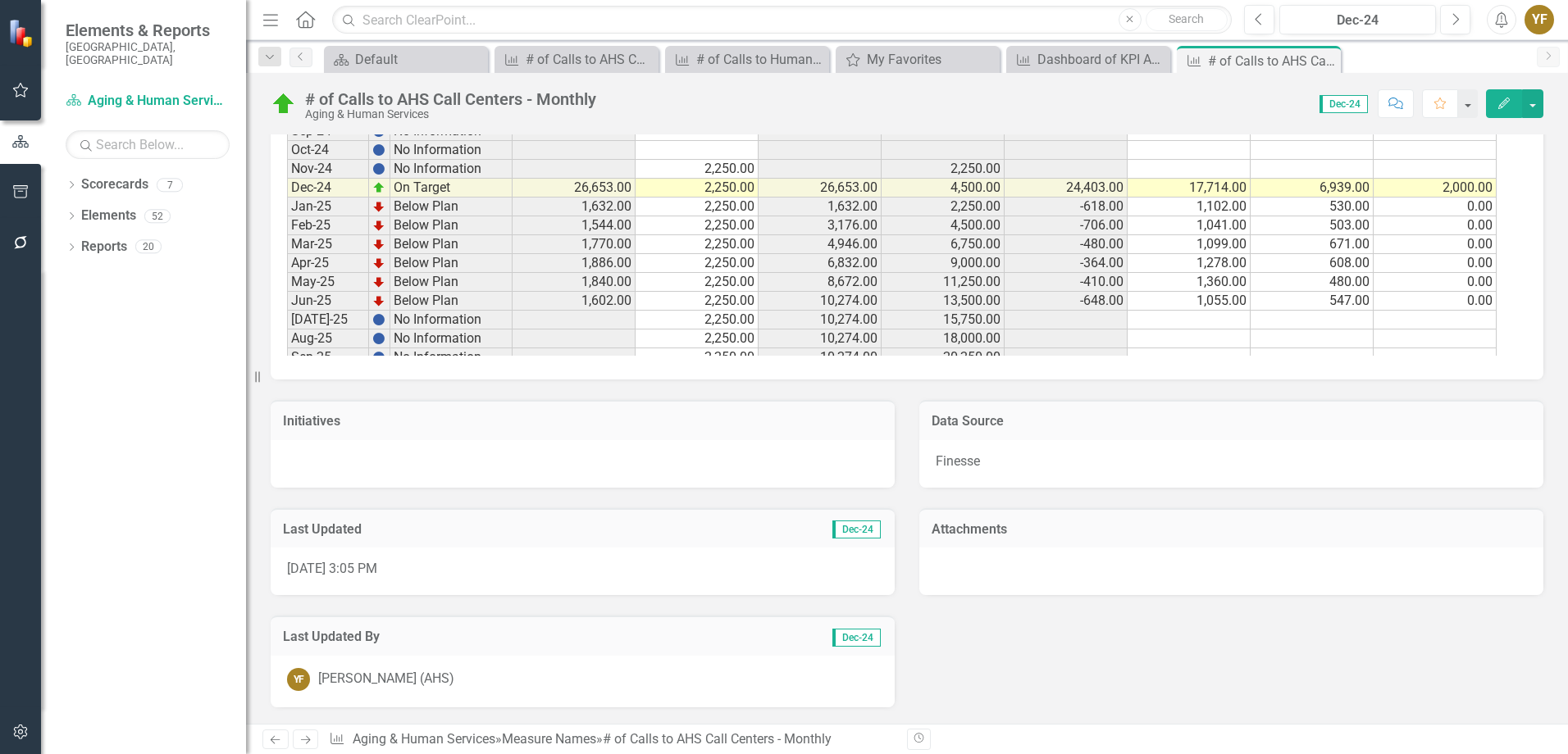 click on "Nov-22 No Information Dec-22 No Information 27,504.00 27,504.00 13,494.00 14,010.00 0.00 Jan-23 No Information Feb-23 No Information Mar-23 No Information Apr-23 No Information May-23 No Information Jun-23 No Information Jul-23 No Information Aug-23 No Information Sep-23 No Information Oct-23 No Information Nov-23 No Information Dec-23 No Information 34,758.00 34,758.00 20,425.00 14,333.00 0.00 Jan-24 No Information Feb-24 No Information Mar-24 No Information Apr-24 No Information May-24 No Information Jun-24 No Information Jul-24 No Information Aug-24 No Information Sep-24 No Information Oct-24 No Information Nov-24 No Information 2,250.00 2,250.00 Dec-24 On Target 26,653.00 2,250.00 26,653.00 4,500.00 24,403.00 17,714.00 6,939.00 2,000.00 Jan-25 Below Plan 1,632.00 2,250.00 1,632.00 2,250.00 -618.00 1,102.00 530.00 0.00 Feb-25 Below Plan 1,544.00 2,250.00 3,176.00 4,500.00 -706.00 1,041.00 503.00 0.00 Mar-25 Below Plan 1,770.00 2,250.00 4,946.00 6,750.00 -480.00 1,099.00 671.00 0.00 Apr-25 Below Plan 608.00" at bounding box center [891, 150] 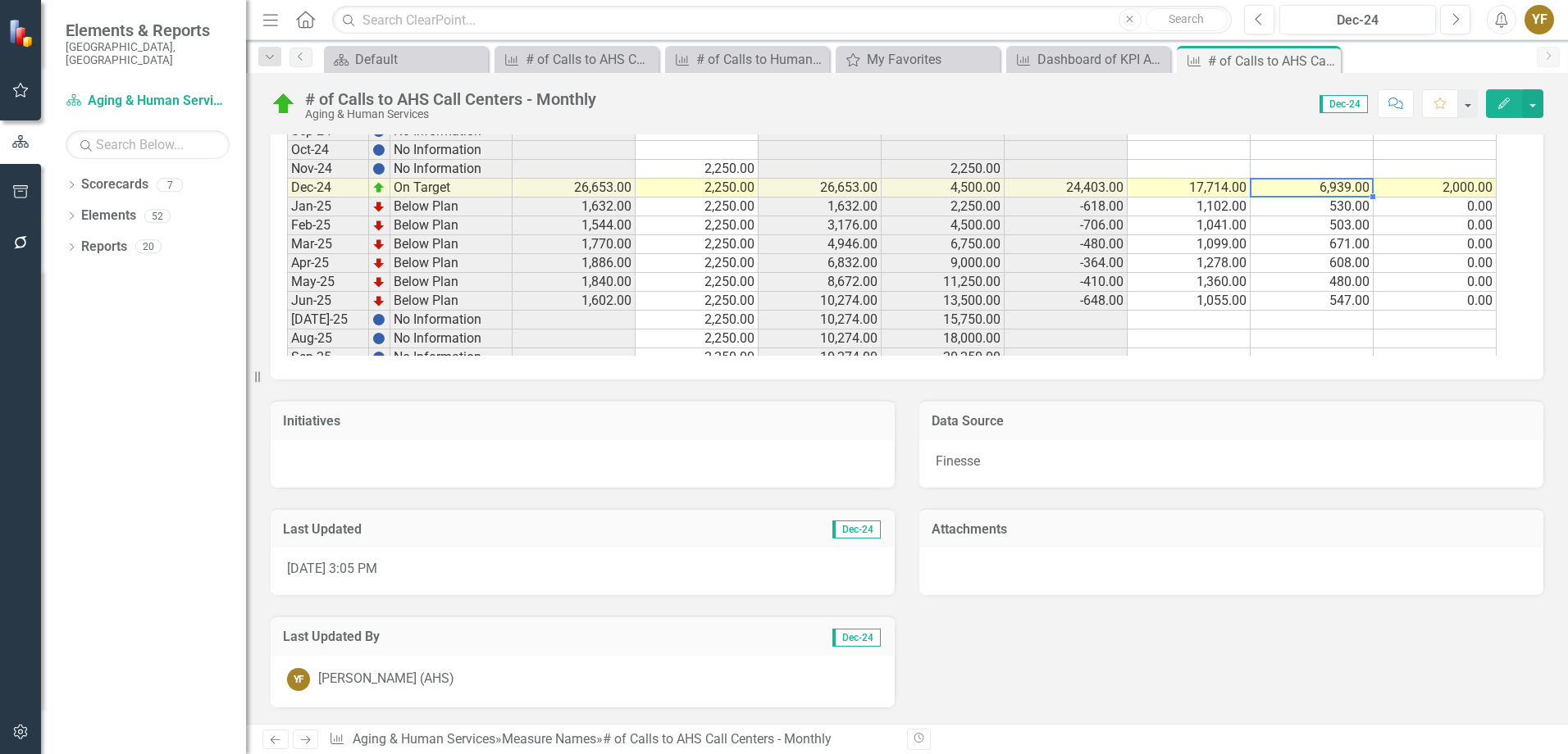 click on "6,939.00" at bounding box center [1312, 188] 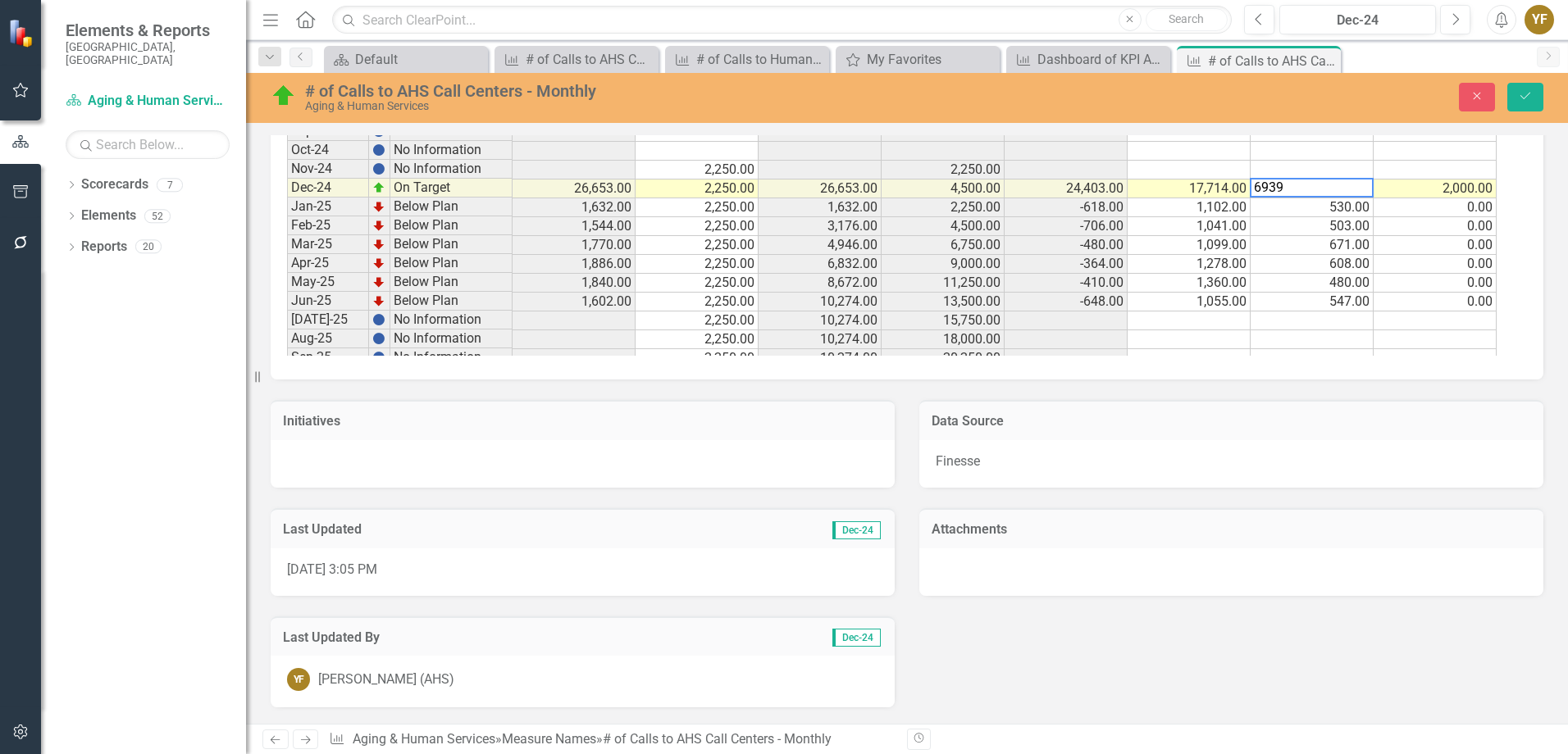 click on "6939" at bounding box center (1311, 188) 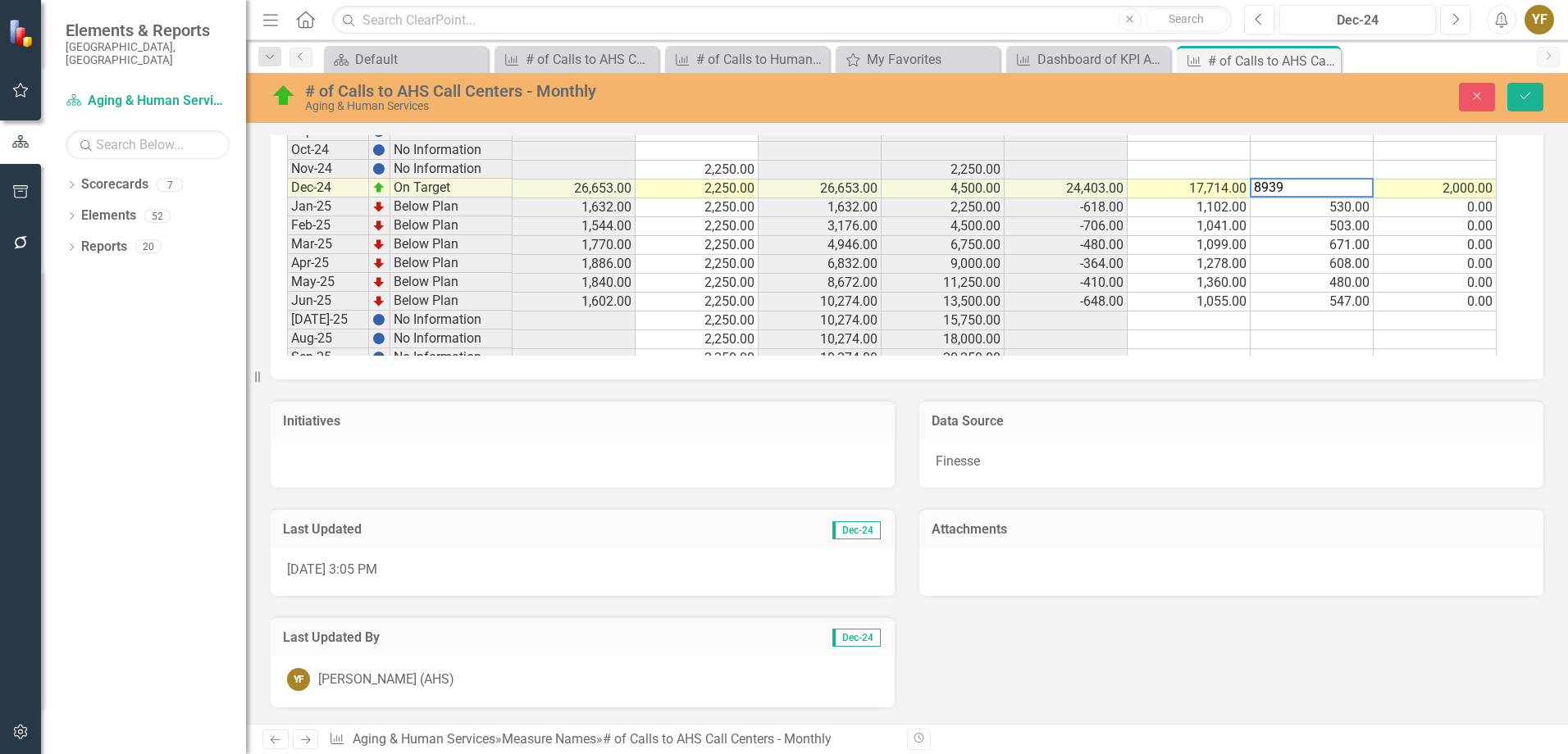 click on "Measure Name Data Add  Add Series Period Status Actual Target Budget-Reporting-Value Budget-Reporting-Target Variance Human Services Calls Aging Calls AHS prior to 2025 Oct-22 No Information Nov-22 No Information Dec-22 No Information 27,504.00 27,504.00 13,494.00 14,010.00 0.00 Jan-23 No Information Feb-23 No Information Mar-23 No Information Apr-23 No Information May-23 No Information Jun-23 No Information Jul-23 No Information Aug-23 No Information Sep-23 No Information Oct-23 No Information Nov-23 No Information Dec-23 No Information 34,758.00 34,758.00 20,425.00 14,333.00 0.00 Jan-24 No Information Feb-24 No Information Mar-24 No Information Apr-24 No Information May-24 No Information Jun-24 No Information Jul-24 No Information Aug-24 No Information Sep-24 No Information Oct-24 No Information Nov-24 No Information 2,250.00 2,250.00 Dec-24 On Target 26,653.00 2,250.00 26,653.00 4,500.00 24,403.00 17,714.00 6,939.00 2,000.00 Jan-25 Below Plan 1,632.00 2,250.00 1,632.00 2,250.00 -618.00 1,102.00 530.00 0.00" at bounding box center (907, 88) 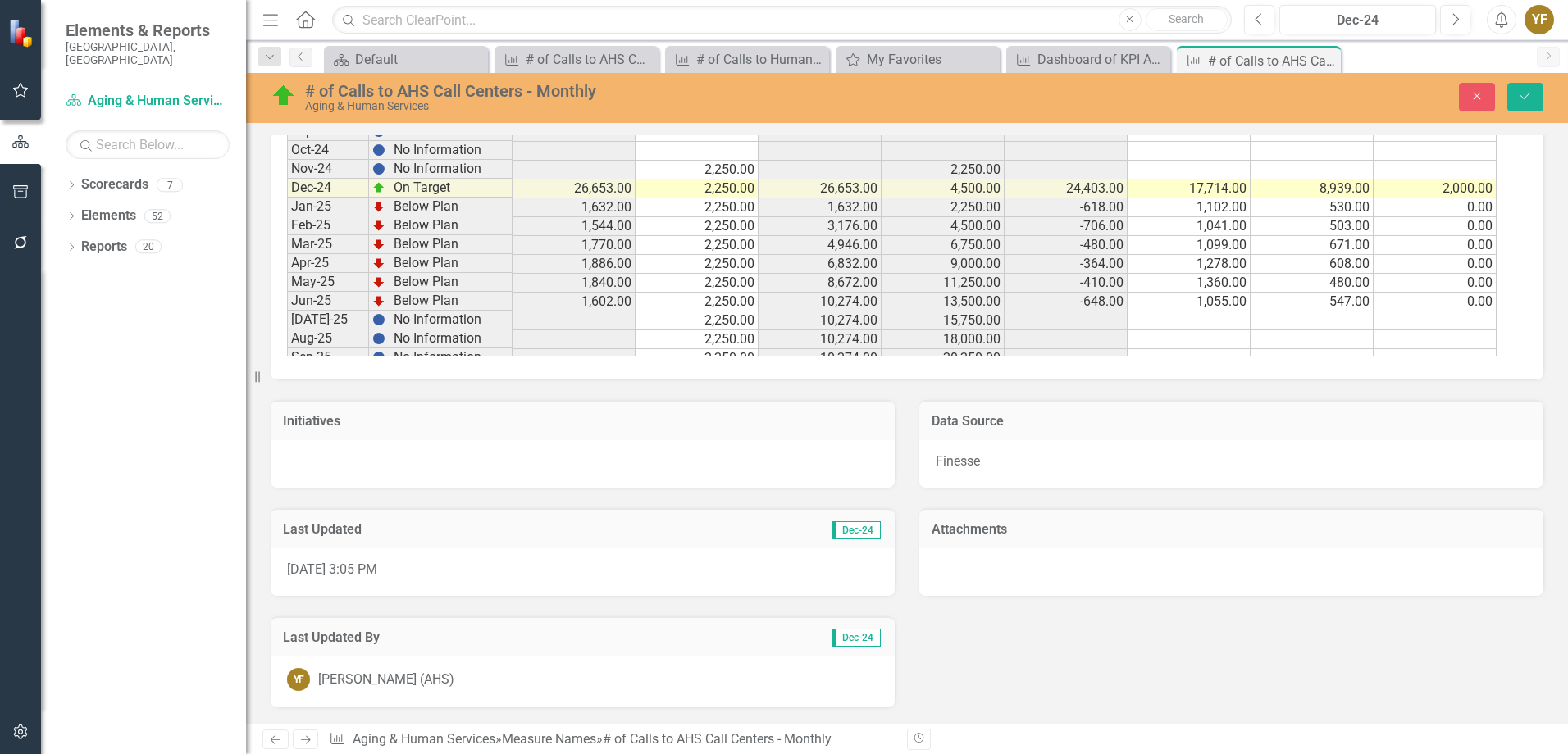 click on "2,000.00" at bounding box center [1435, 188] 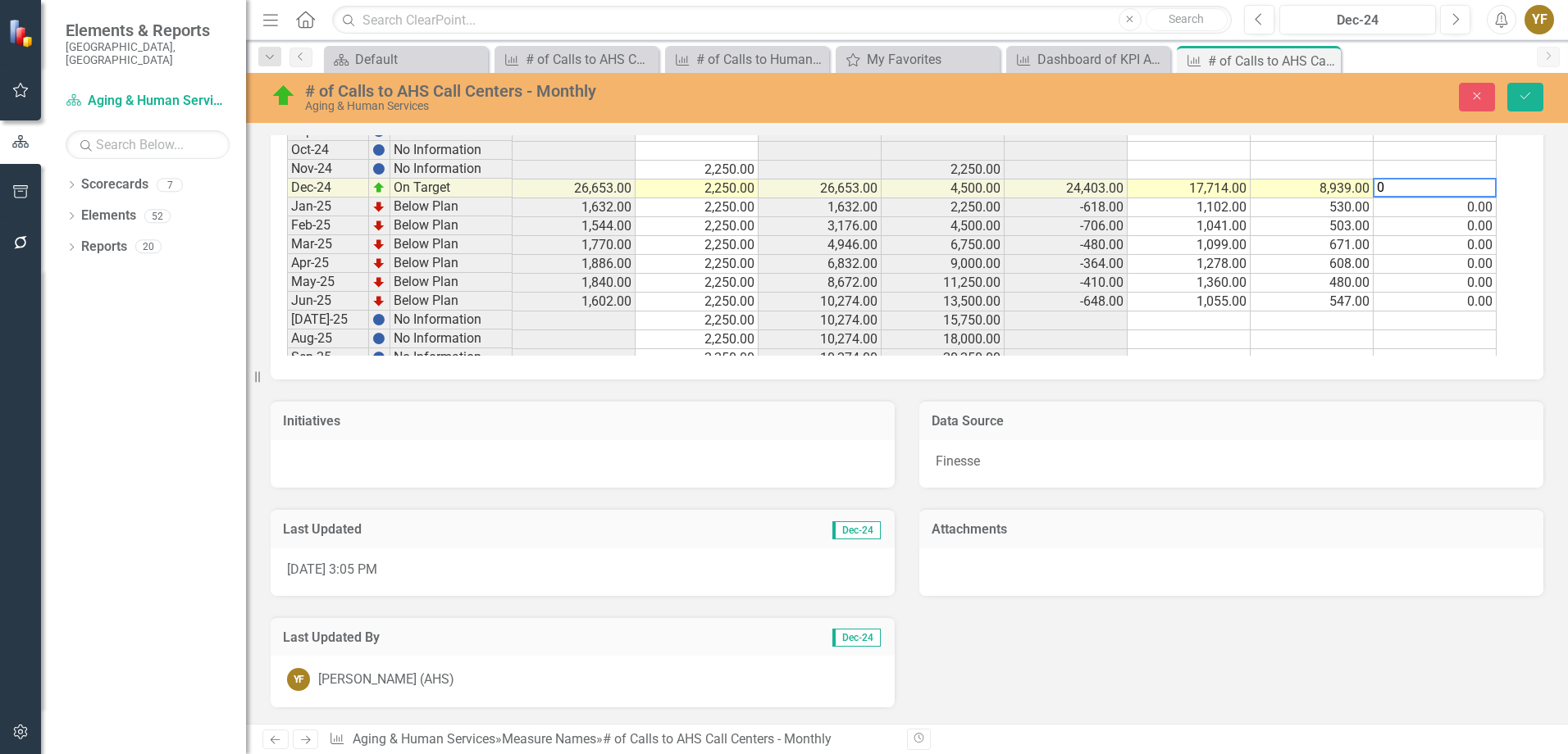 type on "0" 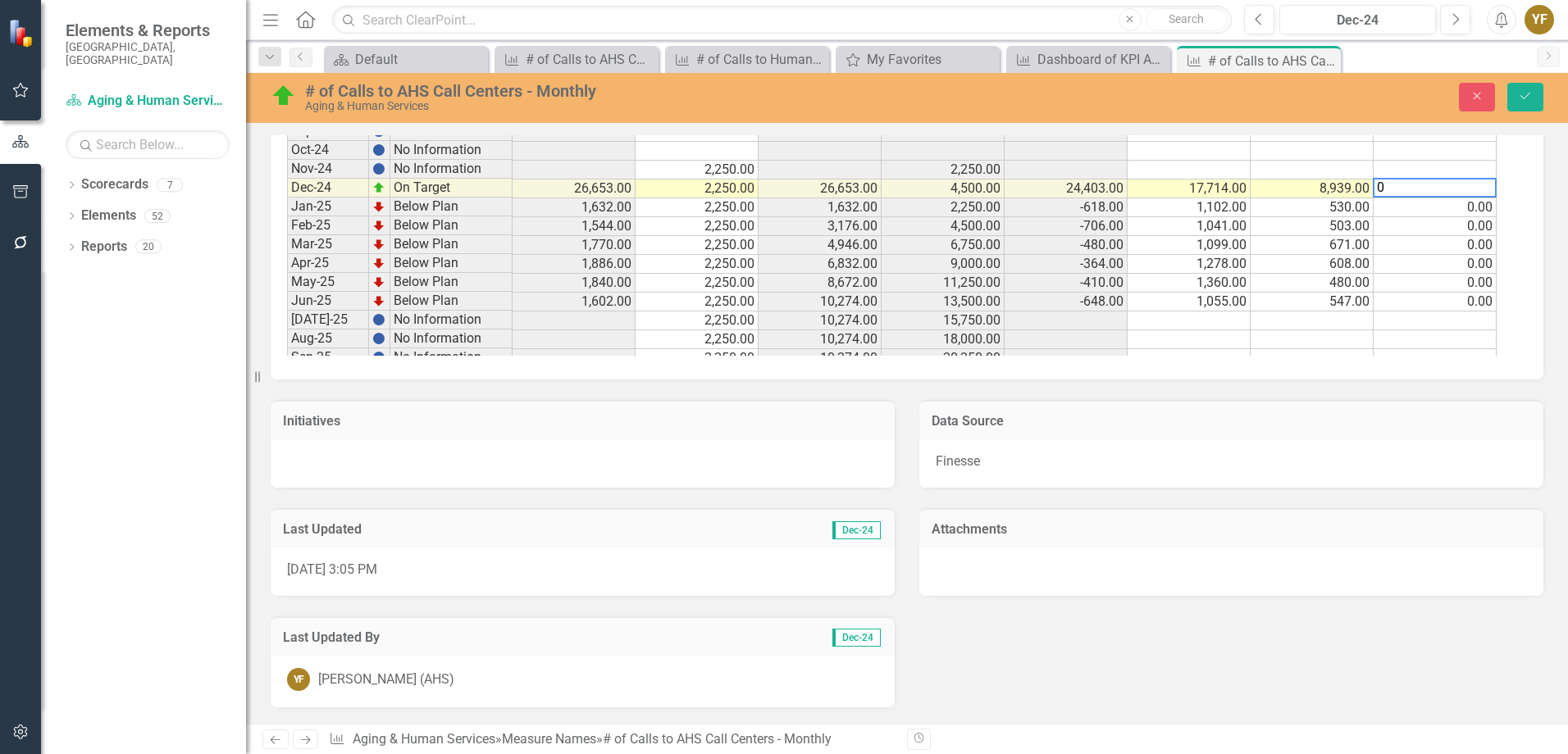 click on "Measure Name Data Add  Add Series Period Status Actual Target Budget-Reporting-Value Budget-Reporting-Target Variance Human Services Calls Aging Calls AHS prior to 2025 Oct-22 No Information Nov-22 No Information Dec-22 No Information 27,504.00 27,504.00 13,494.00 14,010.00 0.00 Jan-23 No Information Feb-23 No Information Mar-23 No Information Apr-23 No Information May-23 No Information Jun-23 No Information Jul-23 No Information Aug-23 No Information Sep-23 No Information Oct-23 No Information Nov-23 No Information Dec-23 No Information 34,758.00 34,758.00 20,425.00 14,333.00 0.00 Jan-24 No Information Feb-24 No Information Mar-24 No Information Apr-24 No Information May-24 No Information Jun-24 No Information Jul-24 No Information Aug-24 No Information Sep-24 No Information Oct-24 No Information Nov-24 No Information 2,250.00 2,250.00 Dec-24 On Target 26,653.00 2,250.00 26,653.00 4,500.00 24,403.00 17,714.00 8,939.00 2,000.00 Jan-25 Below Plan 1,632.00 2,250.00 1,632.00 2,250.00 -618.00 1,102.00 530.00 0.00" at bounding box center (907, 88) 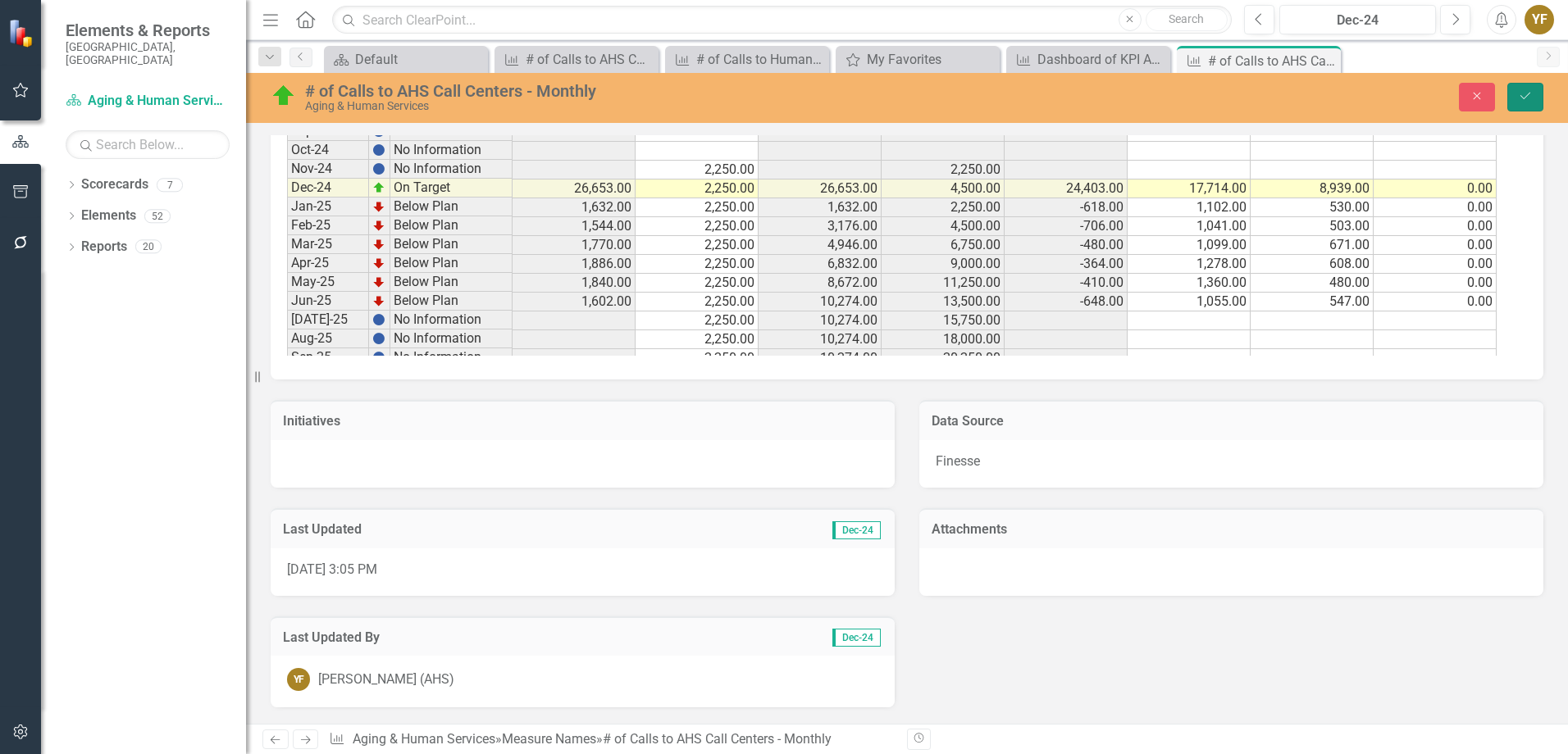 click on "Save" 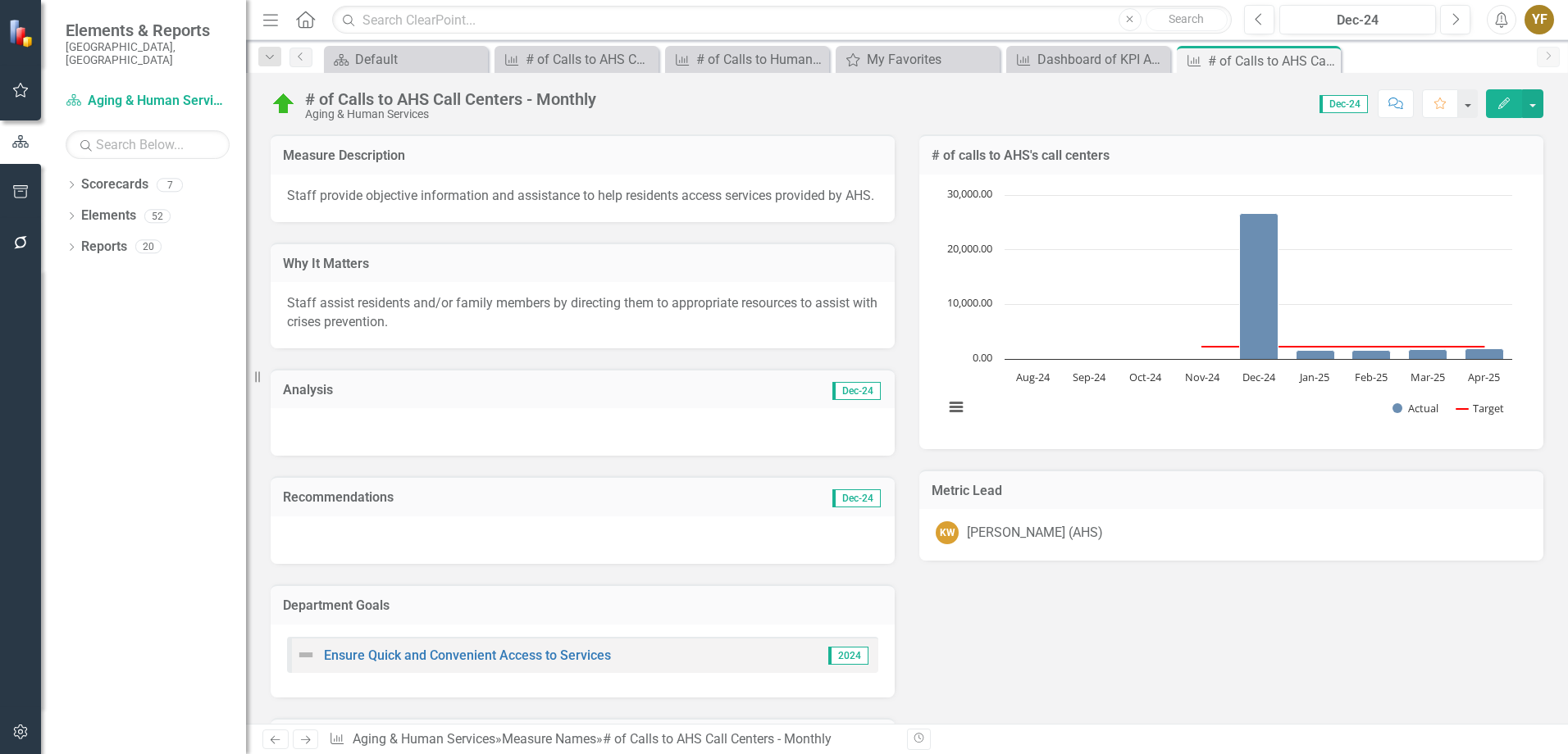 click on "Edit" 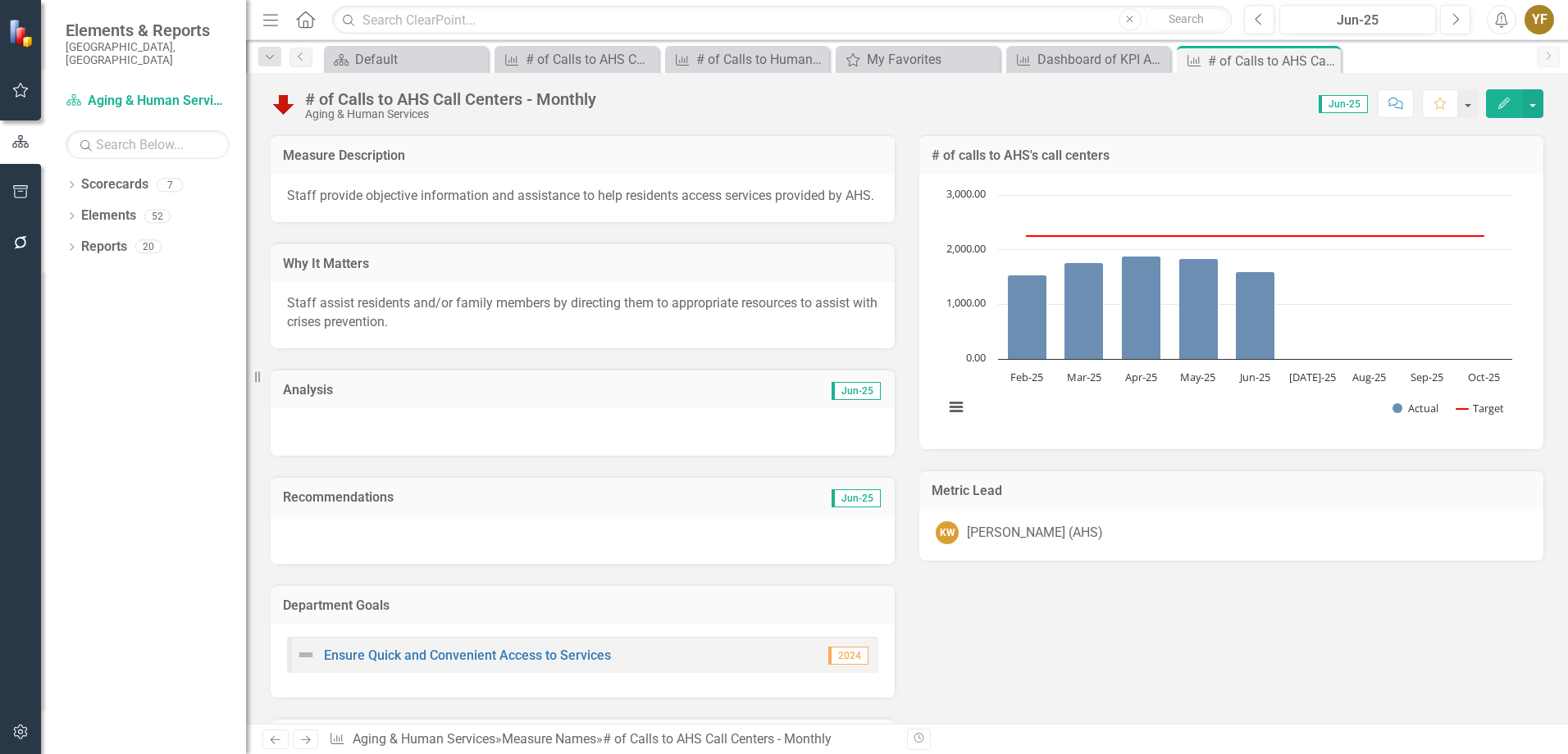 scroll, scrollTop: 0, scrollLeft: 0, axis: both 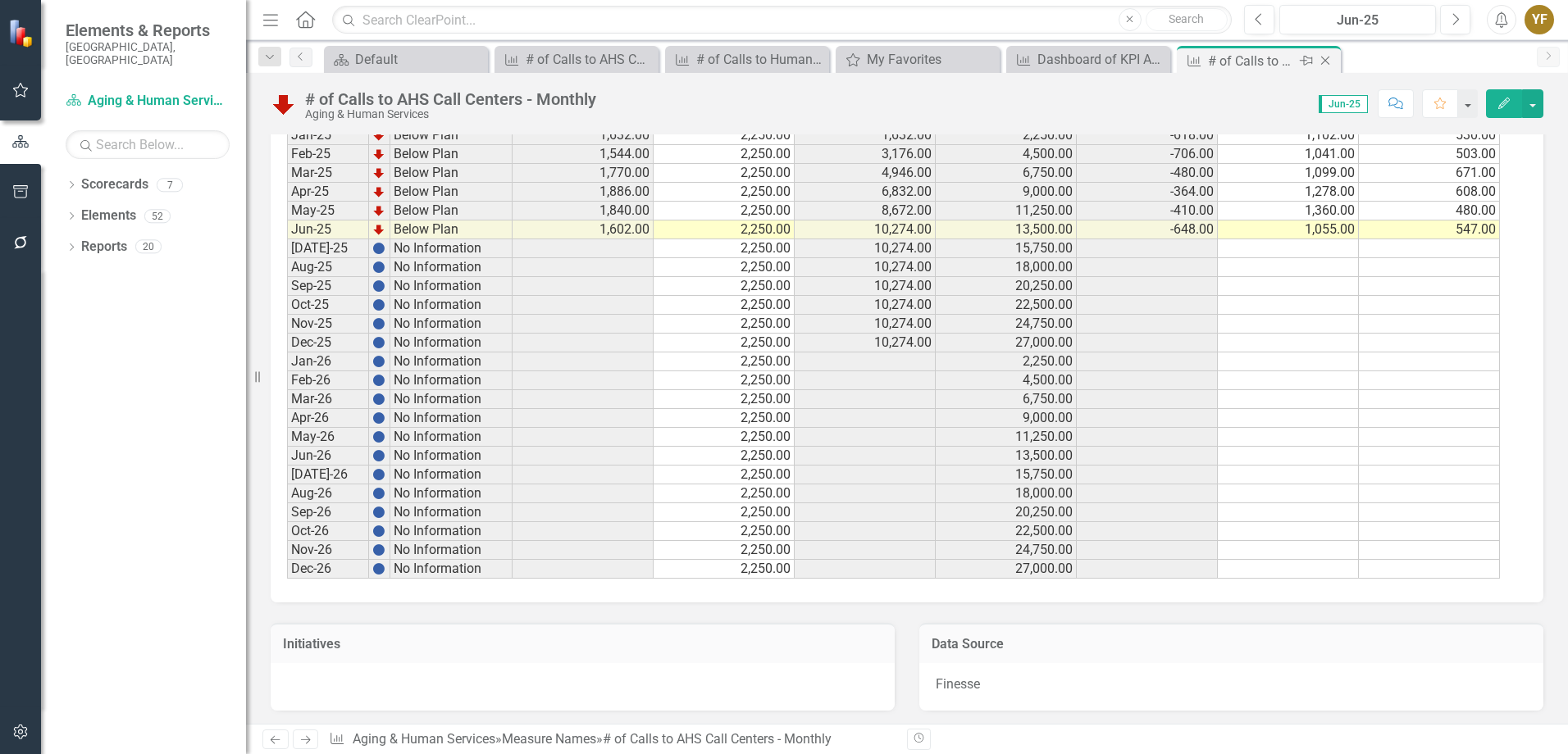 click on "Close" 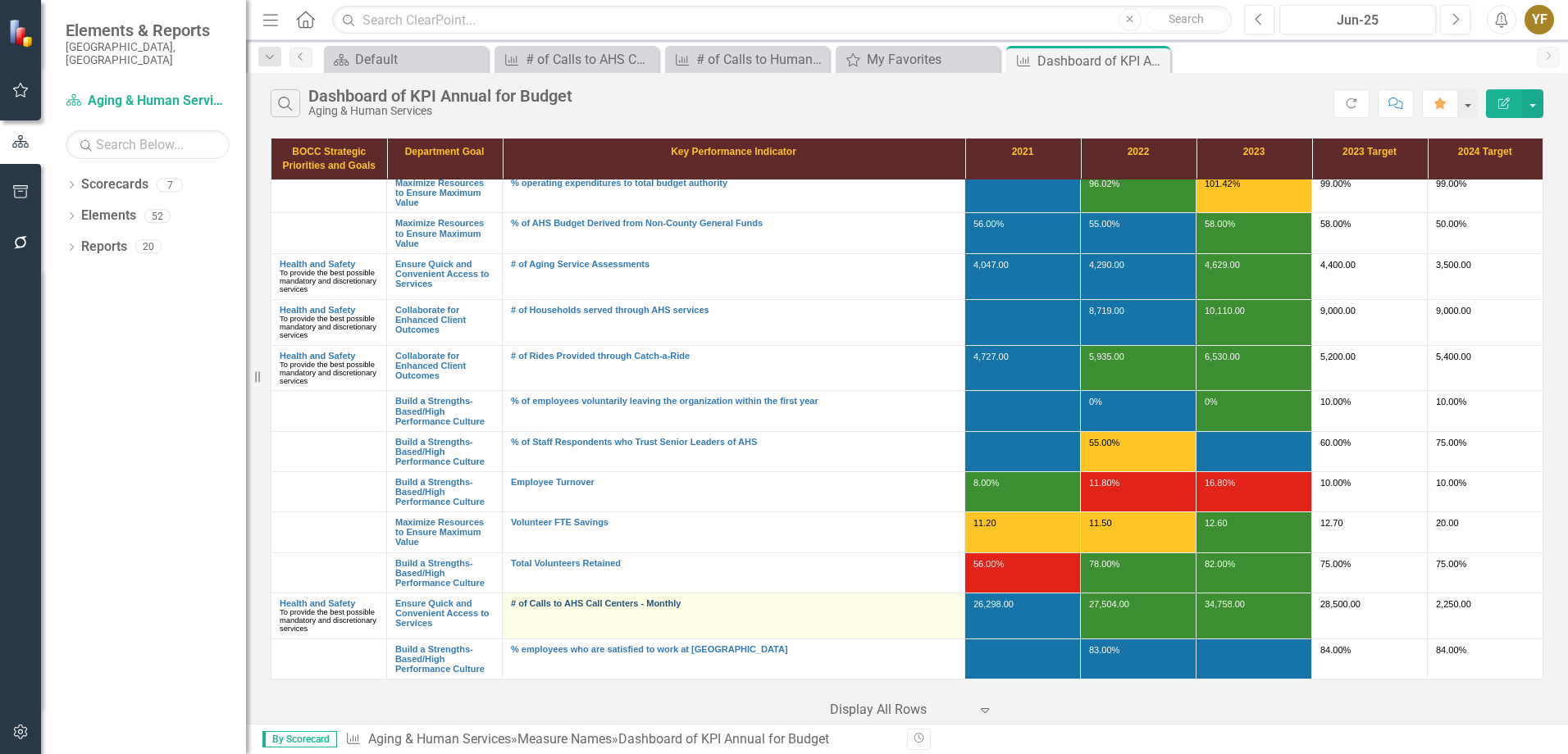 click on "# of Calls to AHS Call Centers - Monthly" at bounding box center [733, 603] 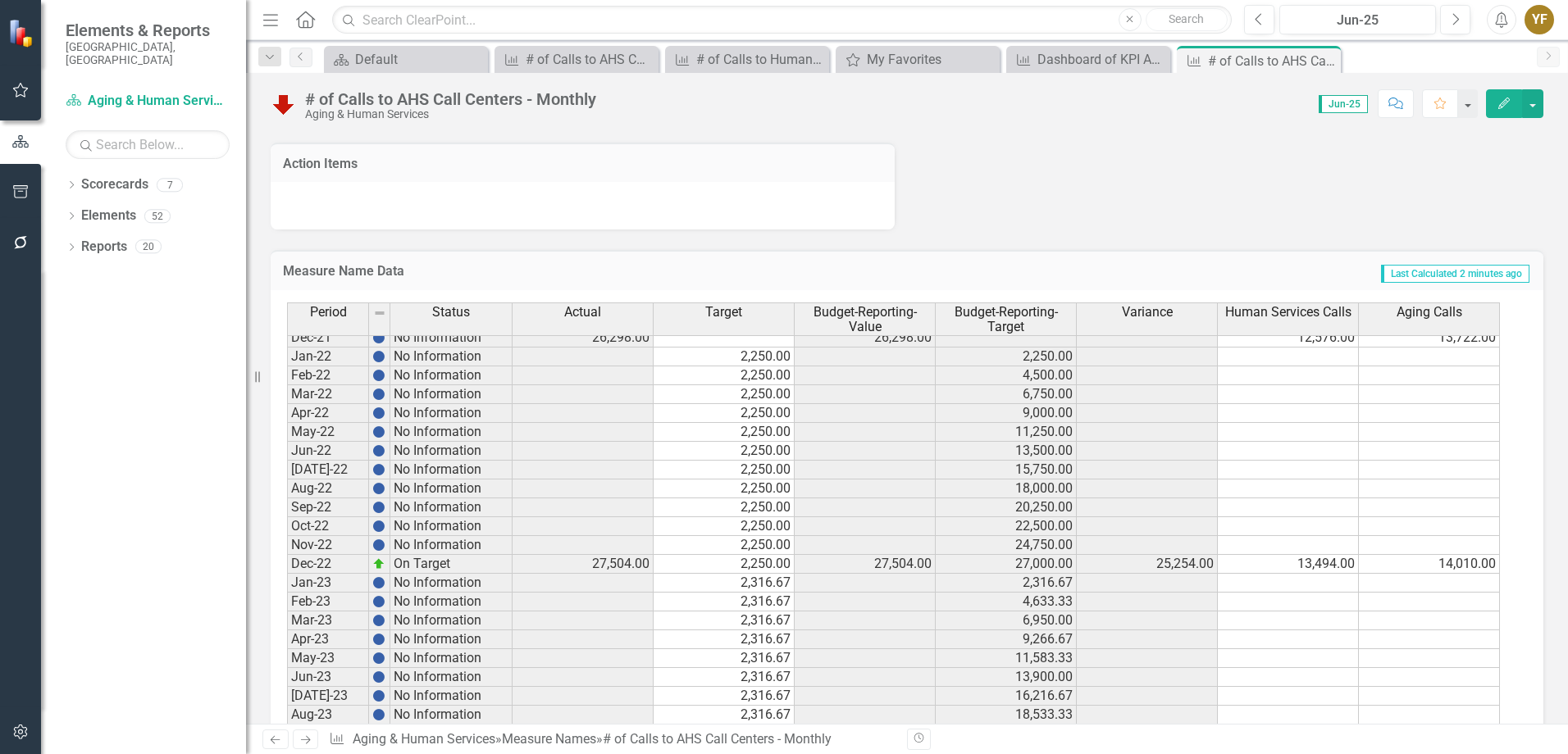 click on "Apr-21 No Information May-21 No Information Jun-21 No Information Jul-21 No Information Aug-21 No Information Sep-21 No Information Oct-21 No Information Nov-21 No Information Dec-21 No Information 26,298.00 26,298.00 12,576.00 13,722.00 Jan-22 No Information 2,250.00 2,250.00 Feb-22 No Information 2,250.00 4,500.00 Mar-22 No Information 2,250.00 6,750.00 Apr-22 No Information 2,250.00 9,000.00 May-22 No Information 2,250.00 11,250.00 Jun-22 No Information 2,250.00 13,500.00 Jul-22 No Information 2,250.00 15,750.00 Aug-22 No Information 2,250.00 18,000.00 Sep-22 No Information 2,250.00 20,250.00 Oct-22 No Information 2,250.00 22,500.00 Nov-22 No Information 2,250.00 24,750.00 Dec-22 On Target 27,504.00 2,250.00 27,504.00 27,000.00 25,254.00 13,494.00 14,010.00 Jan-23 No Information 2,316.67 2,316.67 Feb-23 No Information 2,316.67 4,633.33 Mar-23 No Information 2,316.67 6,950.00 Apr-23 No Information 2,316.67 9,266.67 May-23 No Information 2,316.67 11,583.33 Jun-23 No Information 2,316.67 13,900.00 Jul-23" at bounding box center (893, 583) 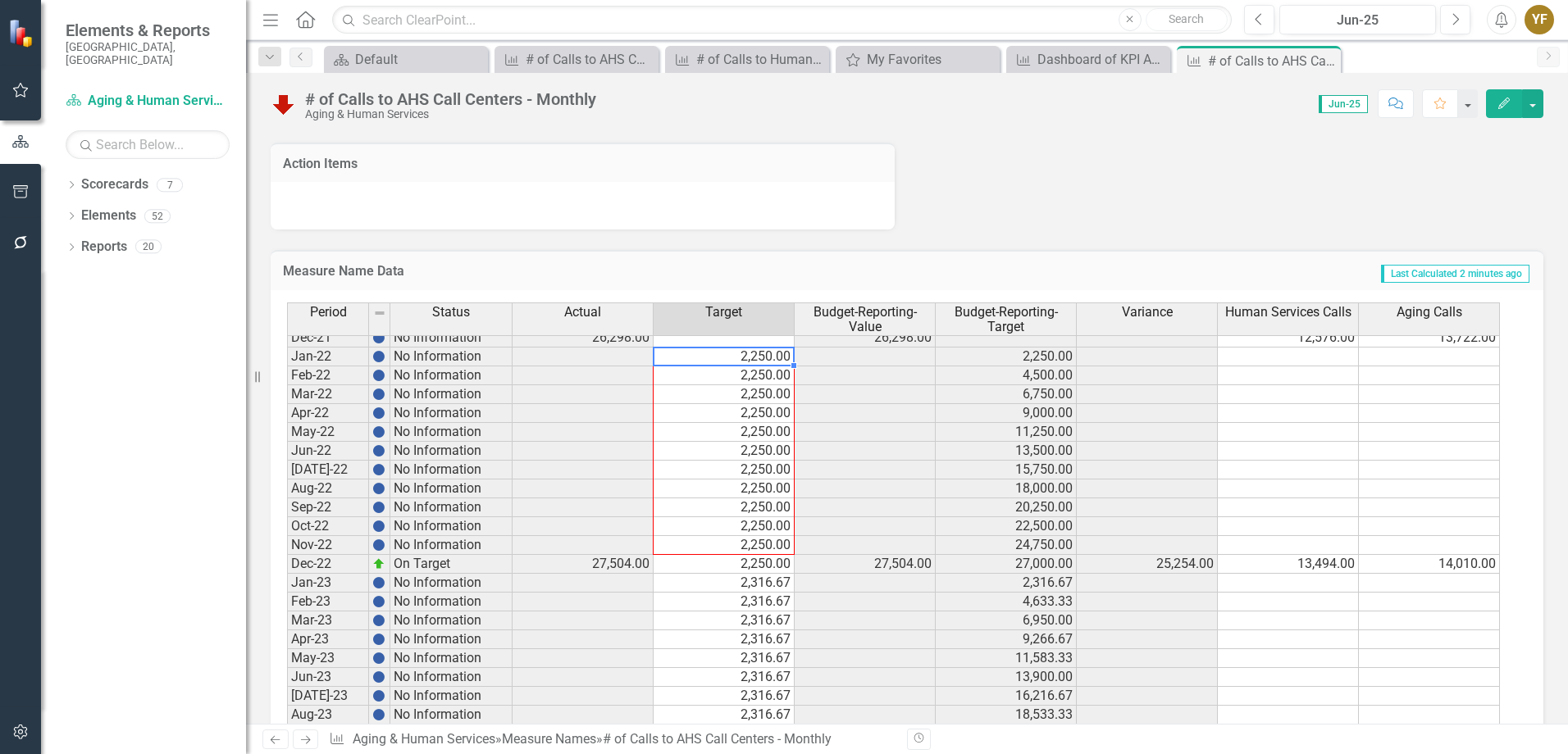 drag, startPoint x: 795, startPoint y: 384, endPoint x: 785, endPoint y: 567, distance: 183.273 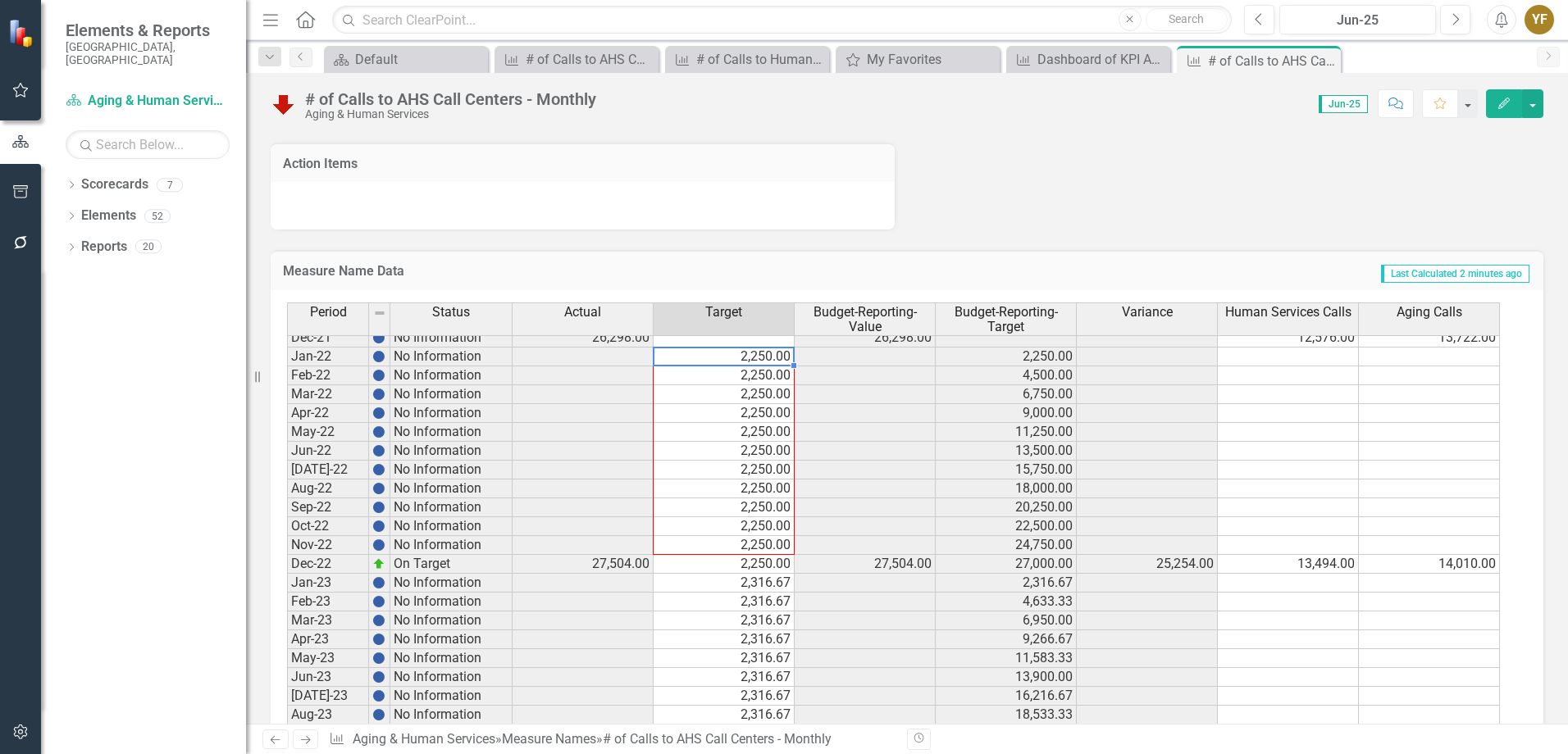 click on "Period Status Actual Target Budget-Reporting-Value Budget-Reporting-Target Variance Human Services Calls Aging Calls Mar-21 No Information Apr-21 No Information May-21 No Information Jun-21 No Information Jul-21 No Information Aug-21 No Information Sep-21 No Information Oct-21 No Information Nov-21 No Information Dec-21 No Information 26,298.00 26,298.00 12,576.00 13,722.00 Jan-22 No Information 2,250.00 2,250.00 Feb-22 No Information 2,250.00 4,500.00 Mar-22 No Information 2,250.00 6,750.00 Apr-22 No Information 2,250.00 9,000.00 May-22 No Information 2,250.00 11,250.00 Jun-22 No Information 2,250.00 13,500.00 Jul-22 No Information 2,250.00 15,750.00 Aug-22 No Information 2,250.00 18,000.00 Sep-22 No Information 2,250.00 20,250.00 Oct-22 No Information 2,250.00 22,500.00 Nov-22 No Information 2,250.00 24,750.00 Dec-22 On Target 27,504.00 2,250.00 27,504.00 27,000.00 25,254.00 13,494.00 14,010.00 Jan-23 No Information 2,316.67 2,316.67 Feb-23 No Information 2,316.67 4,633.33 Mar-23 No Information 2,316.67" at bounding box center [287, 547] 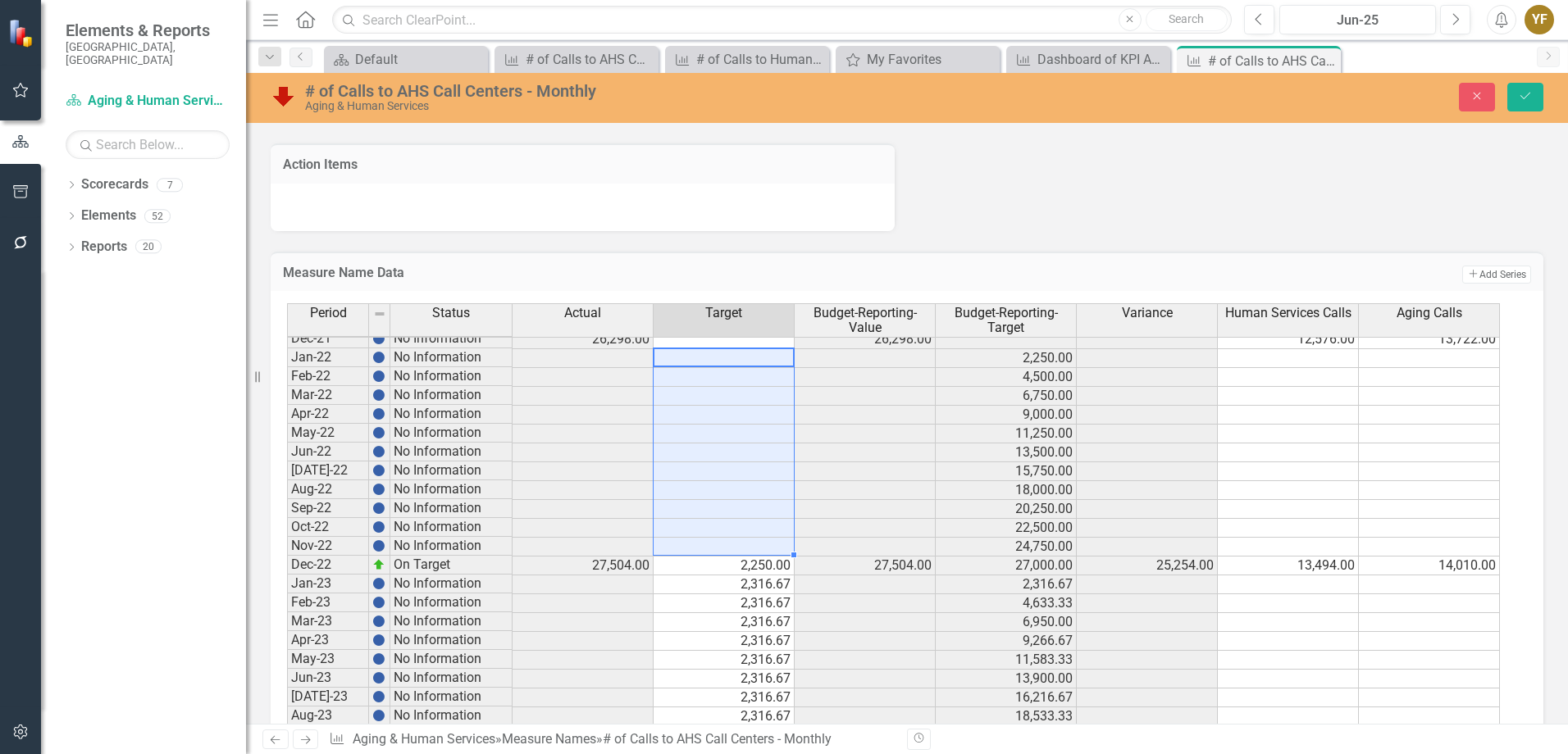 click on "2,250.00" at bounding box center (724, 566) 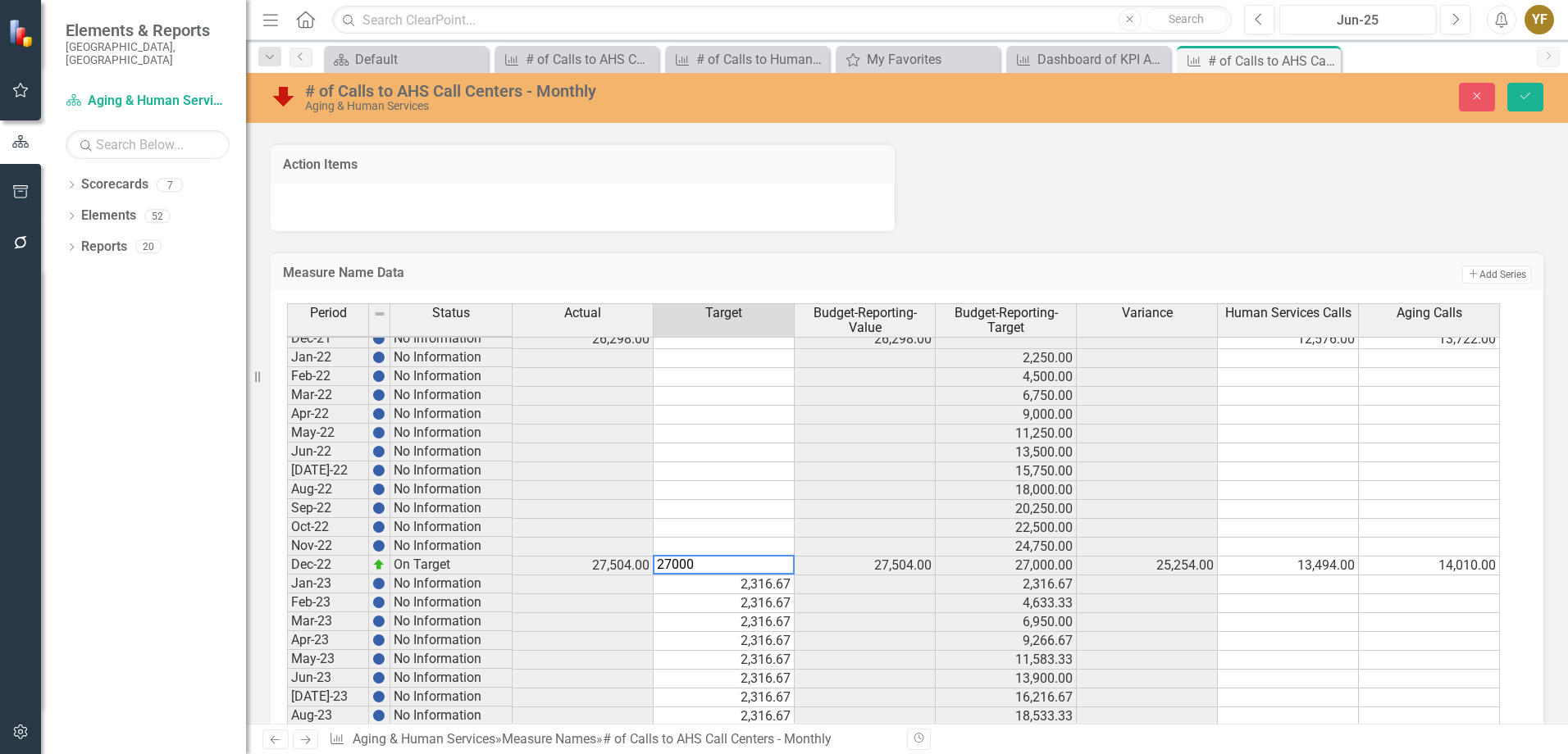 type on "27000" 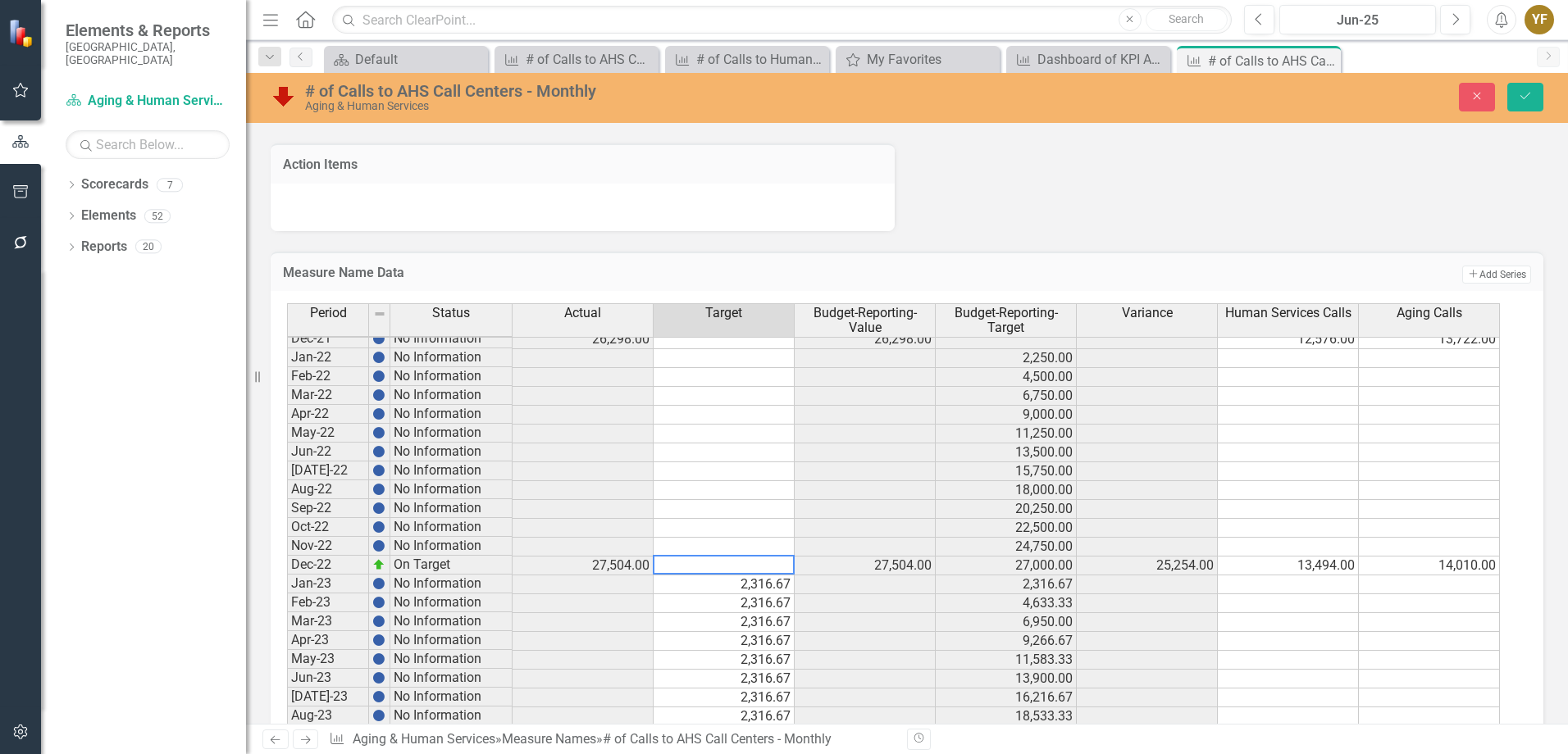 click at bounding box center (724, 509) 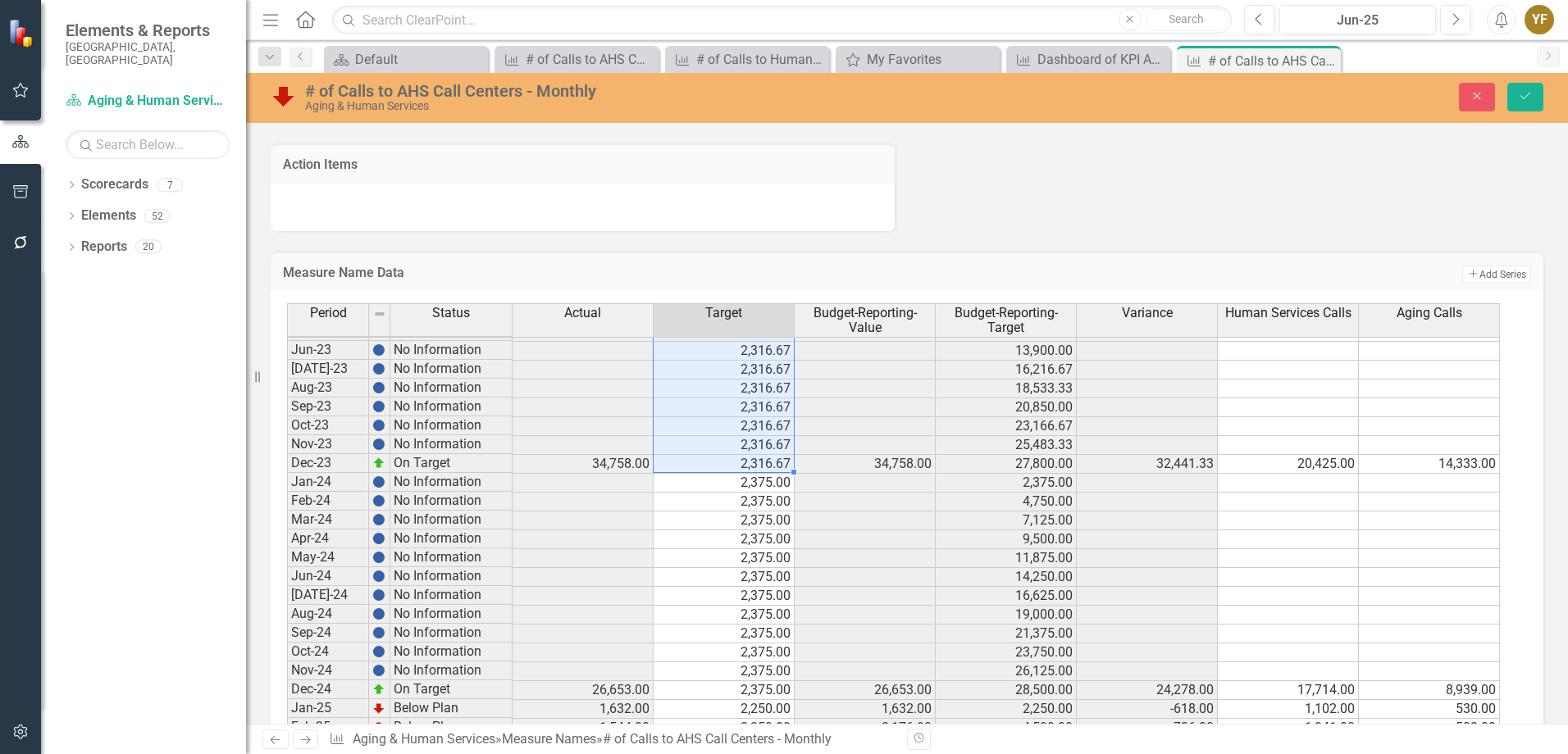 drag, startPoint x: 767, startPoint y: 605, endPoint x: 753, endPoint y: 475, distance: 130.75167 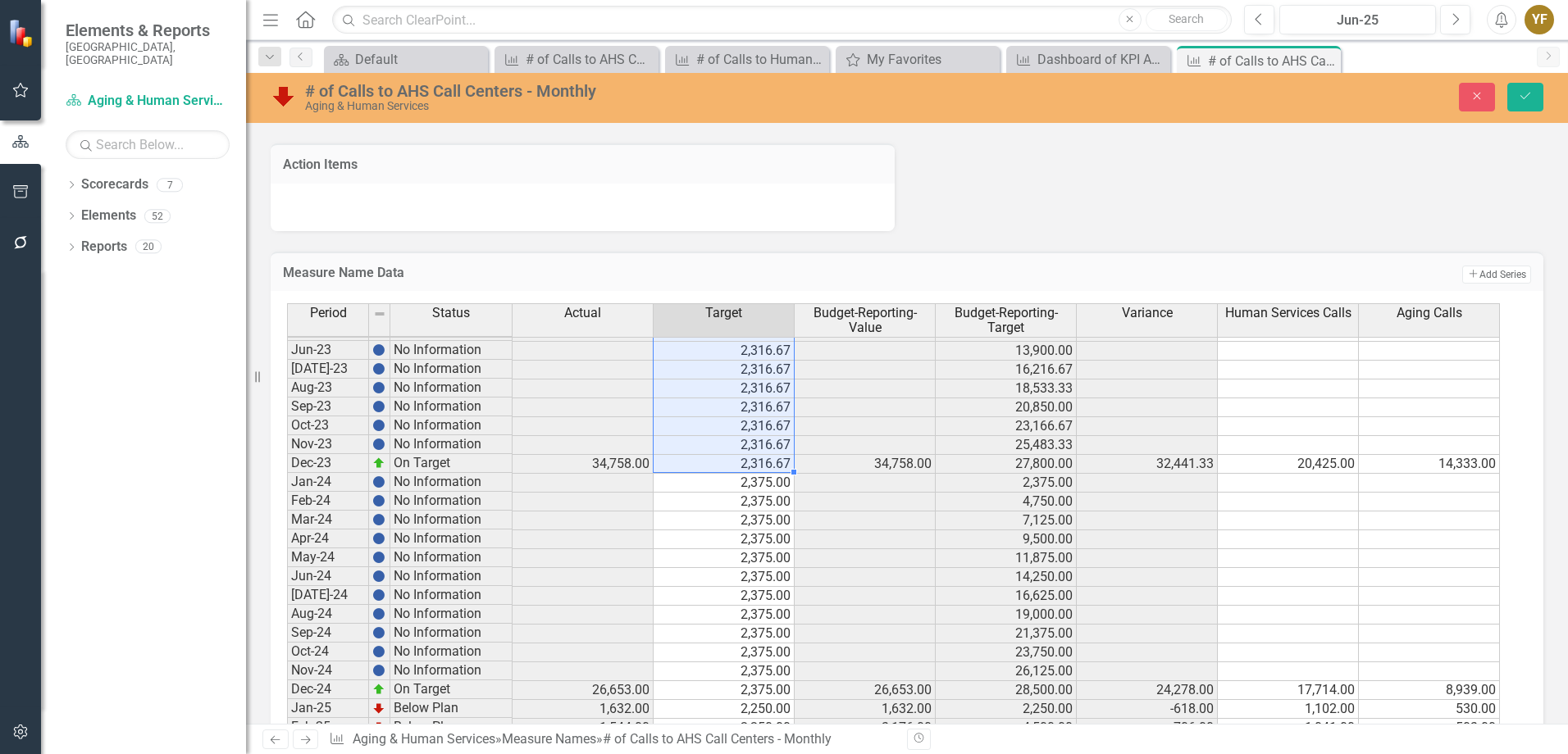 click on "Jan-22 No Information 2,250.00 Feb-22 No Information 4,500.00 Mar-22 No Information 6,750.00 Apr-22 No Information 9,000.00 May-22 No Information 11,250.00 Jun-22 No Information 13,500.00 Jul-22 No Information 15,750.00 Aug-22 No Information 18,000.00 Sep-22 No Information 20,250.00 Oct-22 No Information 22,500.00 Nov-22 No Information 24,750.00 Dec-22 On Target 27,504.00 27,000.00 27,504.00 27,000.00 25,254.00 13,494.00 14,010.00 Jan-23 No Information 2,316.67 2,316.67 Feb-23 No Information 2,316.67 4,633.33 Mar-23 No Information 2,316.67 6,950.00 Apr-23 No Information 2,316.67 9,266.67 May-23 No Information 2,316.67 11,583.33 Jun-23 No Information 2,316.67 13,900.00 Jul-23 No Information 2,316.67 16,216.67 Aug-23 No Information 2,316.67 18,533.33 Sep-23 No Information 2,316.67 20,850.00 Oct-23 No Information 2,316.67 23,166.67 Nov-23 No Information 2,316.67 25,483.33 Dec-23 On Target 34,758.00 2,316.67 34,758.00 27,800.00 32,441.33 20,425.00 14,333.00 Jan-24 No Information 2,375.00 2,375.00 Feb-24 2,375.00" at bounding box center (893, 445) 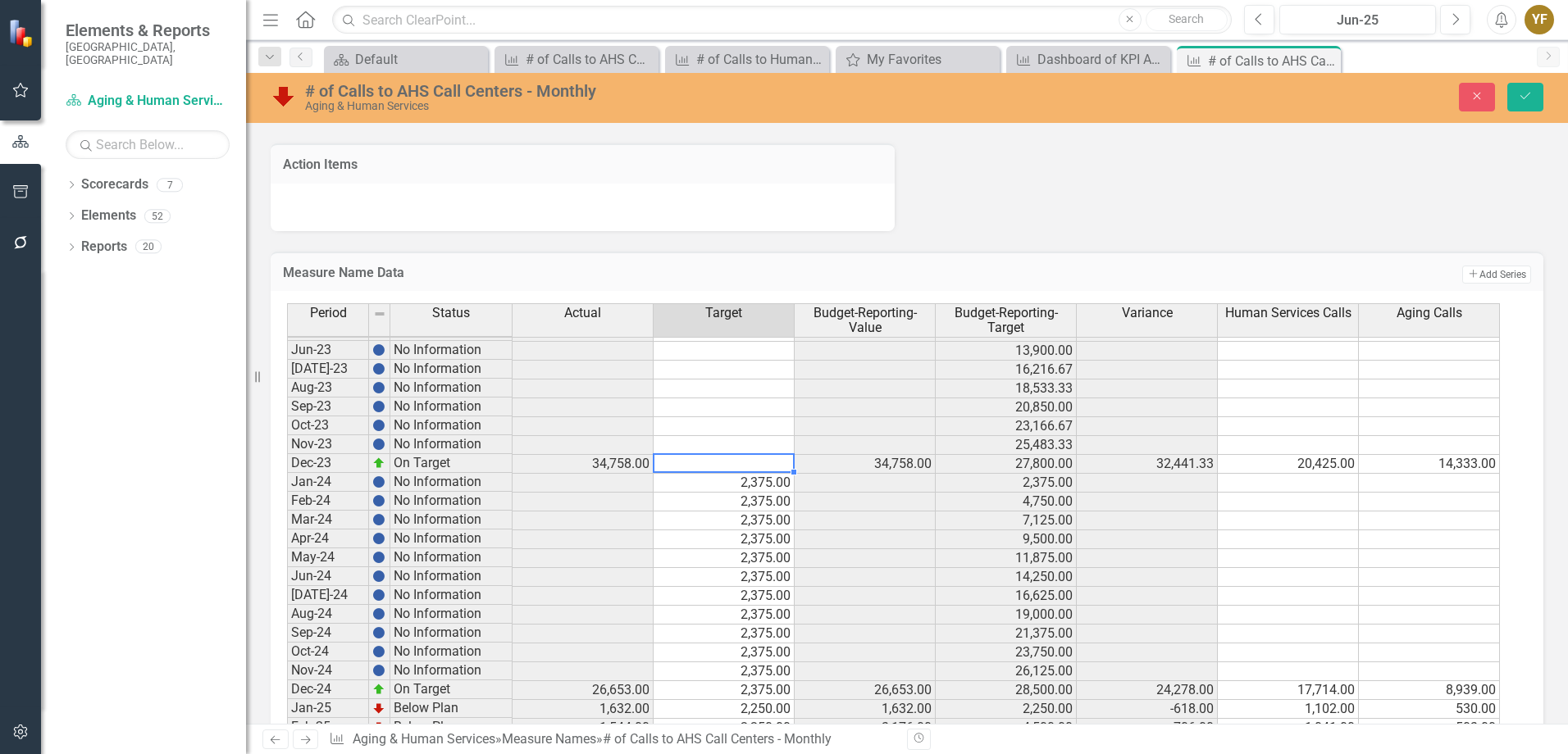 click at bounding box center (724, 464) 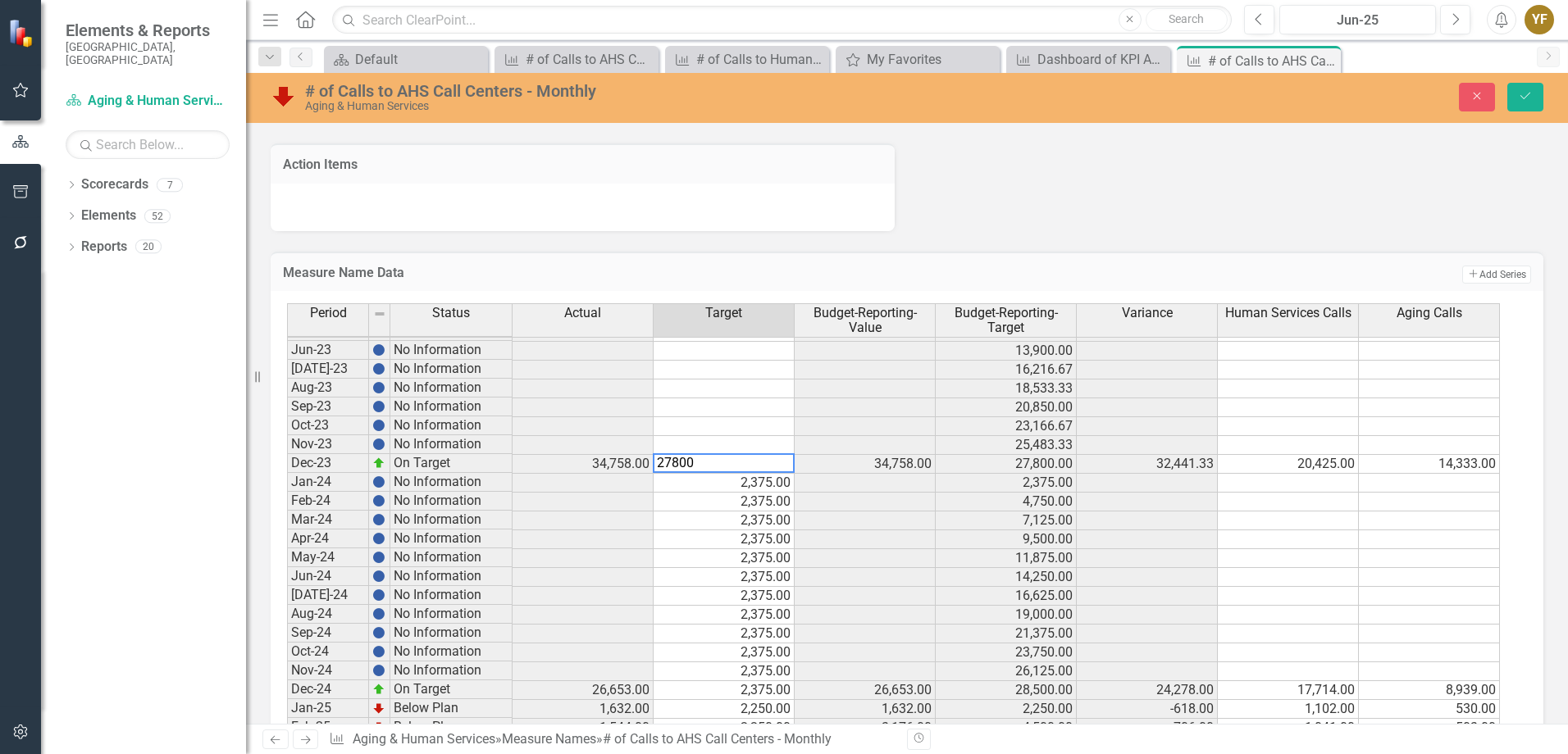 type on "2375" 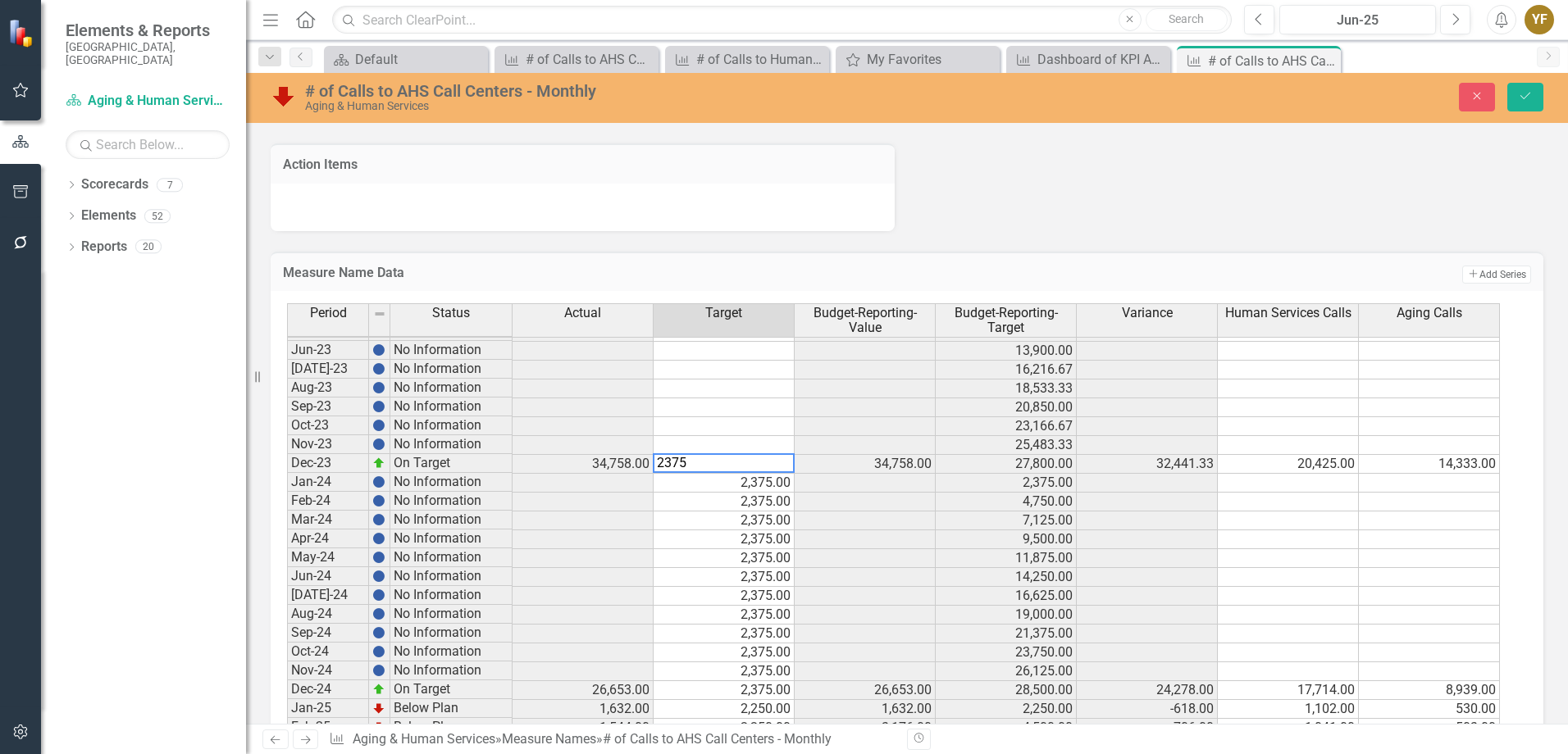 click on "2,375.00" at bounding box center (724, 483) 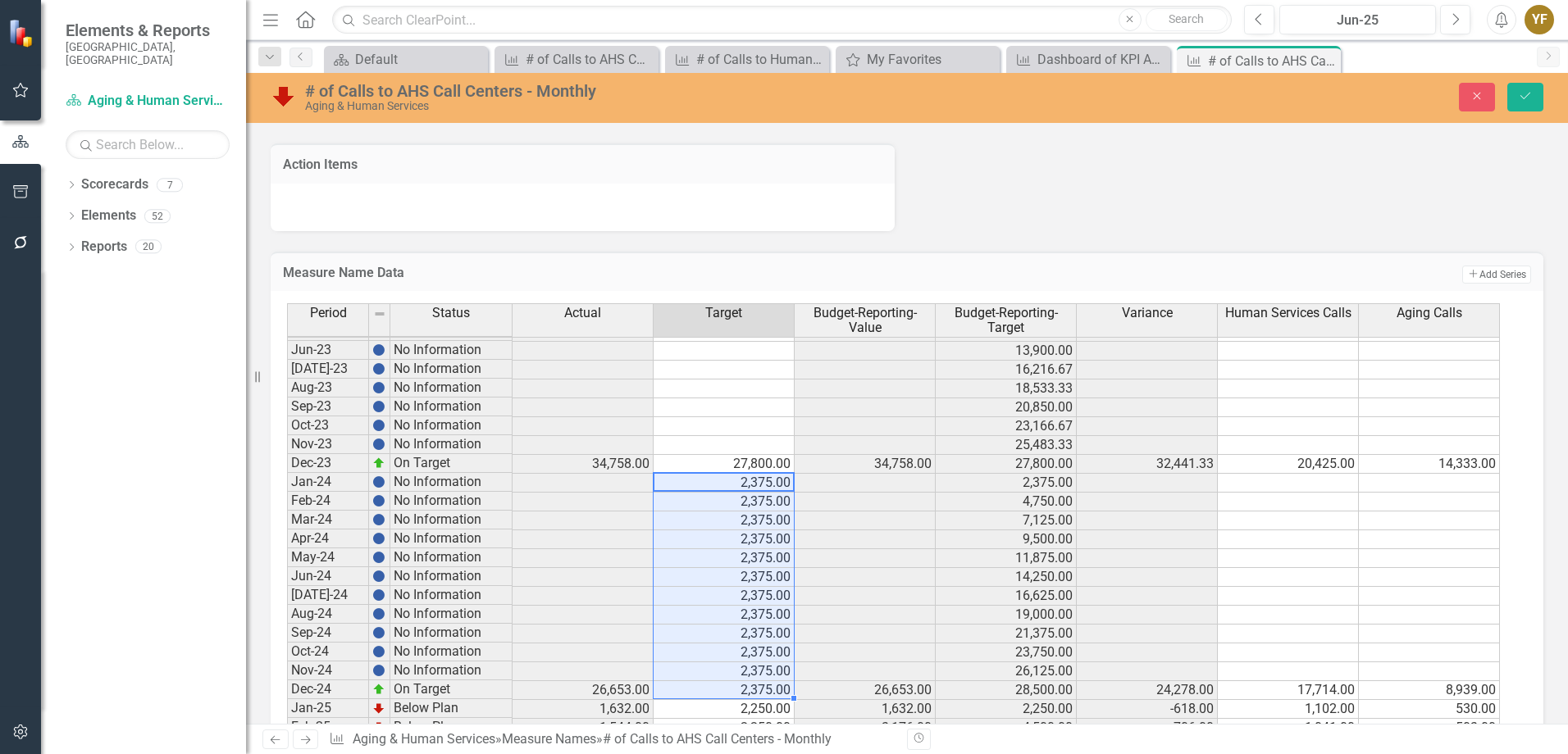 drag, startPoint x: 763, startPoint y: 497, endPoint x: 750, endPoint y: 699, distance: 202.4179 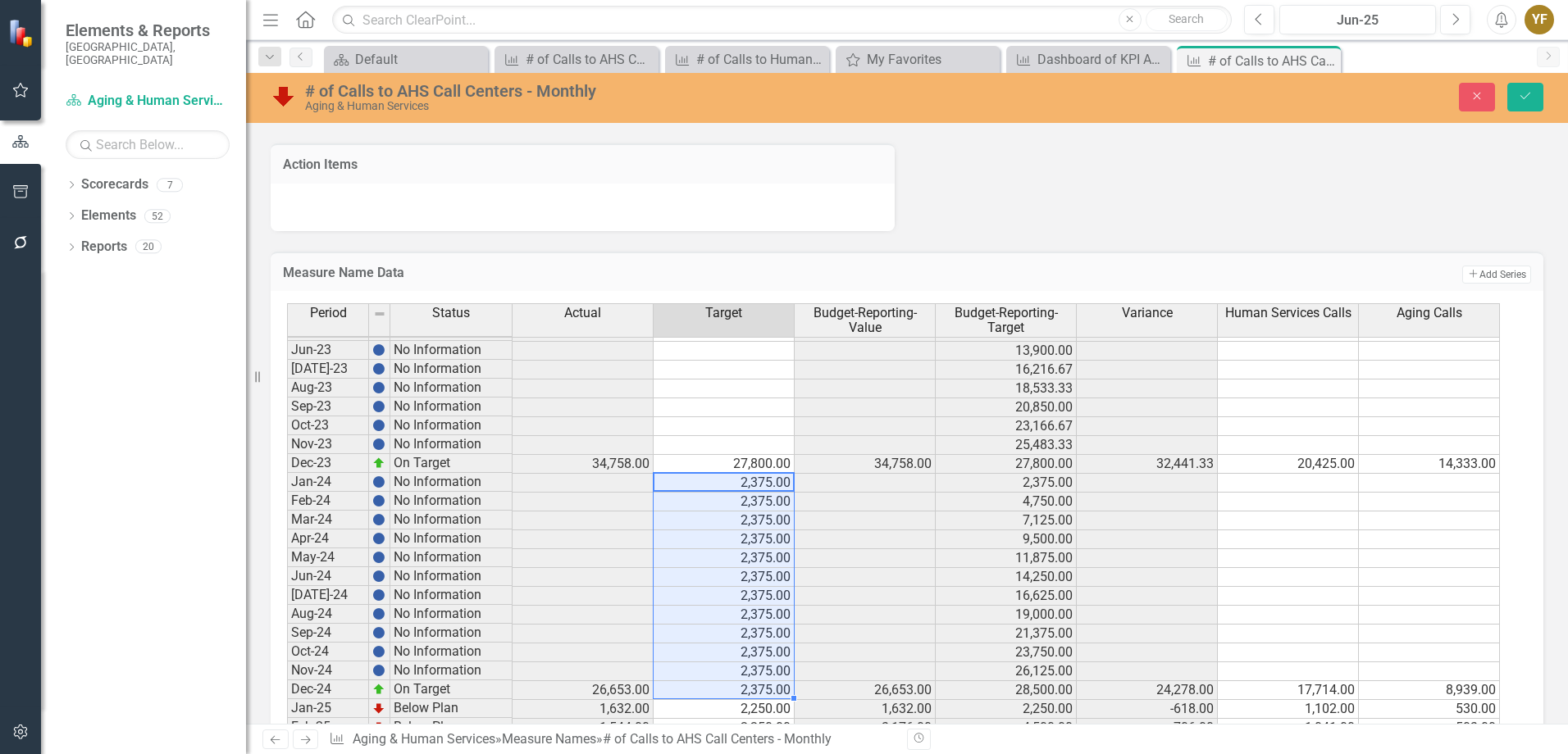 click on "Jun-22 No Information 13,500.00 Jul-22 No Information 15,750.00 Aug-22 No Information 18,000.00 Sep-22 No Information 20,250.00 Oct-22 No Information 22,500.00 Nov-22 No Information 24,750.00 Dec-22 On Target 27,504.00 27,000.00 27,504.00 27,000.00 25,254.00 13,494.00 14,010.00 Jan-23 No Information 2,316.67 Feb-23 No Information 4,633.33 Mar-23 No Information 6,950.00 Apr-23 No Information 9,266.67 May-23 No Information 11,583.33 Jun-23 No Information 13,900.00 Jul-23 No Information 16,216.67 Aug-23 No Information 18,533.33 Sep-23 No Information 20,850.00 Oct-23 No Information 23,166.67 Nov-23 No Information 25,483.33 Dec-23 On Target 34,758.00 27,800.00 34,758.00 27,800.00 32,441.33 20,425.00 14,333.00 Jan-24 No Information 2,375.00 2,375.00 Feb-24 No Information 2,375.00 4,750.00 Mar-24 No Information 2,375.00 7,125.00 Apr-24 No Information 2,375.00 9,500.00 May-24 No Information 2,375.00 11,875.00 Jun-24 No Information 2,375.00 14,250.00 Jul-24 No Information 2,375.00 16,625.00 Aug-24 No Information" at bounding box center (893, 558) 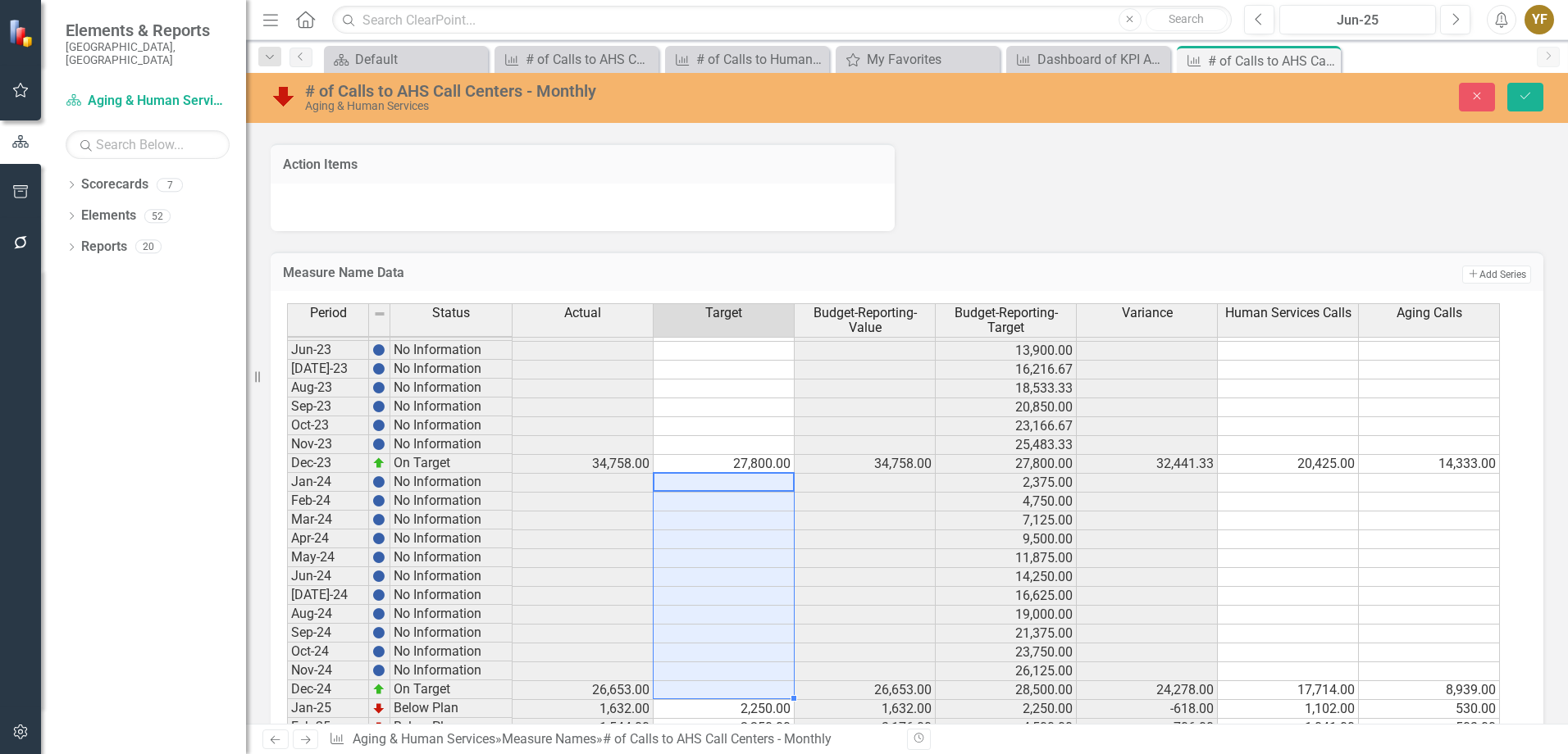 click at bounding box center [724, 690] 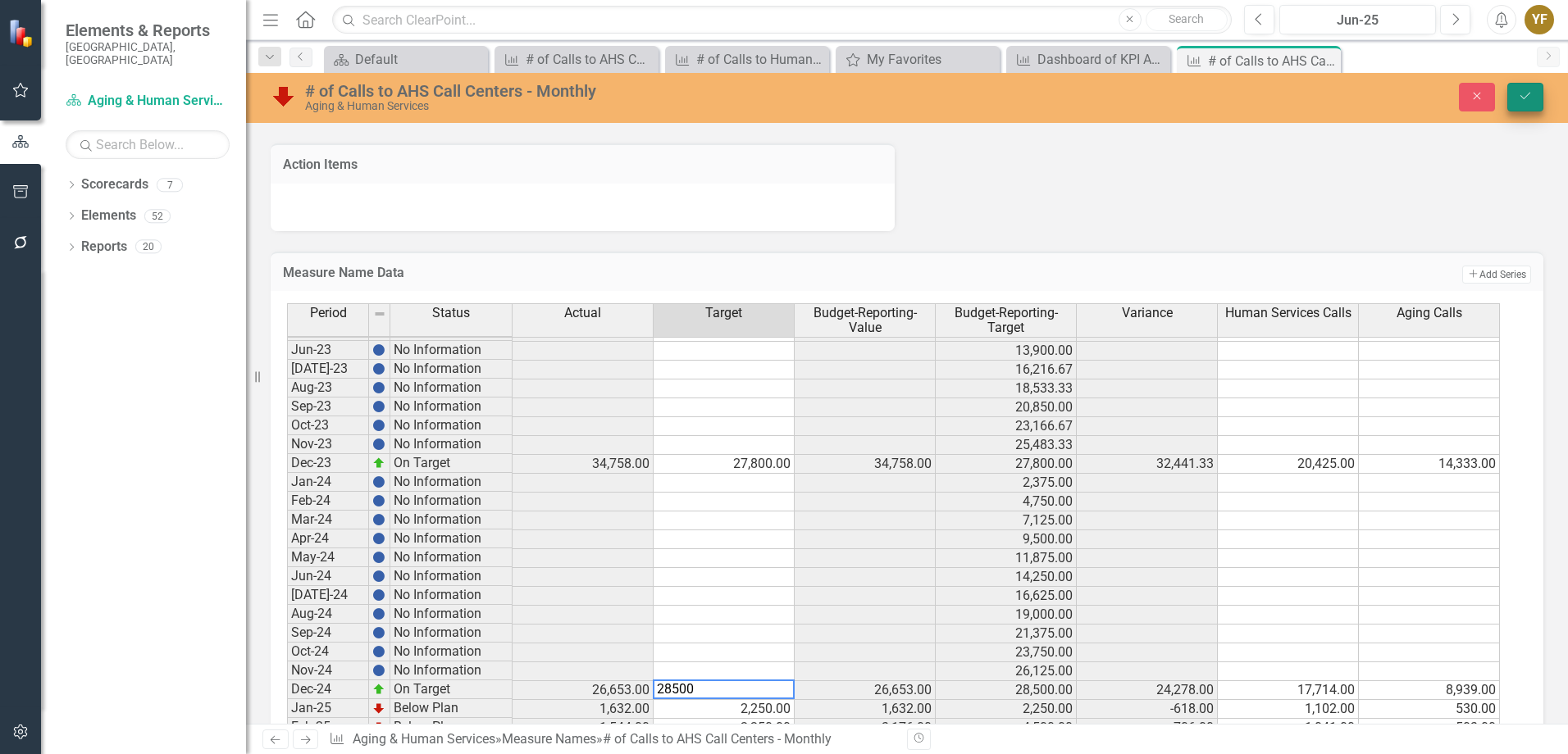 type on "28500" 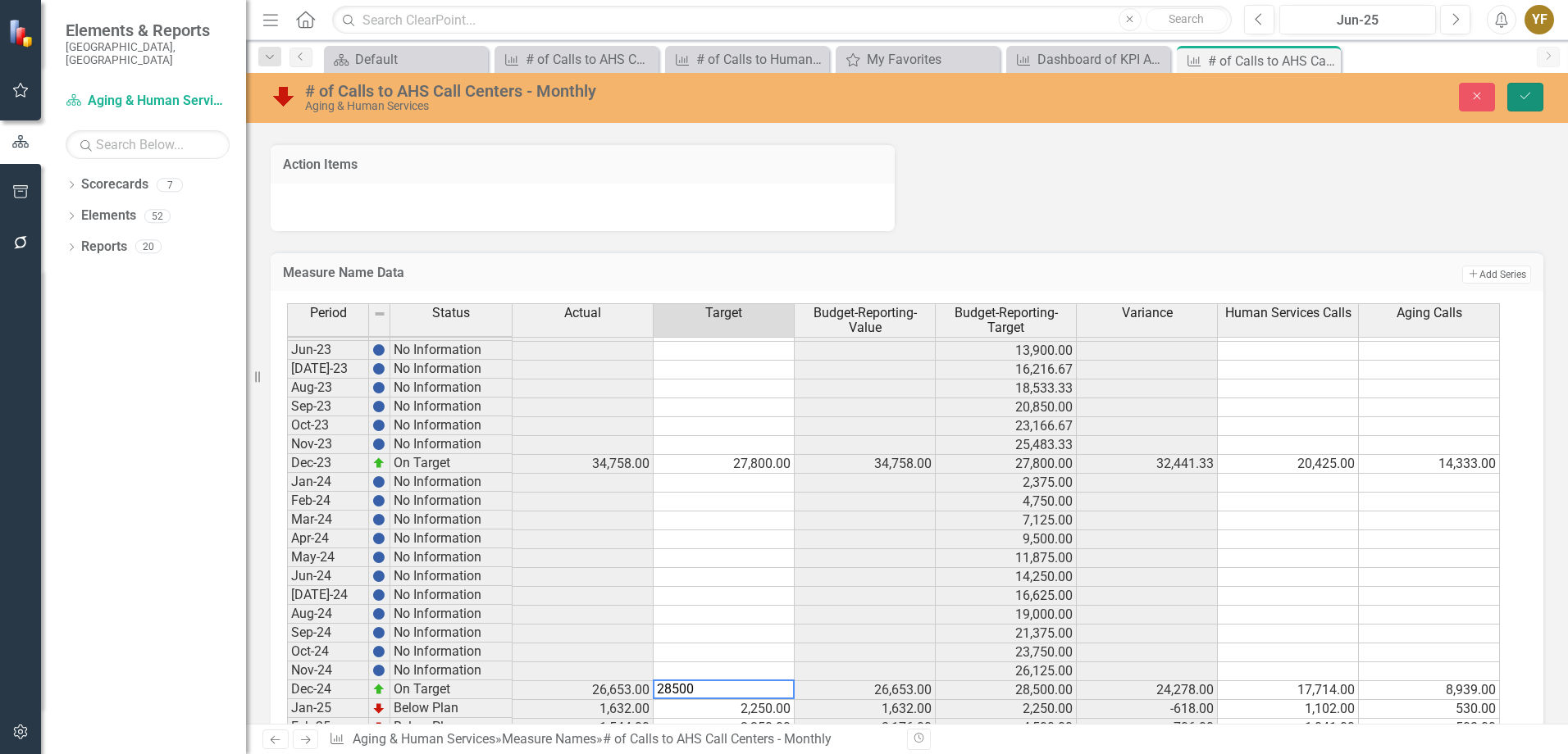 click on "Save" 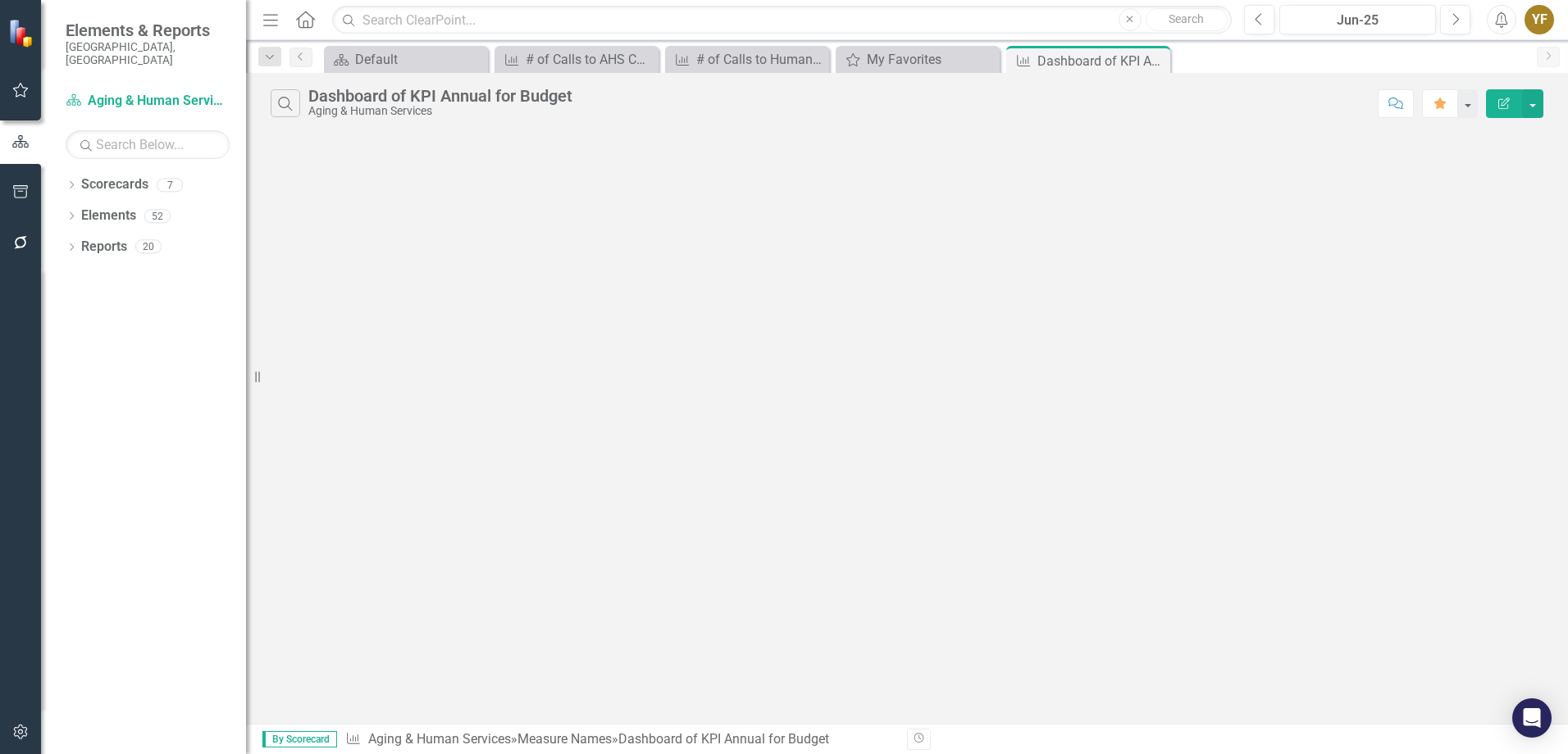 scroll, scrollTop: 0, scrollLeft: 0, axis: both 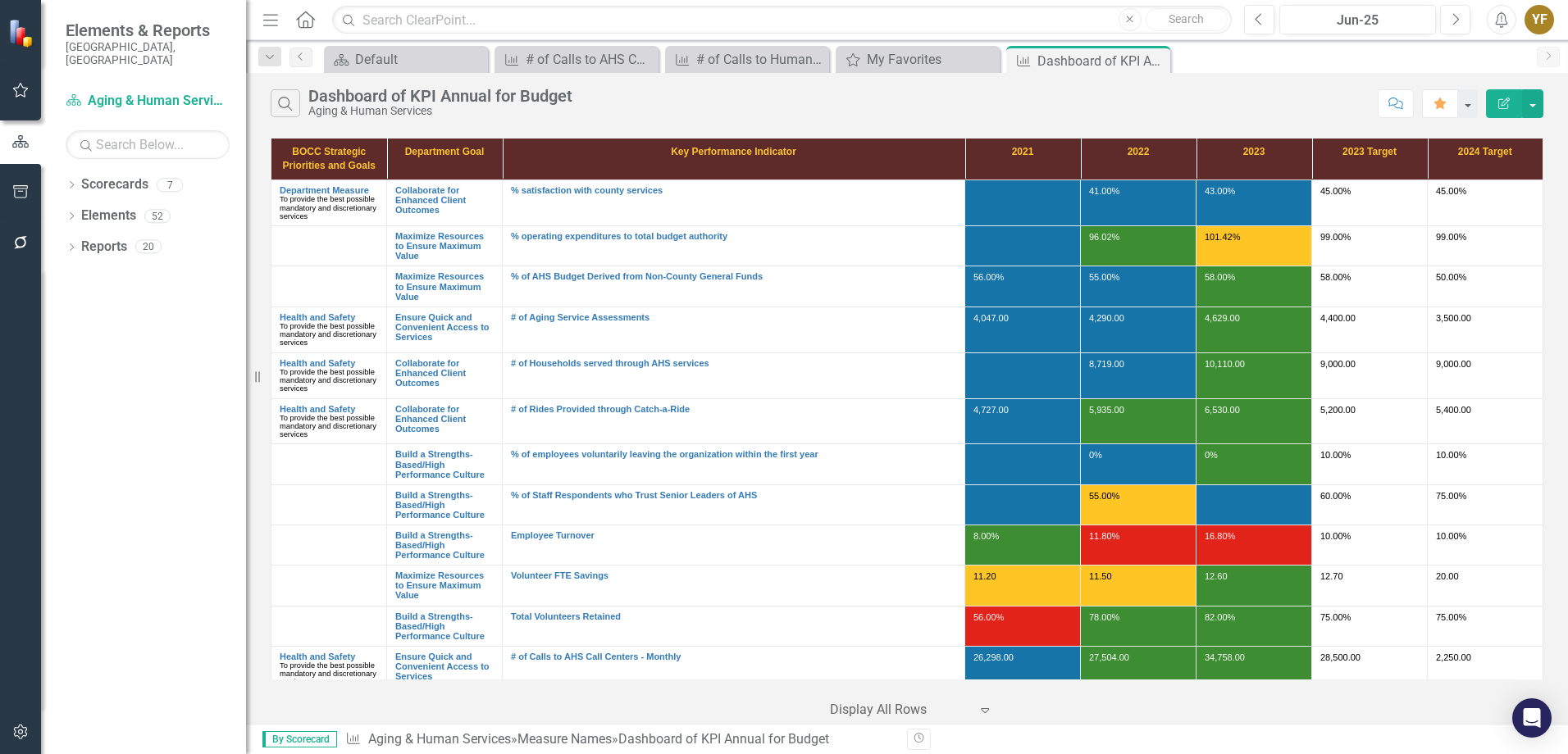 click on "2,250.00" at bounding box center (1485, 658) 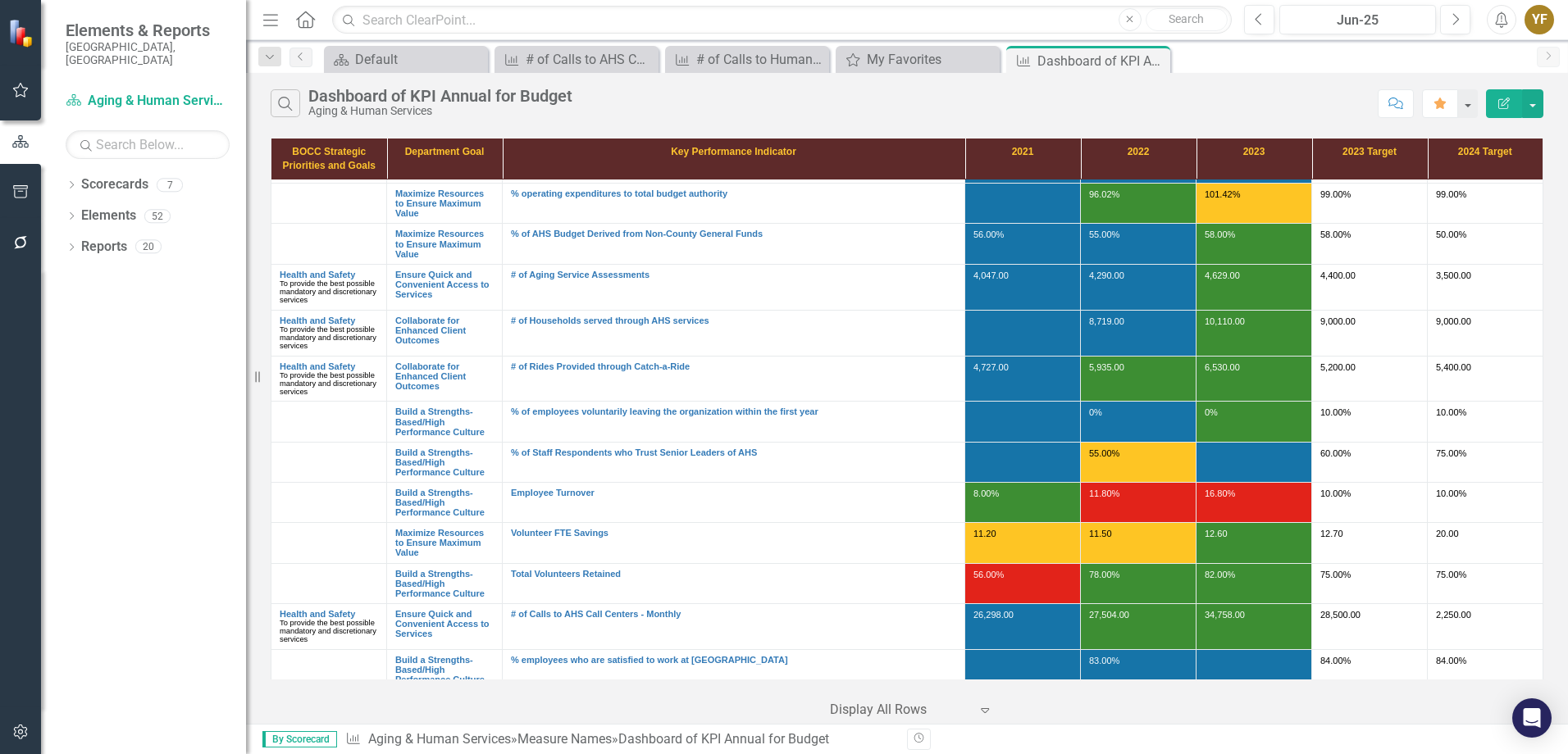 scroll, scrollTop: 66, scrollLeft: 0, axis: vertical 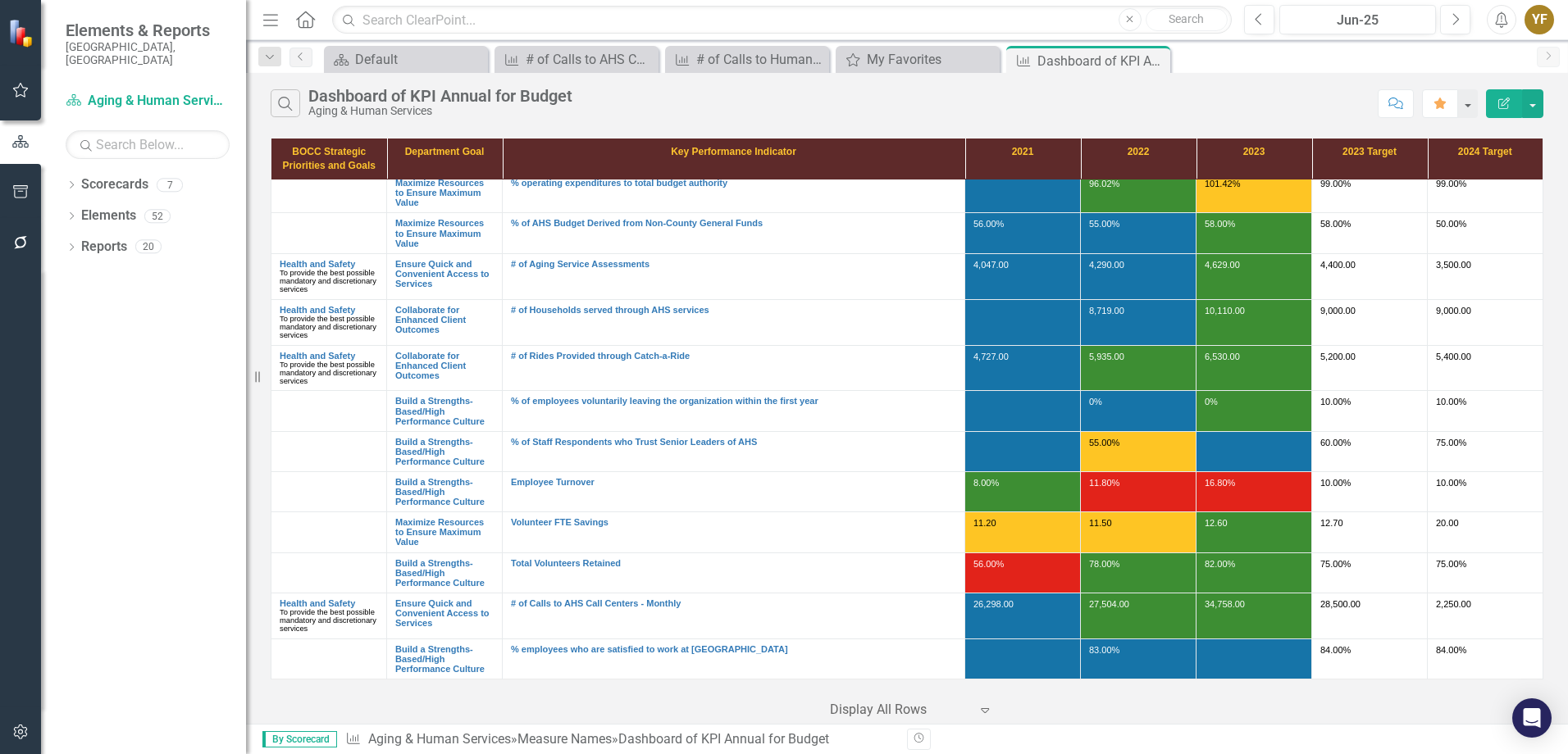 click on "2,250.00" at bounding box center (1485, 608) 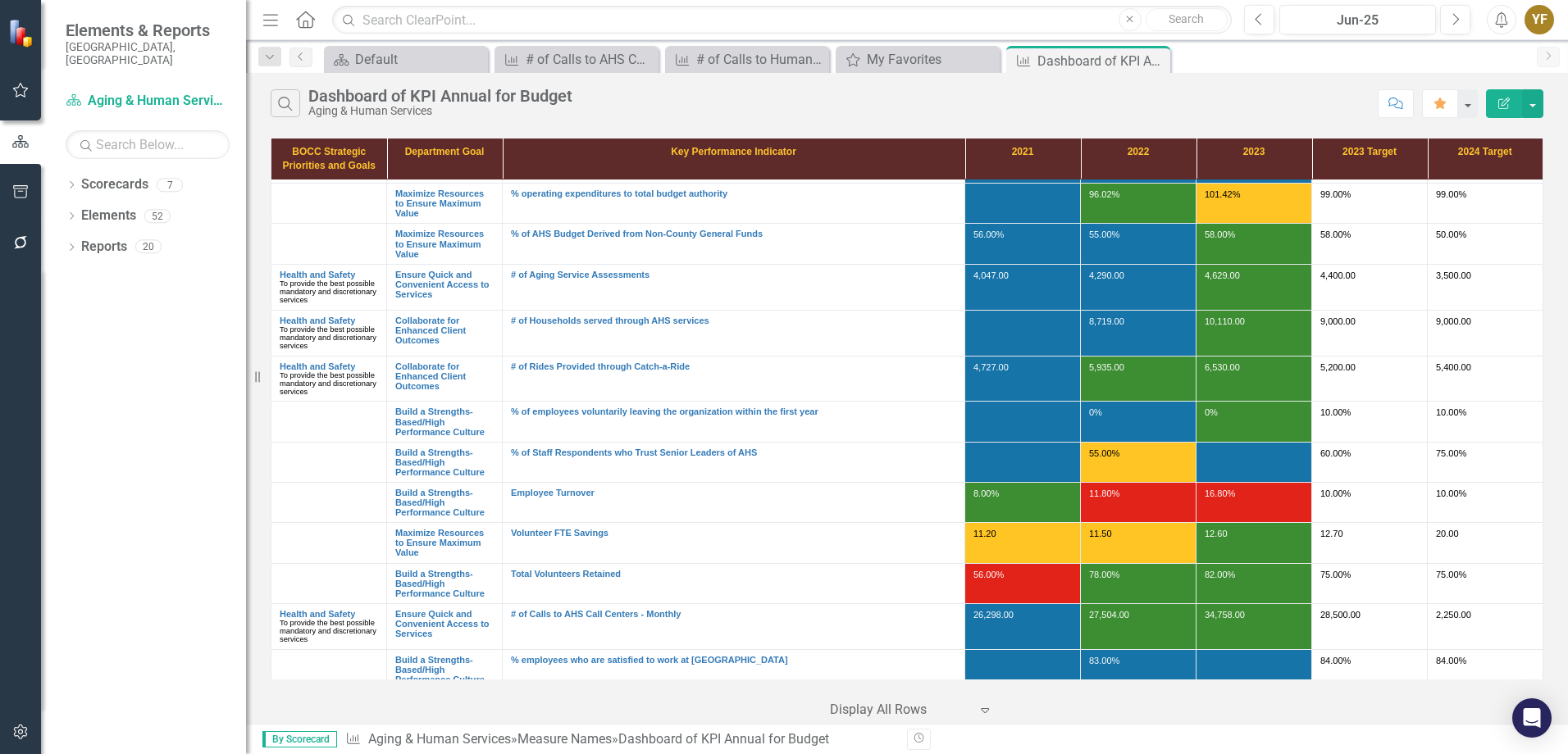 scroll, scrollTop: 66, scrollLeft: 0, axis: vertical 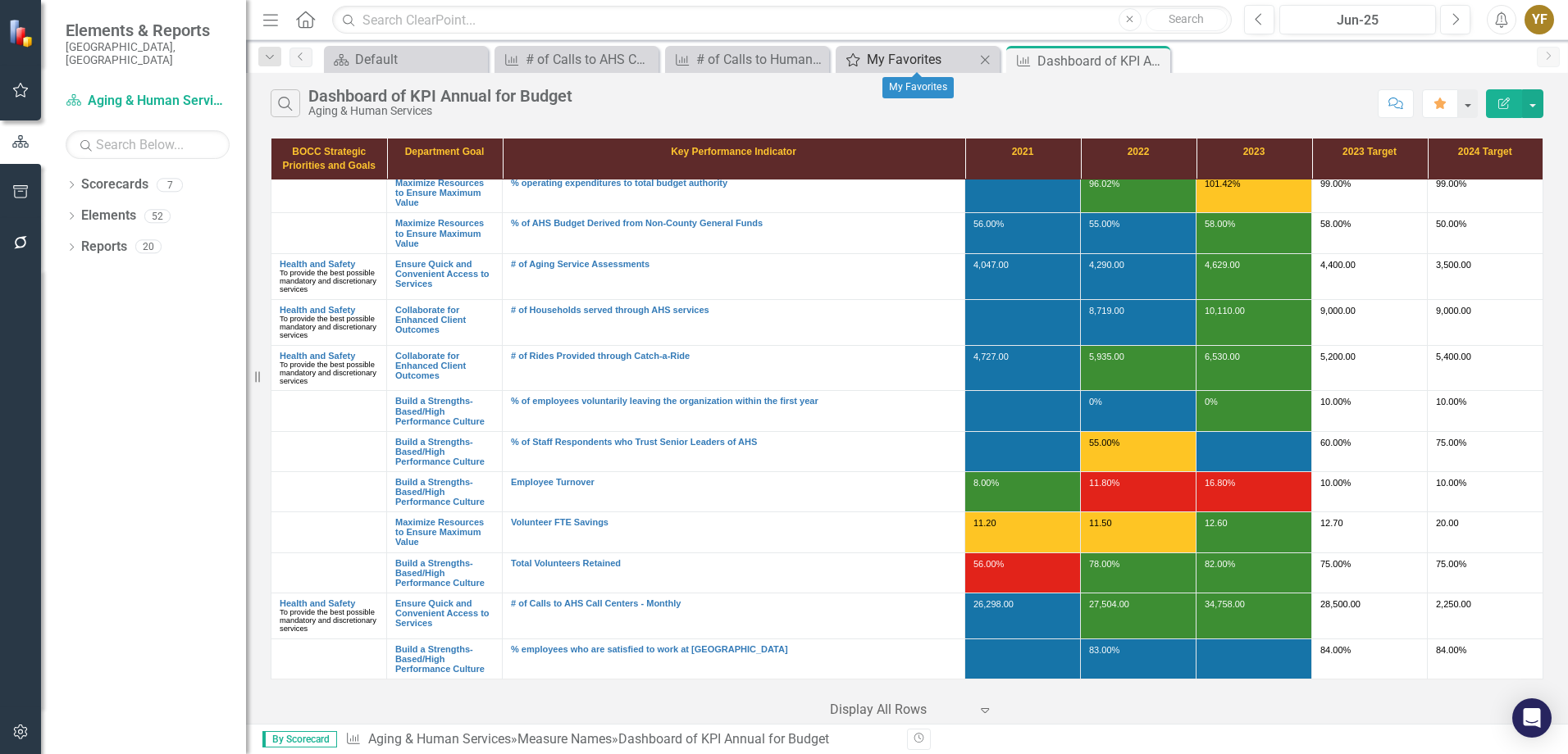 click on "My Favorites" at bounding box center (921, 59) 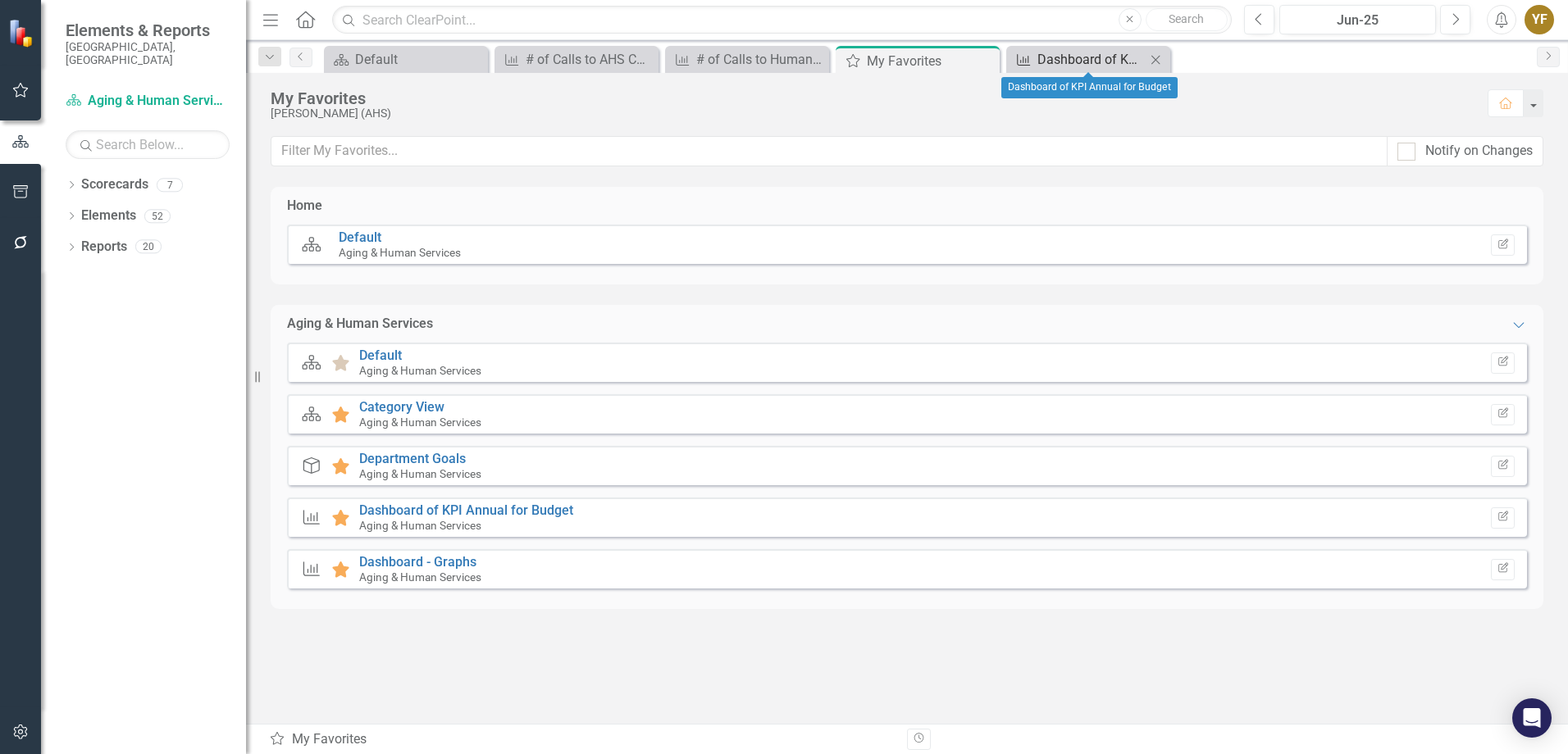 click on "Dashboard of KPI Annual for Budget" at bounding box center [1092, 59] 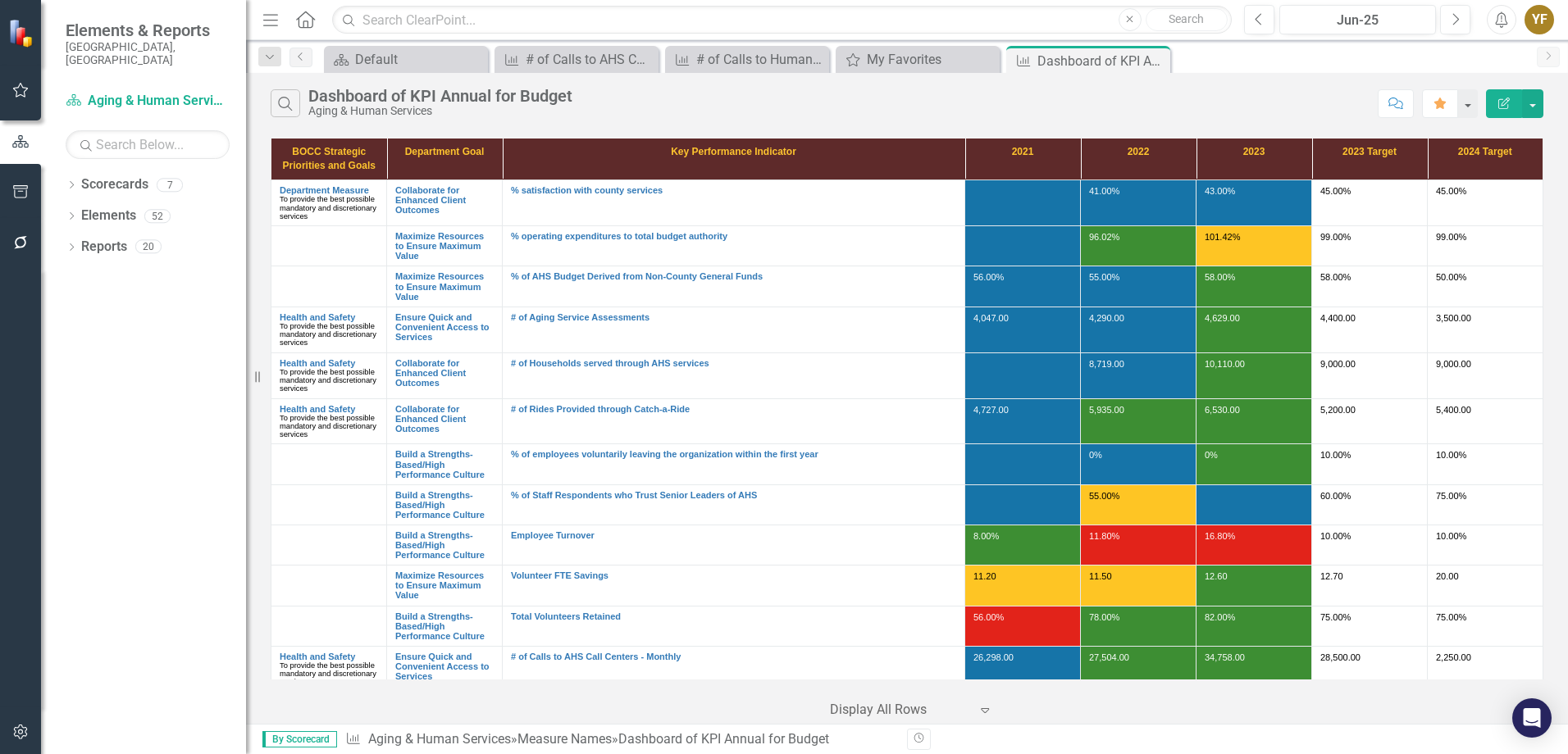scroll, scrollTop: 66, scrollLeft: 0, axis: vertical 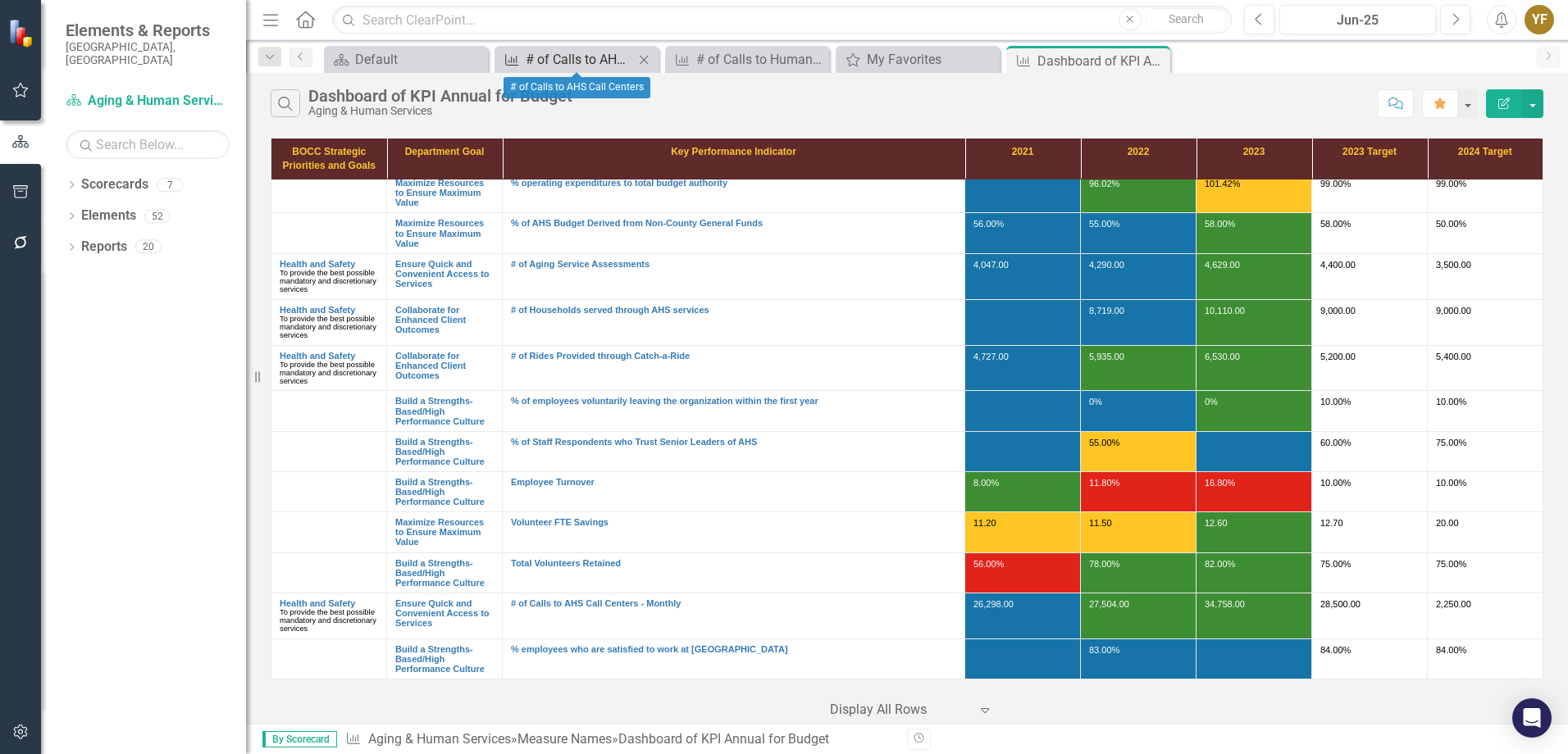 click on "# of Calls to AHS Call Centers" at bounding box center [580, 59] 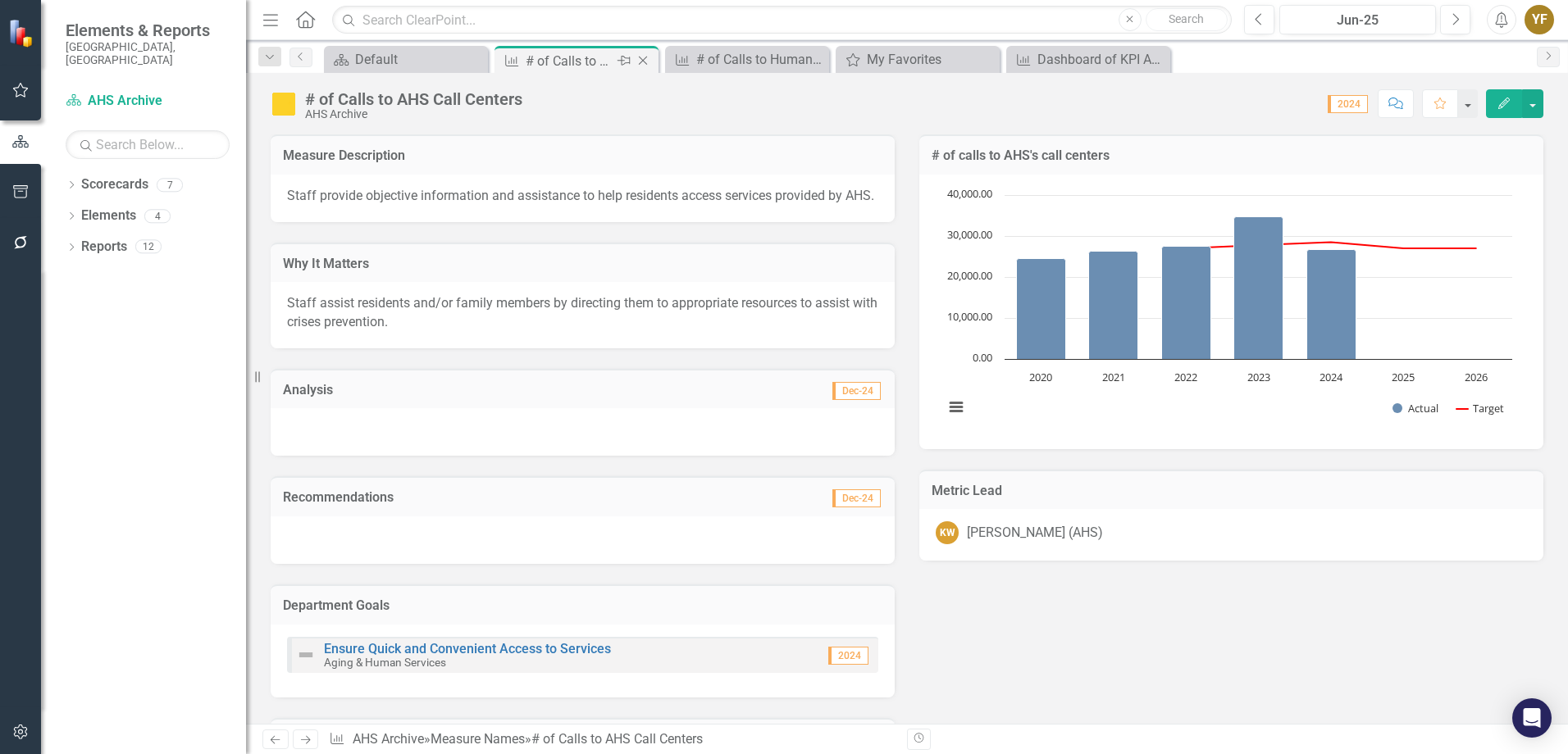 click on "Close" 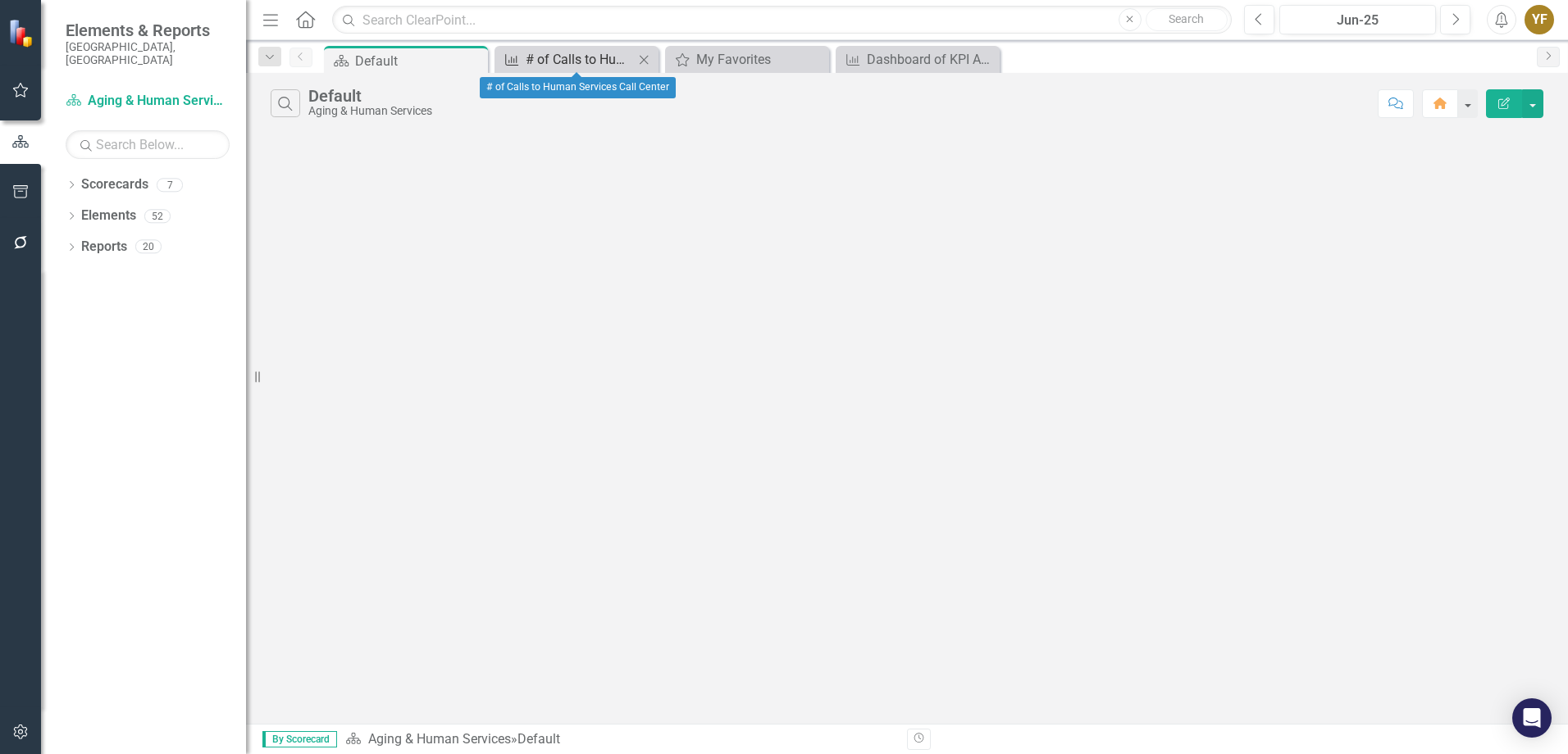 click on "# of Calls to Human Services Call Center" at bounding box center (580, 59) 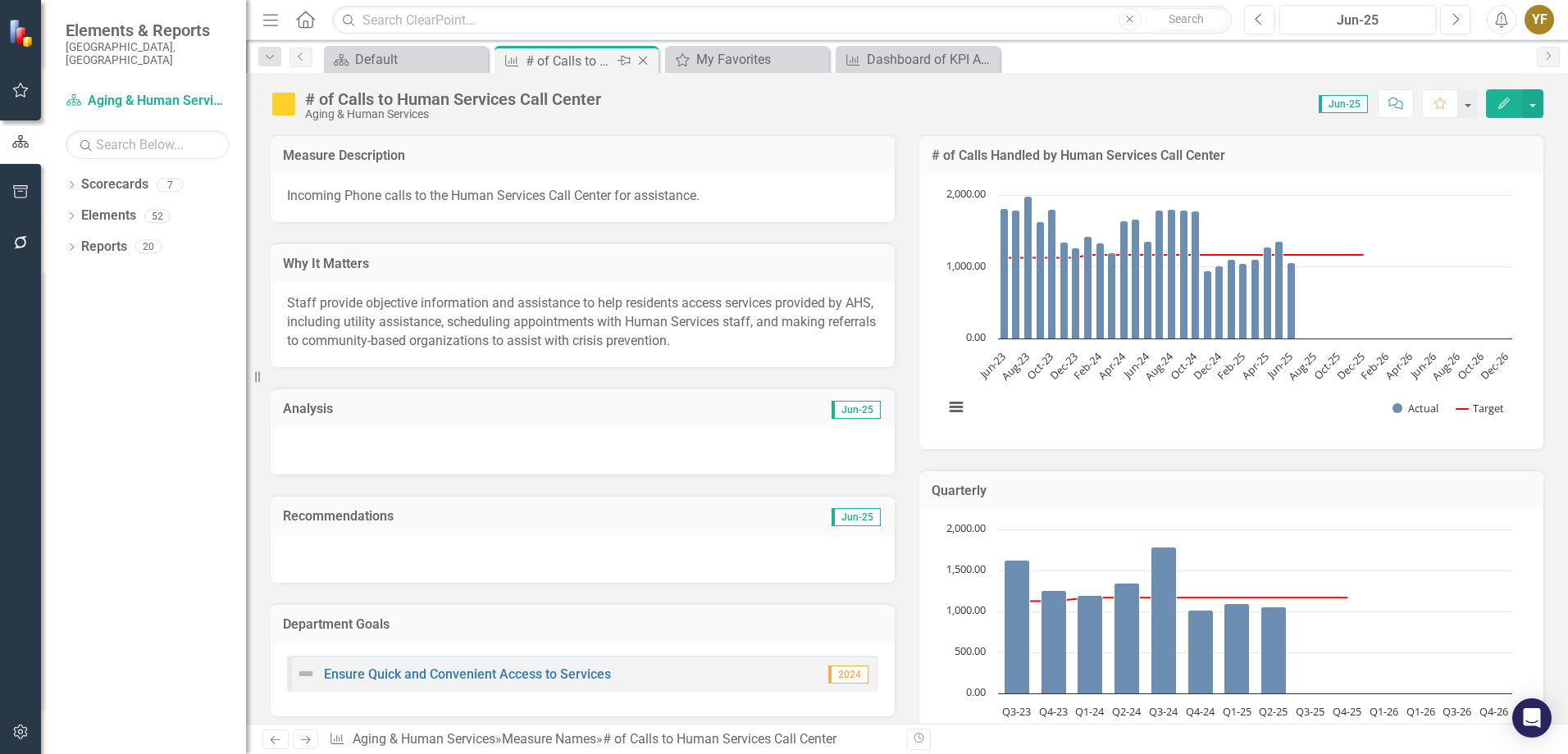 click on "Close" 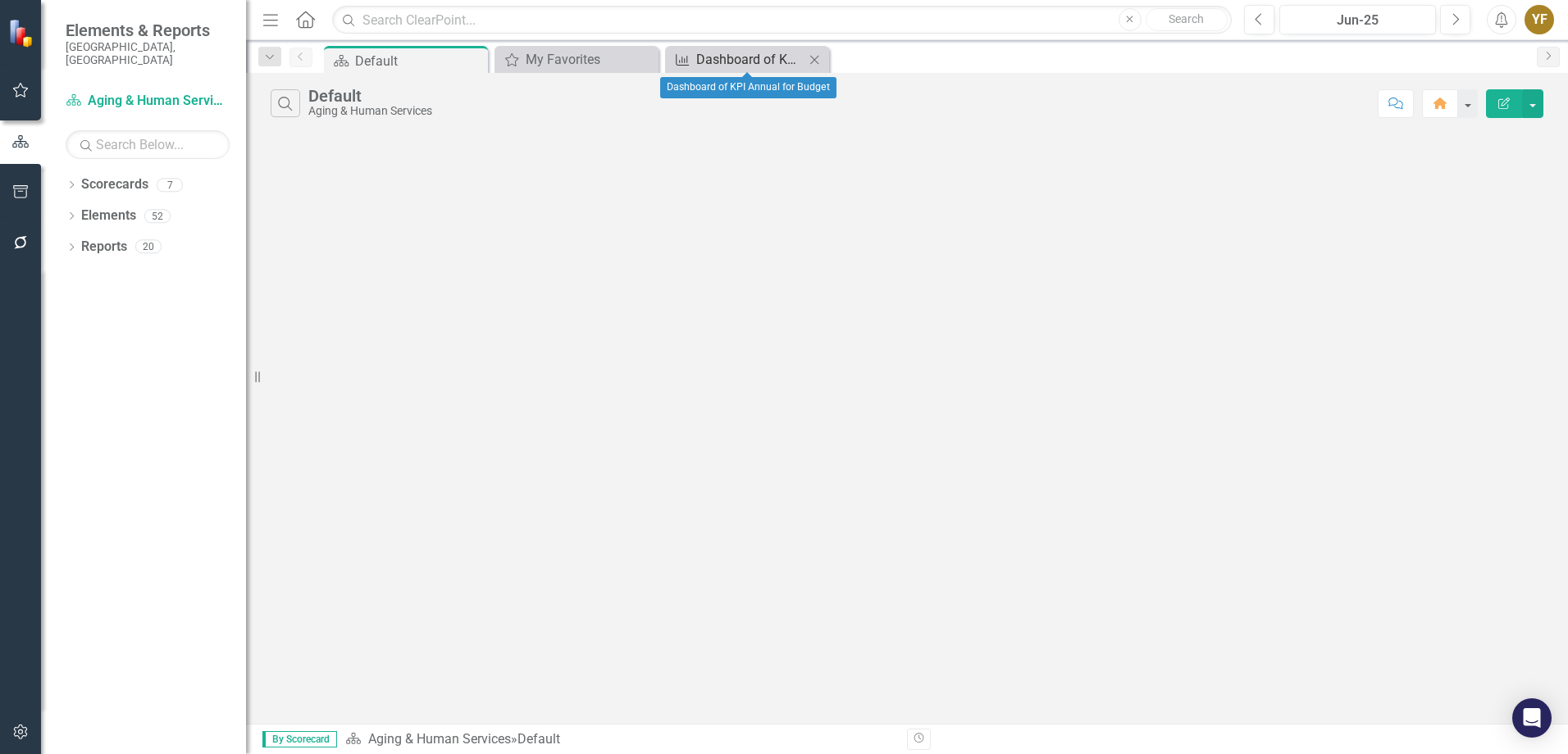 click on "Dashboard of KPI Annual for Budget" at bounding box center (750, 59) 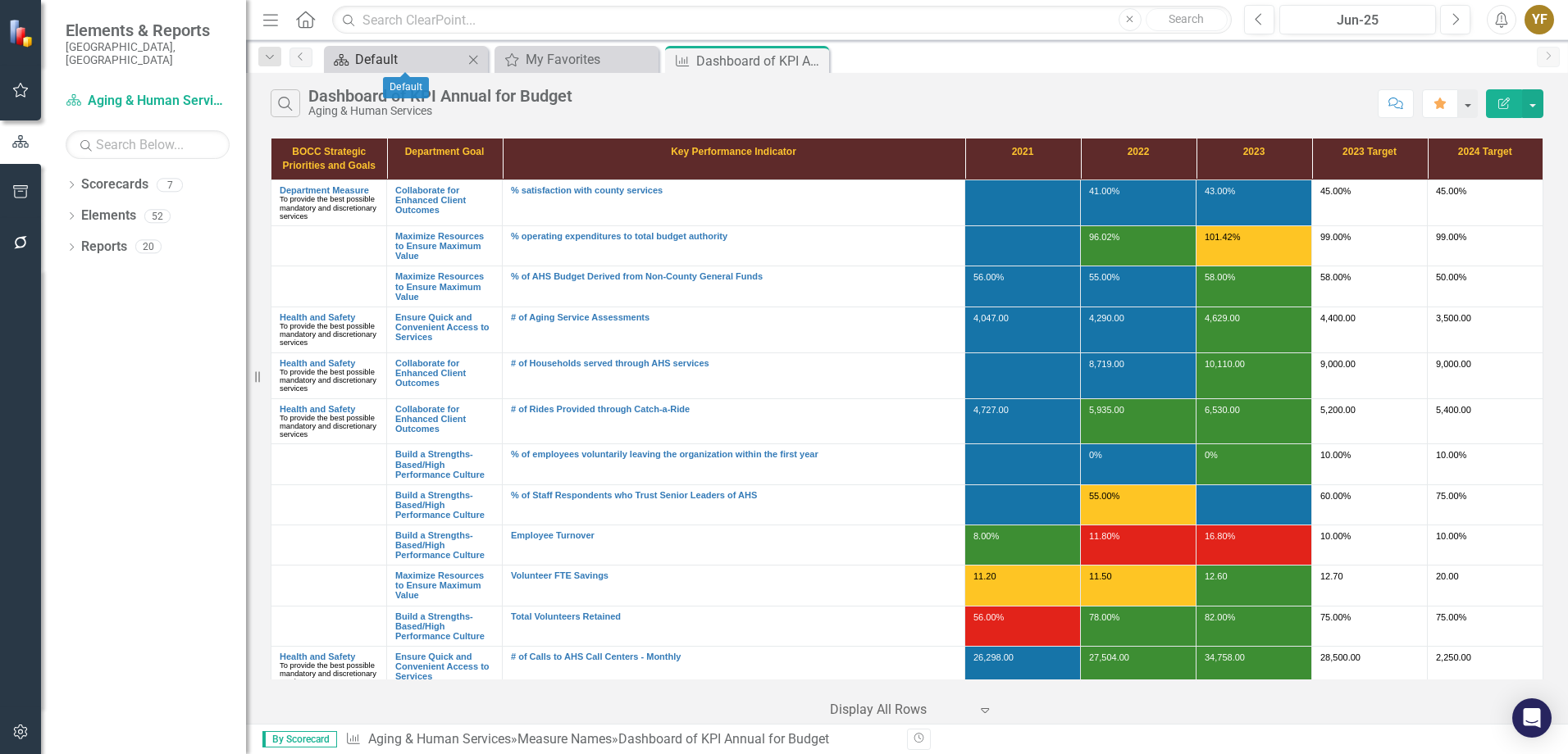 click on "Default" at bounding box center [409, 59] 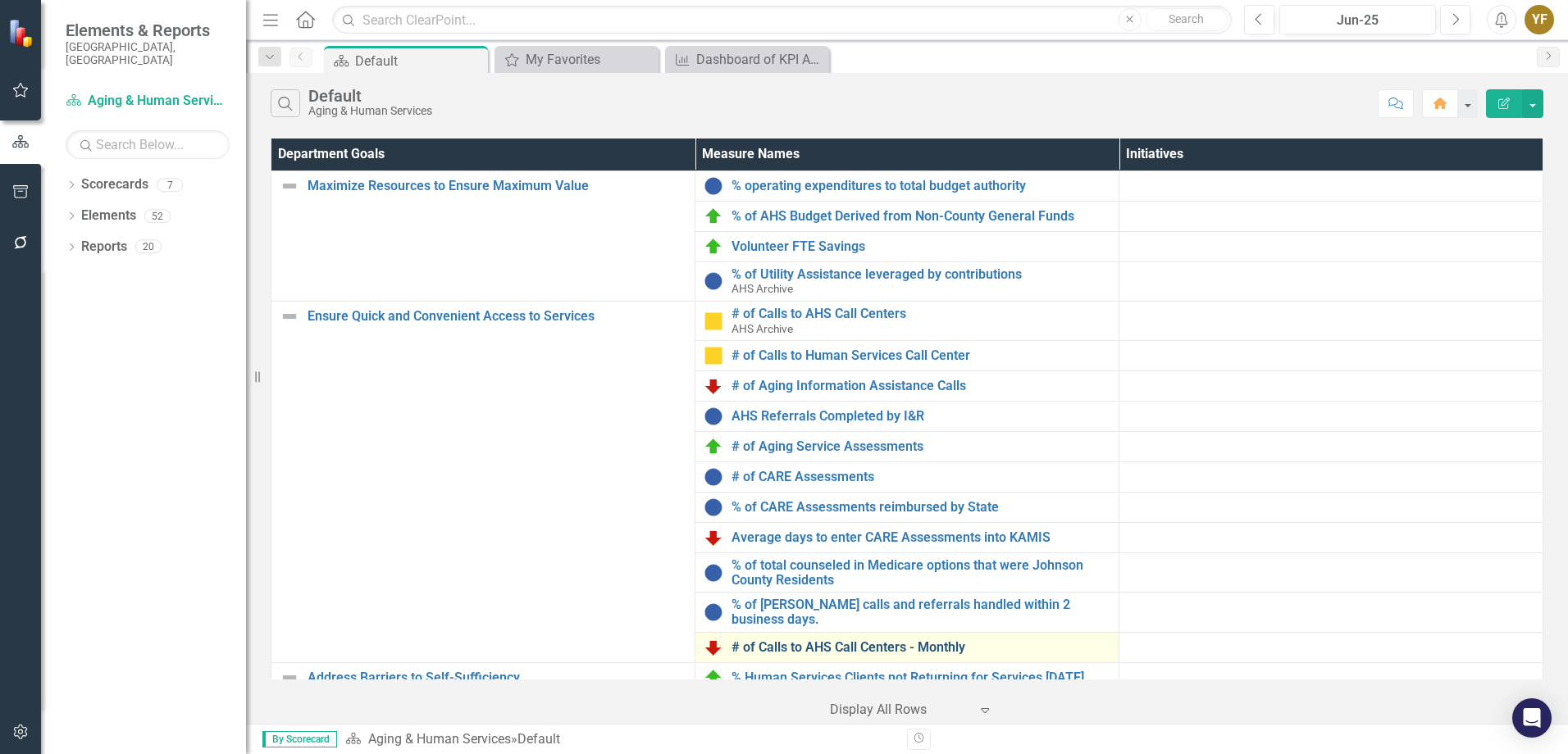 click on "# of Calls to AHS Call Centers - Monthly" at bounding box center [921, 647] 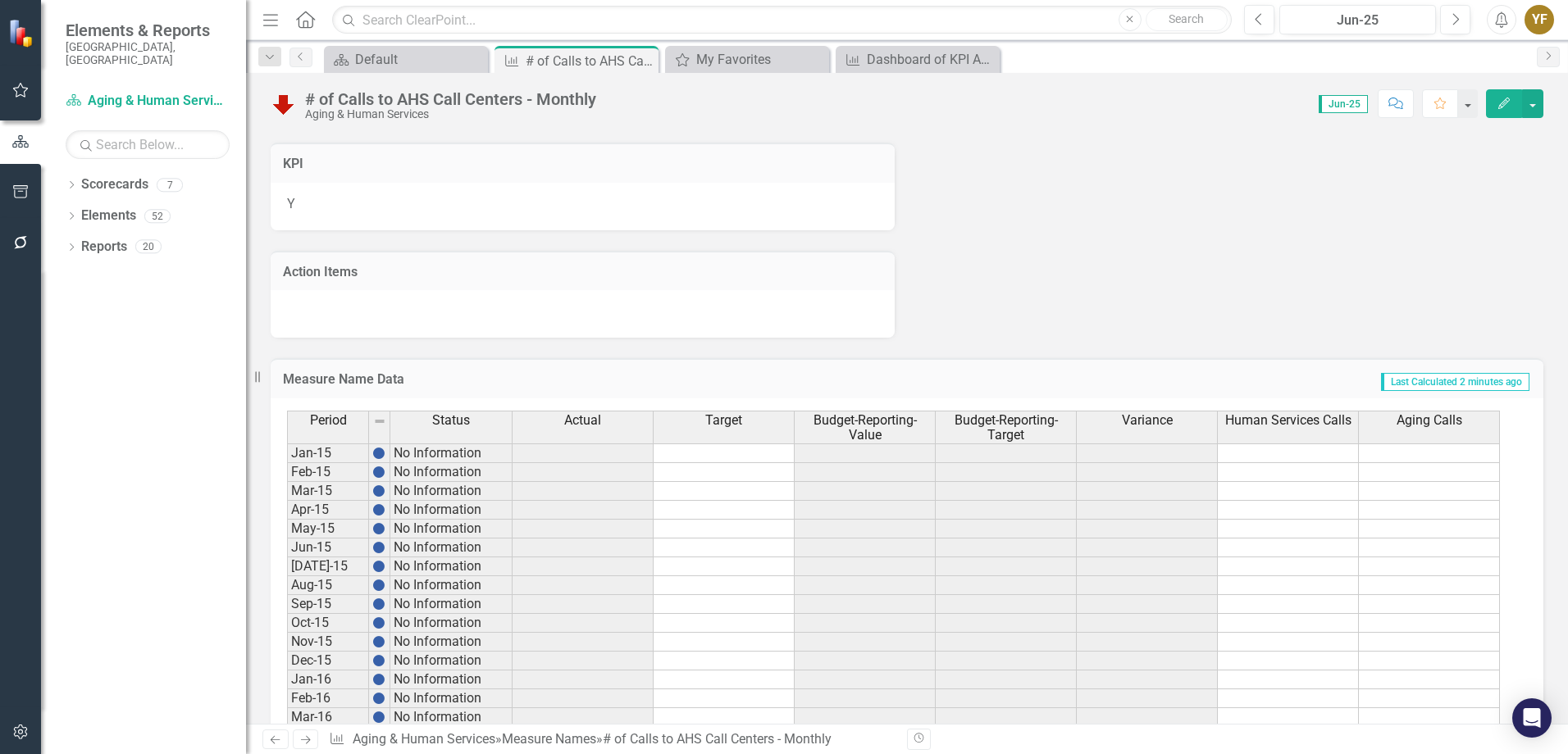 scroll, scrollTop: 738, scrollLeft: 0, axis: vertical 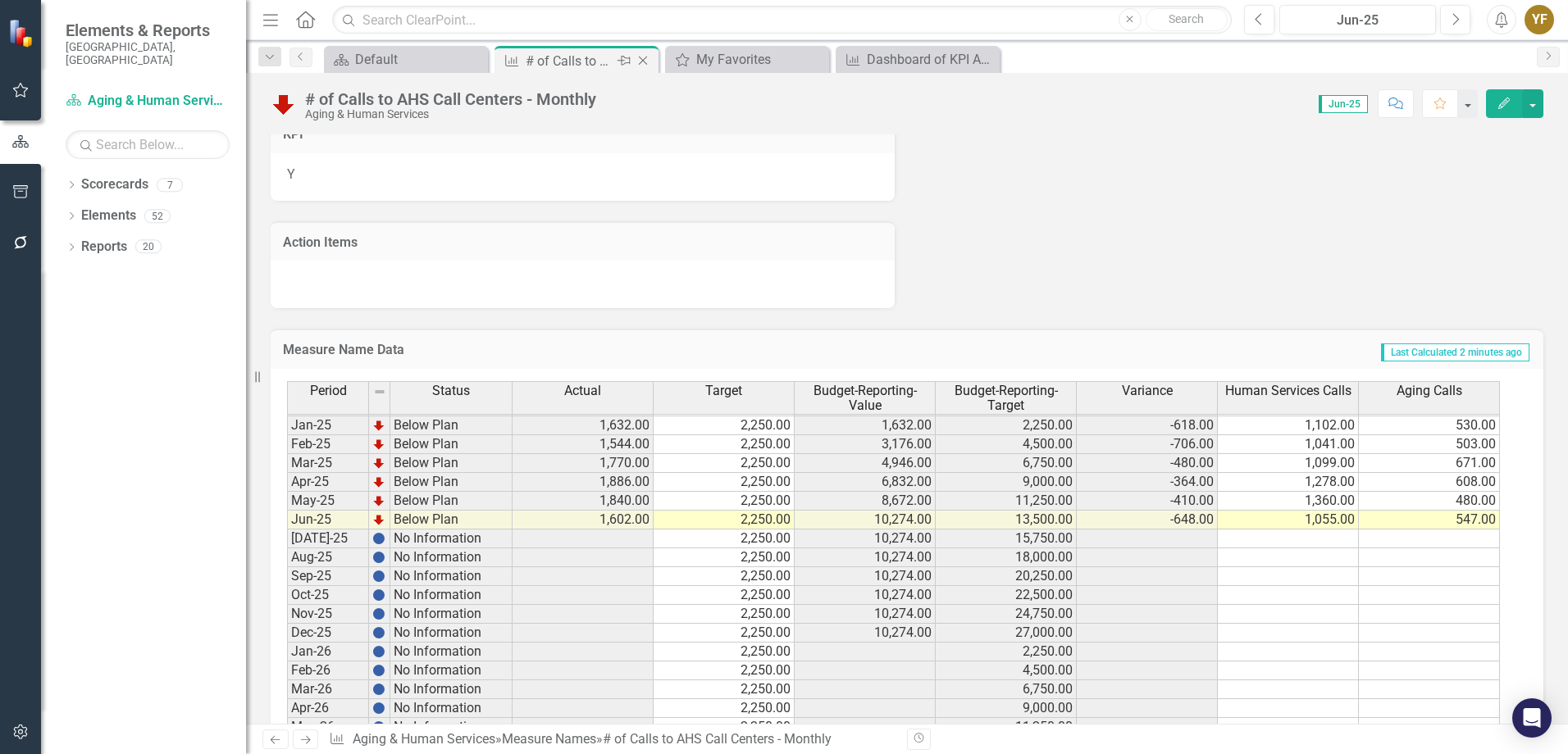 click on "Close" 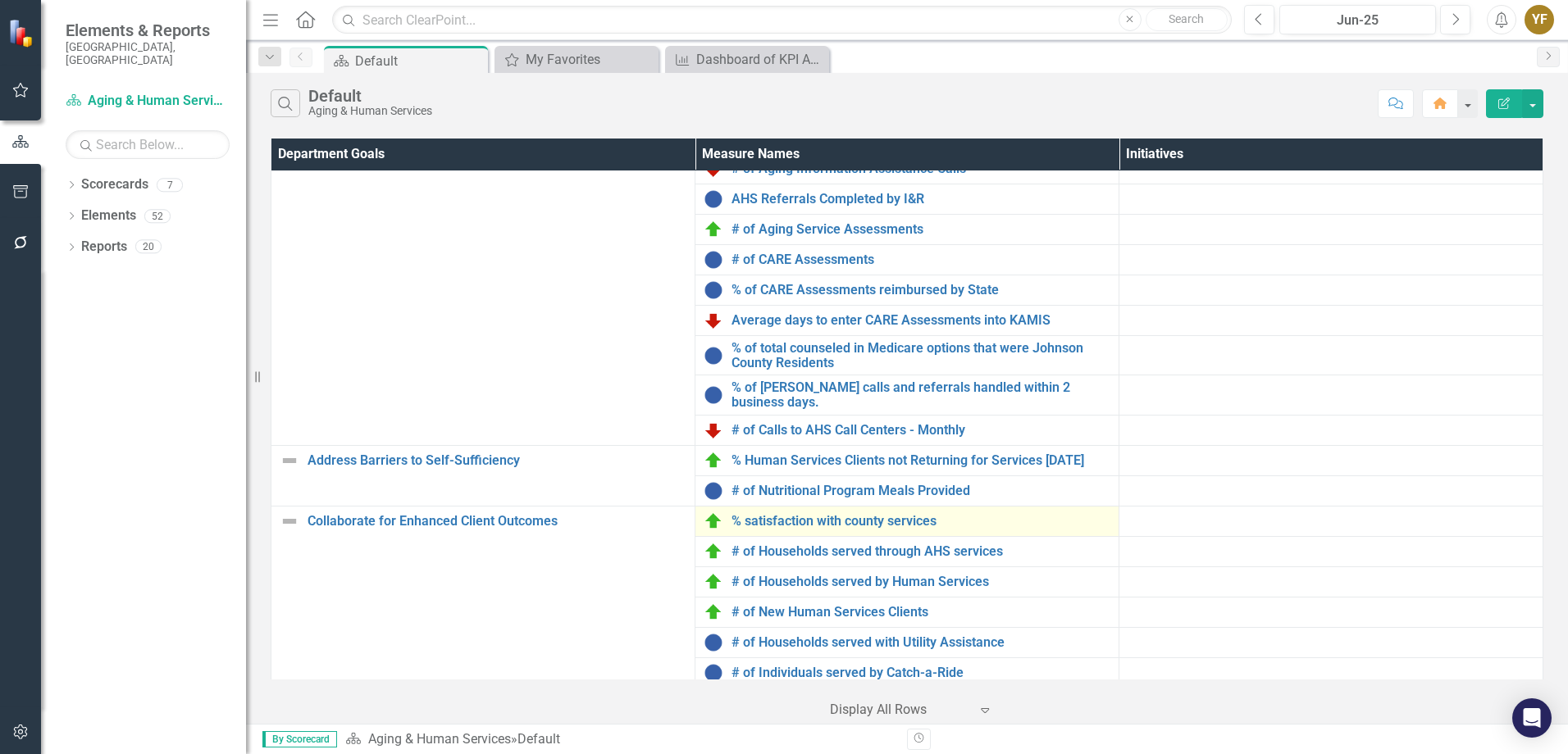 scroll, scrollTop: 246, scrollLeft: 0, axis: vertical 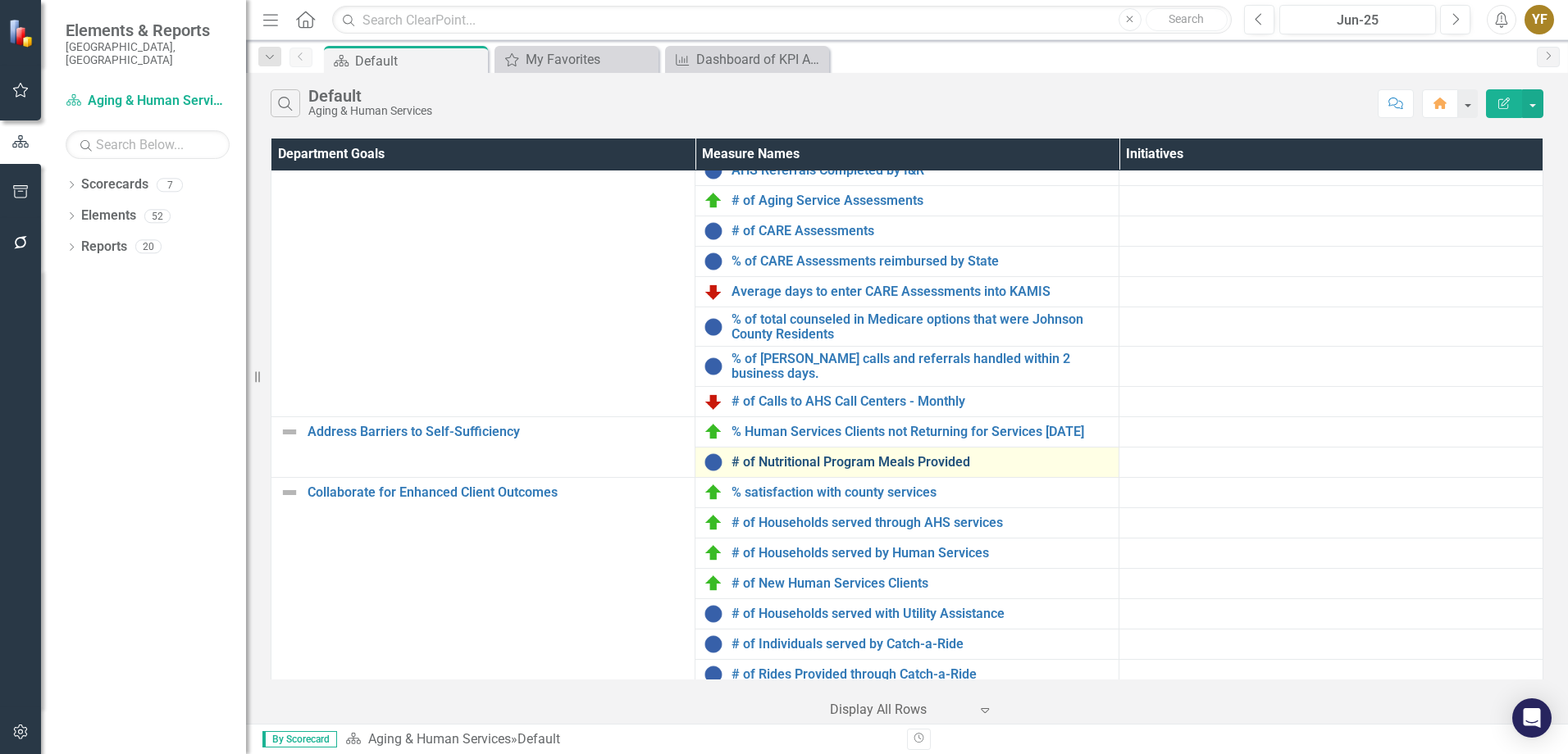 click on "# of Nutritional Program Meals Provided" at bounding box center (921, 462) 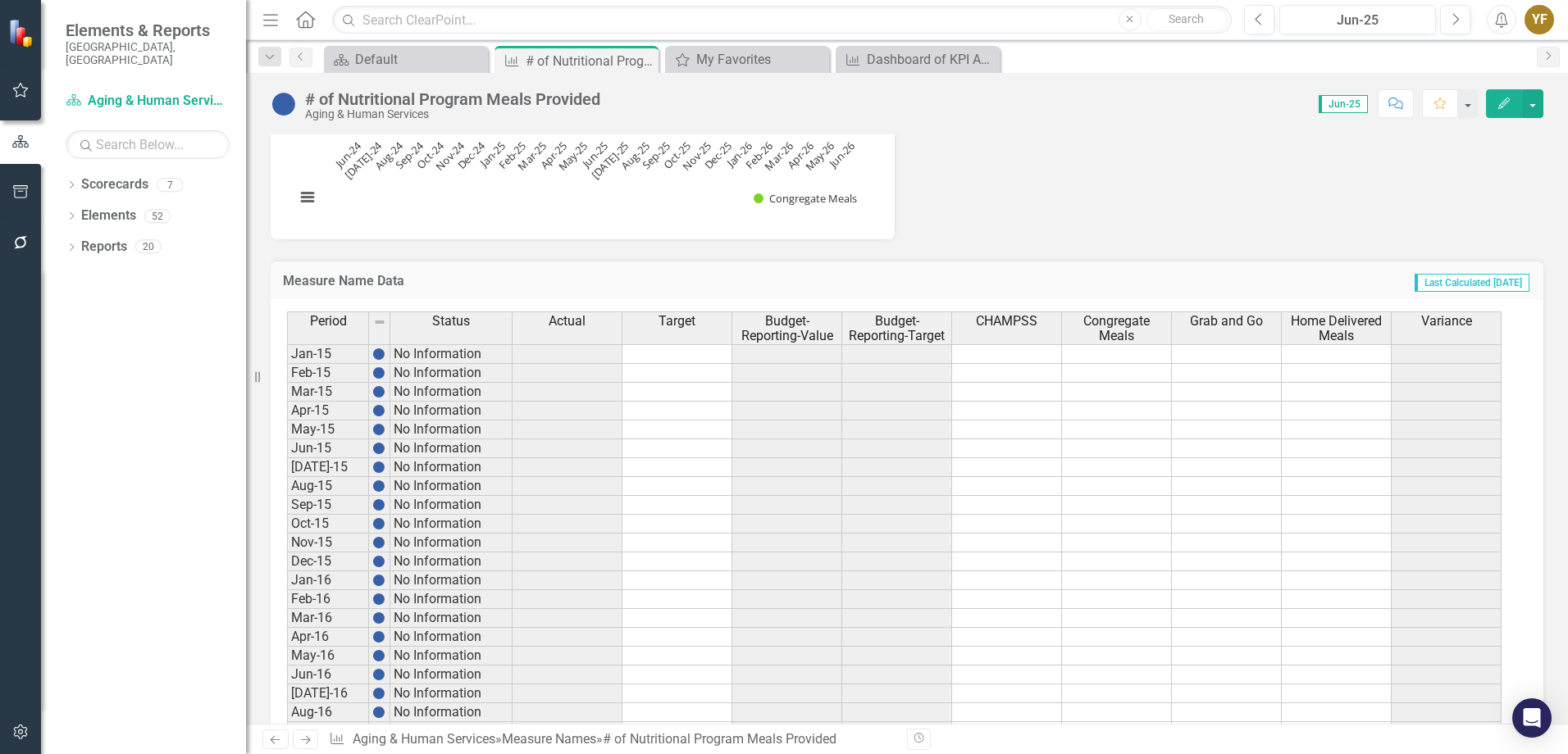 scroll, scrollTop: 1475, scrollLeft: 0, axis: vertical 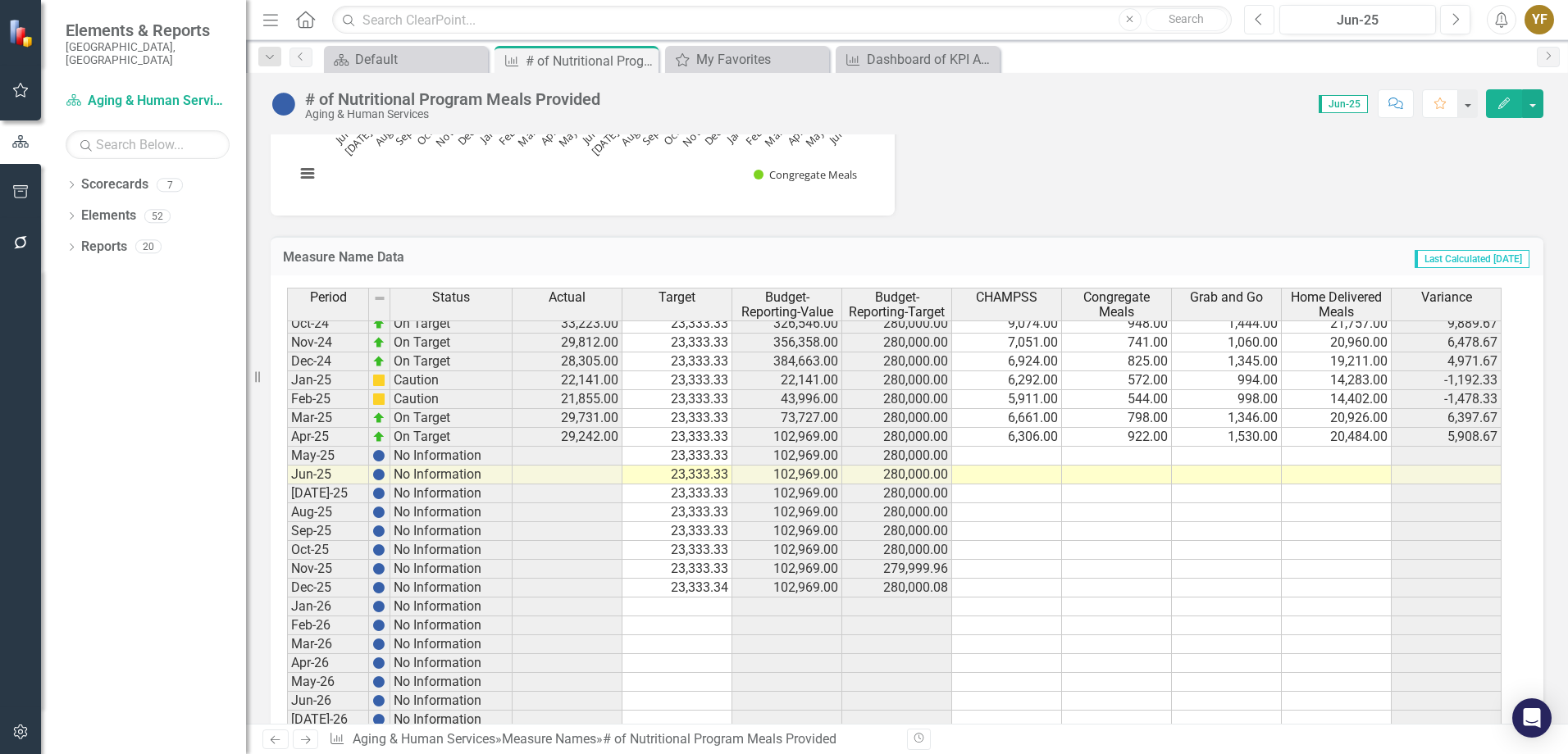 click on "Previous" at bounding box center (1259, 20) 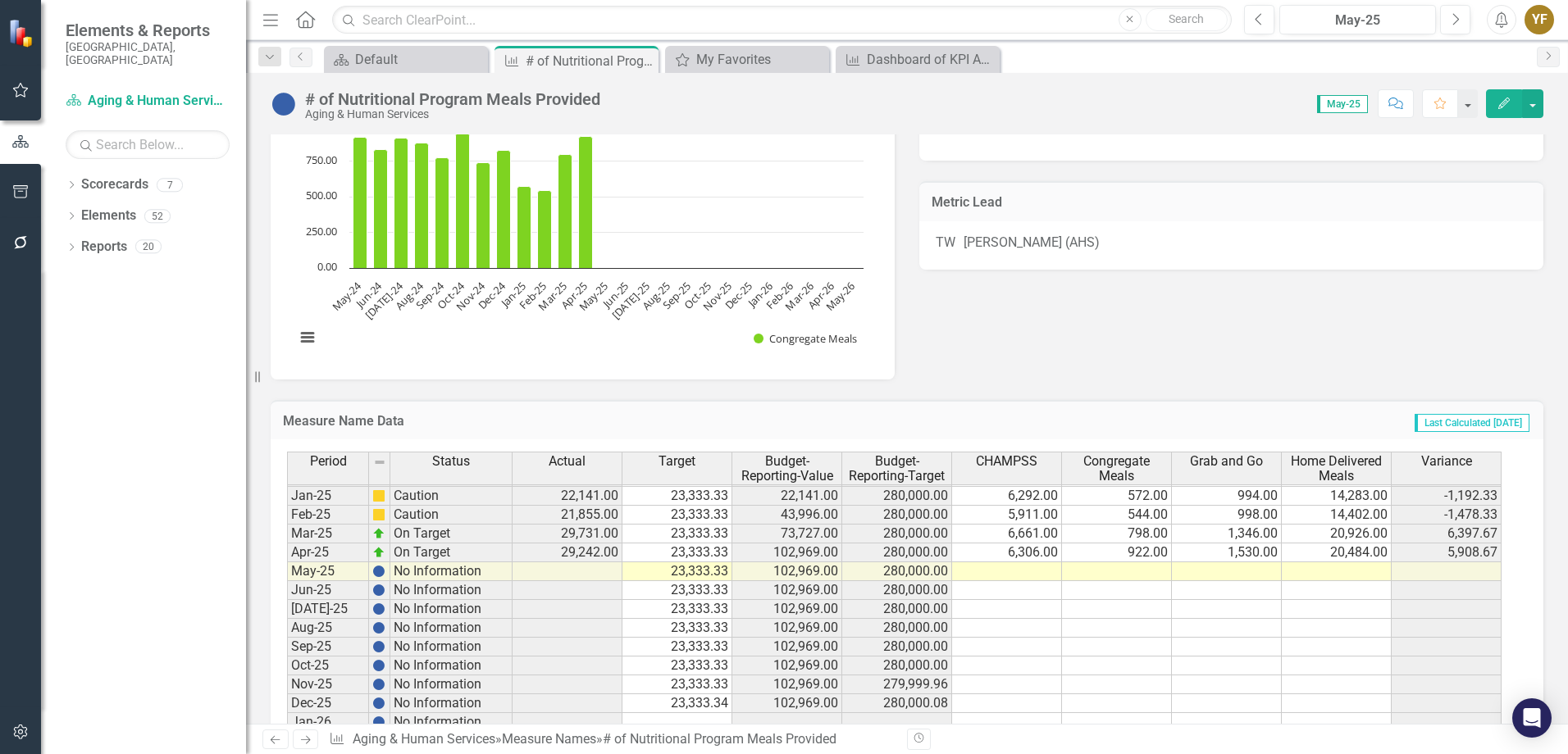click at bounding box center [1007, 571] 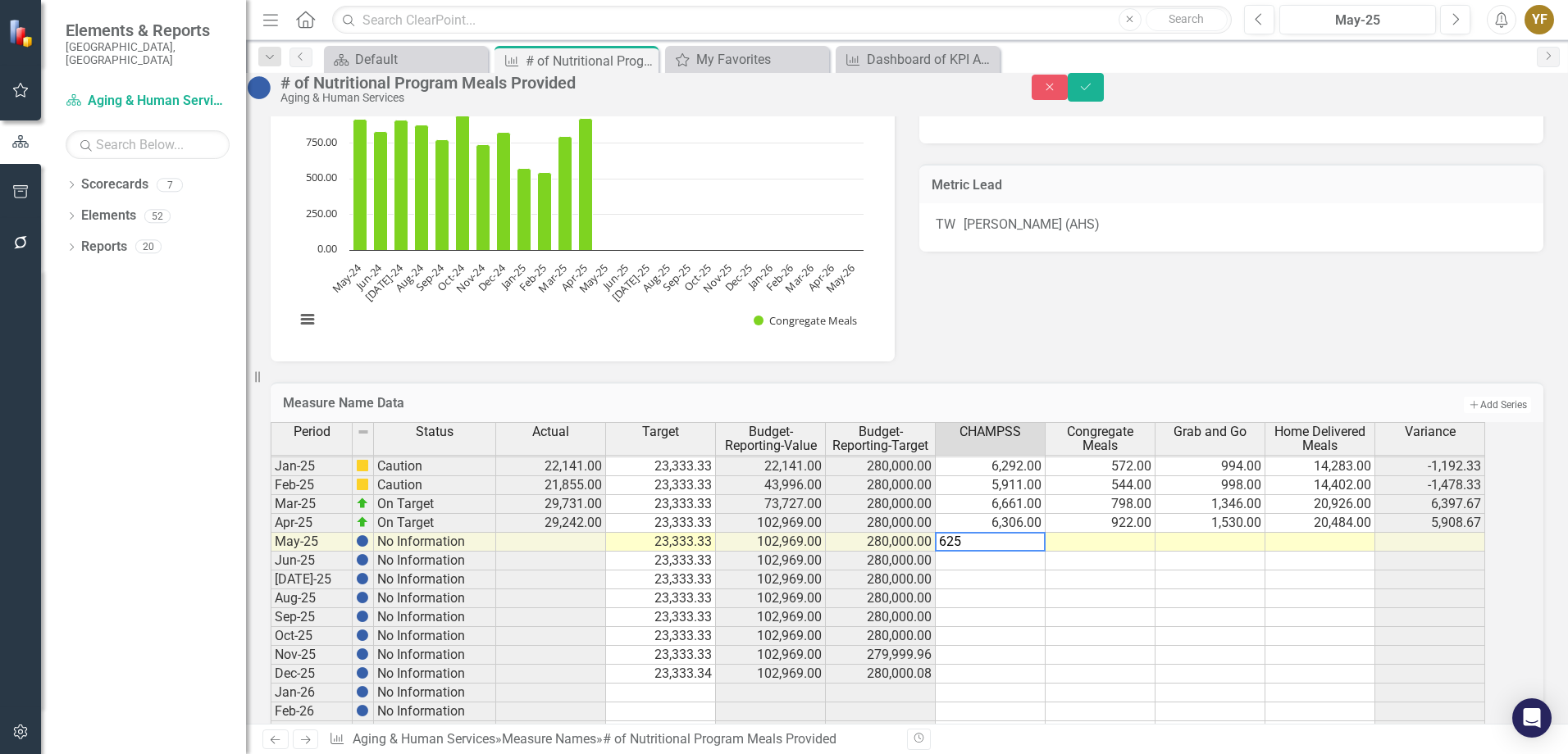 type on "6257" 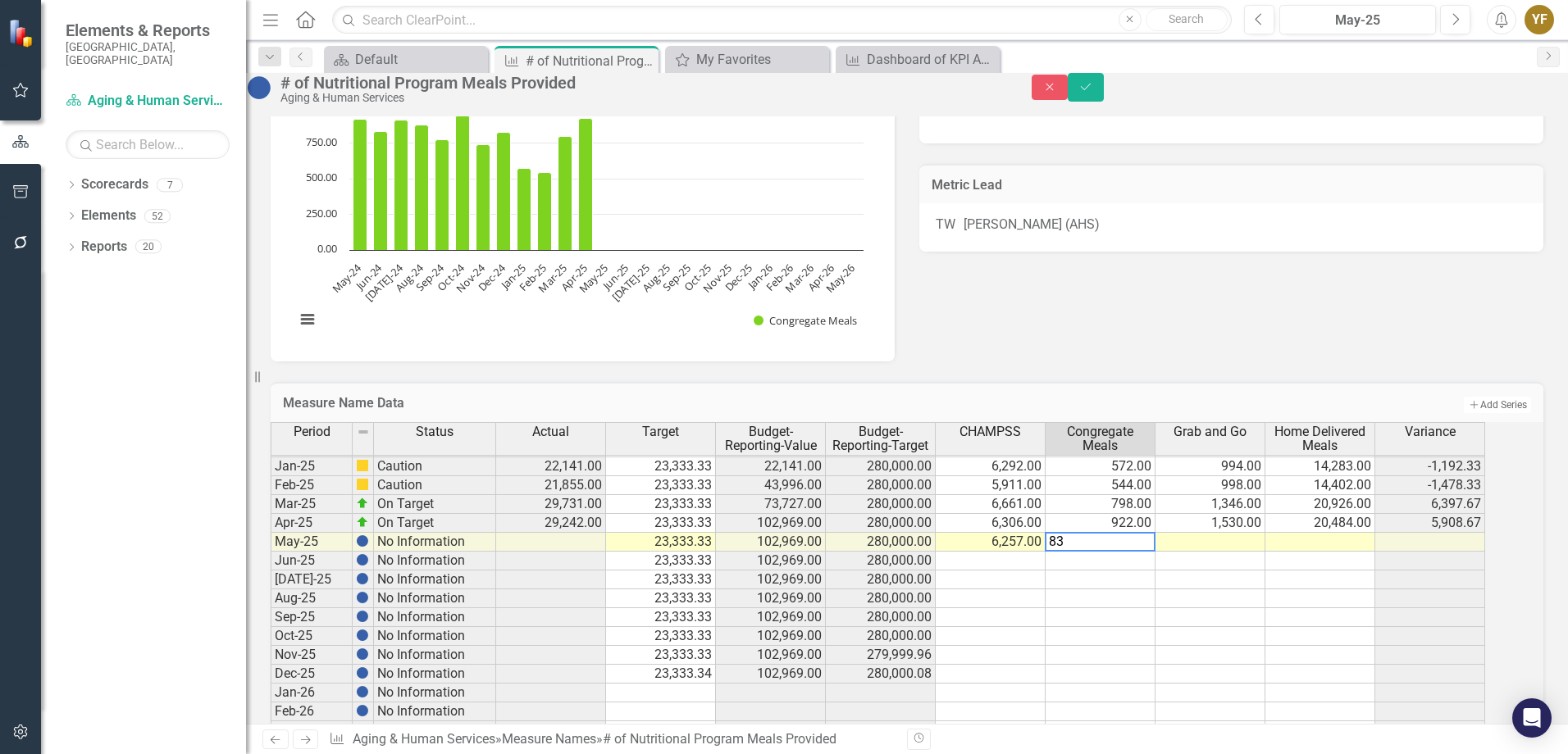 type on "831" 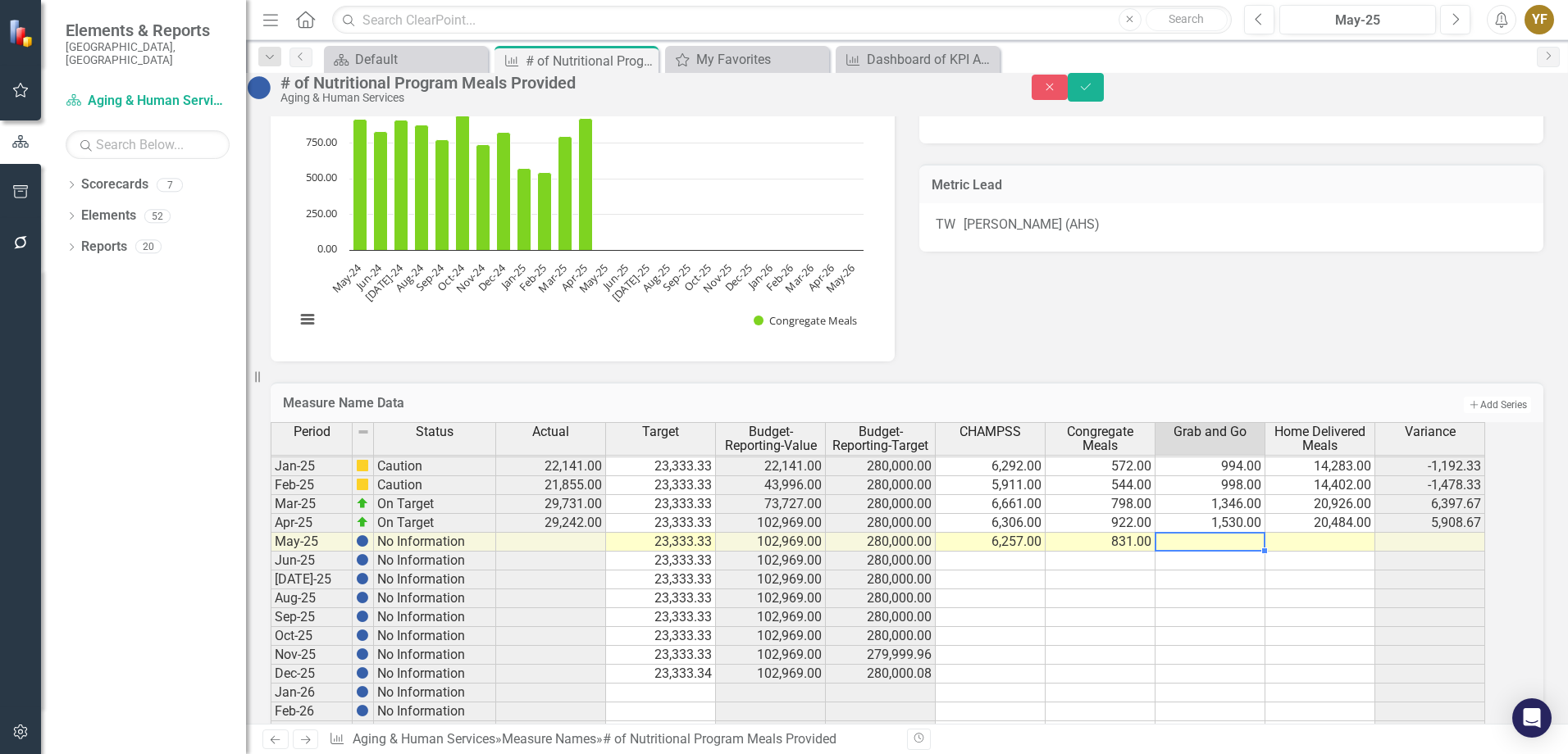 type on "4" 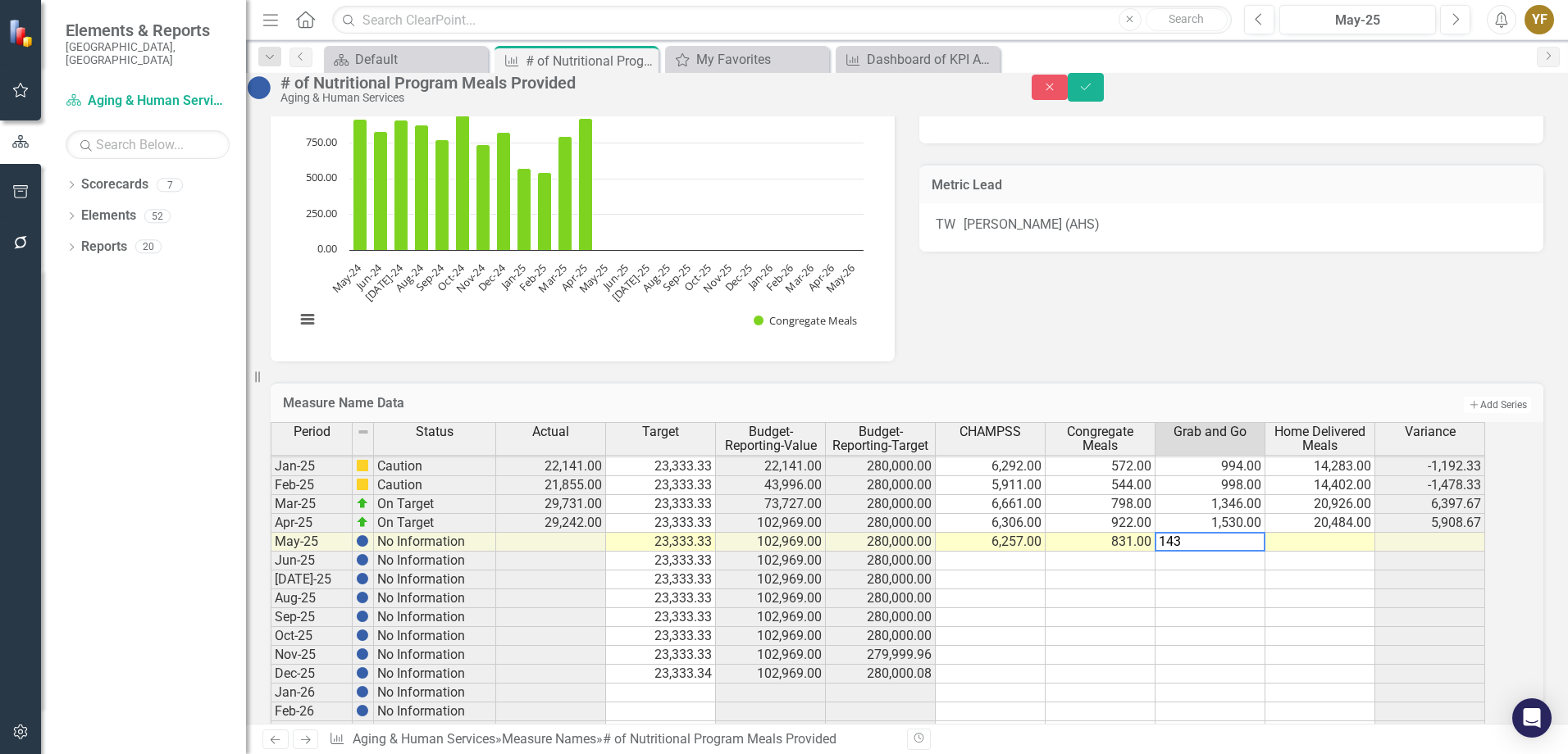 type on "1434" 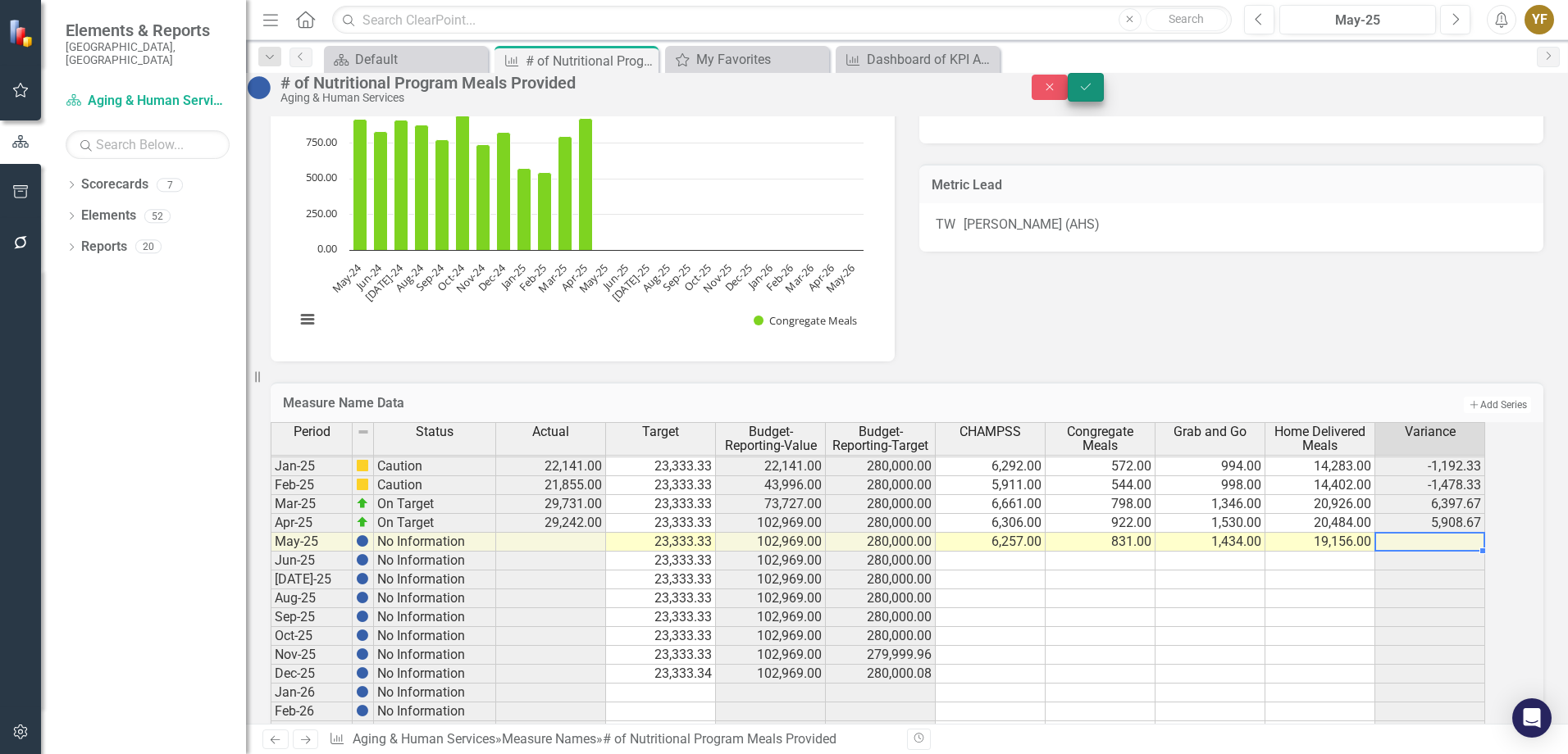 type on "19156" 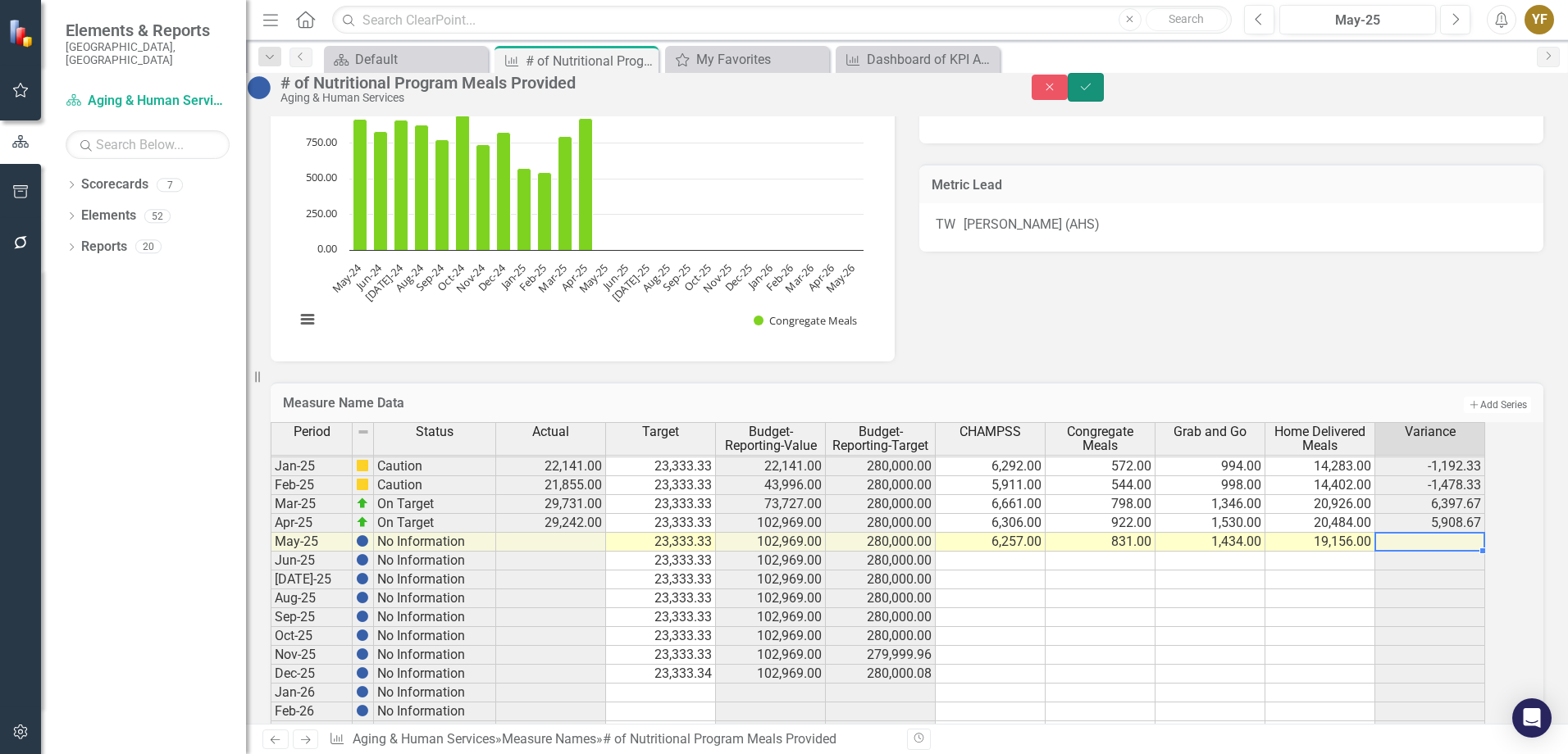 click on "Save" at bounding box center [1086, 87] 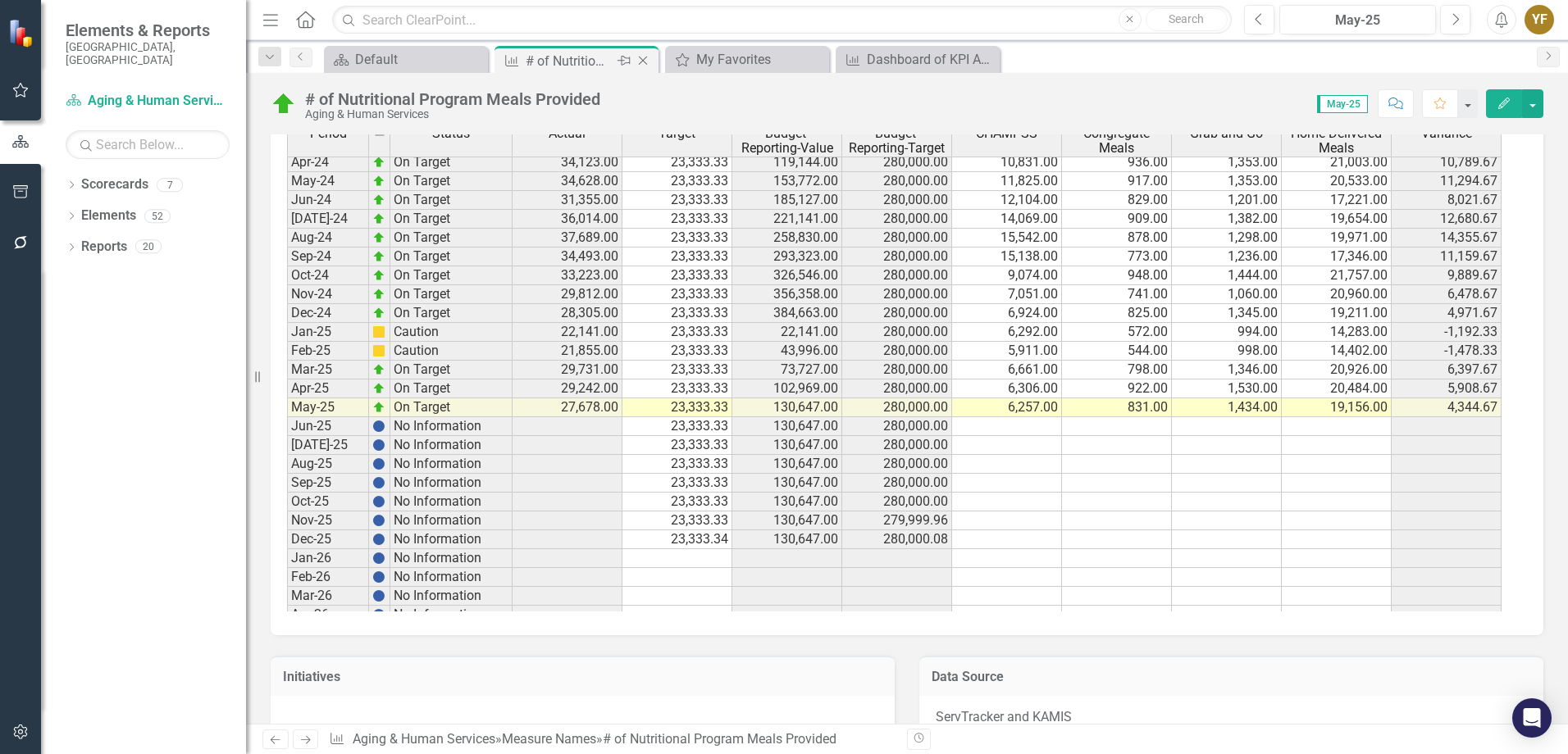 click on "Close" 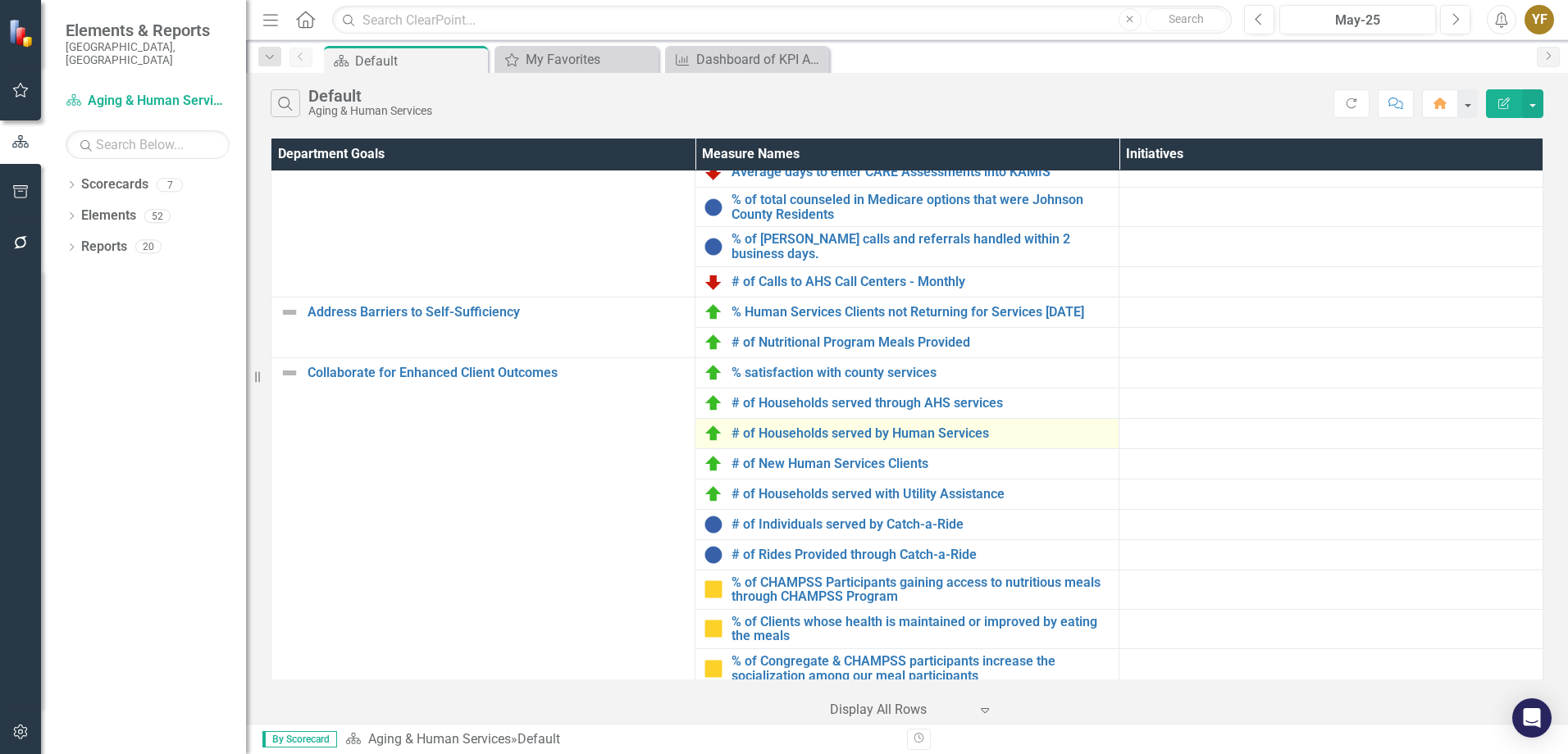 scroll, scrollTop: 410, scrollLeft: 0, axis: vertical 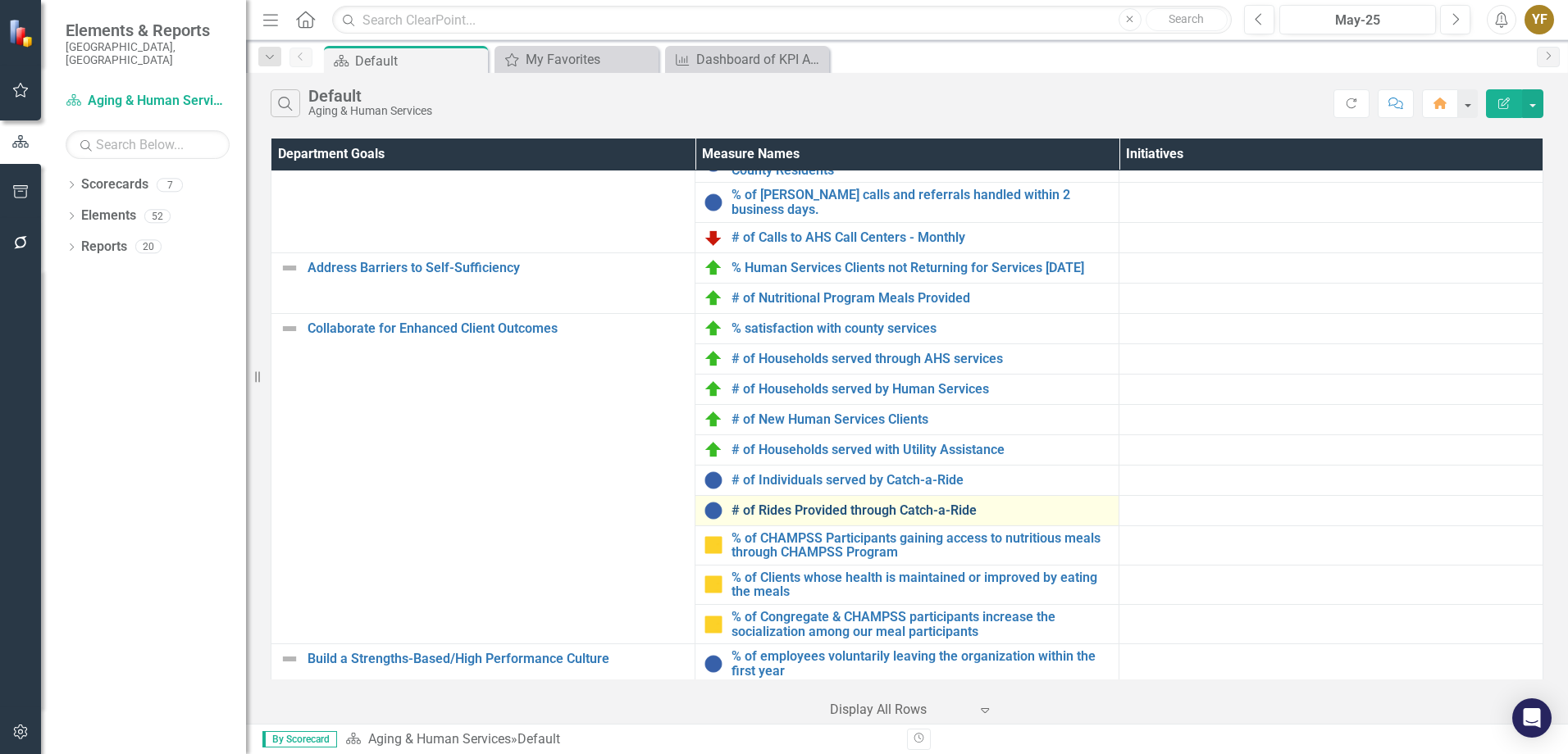 click on "# of Rides Provided through Catch-a-Ride" at bounding box center [921, 511] 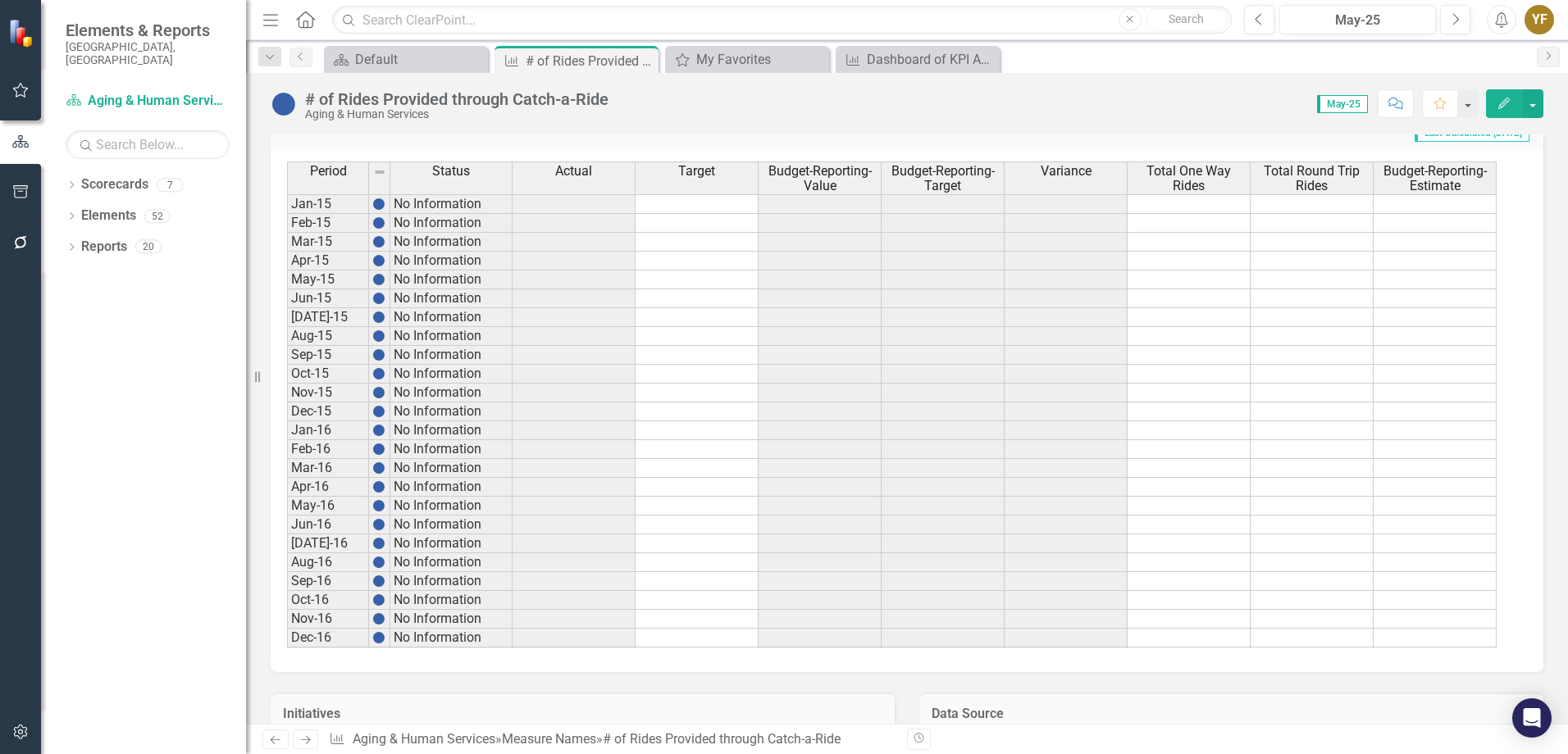 scroll, scrollTop: 1147, scrollLeft: 0, axis: vertical 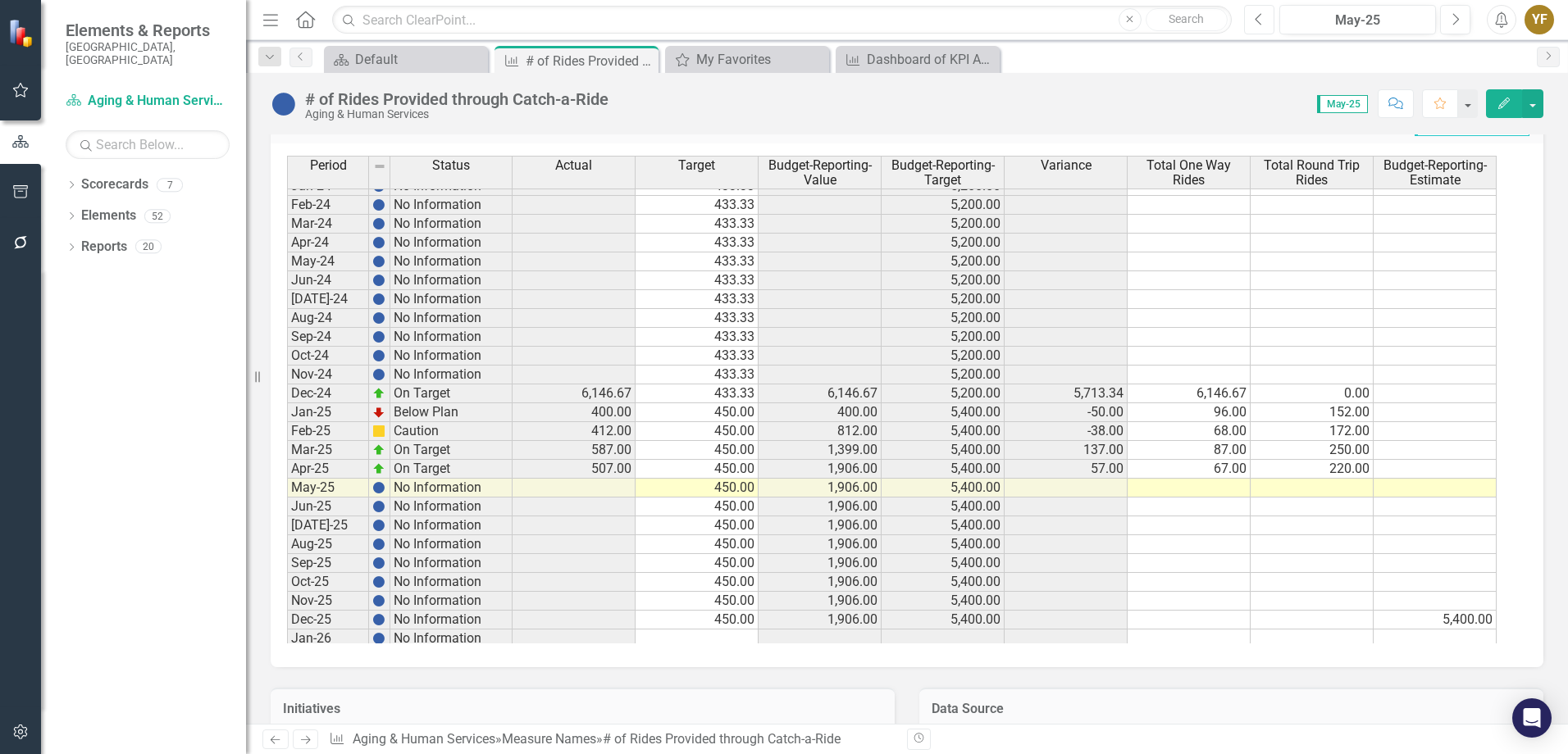 click on "Previous" at bounding box center (1259, 20) 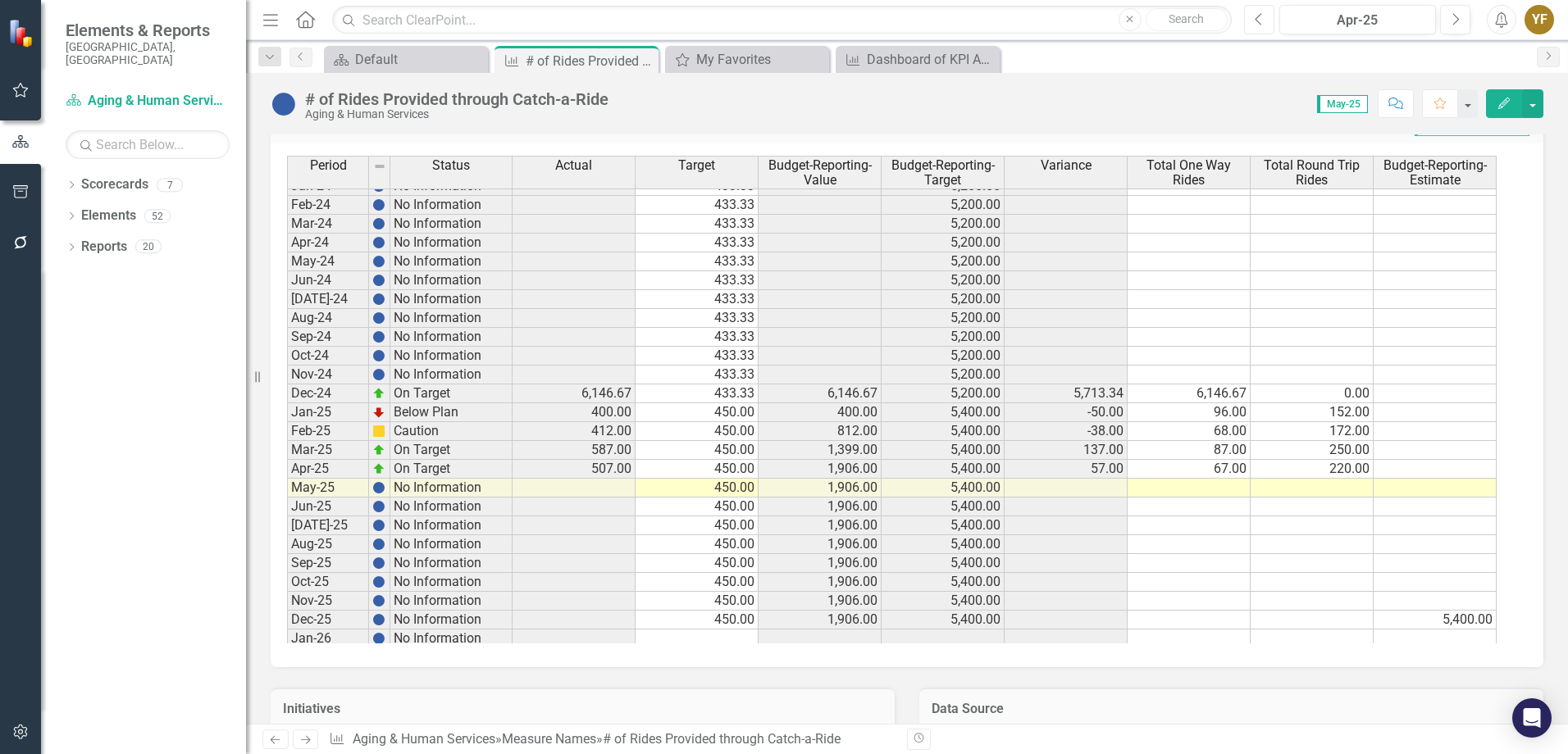 click on "Previous" at bounding box center (1259, 20) 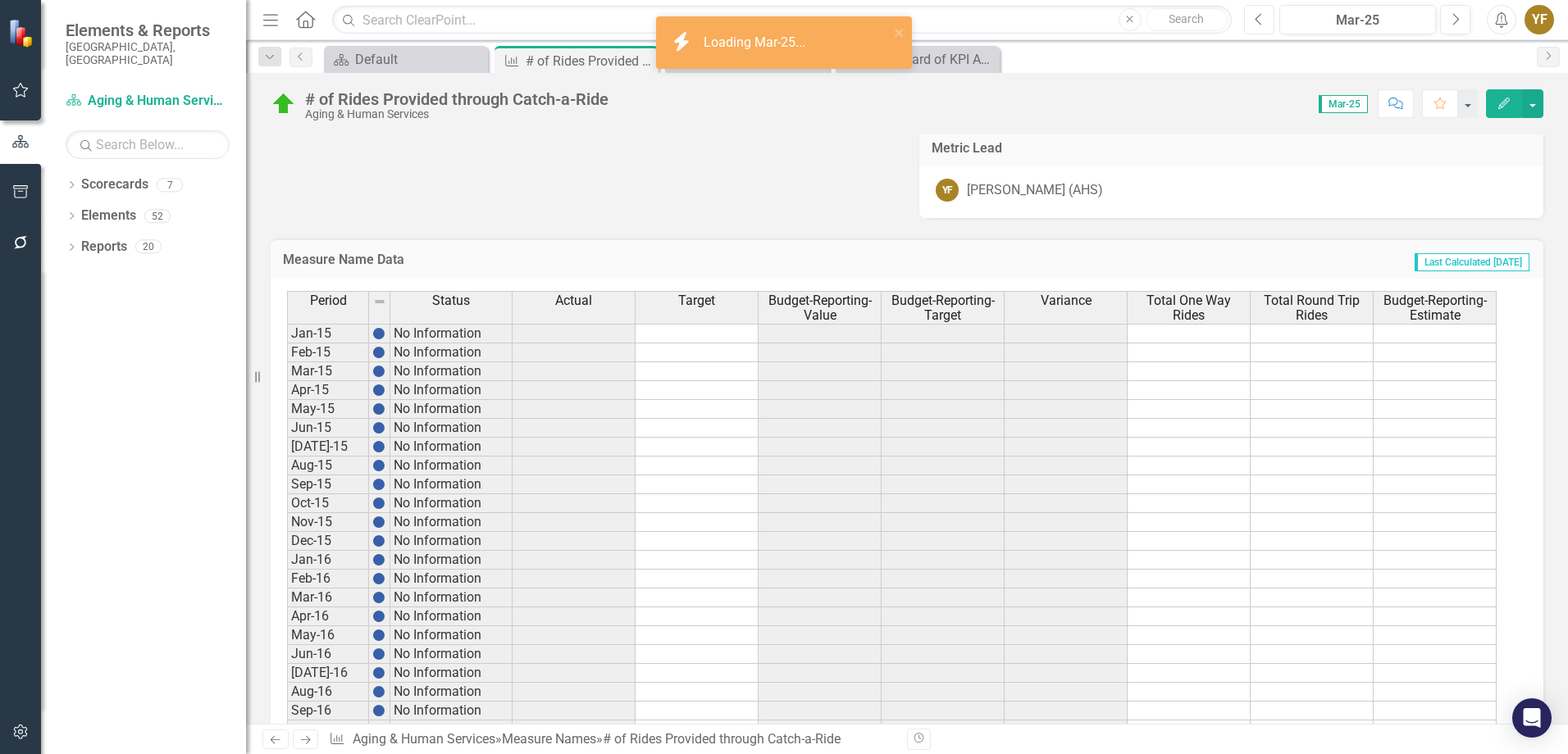 scroll, scrollTop: 992, scrollLeft: 0, axis: vertical 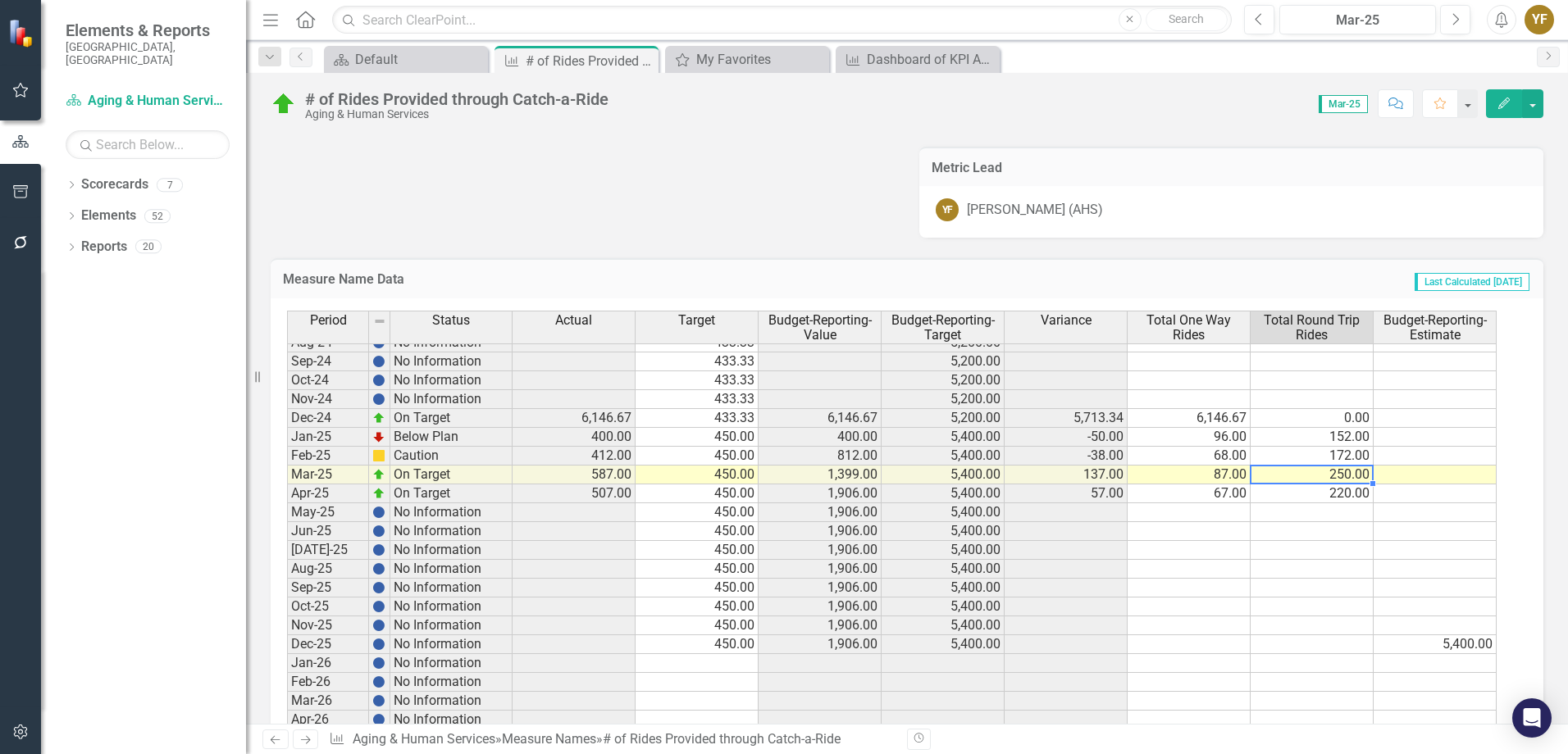 click on "Aug-23 No Information 416.67 5,000.00 Sep-23 No Information 416.67 5,000.00 Oct-23 No Information 416.67 5,000.00 Nov-23 No Information 416.67 5,000.00 Dec-23 On Target 6,530.00 416.67 6,530.00 5,000.00 6,113.33 6,530.00 0.00 Jan-24 No Information 433.33 5,200.00 Feb-24 No Information 433.33 5,200.00 Mar-24 No Information 433.33 5,200.00 Apr-24 No Information 433.33 5,200.00 May-24 No Information 433.33 5,200.00 Jun-24 No Information 433.33 5,200.00 [DATE]-24 No Information 433.33 5,200.00 Aug-24 No Information 433.33 5,200.00 Sep-24 No Information 433.33 5,200.00 Oct-24 No Information 433.33 5,200.00 Nov-24 No Information 433.33 5,200.00 Dec-24 On Target 6,146.67 433.33 6,146.67 5,200.00 5,713.34 6,146.67 0.00 Jan-25 Below Plan 400.00 450.00 400.00 5,400.00 -50.00 96.00 152.00 Feb-25 Caution 412.00 450.00 812.00 5,400.00 -38.00 68.00 172.00 Mar-25 On Target 587.00 450.00 1,399.00 5,400.00 137.00 87.00 250.00 Apr-25 On Target 507.00 450.00 1,906.00 5,400.00 57.00 67.00 220.00 May-25 No Information 450.00 Jun-25" at bounding box center [891, 493] 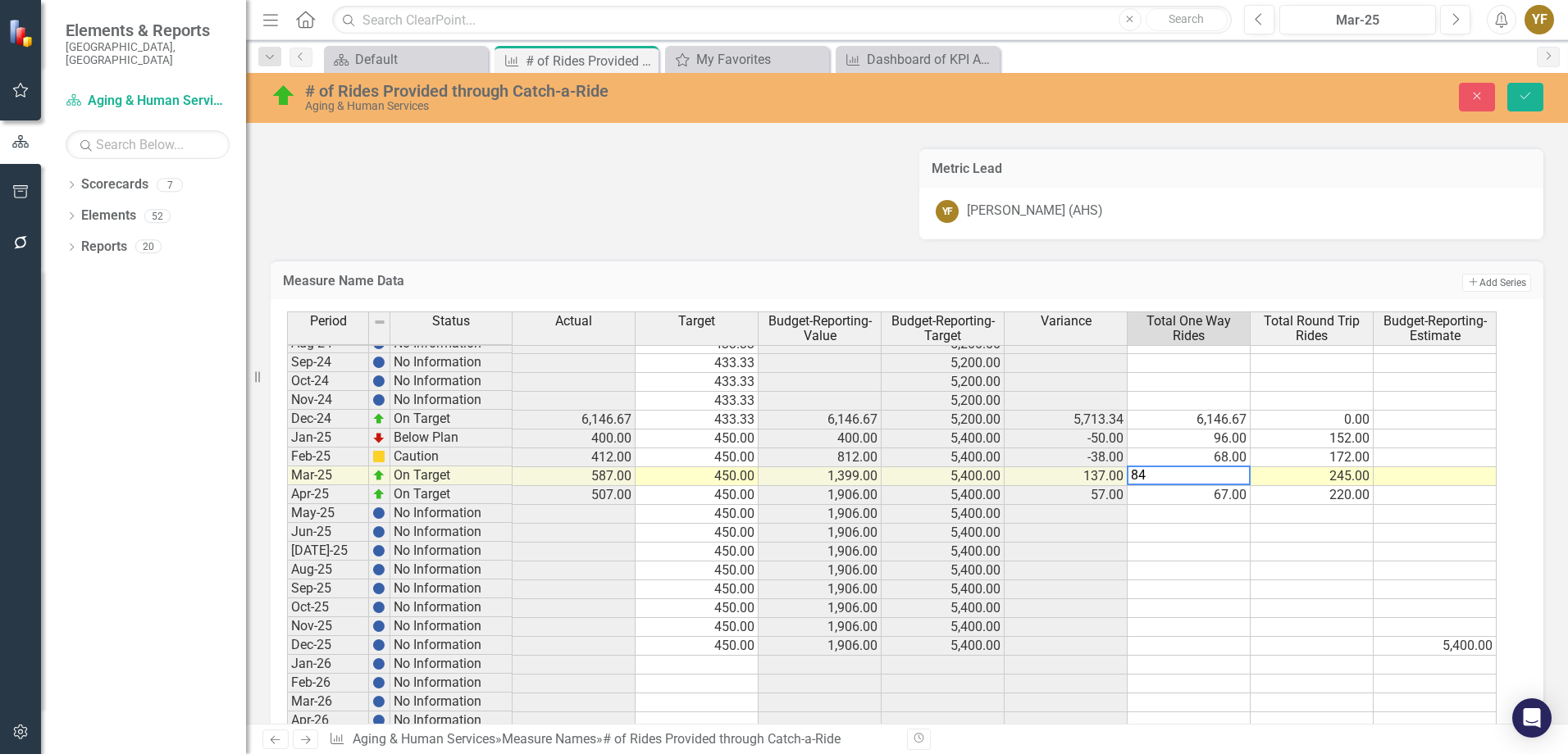 type on "84" 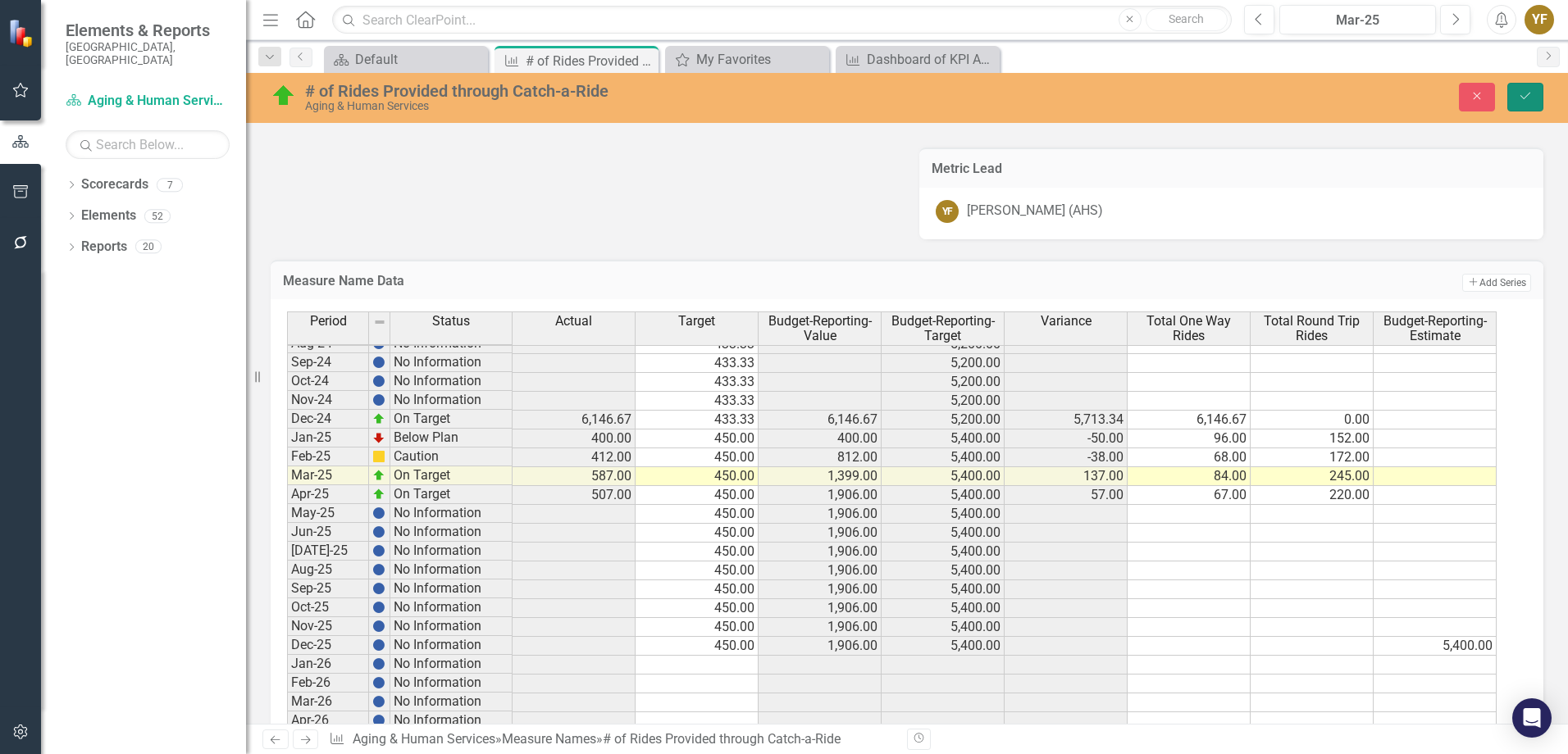 click on "Save" 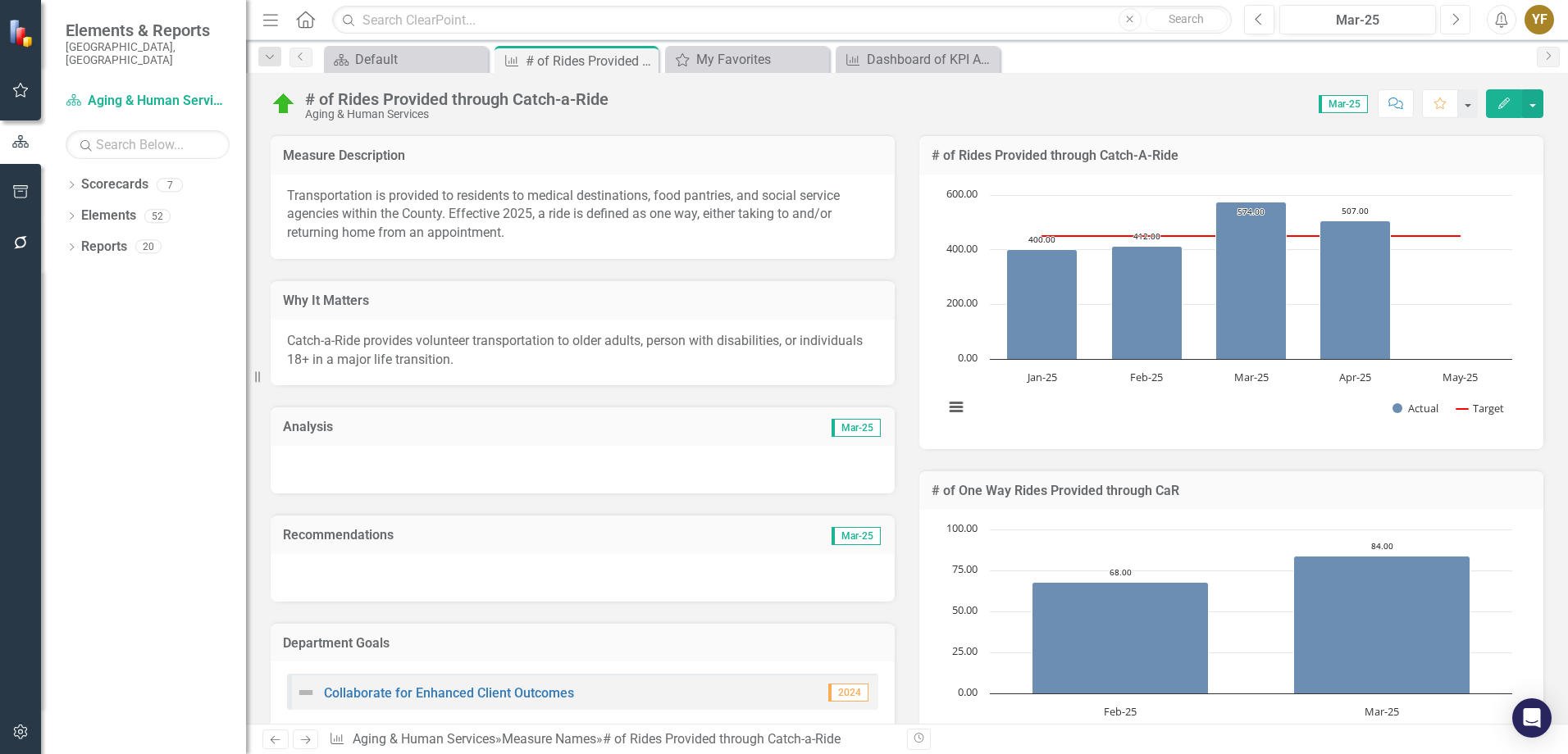 click on "Next" 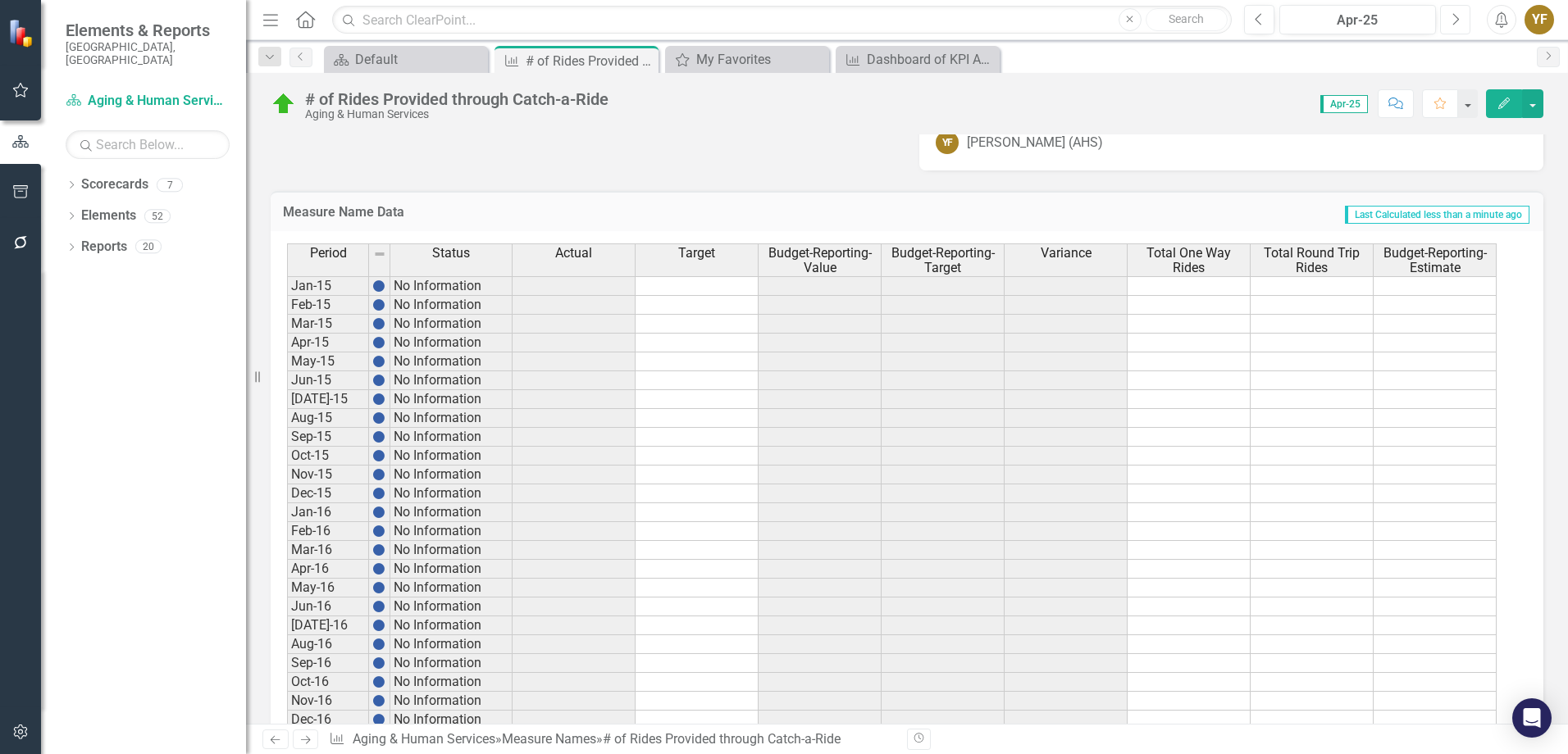 scroll, scrollTop: 1024, scrollLeft: 0, axis: vertical 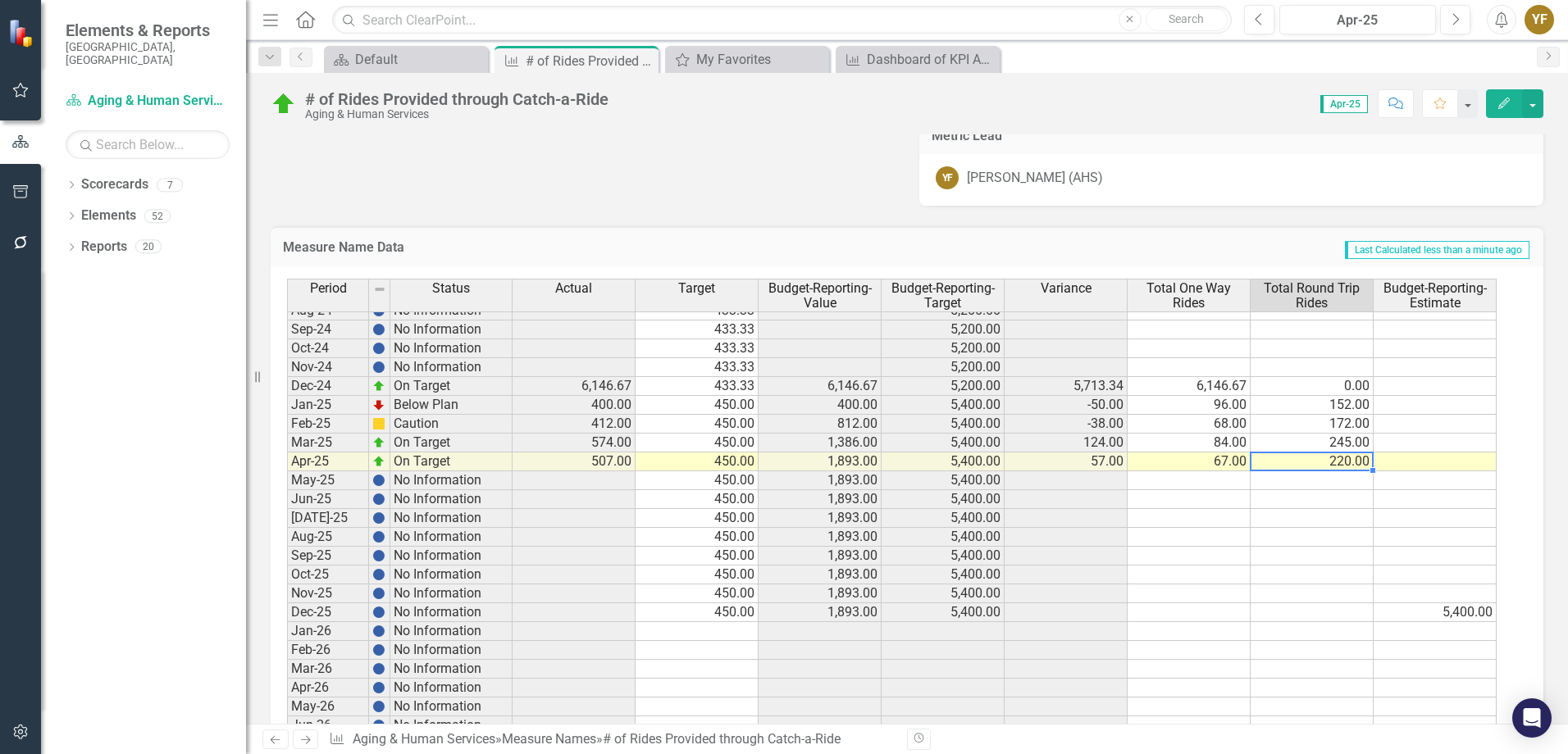 click on "Aug-23 No Information 416.67 5,000.00 Sep-23 No Information 416.67 5,000.00 Oct-23 No Information 416.67 5,000.00 Nov-23 No Information 416.67 5,000.00 Dec-23 On Target 6,530.00 416.67 6,530.00 5,000.00 6,113.33 6,530.00 0.00 Jan-24 No Information 433.33 5,200.00 Feb-24 No Information 433.33 5,200.00 Mar-24 No Information 433.33 5,200.00 Apr-24 No Information 433.33 5,200.00 May-24 No Information 433.33 5,200.00 Jun-24 No Information 433.33 5,200.00 Jul-24 No Information 433.33 5,200.00 Aug-24 No Information 433.33 5,200.00 Sep-24 No Information 433.33 5,200.00 Oct-24 No Information 433.33 5,200.00 Nov-24 No Information 433.33 5,200.00 Dec-24 On Target 6,146.67 433.33 6,146.67 5,200.00 5,713.34 6,146.67 0.00 Jan-25 Below Plan 400.00 450.00 400.00 5,400.00 -50.00 96.00 152.00 Feb-25 Caution 412.00 450.00 812.00 5,400.00 -38.00 68.00 172.00 Mar-25 On Target 574.00 450.00 1,386.00 5,400.00 124.00 84.00 245.00 Apr-25 On Target 507.00 450.00 1,893.00 5,400.00 57.00 67.00 220.00 May-25 No Information 450.00 Jun-25" at bounding box center [891, 461] 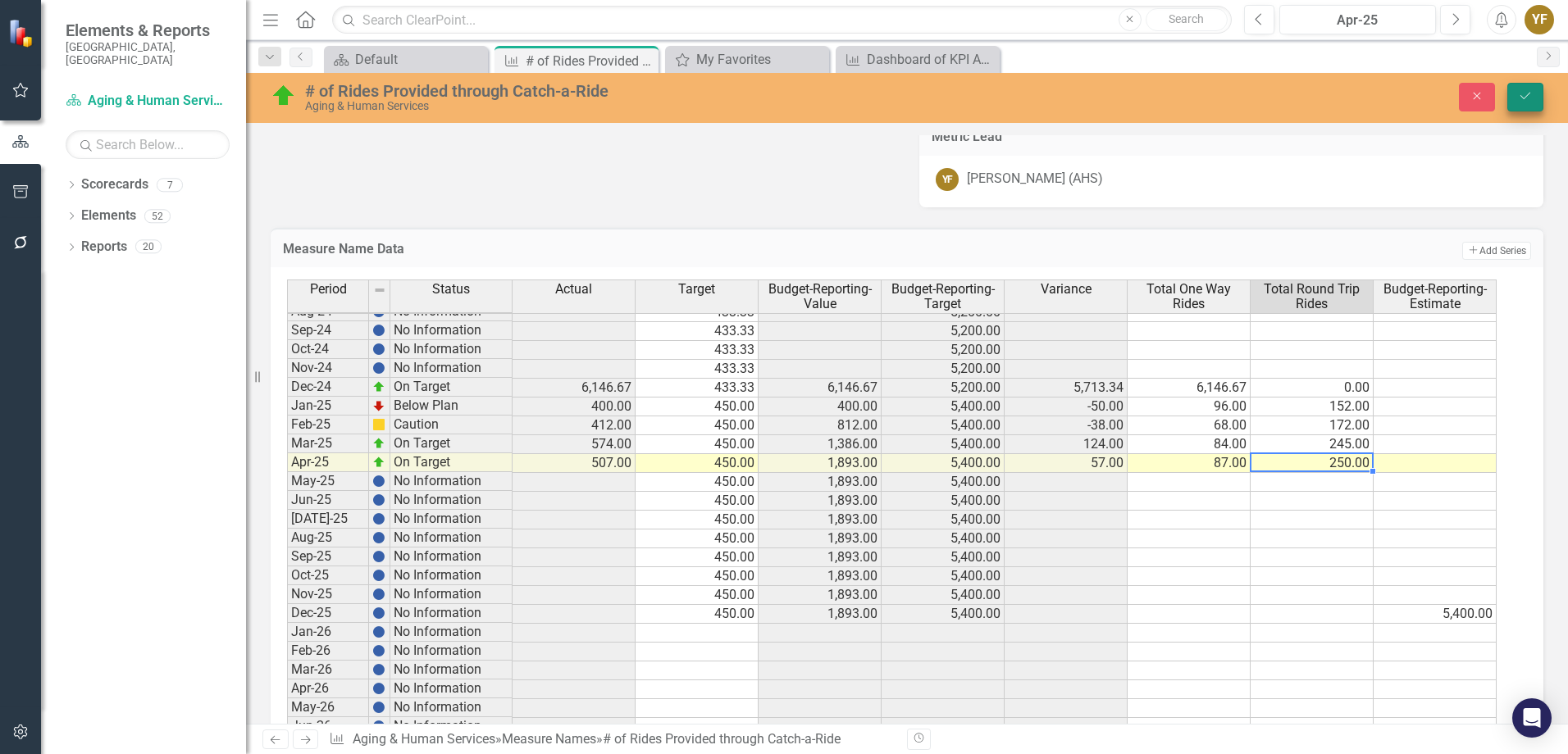 type on "250" 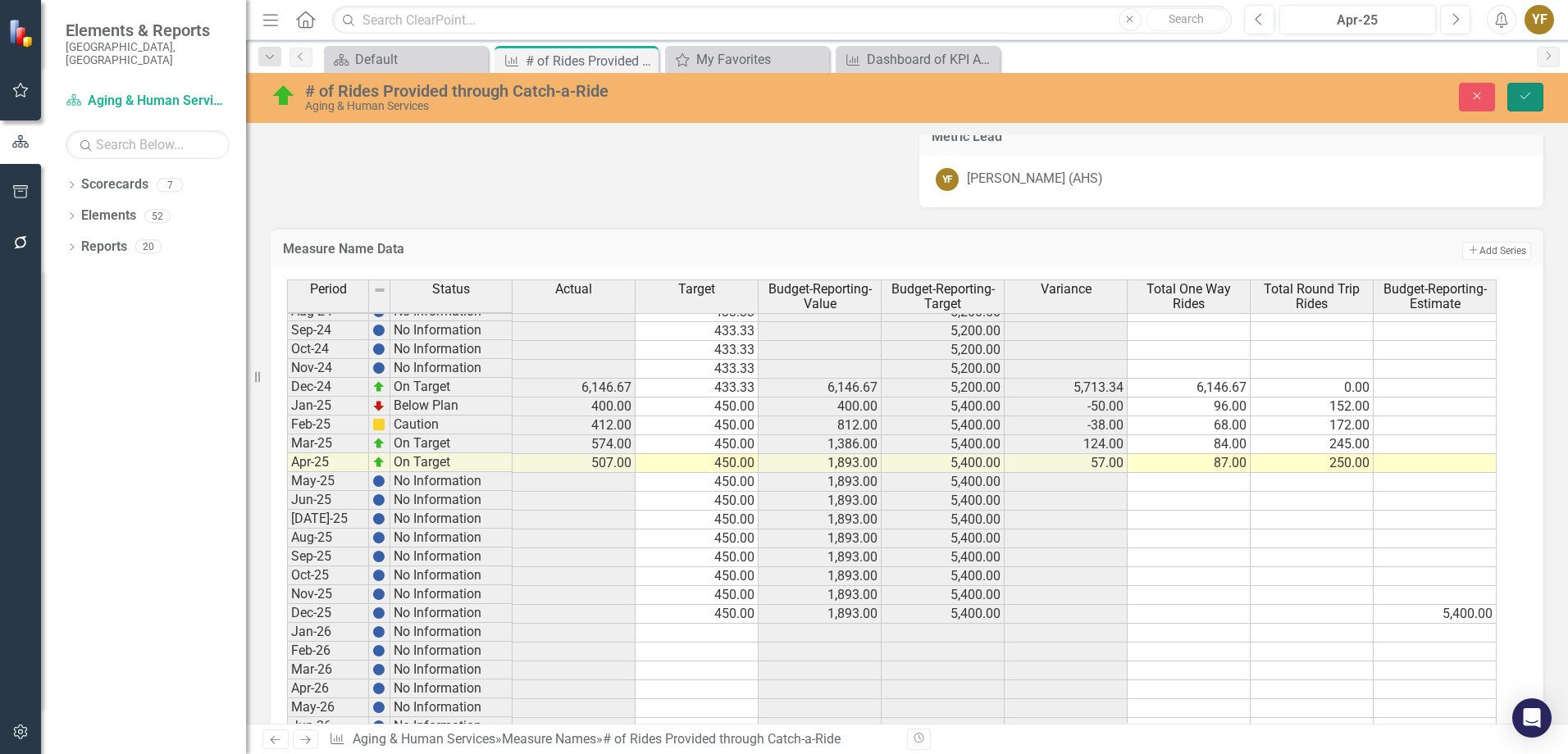 click on "Save" at bounding box center (1525, 97) 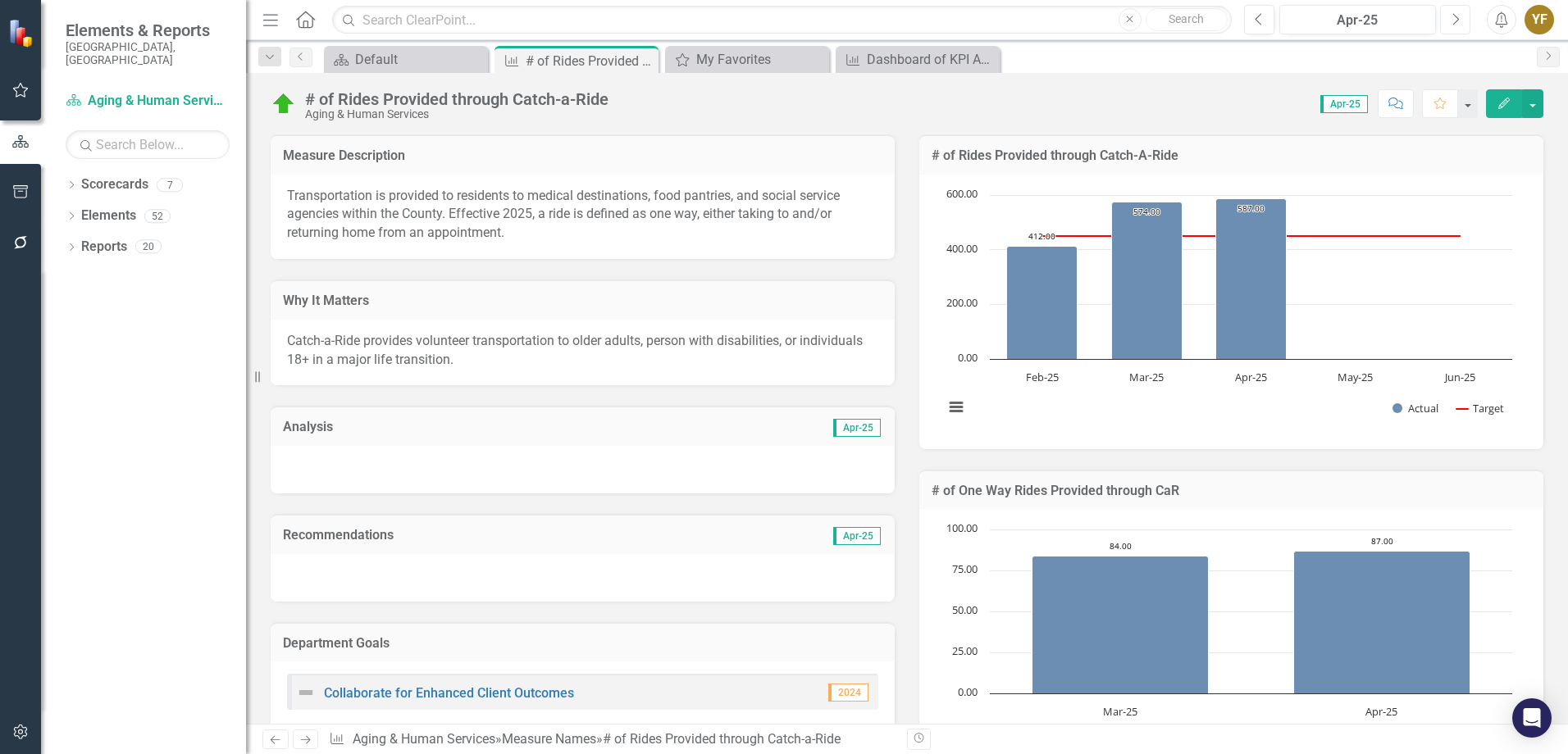 drag, startPoint x: 1456, startPoint y: 19, endPoint x: 1484, endPoint y: 62, distance: 51.31277 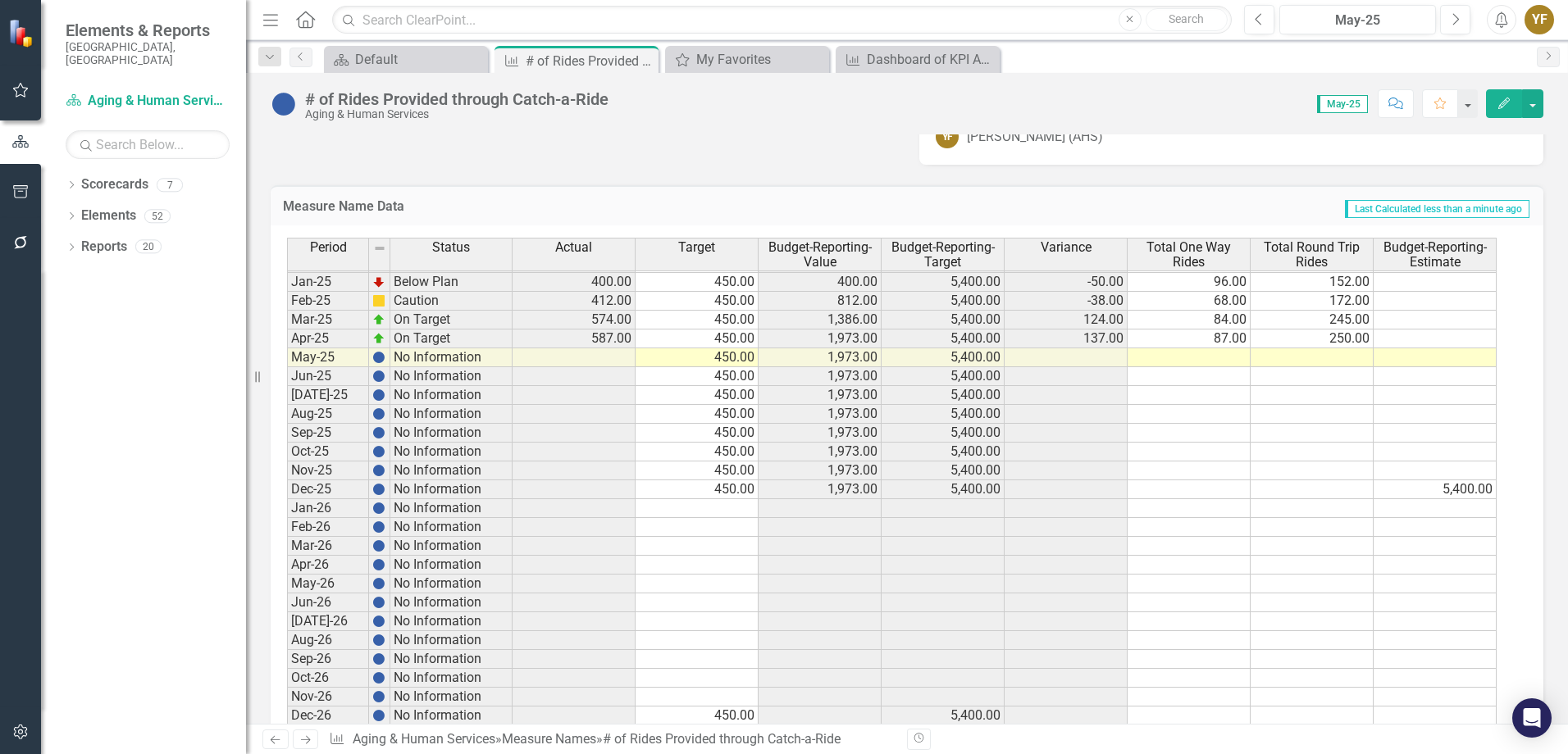click on "Apr-23 No Information 416.67 5,000.00 May-23 No Information 416.67 5,000.00 Jun-23 No Information 416.67 5,000.00 Jul-23 No Information 416.67 5,000.00 Aug-23 No Information 416.67 5,000.00 Sep-23 No Information 416.67 5,000.00 Oct-23 No Information 416.67 5,000.00 Nov-23 No Information 416.67 5,000.00 Dec-23 On Target 6,530.00 416.67 6,530.00 5,000.00 6,113.33 6,530.00 0.00 Jan-24 No Information 433.33 5,200.00 Feb-24 No Information 433.33 5,200.00 Mar-24 No Information 433.33 5,200.00 Apr-24 No Information 433.33 5,200.00 May-24 No Information 433.33 5,200.00 Jun-24 No Information 433.33 5,200.00 Jul-24 No Information 433.33 5,200.00 Aug-24 No Information 433.33 5,200.00 Sep-24 No Information 433.33 5,200.00 Oct-24 No Information 433.33 5,200.00 Nov-24 No Information 433.33 5,200.00 Dec-24 On Target 6,146.67 433.33 6,146.67 5,200.00 5,713.34 6,146.67 0.00 Jan-25 Below Plan 400.00 450.00 400.00 5,400.00 -50.00 96.00 152.00 Feb-25 Caution 412.00 450.00 812.00 5,400.00 -38.00 68.00 172.00 Mar-25 On Target" at bounding box center (891, 301) 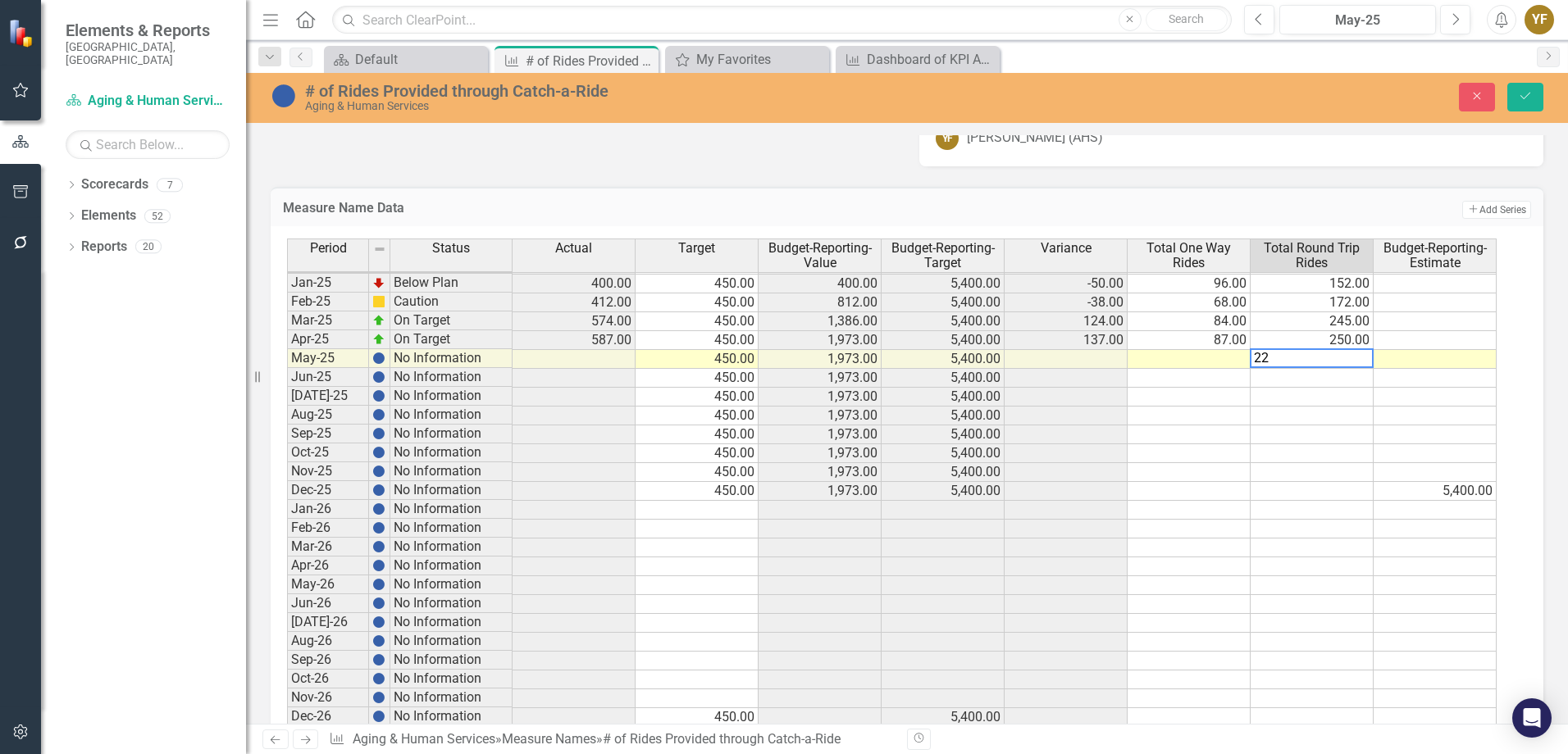 type on "220" 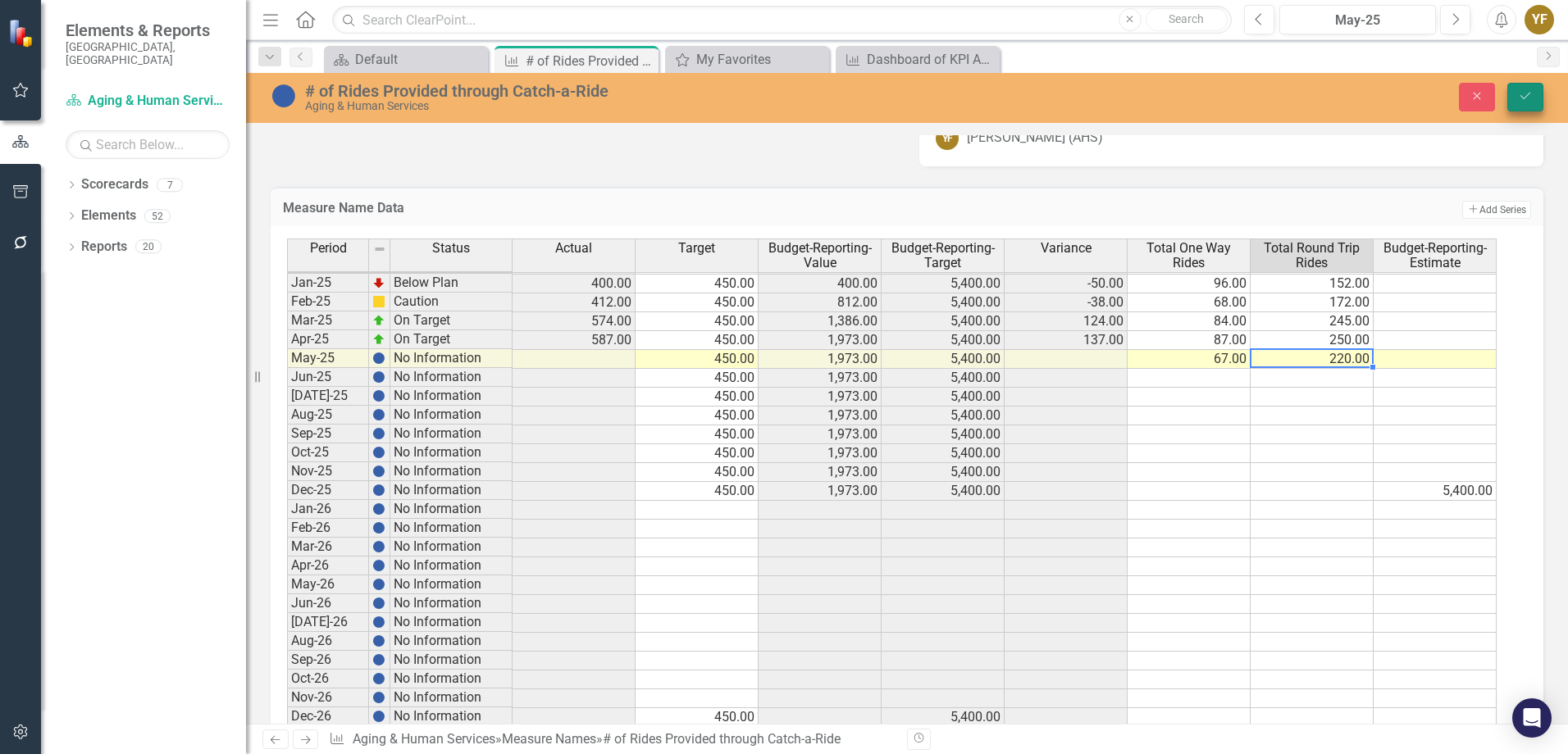 type on "220" 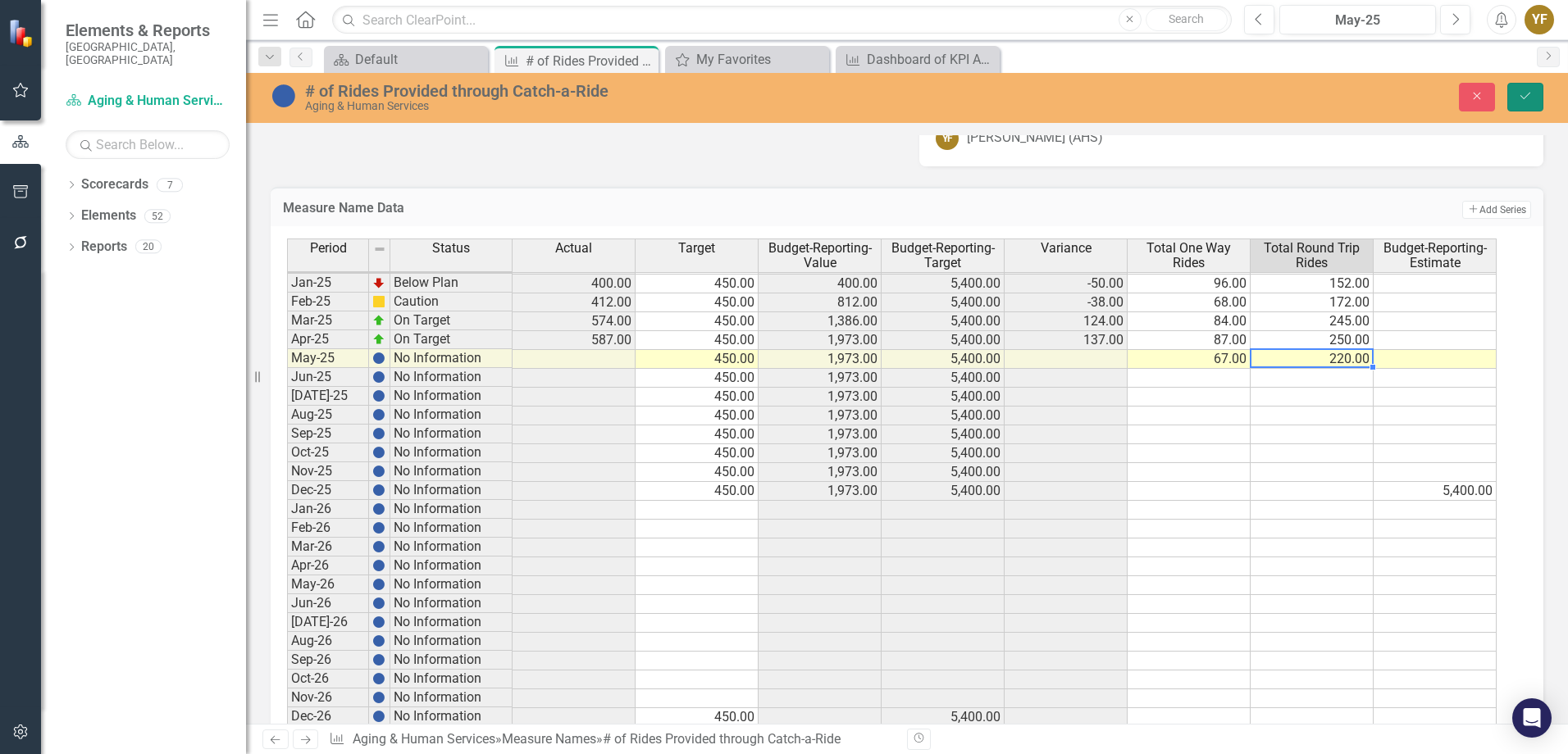 click on "Save" 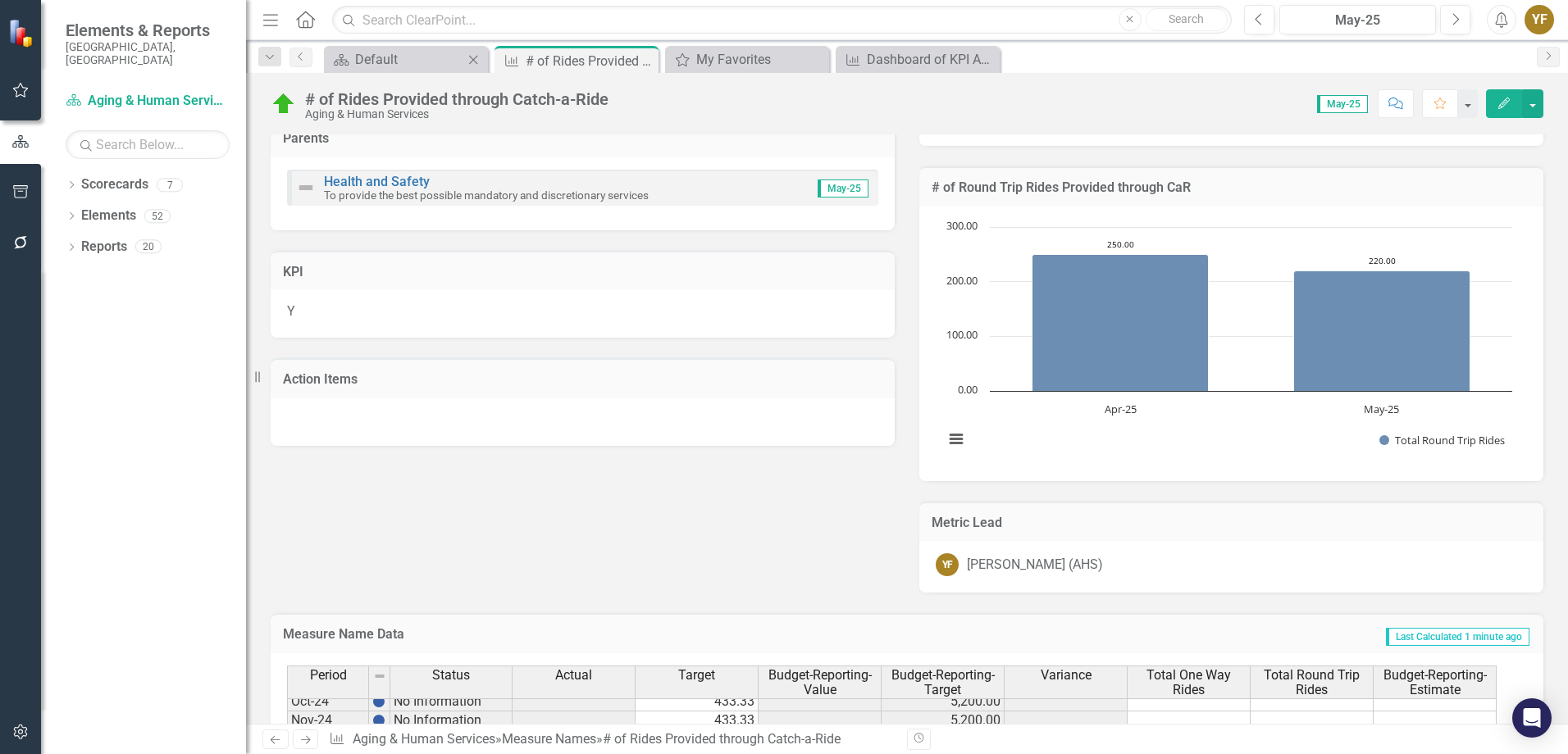 scroll, scrollTop: 574, scrollLeft: 0, axis: vertical 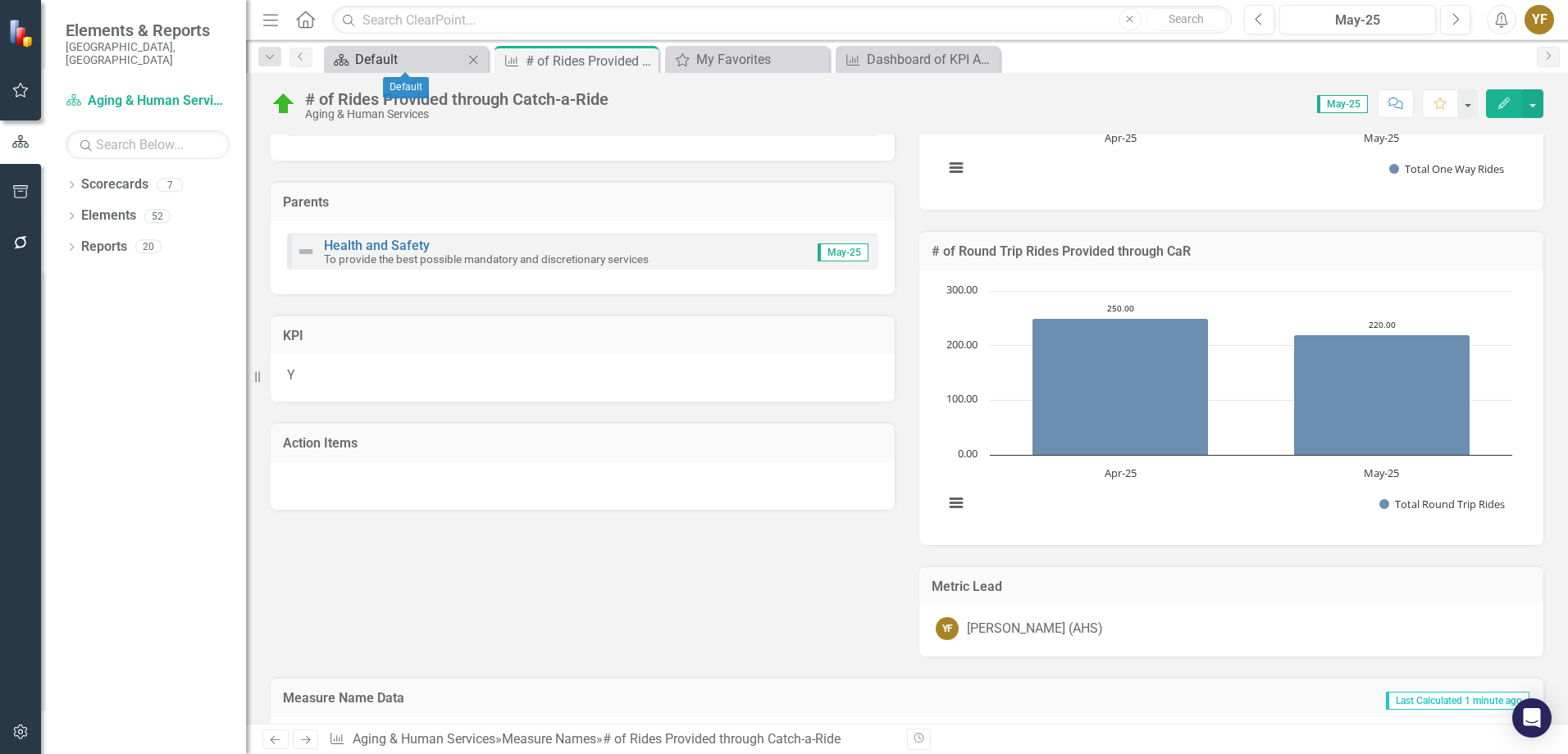 click on "Default" at bounding box center [409, 59] 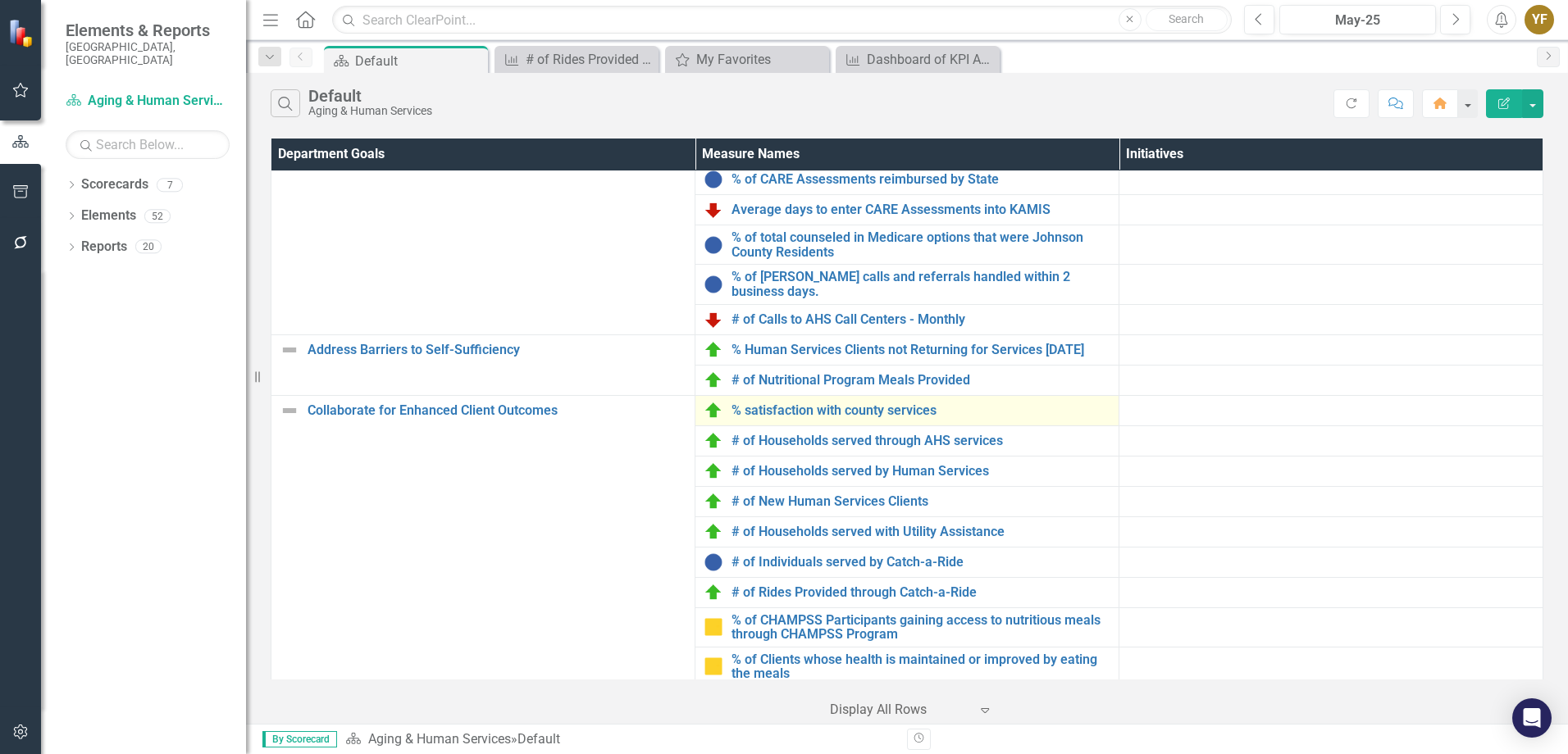 scroll, scrollTop: 410, scrollLeft: 0, axis: vertical 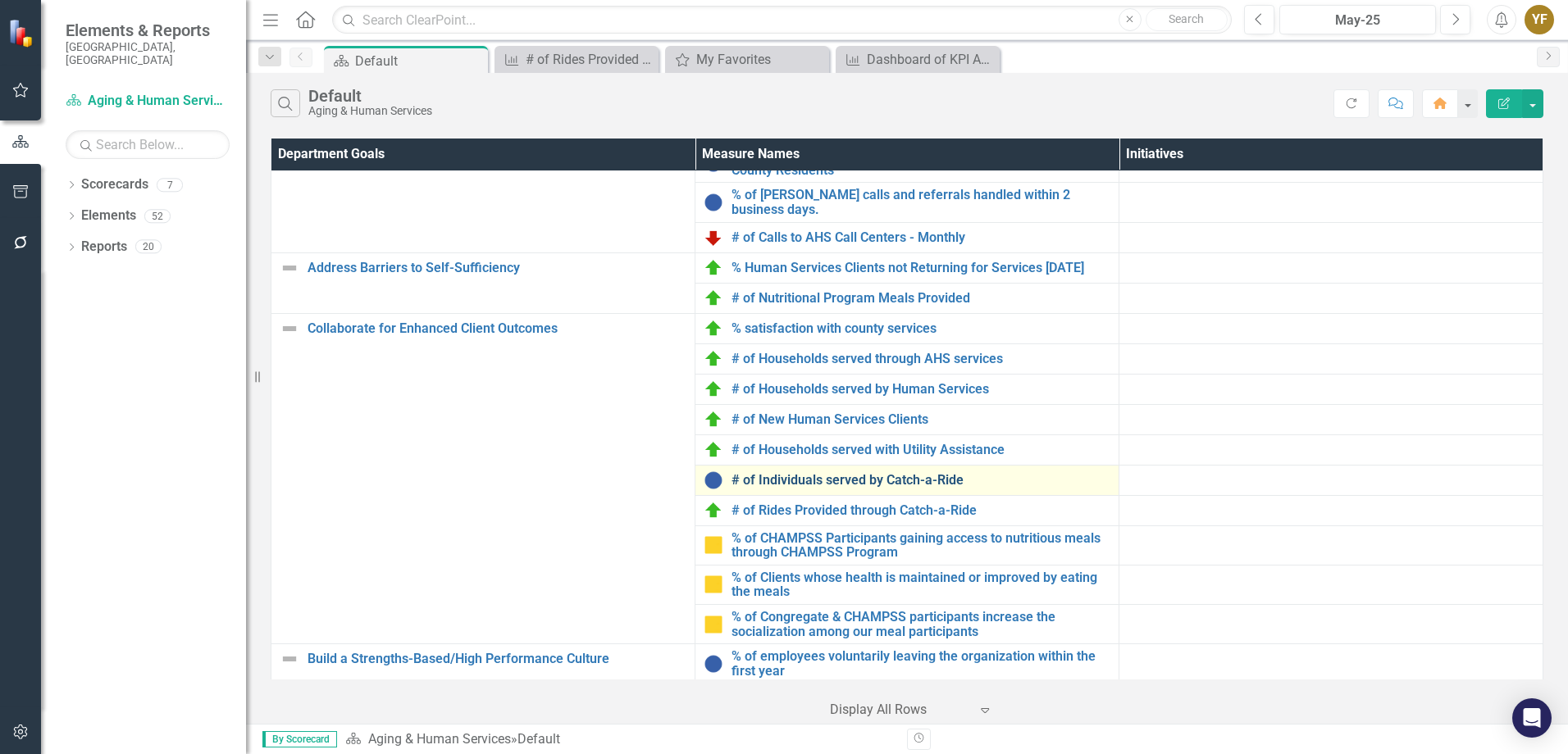 click on "# of Individuals served by Catch-a-Ride" at bounding box center (921, 480) 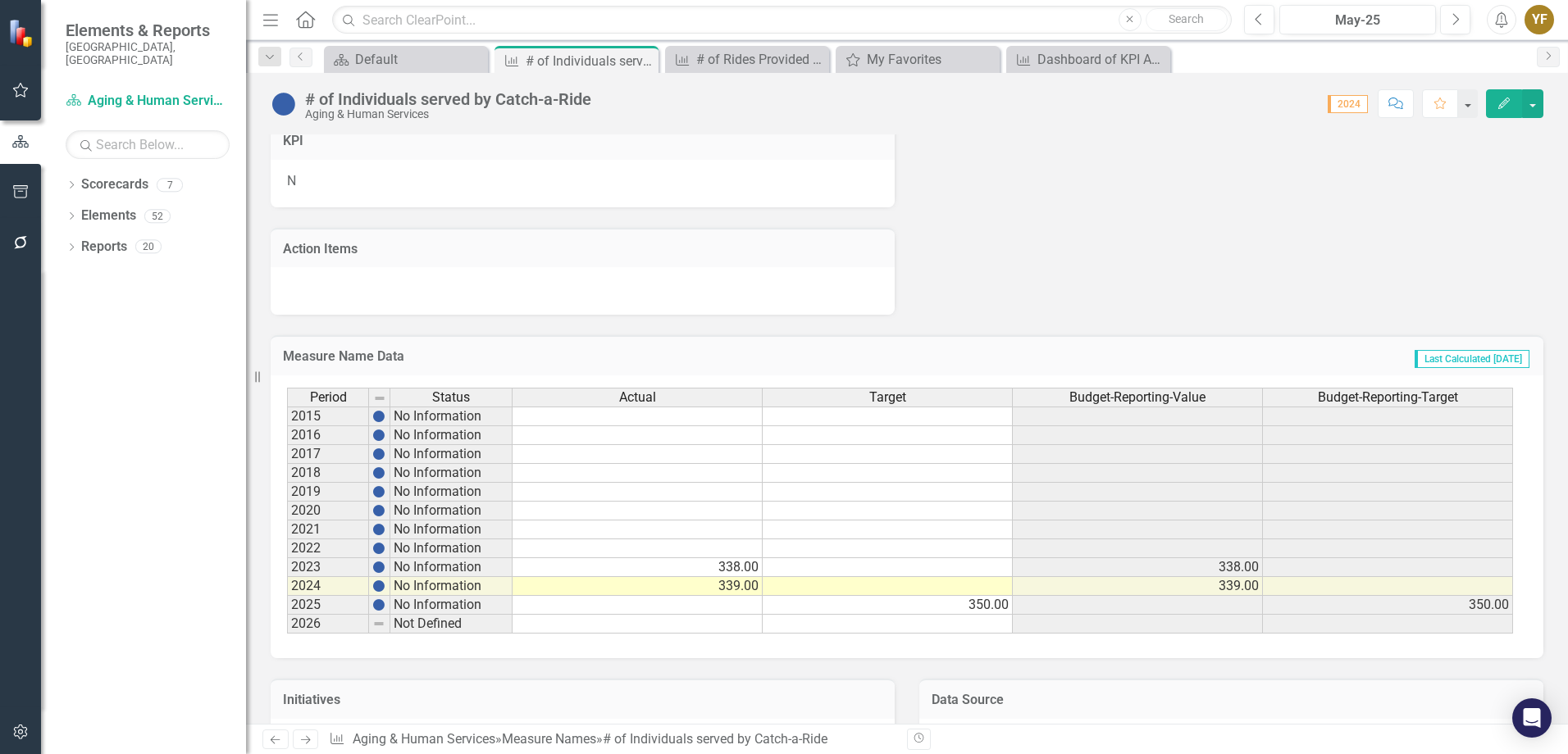 scroll, scrollTop: 738, scrollLeft: 0, axis: vertical 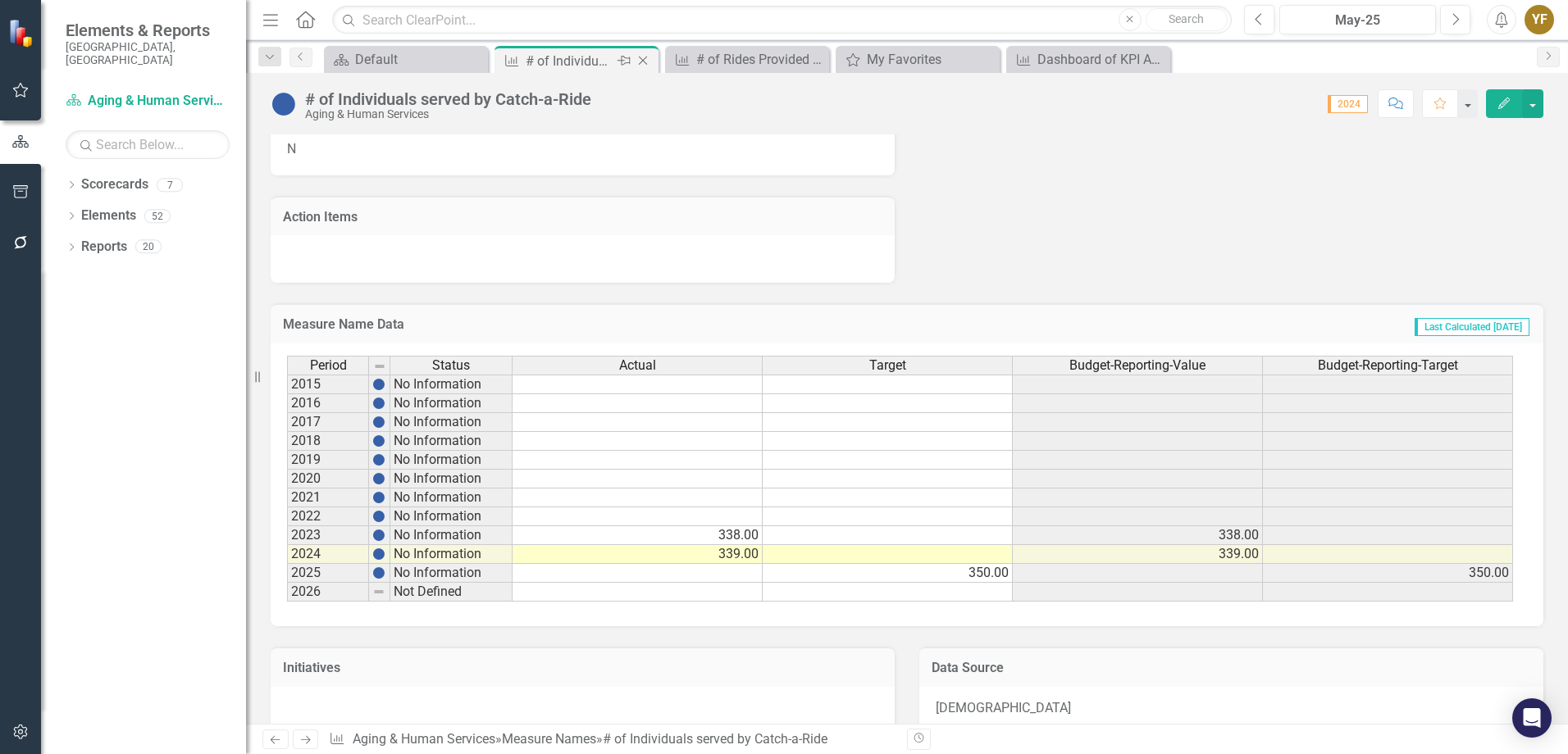 click on "Close" 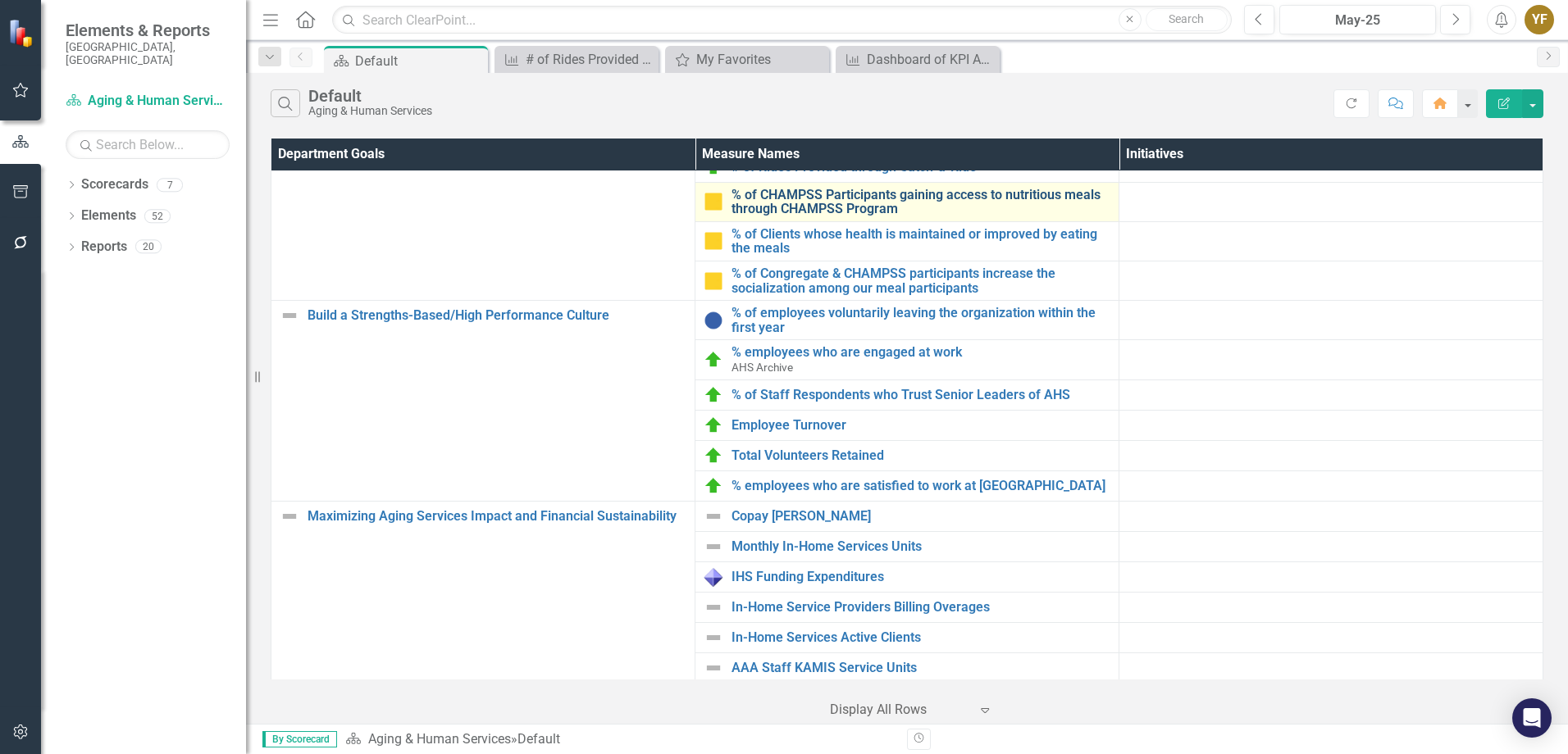 scroll, scrollTop: 788, scrollLeft: 0, axis: vertical 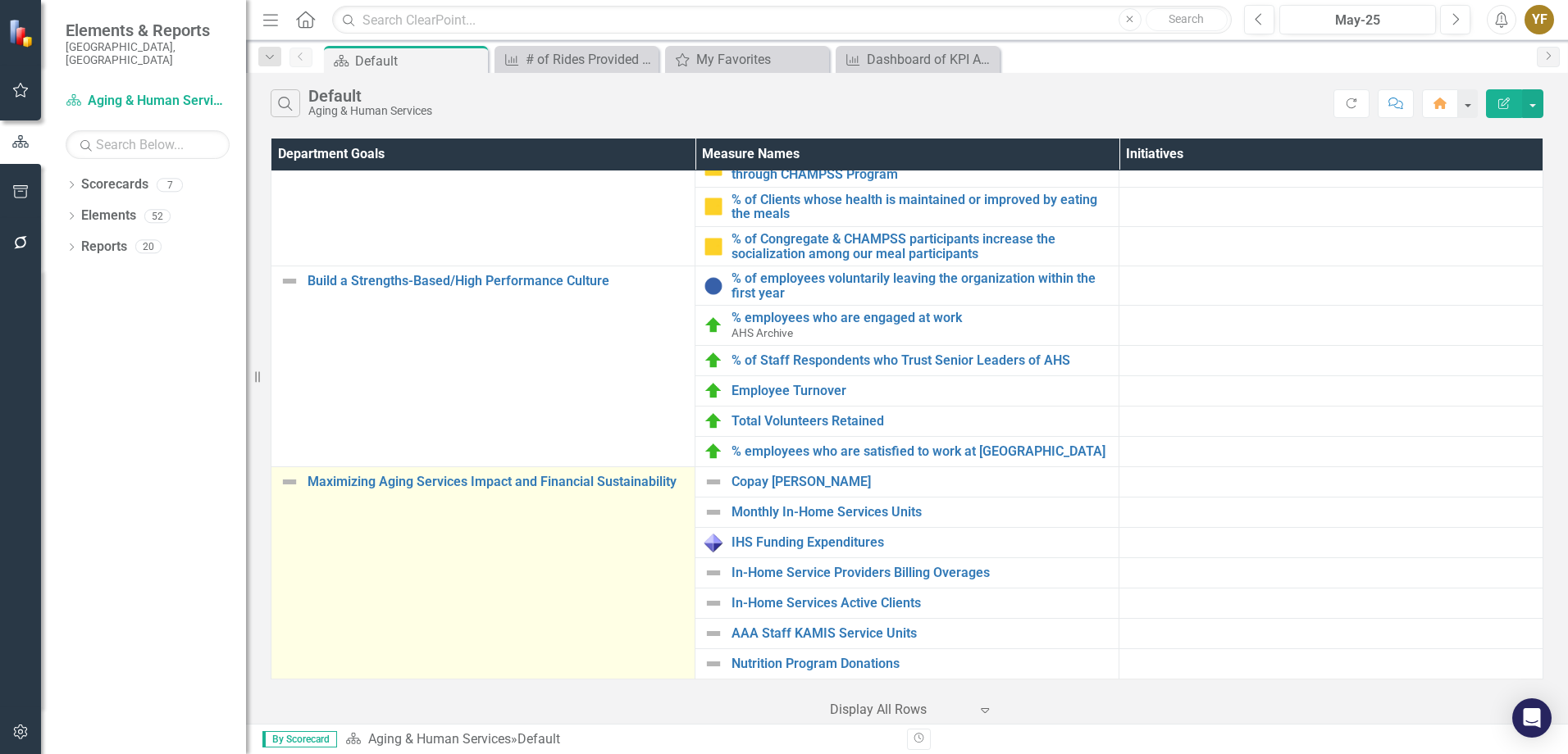 click at bounding box center [289, 482] 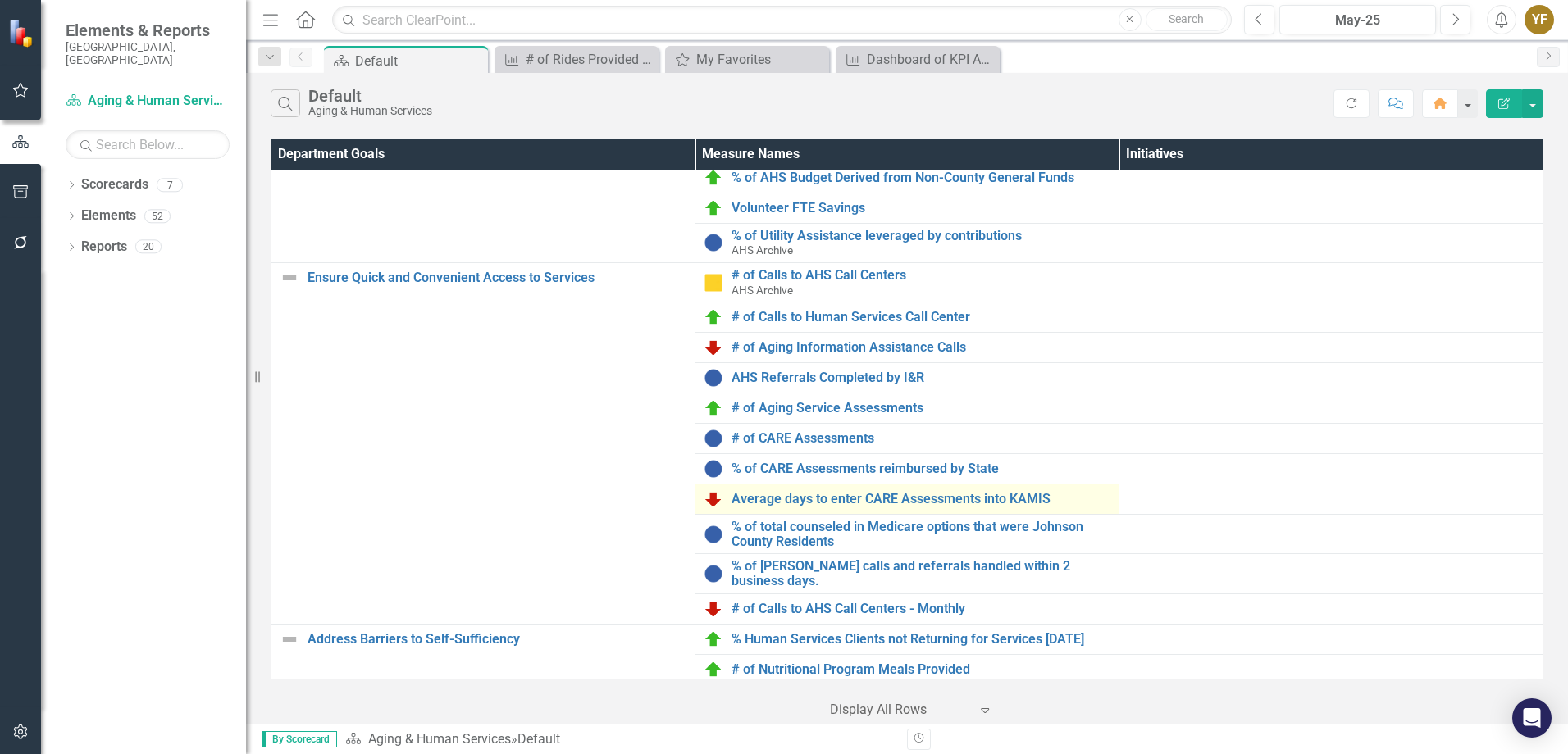 scroll, scrollTop: 0, scrollLeft: 0, axis: both 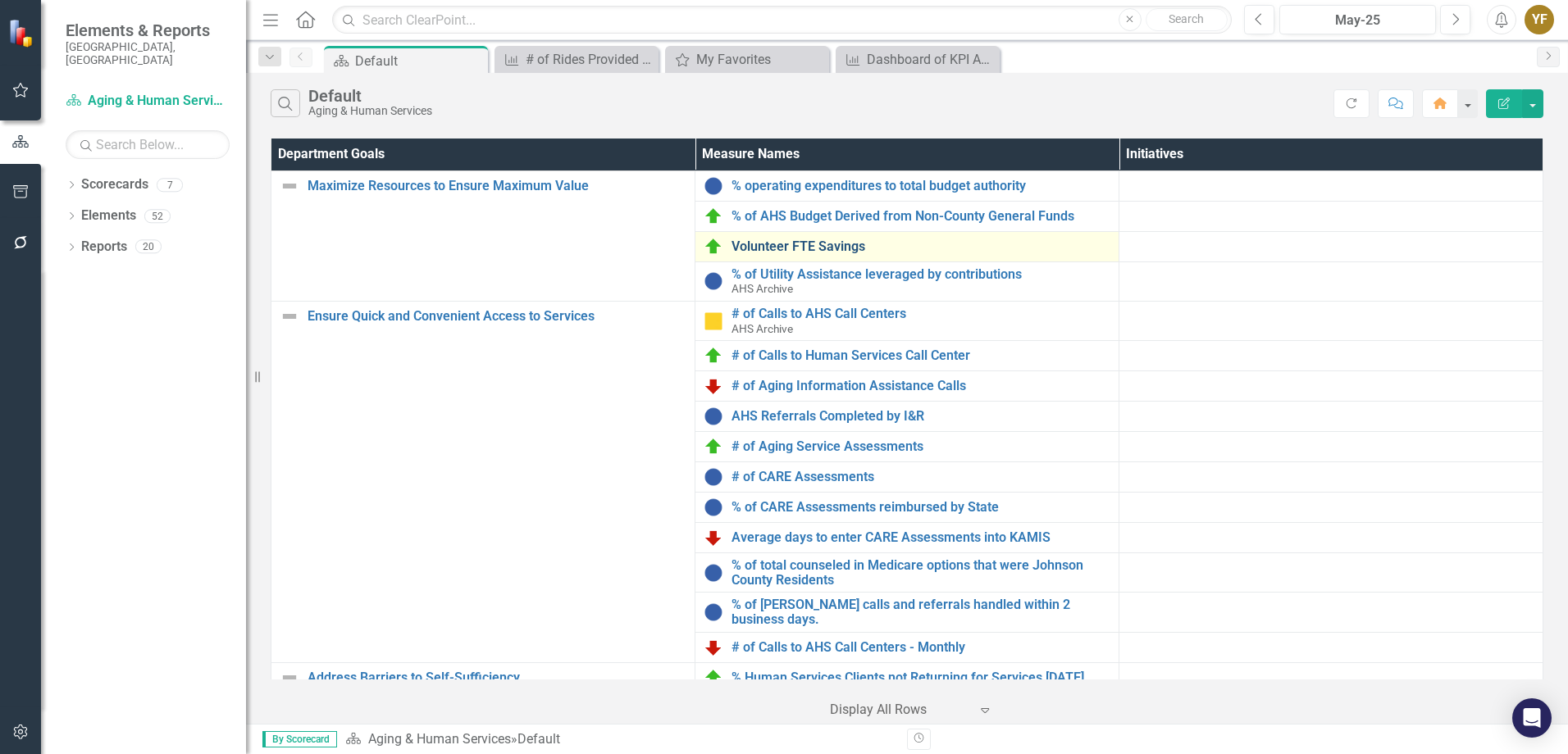 click on "Volunteer FTE Savings" at bounding box center (921, 247) 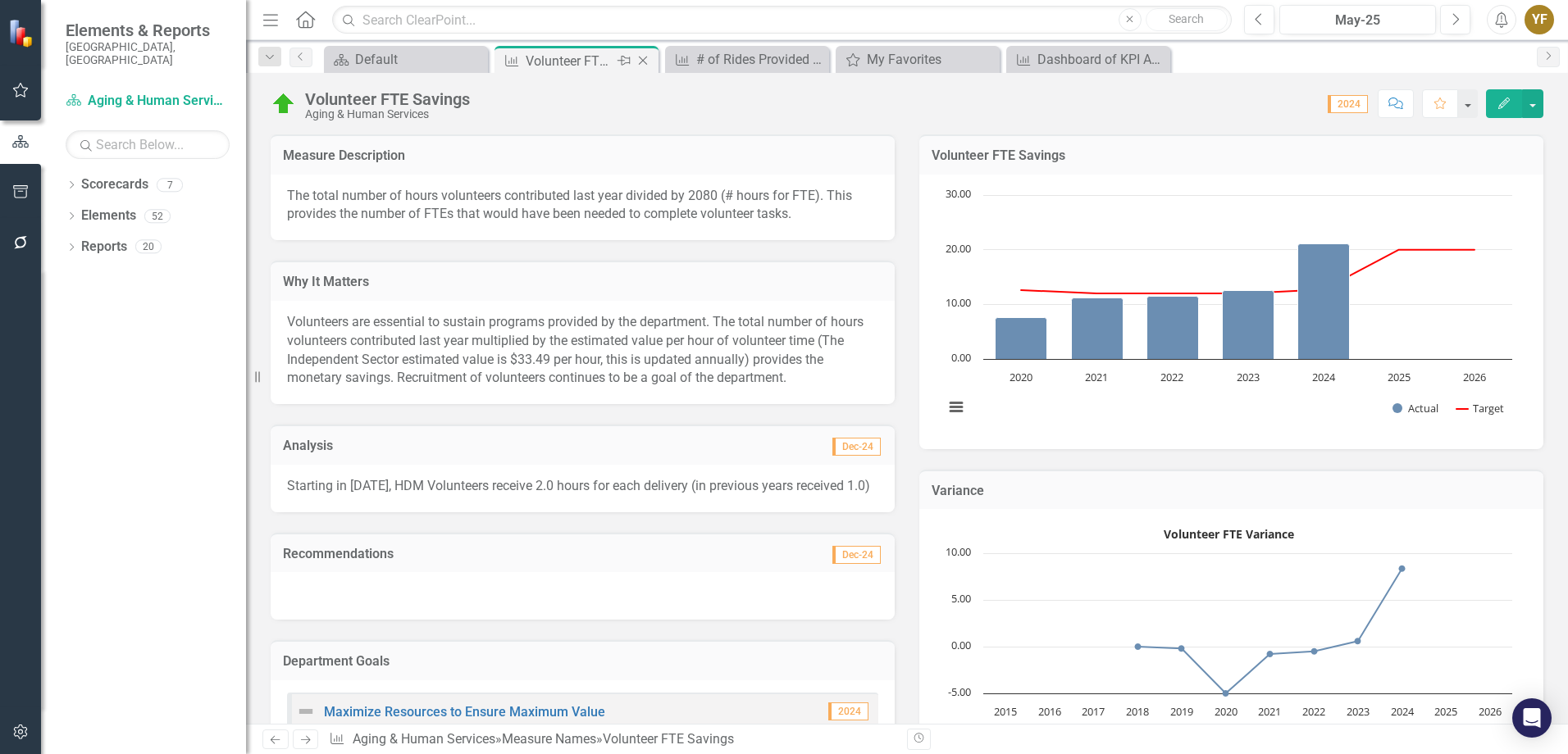 click on "Close" 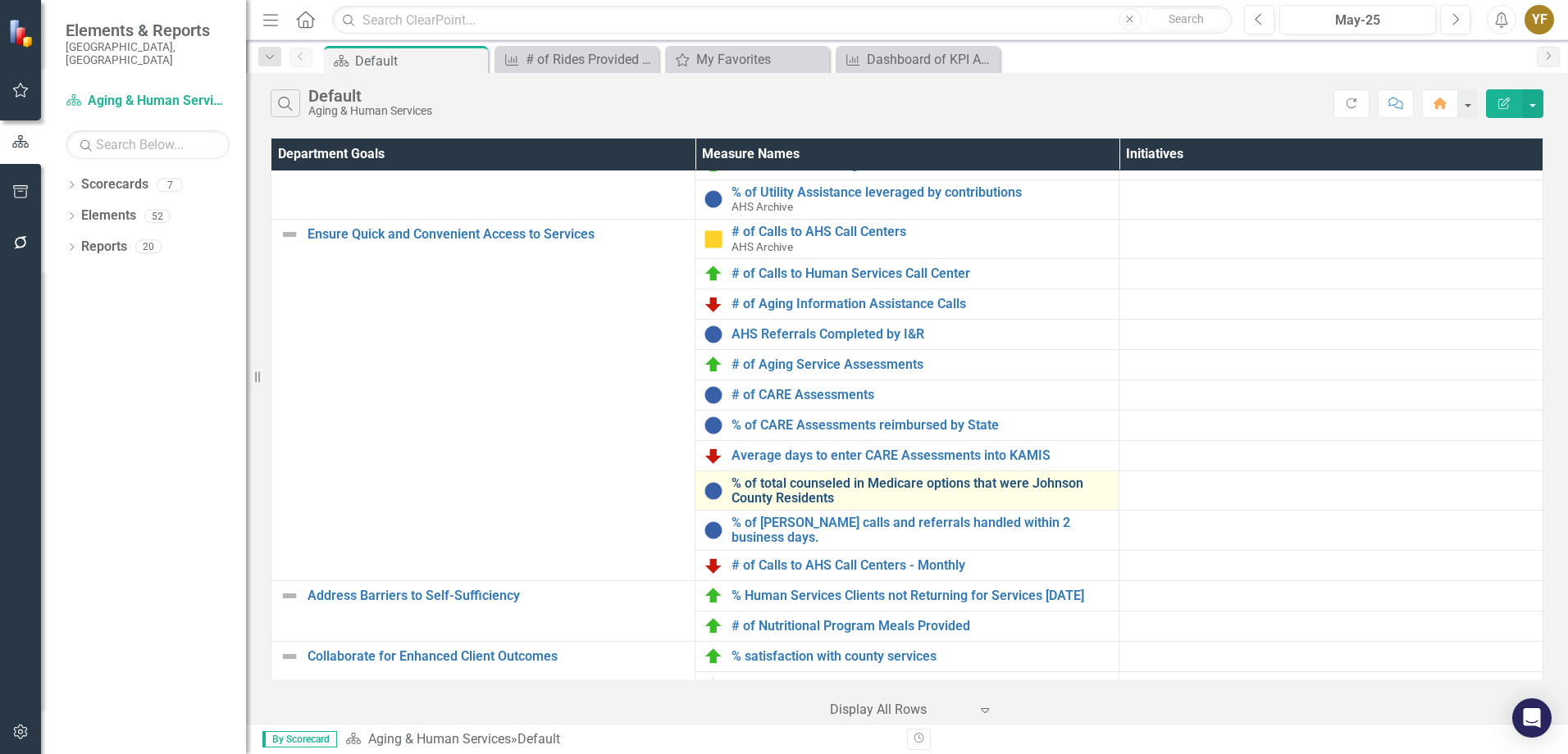 scroll, scrollTop: 164, scrollLeft: 0, axis: vertical 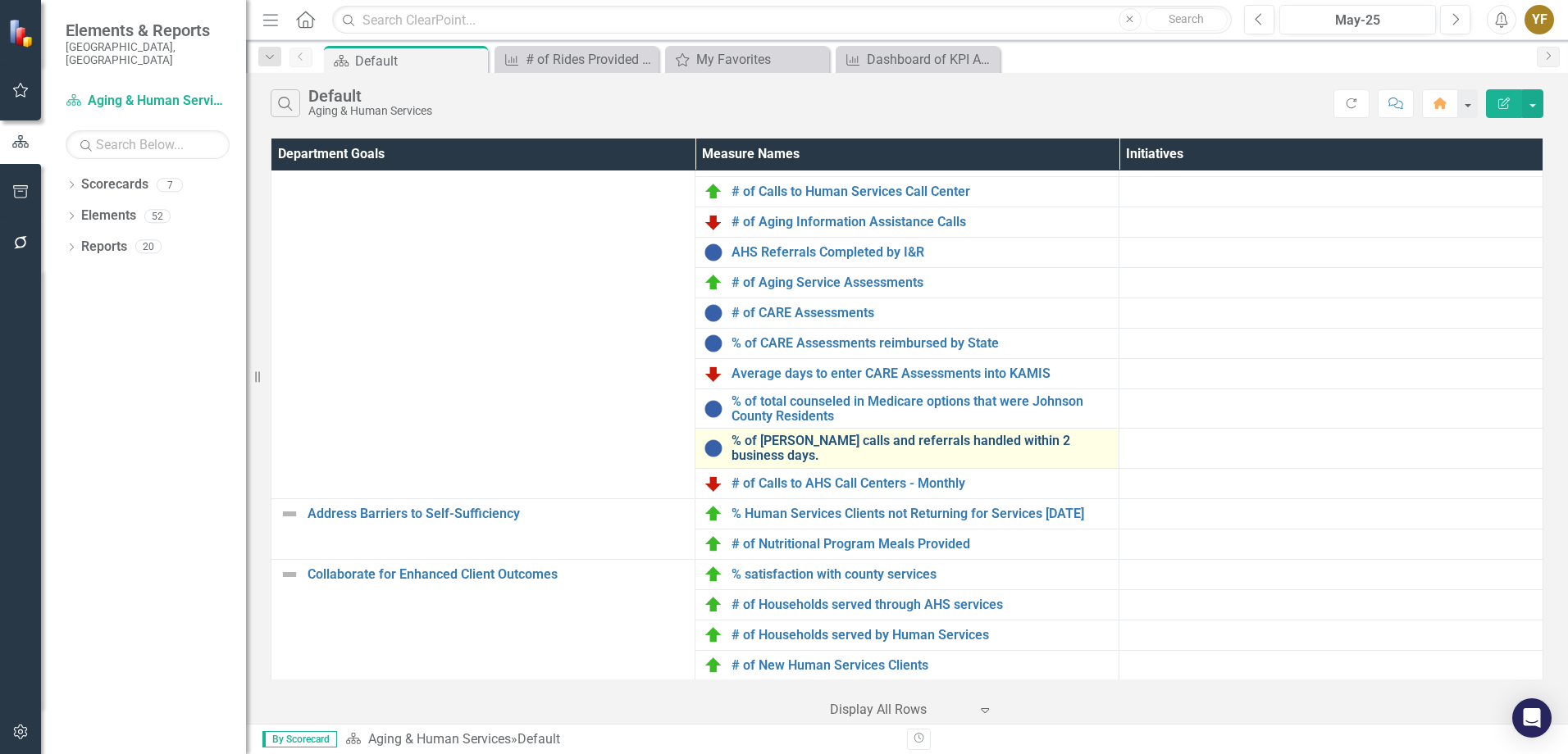 click on "% of [PERSON_NAME] calls and referrals handled within 2 business days." at bounding box center (921, 447) 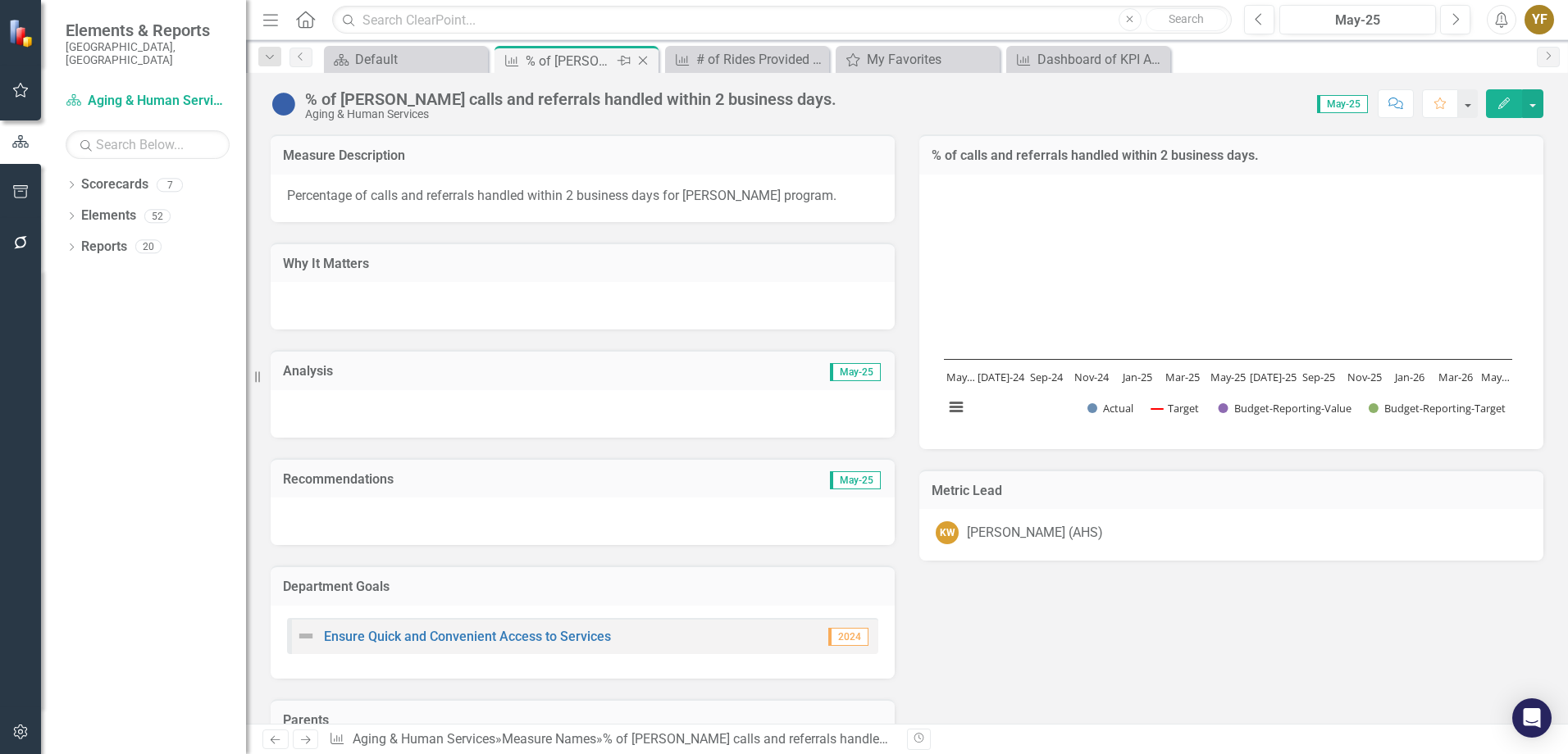 click on "Close" 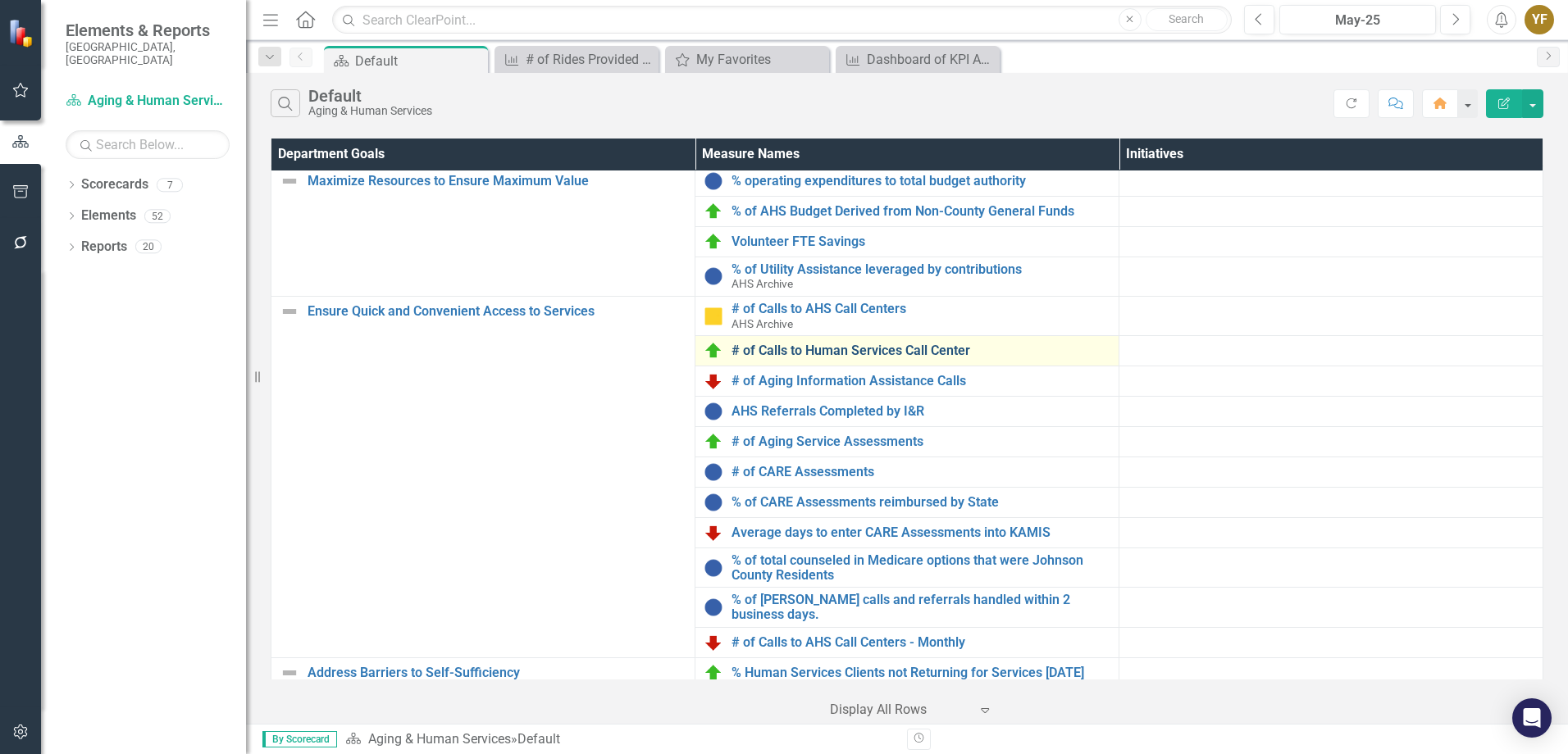 scroll, scrollTop: 0, scrollLeft: 0, axis: both 